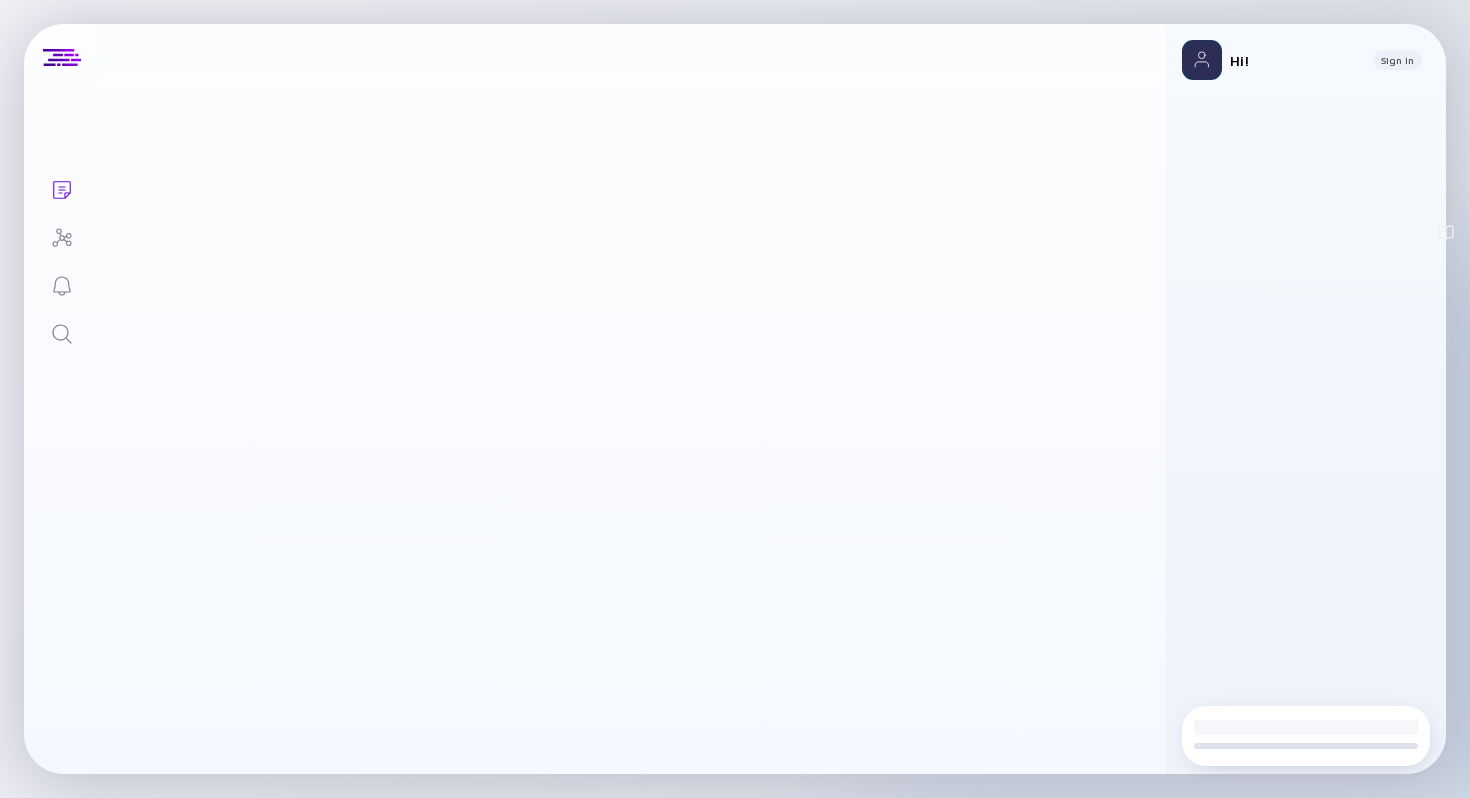 scroll, scrollTop: 0, scrollLeft: 0, axis: both 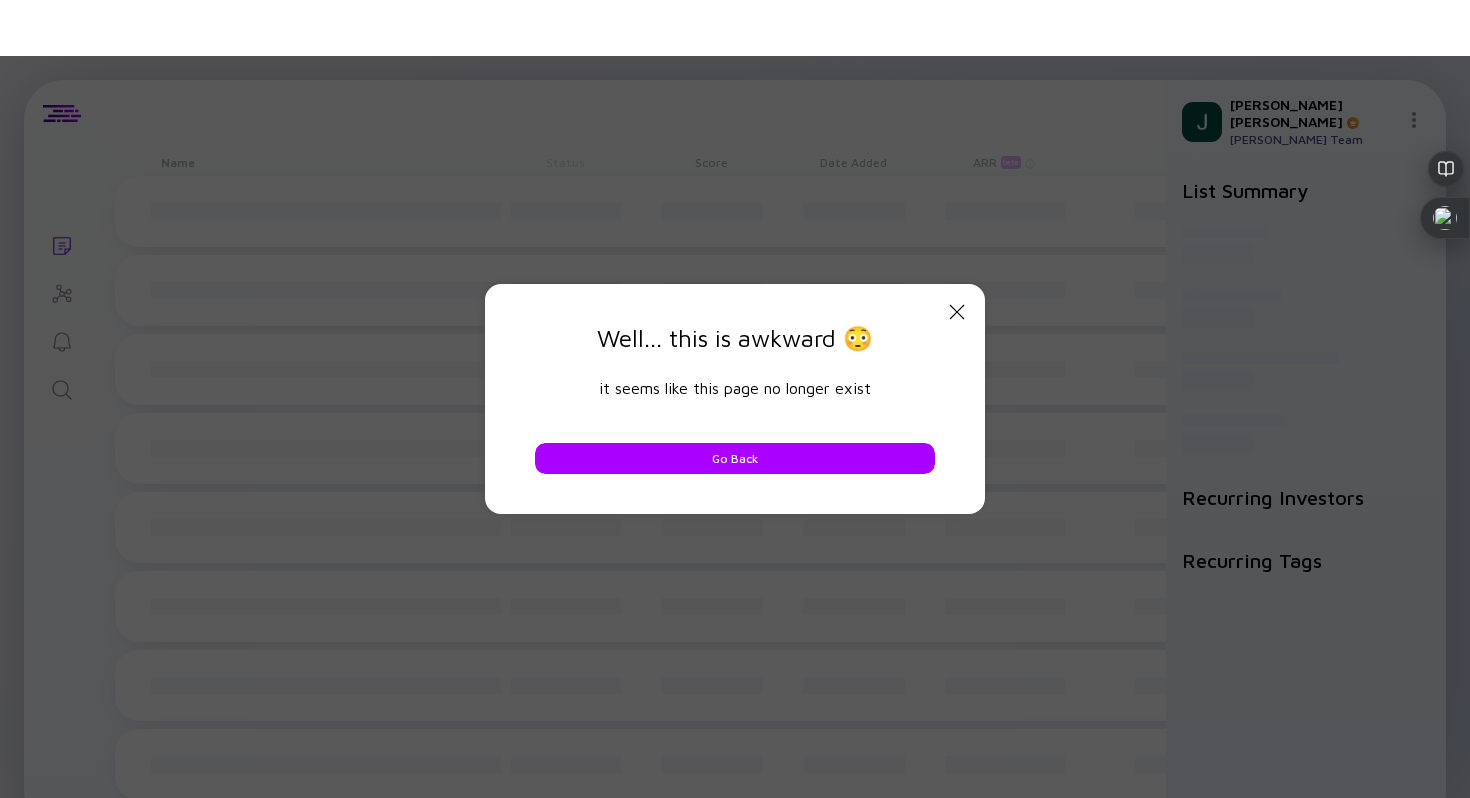 click on "Close Modal" 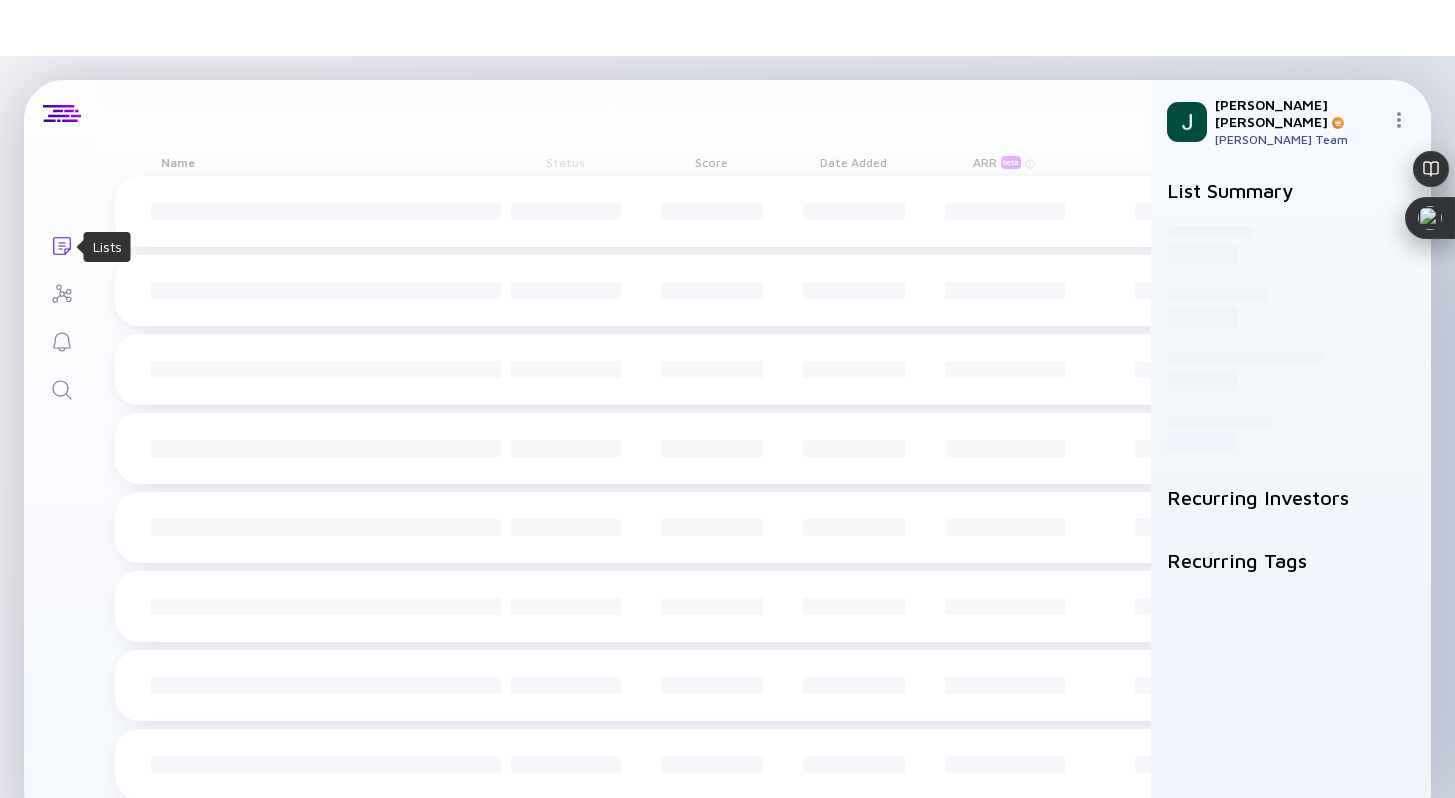click on "Lists" 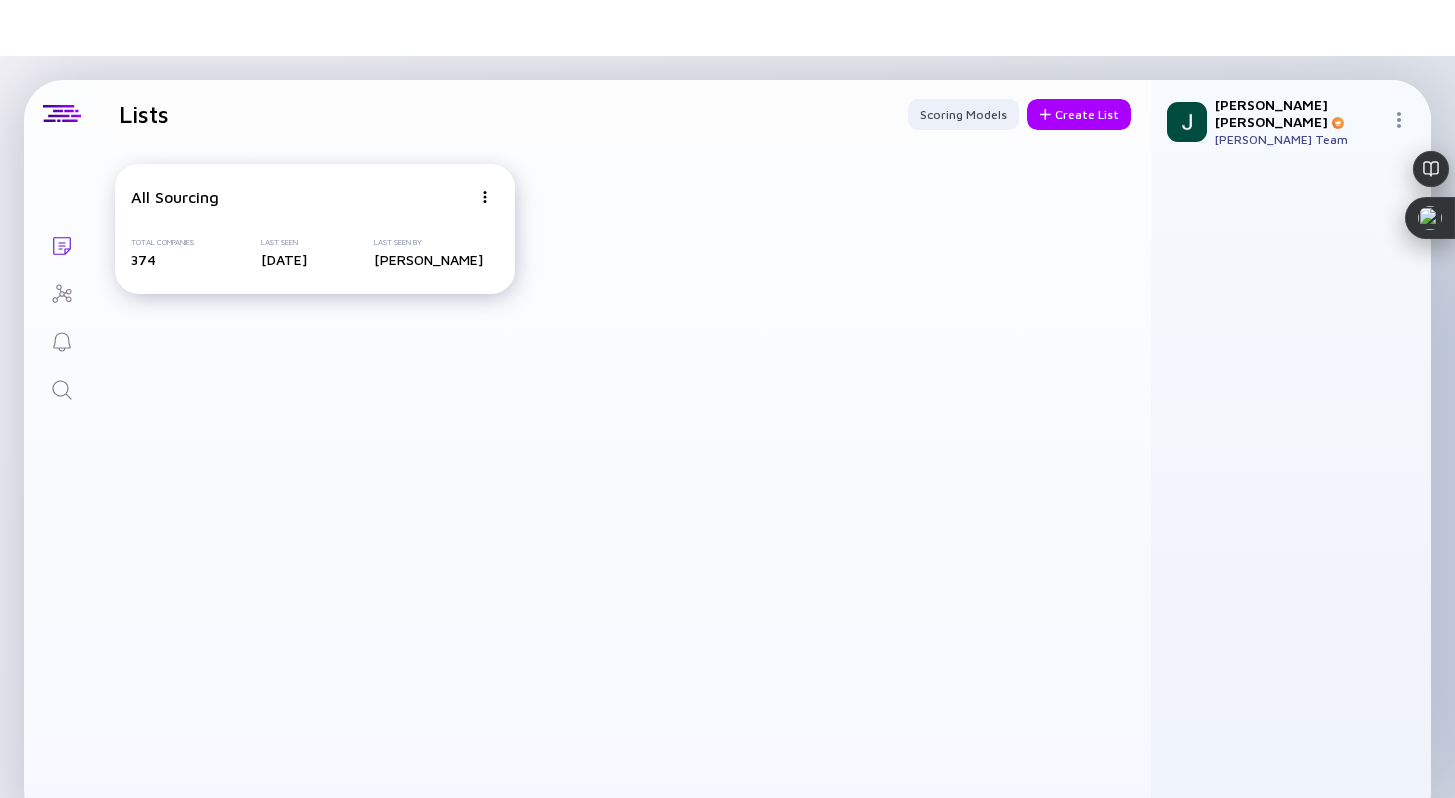 click on "All Sourcing Total Companies 374 Last Seen 3 days ago Last Seen By Jared Lederman" at bounding box center (315, 229) 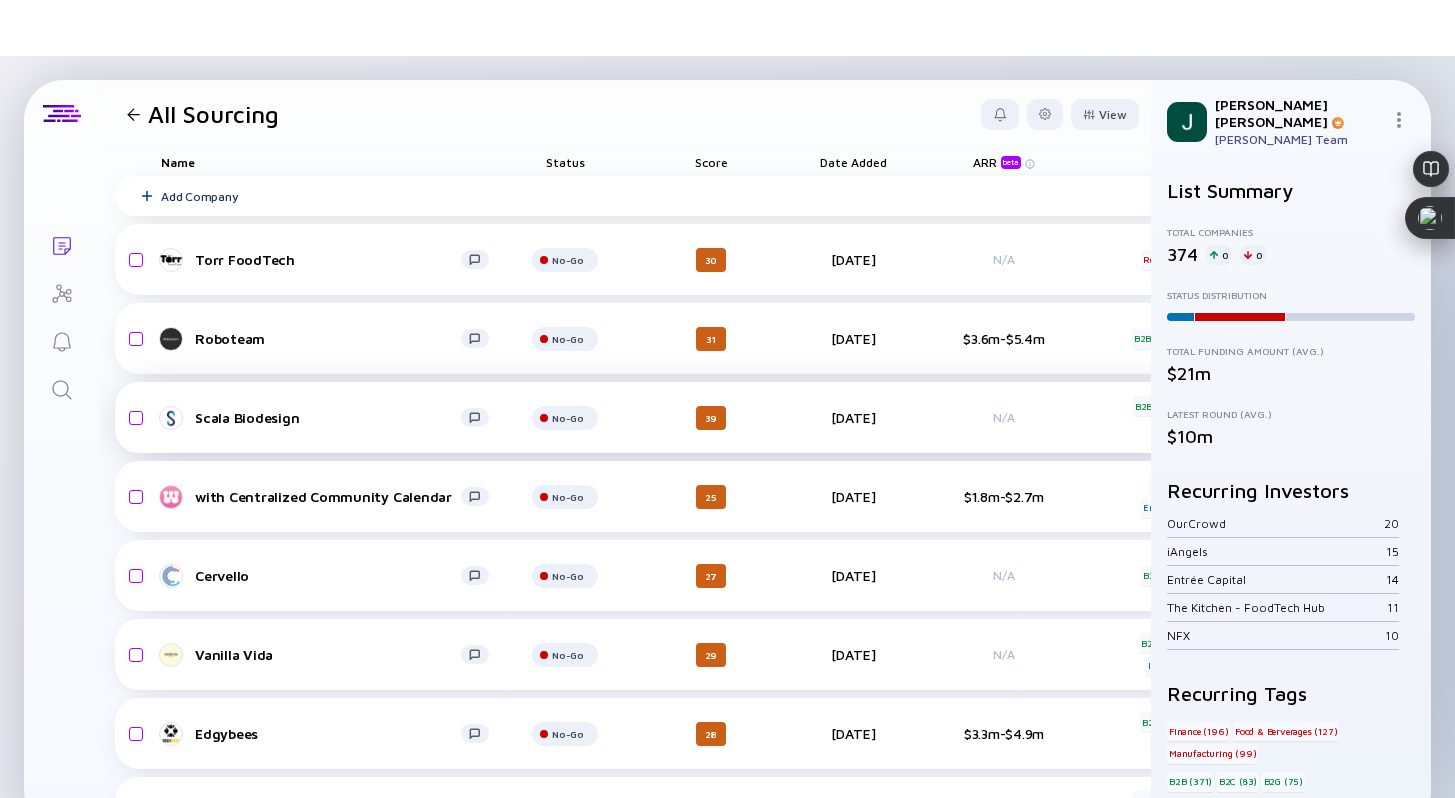 scroll, scrollTop: 0, scrollLeft: 0, axis: both 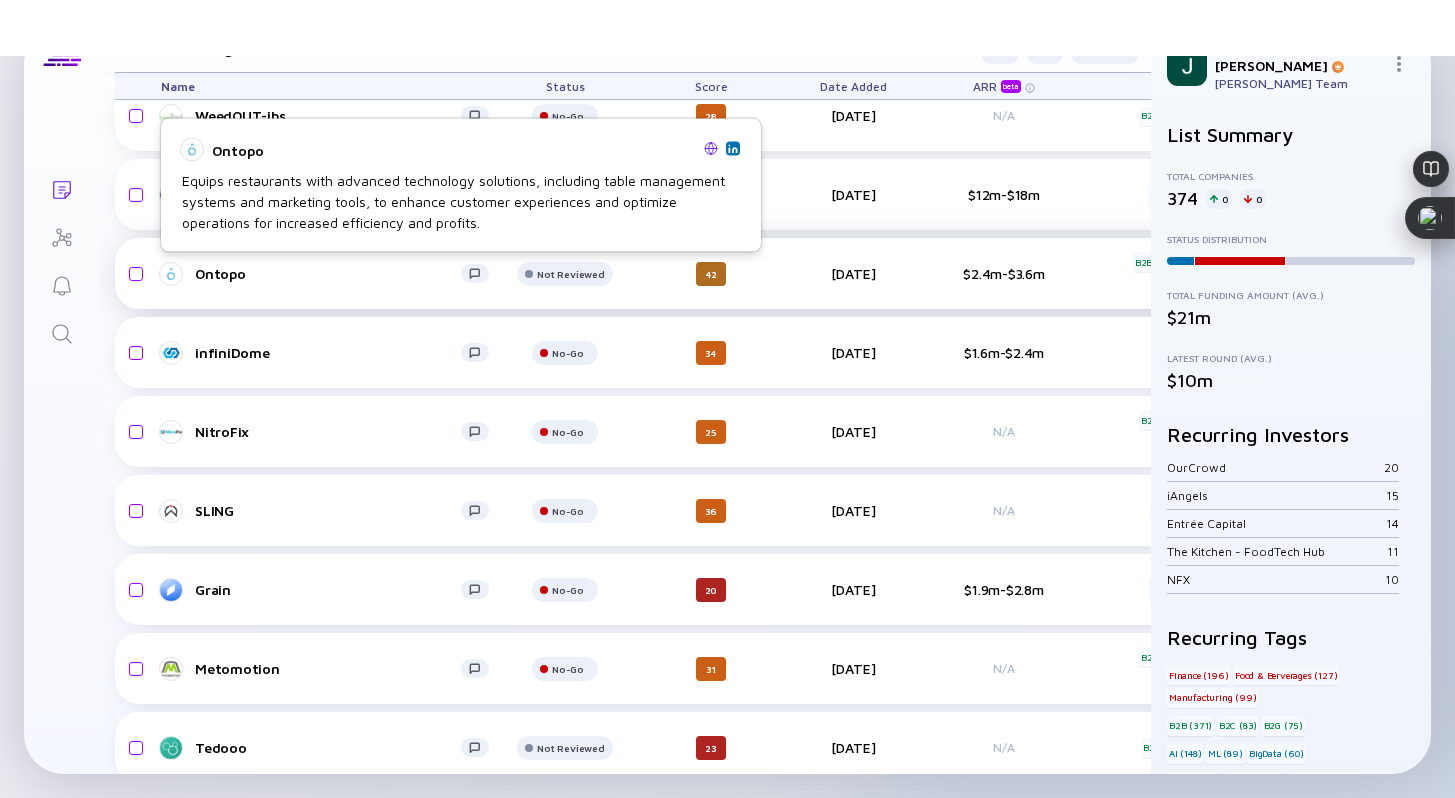 click on "Ontopo" at bounding box center (328, 273) 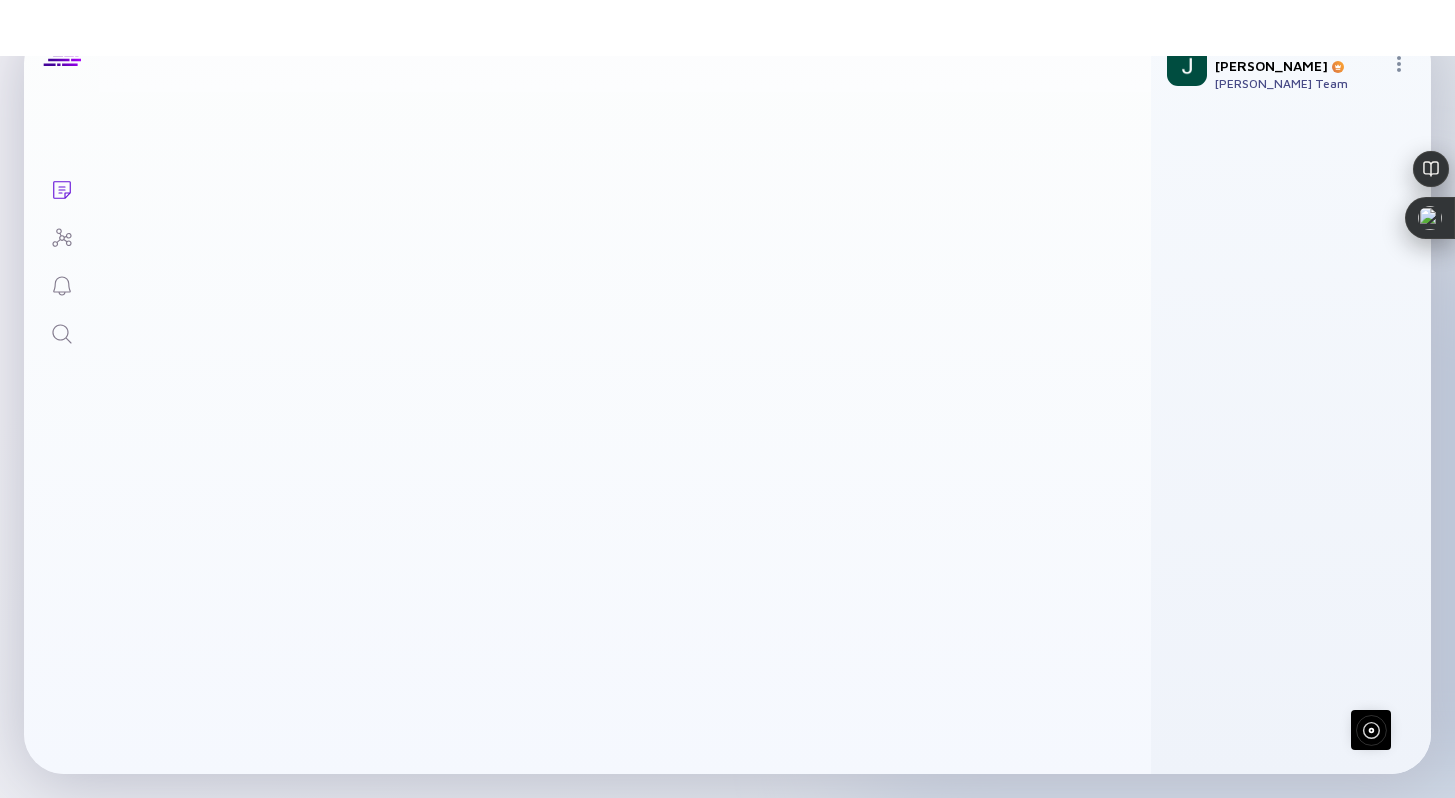 scroll, scrollTop: 0, scrollLeft: 0, axis: both 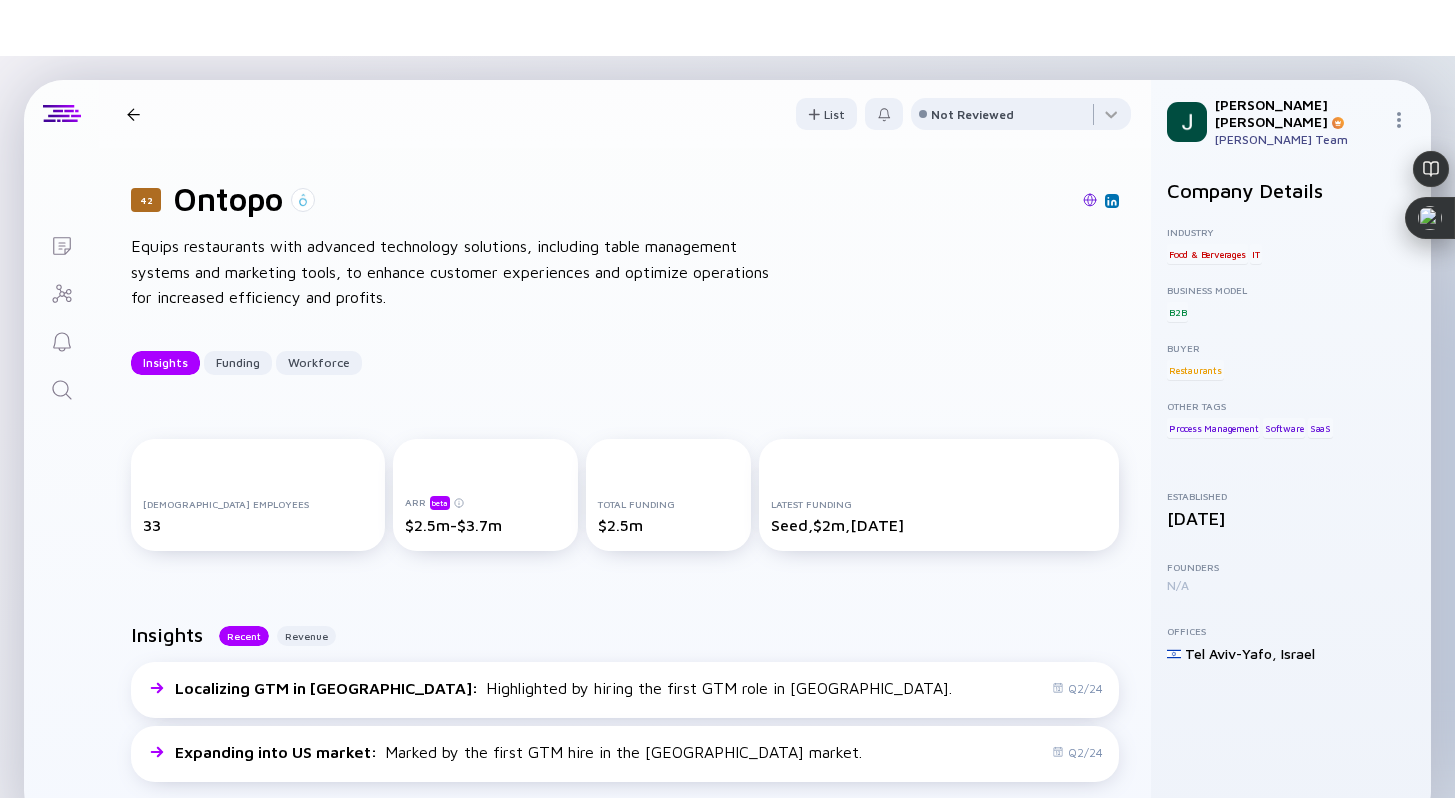 click at bounding box center (1090, 200) 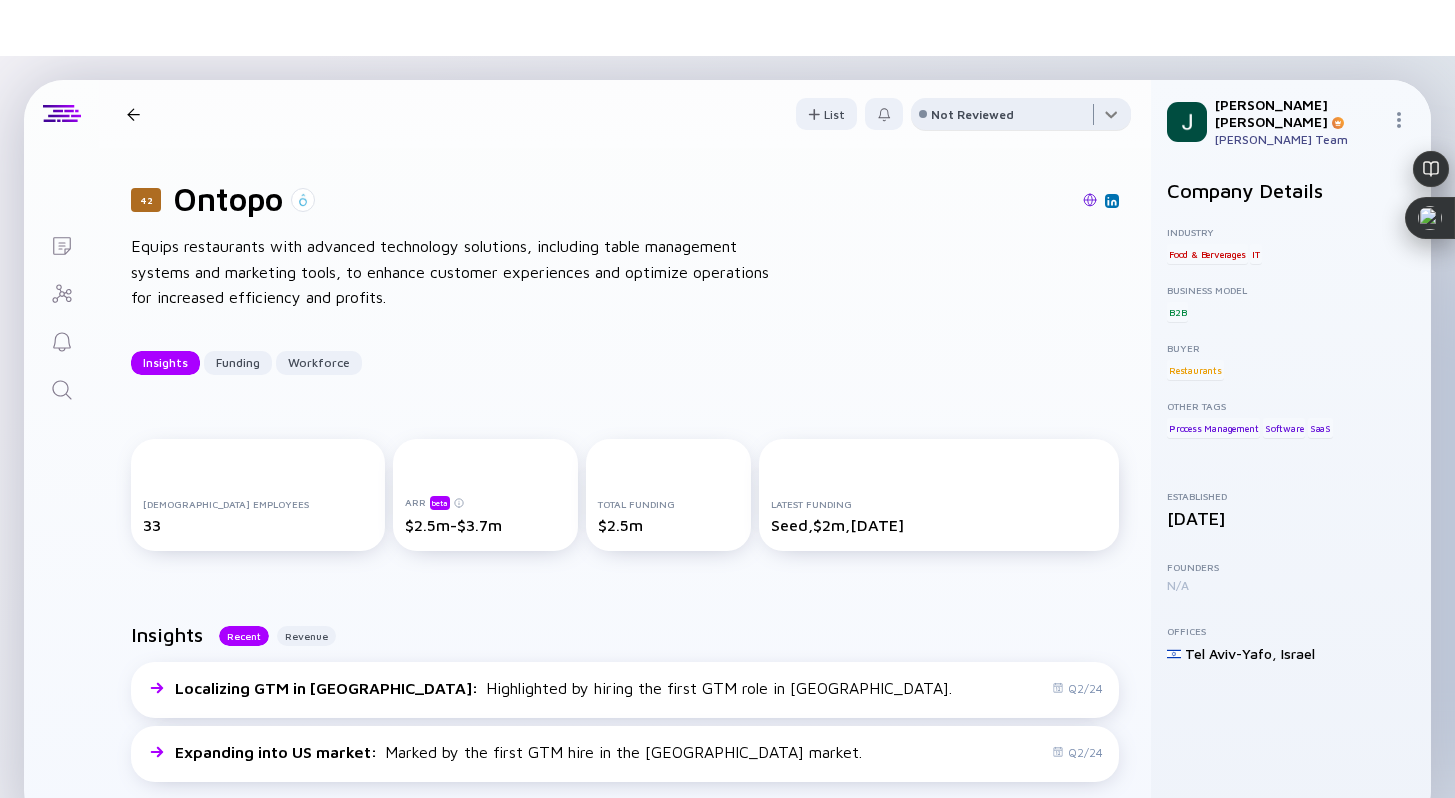 click at bounding box center [1021, 118] 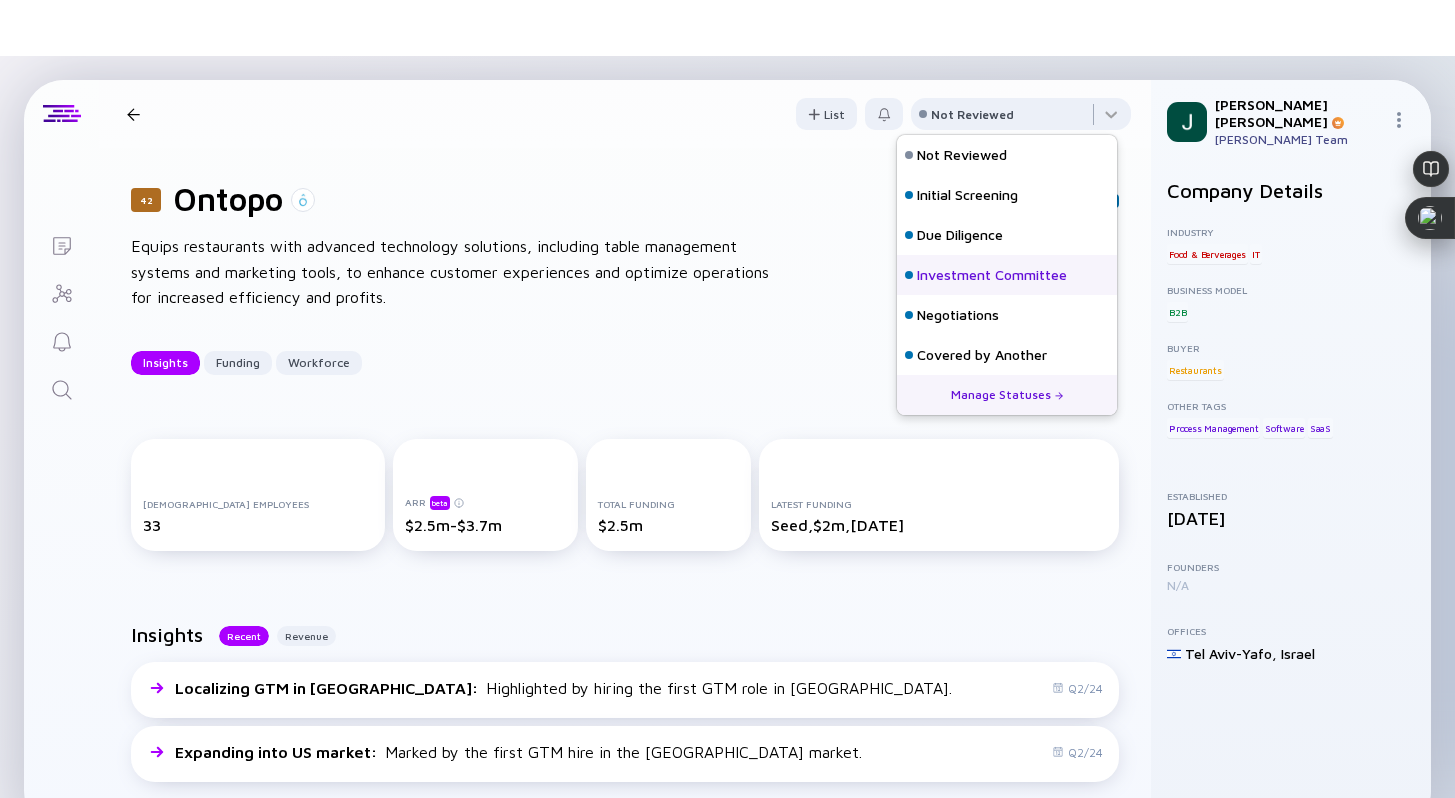 scroll, scrollTop: 128, scrollLeft: 0, axis: vertical 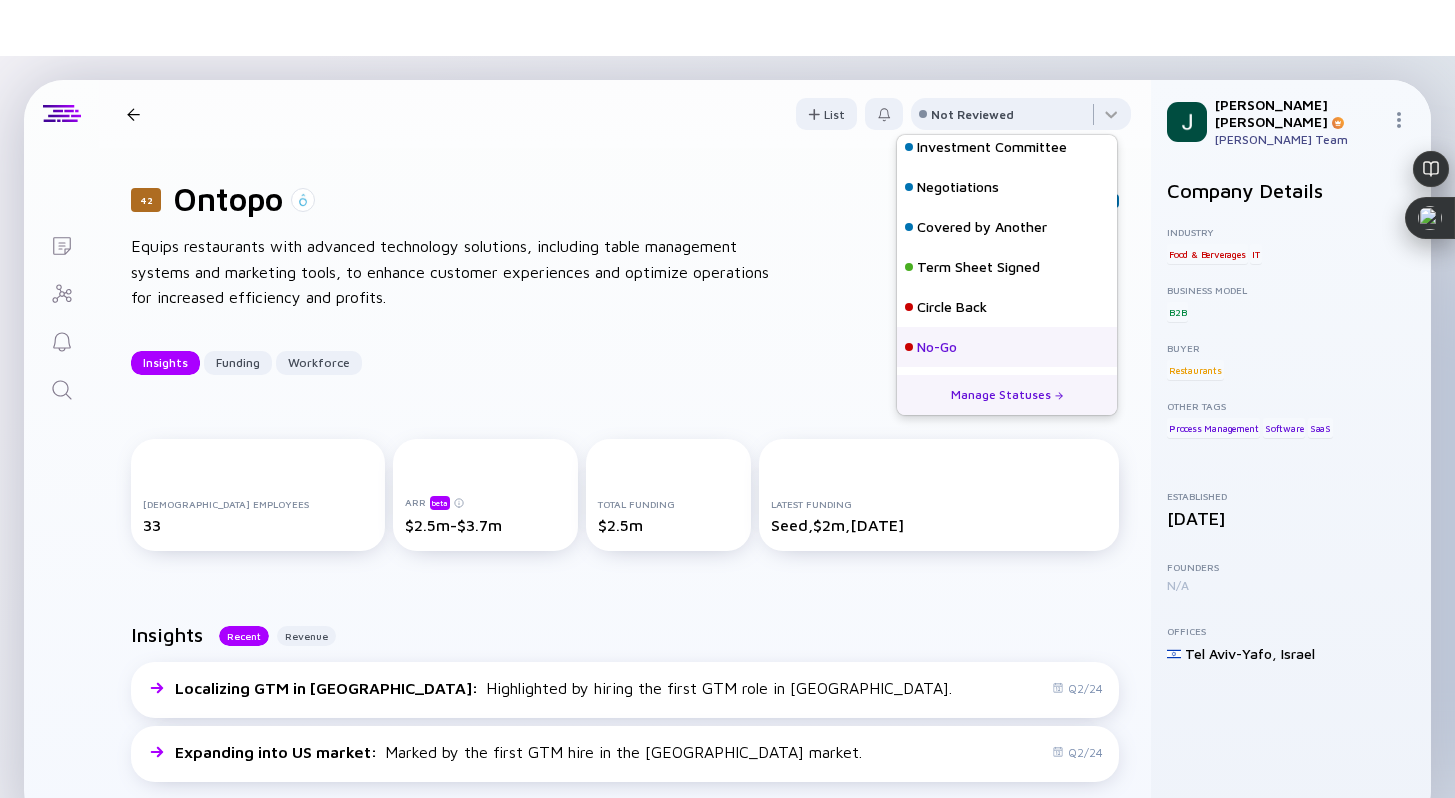 click on "No-Go" at bounding box center (937, 347) 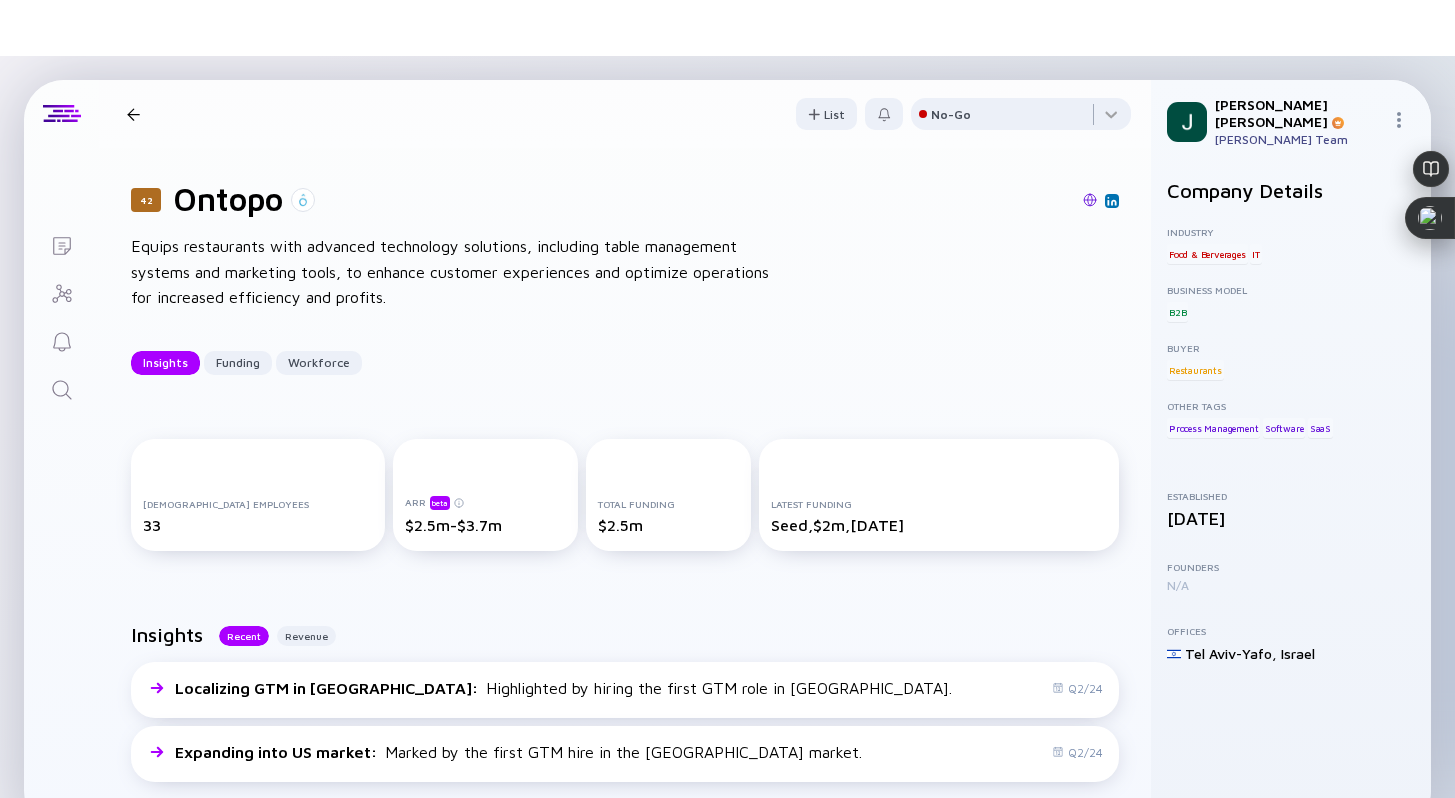 click at bounding box center (133, 114) 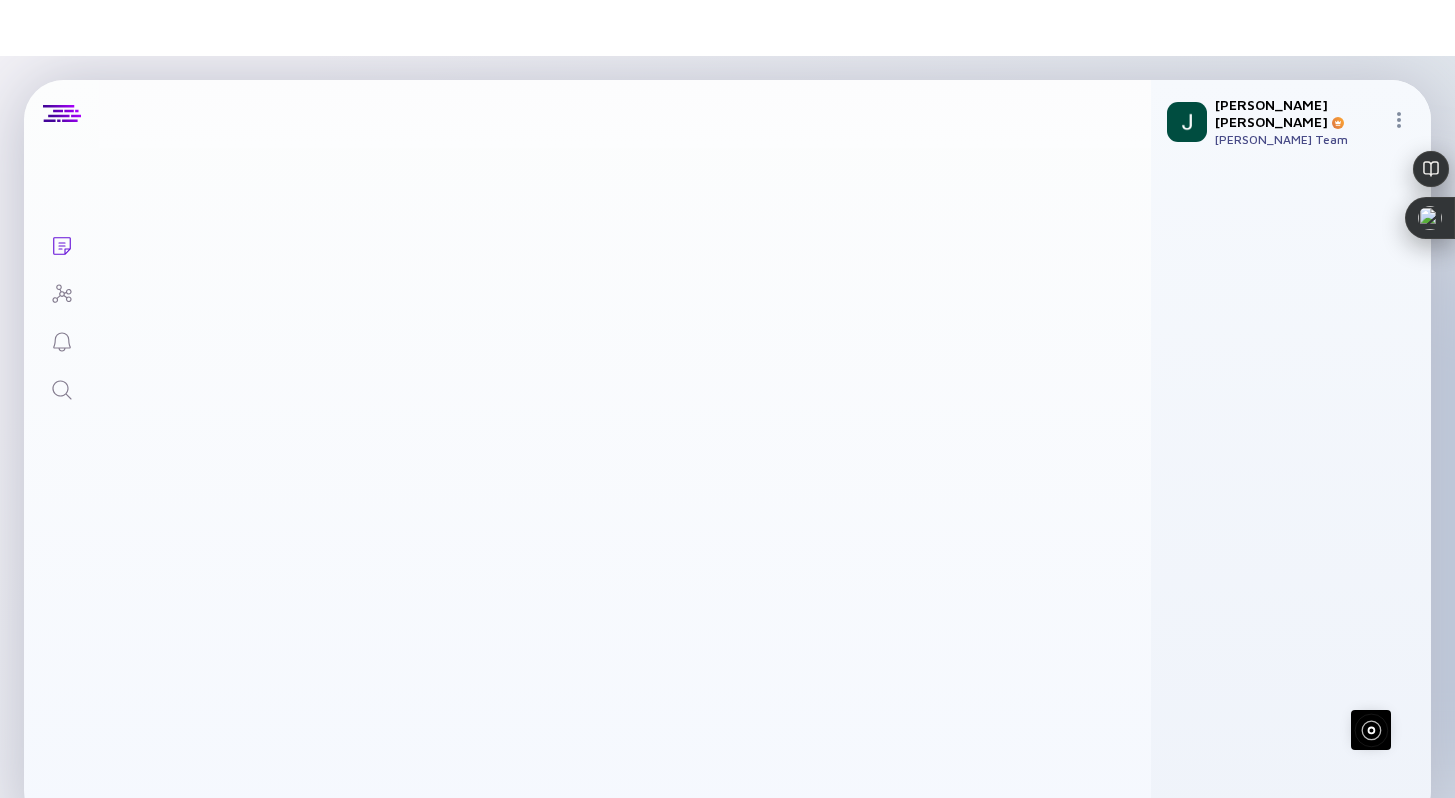 scroll, scrollTop: 8, scrollLeft: 0, axis: vertical 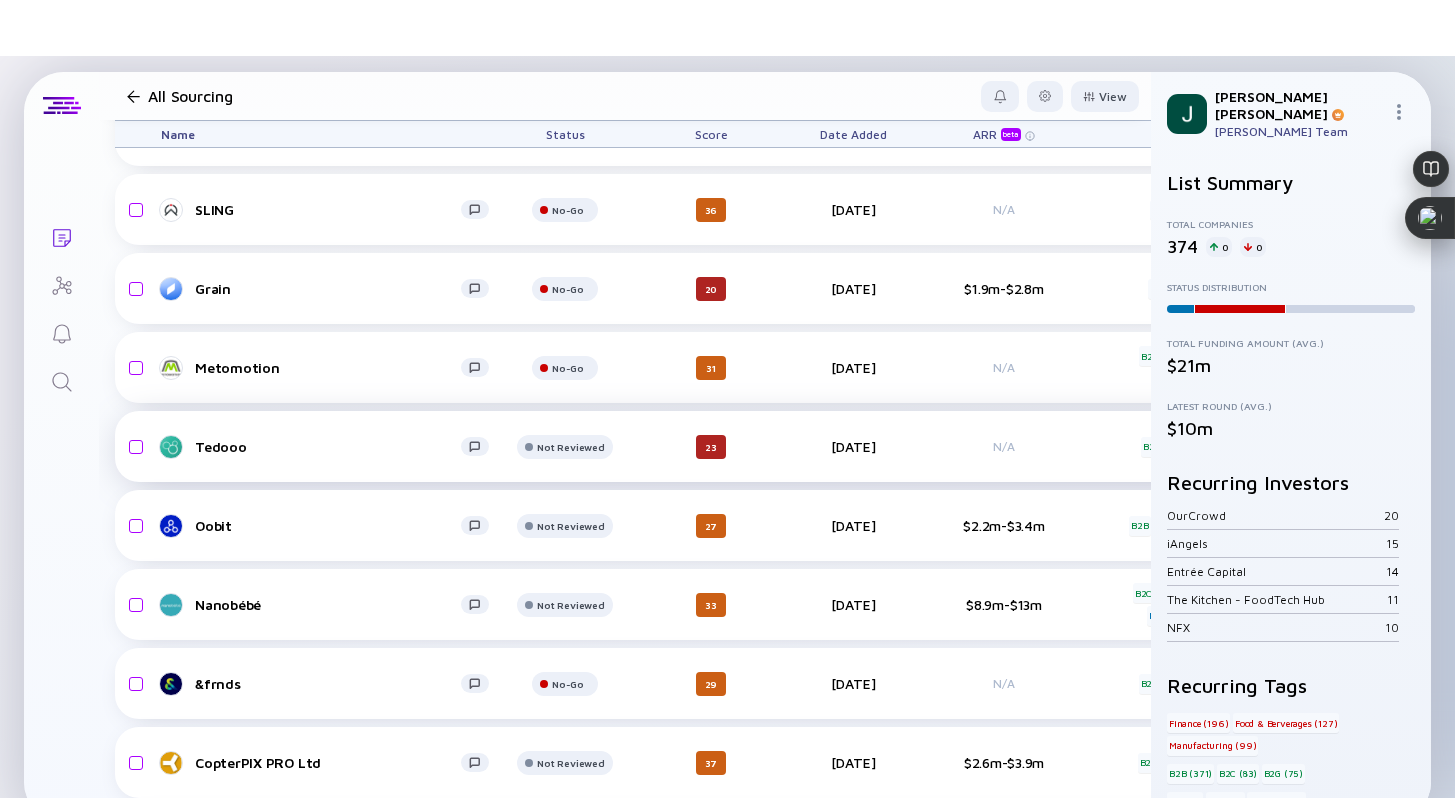 click on "Tedooo" at bounding box center (328, 446) 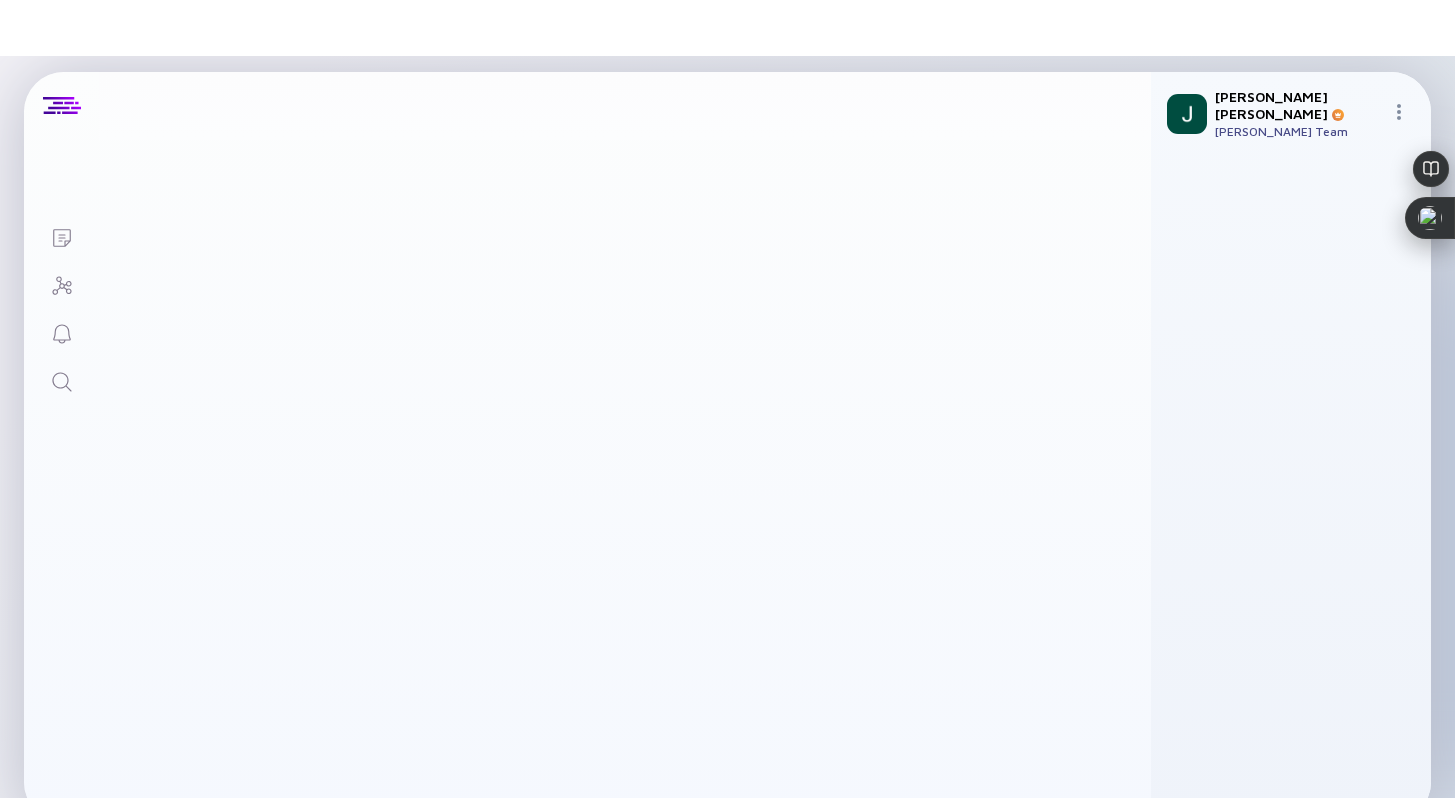scroll, scrollTop: 0, scrollLeft: 0, axis: both 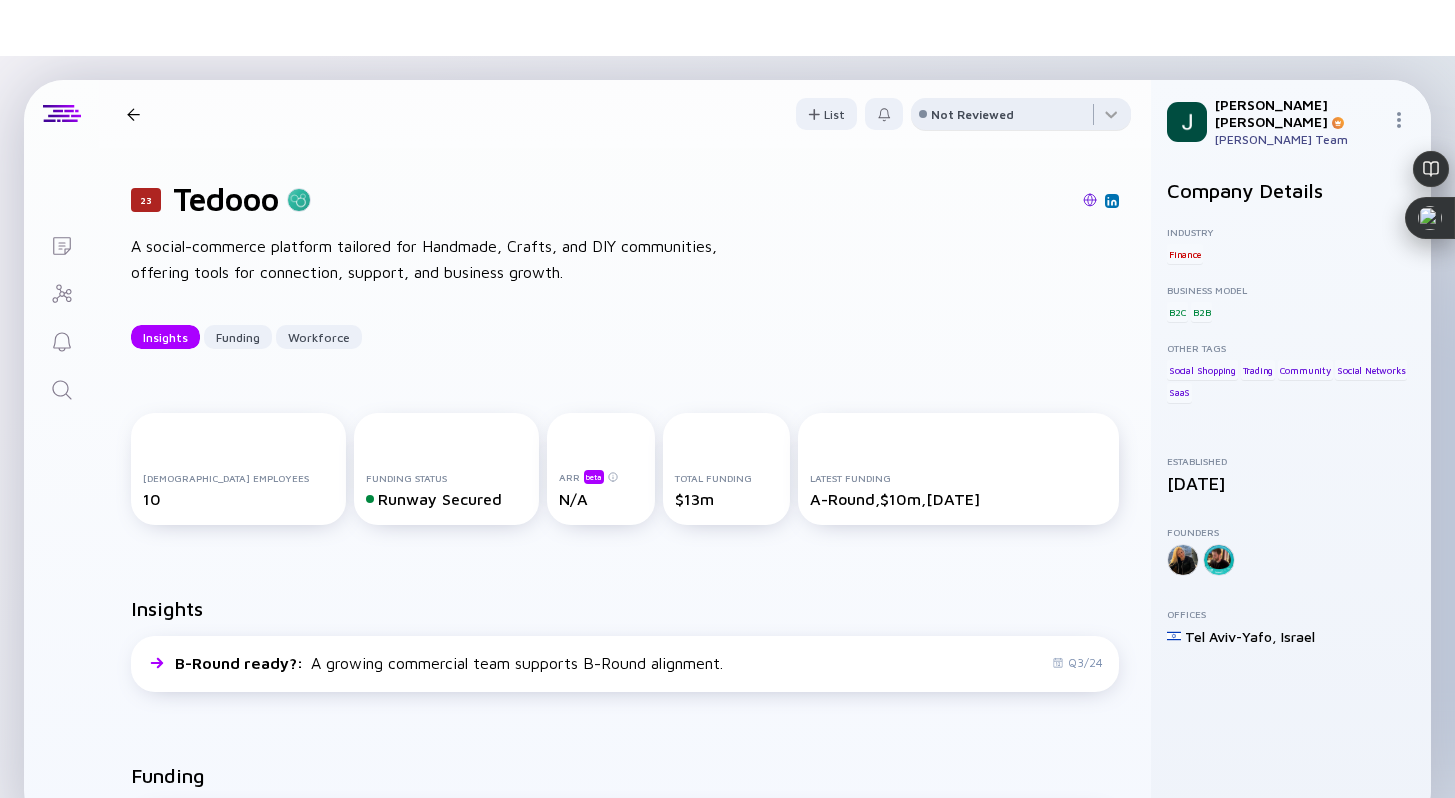 click on "Not Reviewed" at bounding box center [972, 114] 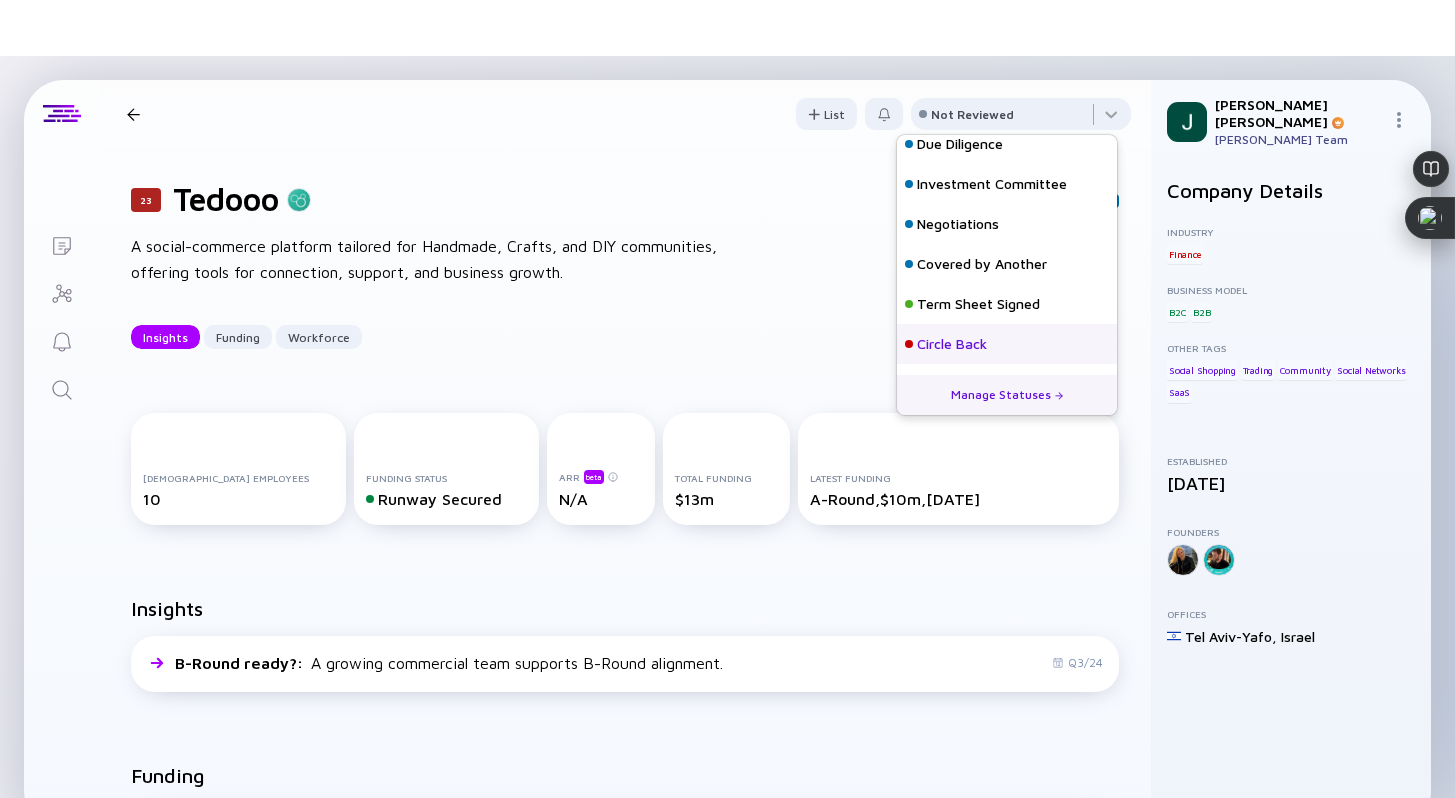 scroll, scrollTop: 128, scrollLeft: 0, axis: vertical 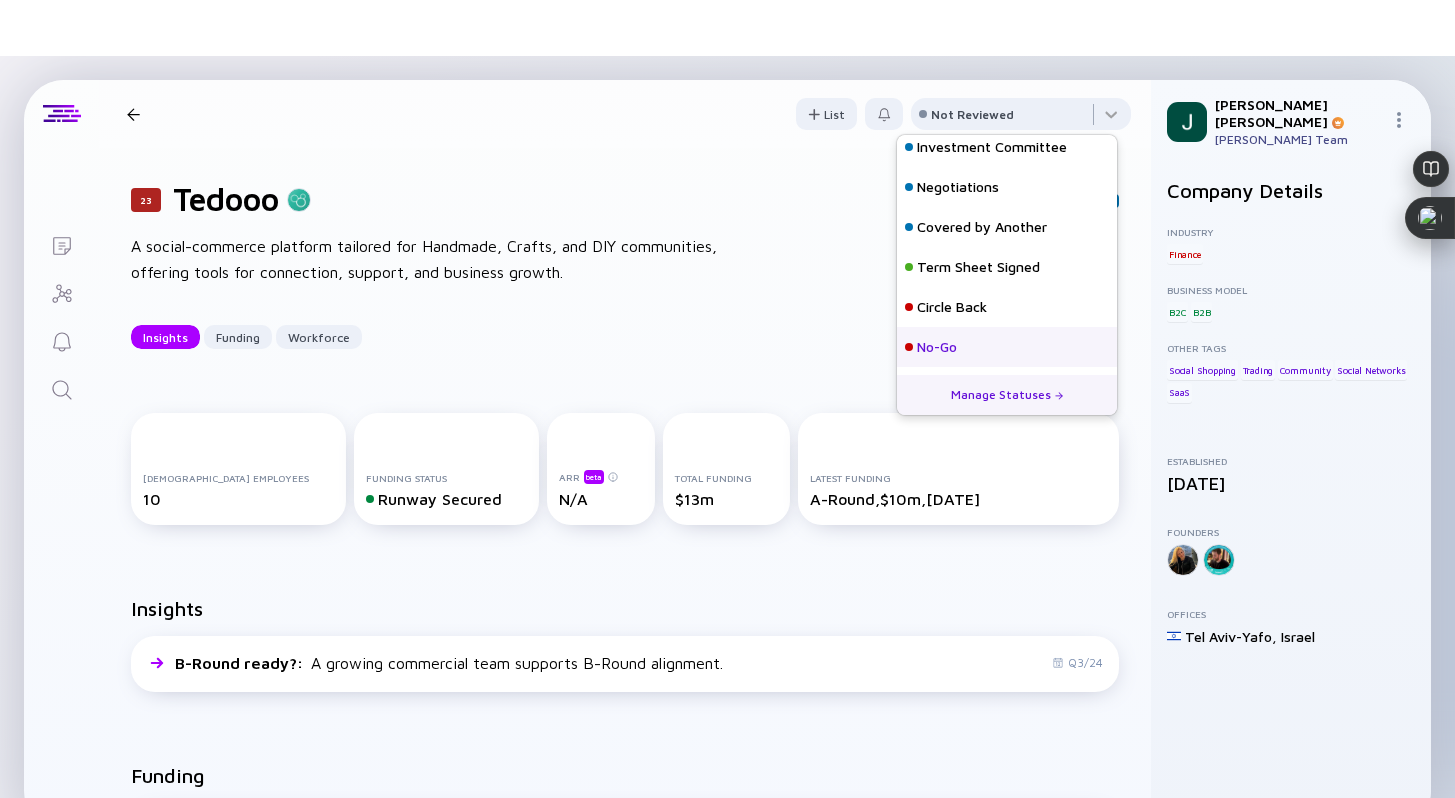click on "No-Go" at bounding box center (1007, 347) 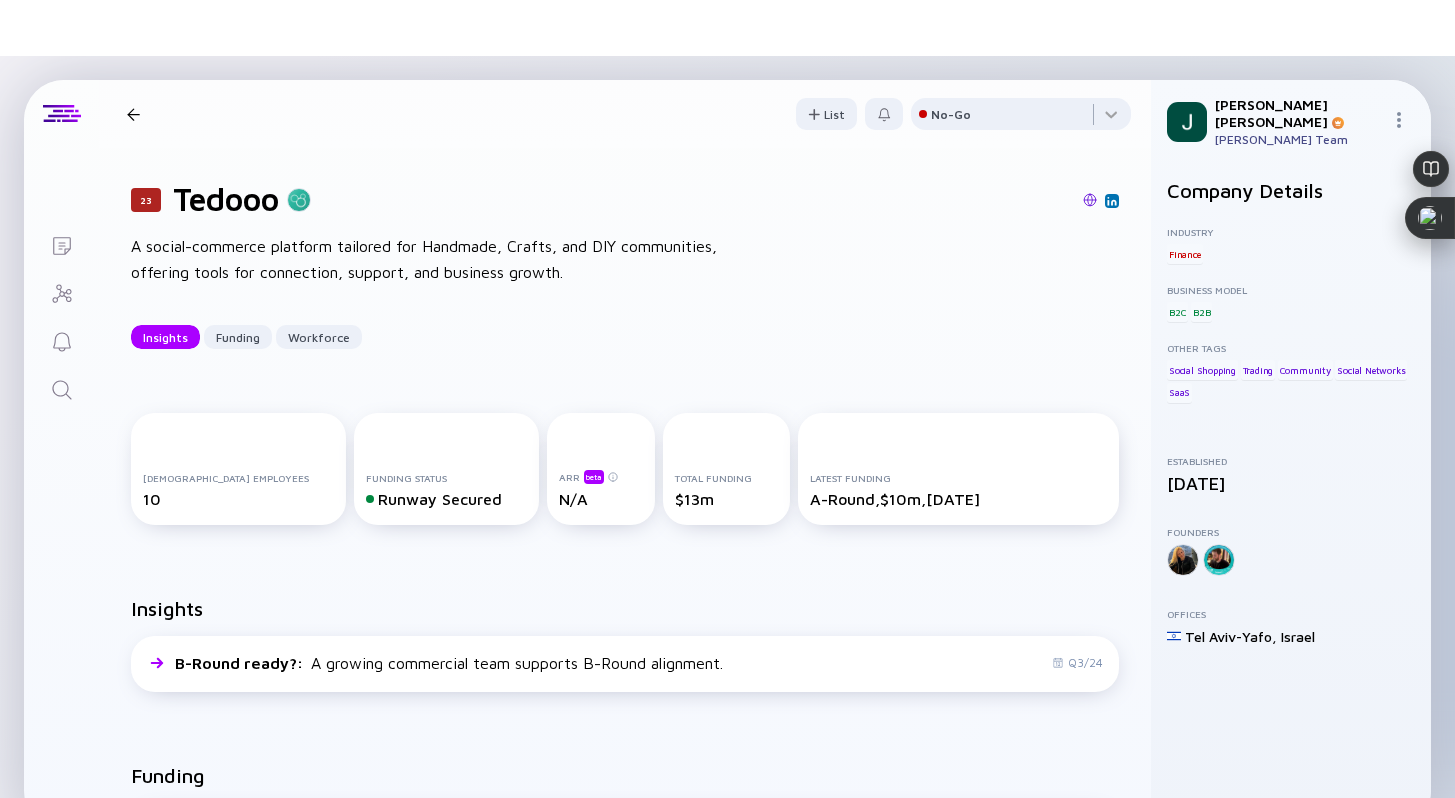 click at bounding box center (133, 114) 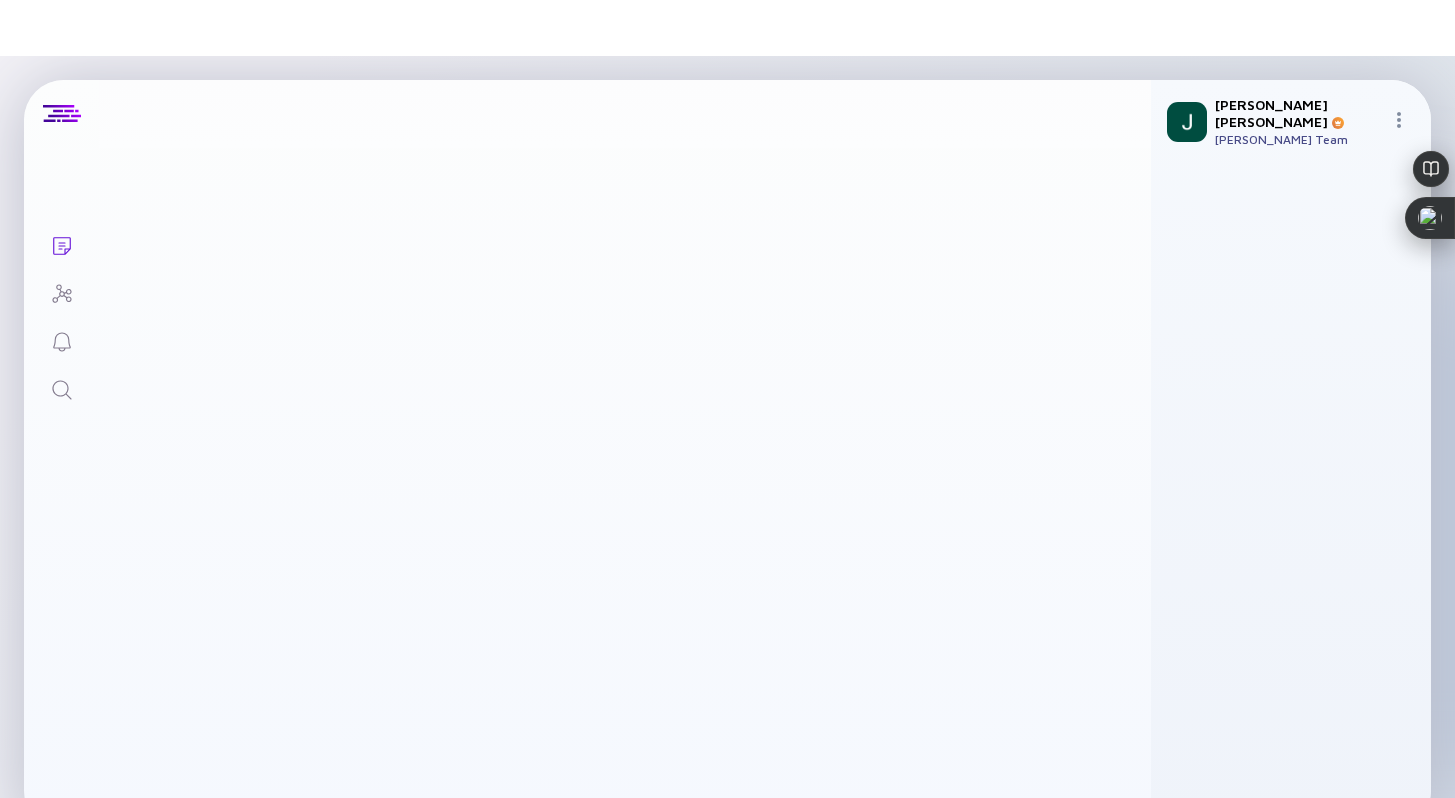 scroll, scrollTop: 1, scrollLeft: 0, axis: vertical 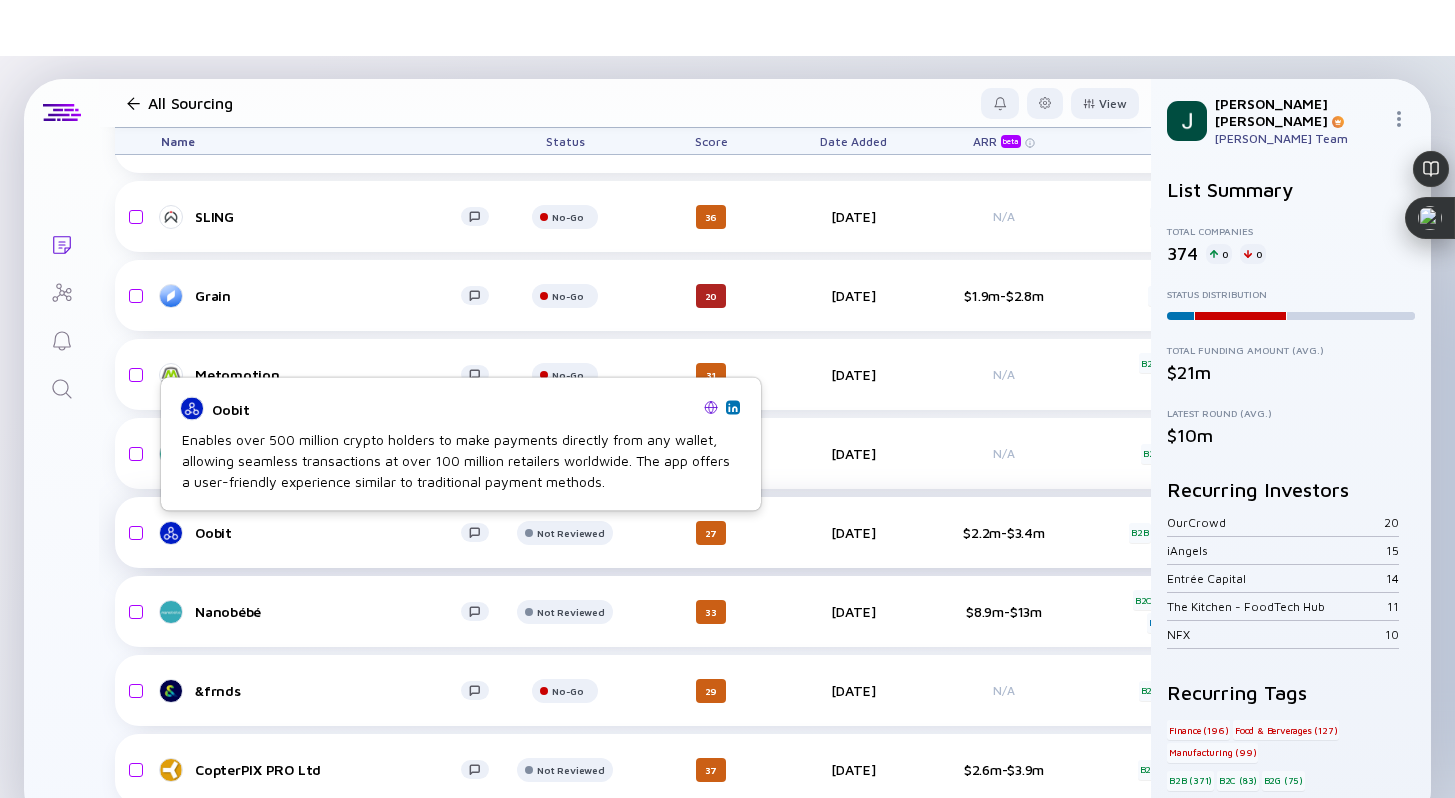 click on "Oobit" at bounding box center (328, 532) 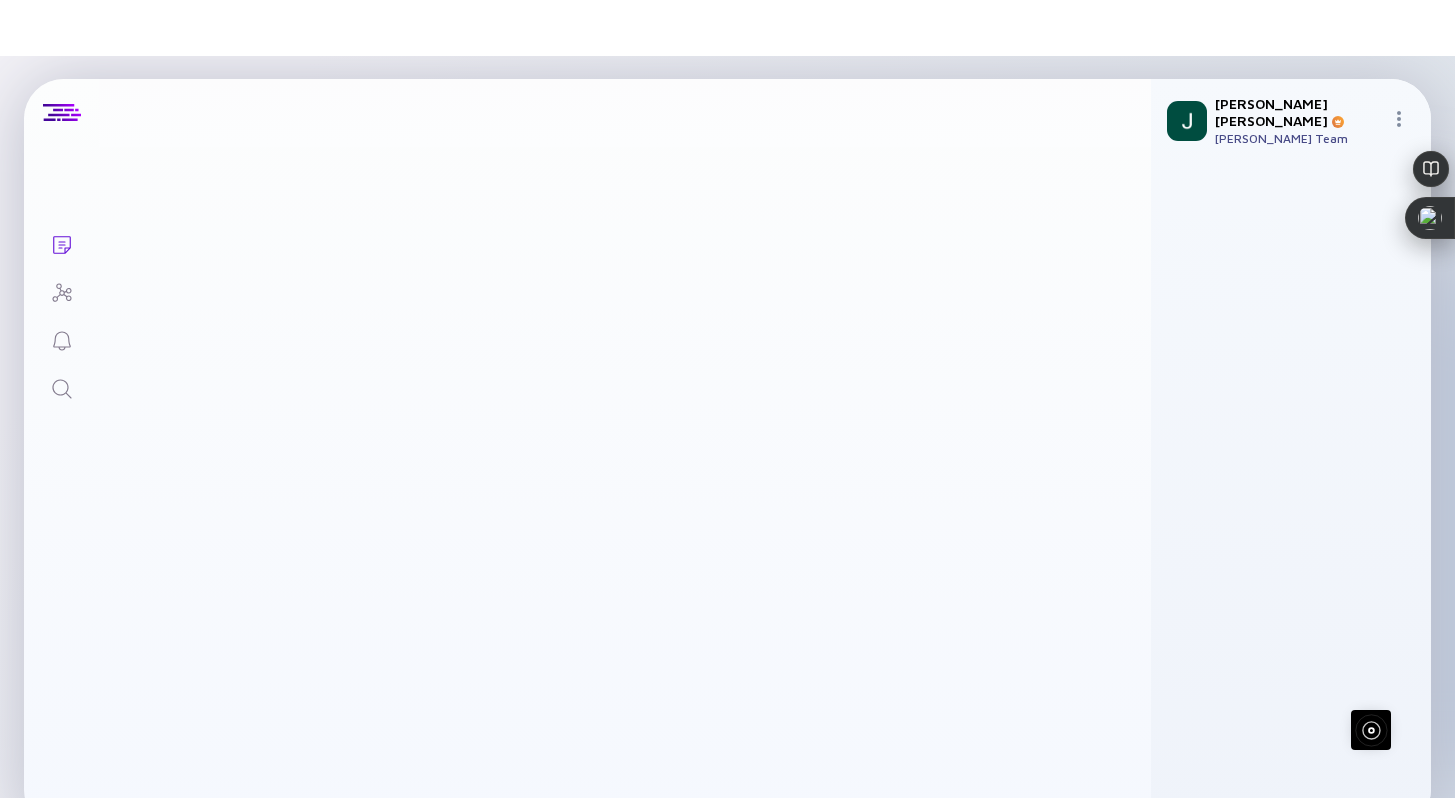 scroll, scrollTop: 0, scrollLeft: 0, axis: both 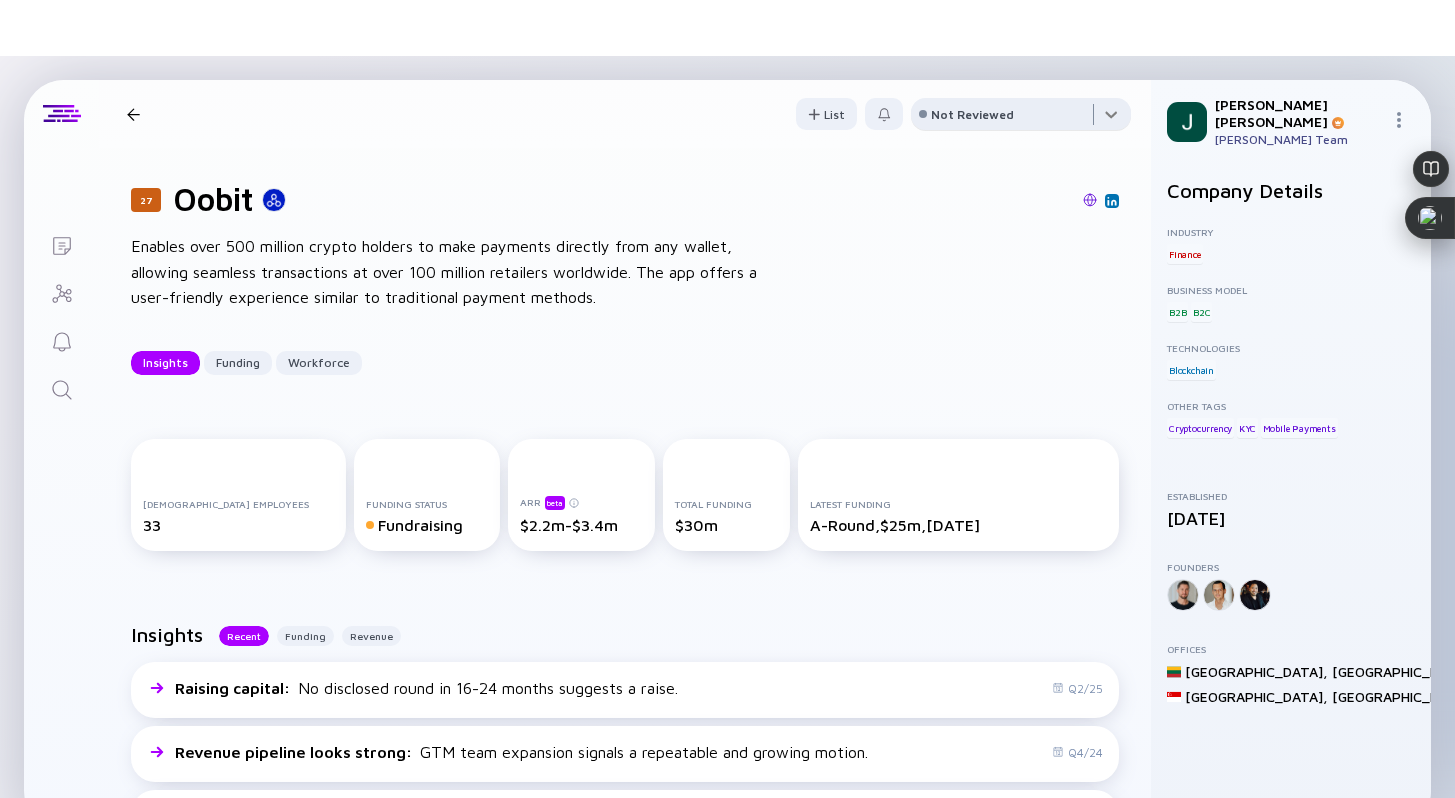 click at bounding box center [1021, 118] 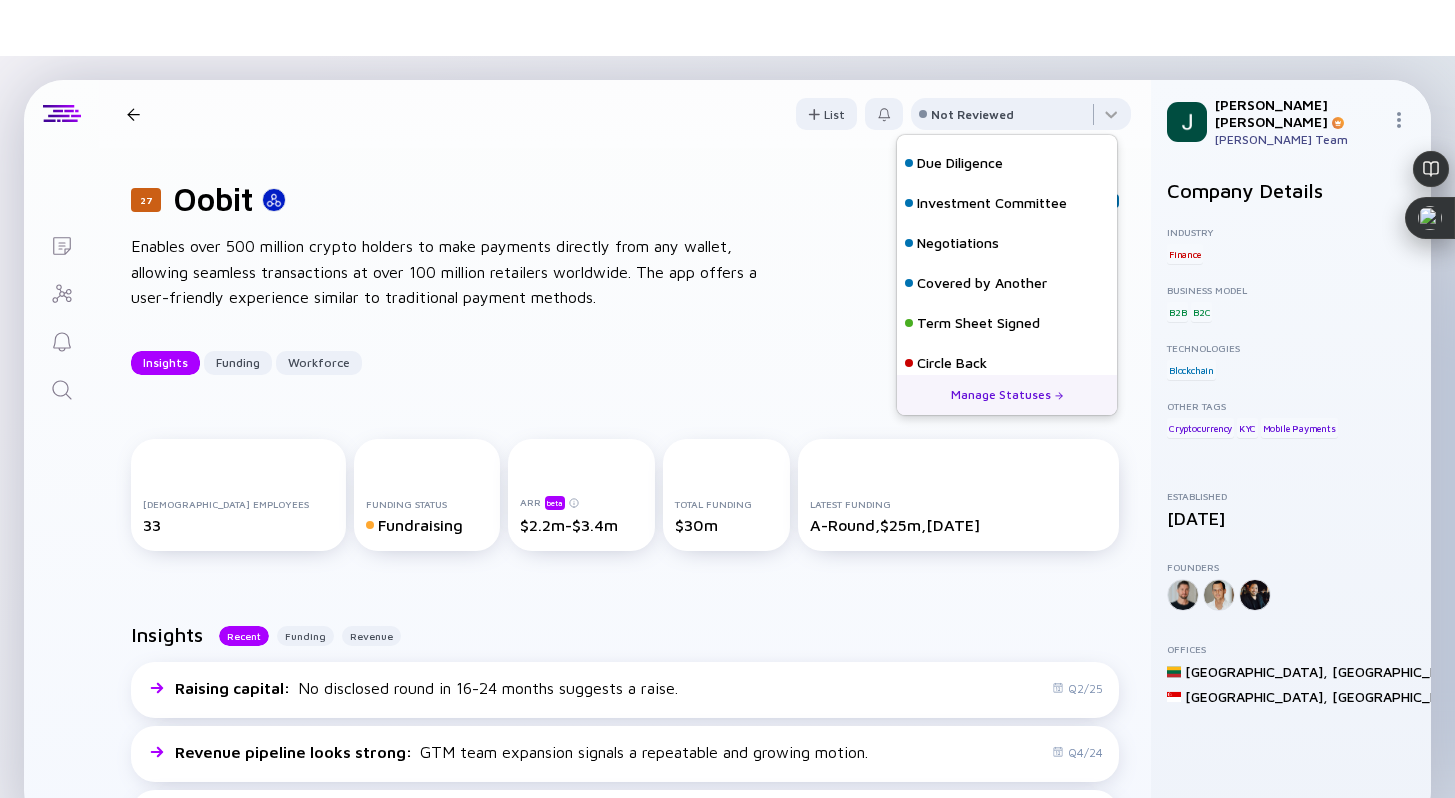 scroll, scrollTop: 128, scrollLeft: 0, axis: vertical 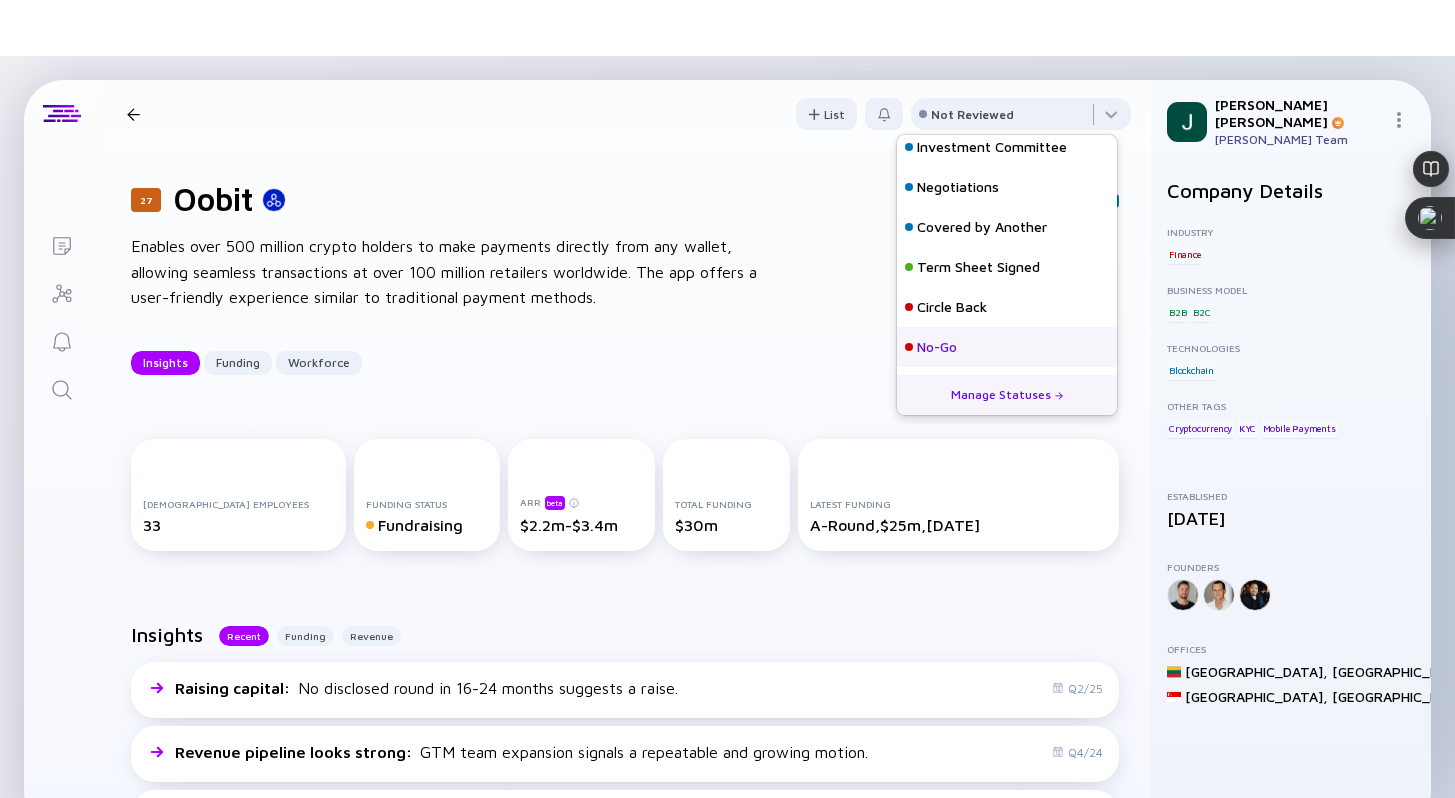 click on "No-Go" at bounding box center [937, 347] 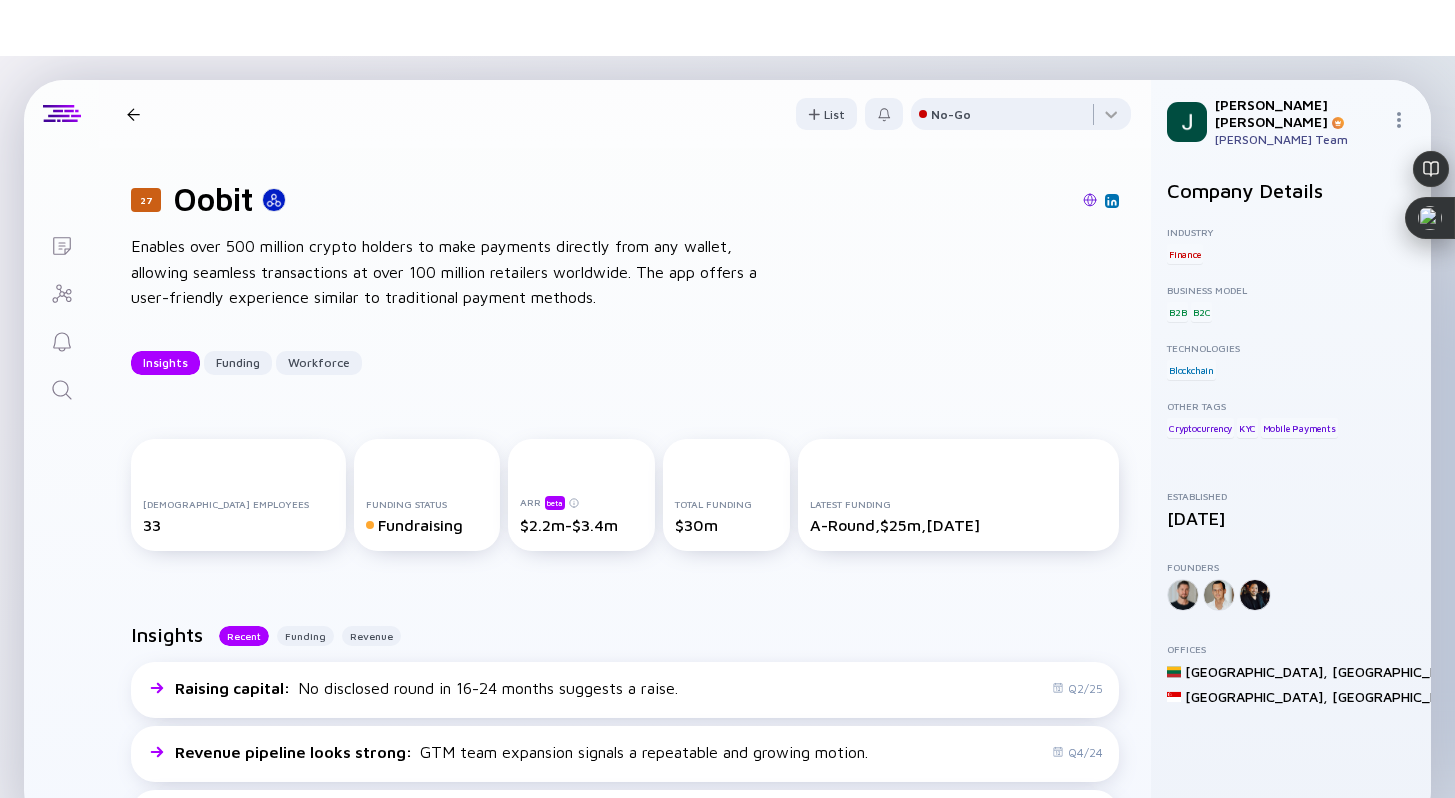 click at bounding box center (133, 114) 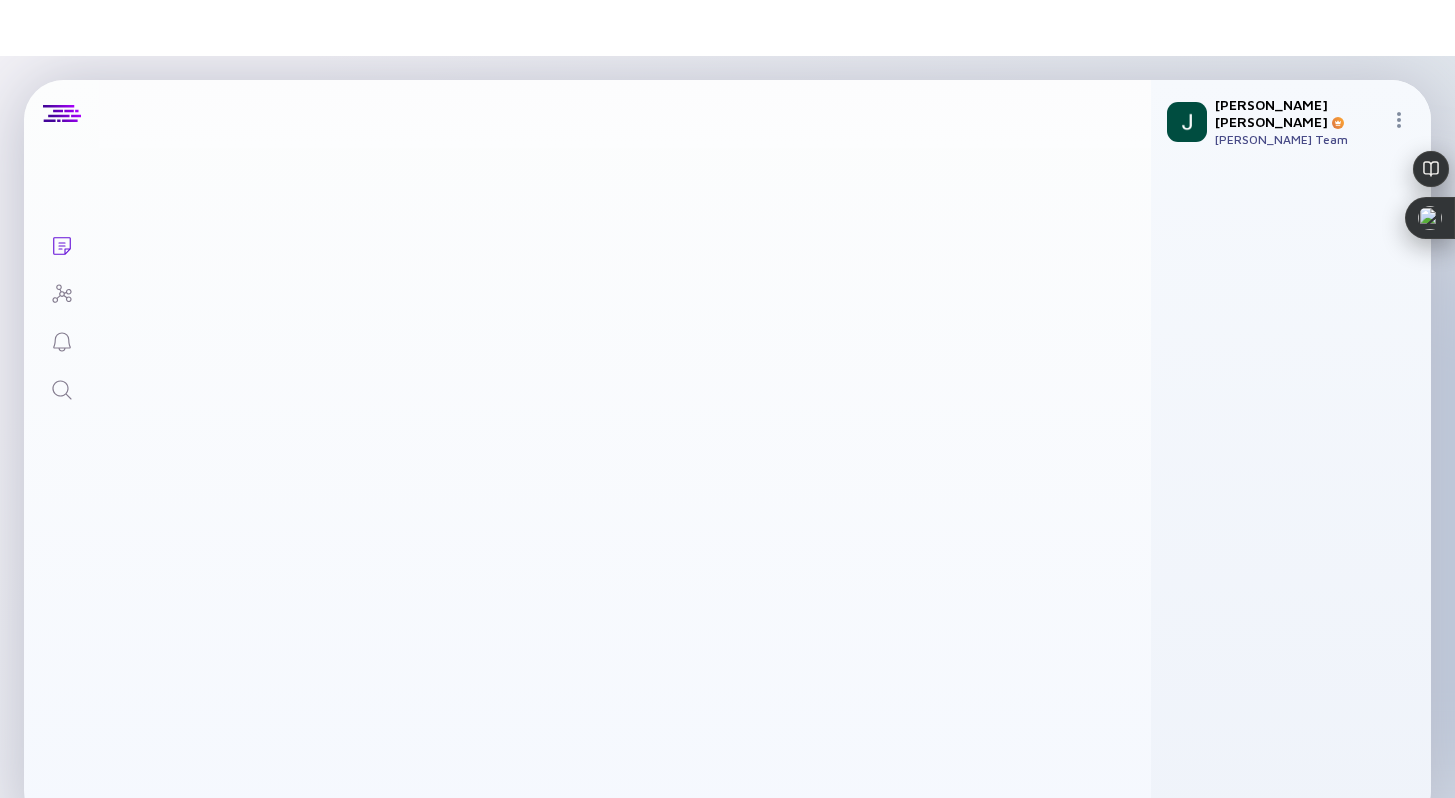 scroll 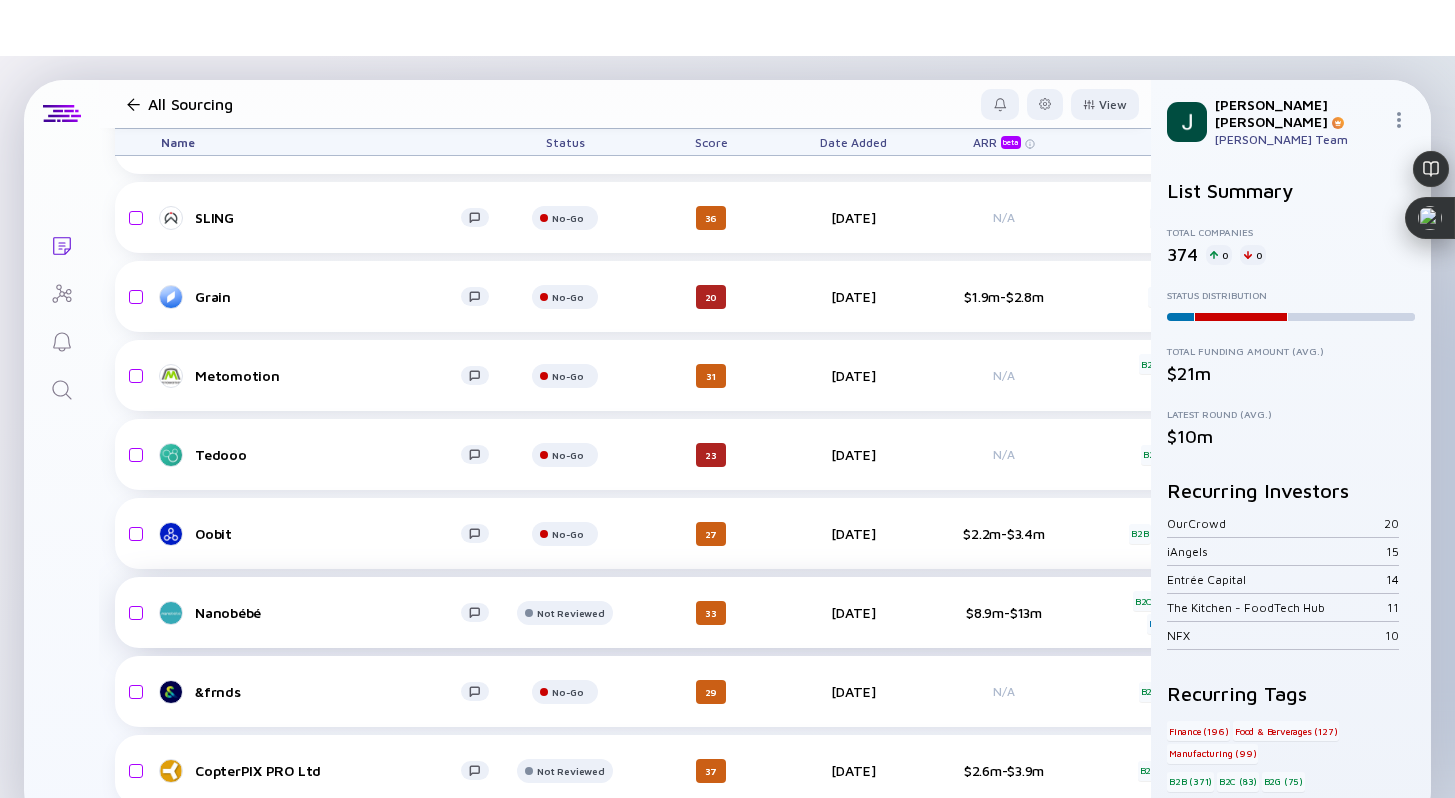 click on "Nanobébé Not Reviewed 33 4 days ago $8.9m-$13m
B2C Food & Berverages Medical Products headcount-nanobb 24 1 Headcount salesColumn-nanobb 0 Sales marketingColumn-nanobb 6 ( 25% ) Marketing B-Round $8.3m,
Jul 2020" at bounding box center [1036, 612] 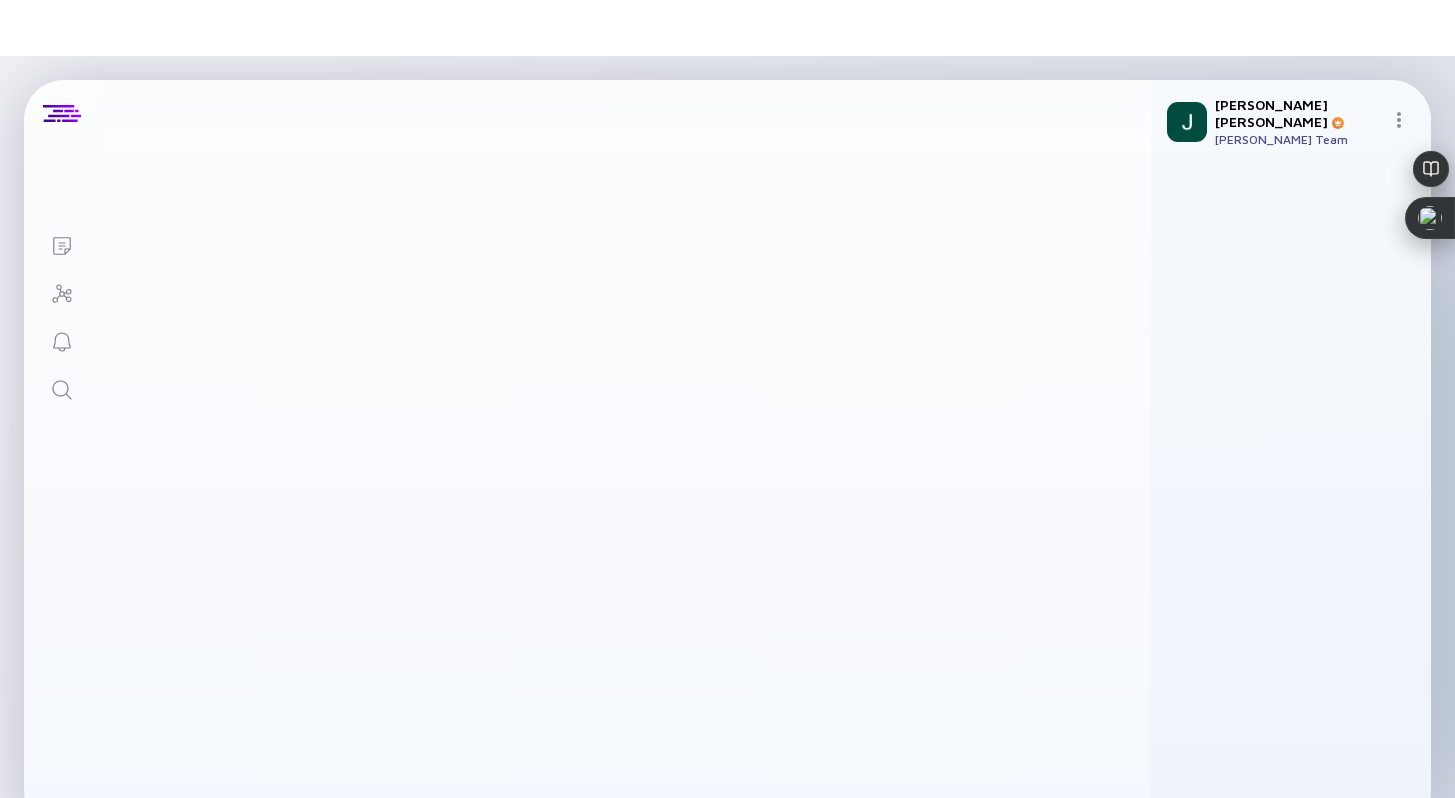 scroll, scrollTop: 0, scrollLeft: 0, axis: both 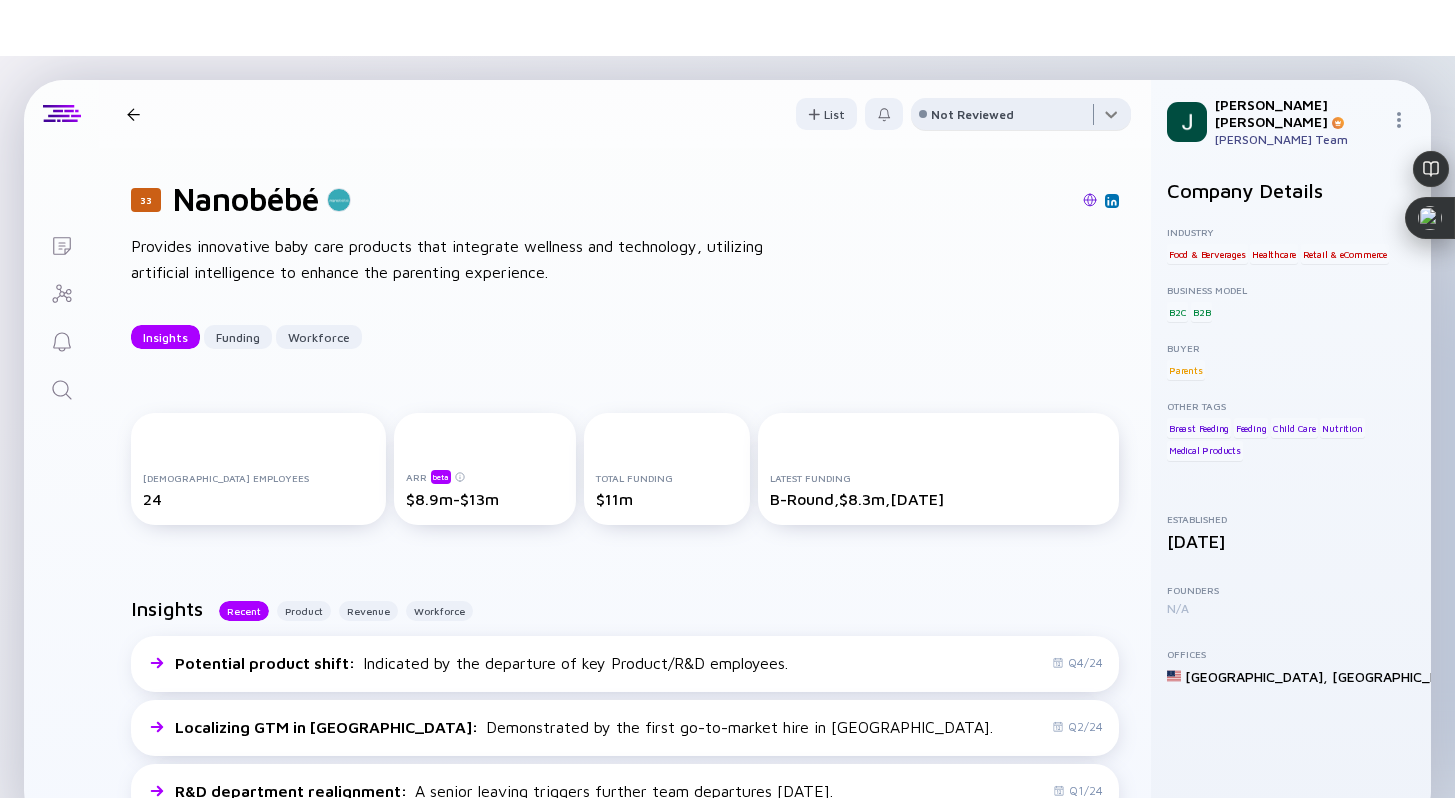 click at bounding box center [1021, 118] 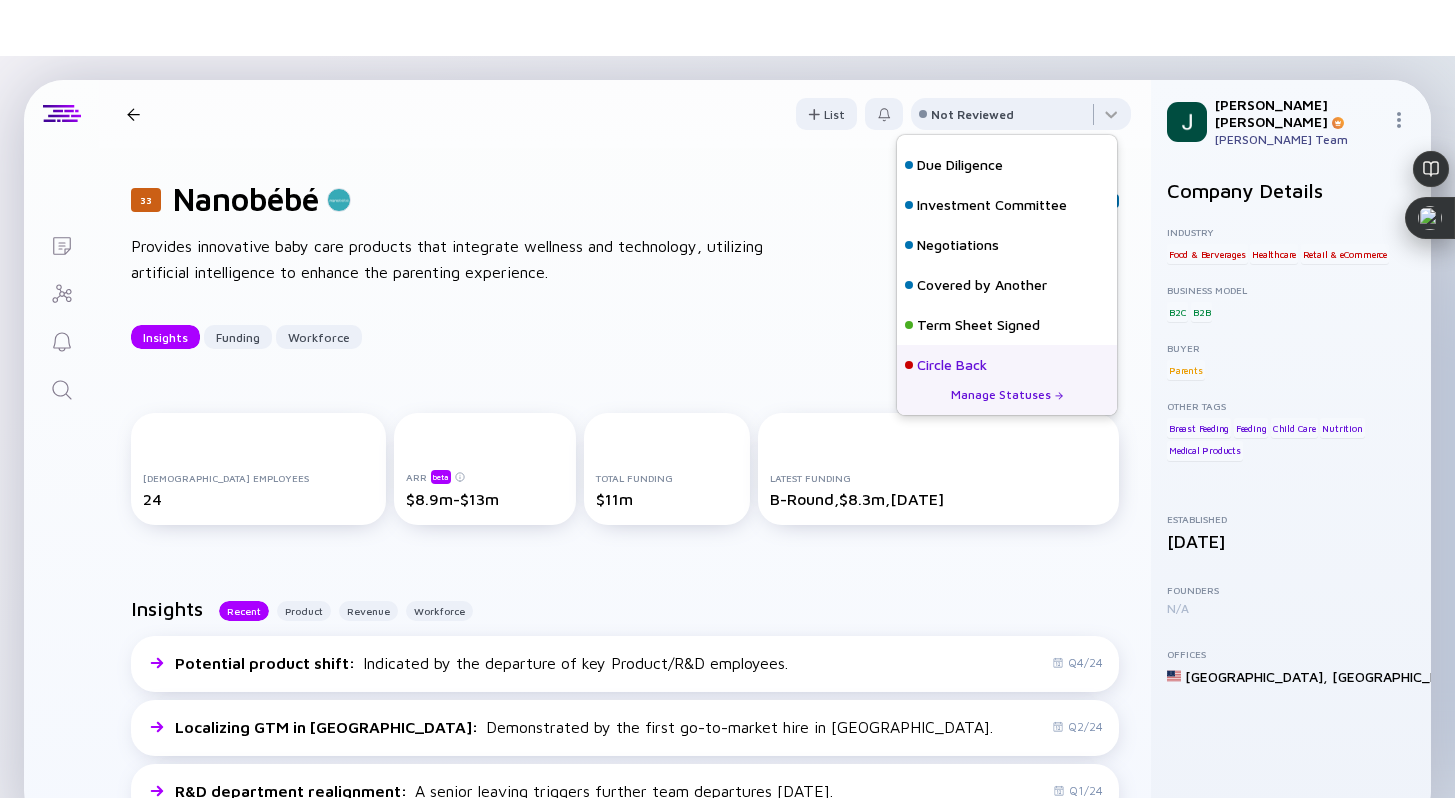 scroll, scrollTop: 128, scrollLeft: 0, axis: vertical 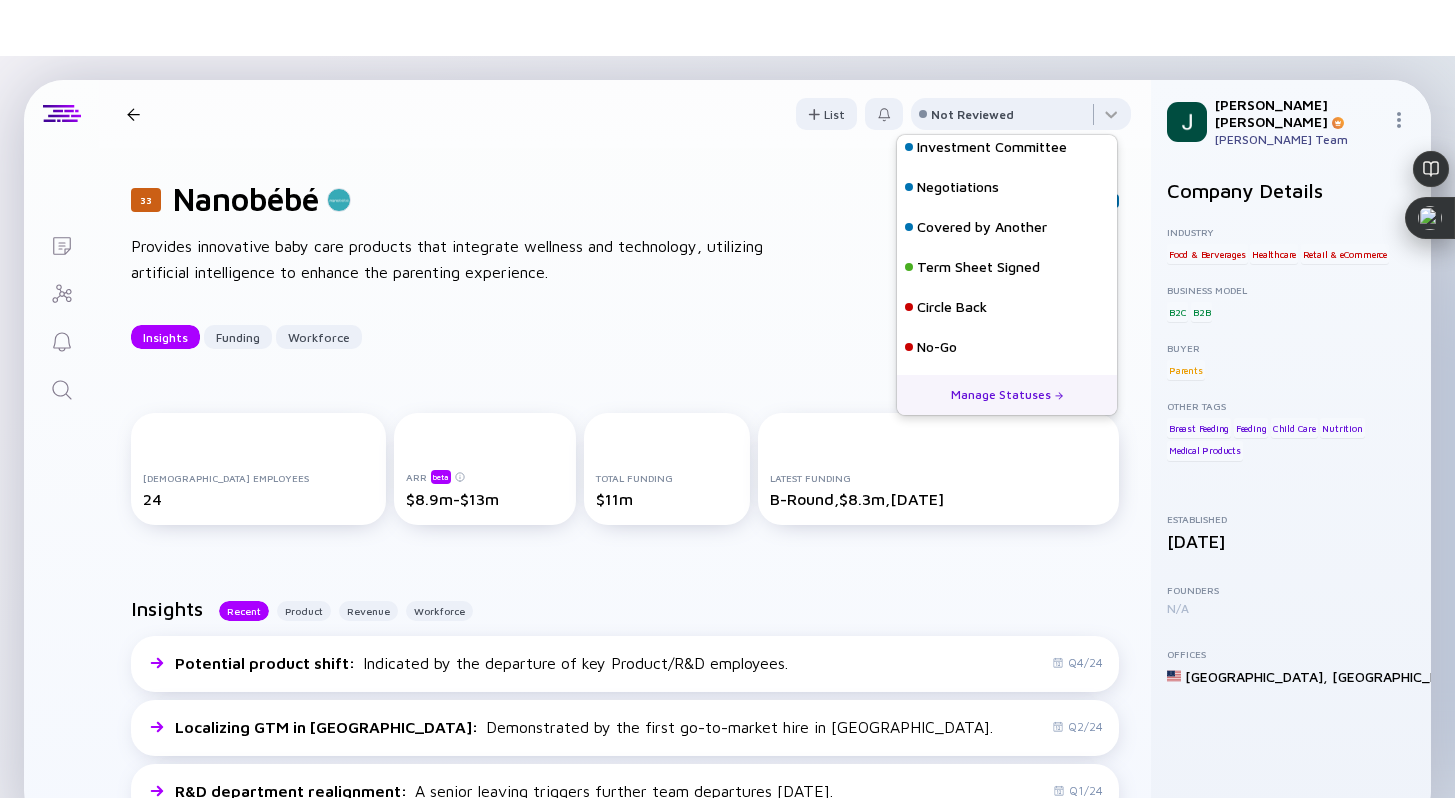 click on "No-Go" at bounding box center (1007, 347) 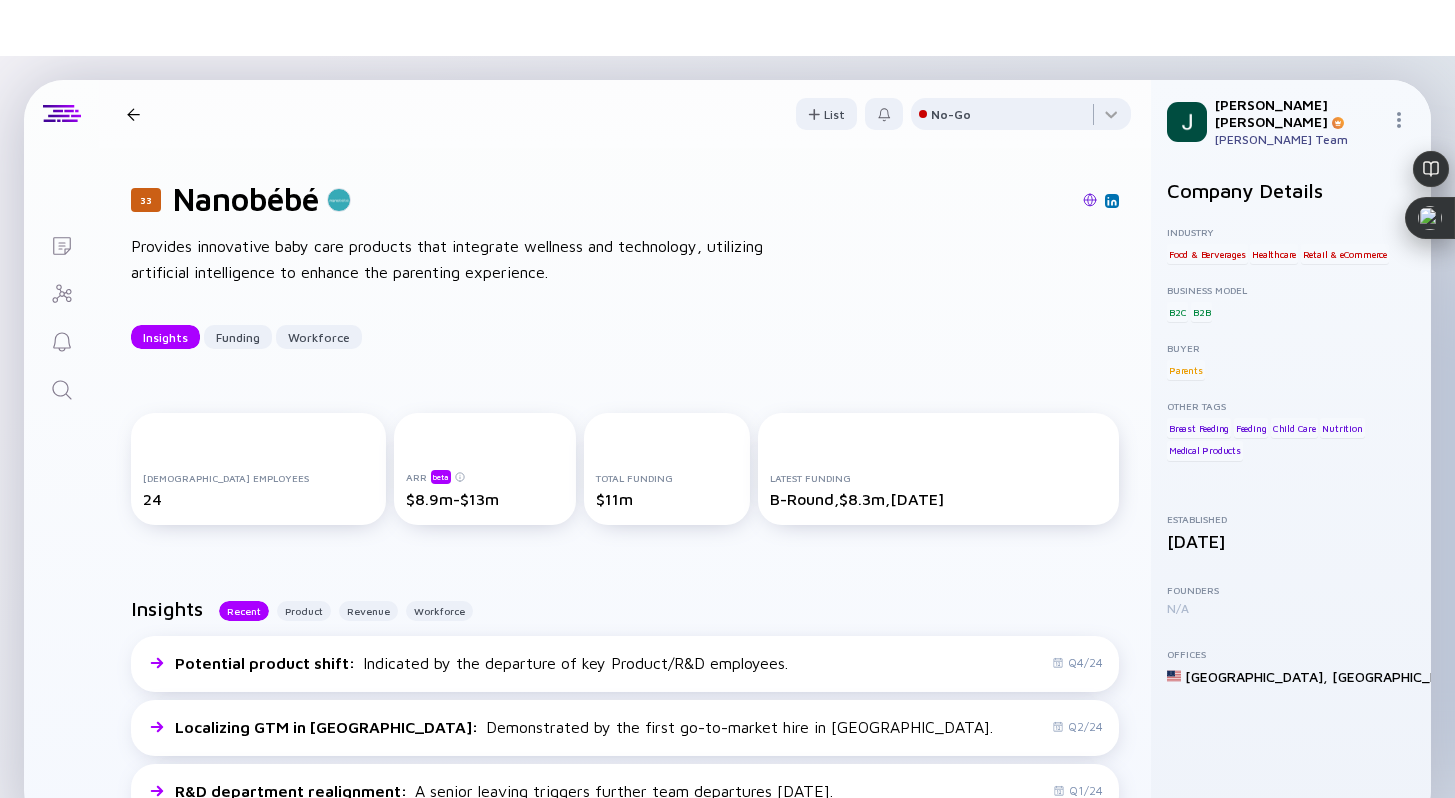 click on "33 Nanobébé Insights Funding Workforce" at bounding box center [308, 114] 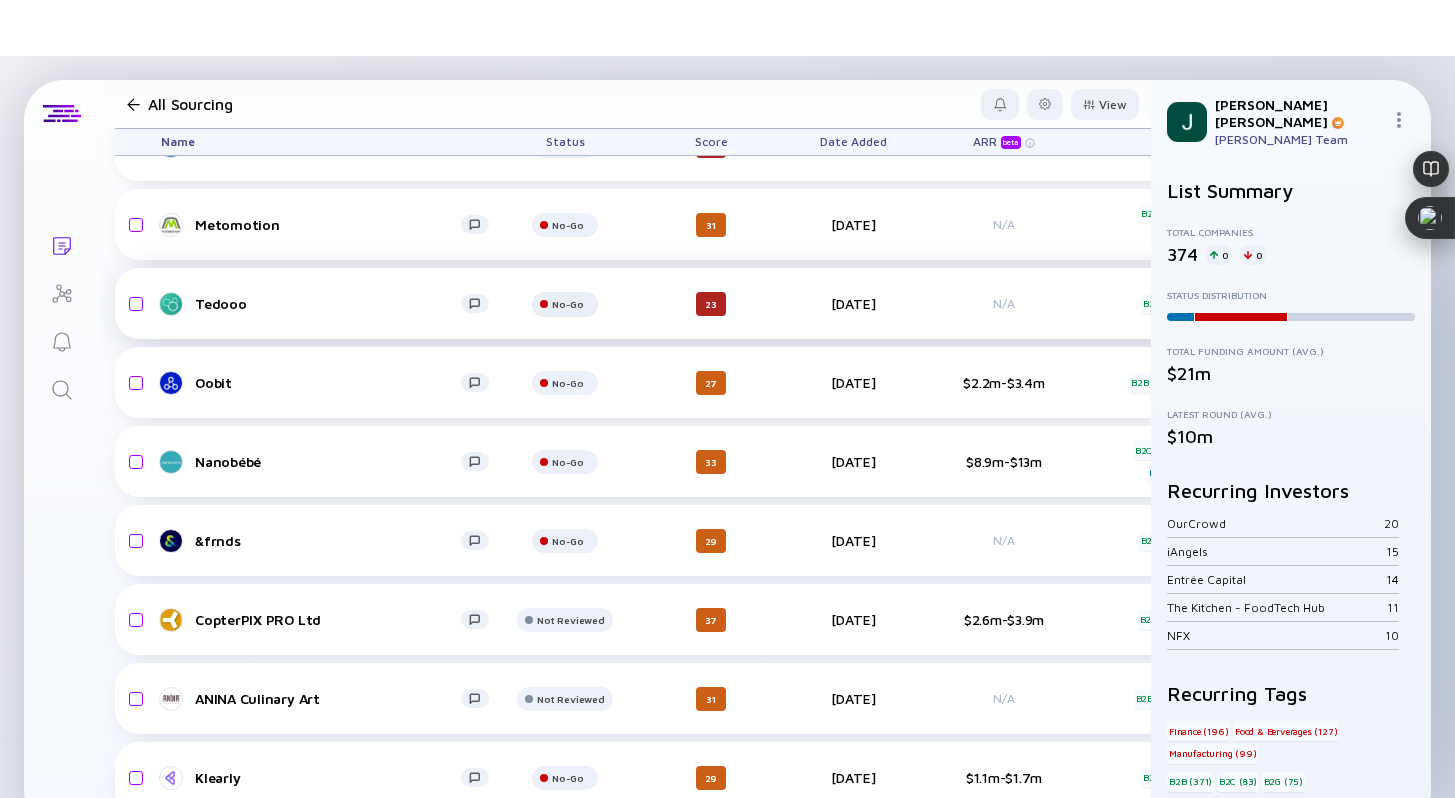 scroll, scrollTop: 12918, scrollLeft: 0, axis: vertical 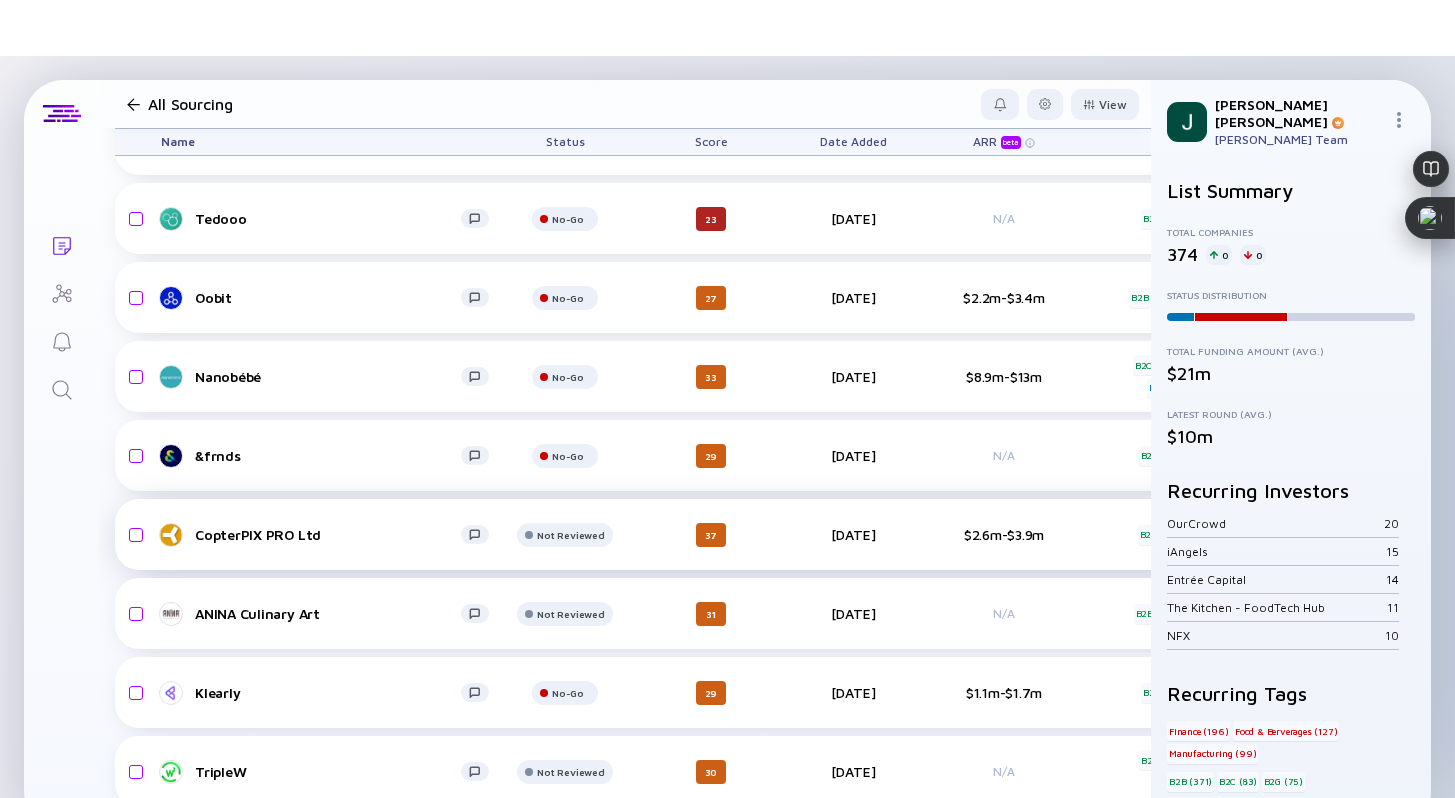 click on "CopterPIX PRO Ltd" at bounding box center (328, 534) 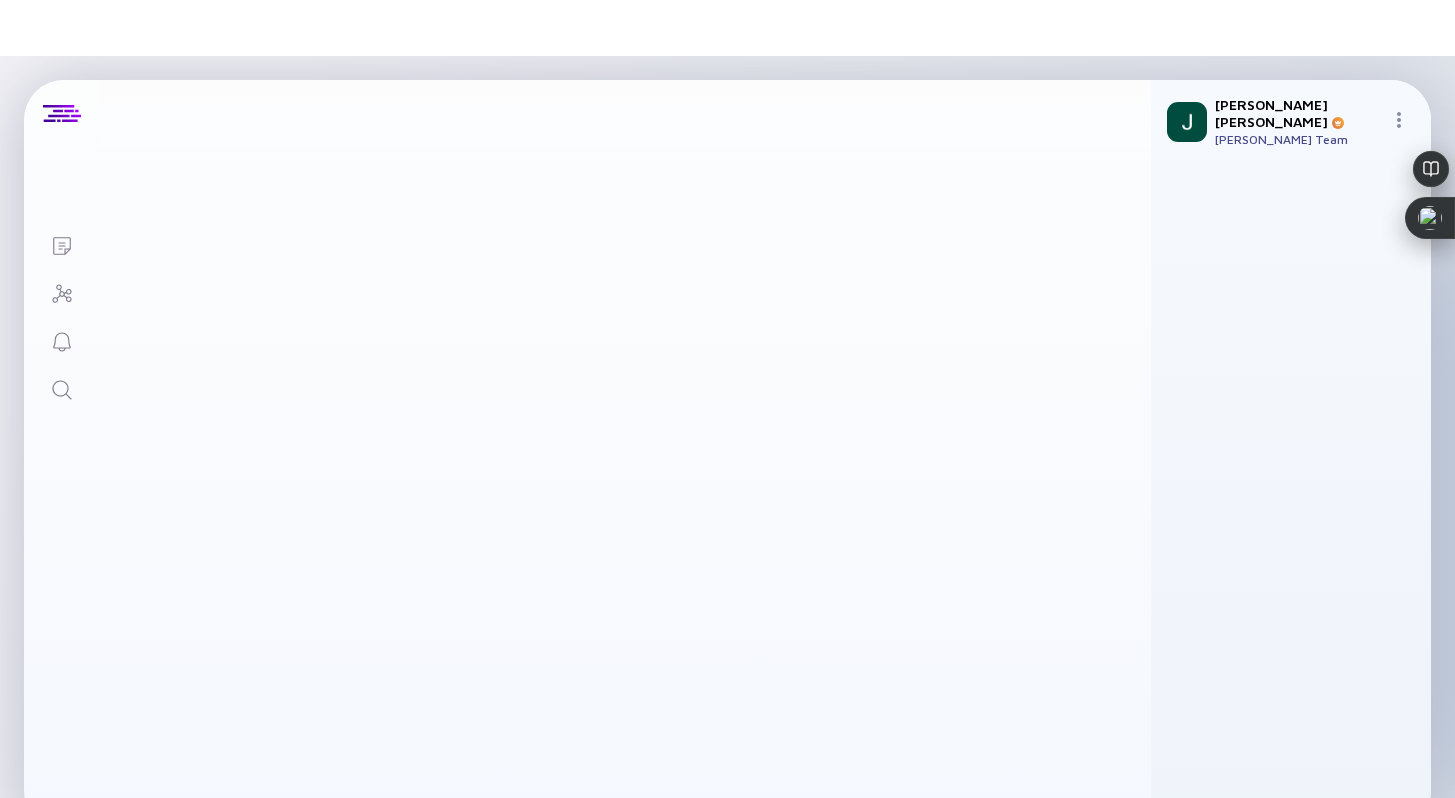 scroll, scrollTop: 0, scrollLeft: 0, axis: both 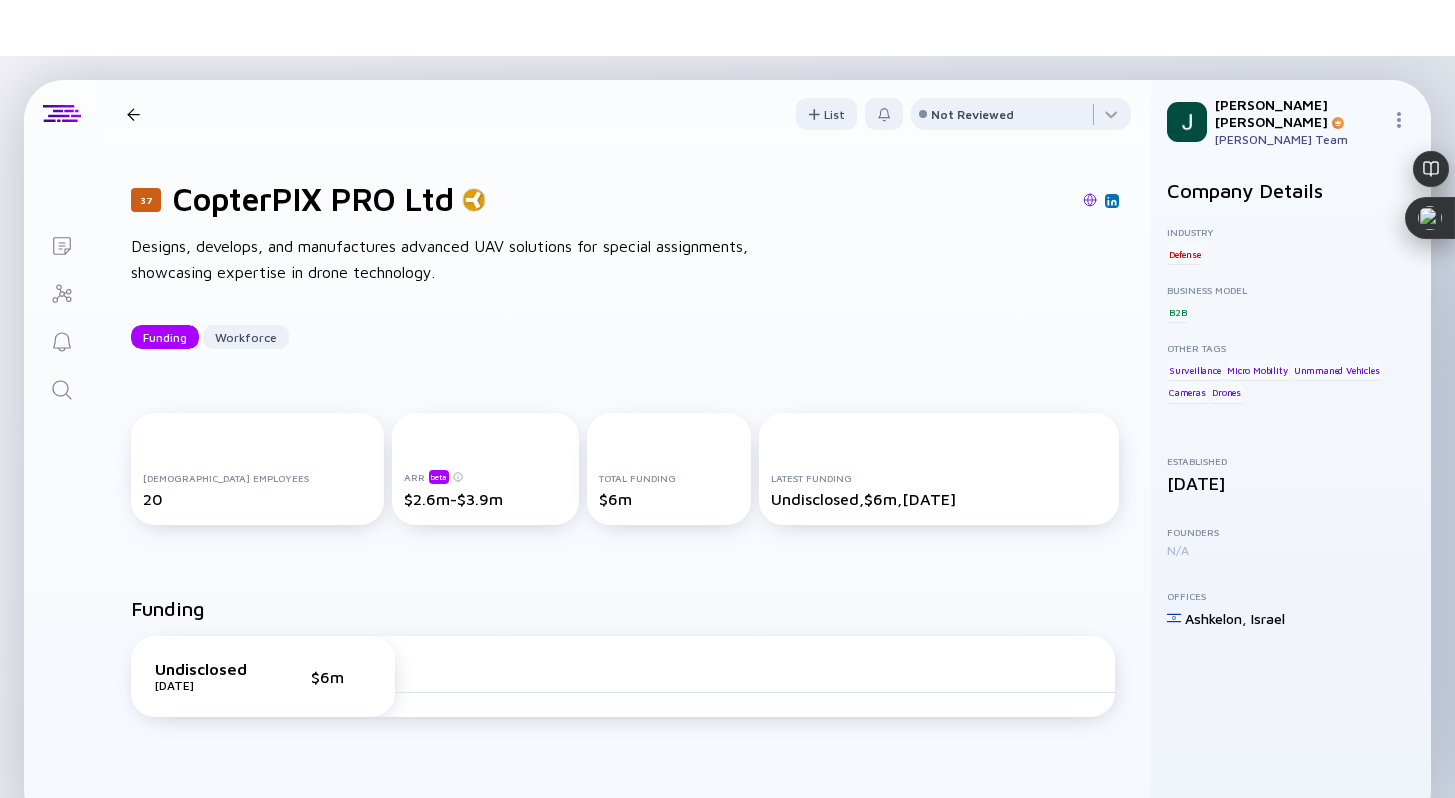click at bounding box center [1090, 200] 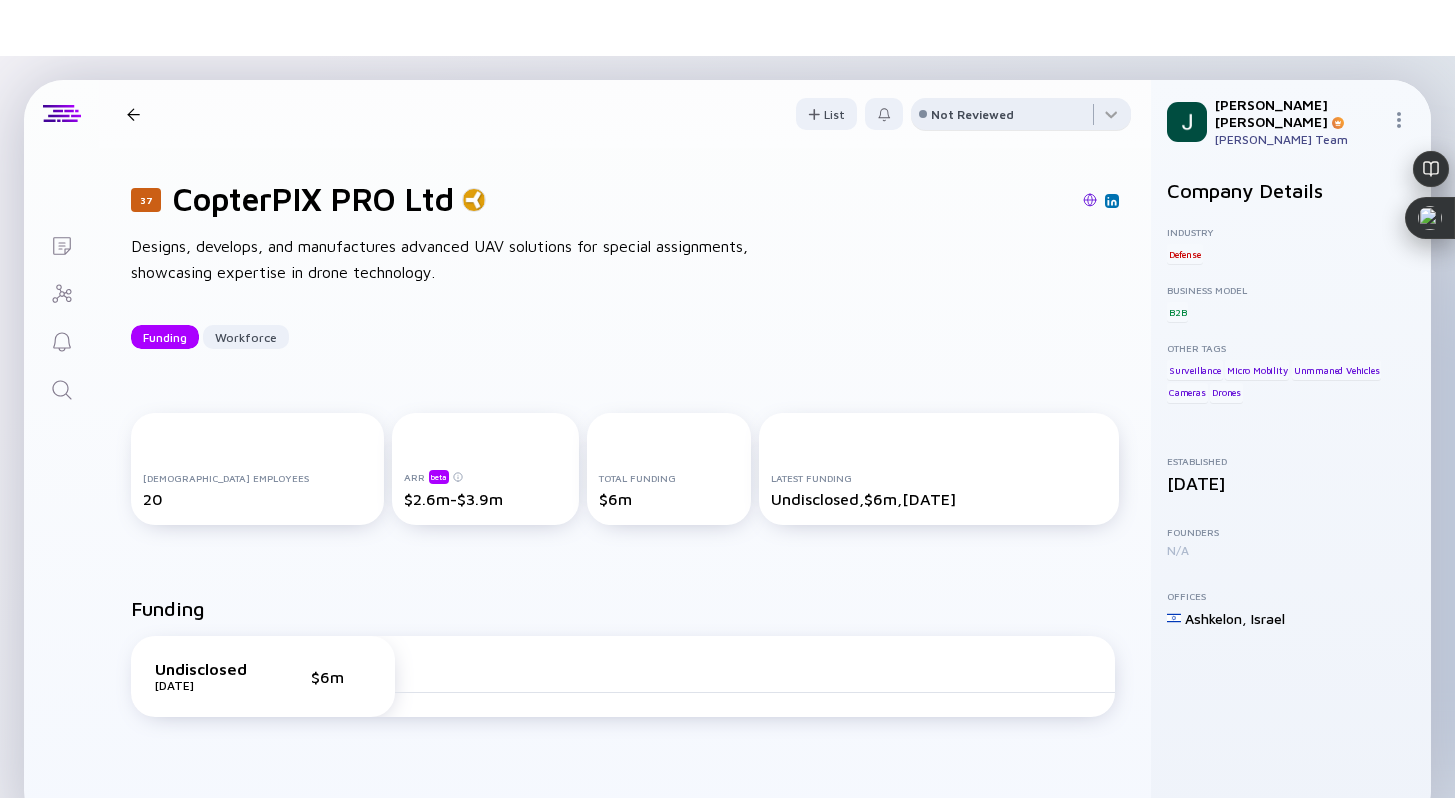 click on "Not Reviewed" at bounding box center (972, 114) 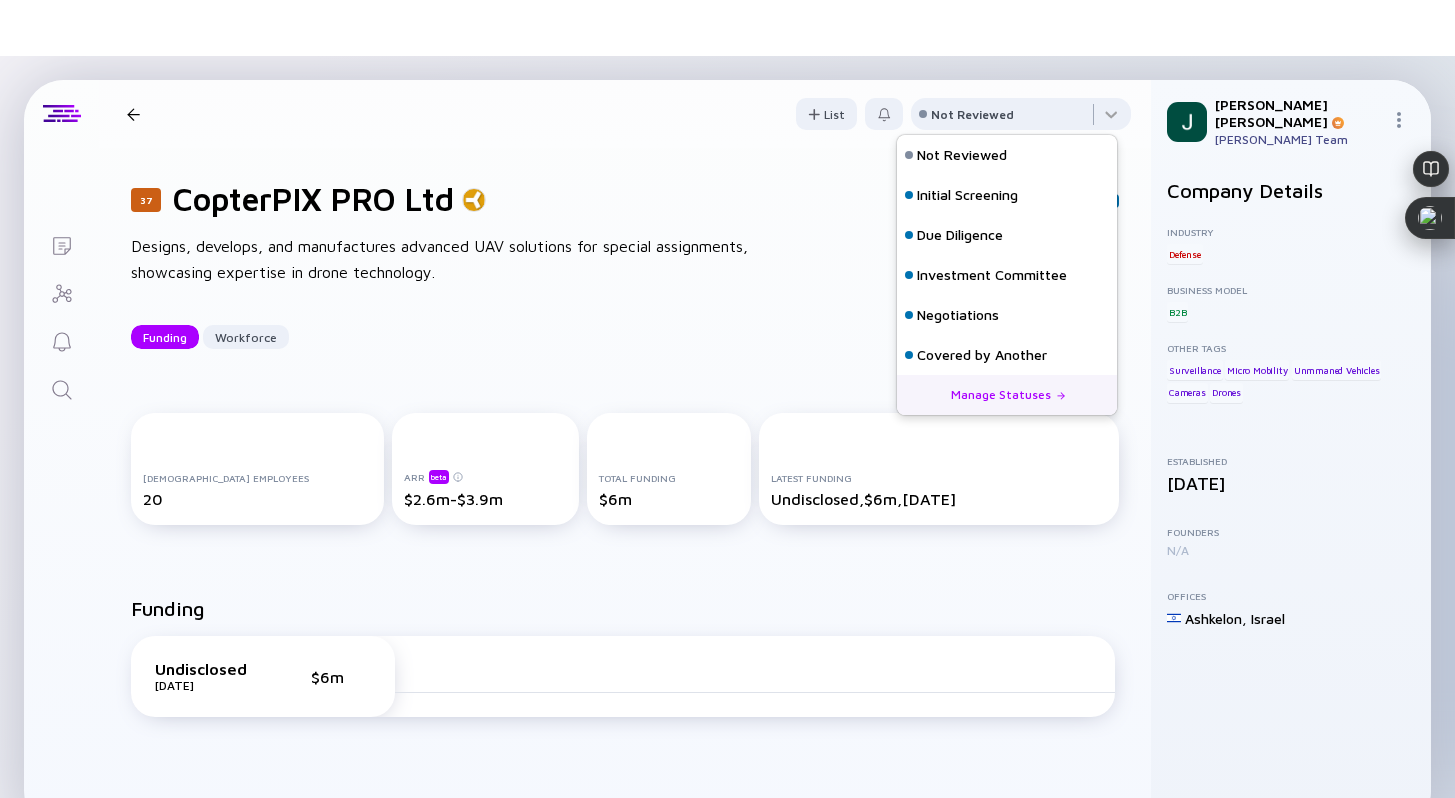 scroll, scrollTop: 56, scrollLeft: 0, axis: vertical 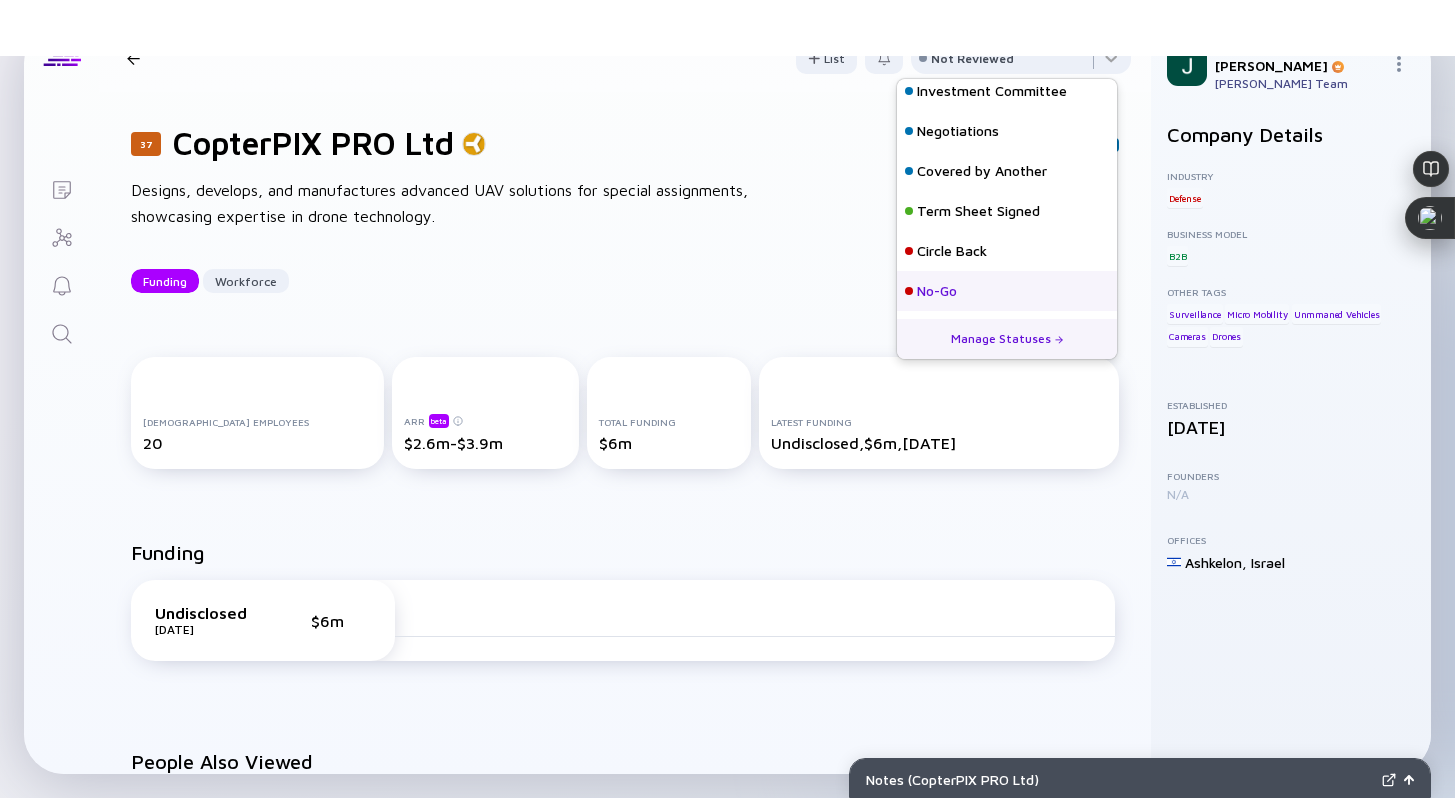 click on "No-Go" at bounding box center [937, 291] 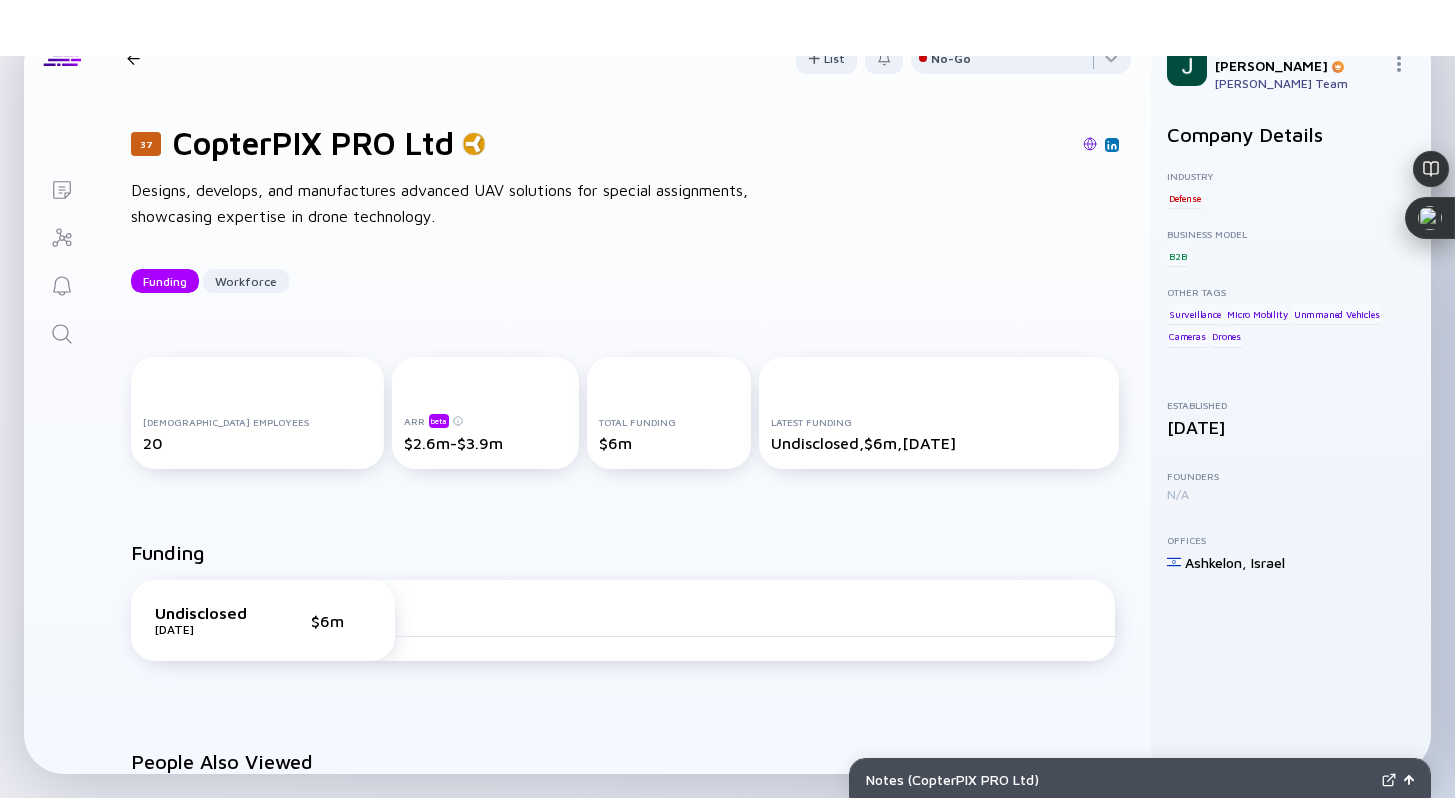 click on "37 CopterPIX PRO Ltd Funding Workforce" at bounding box center [307, 58] 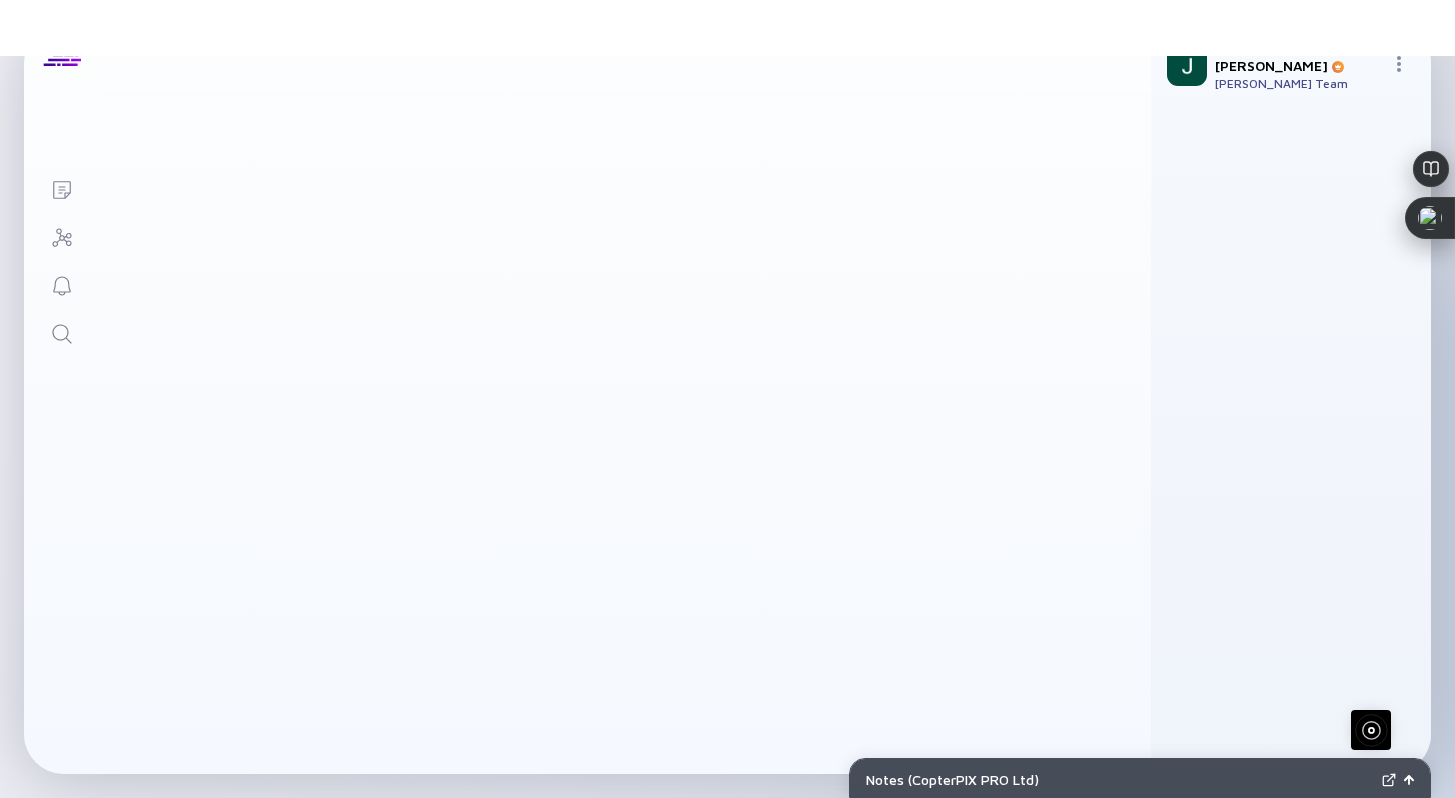 scroll, scrollTop: 0, scrollLeft: 0, axis: both 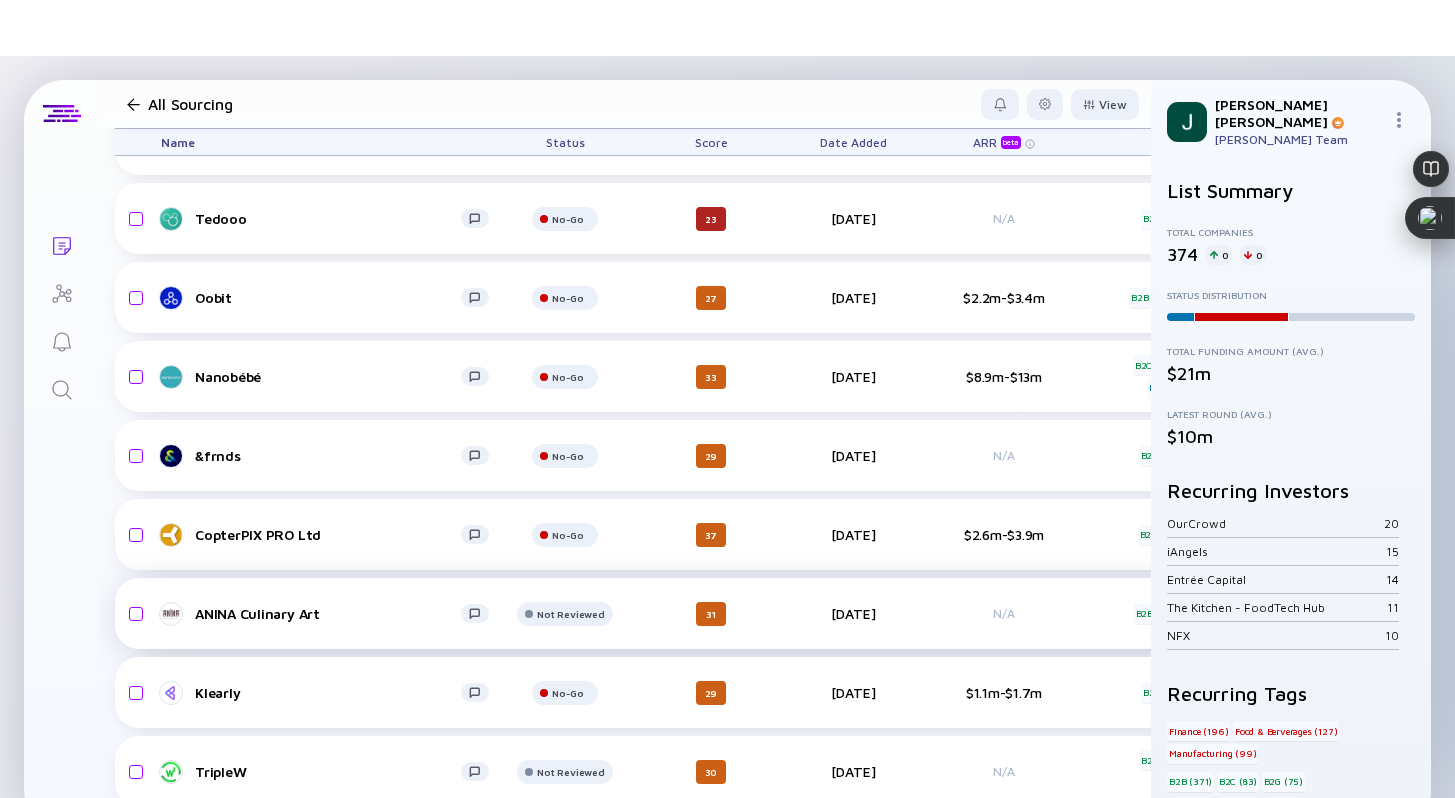 click on "ANINA Culinary Art" at bounding box center [328, 613] 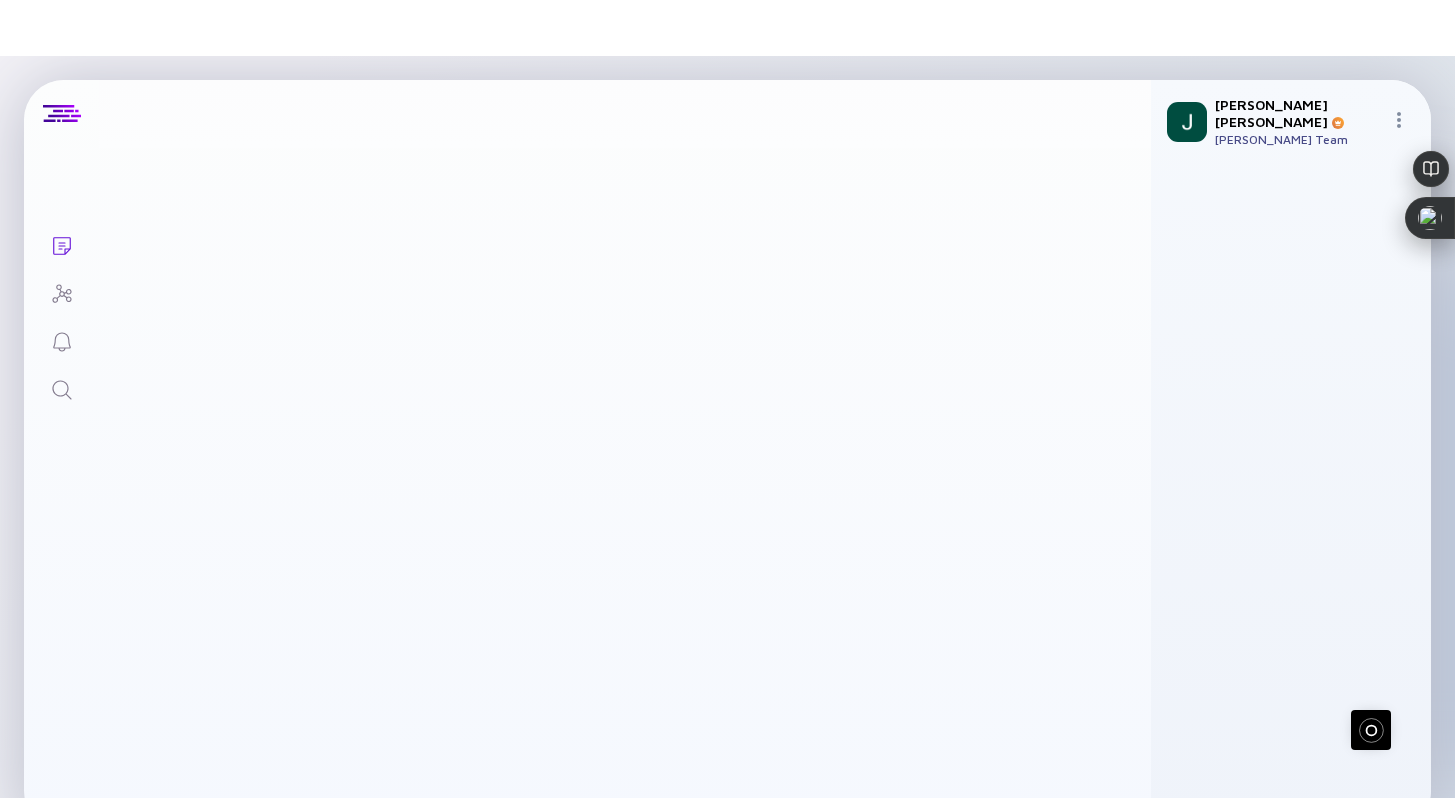 scroll, scrollTop: 0, scrollLeft: 0, axis: both 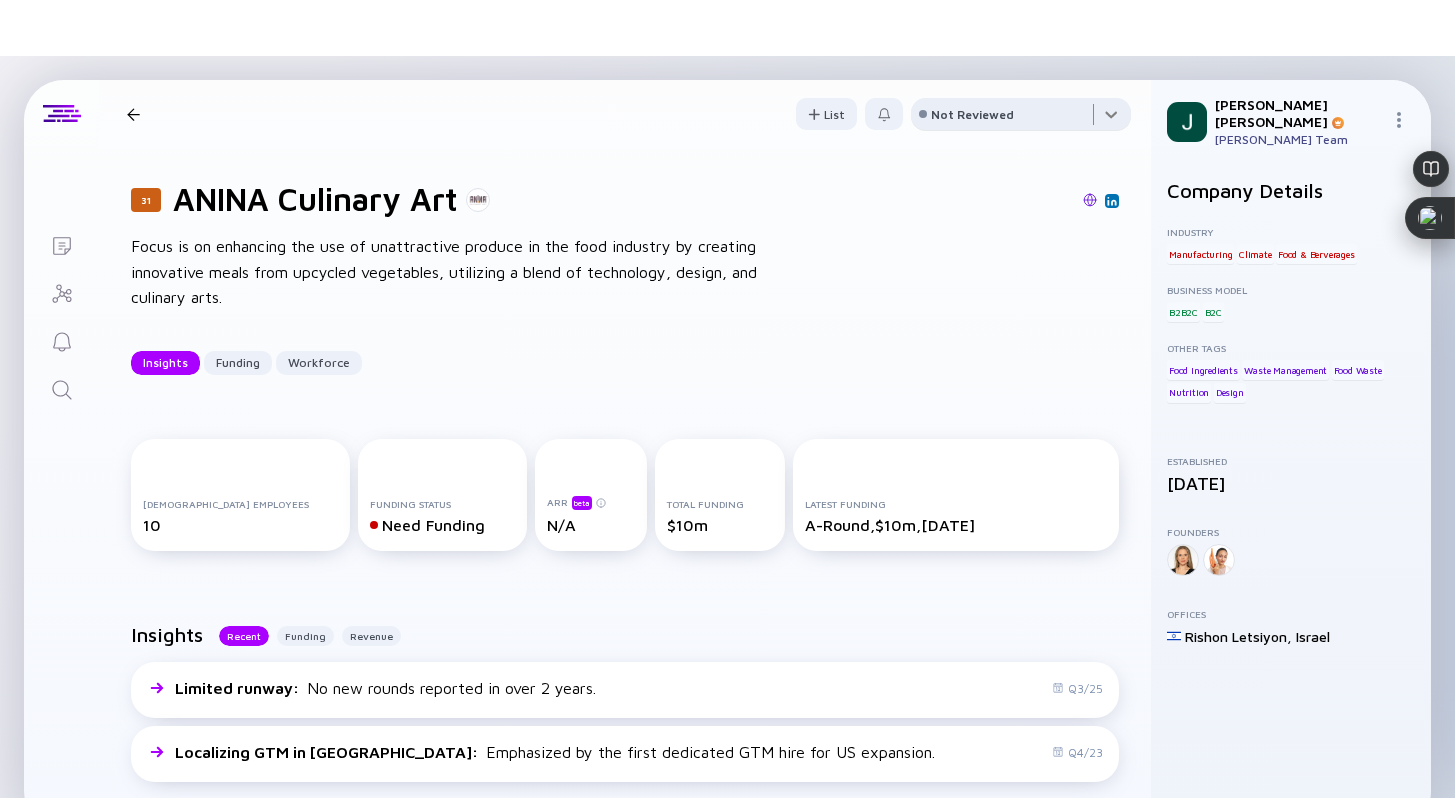 click at bounding box center (1021, 118) 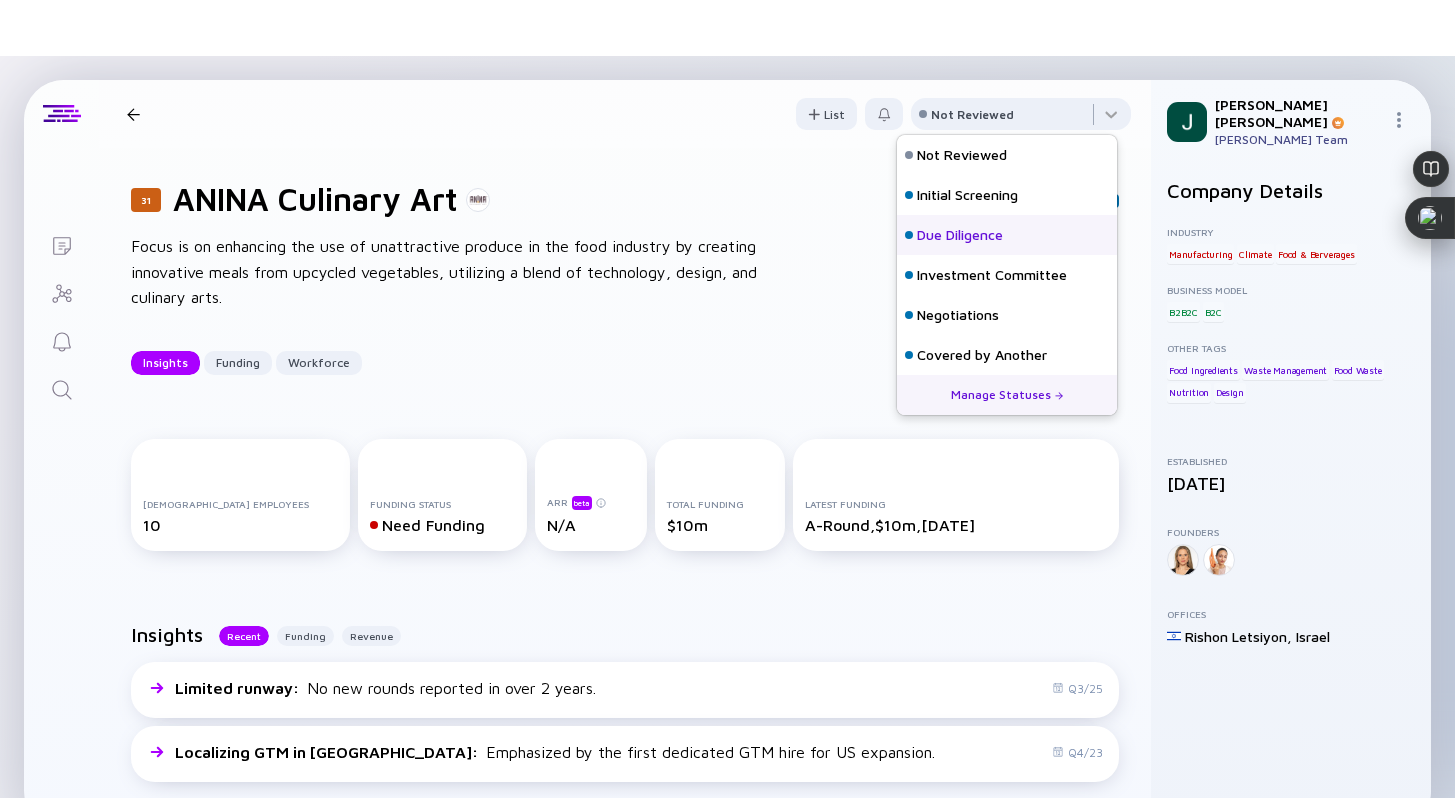 scroll, scrollTop: 128, scrollLeft: 0, axis: vertical 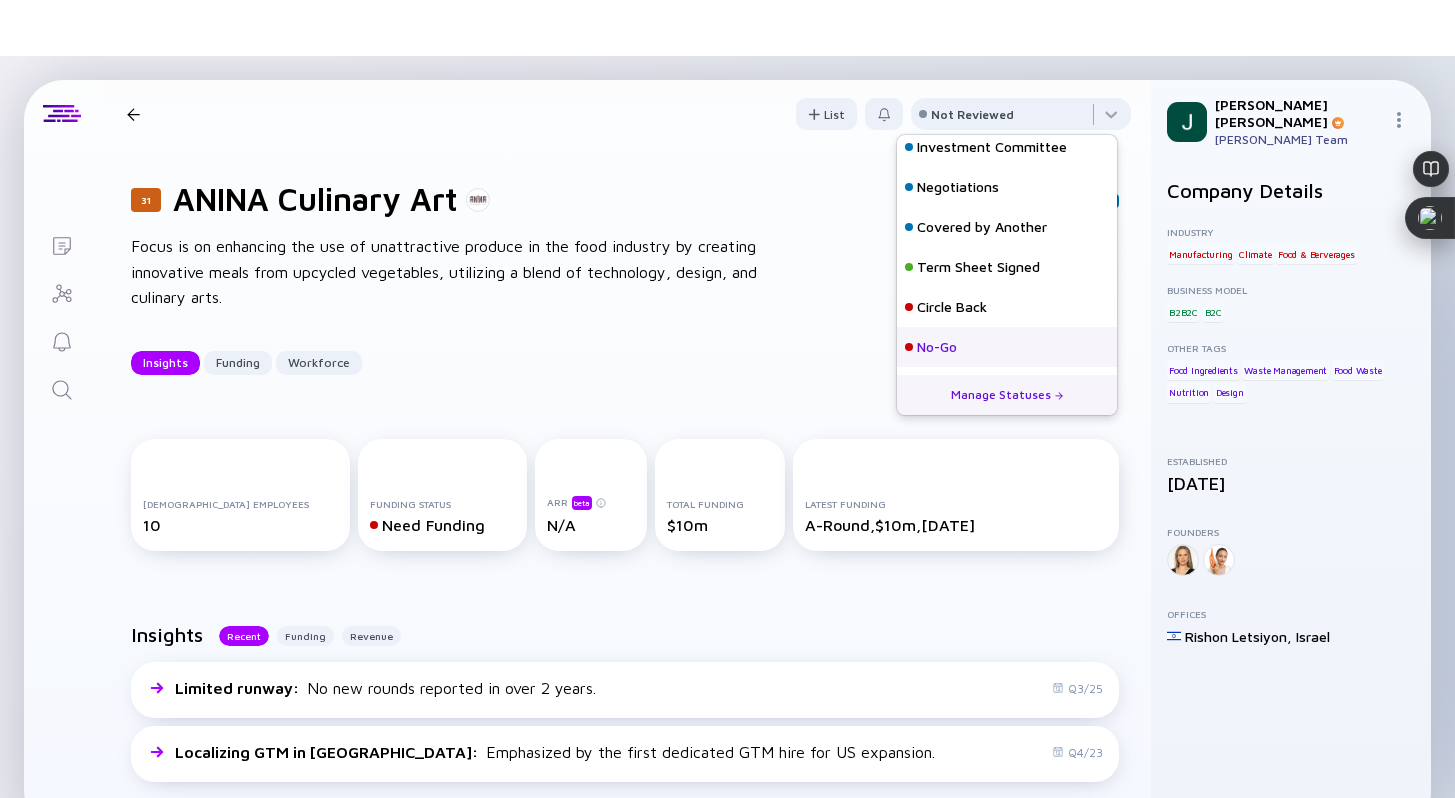 click on "No-Go" at bounding box center (937, 347) 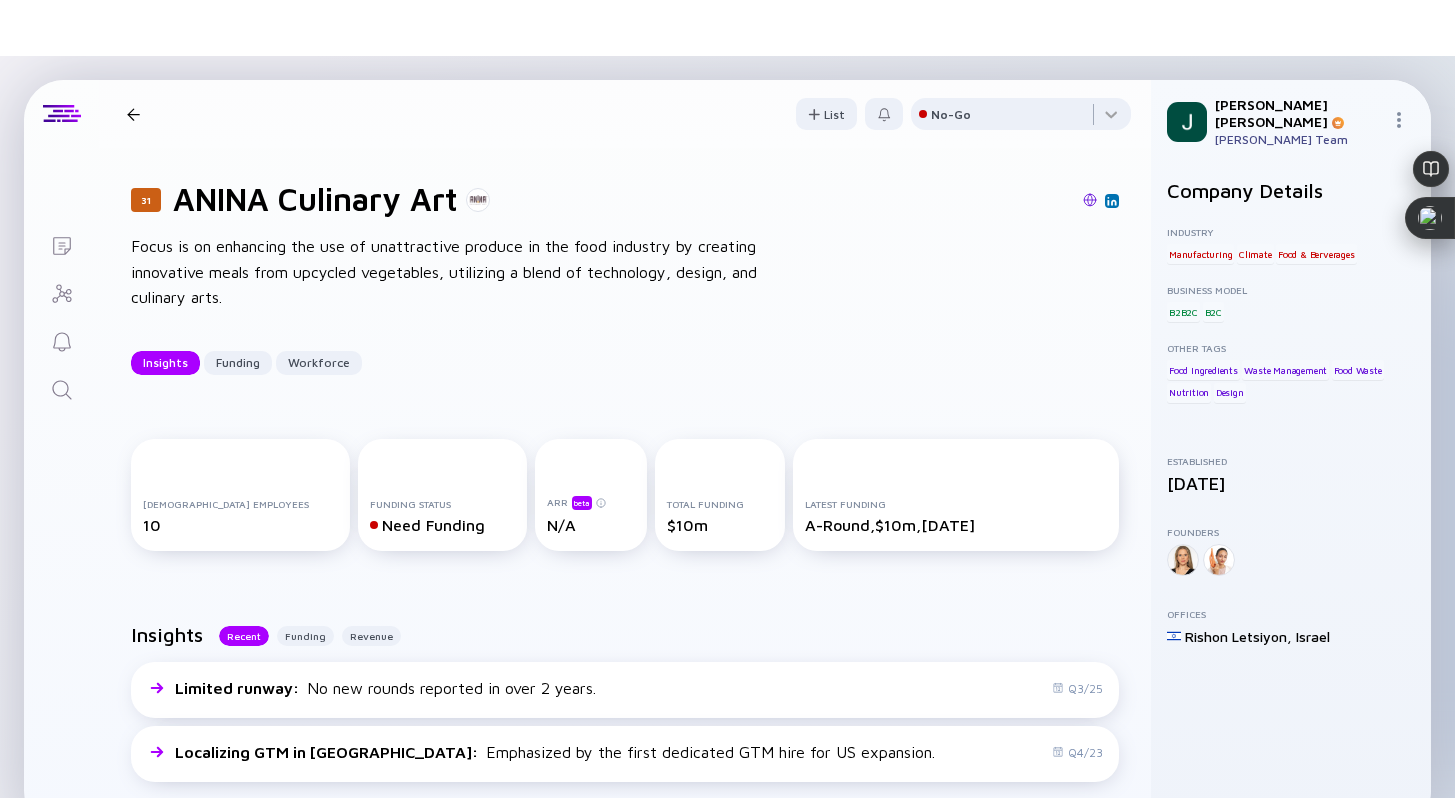 click at bounding box center (133, 114) 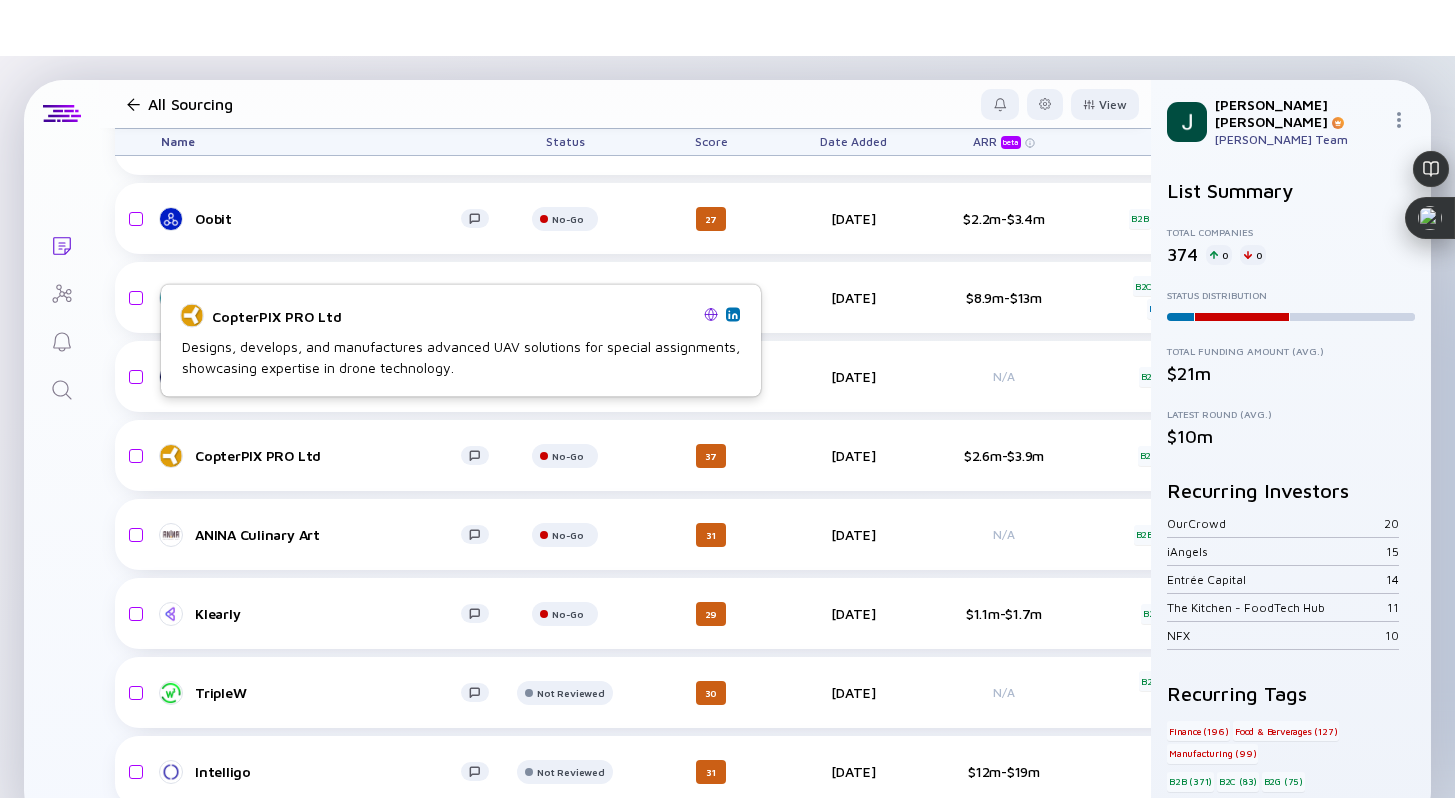 scroll, scrollTop: 13036, scrollLeft: 0, axis: vertical 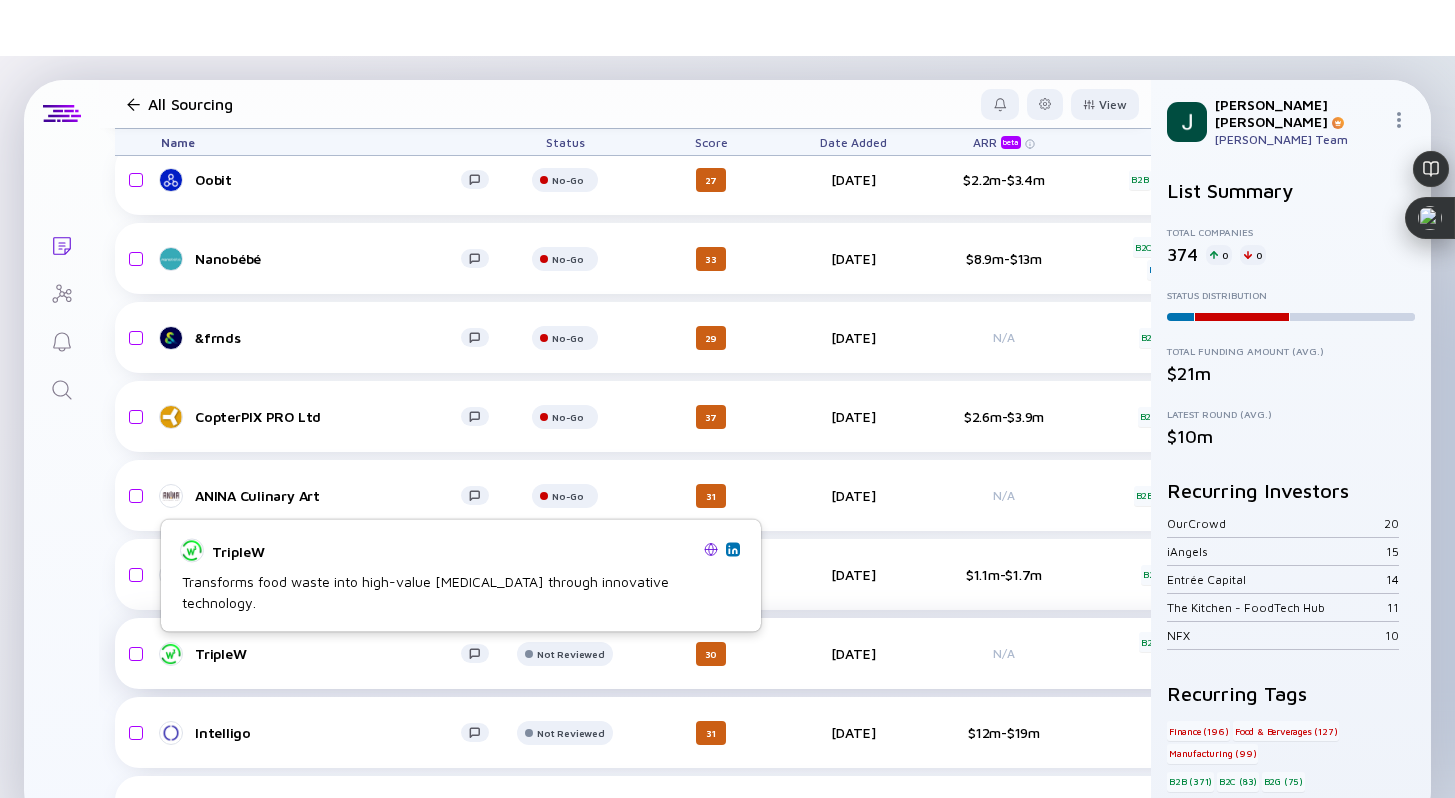 click on "TripleW" at bounding box center (328, 653) 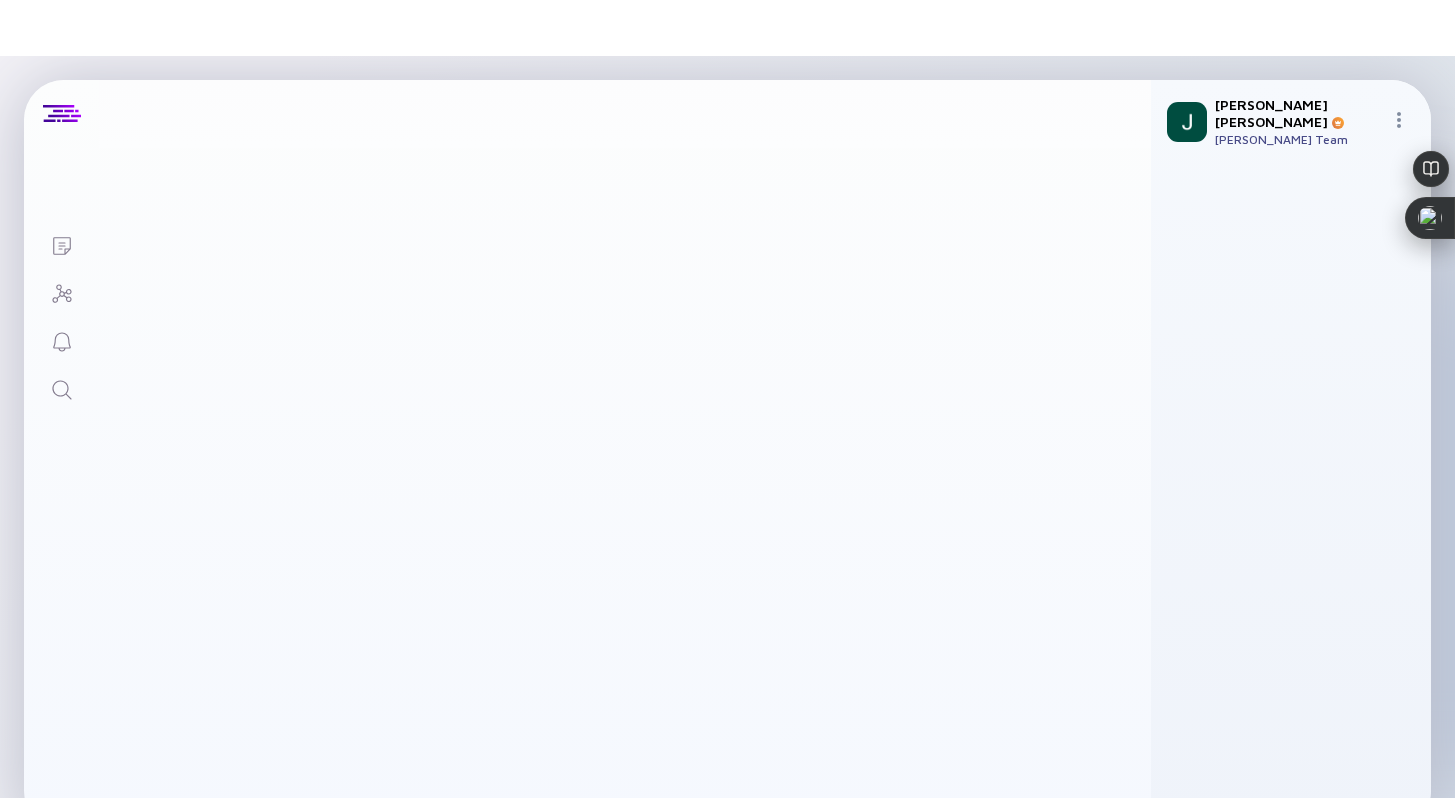 scroll, scrollTop: 0, scrollLeft: 0, axis: both 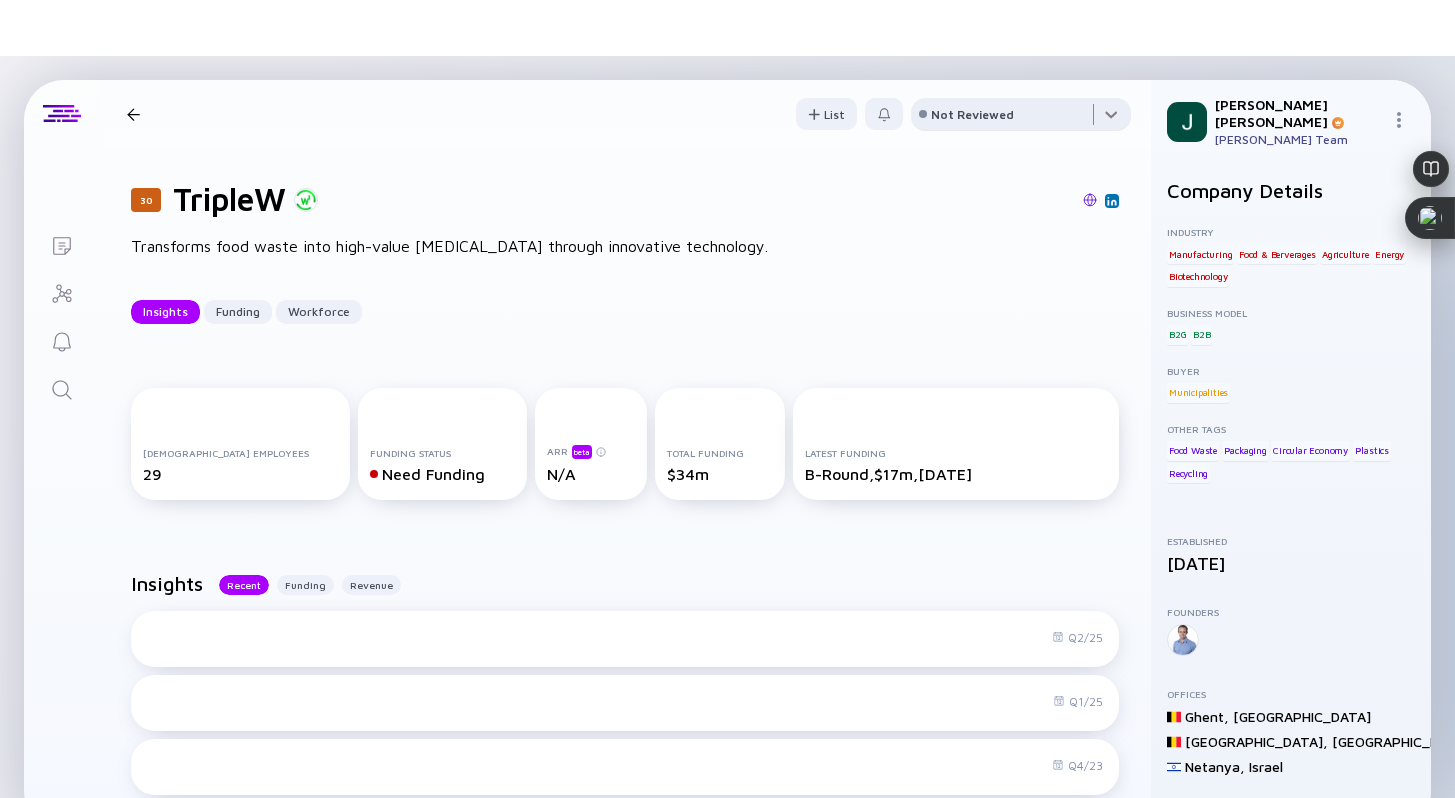 click at bounding box center (1021, 118) 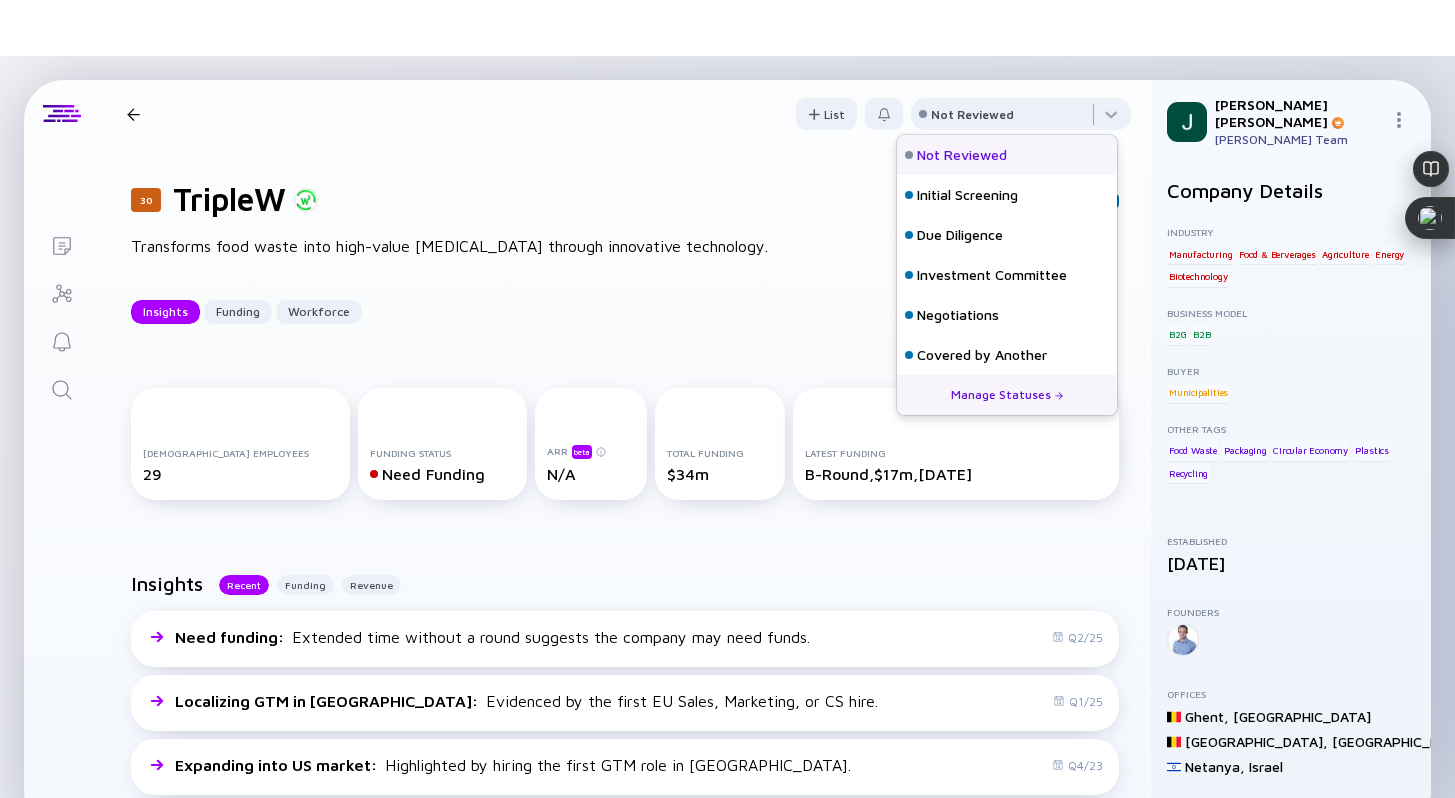 scroll, scrollTop: 128, scrollLeft: 0, axis: vertical 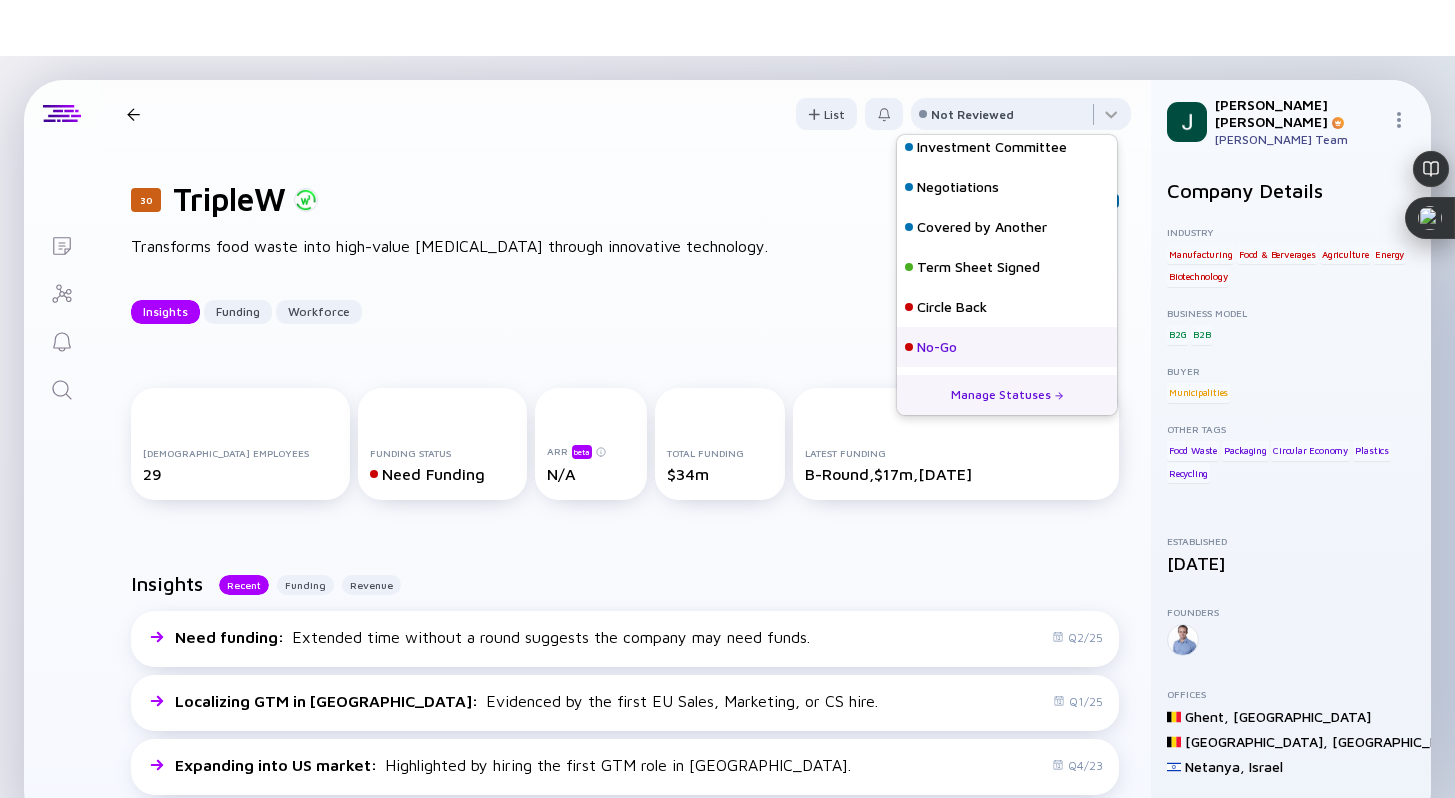 click on "No-Go" at bounding box center [937, 347] 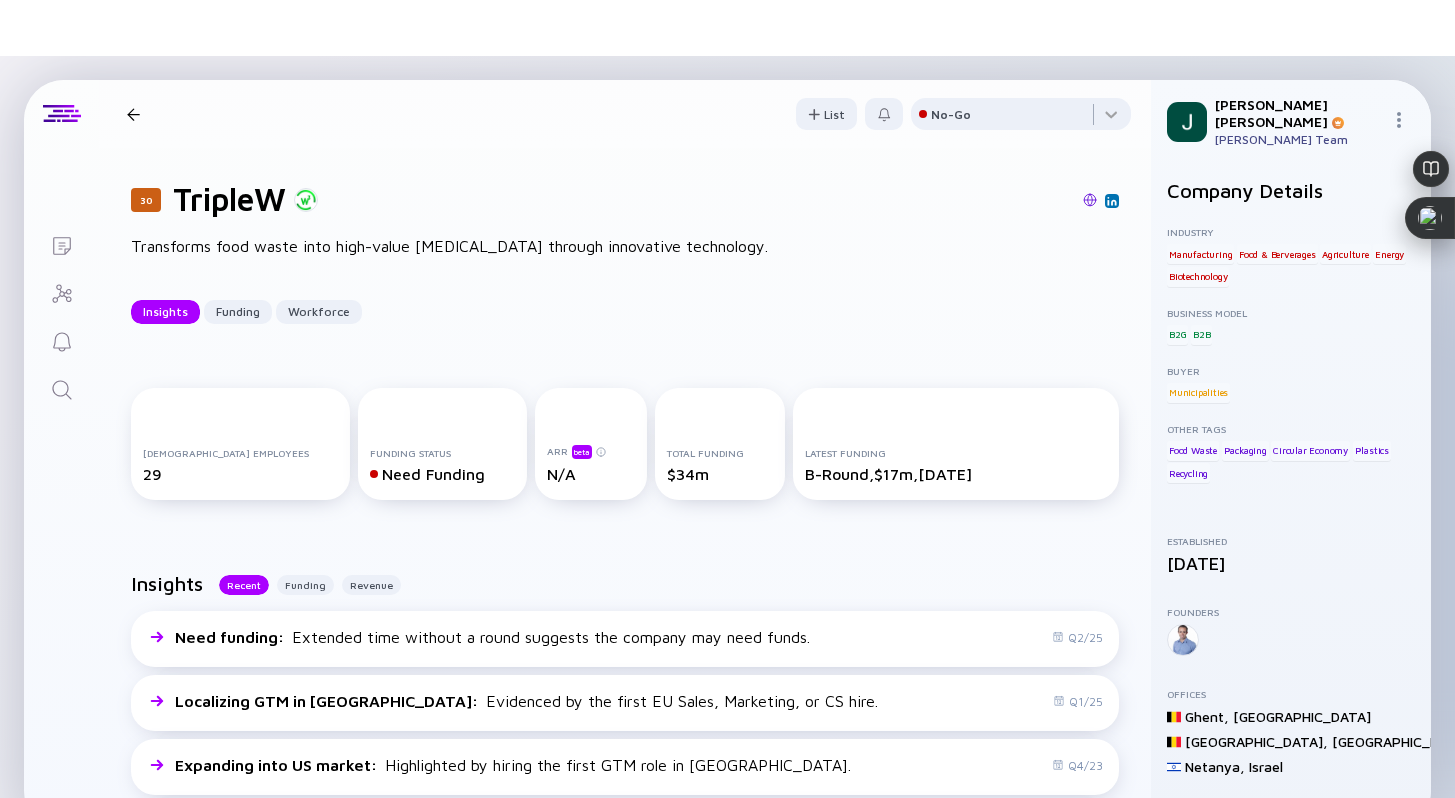 click on "30 TripleW Insights Funding Workforce List No-Go" at bounding box center (625, 114) 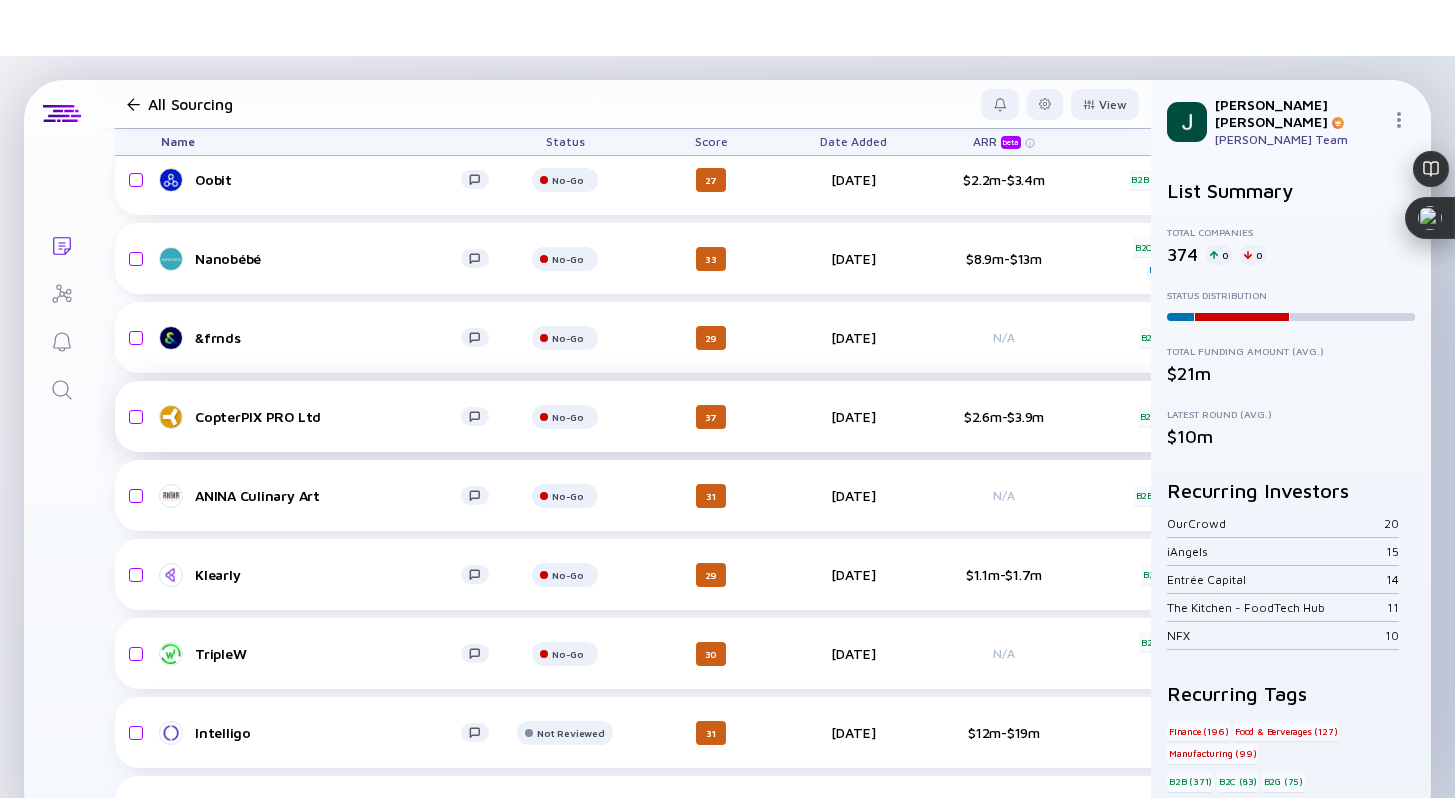 scroll, scrollTop: 13175, scrollLeft: 0, axis: vertical 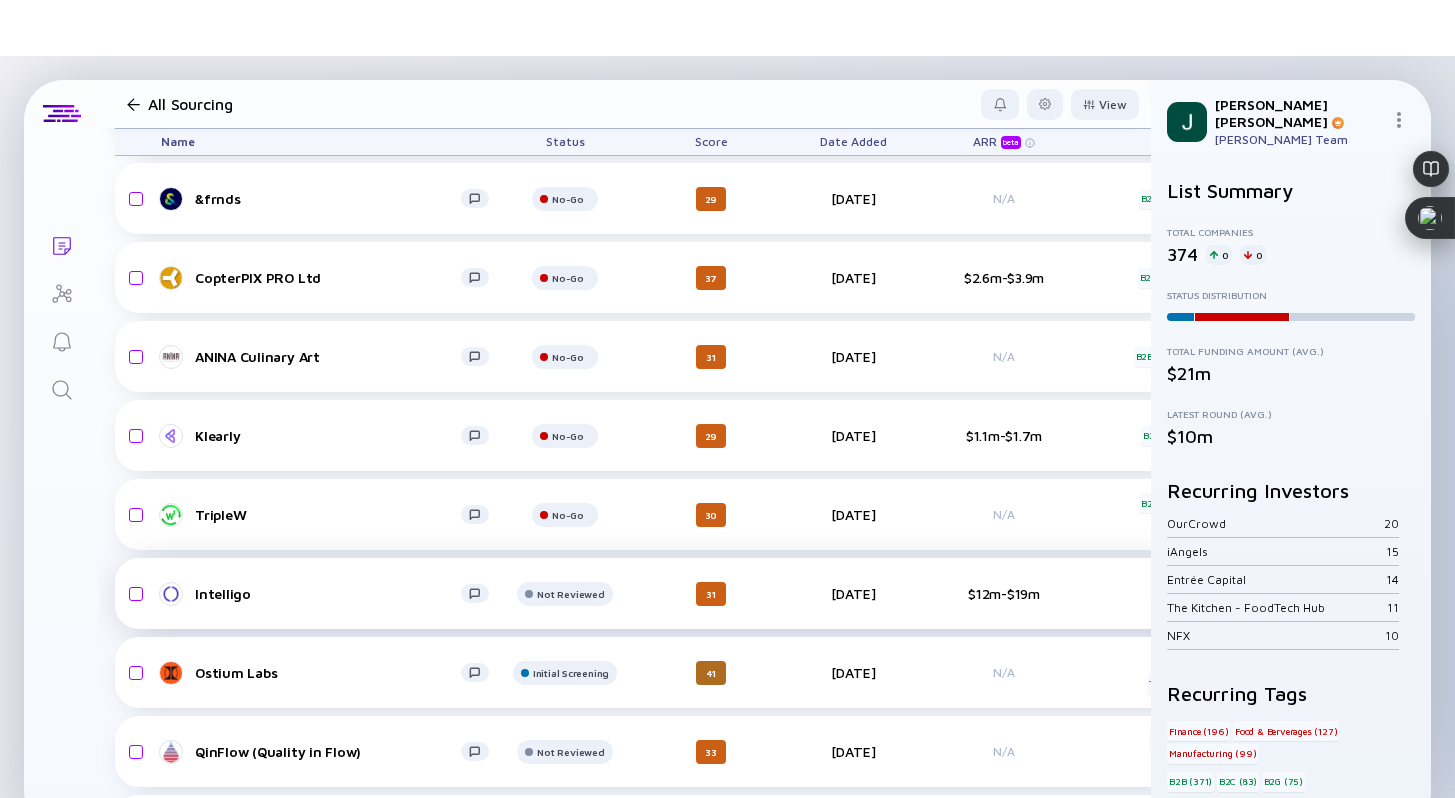 click on "Intelligo Not Reviewed 31 4 days ago $12m-$19m
B2B IT AI headcount-intelligo-group 63 Headcount salesColumn-intelligo-group 8 ( 13% ) Sales marketingColumn-intelligo-group 1 ( 2% ) Marketing B-Round $22m,
Nov 2021" at bounding box center [1036, 593] 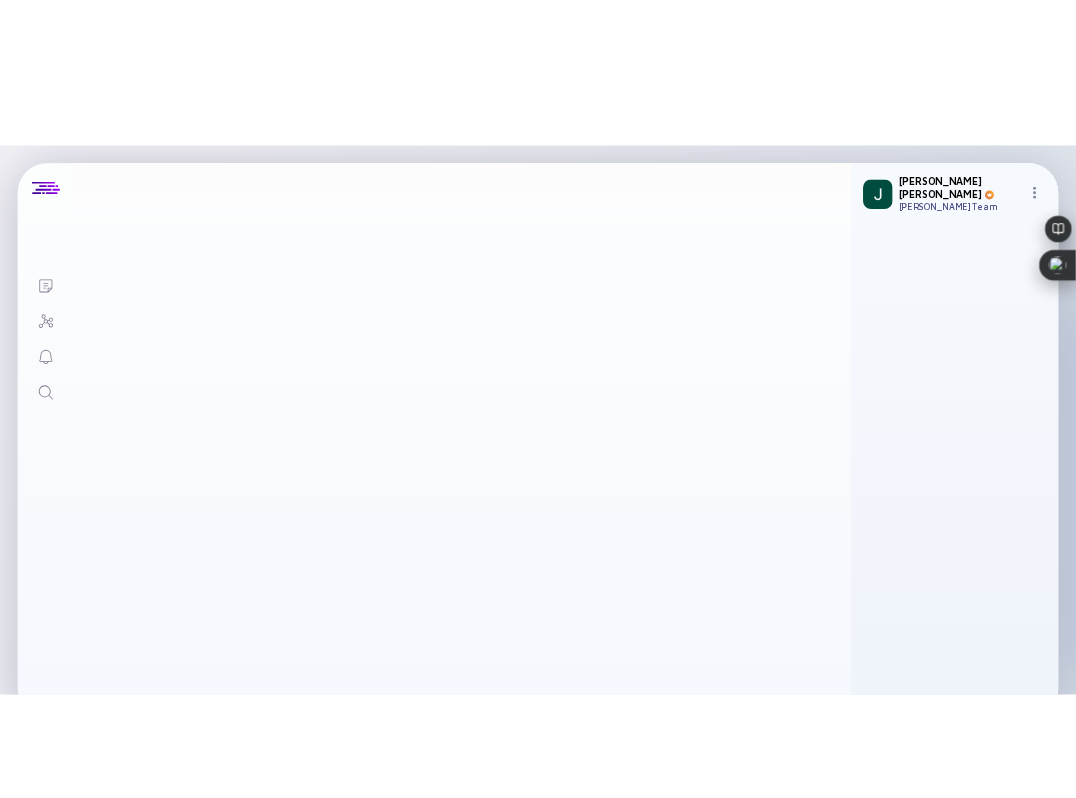 scroll, scrollTop: 0, scrollLeft: 0, axis: both 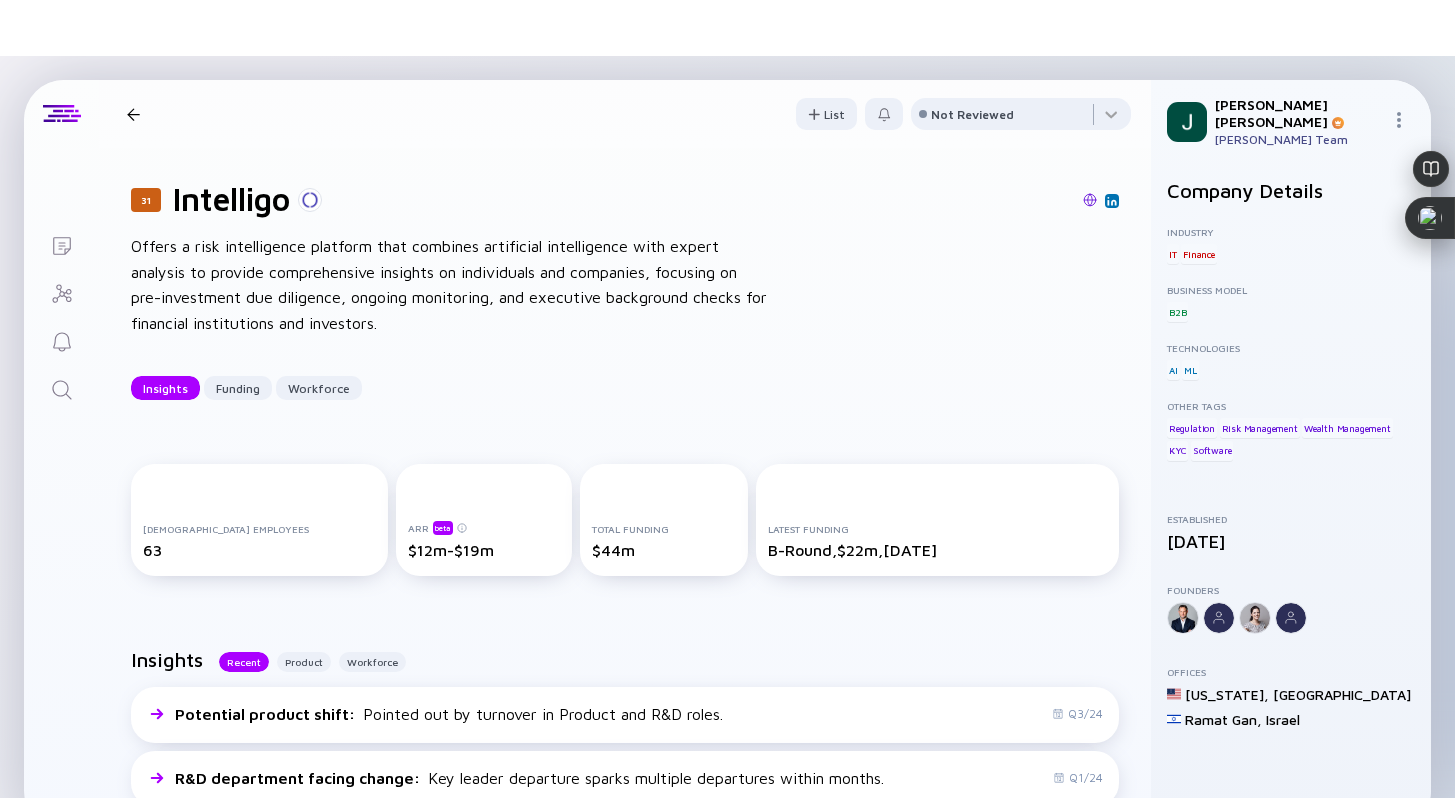 click at bounding box center [1090, 200] 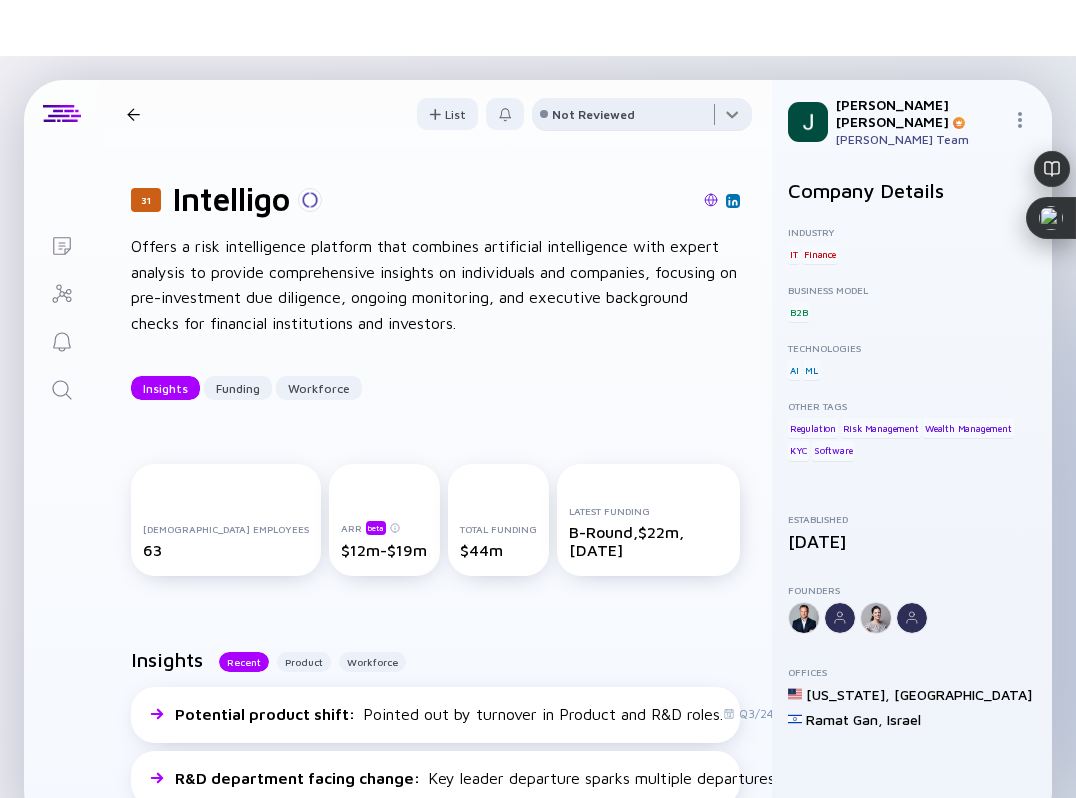 click at bounding box center (642, 118) 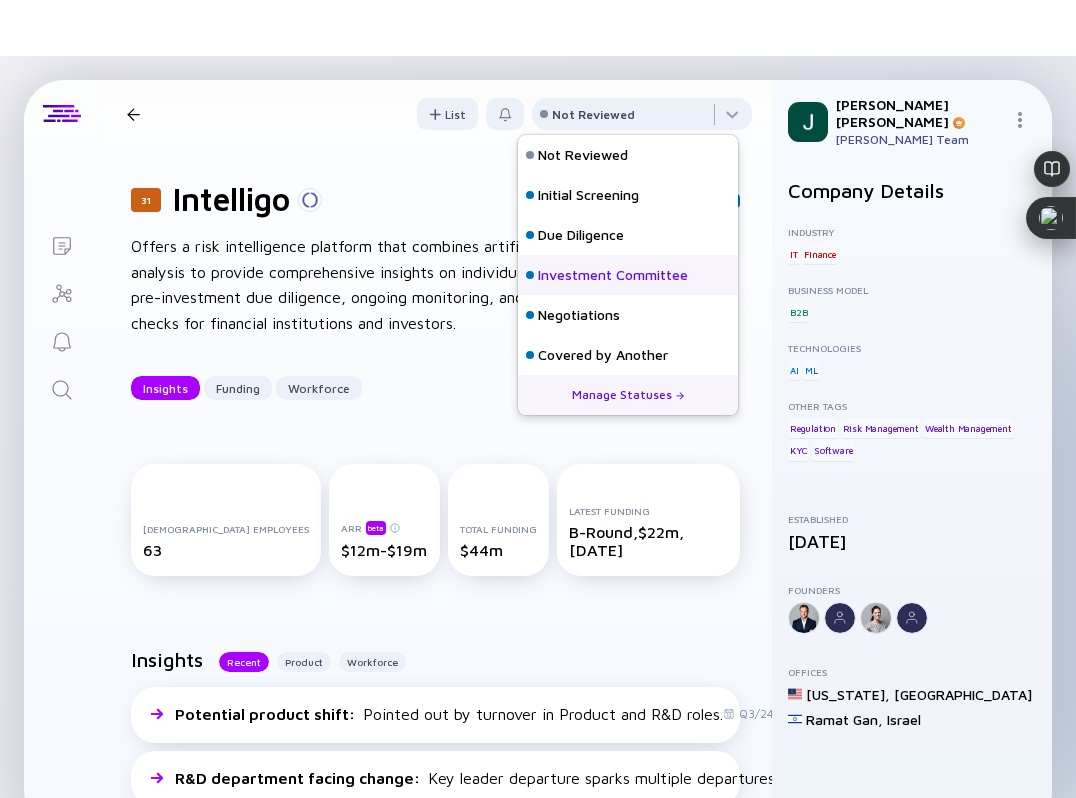 scroll, scrollTop: 128, scrollLeft: 0, axis: vertical 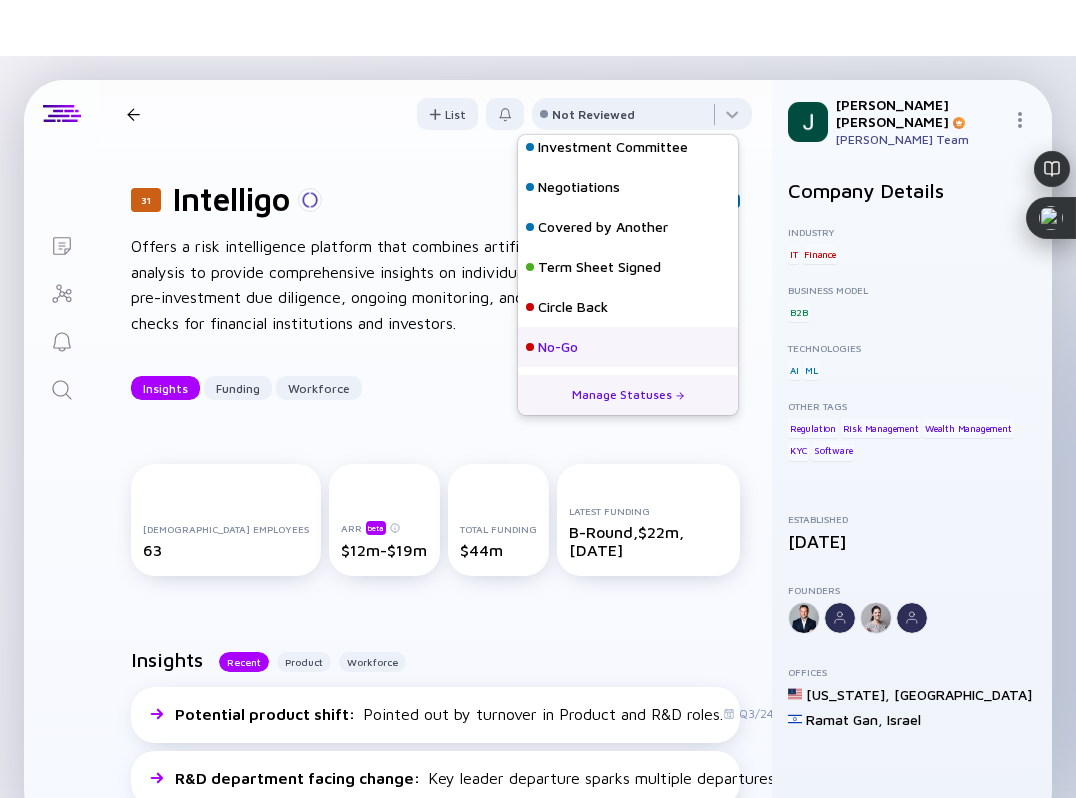 click on "No-Go" at bounding box center [628, 347] 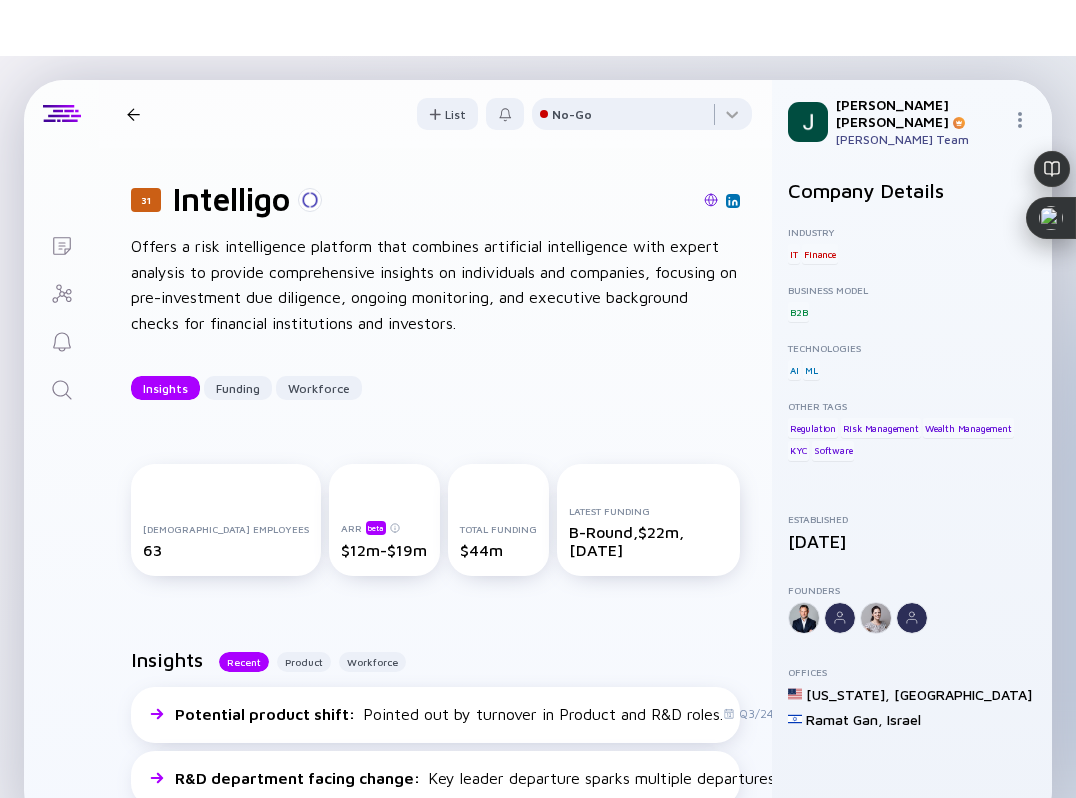 click at bounding box center (133, 114) 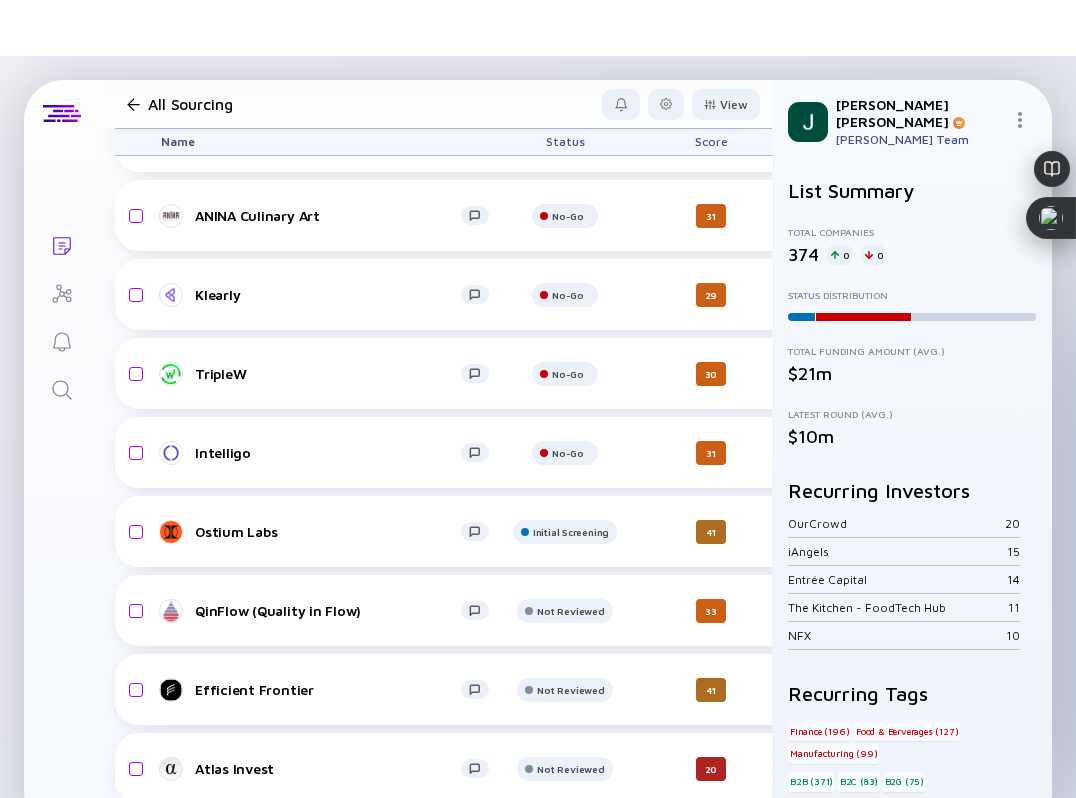 scroll, scrollTop: 13329, scrollLeft: 0, axis: vertical 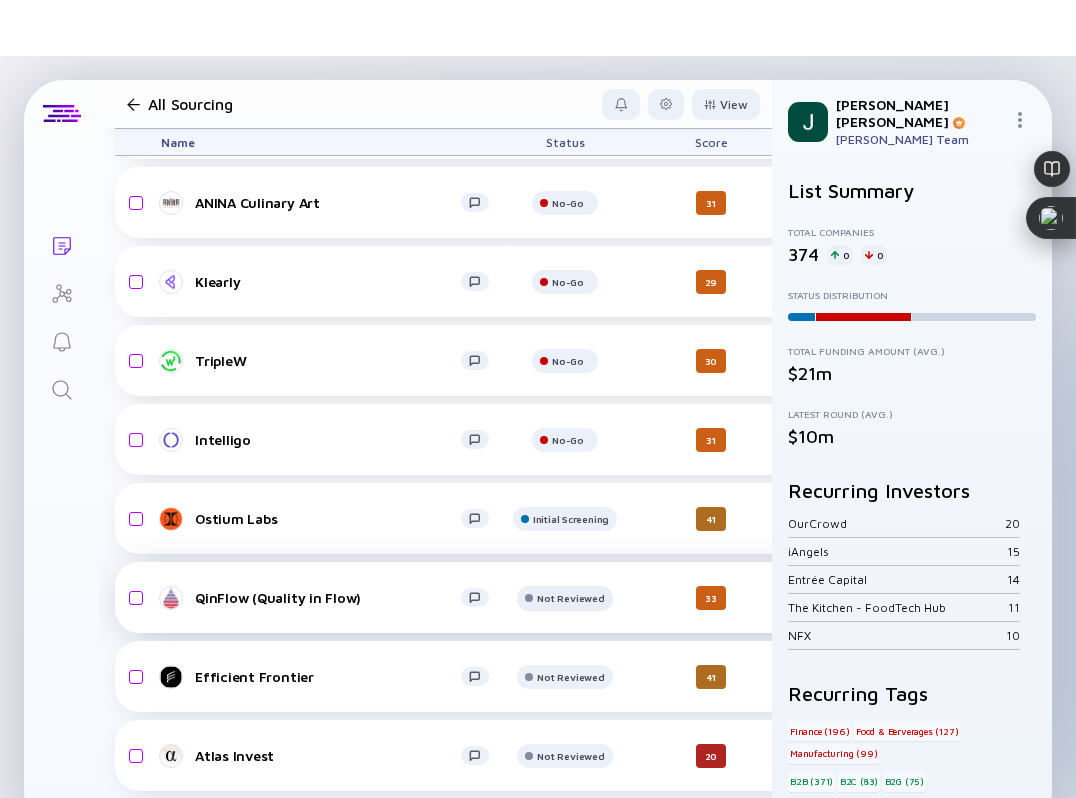 click on "Not Reviewed" at bounding box center [562, 45] 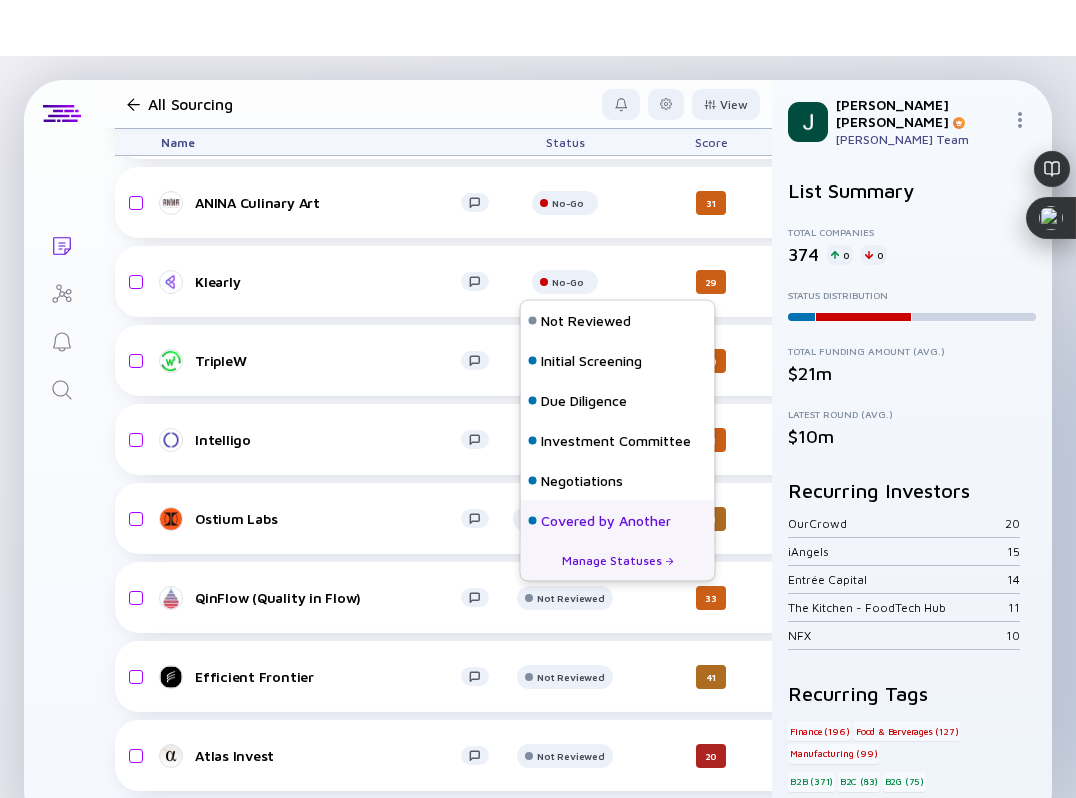 scroll, scrollTop: 128, scrollLeft: 0, axis: vertical 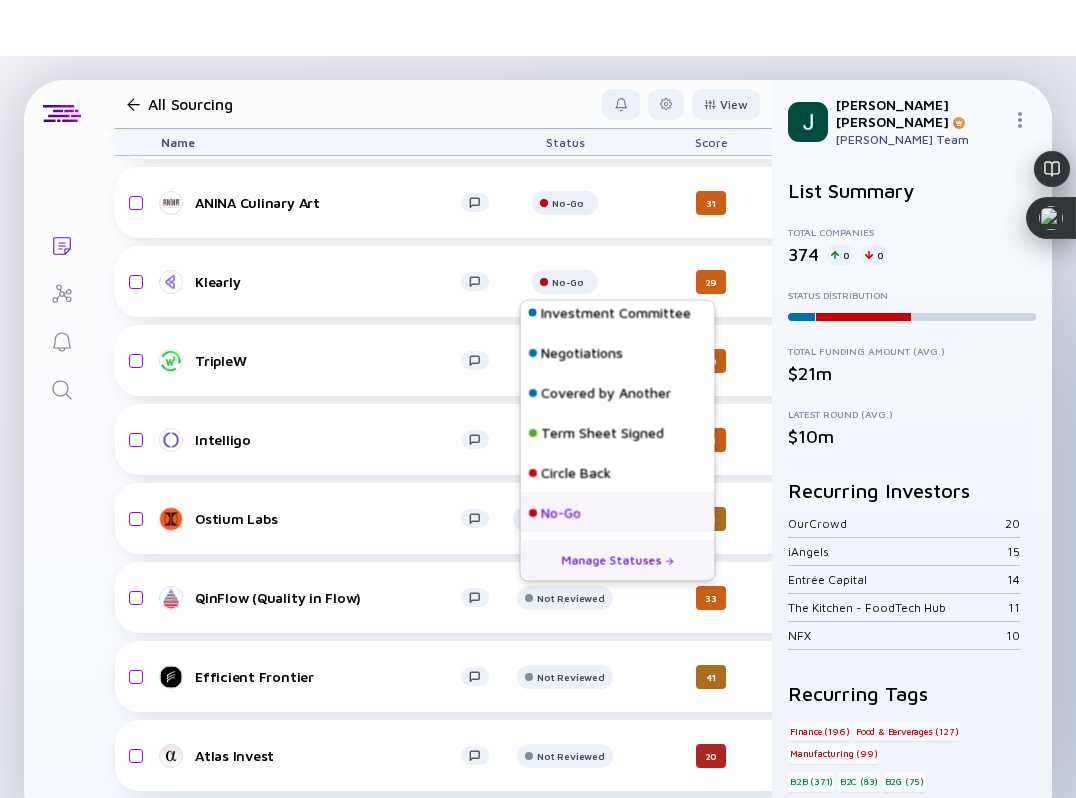 click on "No-Go" at bounding box center (561, 513) 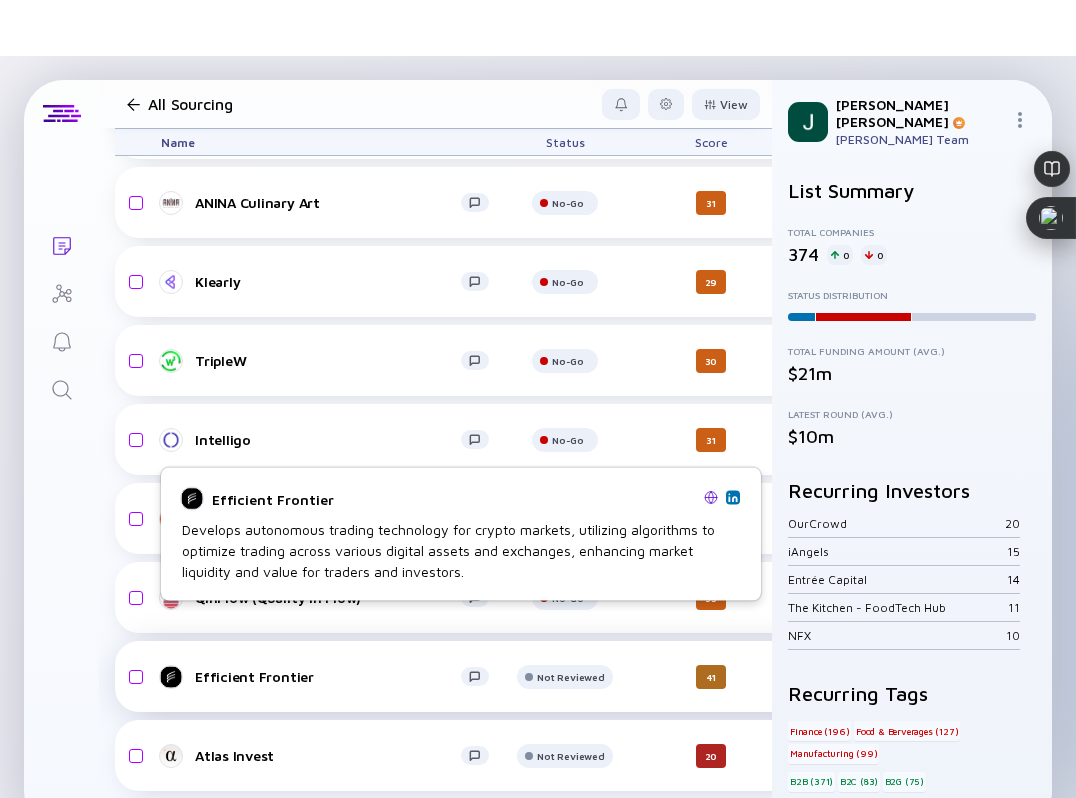 scroll, scrollTop: 13490, scrollLeft: 0, axis: vertical 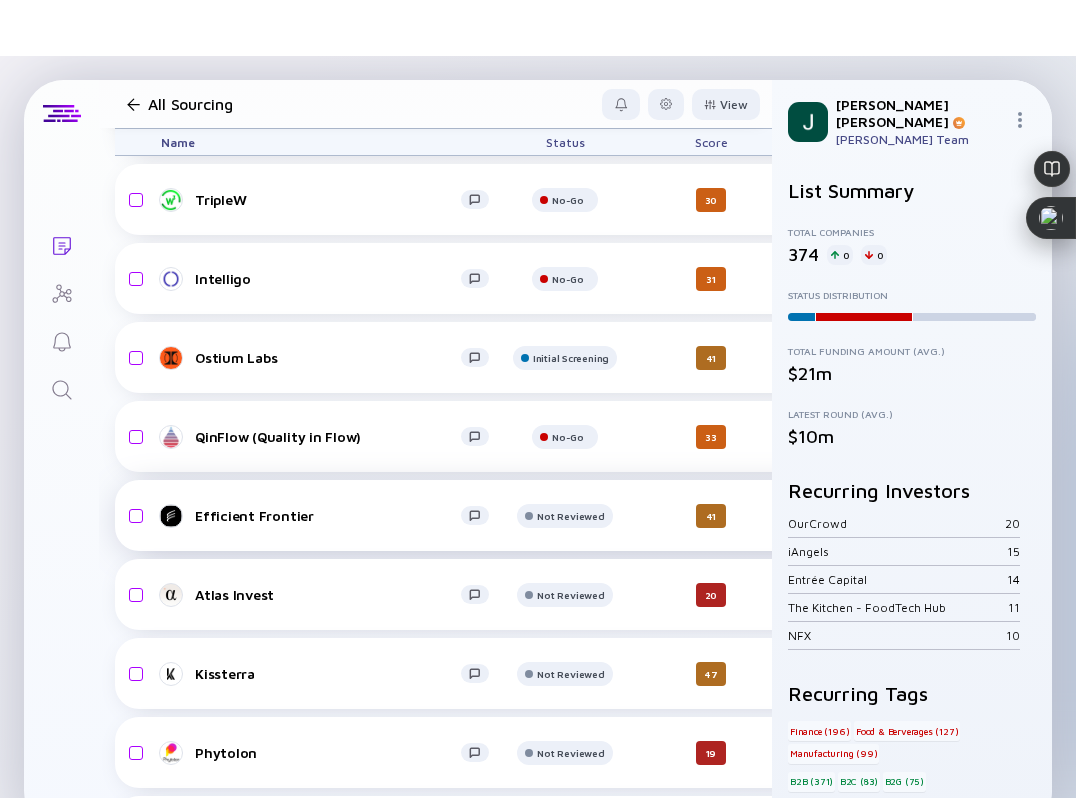 click on "Efficient Frontier" at bounding box center (333, 516) 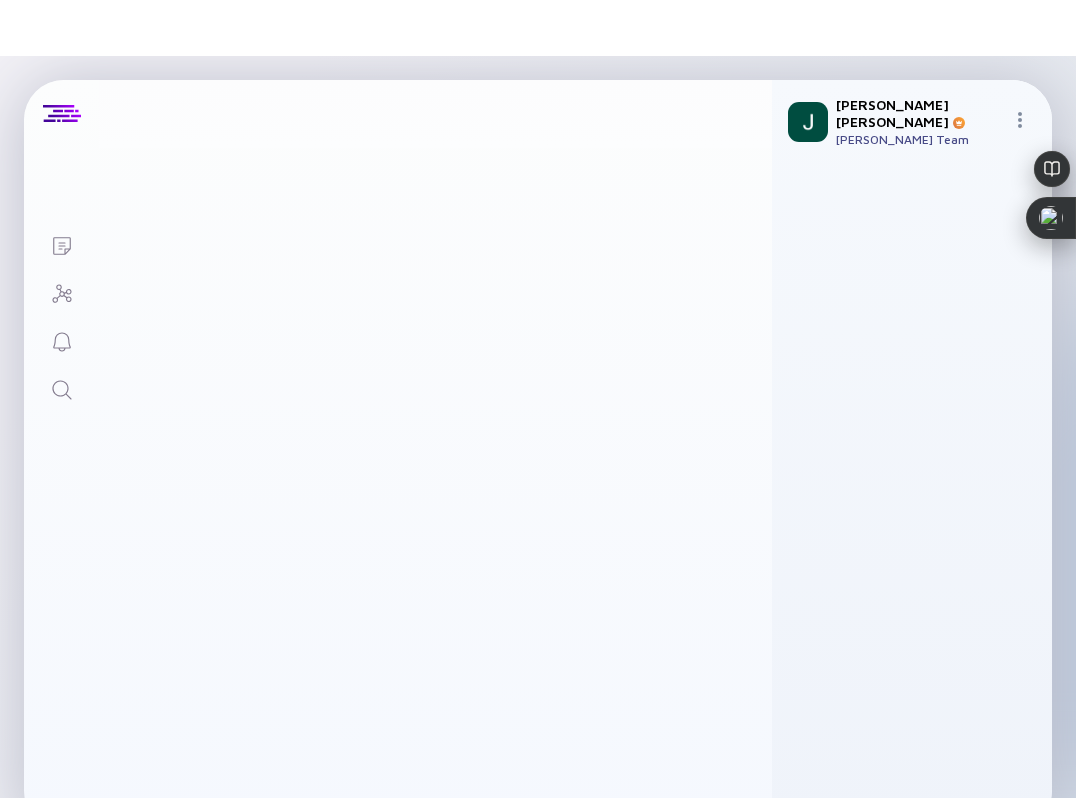 scroll, scrollTop: 0, scrollLeft: 0, axis: both 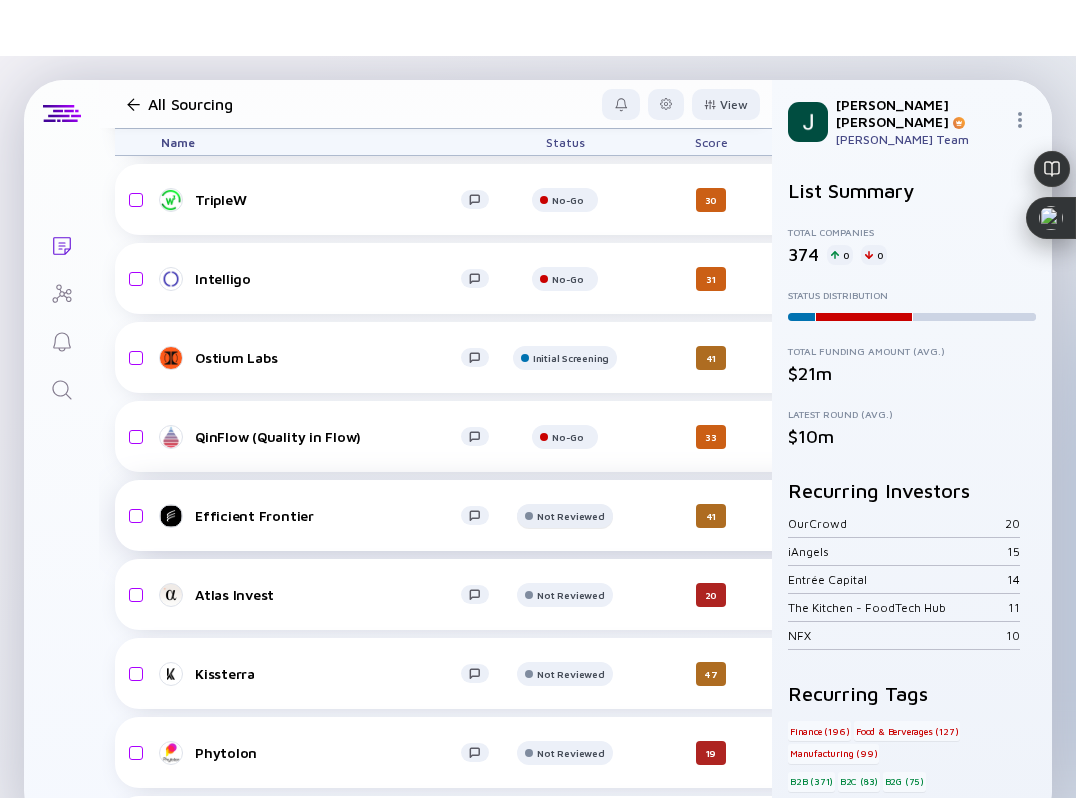 click on "Not Reviewed" at bounding box center [568, 121] 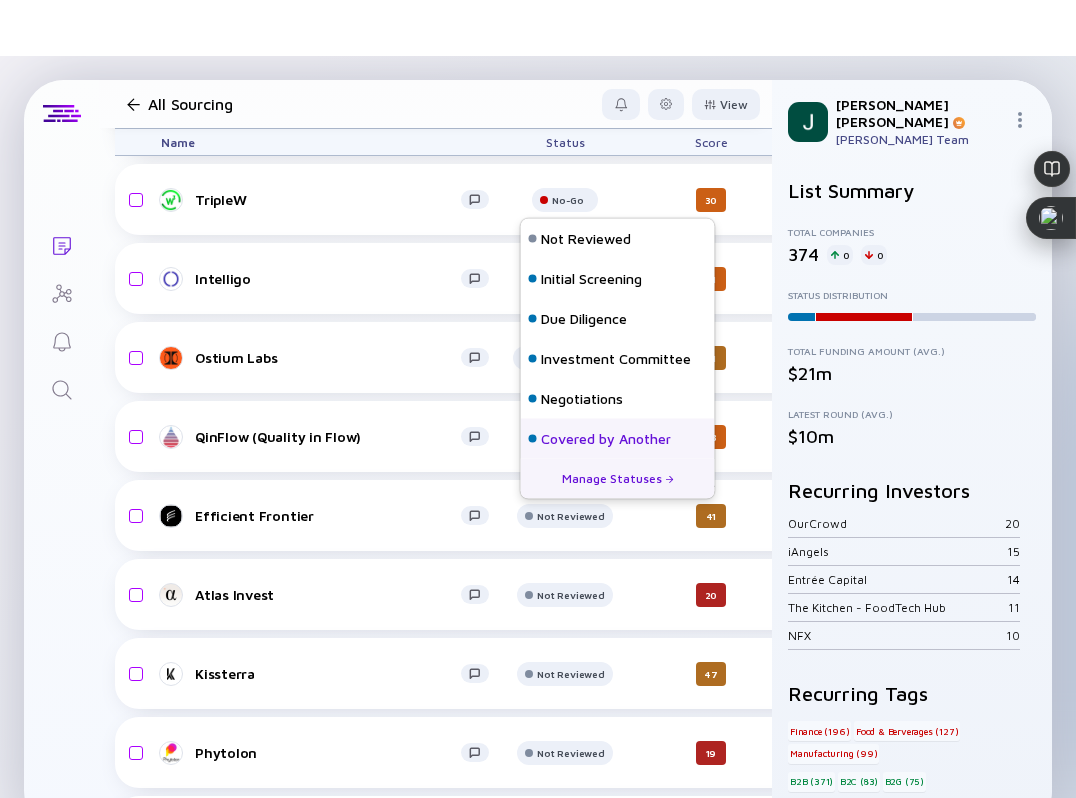 scroll, scrollTop: 128, scrollLeft: 0, axis: vertical 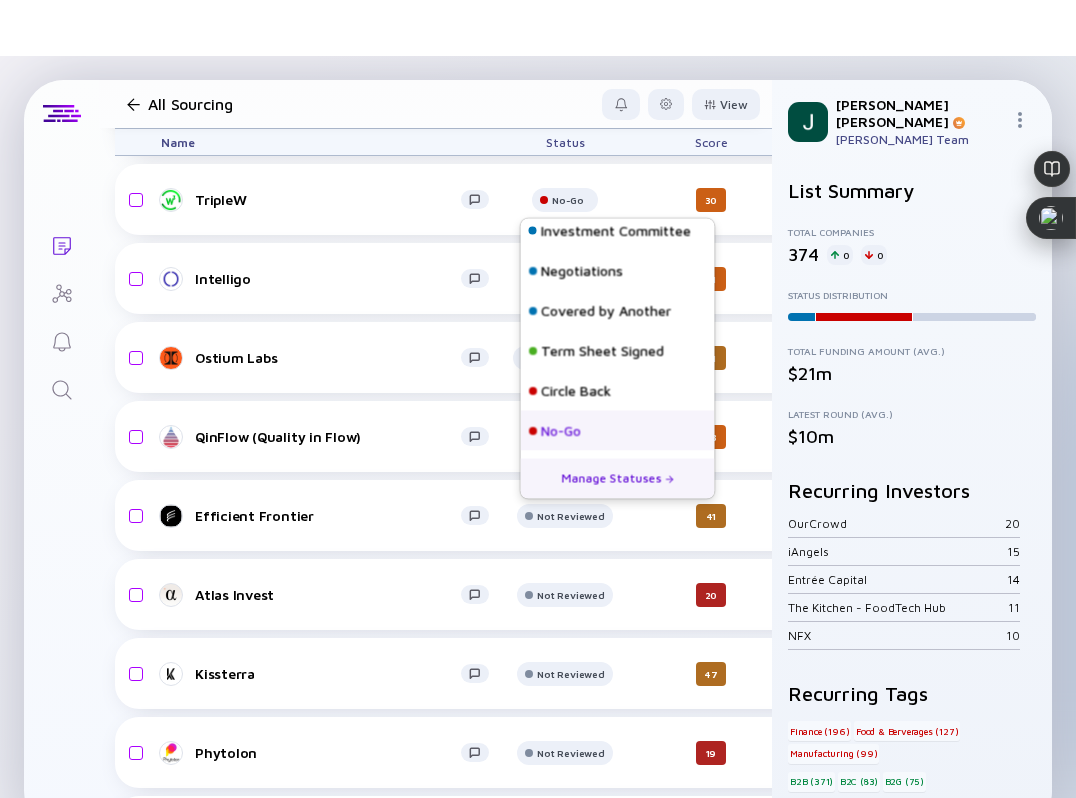 click on "No-Go" at bounding box center (618, 431) 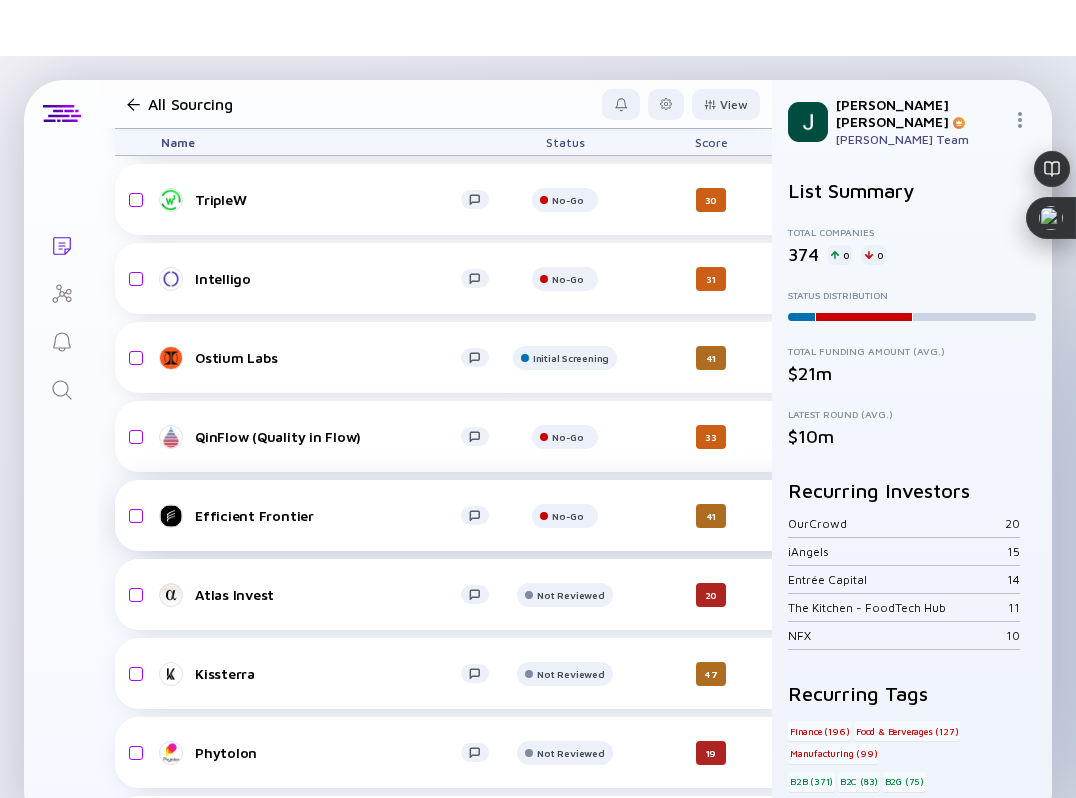 scroll, scrollTop: 13594, scrollLeft: 0, axis: vertical 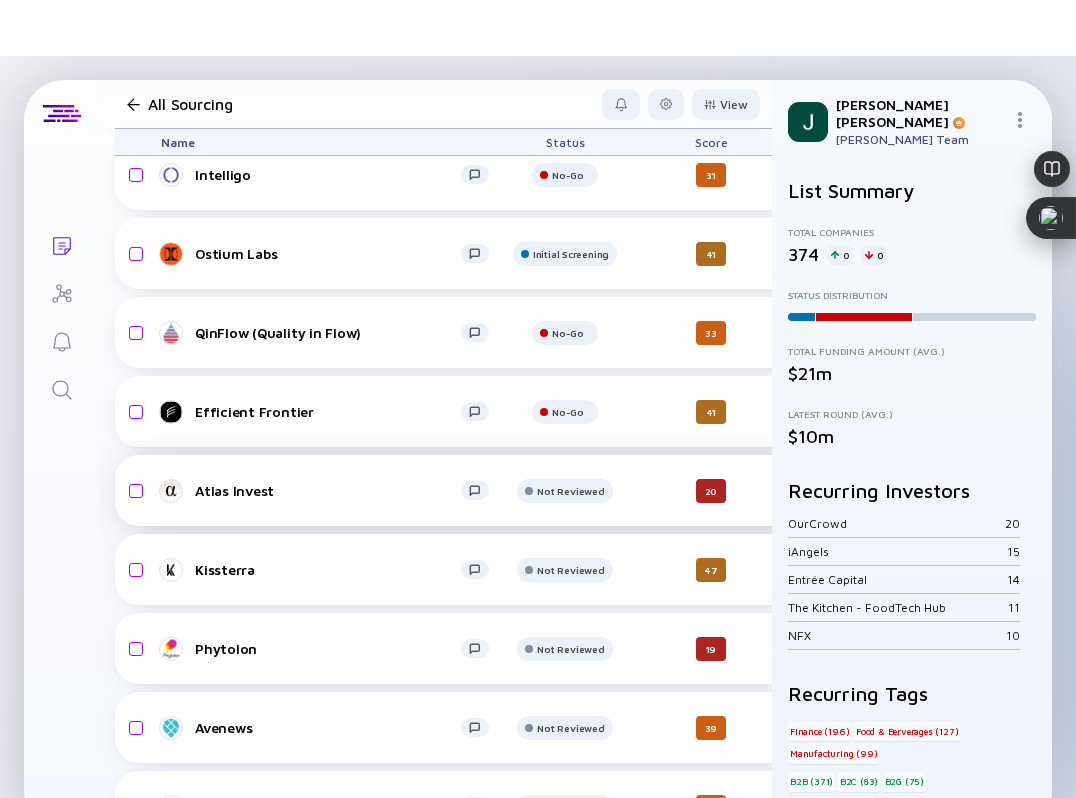 click on "Atlas Invest" at bounding box center (333, 491) 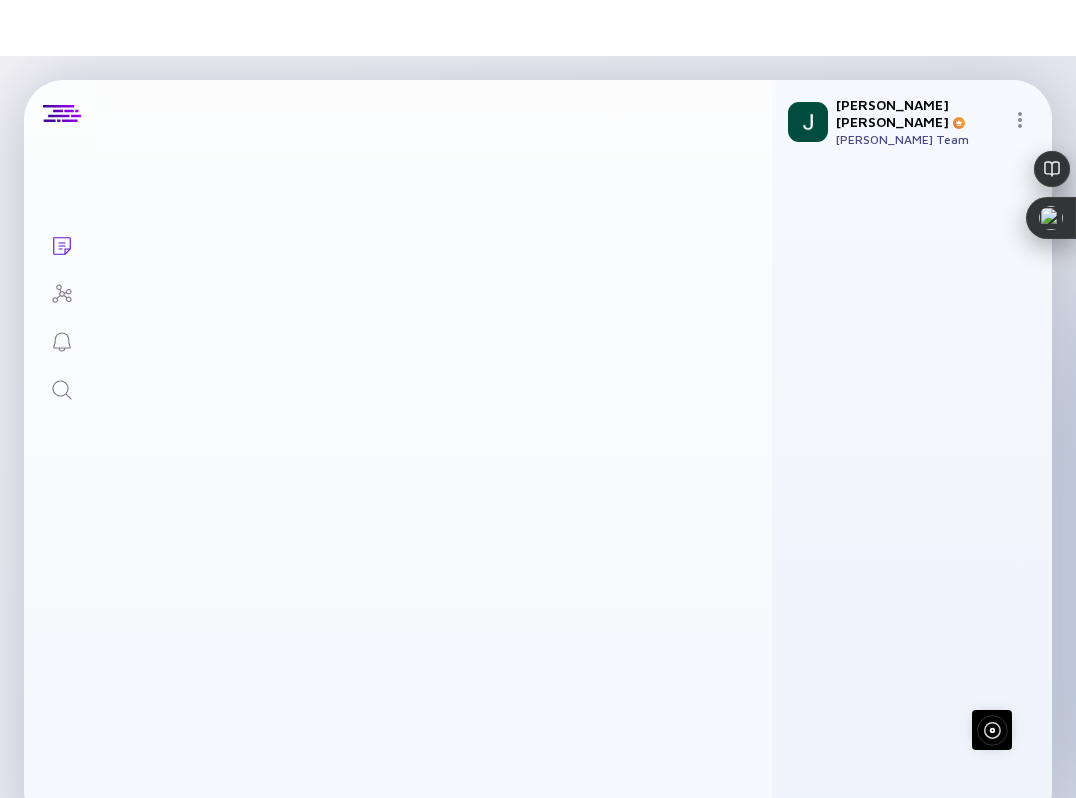 scroll, scrollTop: 0, scrollLeft: 0, axis: both 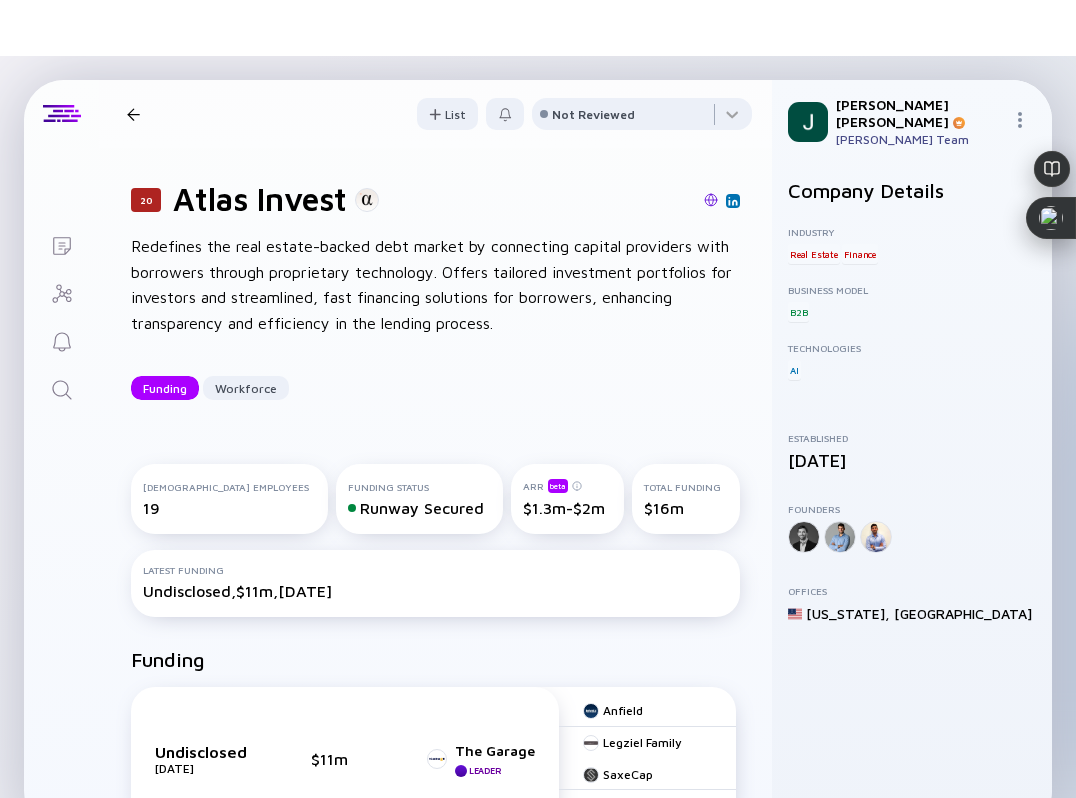 click at bounding box center (711, 200) 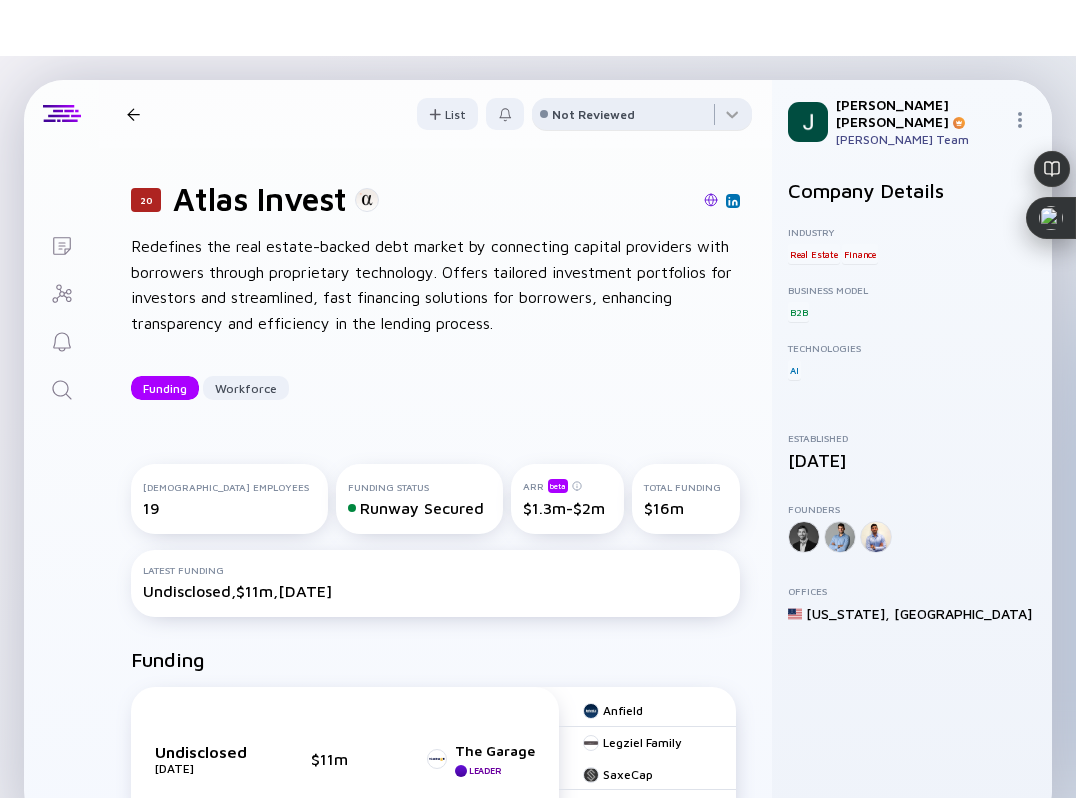 click on "Not Reviewed" at bounding box center [593, 114] 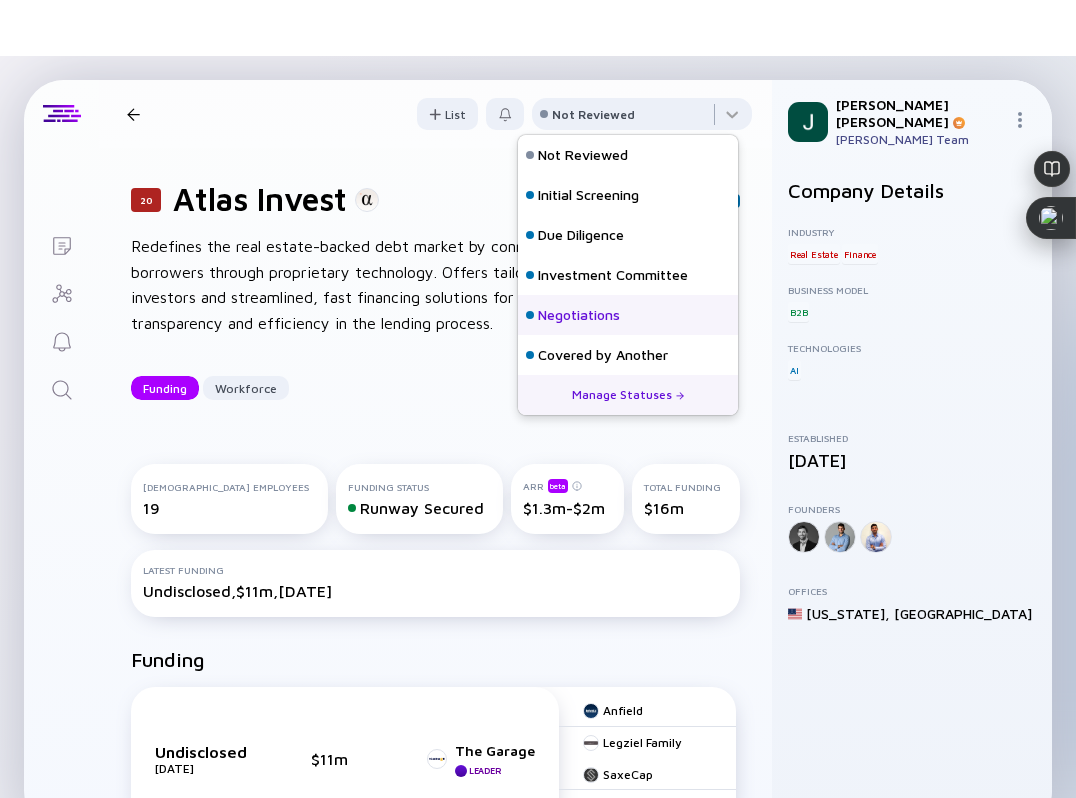 scroll, scrollTop: 128, scrollLeft: 0, axis: vertical 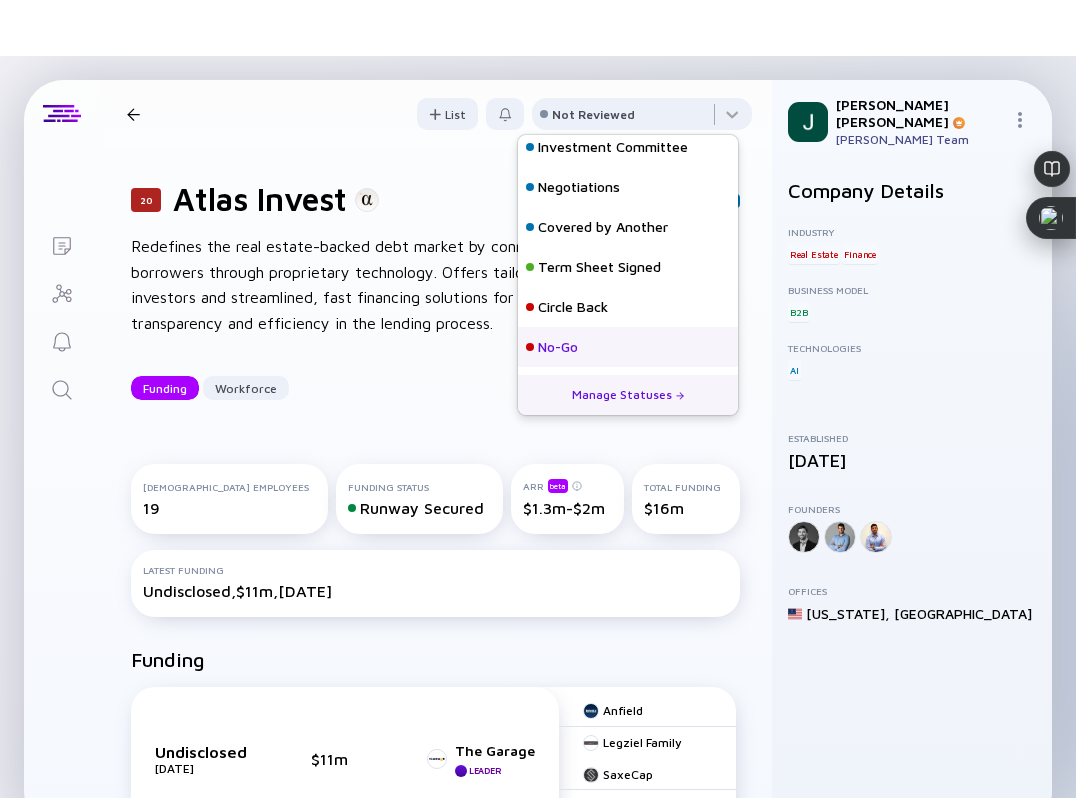 click on "No-Go" at bounding box center (558, 347) 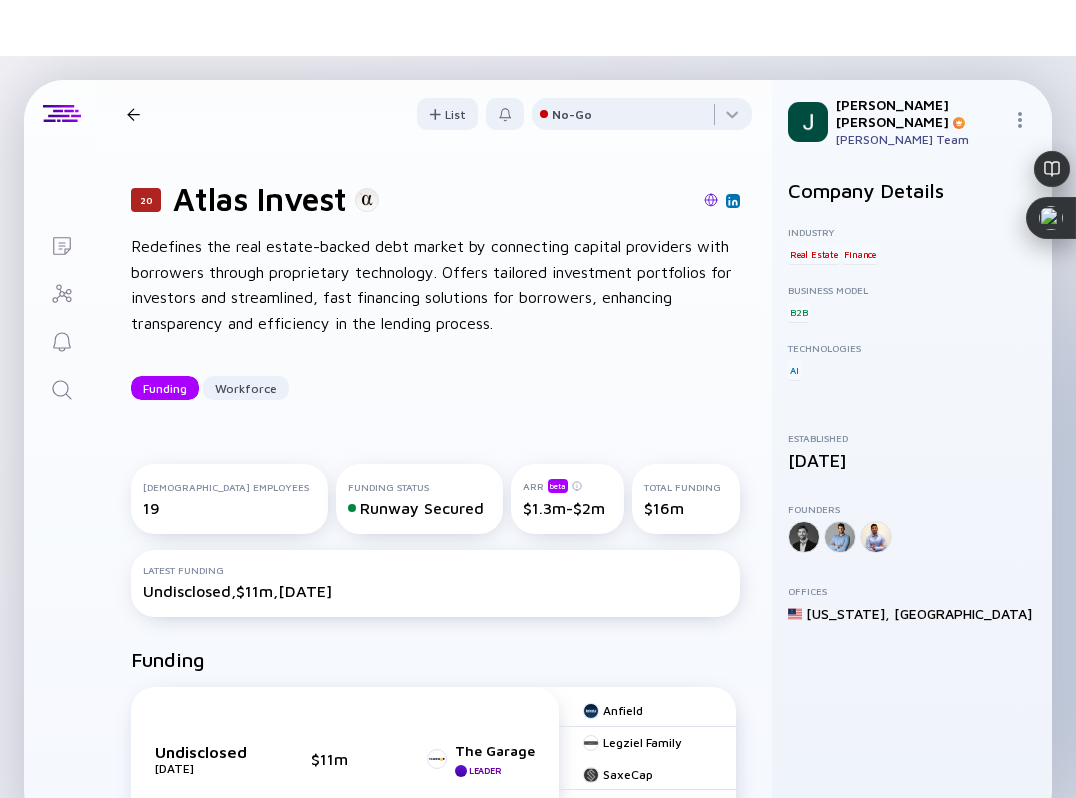 click on "20 Atlas Invest Funding Workforce List No-Go" at bounding box center (435, 114) 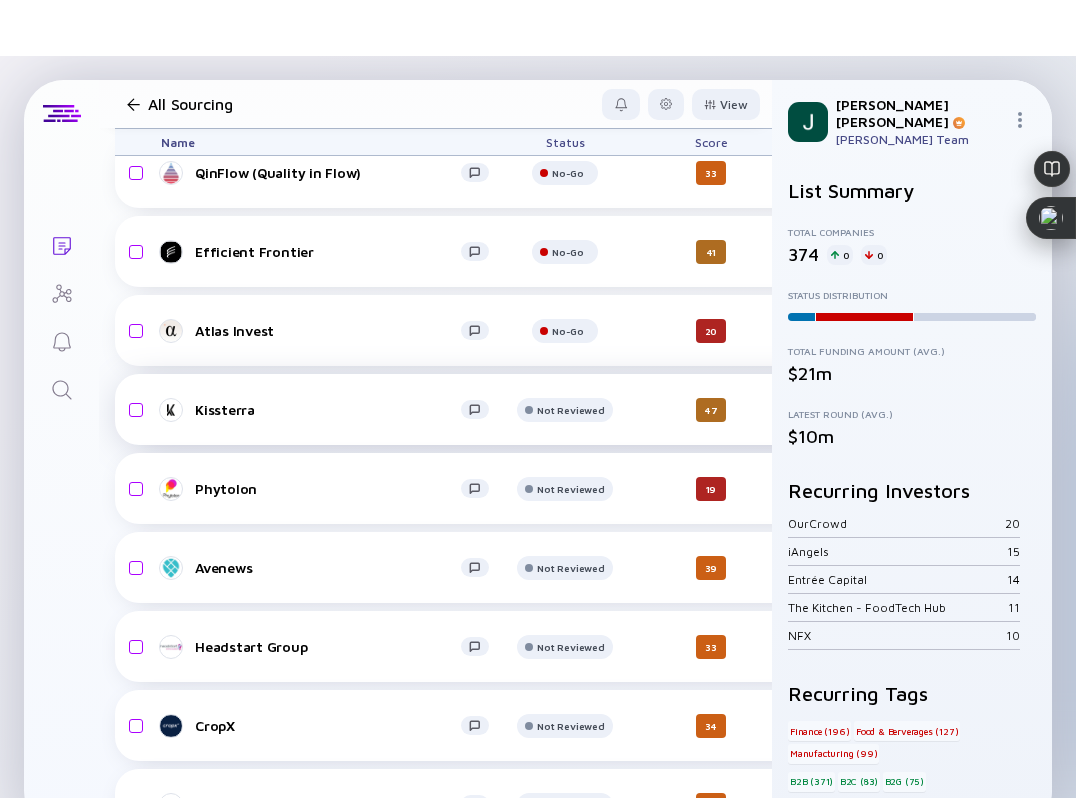 scroll, scrollTop: 13756, scrollLeft: 0, axis: vertical 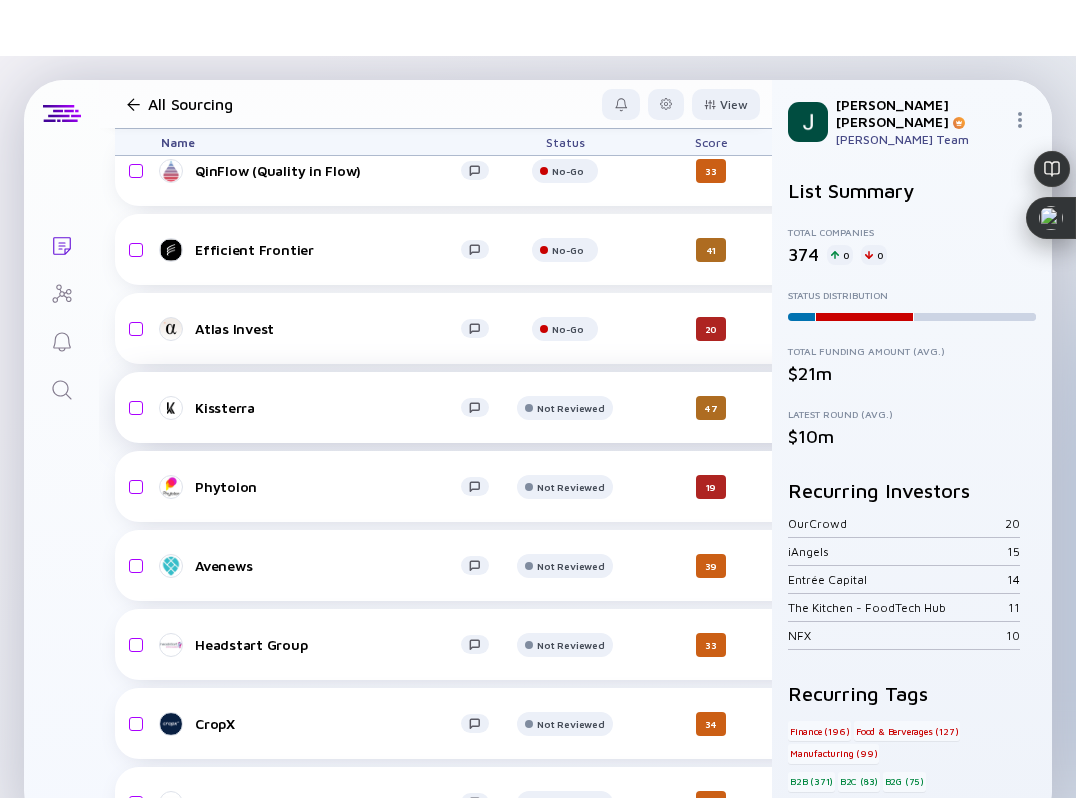 click on "Kissterra" at bounding box center [328, 407] 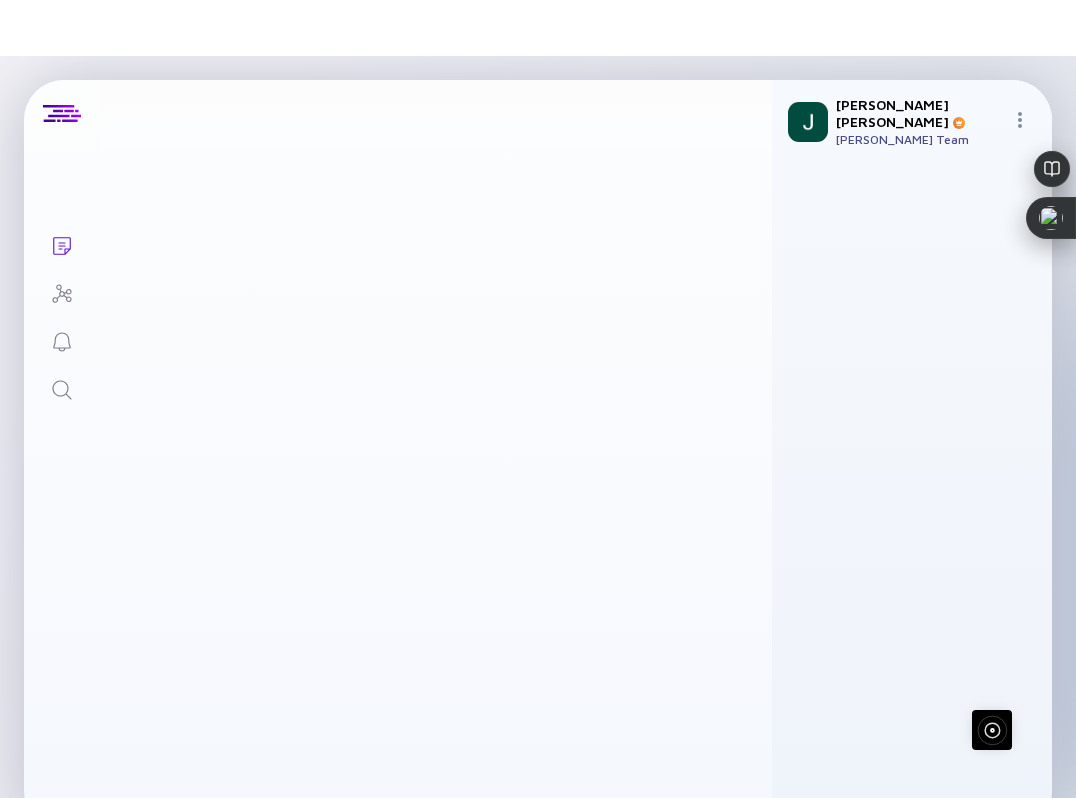 scroll, scrollTop: 0, scrollLeft: 0, axis: both 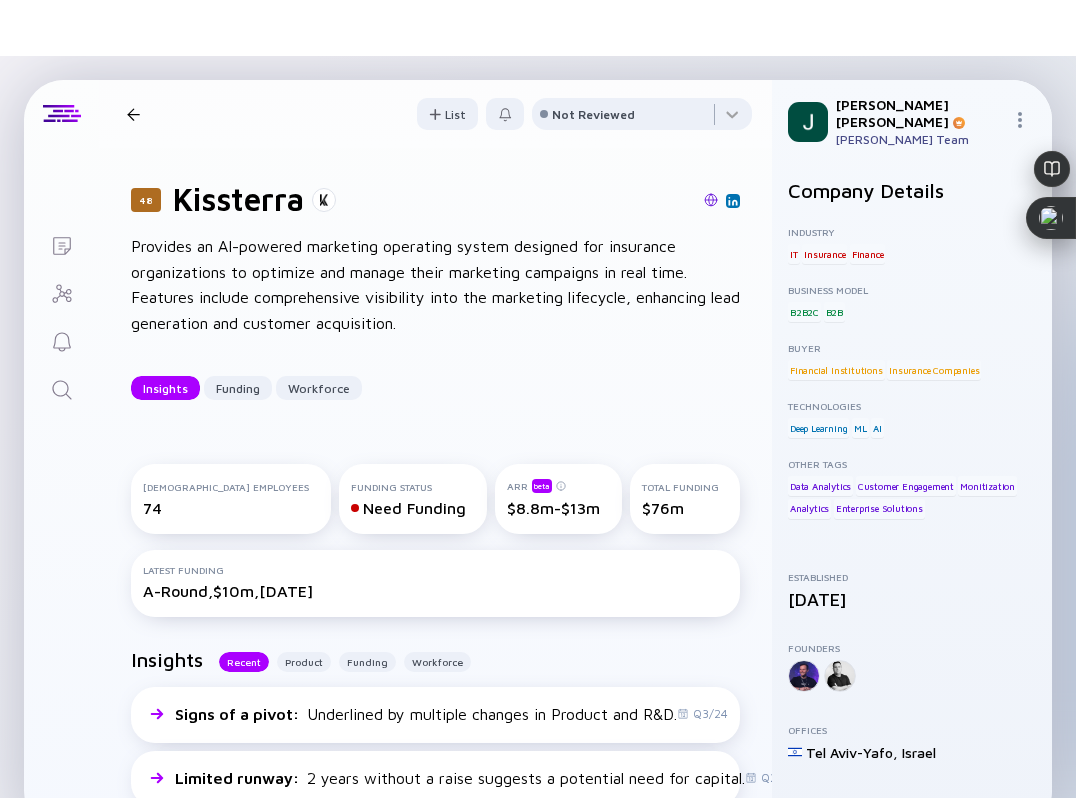 click at bounding box center (548, 201) 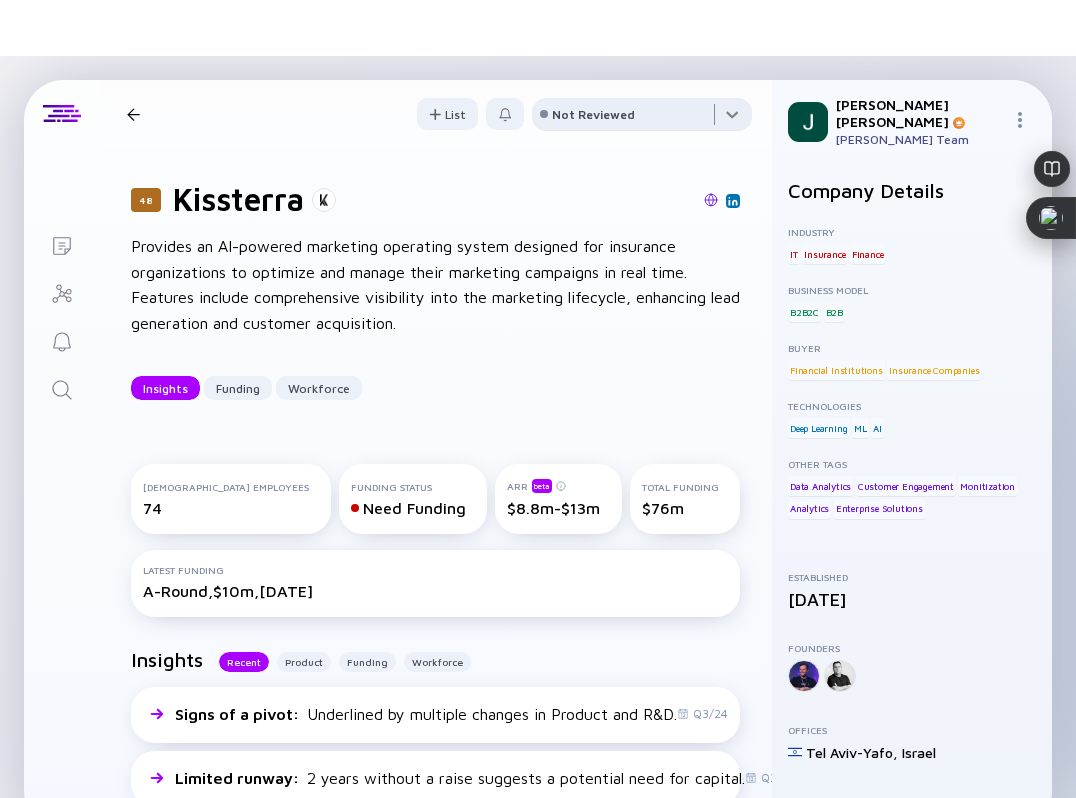 click at bounding box center (642, 118) 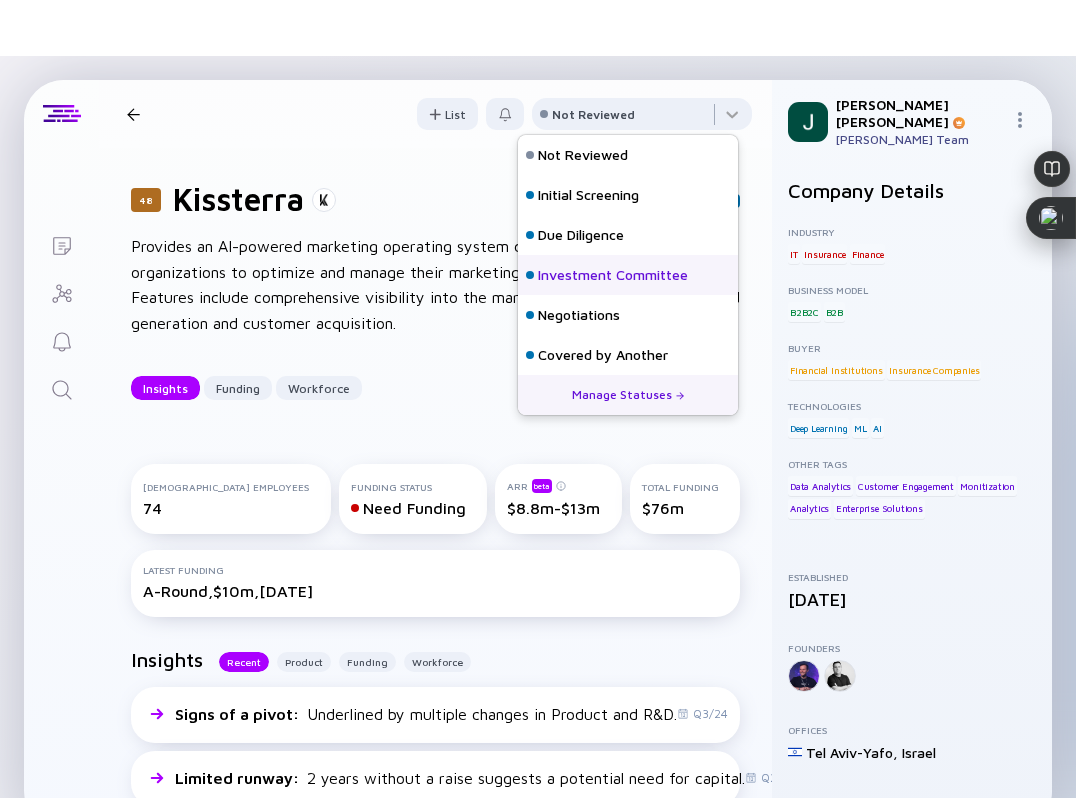 scroll, scrollTop: 128, scrollLeft: 0, axis: vertical 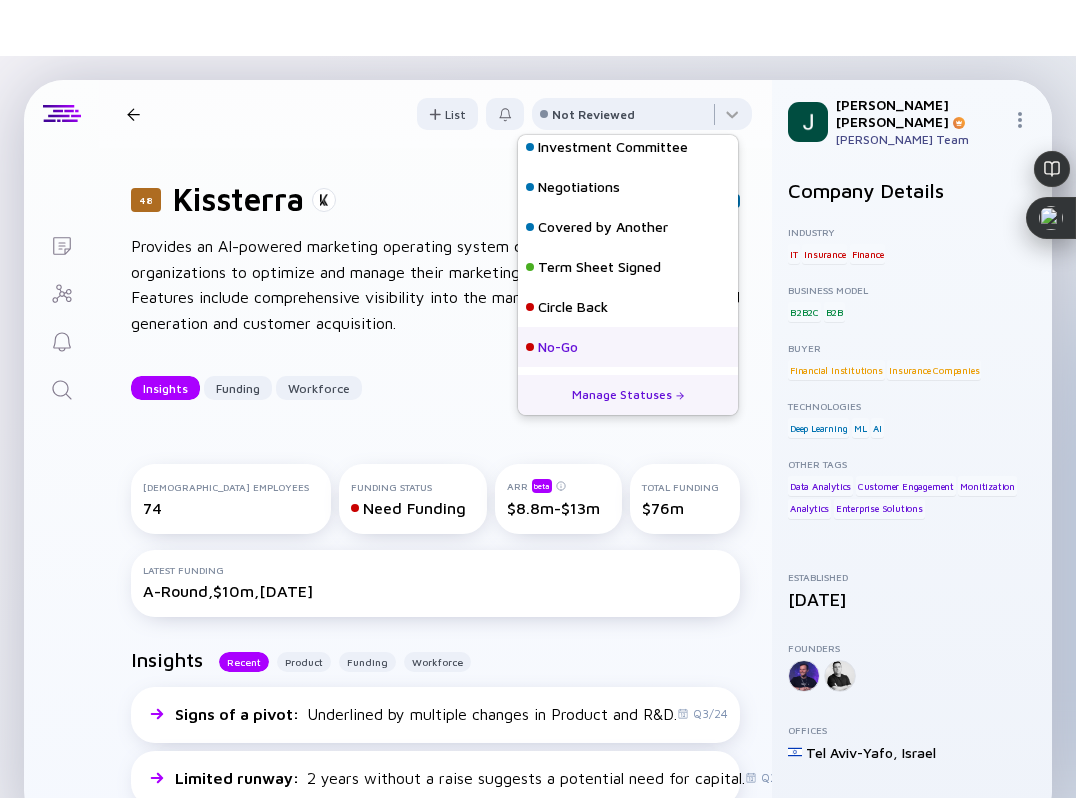 click on "No-Go" at bounding box center (558, 347) 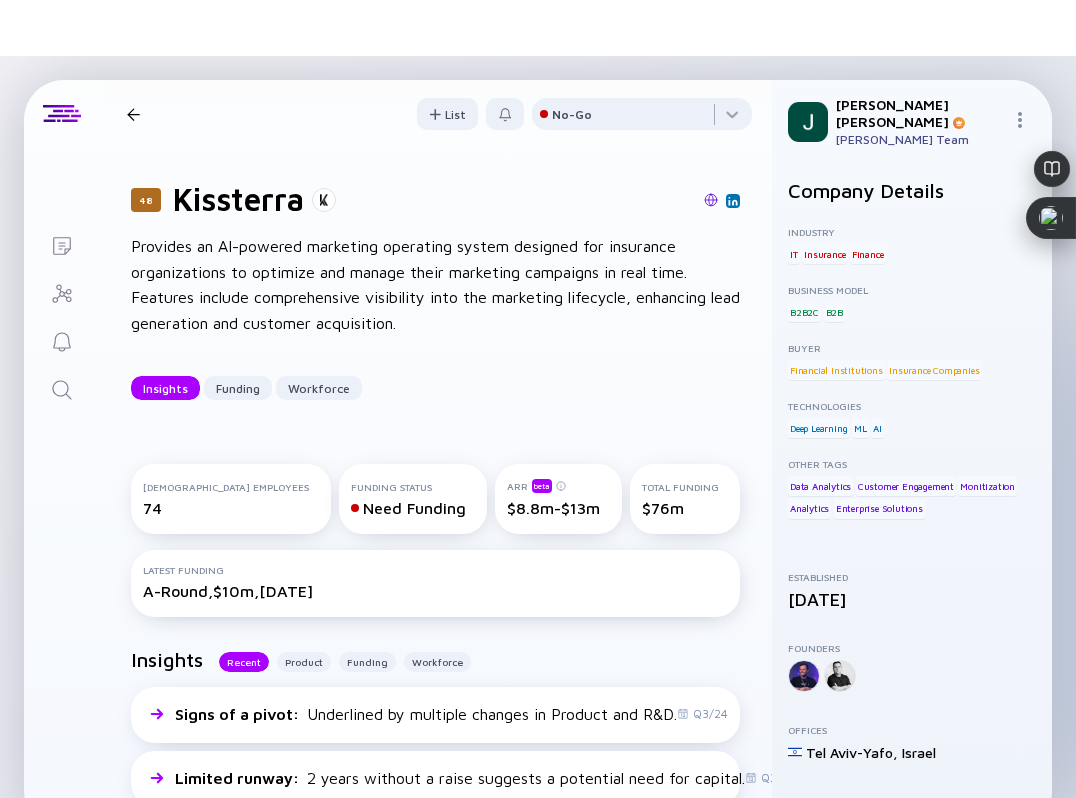 click at bounding box center (133, 114) 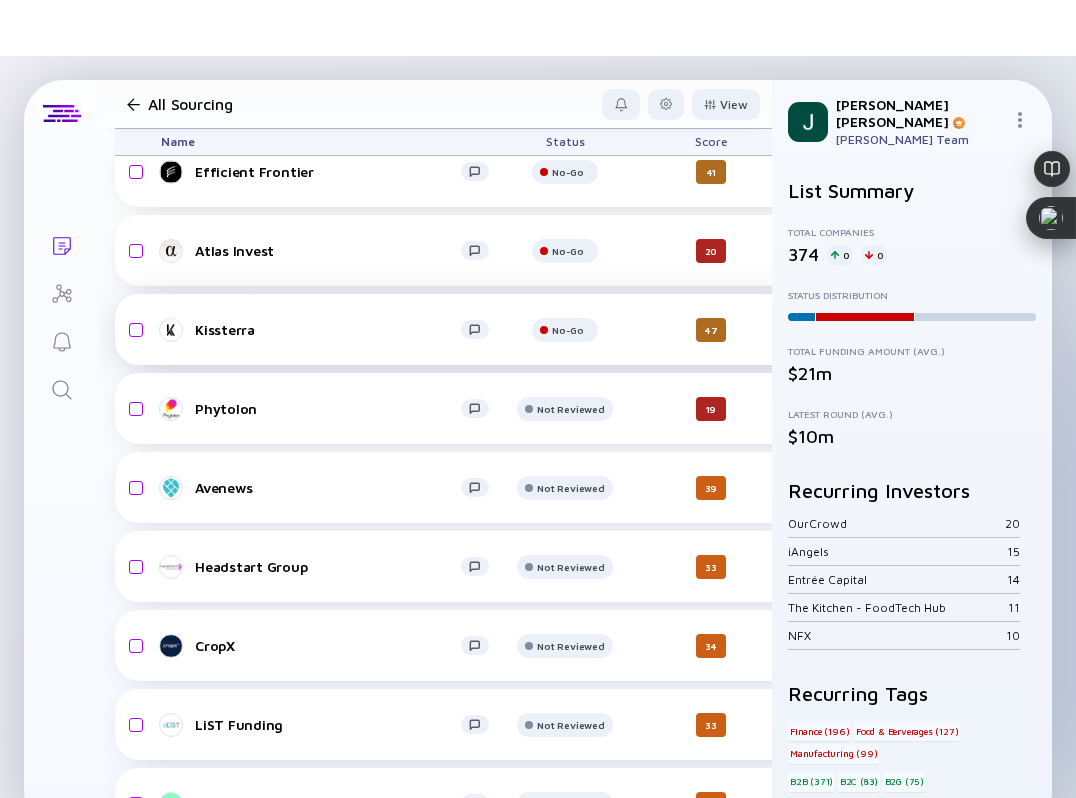 scroll, scrollTop: 13843, scrollLeft: 0, axis: vertical 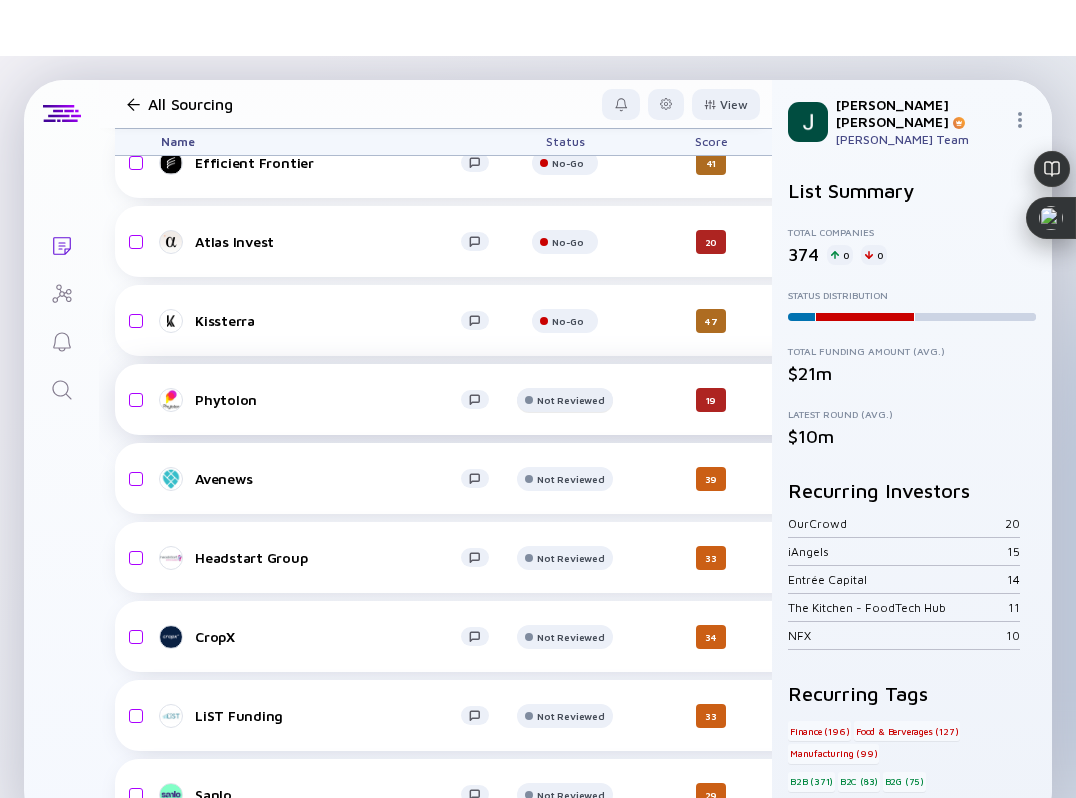 click on "Not Reviewed" at bounding box center (568, 84) 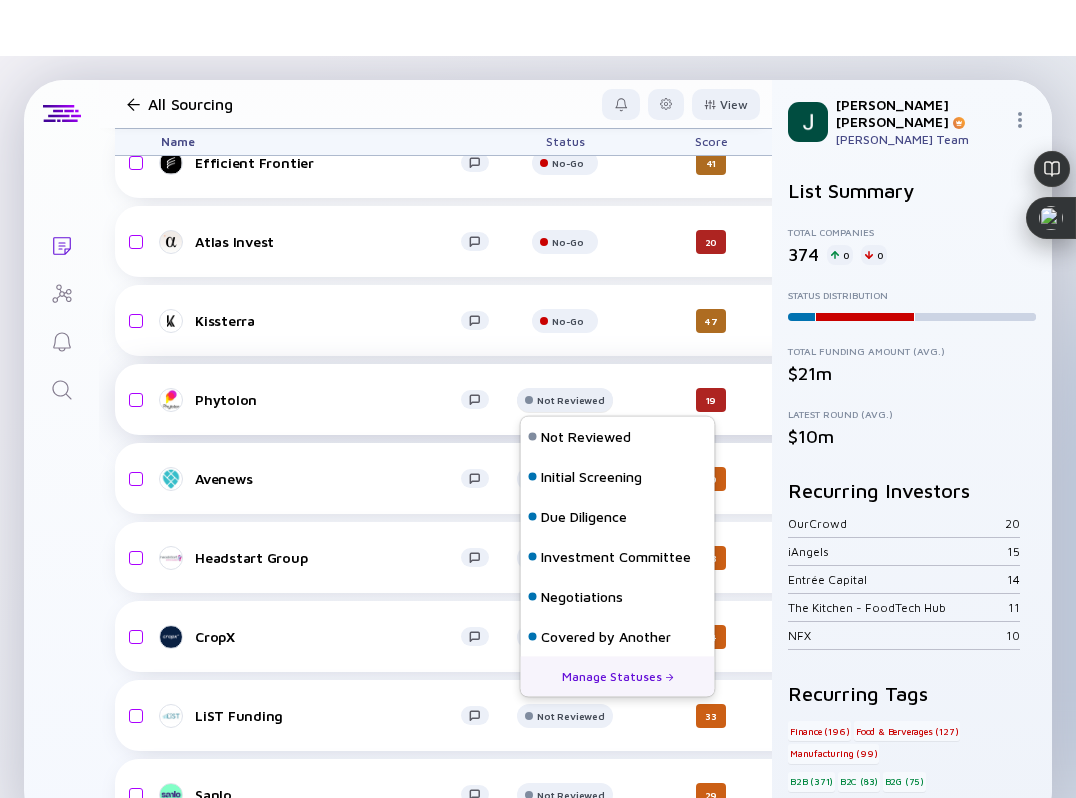click on "Not Reviewed" at bounding box center (568, 84) 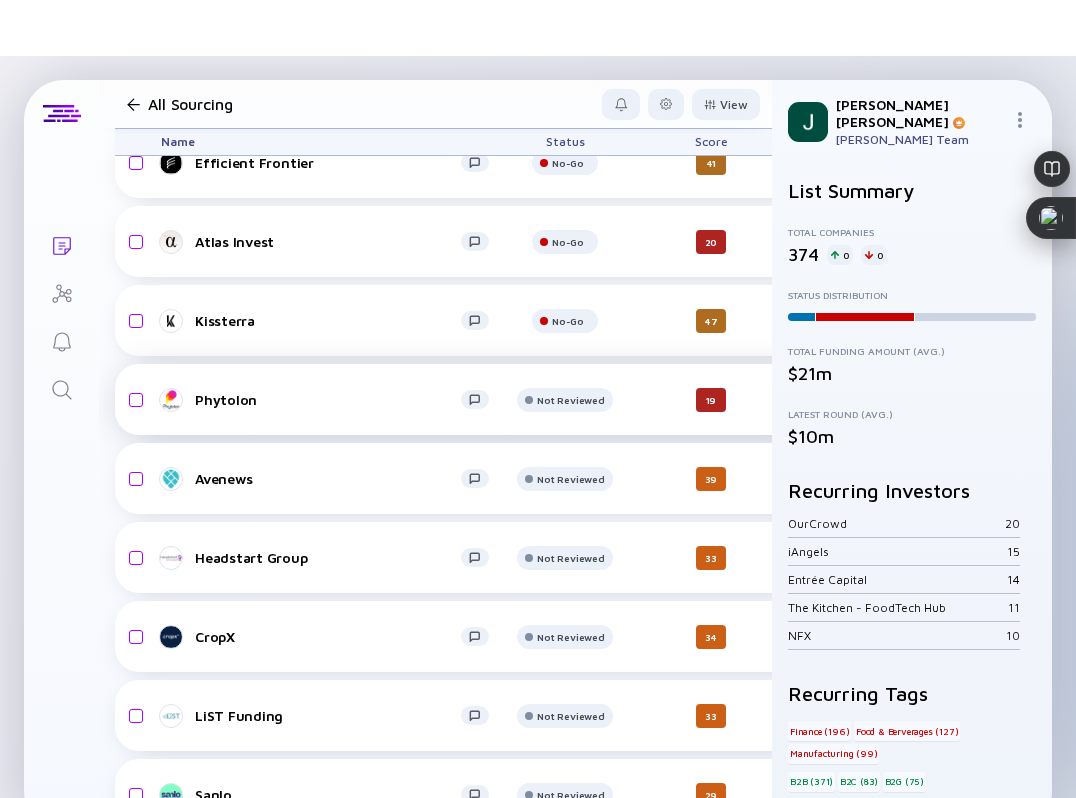 click on "Phytolon" at bounding box center [328, 399] 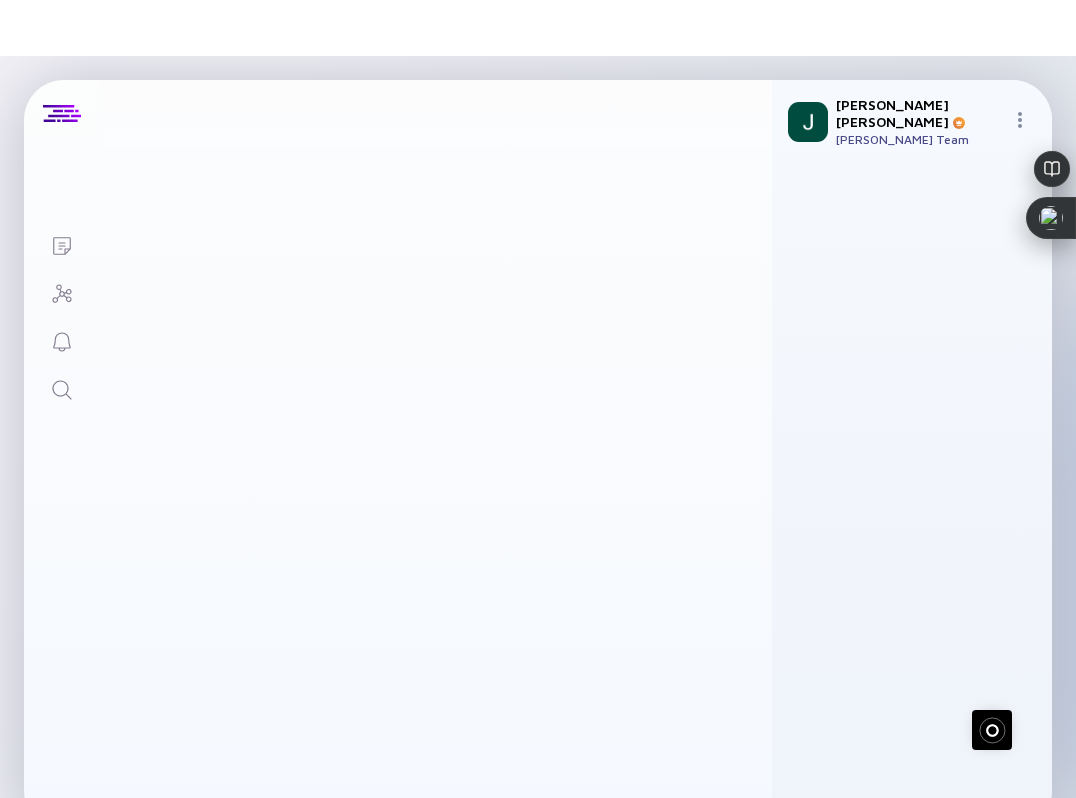 scroll, scrollTop: 0, scrollLeft: 0, axis: both 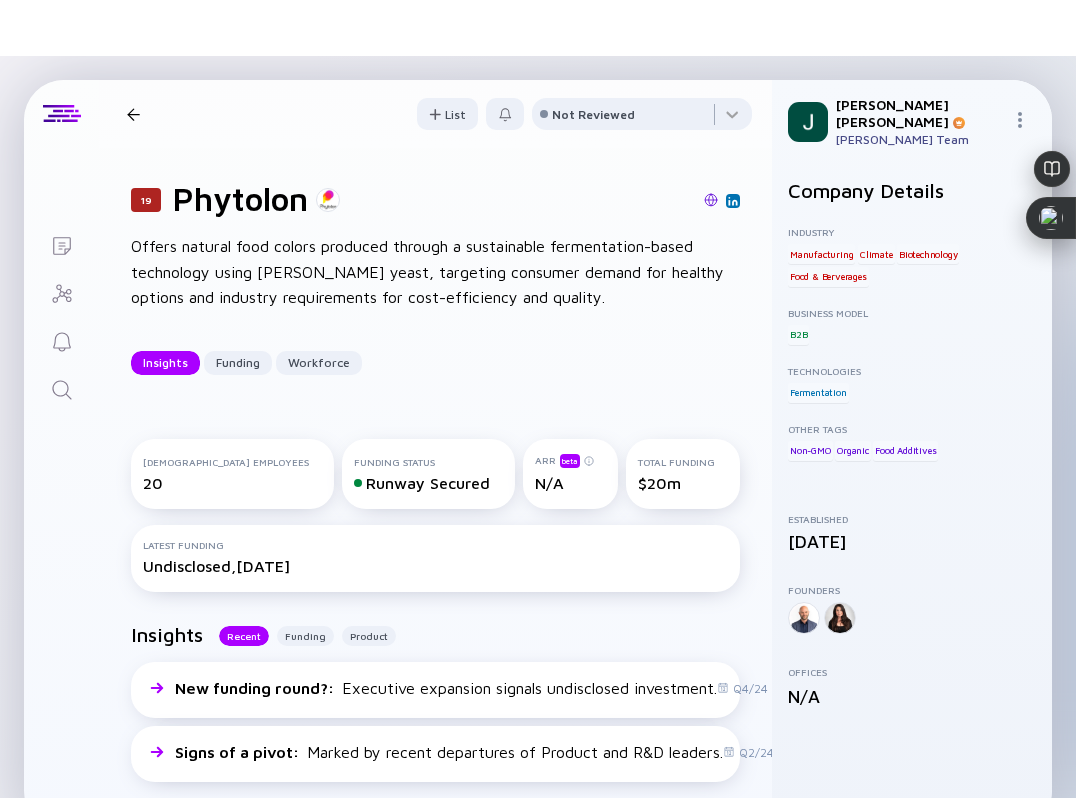 click on "19 Phytolon Insights Funding Workforce List Not Reviewed" at bounding box center [435, 114] 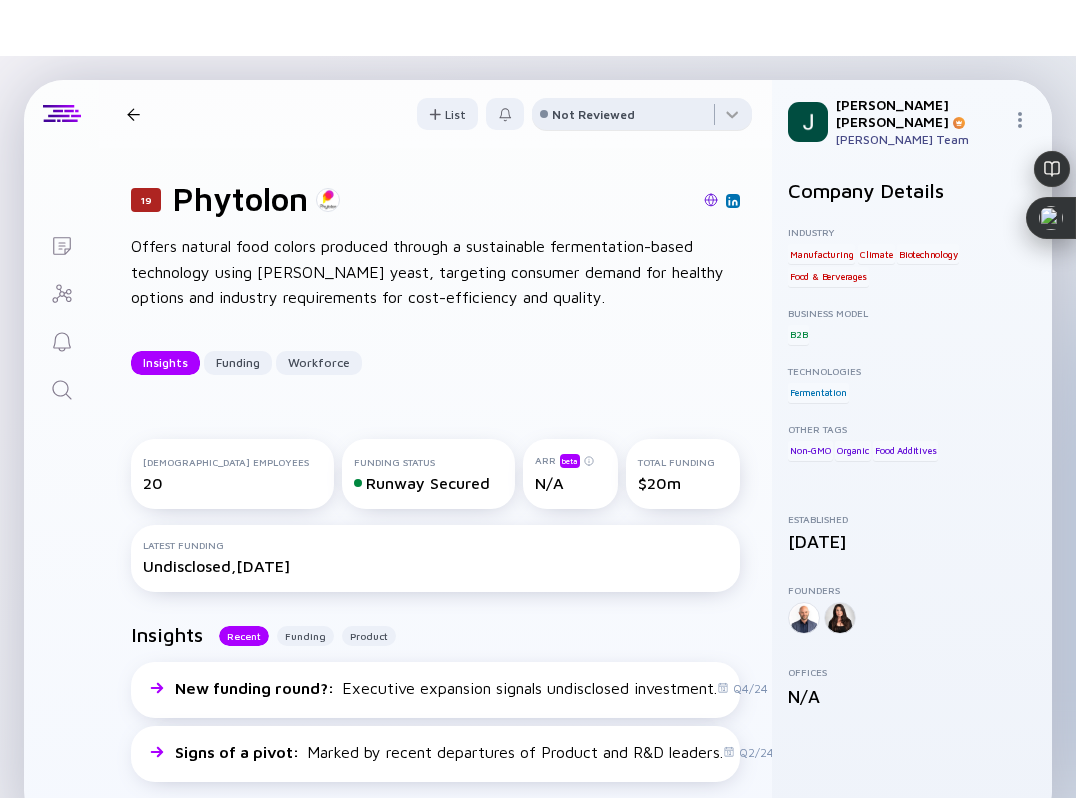 click on "Not Reviewed" at bounding box center (593, 114) 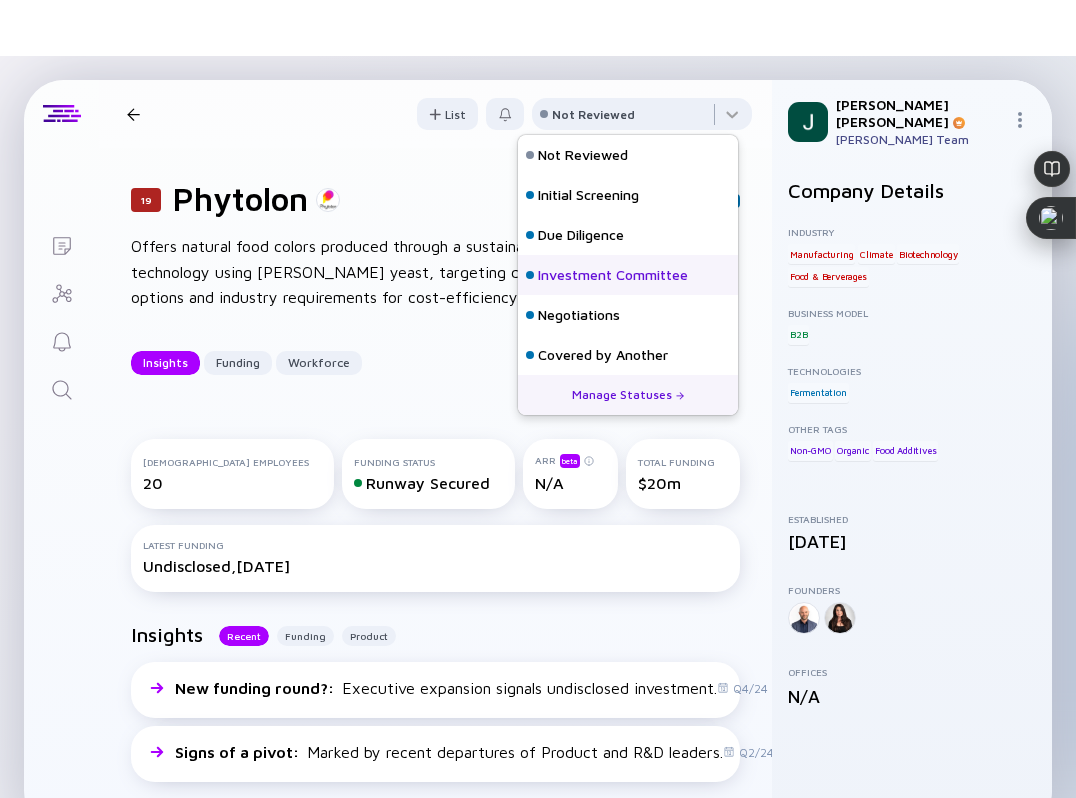 scroll, scrollTop: 128, scrollLeft: 0, axis: vertical 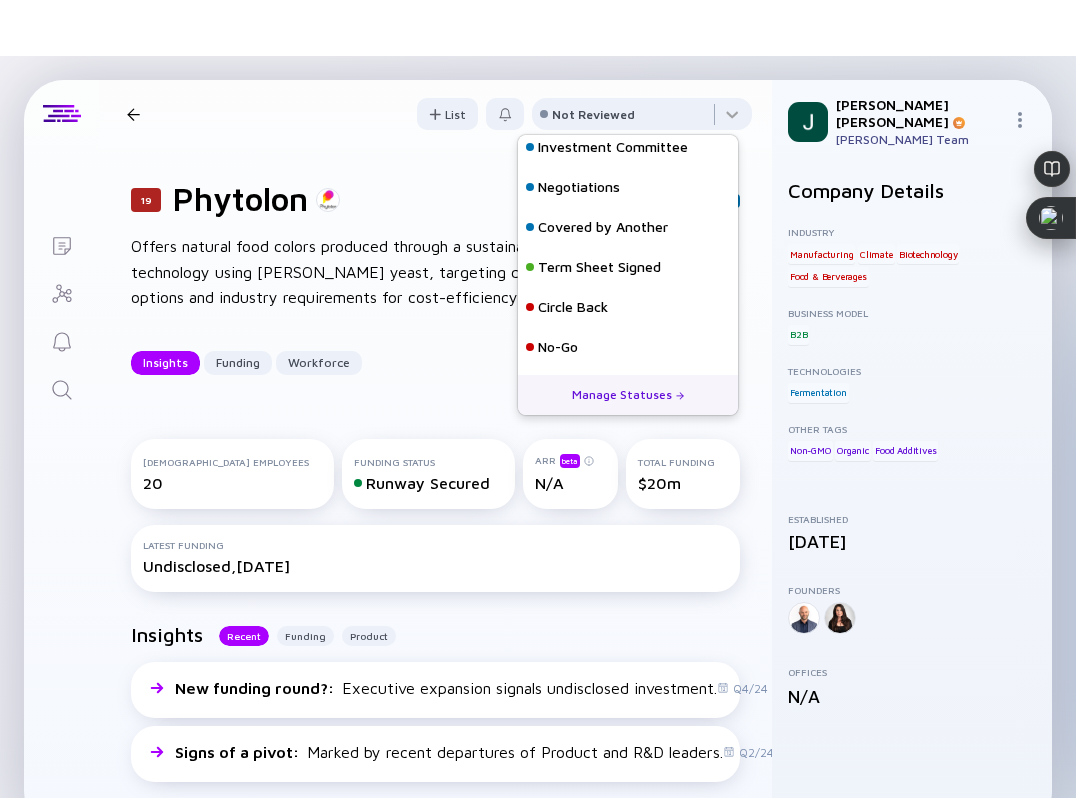 click on "No-Go" at bounding box center (558, 347) 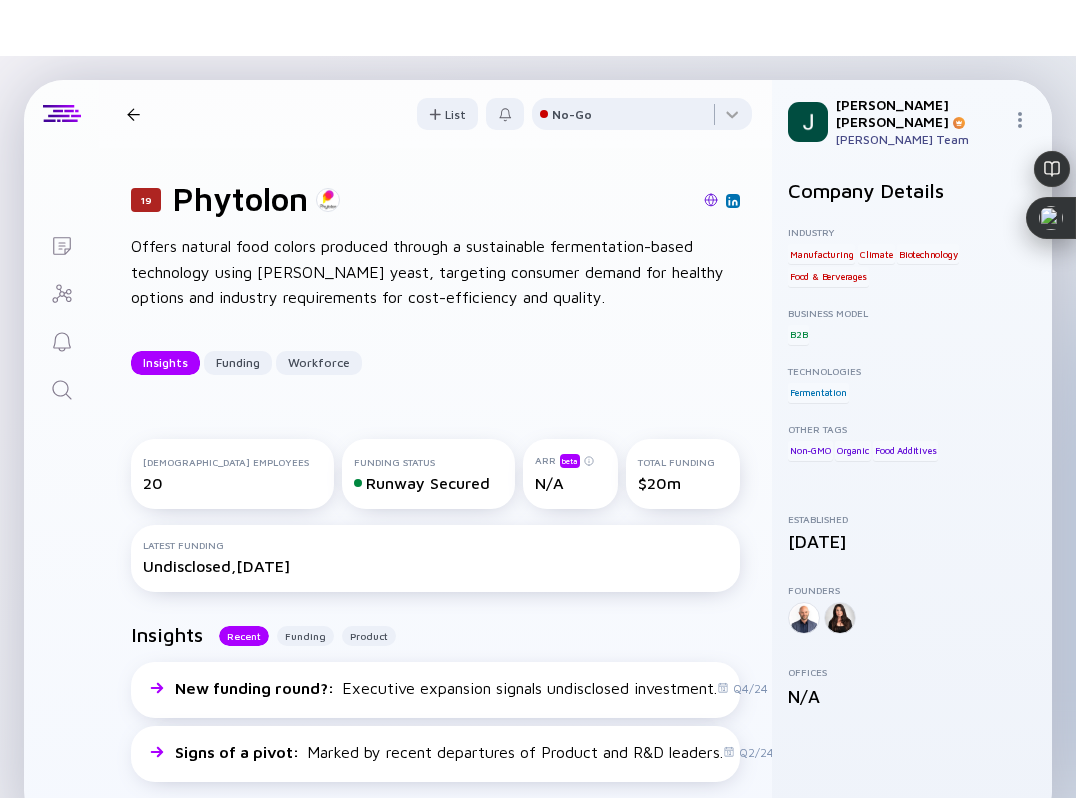 click at bounding box center [133, 114] 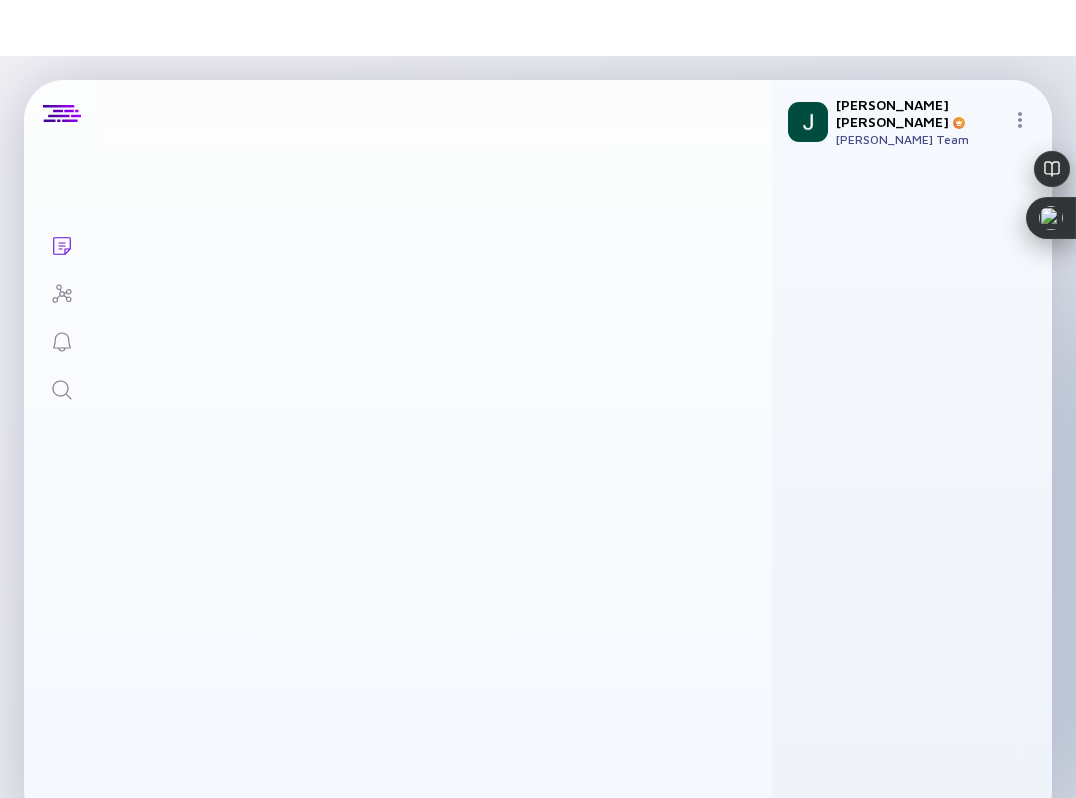 scroll, scrollTop: 13843, scrollLeft: 0, axis: vertical 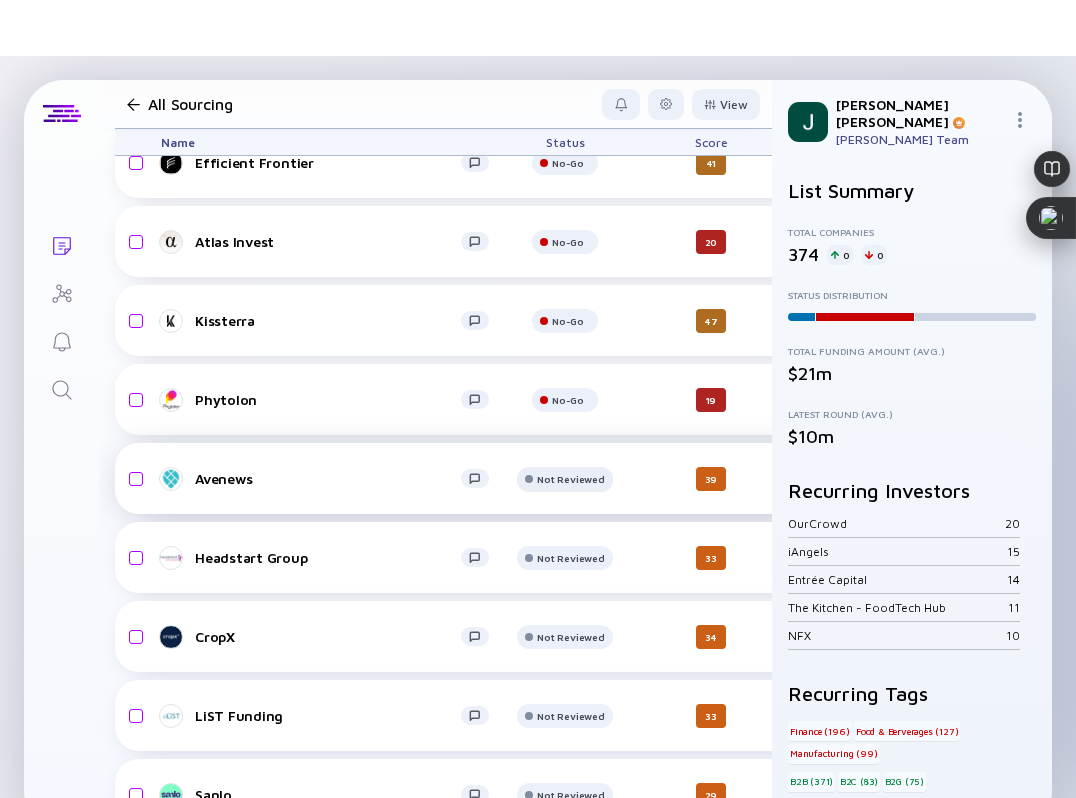 click on "Not Reviewed" at bounding box center (568, 84) 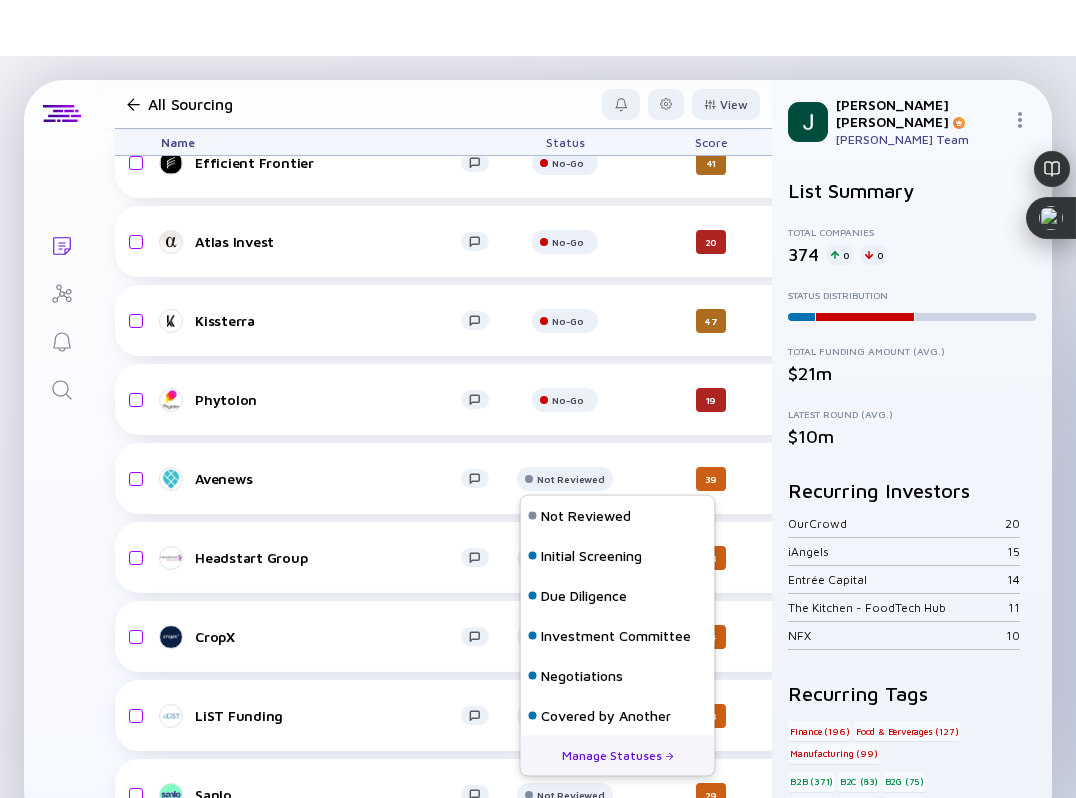 scroll, scrollTop: 128, scrollLeft: 0, axis: vertical 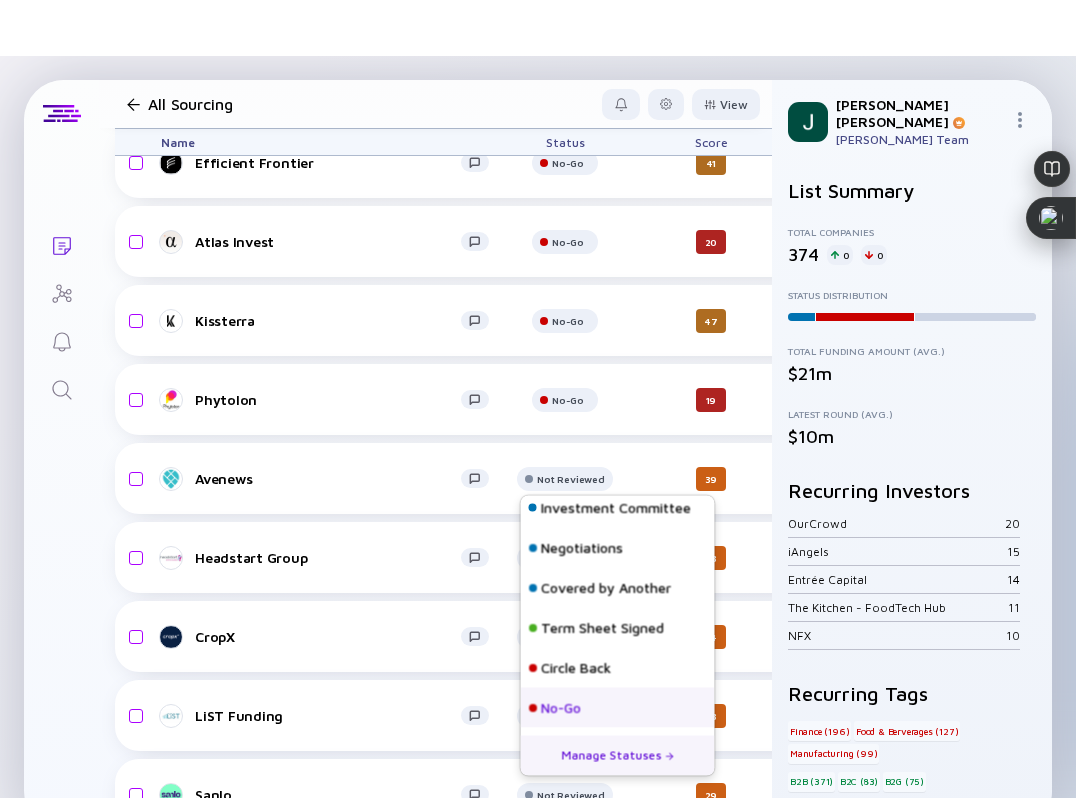 click on "No-Go" at bounding box center (561, 708) 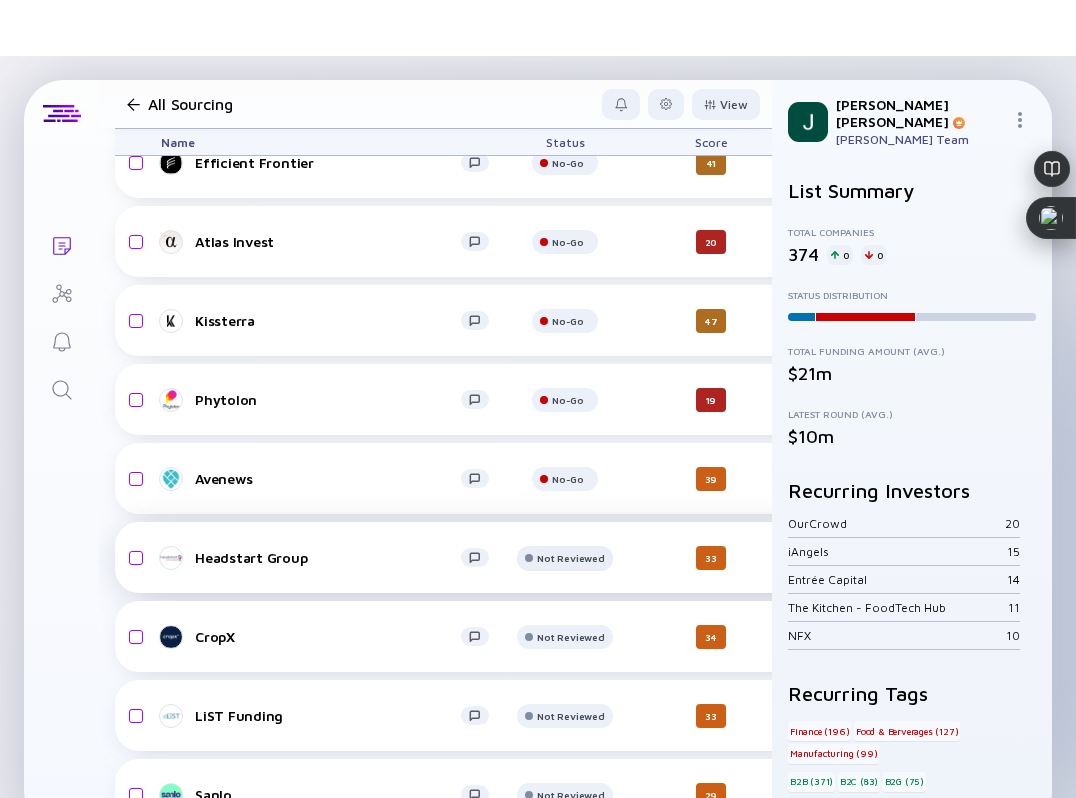 click at bounding box center [565, 92] 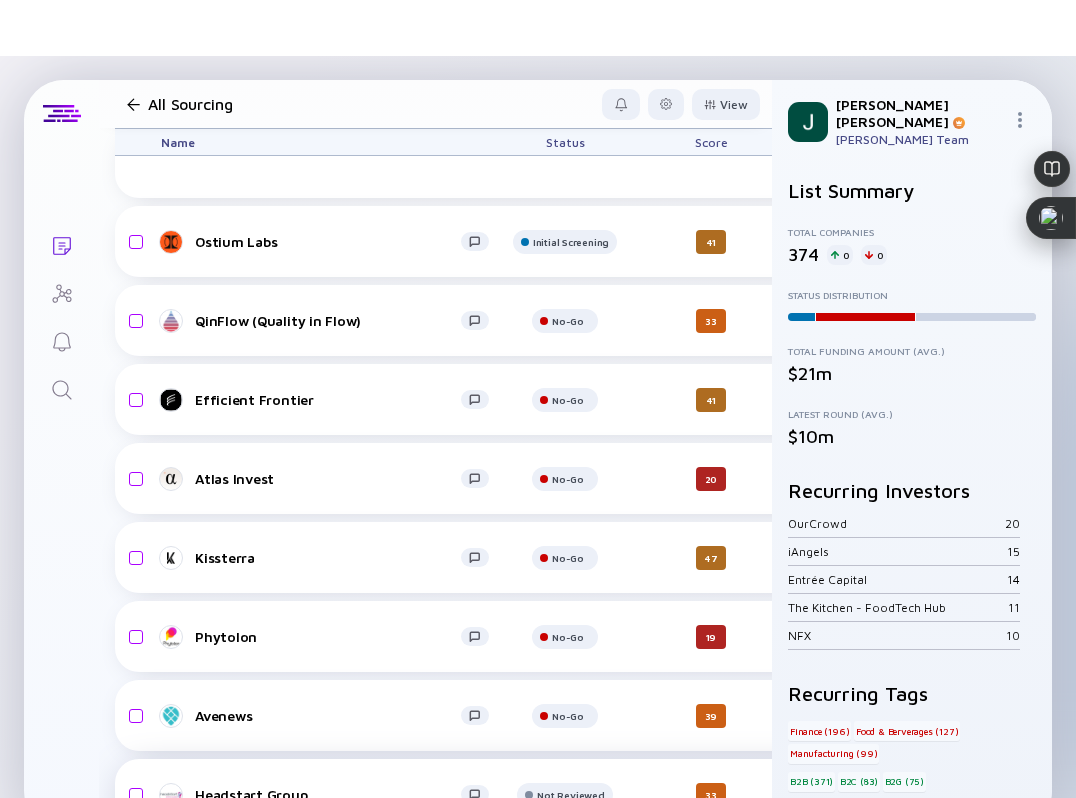 scroll, scrollTop: 13936, scrollLeft: 0, axis: vertical 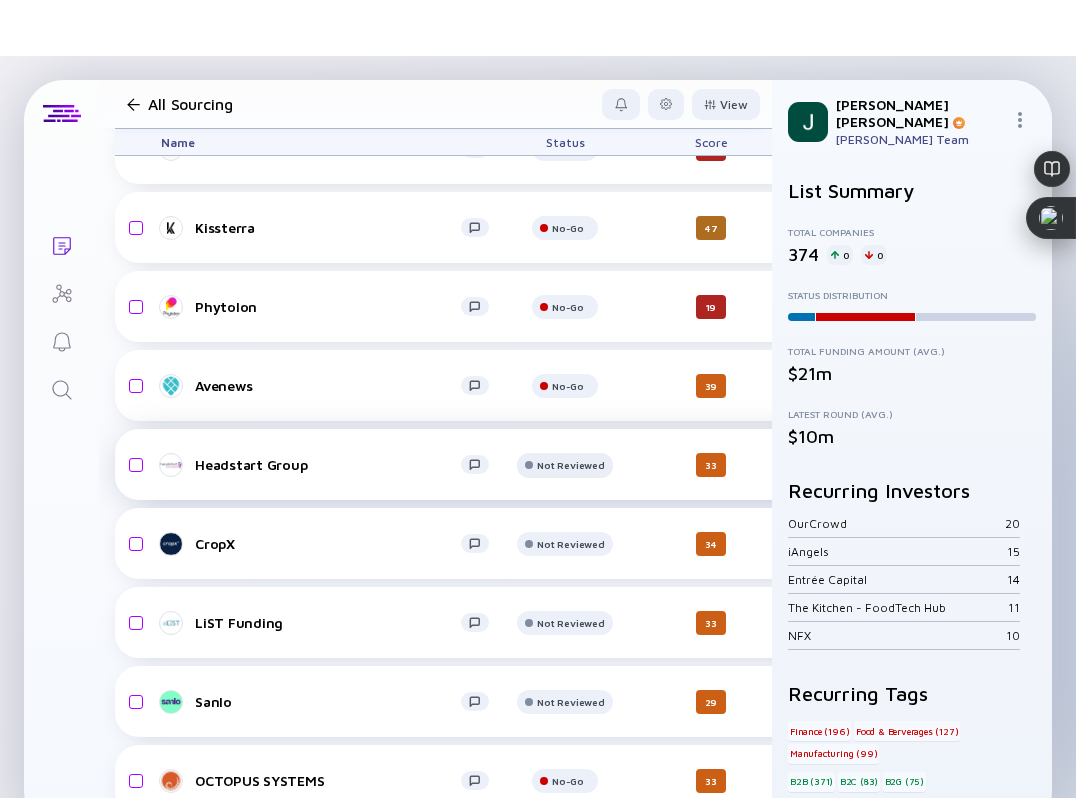 click on "Not Reviewed" at bounding box center (568, 70) 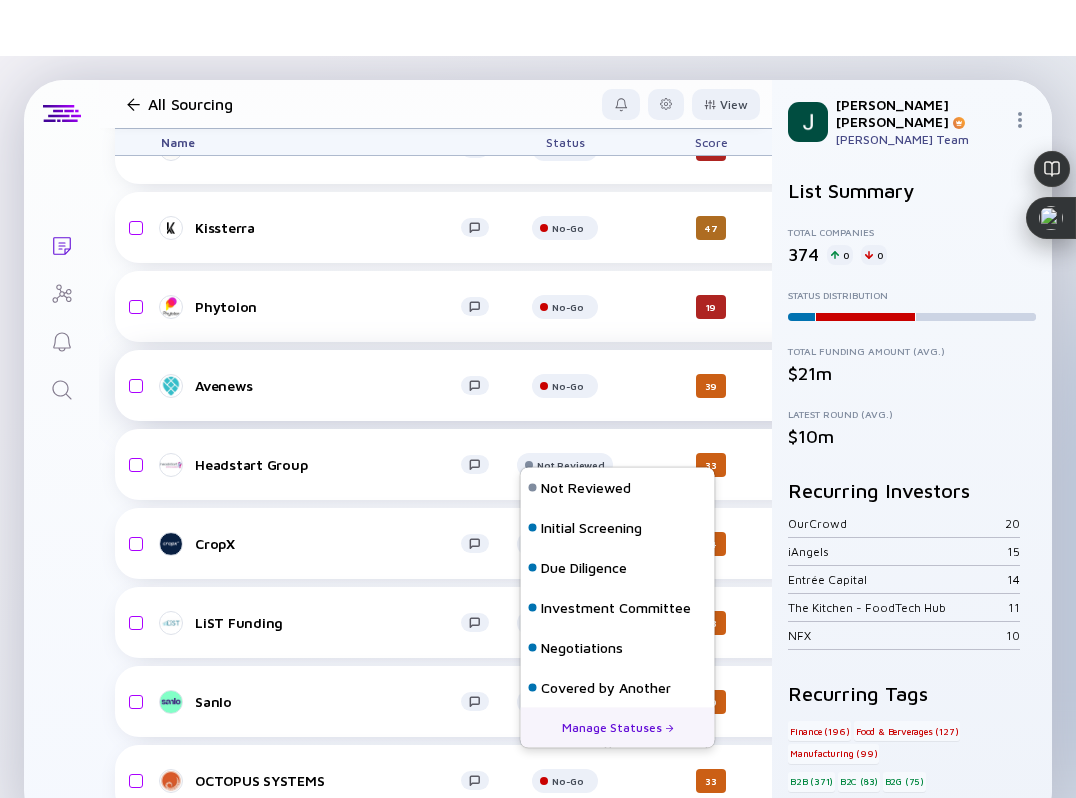 scroll, scrollTop: 13956, scrollLeft: 0, axis: vertical 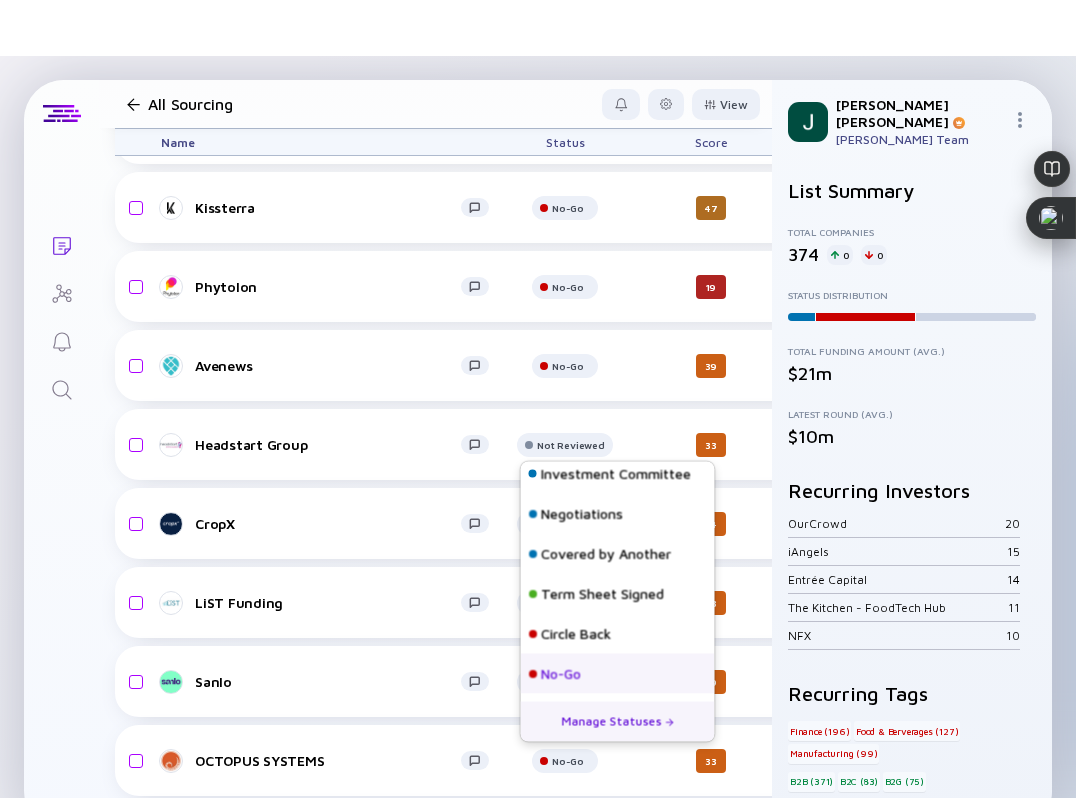 click on "No-Go" at bounding box center [561, 674] 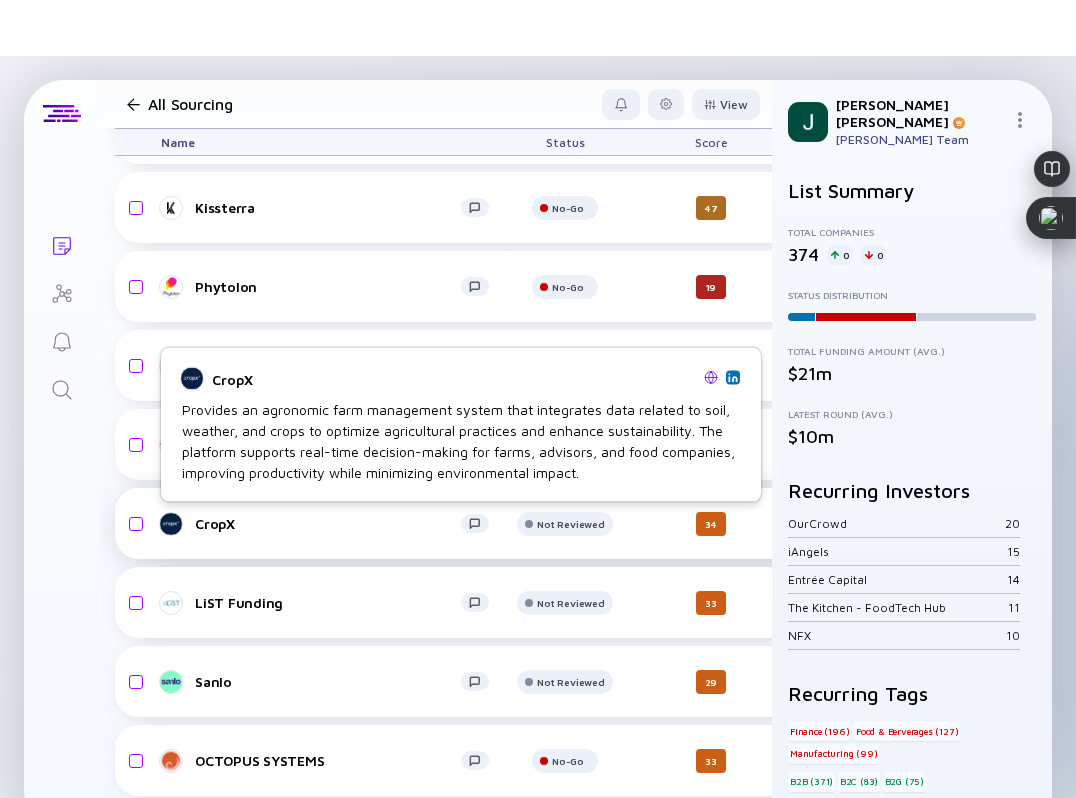 click on "CropX" at bounding box center (328, 523) 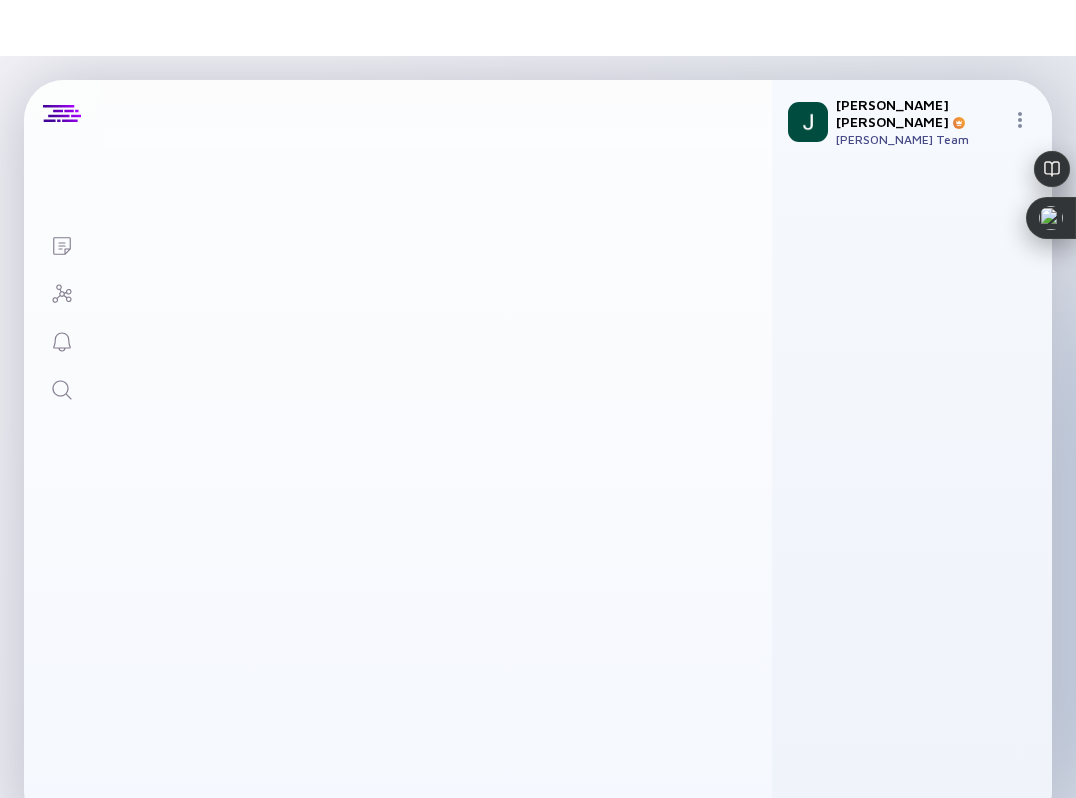 scroll, scrollTop: 0, scrollLeft: 0, axis: both 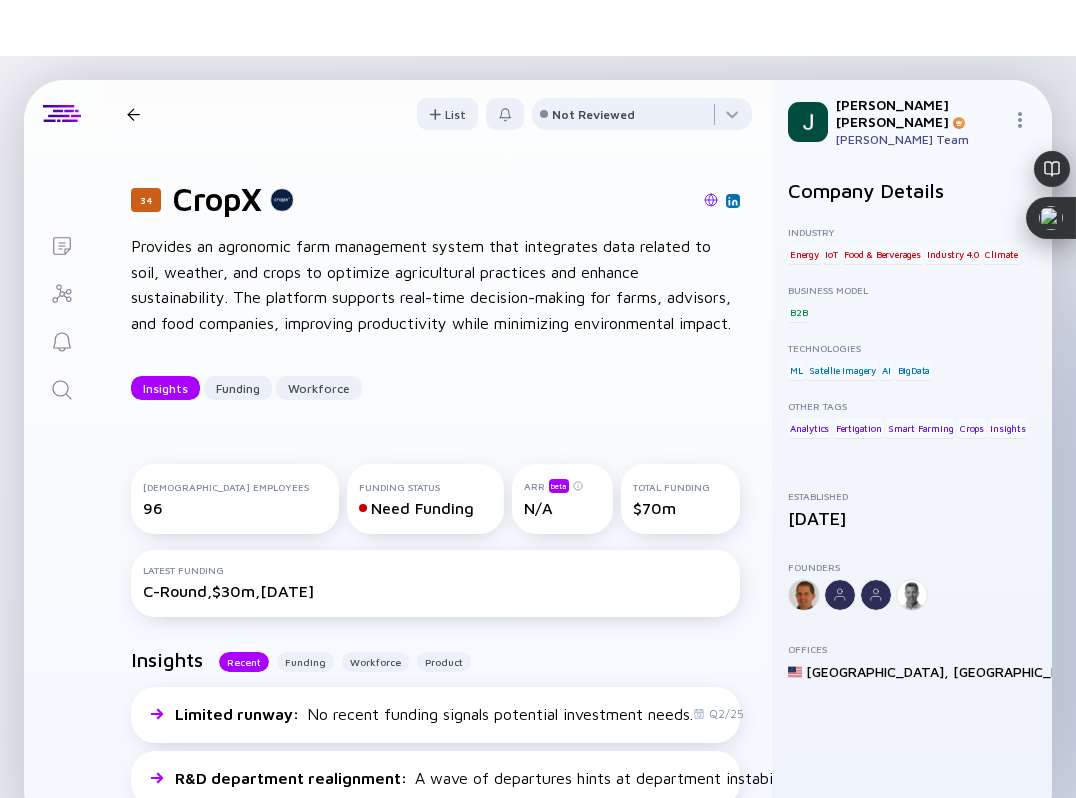 click at bounding box center [711, 200] 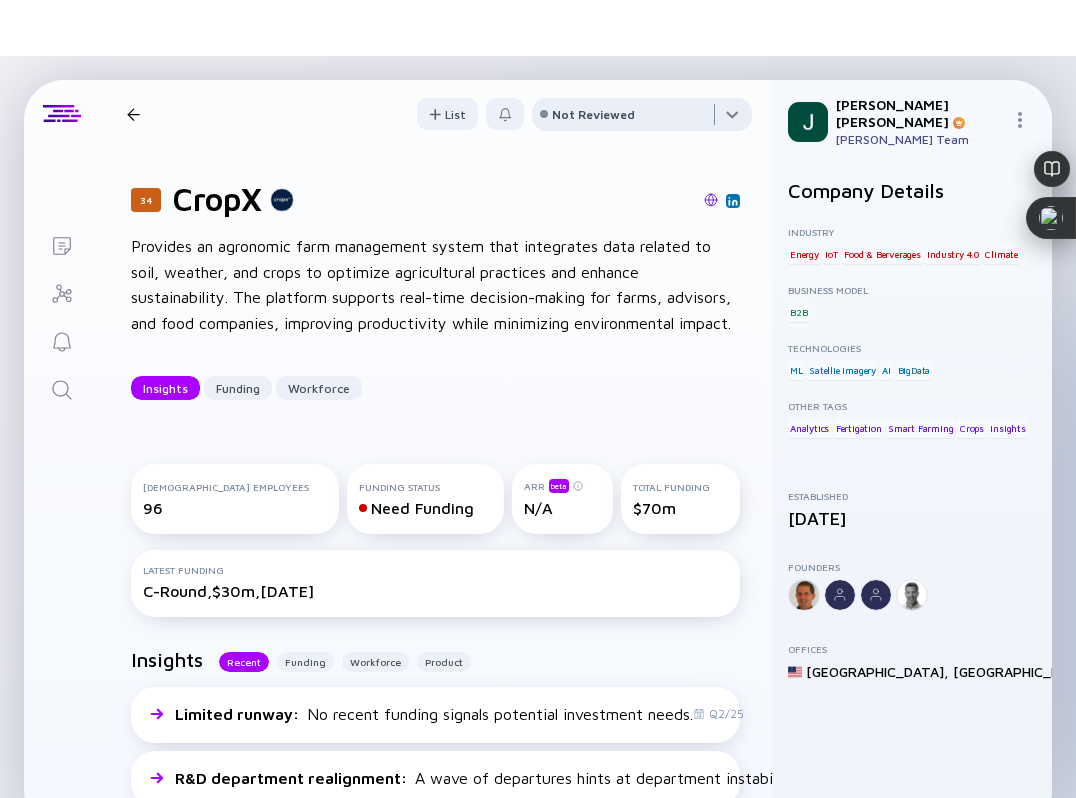 click at bounding box center (642, 118) 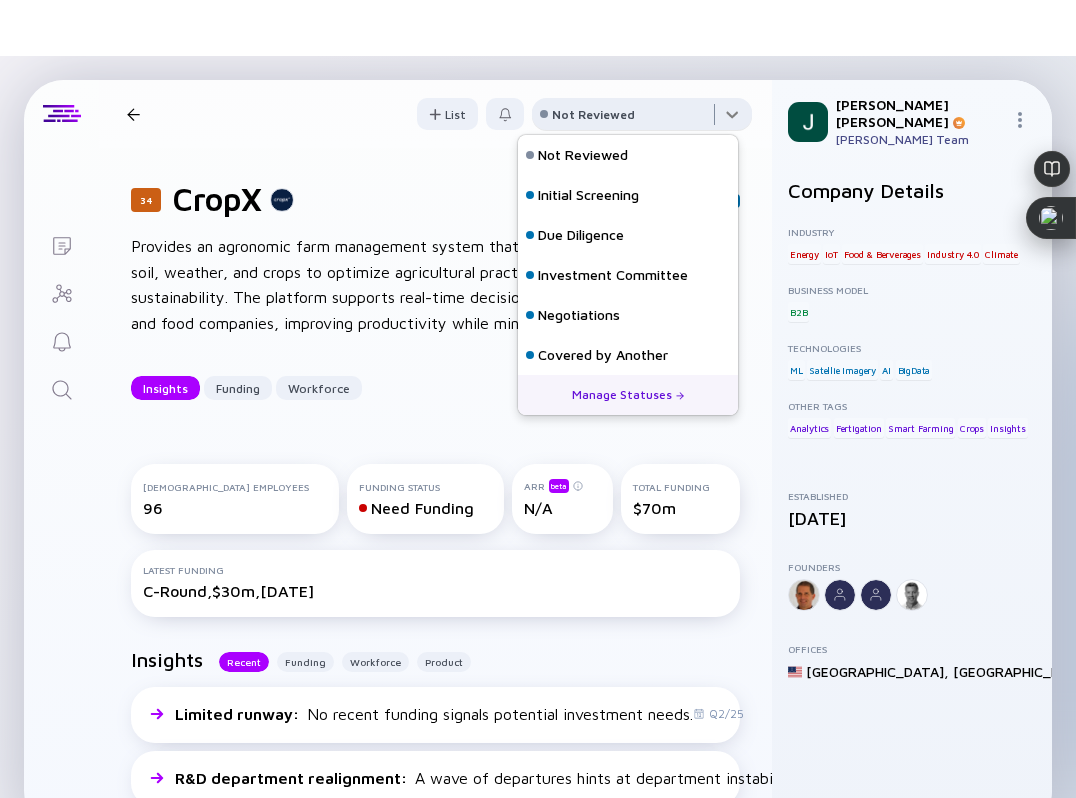 scroll, scrollTop: 128, scrollLeft: 0, axis: vertical 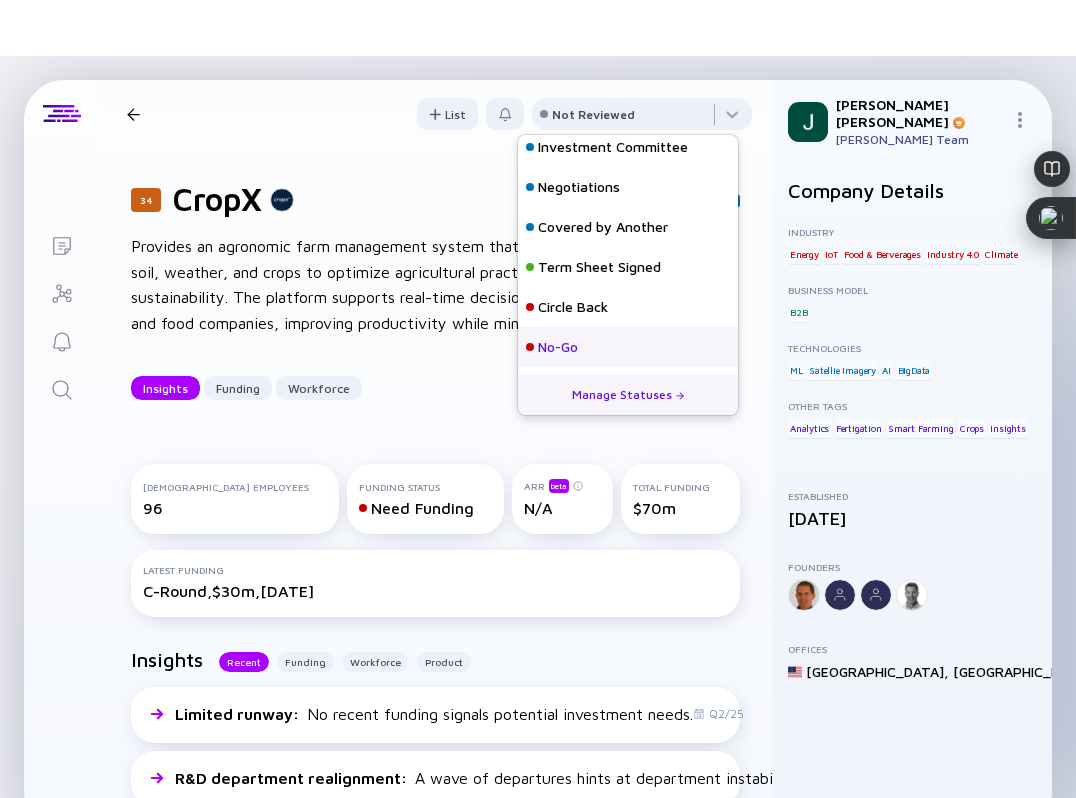click on "No-Go" at bounding box center [628, 347] 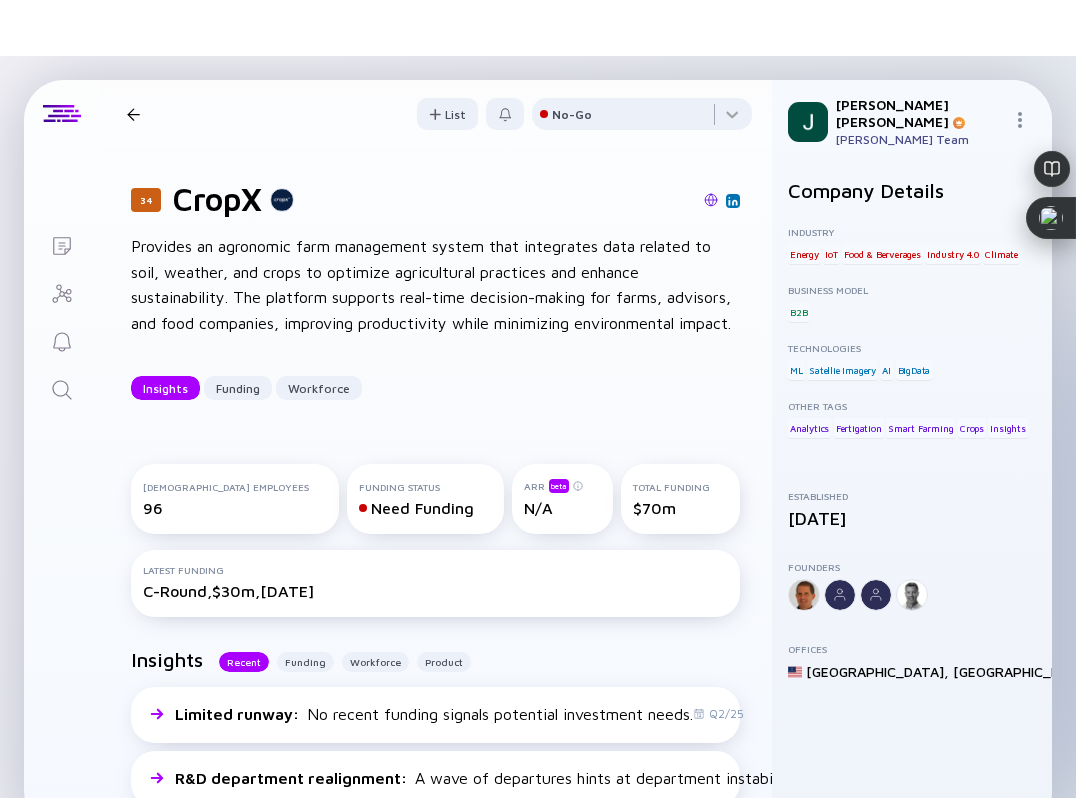 click at bounding box center [133, 114] 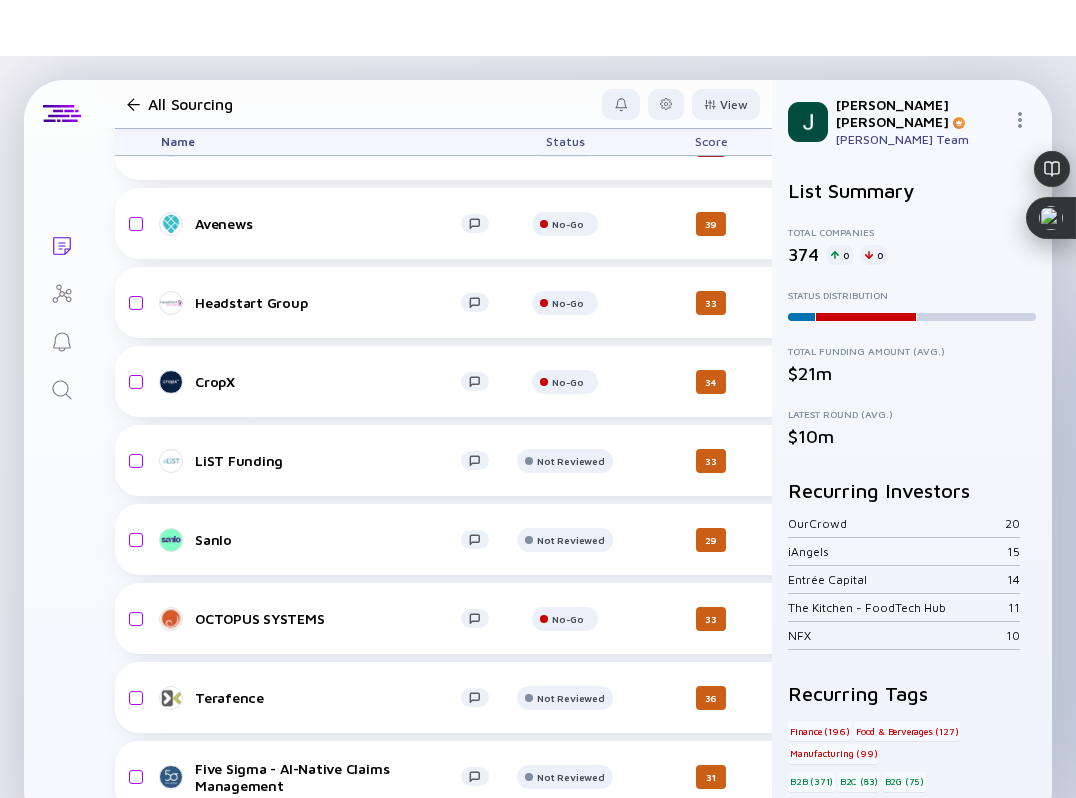 scroll, scrollTop: 14099, scrollLeft: 0, axis: vertical 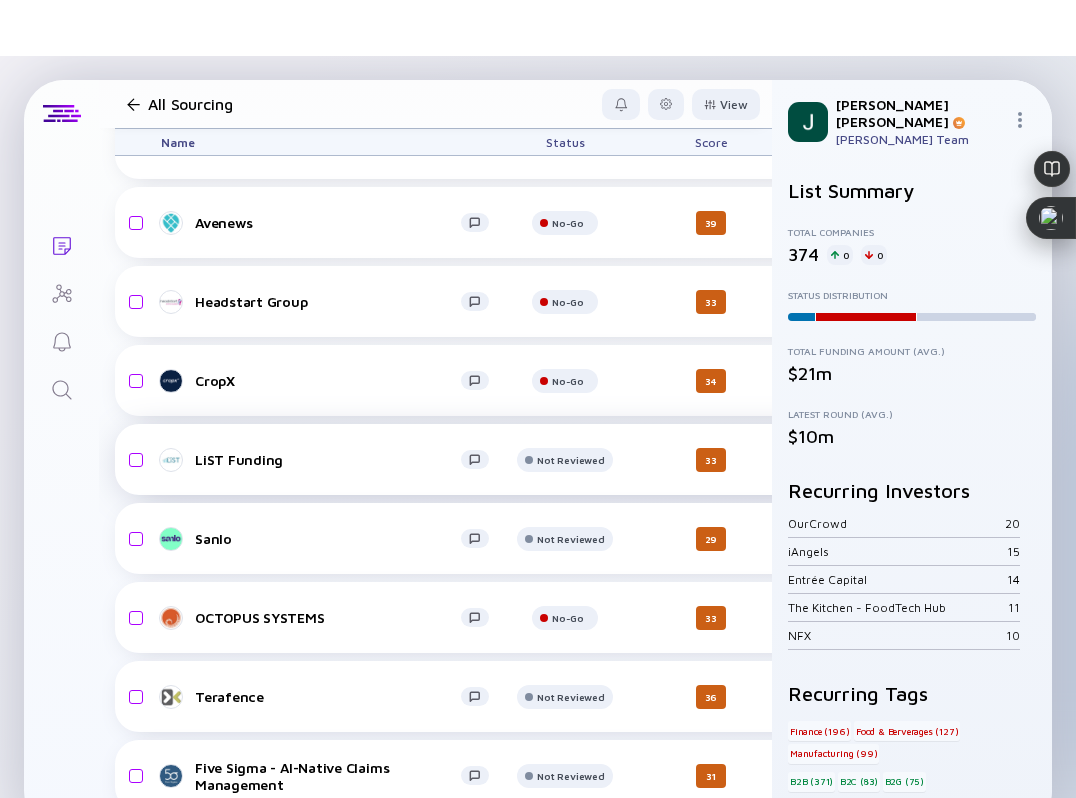click on "LiST Funding" at bounding box center [328, 459] 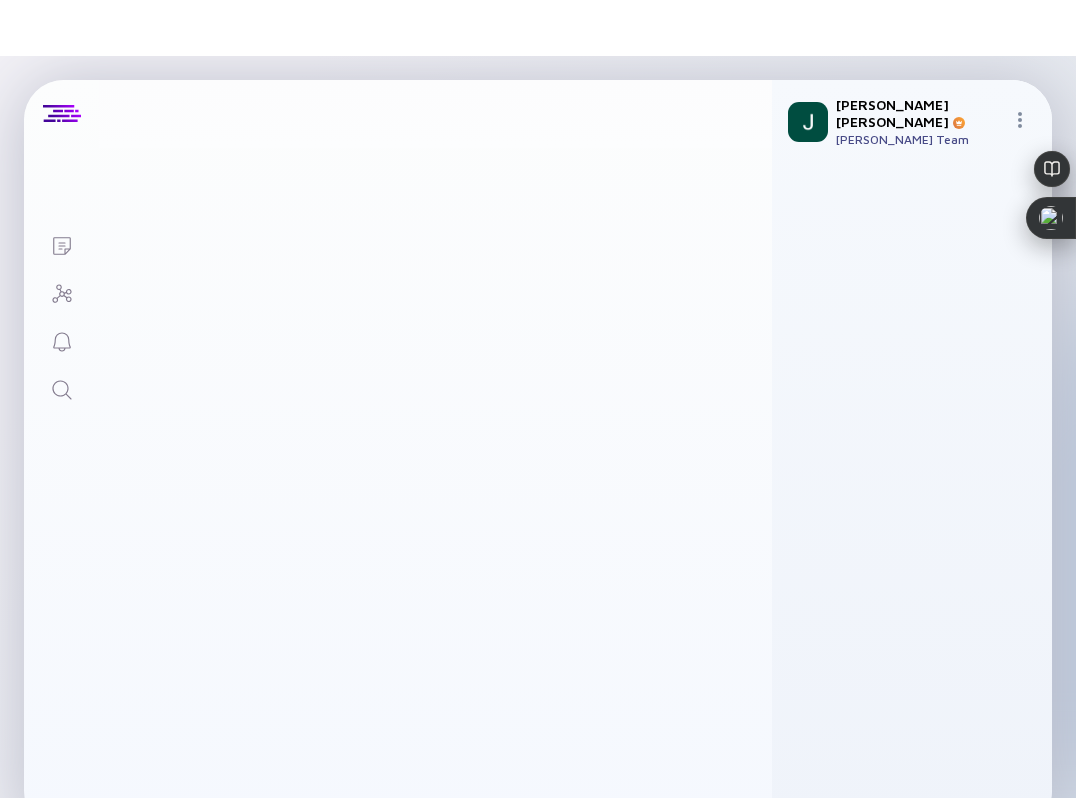 scroll, scrollTop: 0, scrollLeft: 0, axis: both 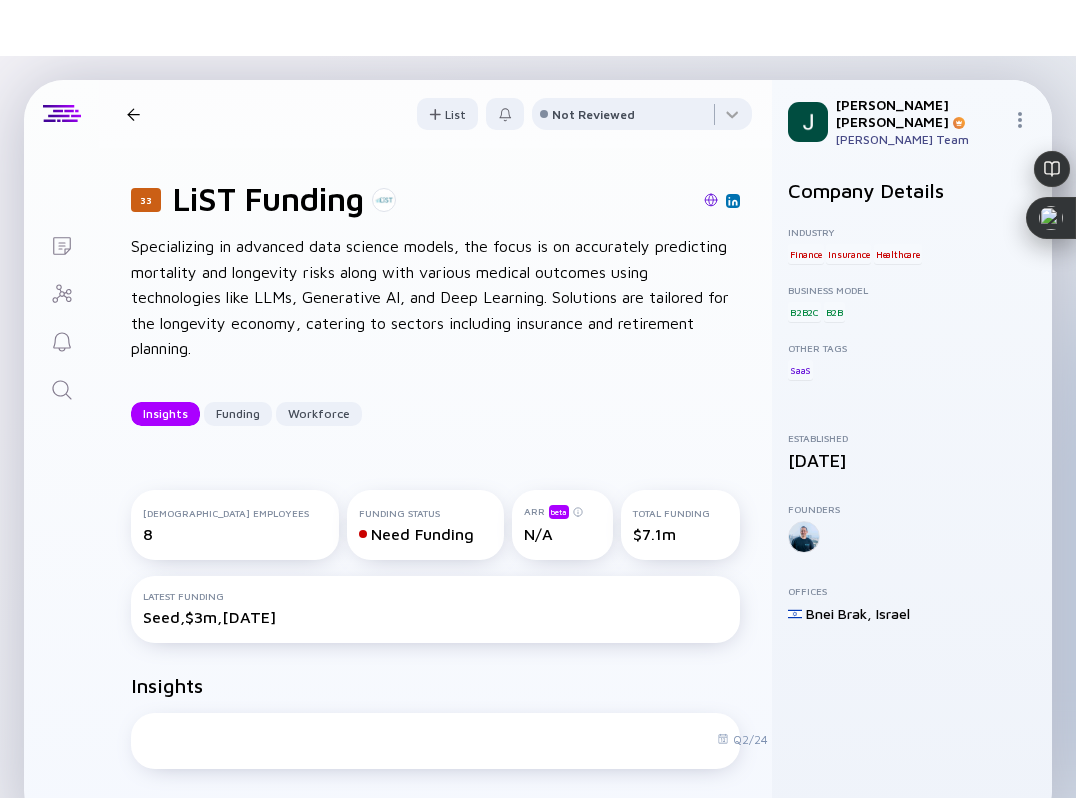 click at bounding box center [711, 200] 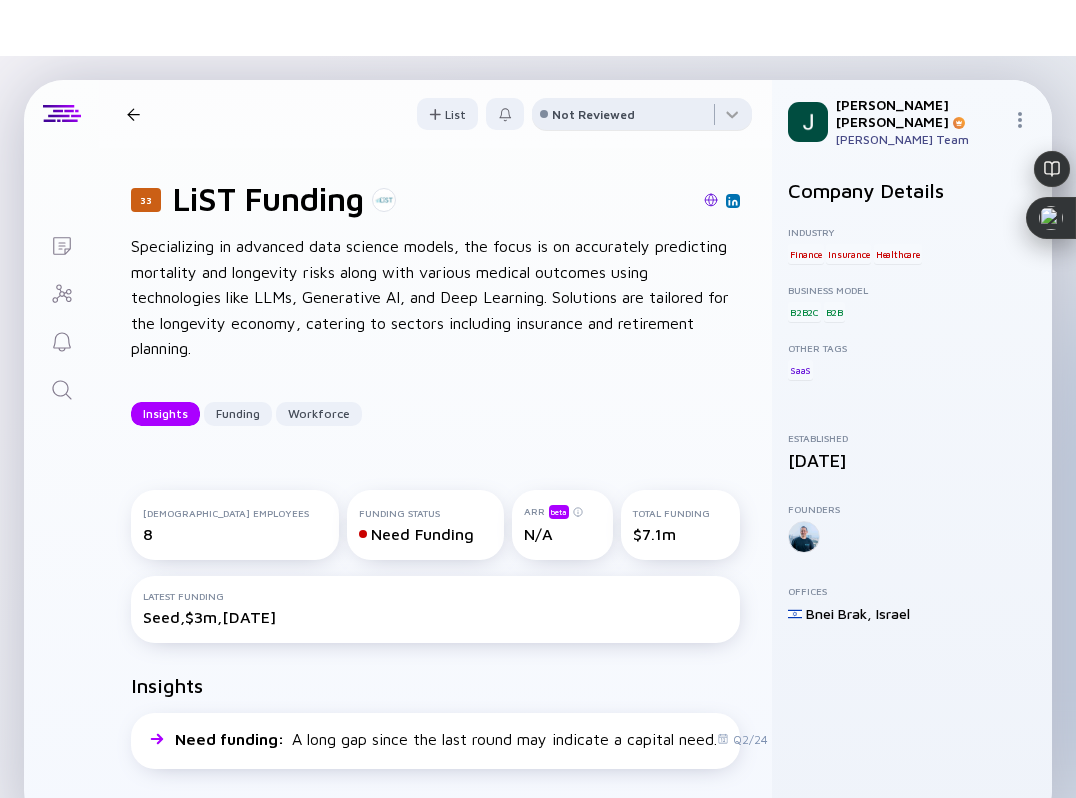 click on "Not Reviewed" at bounding box center (593, 114) 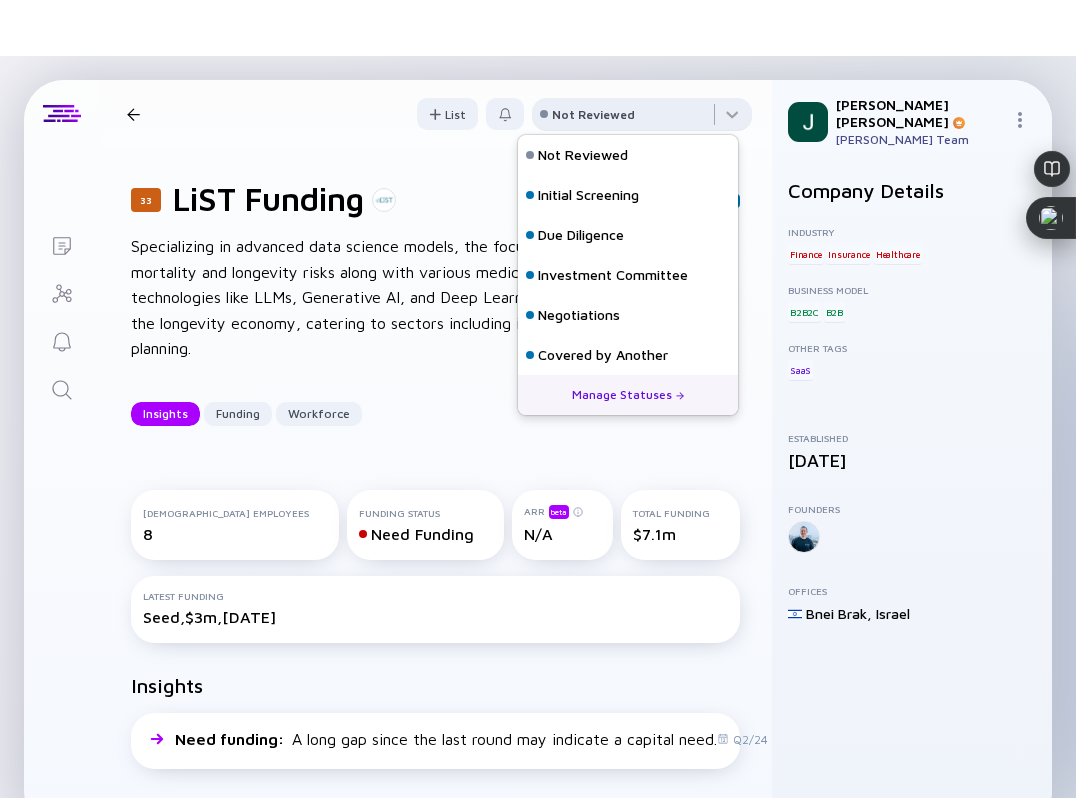 scroll, scrollTop: 128, scrollLeft: 0, axis: vertical 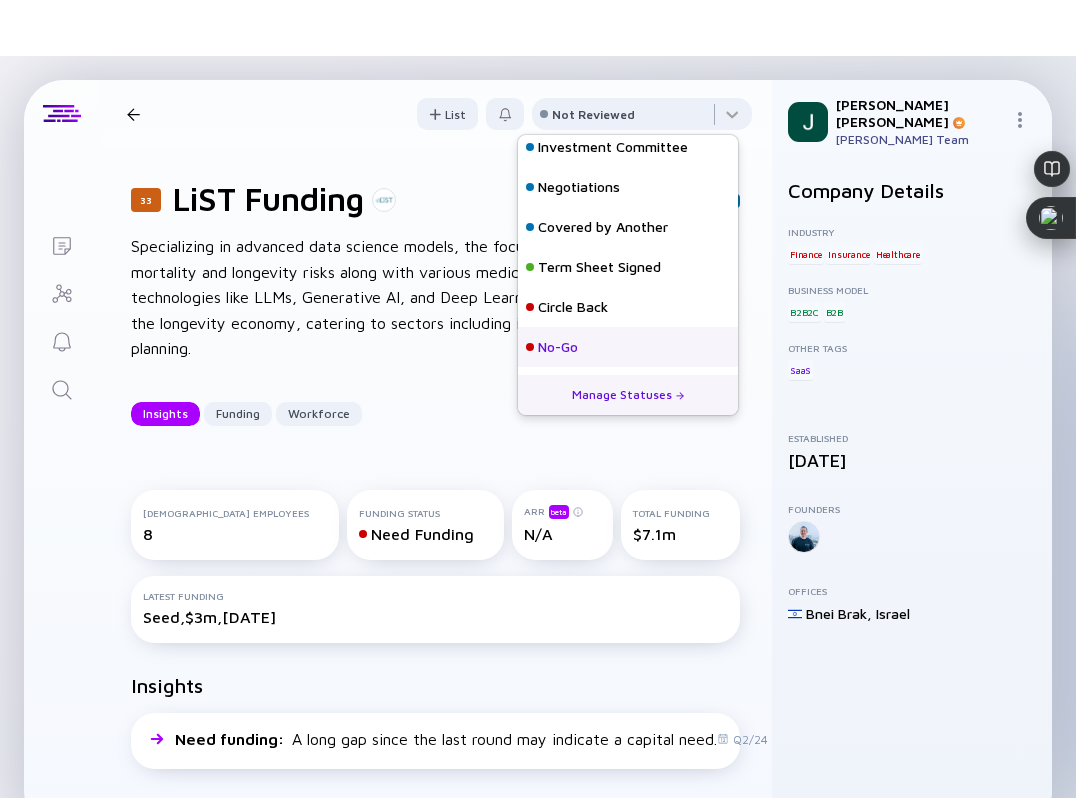 click on "No-Go" at bounding box center [628, 347] 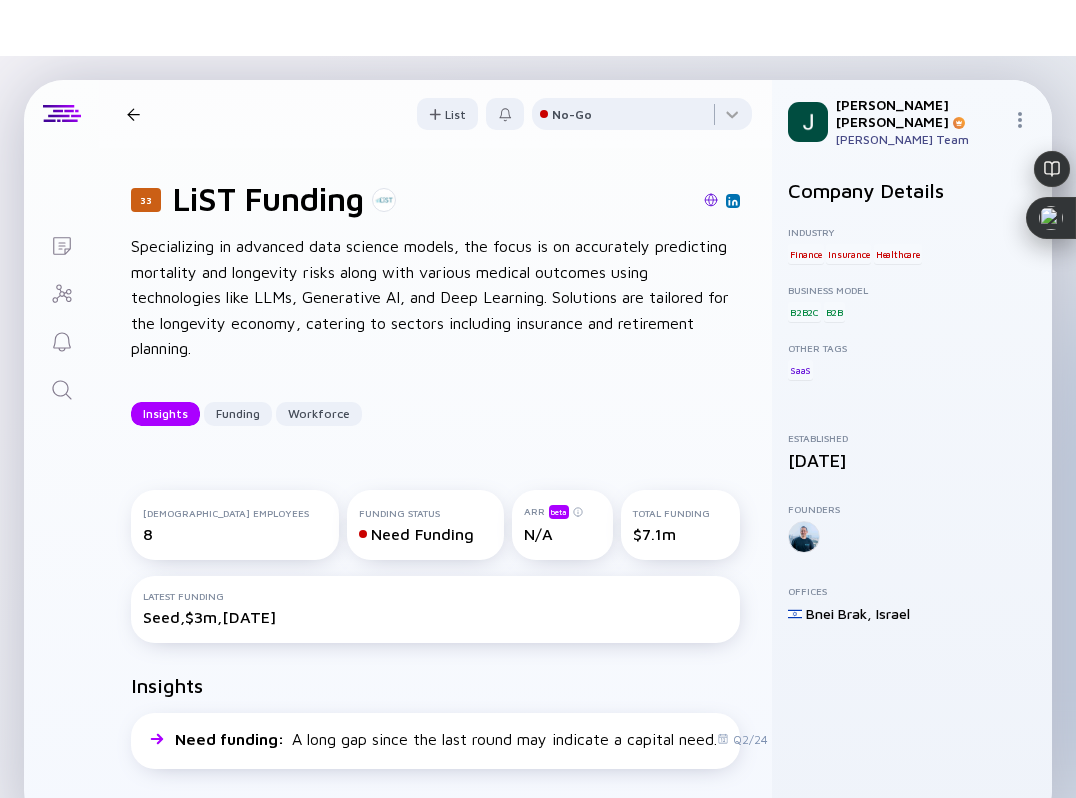 click at bounding box center [133, 114] 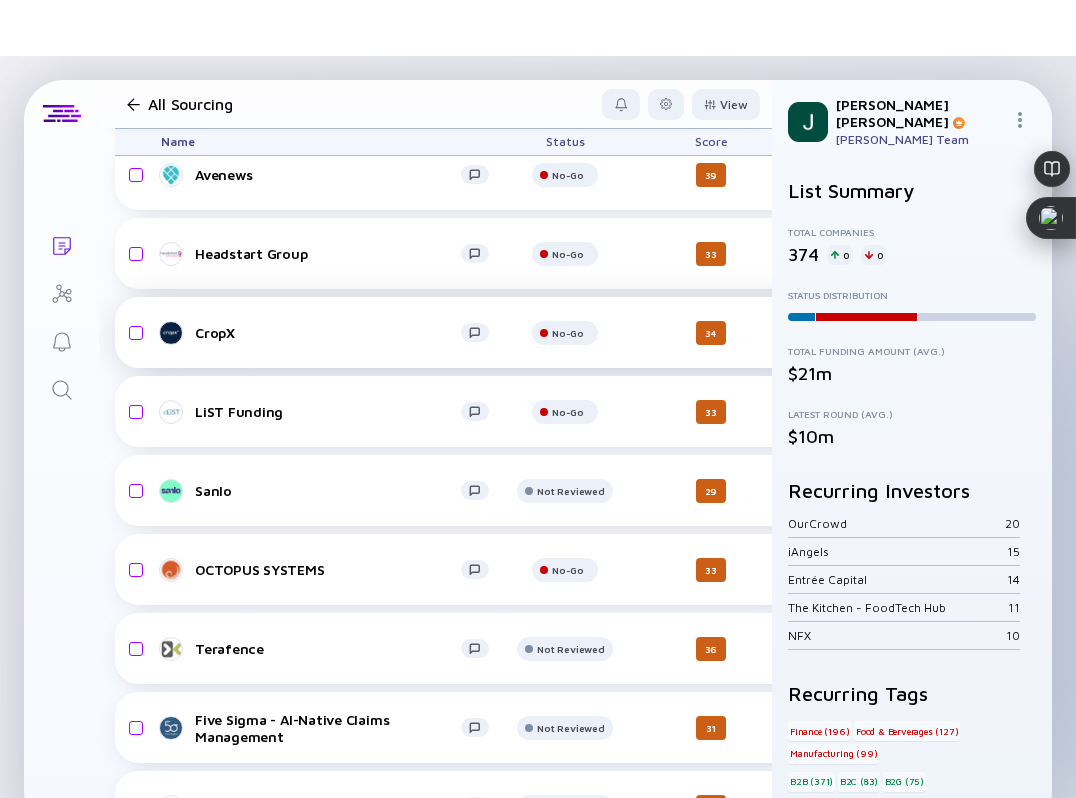 scroll, scrollTop: 14150, scrollLeft: 0, axis: vertical 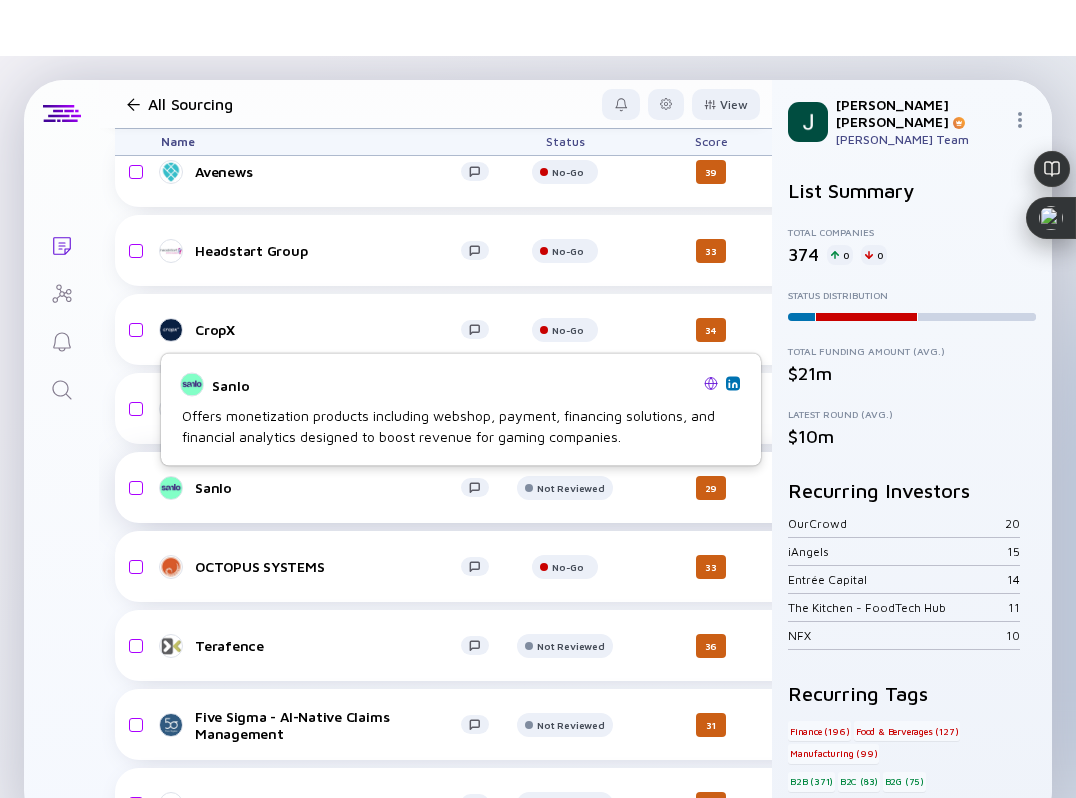 click on "Sanlo" at bounding box center (328, 487) 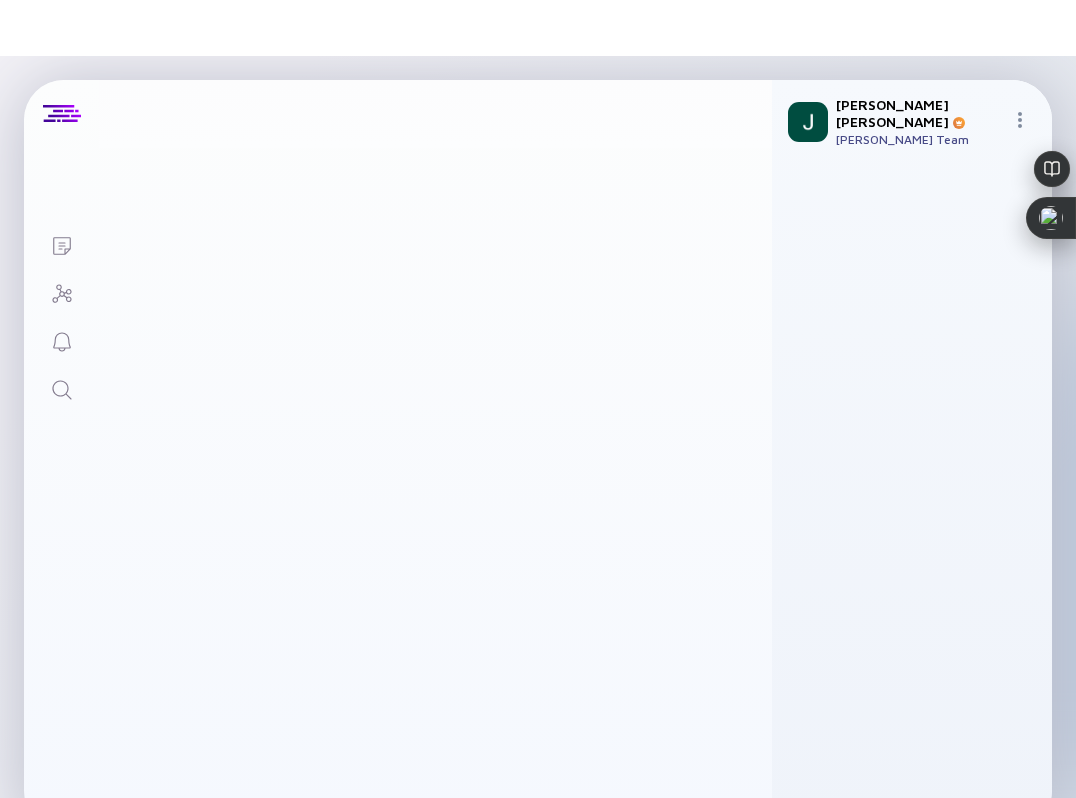 scroll, scrollTop: 0, scrollLeft: 0, axis: both 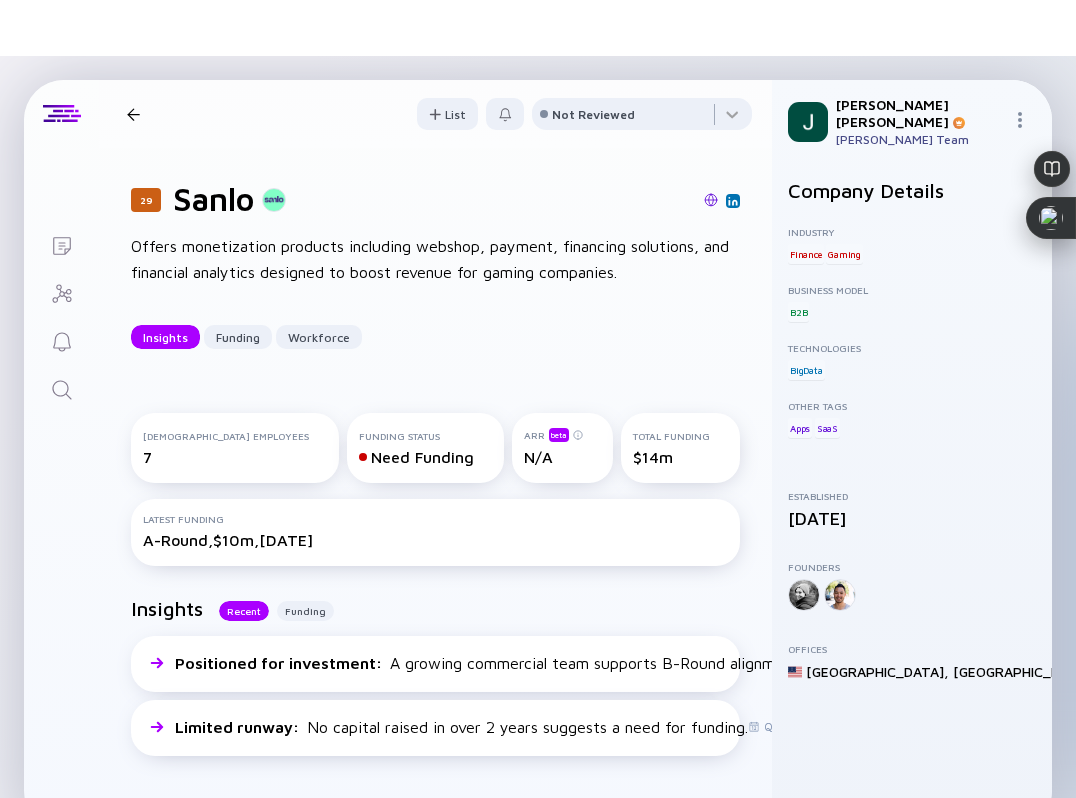 click at bounding box center (711, 200) 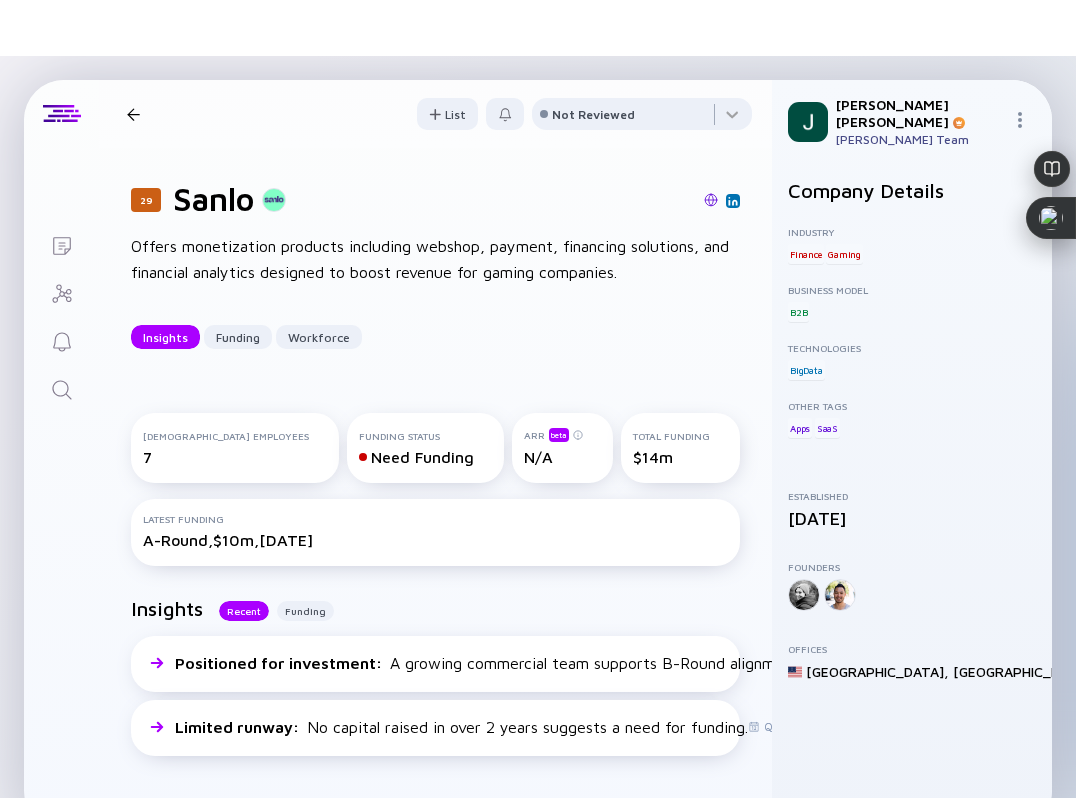 click on "Notes ( Sanlo ) Lists 29 Sanlo Insights Funding Workforce List Not Reviewed 29 Sanlo Offers monetization products including webshop, payment, financing solutions, and financial analytics designed to boost revenue for gaming companies. Insights Funding Workforce [DEMOGRAPHIC_DATA] Employees 7 Funding Status Need Funding ARR beta N/A Total Funding $14m Latest Funding A-Round,  $10m,
[DATE] Insights Recent Funding Positioned for investment :   A growing commercial team supports B-Round alignment. Q4/24 Limited runway :   No capital raised in over 2 years suggests a need for funding. Q3/24 Funding A-Round   [DATE]   $10m Konvoy Leader Fin Capital GFR Fund Index Ventures Initial Capital London Venture Partners Portage Ventures XYZ Venture Capital Seed   [DATE]   $3.5m Index Ventures Initial Capital London Venture Partners Portage Ventures XYZ Venture Capital Undisclosed   [DATE]   $ N/A Stakeholders & Advisors Şekip Can Gökalp Investor [PERSON_NAME] Investor [PERSON_NAME] Member Board of Directors [PERSON_NAME]" at bounding box center [538, 455] 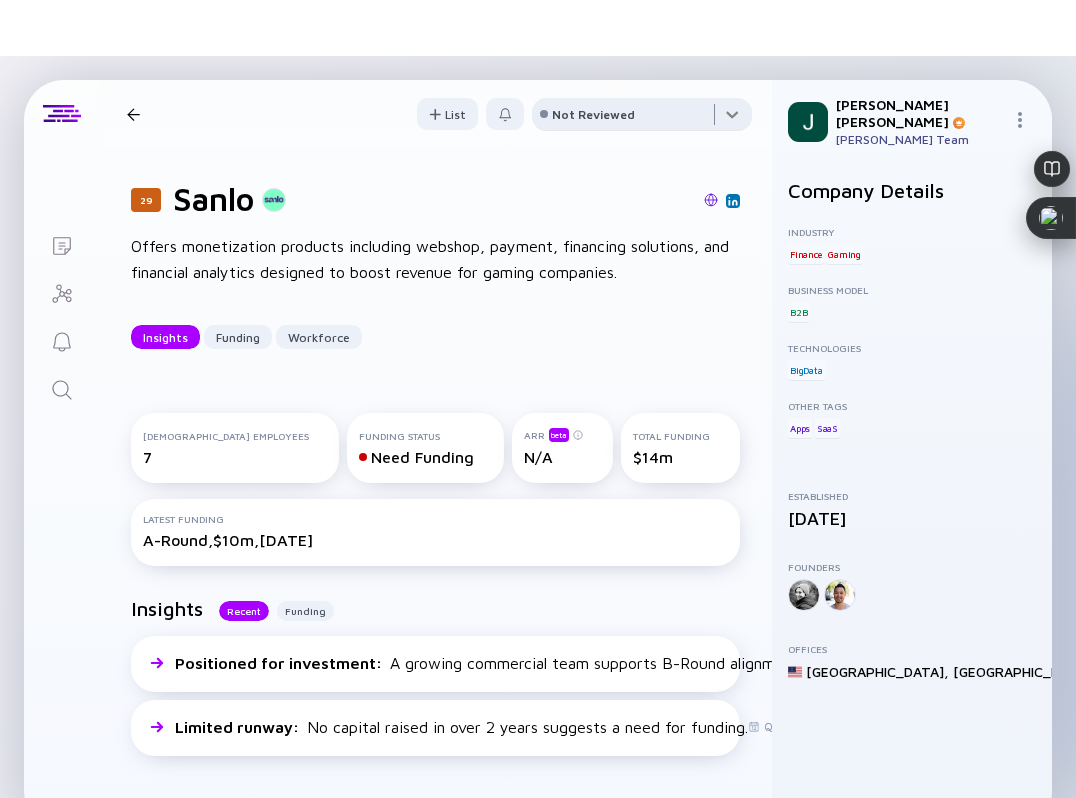click at bounding box center (642, 118) 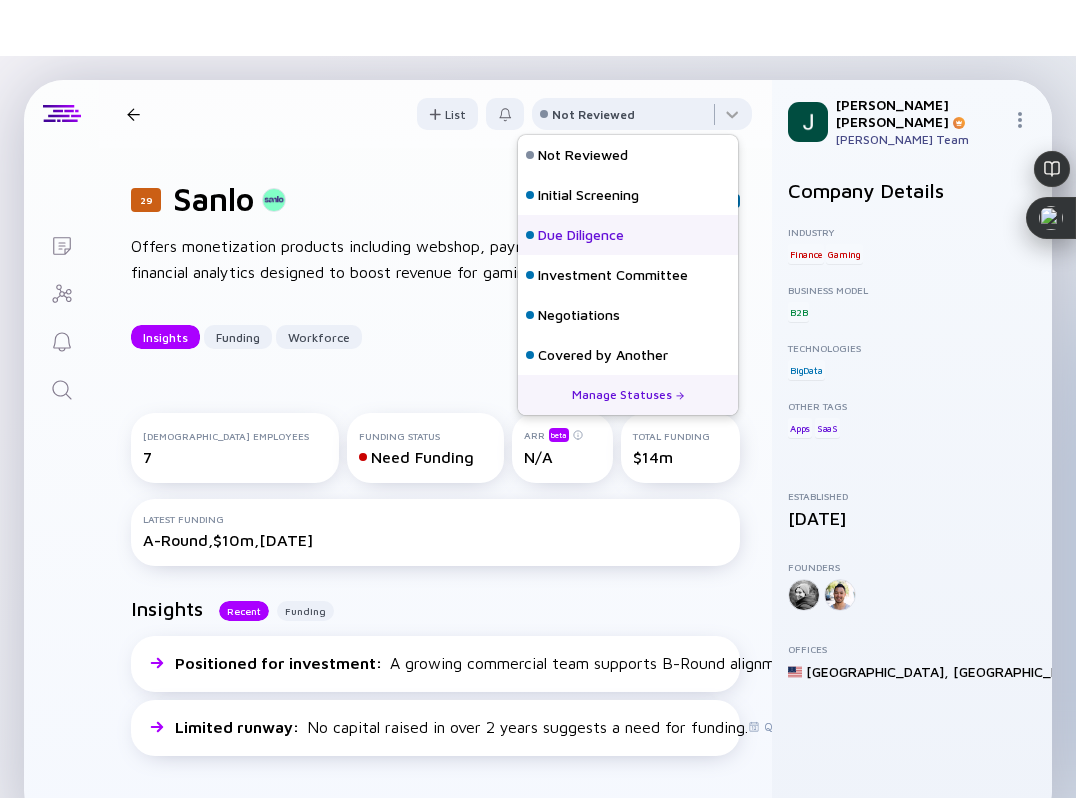 scroll, scrollTop: 128, scrollLeft: 0, axis: vertical 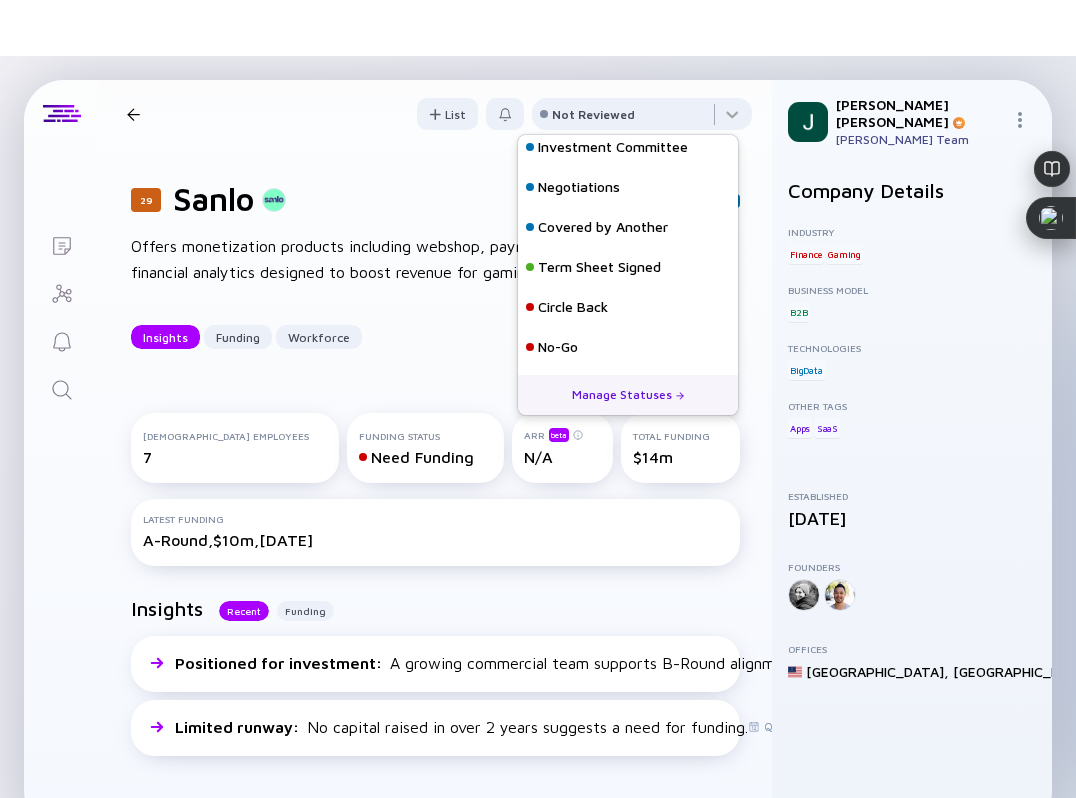 click on "No-Go" at bounding box center [558, 347] 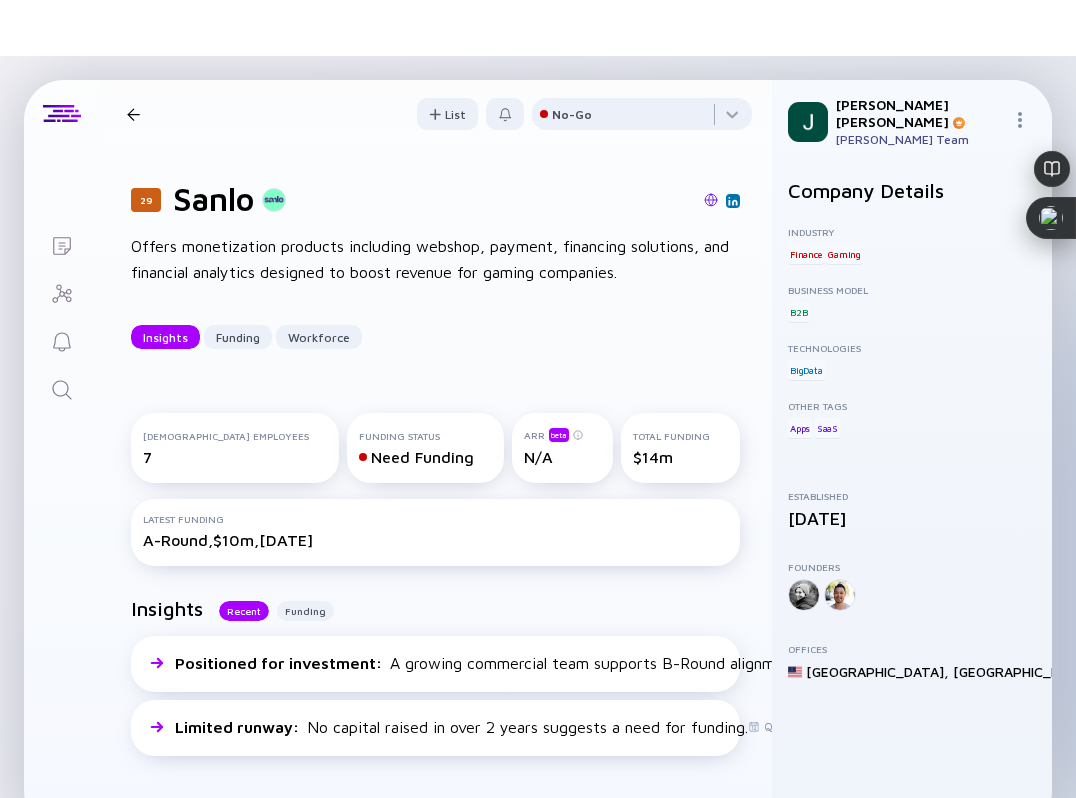 click at bounding box center (133, 114) 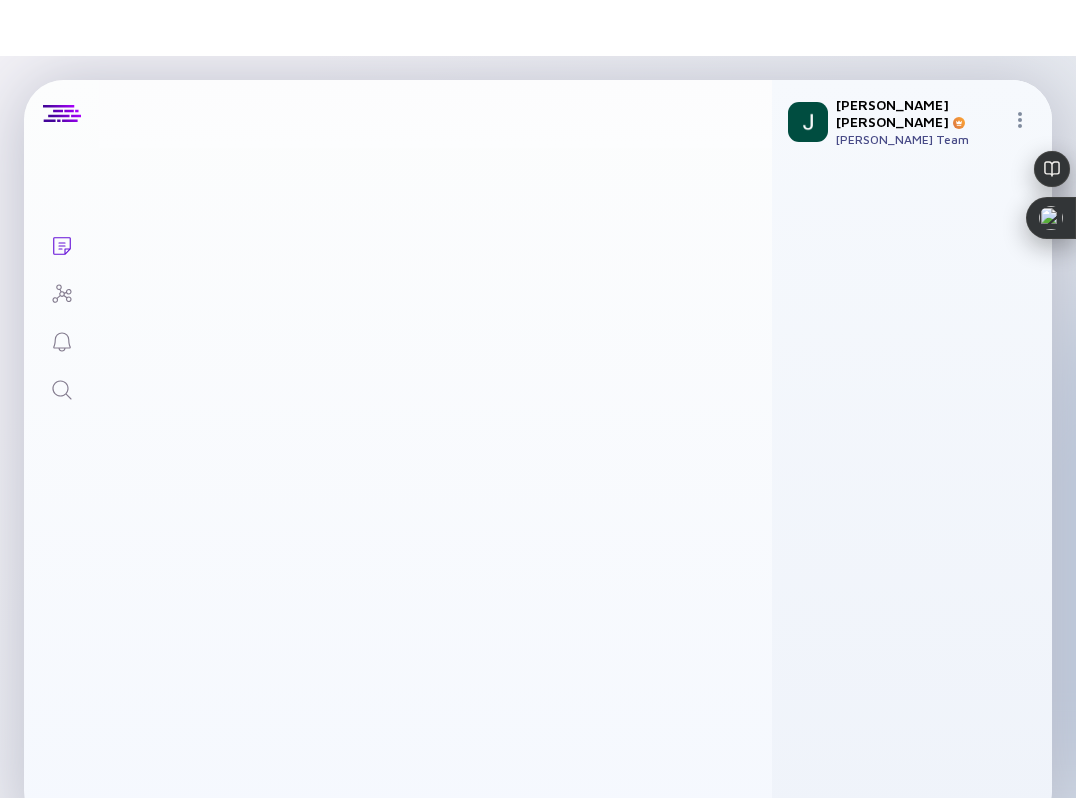 scroll, scrollTop: 14150, scrollLeft: 0, axis: vertical 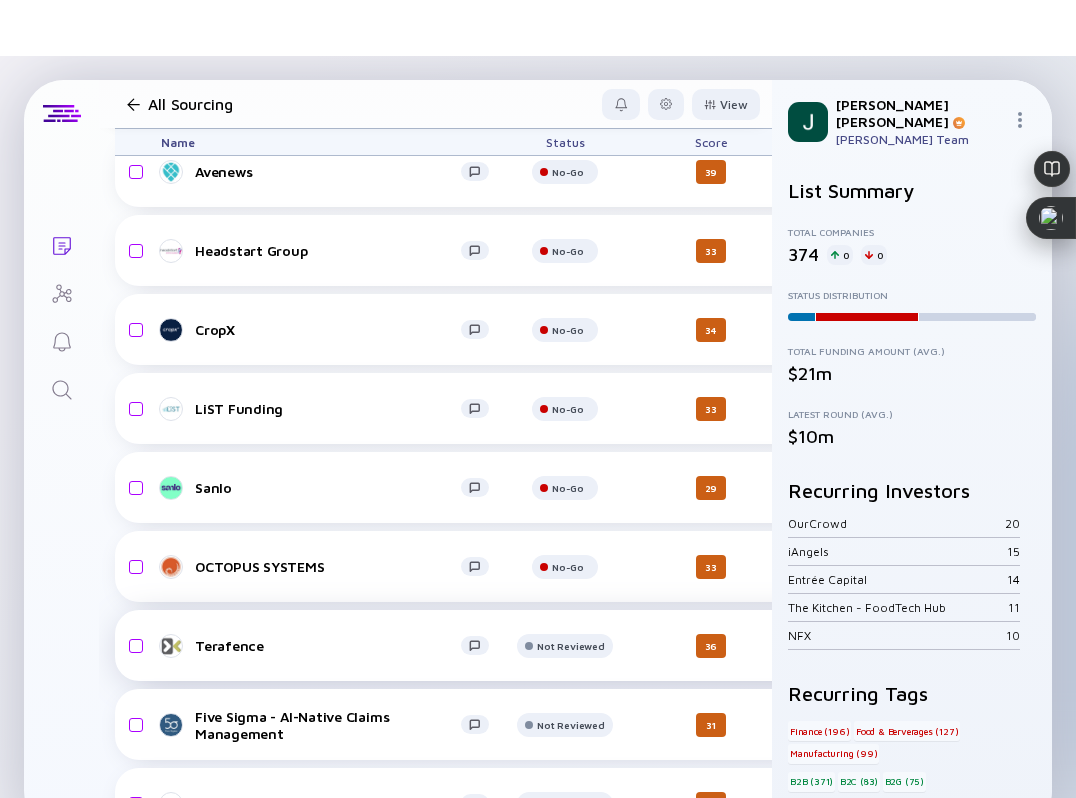 click on "Terafence" at bounding box center (328, 645) 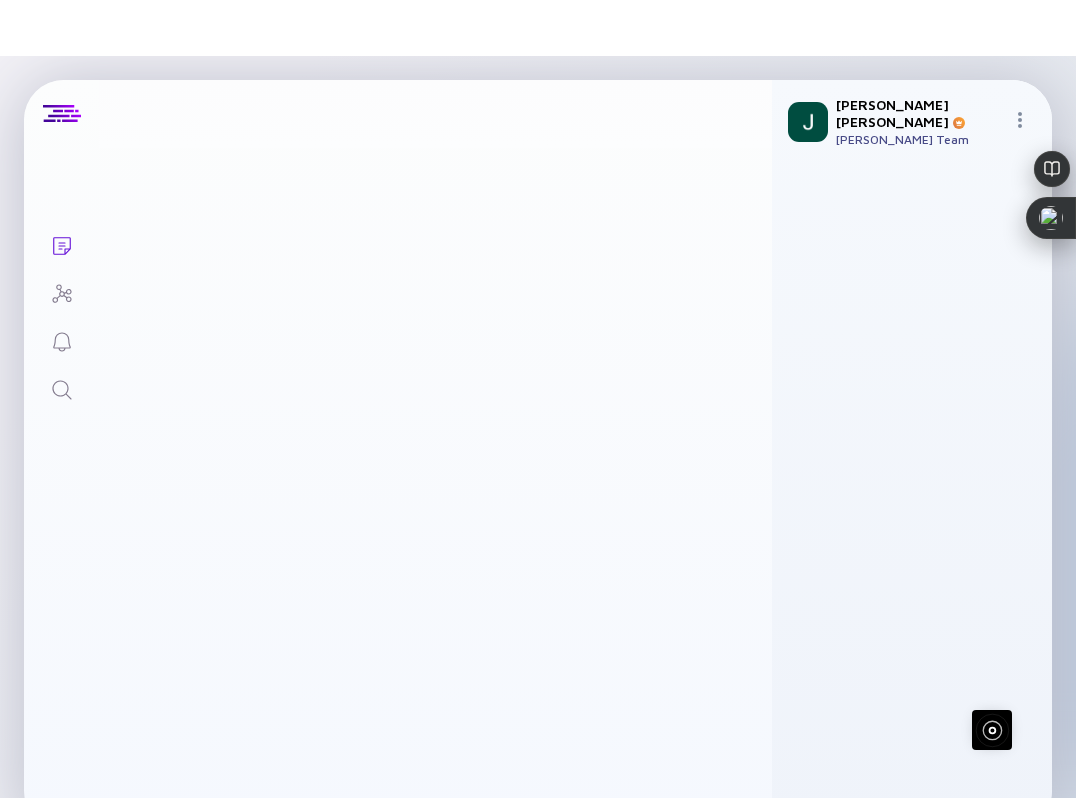 scroll, scrollTop: 0, scrollLeft: 0, axis: both 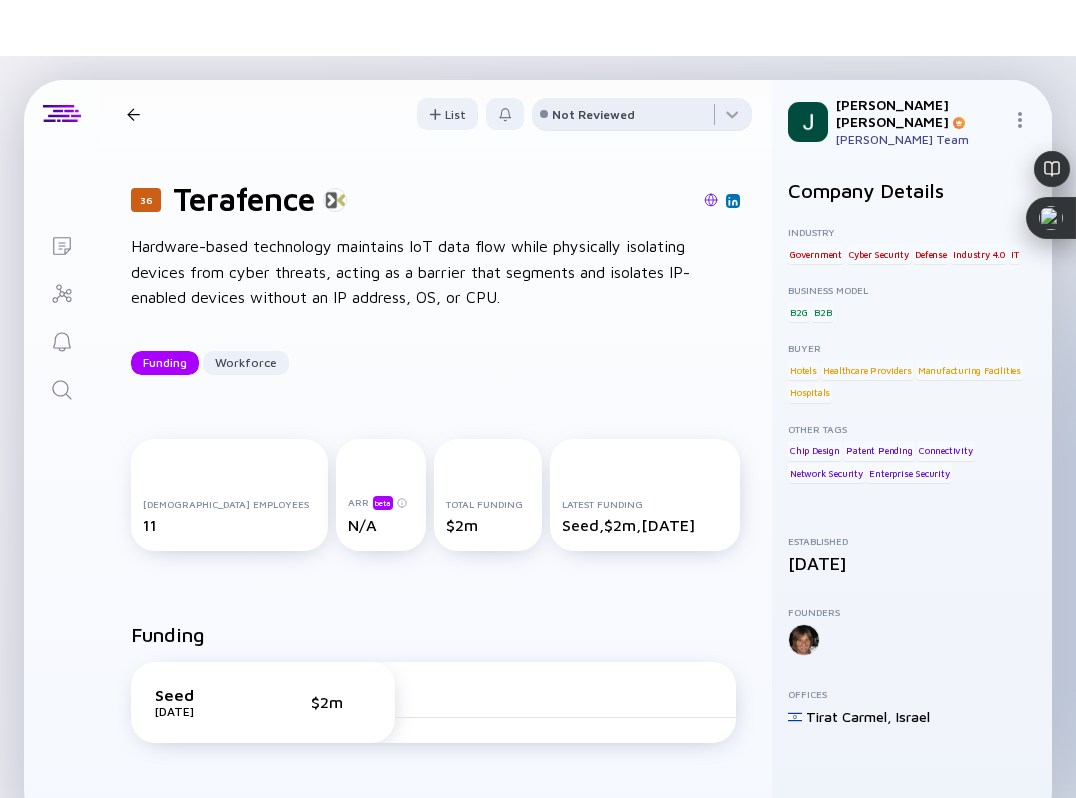 click on "Not Reviewed" at bounding box center [593, 114] 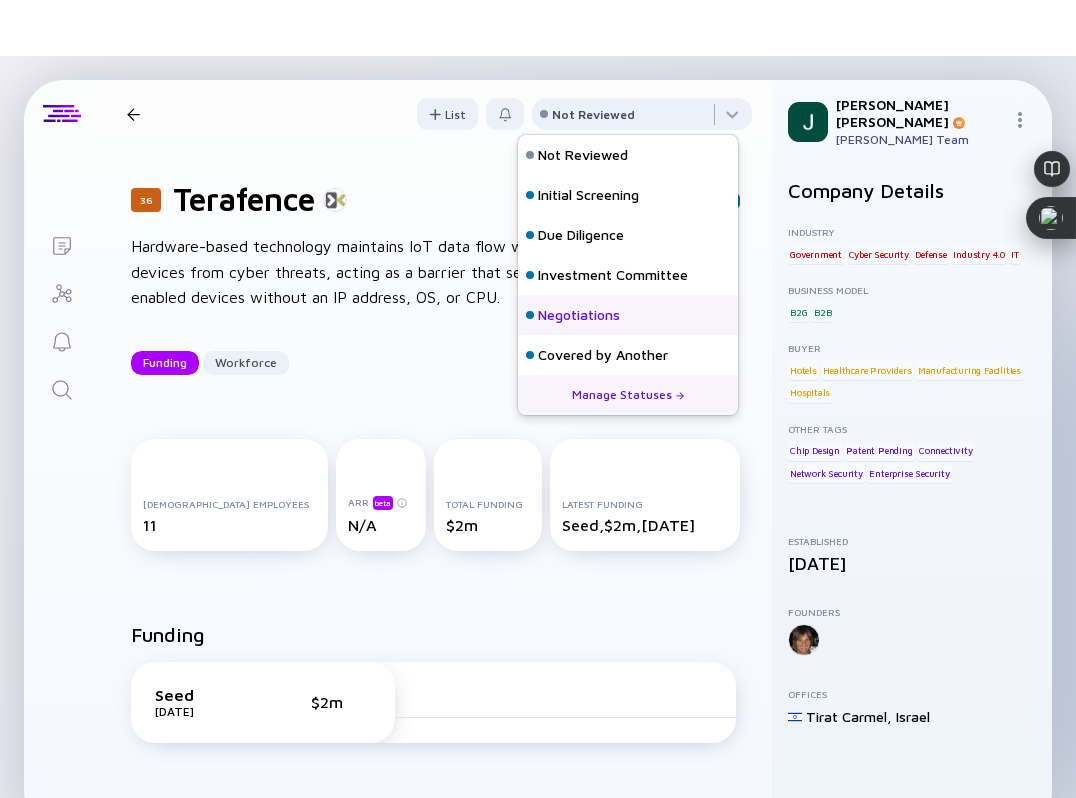 scroll, scrollTop: 128, scrollLeft: 0, axis: vertical 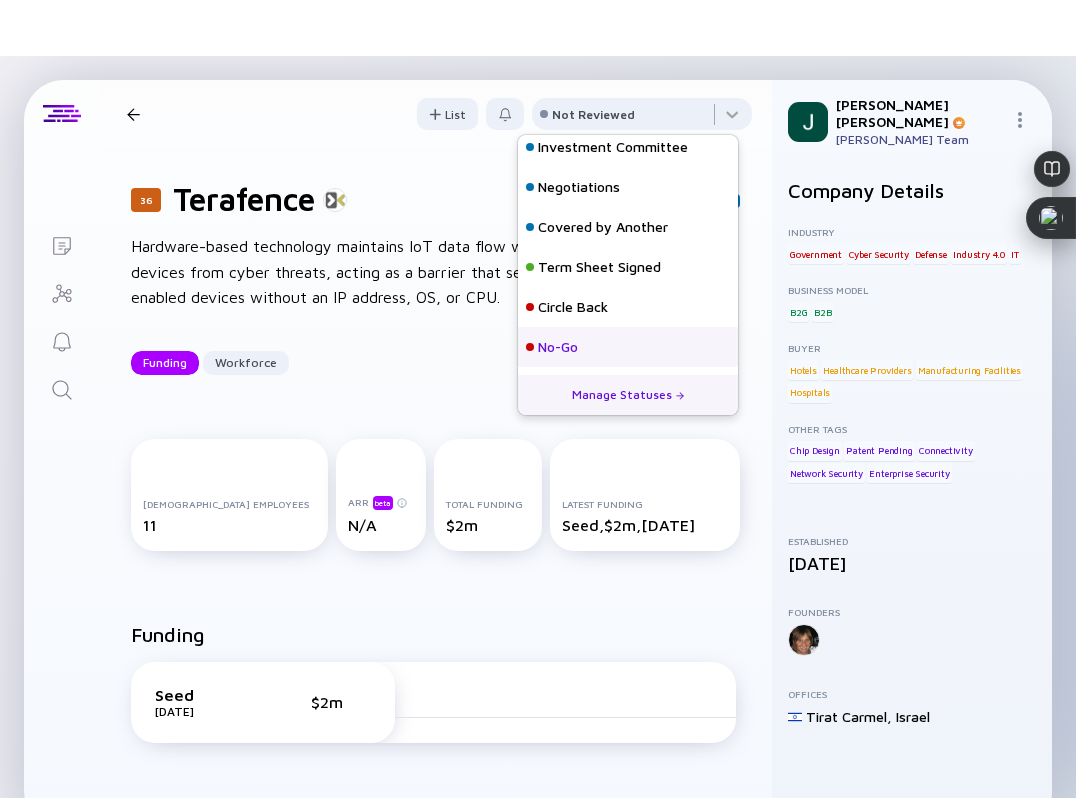 click on "No-Go" at bounding box center (628, 347) 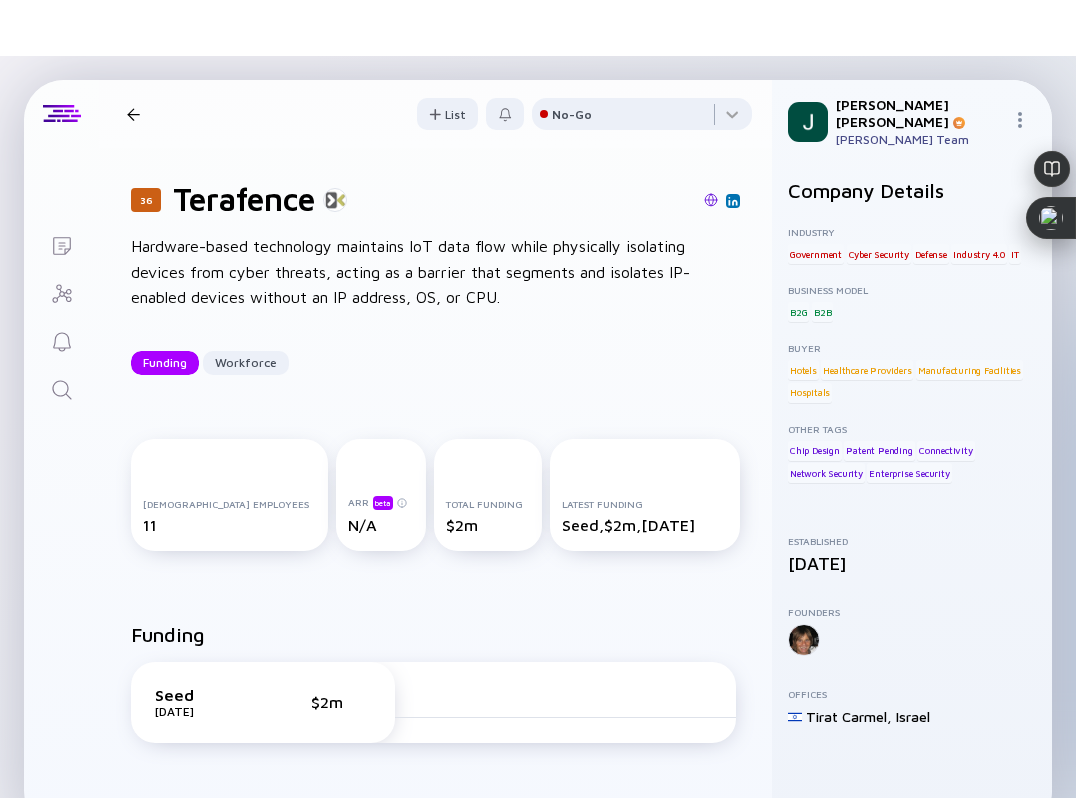 click on "36 Terafence Funding Workforce" at bounding box center [280, 114] 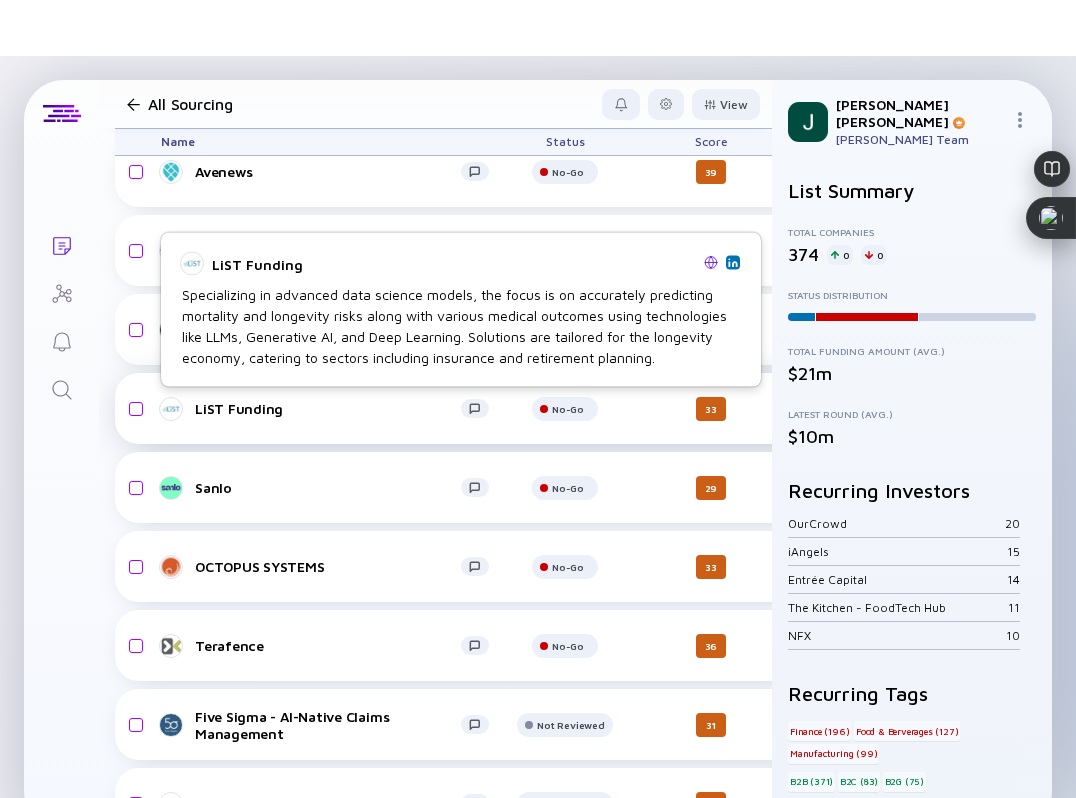 scroll, scrollTop: 14276, scrollLeft: 0, axis: vertical 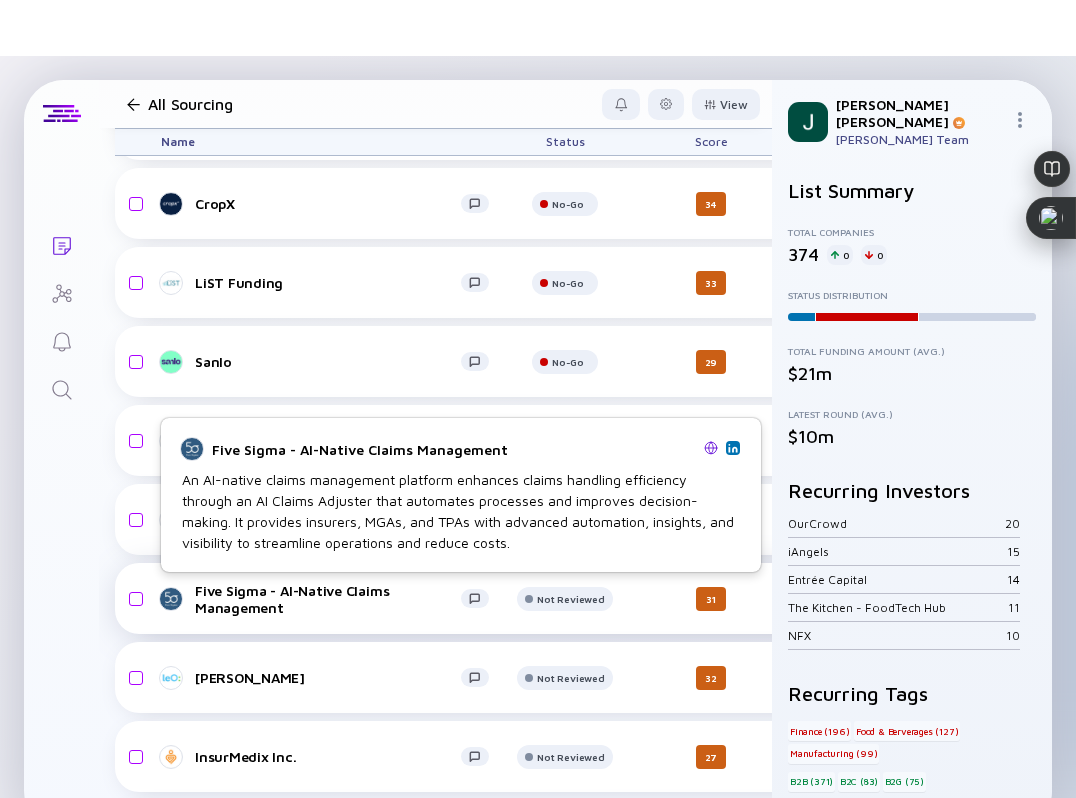 click on "Five Sigma - AI-Native Claims Management" at bounding box center [328, 599] 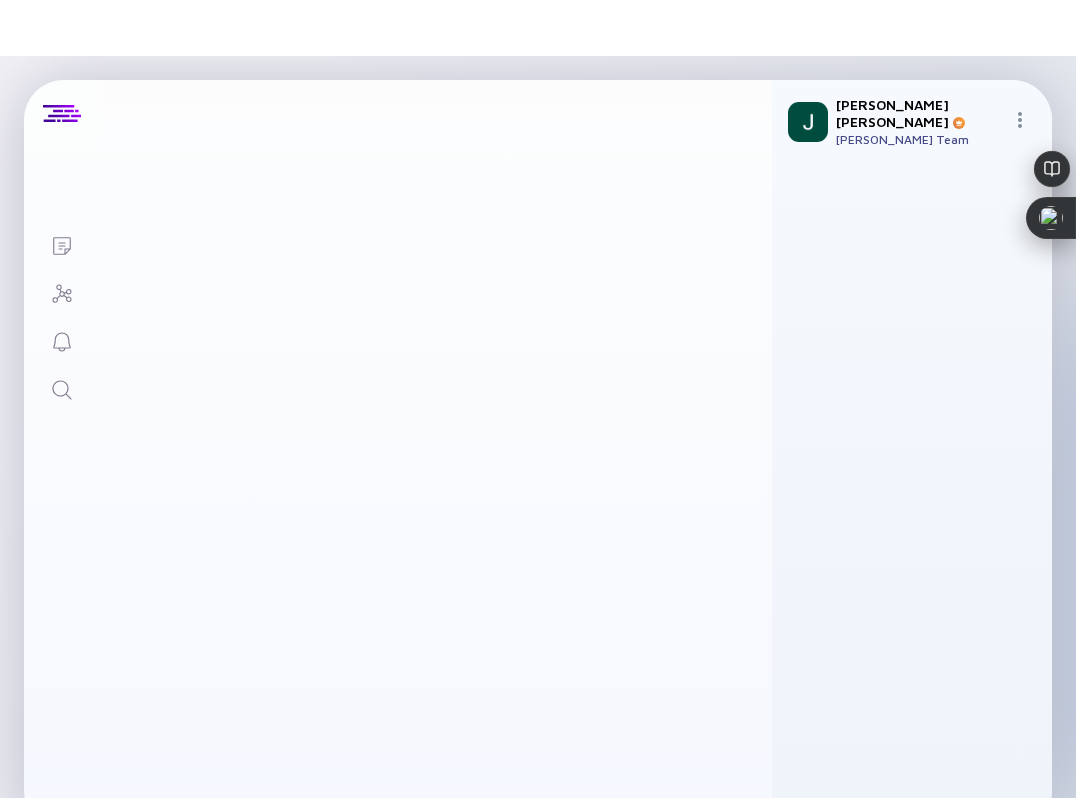scroll, scrollTop: 0, scrollLeft: 0, axis: both 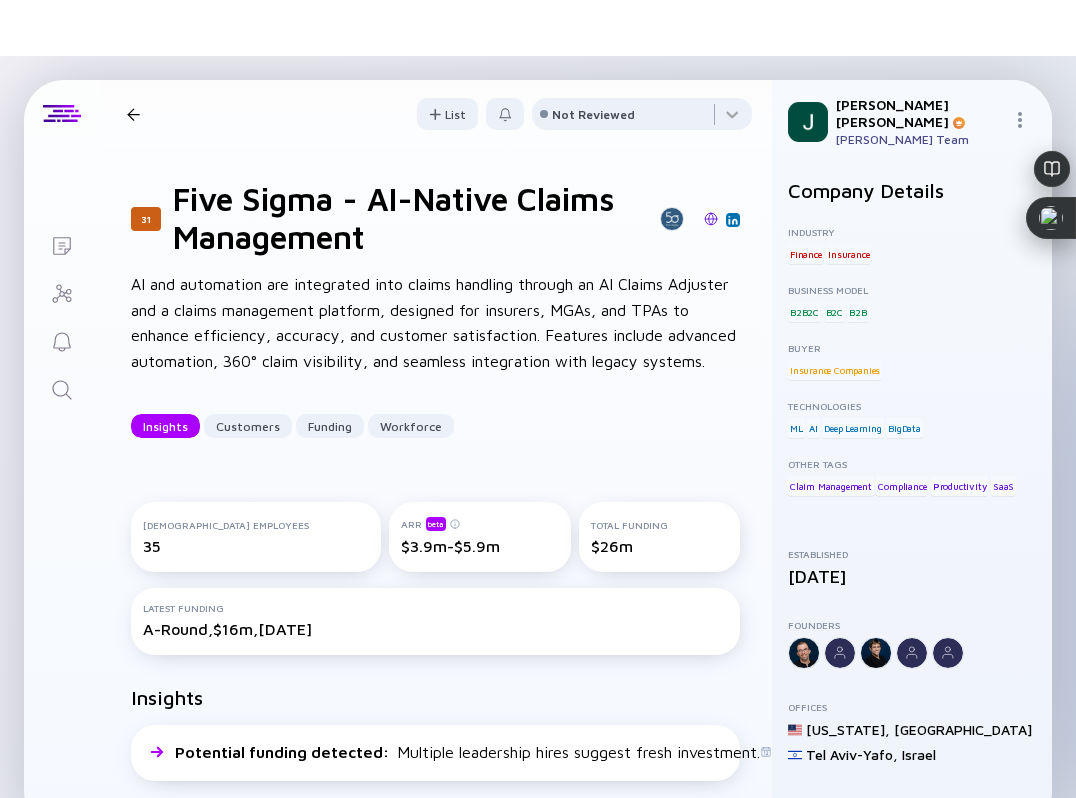 click at bounding box center [711, 220] 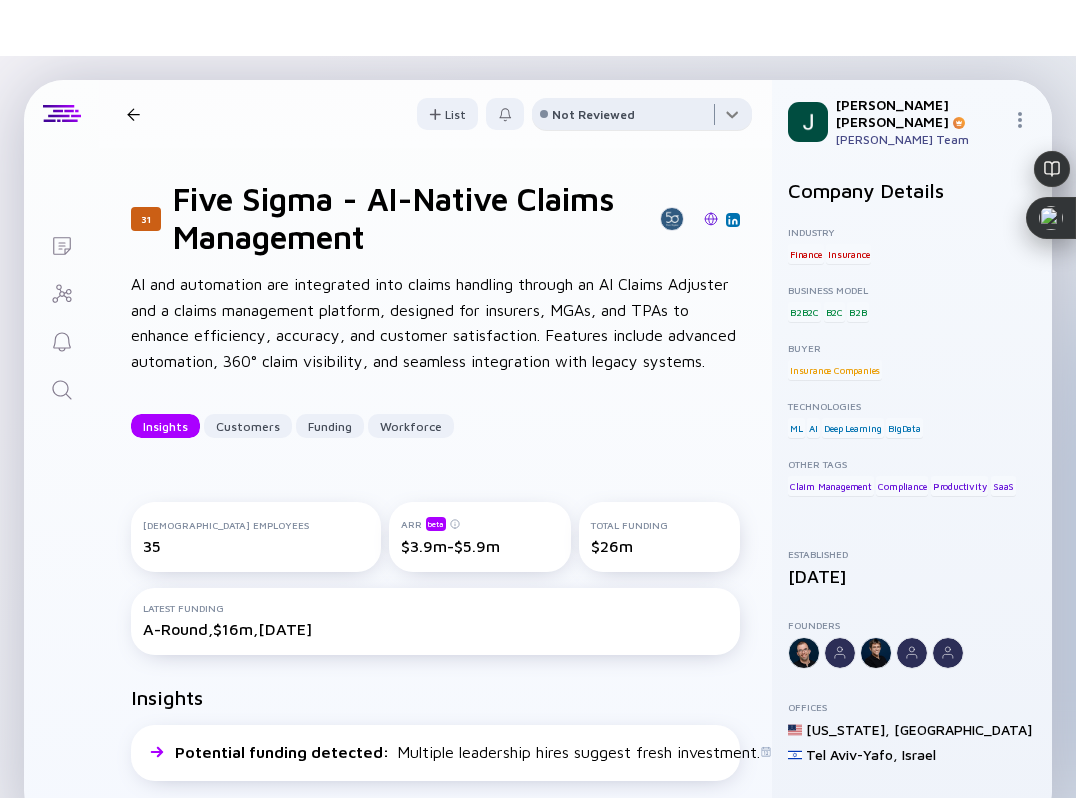 click at bounding box center (642, 118) 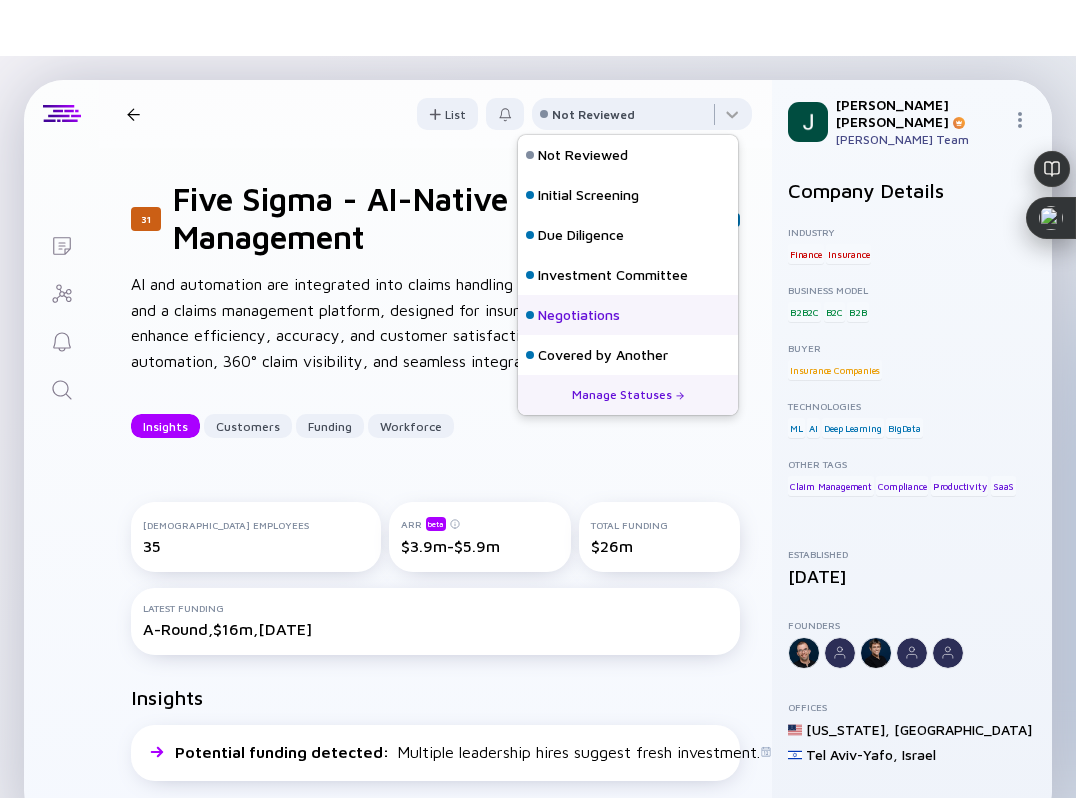 scroll, scrollTop: 128, scrollLeft: 0, axis: vertical 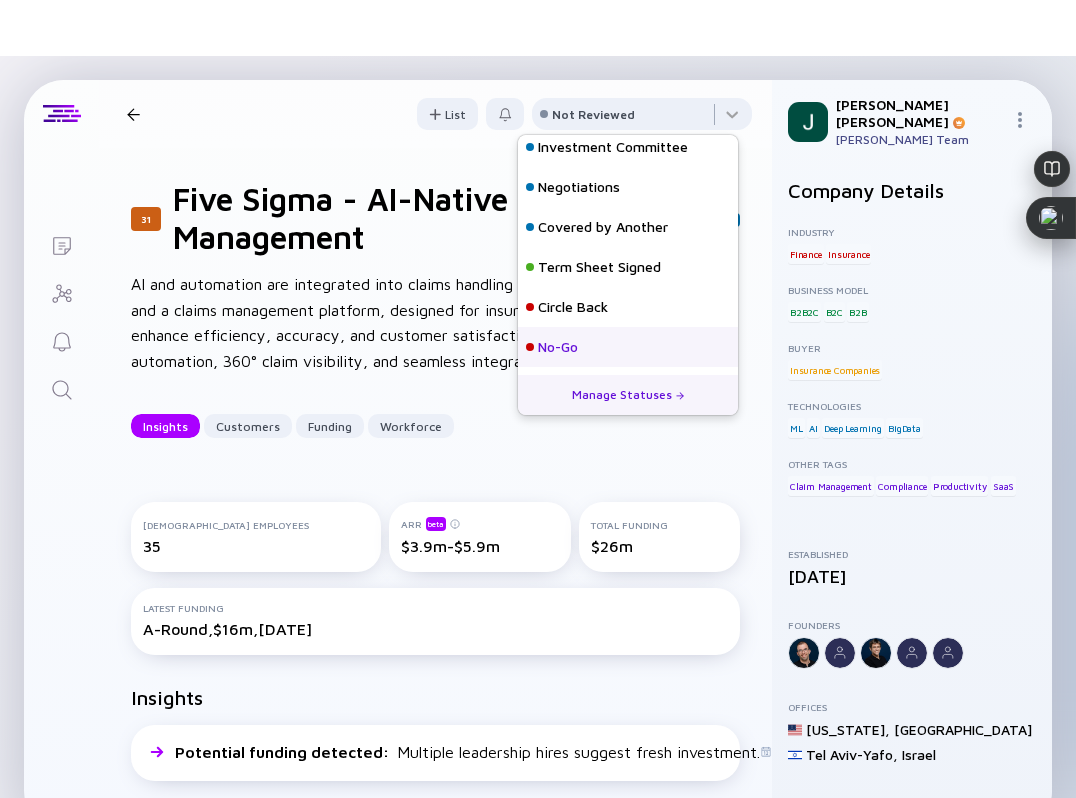 click on "No-Go" at bounding box center [628, 347] 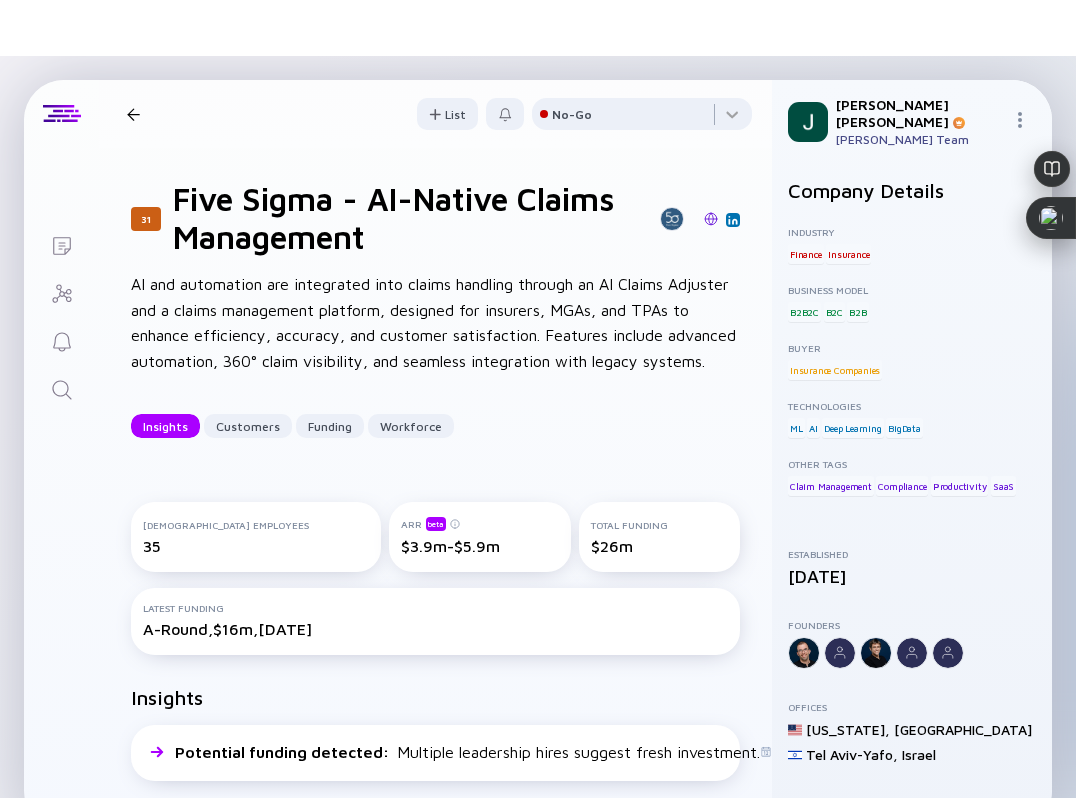 click at bounding box center (133, 114) 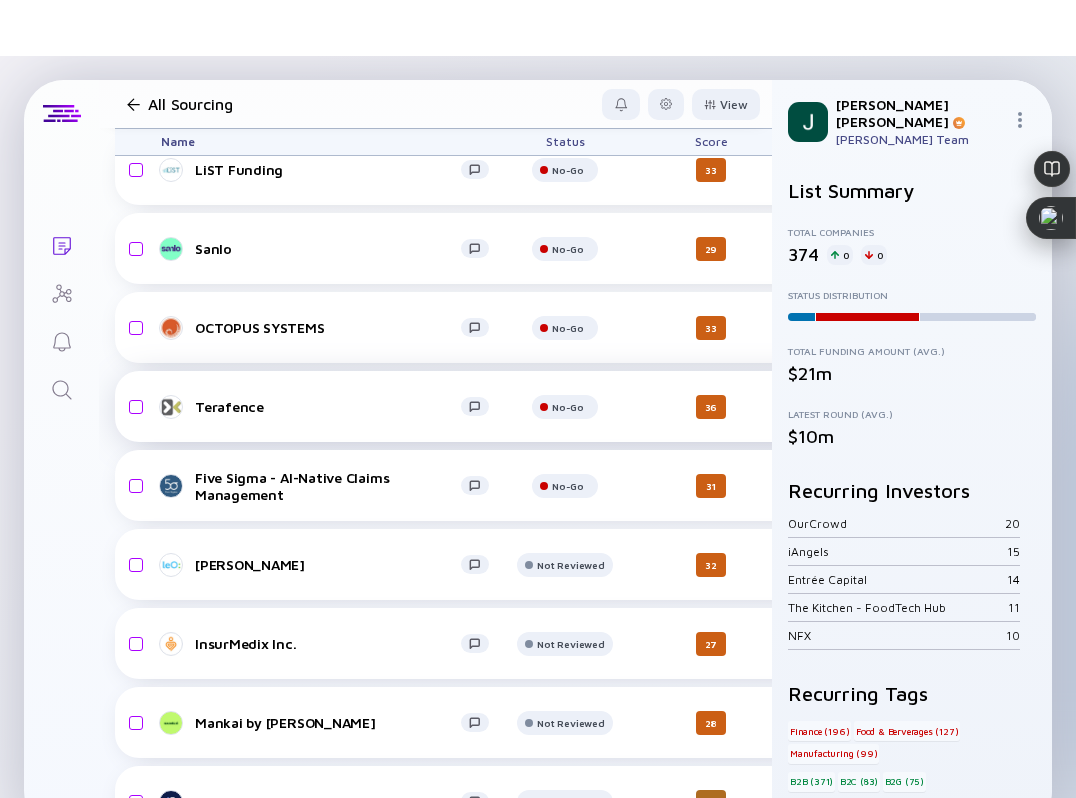 scroll, scrollTop: 14419, scrollLeft: 0, axis: vertical 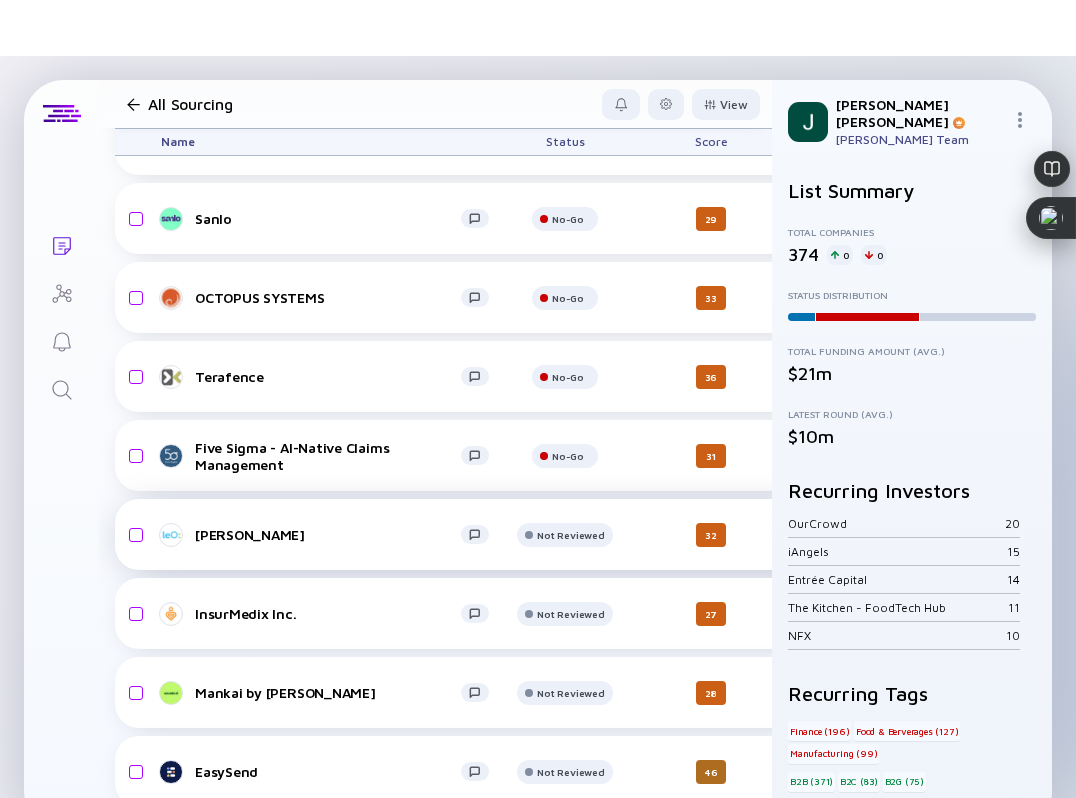 click on "[PERSON_NAME] Not Reviewed 32 [DATE] N/A B2B Finance Chatbots headcount-[PERSON_NAME] 11 Headcount salesColumn-[PERSON_NAME] 1 ( 9% ) Sales marketingColumn-[PERSON_NAME] 0 Marketing Seed $5m,
[DATE]" at bounding box center [1036, 534] 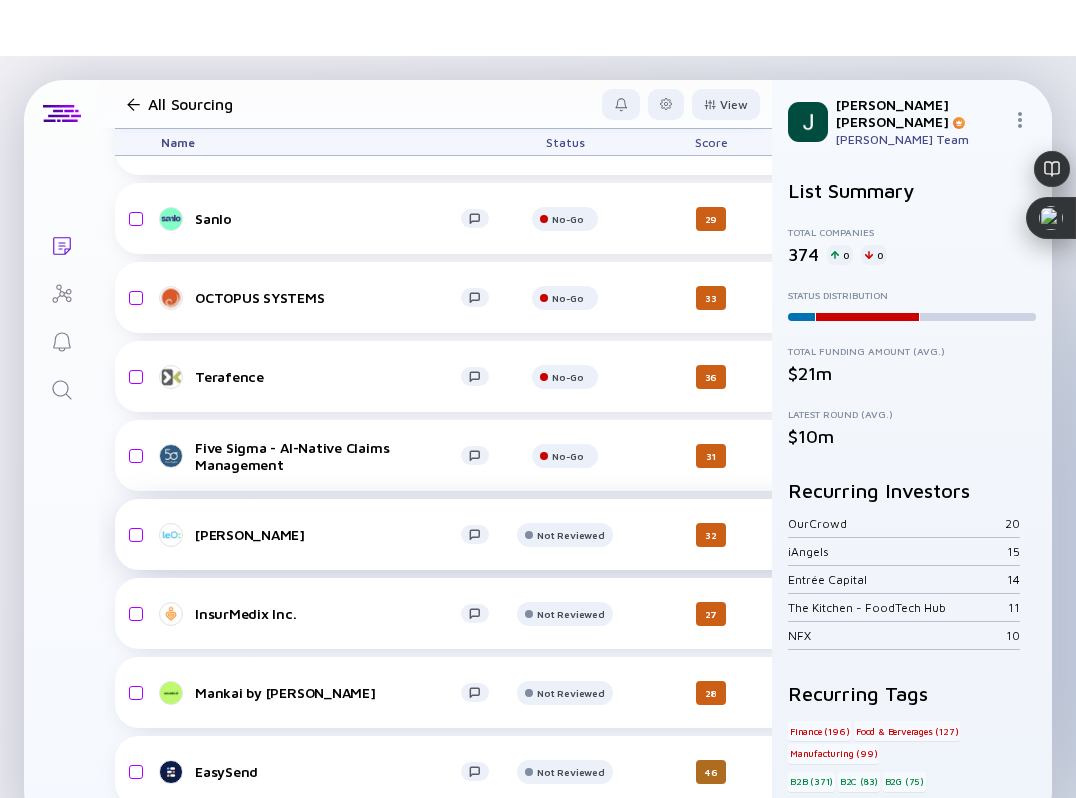 click on "[PERSON_NAME]" at bounding box center [328, 534] 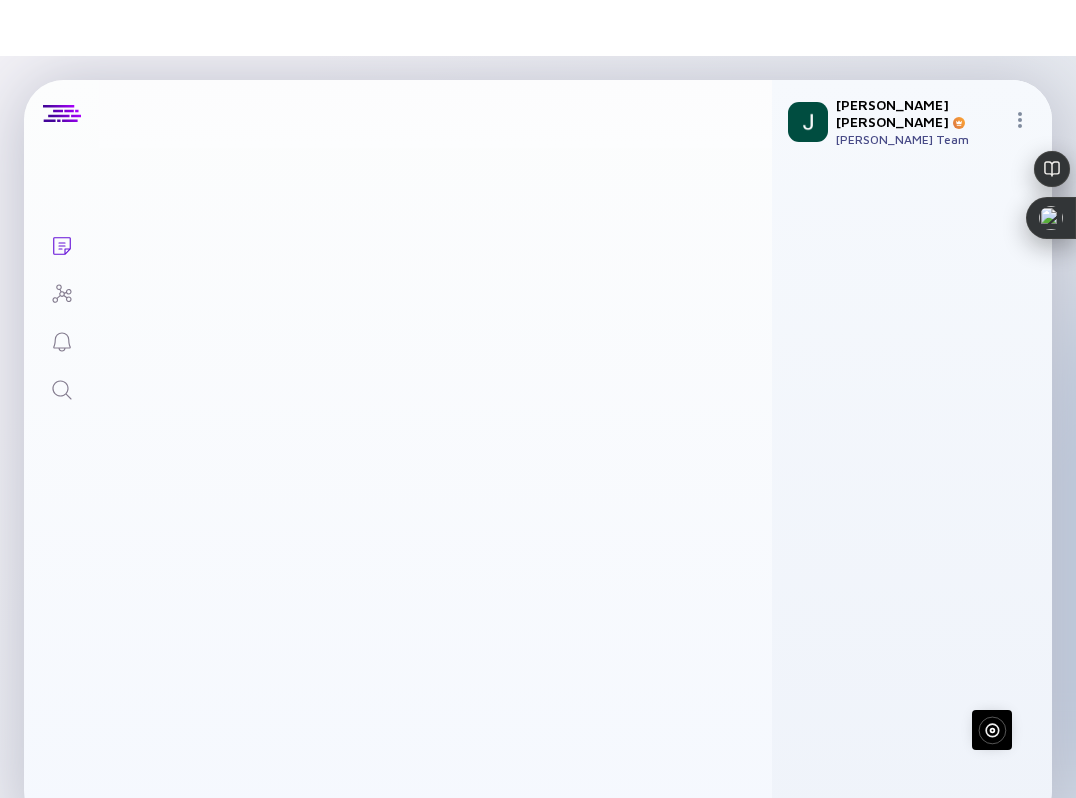scroll, scrollTop: 0, scrollLeft: 0, axis: both 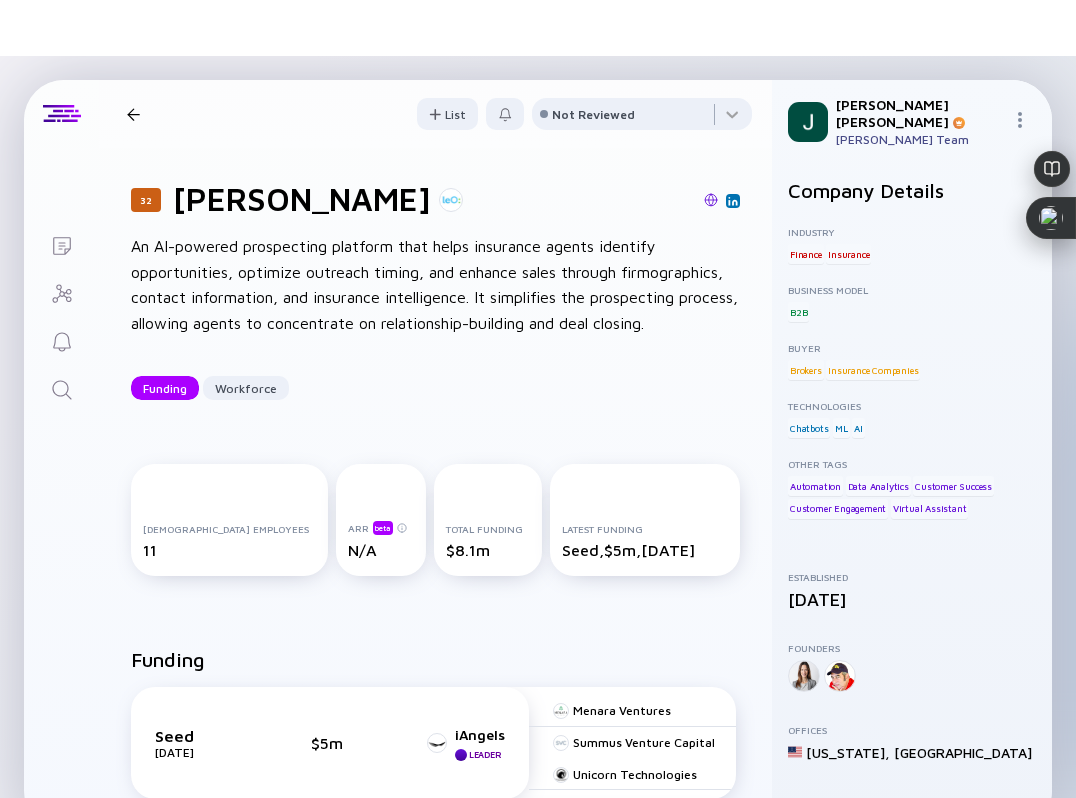 click at bounding box center [711, 200] 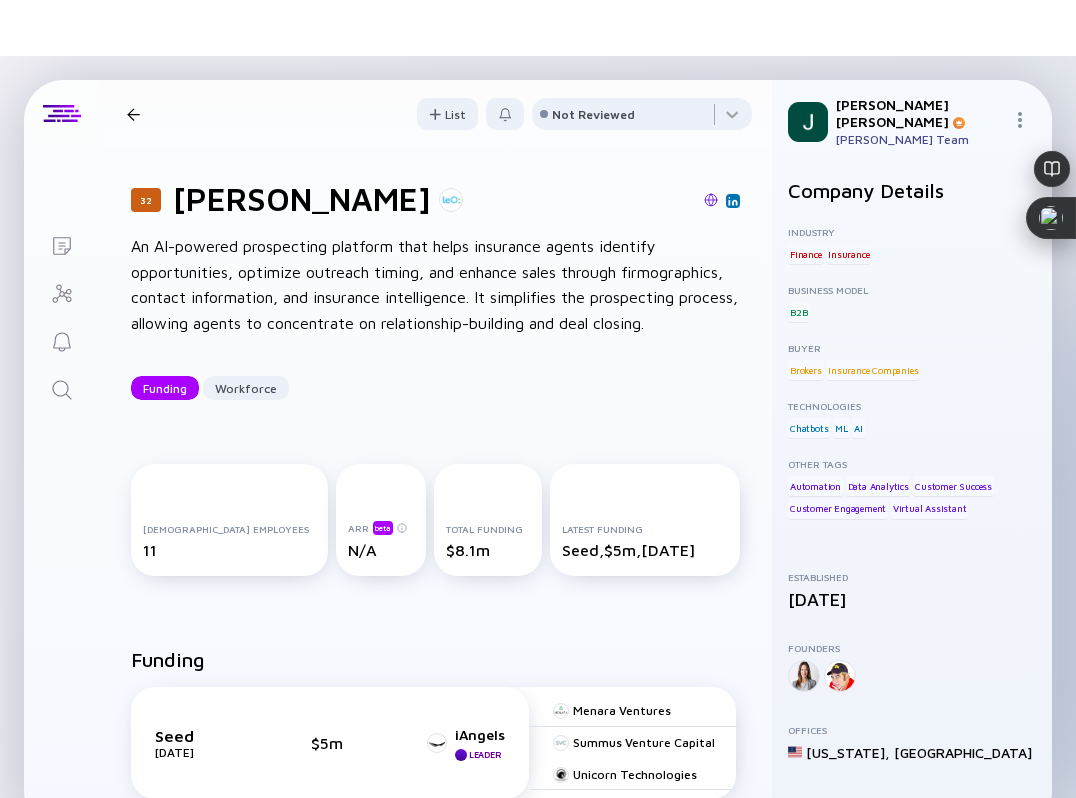 click on "32 [PERSON_NAME] Funding Workforce List Not Reviewed" at bounding box center [435, 114] 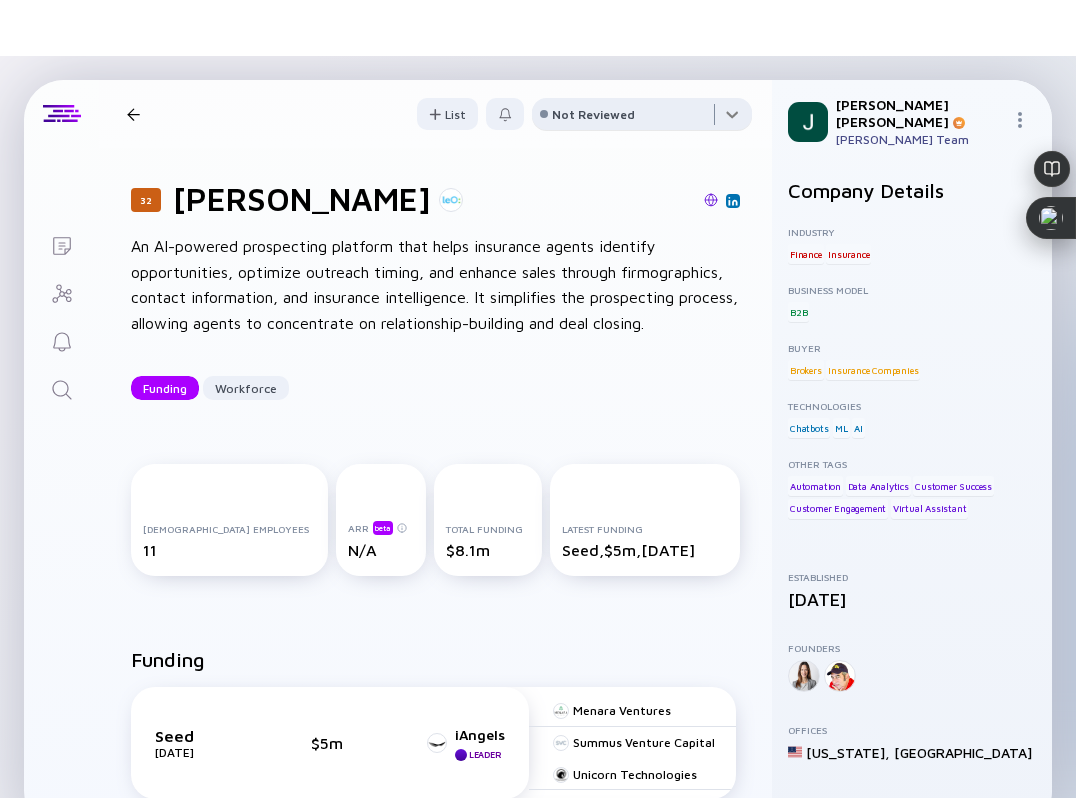click at bounding box center (642, 118) 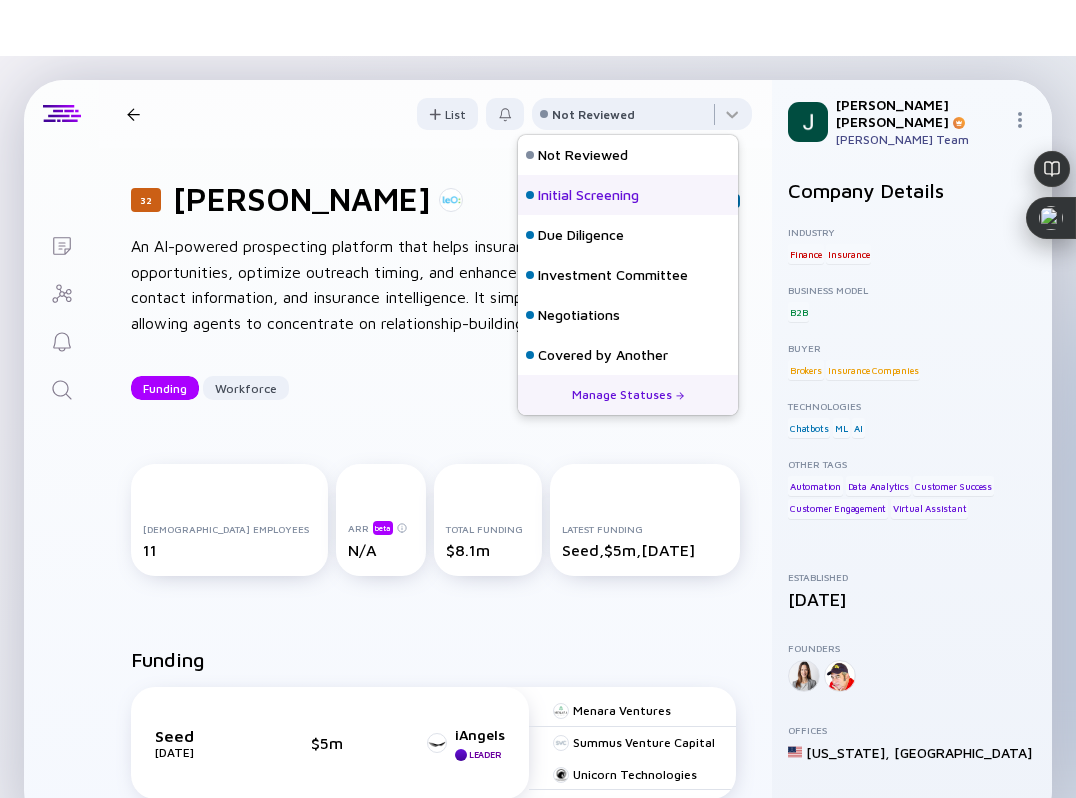 click on "Initial Screening" at bounding box center [588, 195] 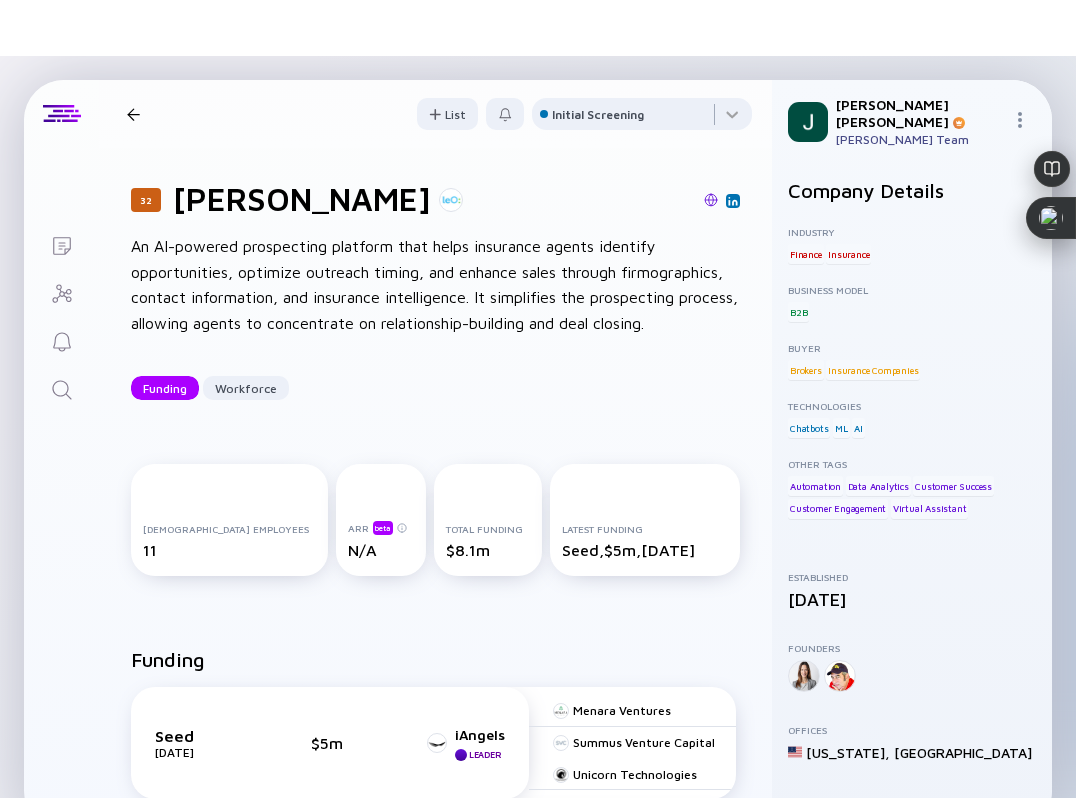 click at bounding box center [133, 114] 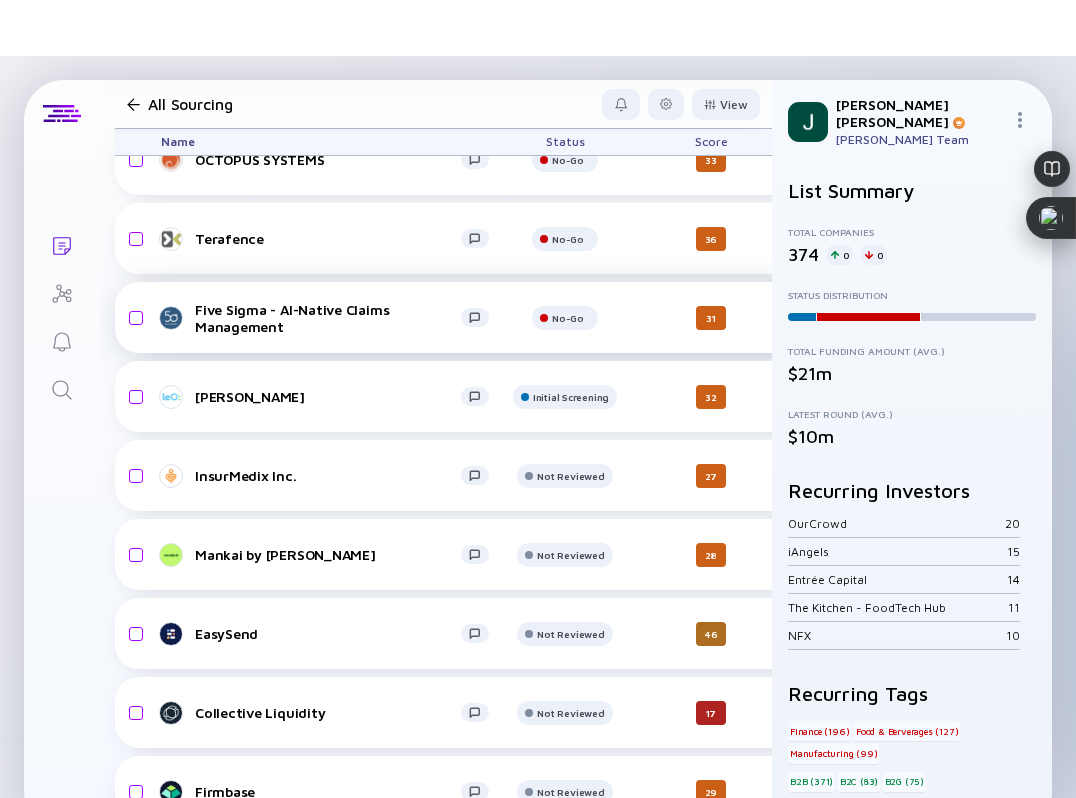 scroll, scrollTop: 14559, scrollLeft: 0, axis: vertical 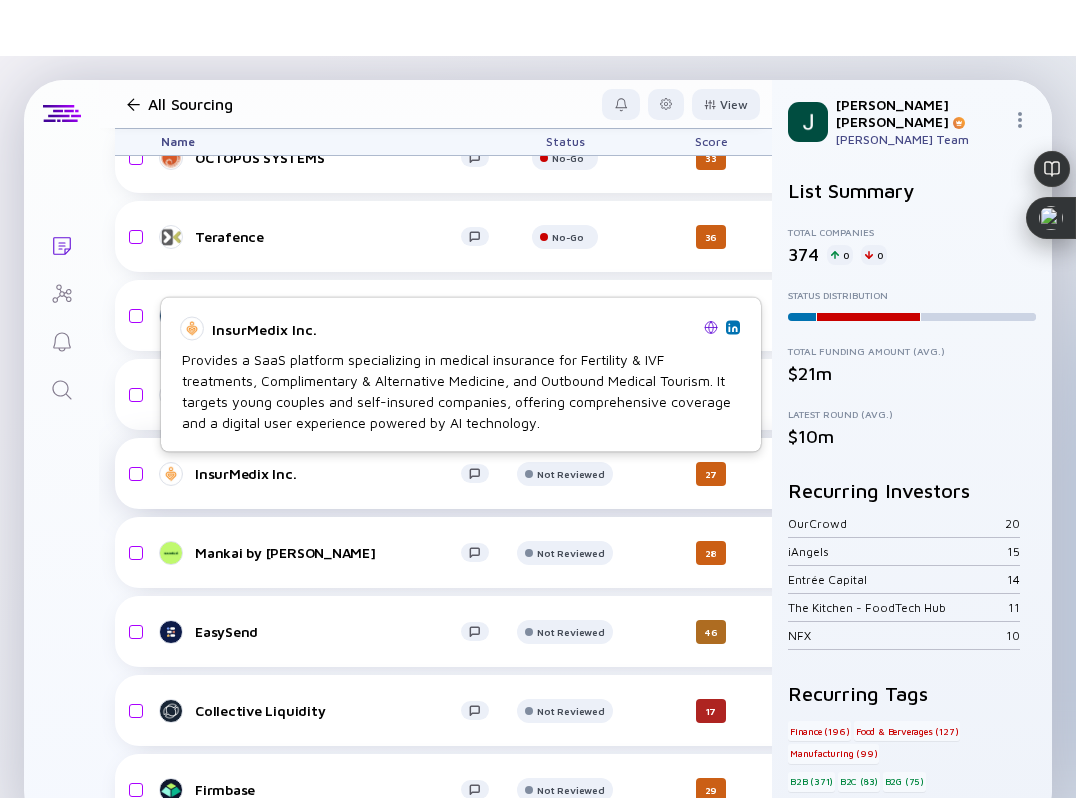 click on "InsurMedix Inc." at bounding box center (328, 473) 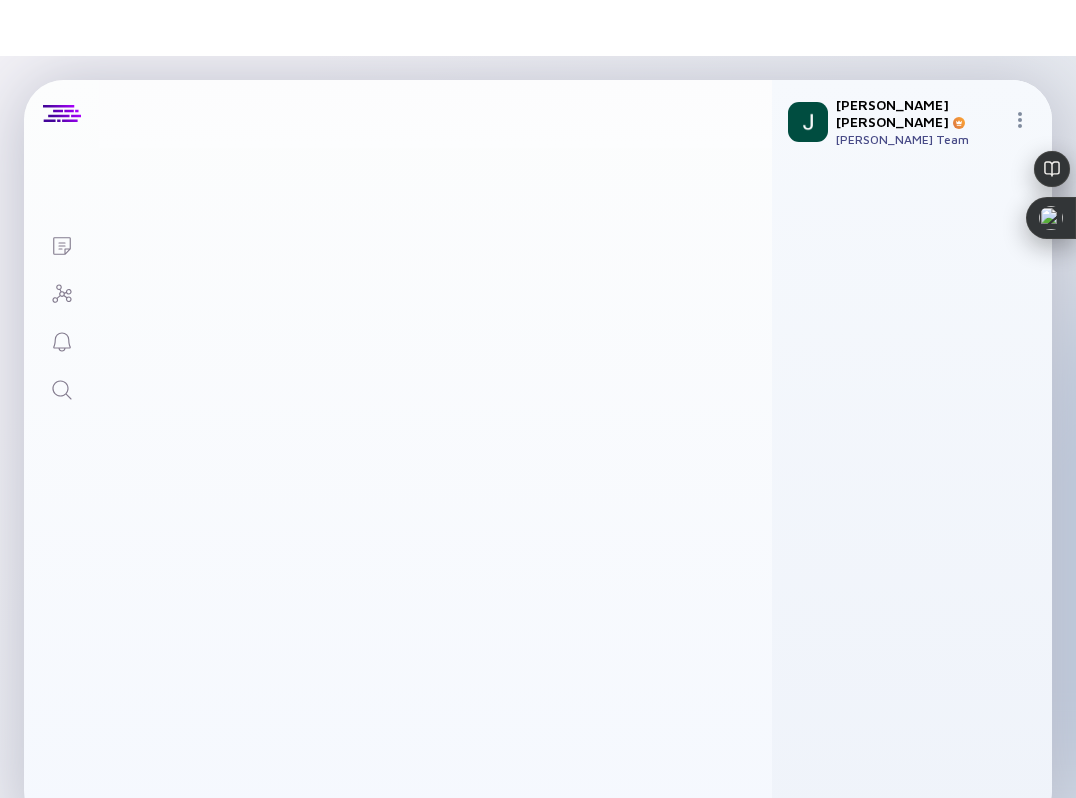 scroll, scrollTop: 0, scrollLeft: 0, axis: both 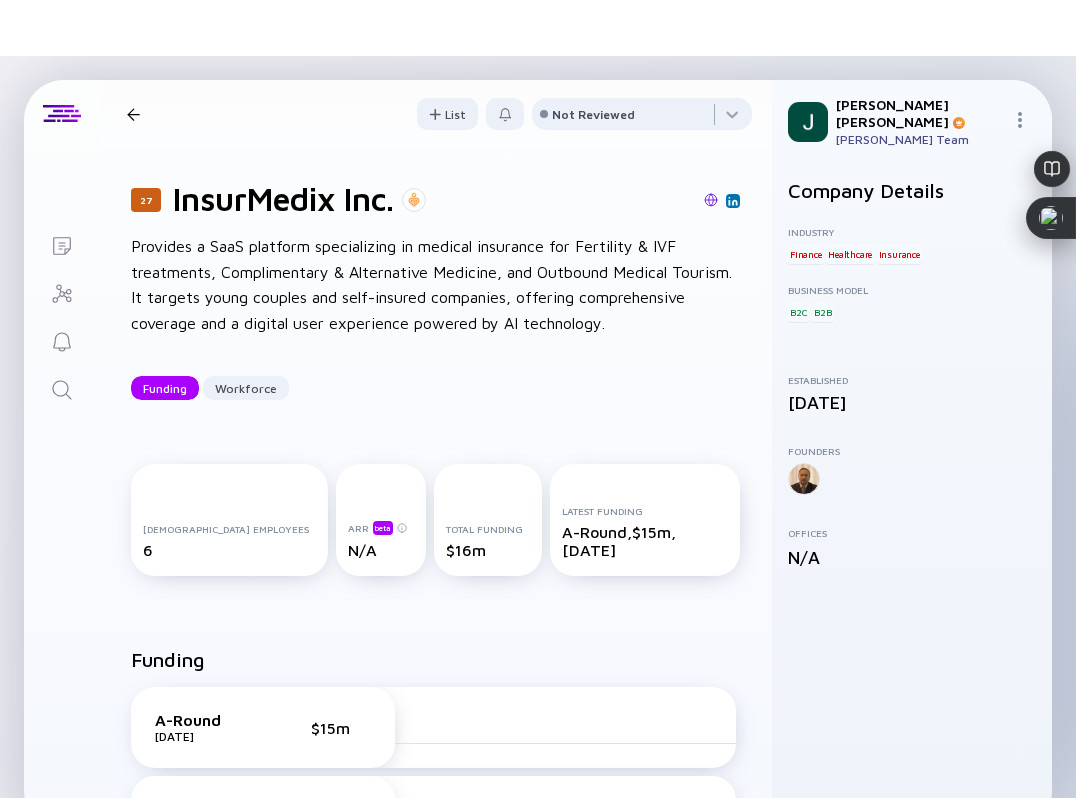 click at bounding box center [711, 200] 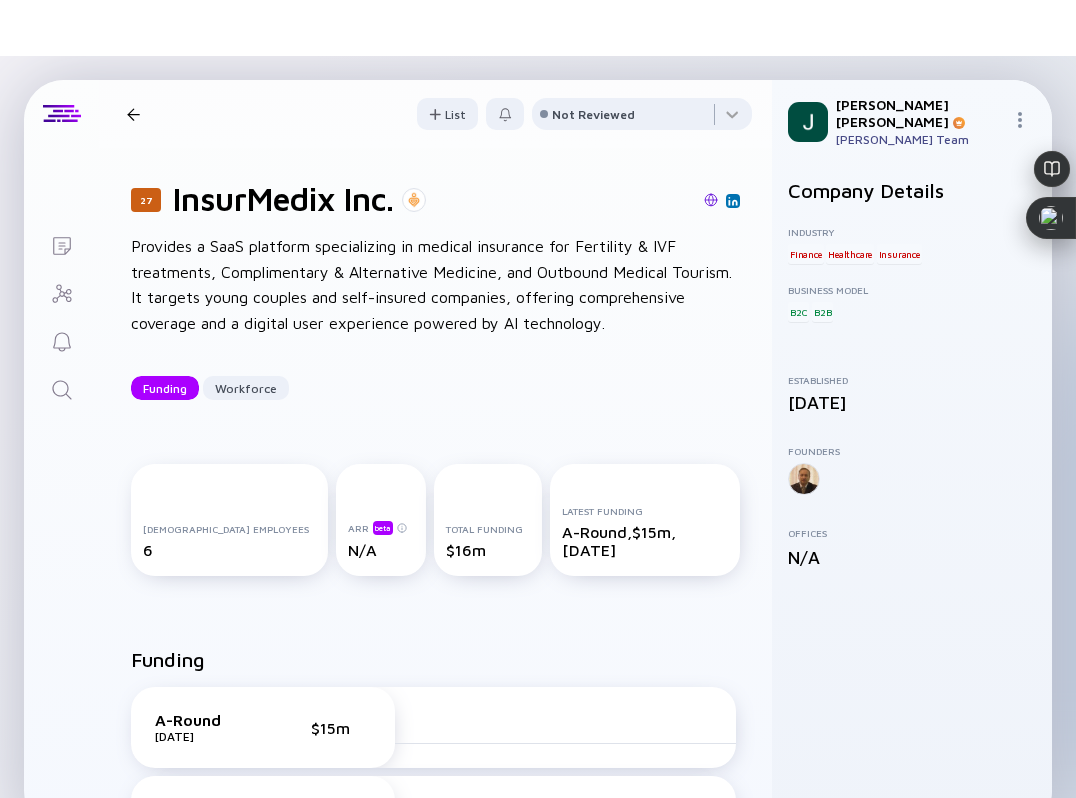 click at bounding box center [733, 201] 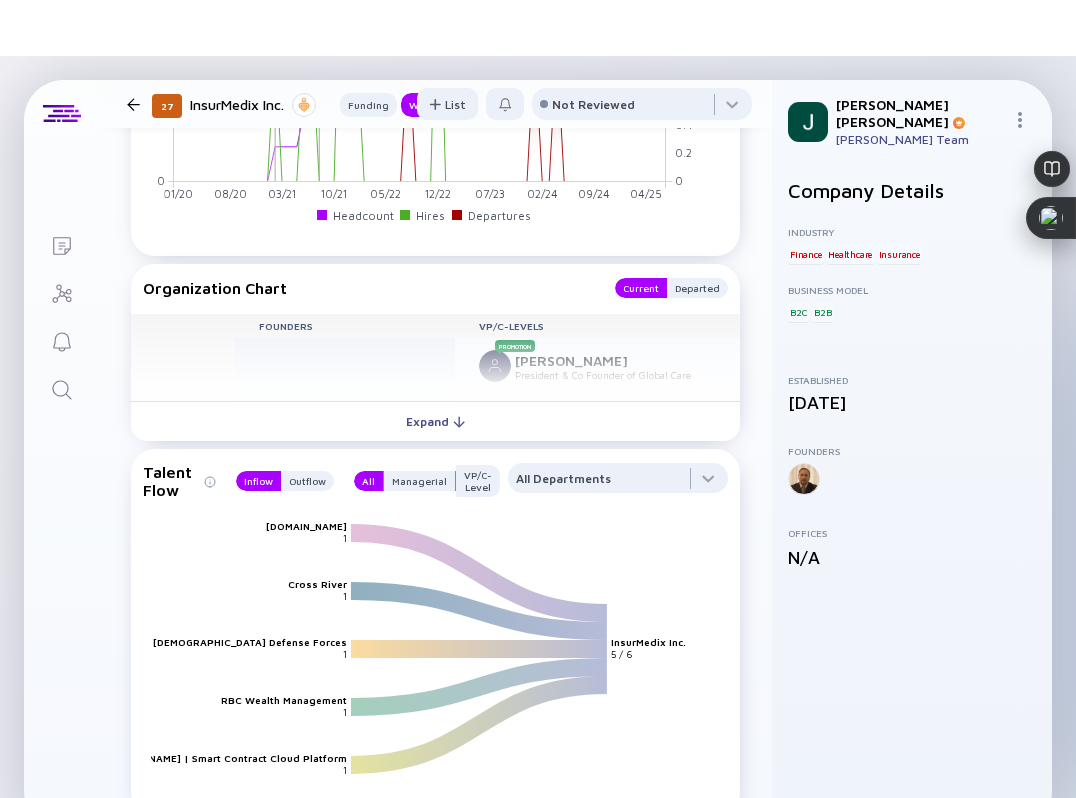 scroll, scrollTop: 1795, scrollLeft: 0, axis: vertical 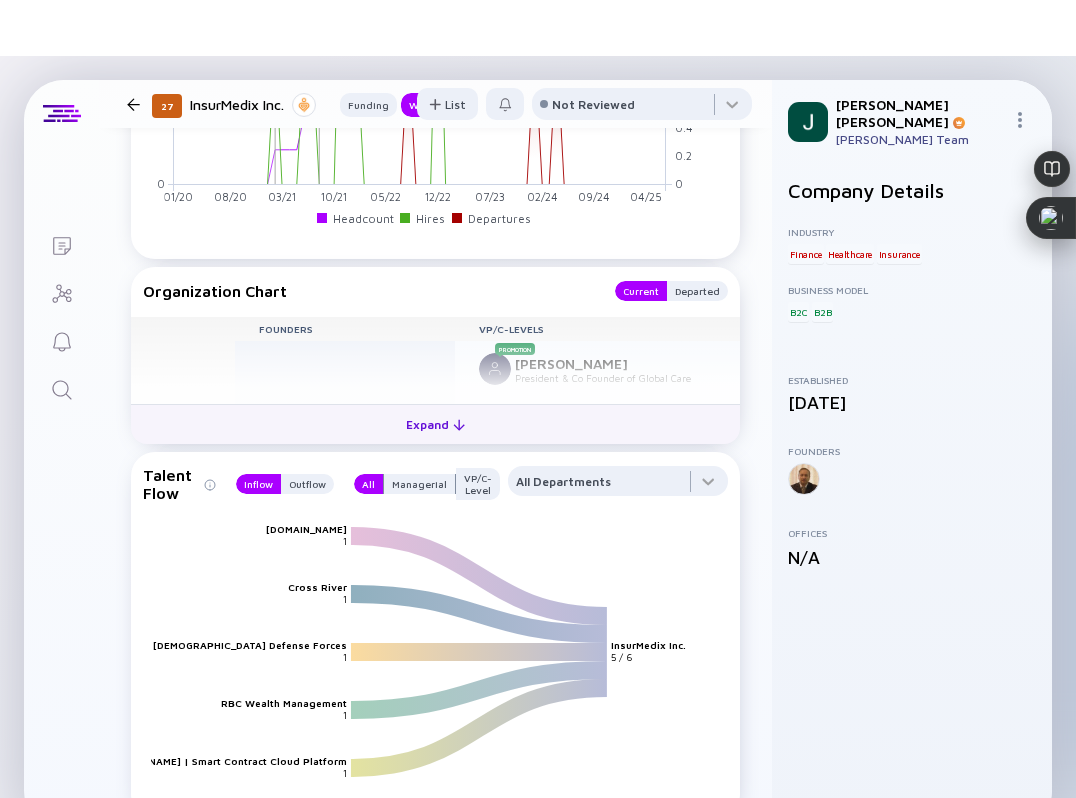 click on "Expand" at bounding box center (435, 424) 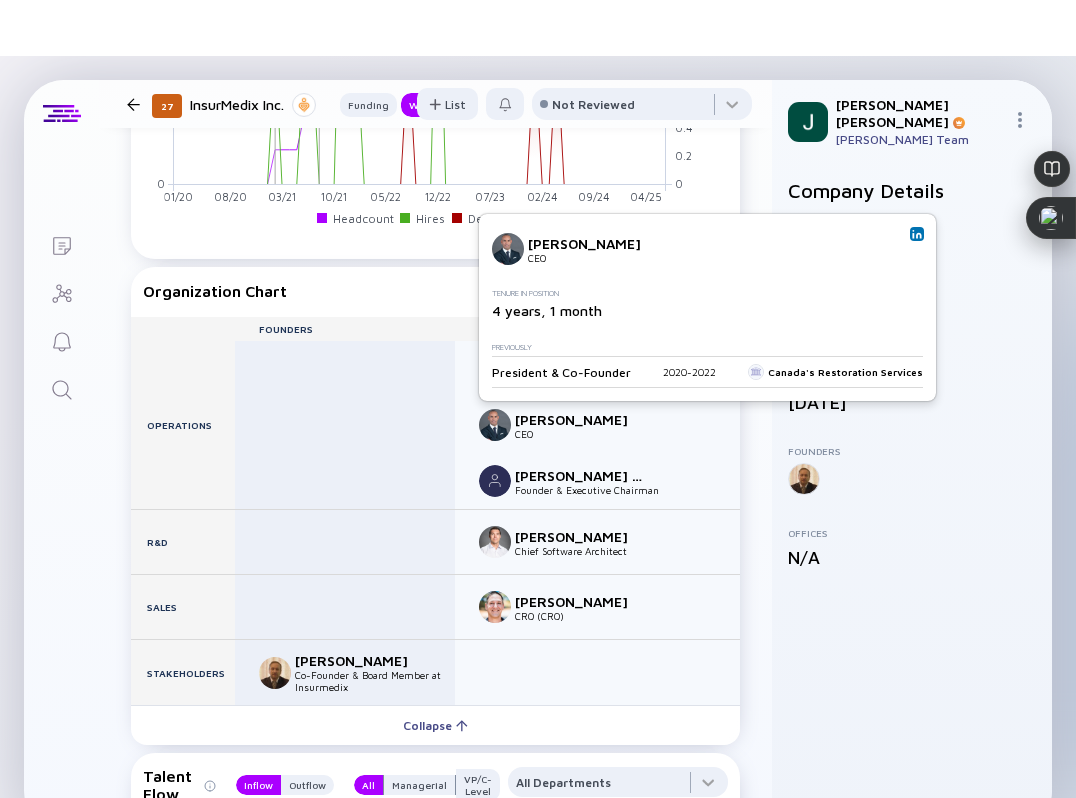 click at bounding box center (917, 234) 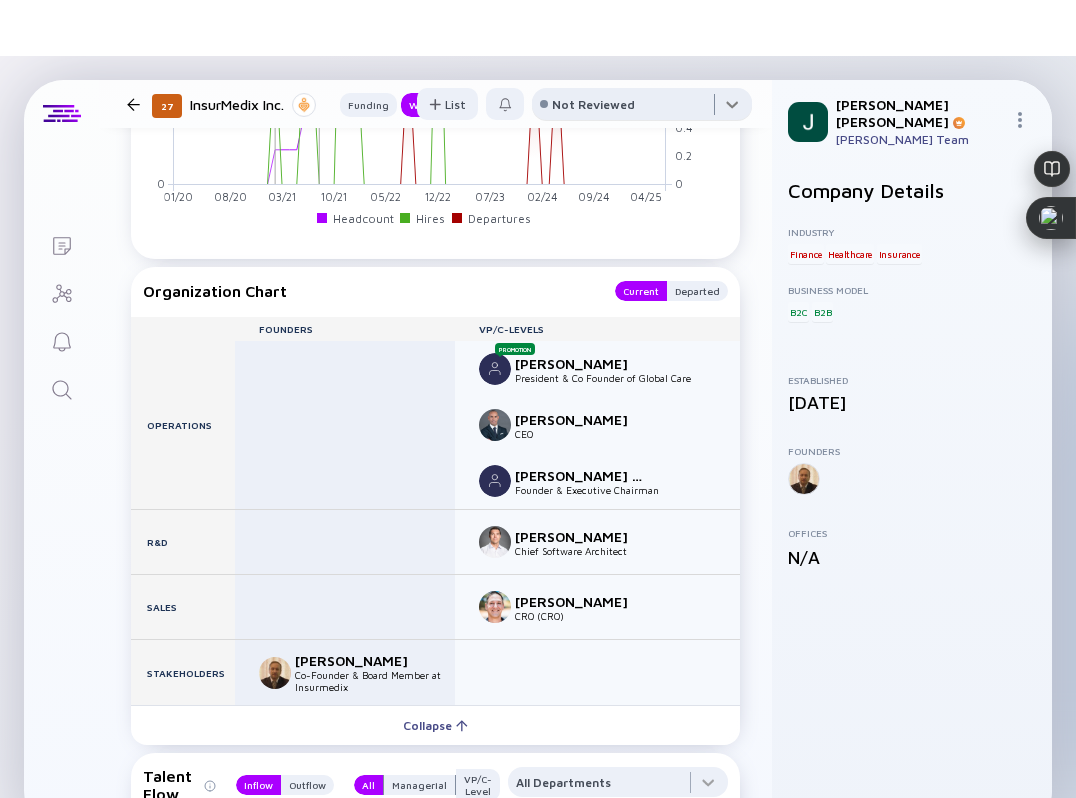 click at bounding box center (642, 108) 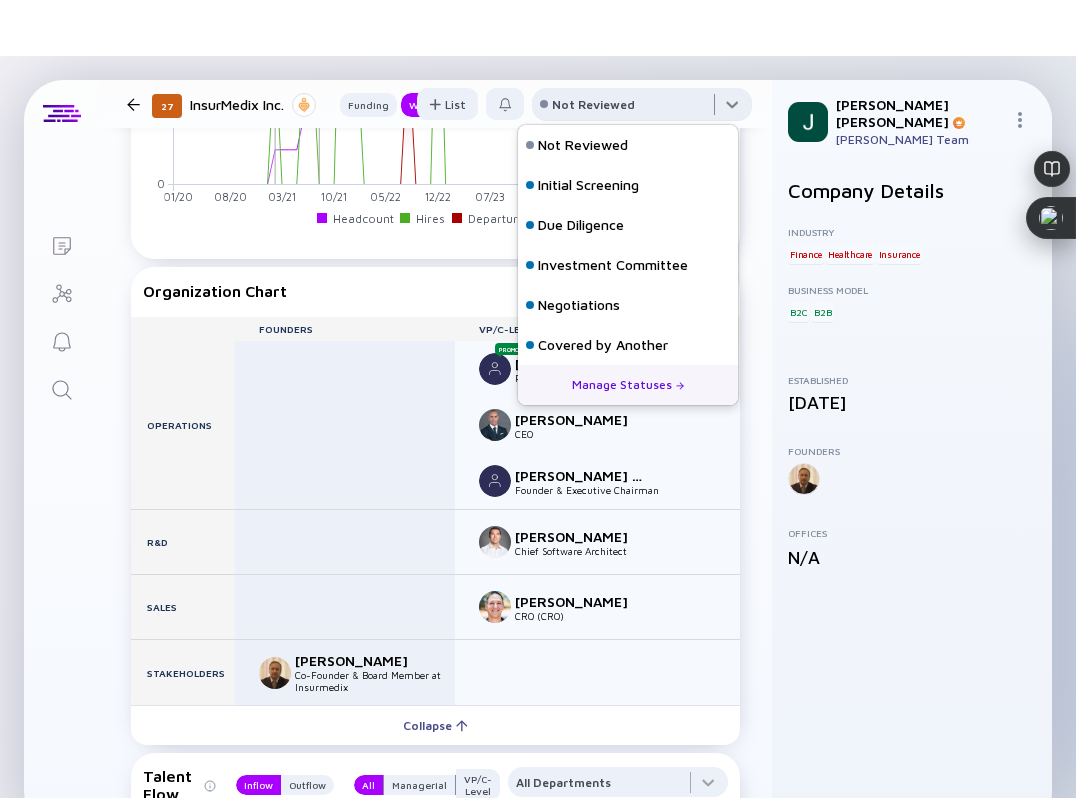 scroll, scrollTop: 128, scrollLeft: 0, axis: vertical 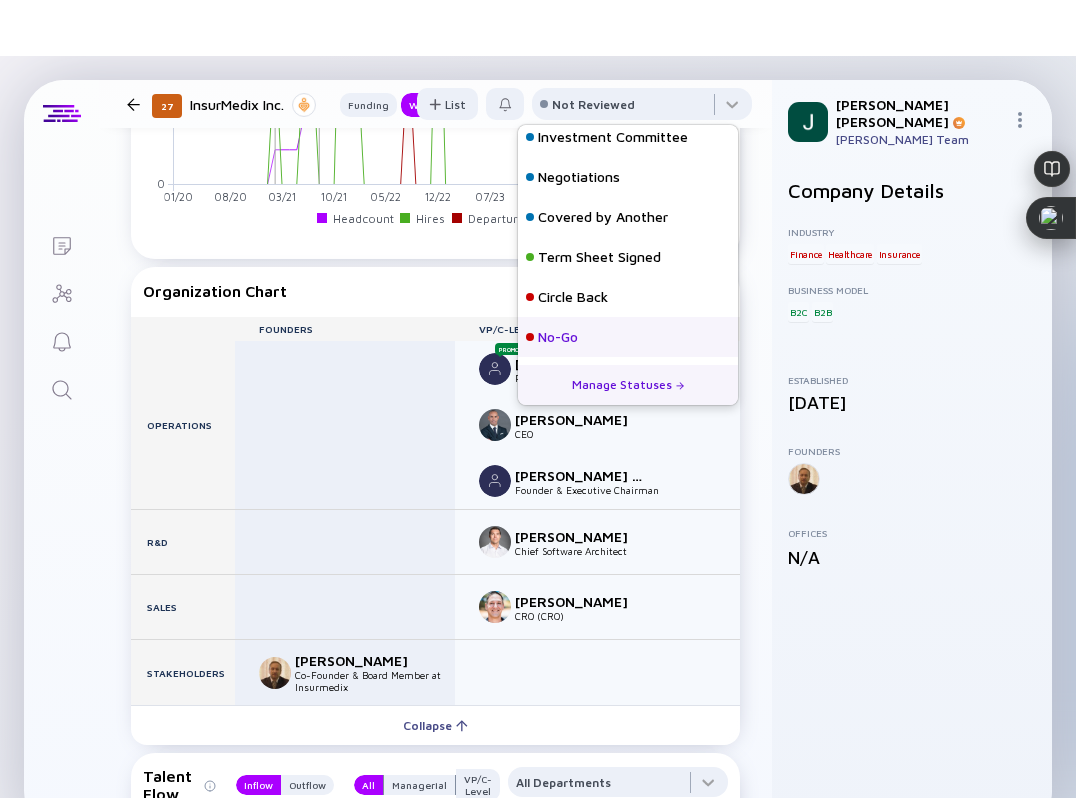 click on "No-Go" at bounding box center [628, 337] 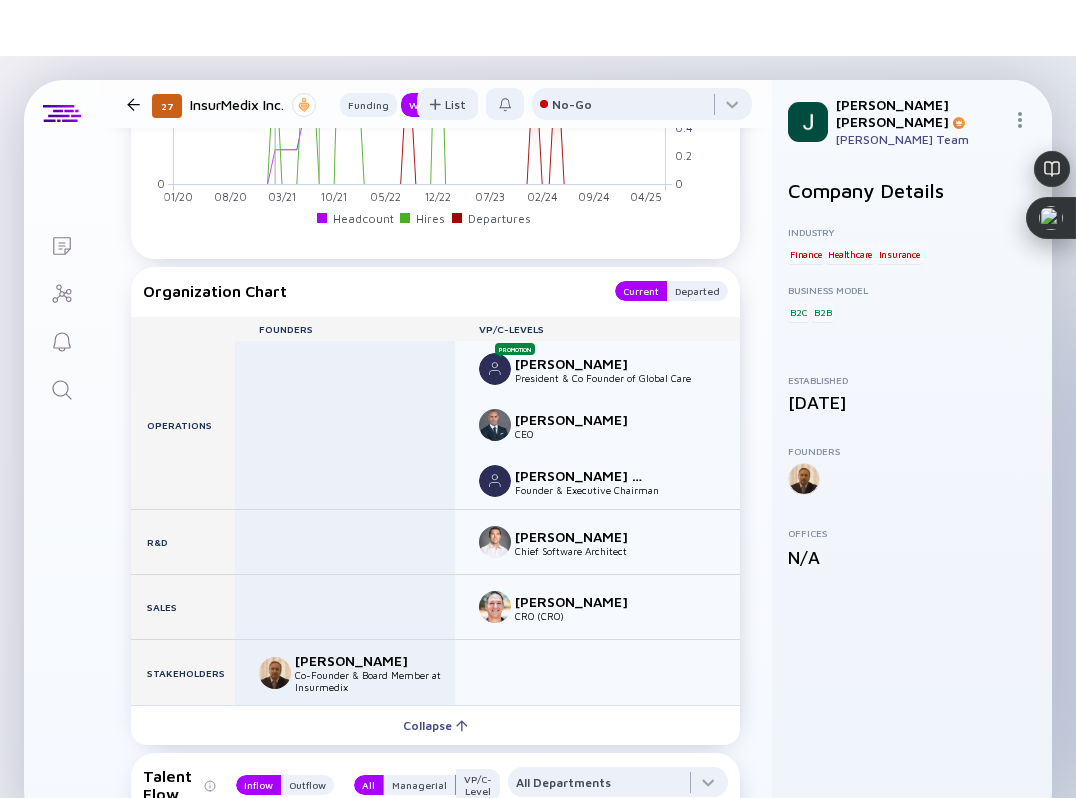 click at bounding box center (133, 104) 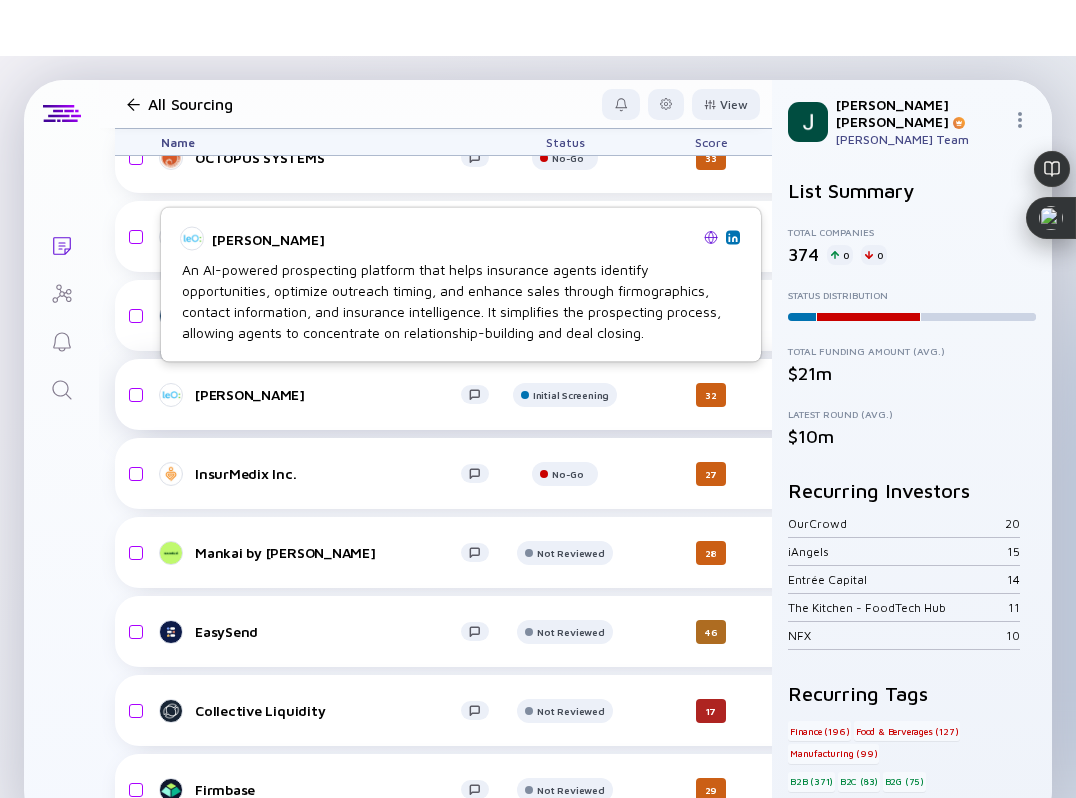 scroll, scrollTop: 14654, scrollLeft: 0, axis: vertical 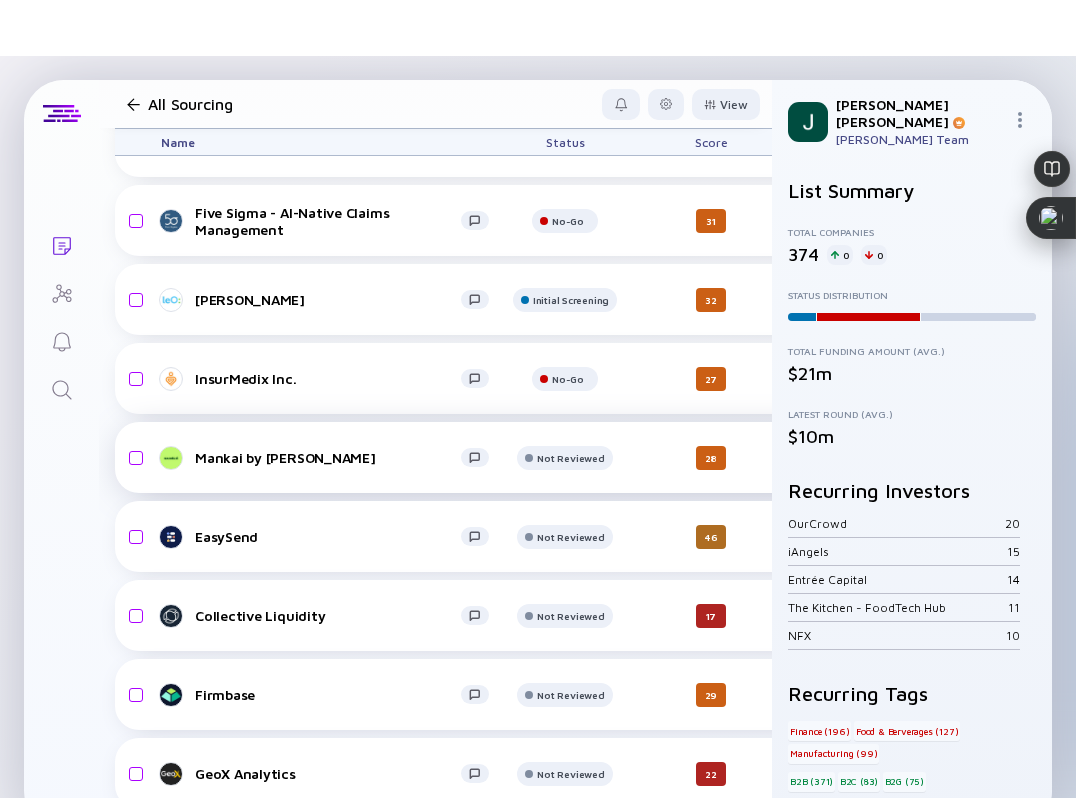 click on "Mankai by Hinoman" at bounding box center [328, 457] 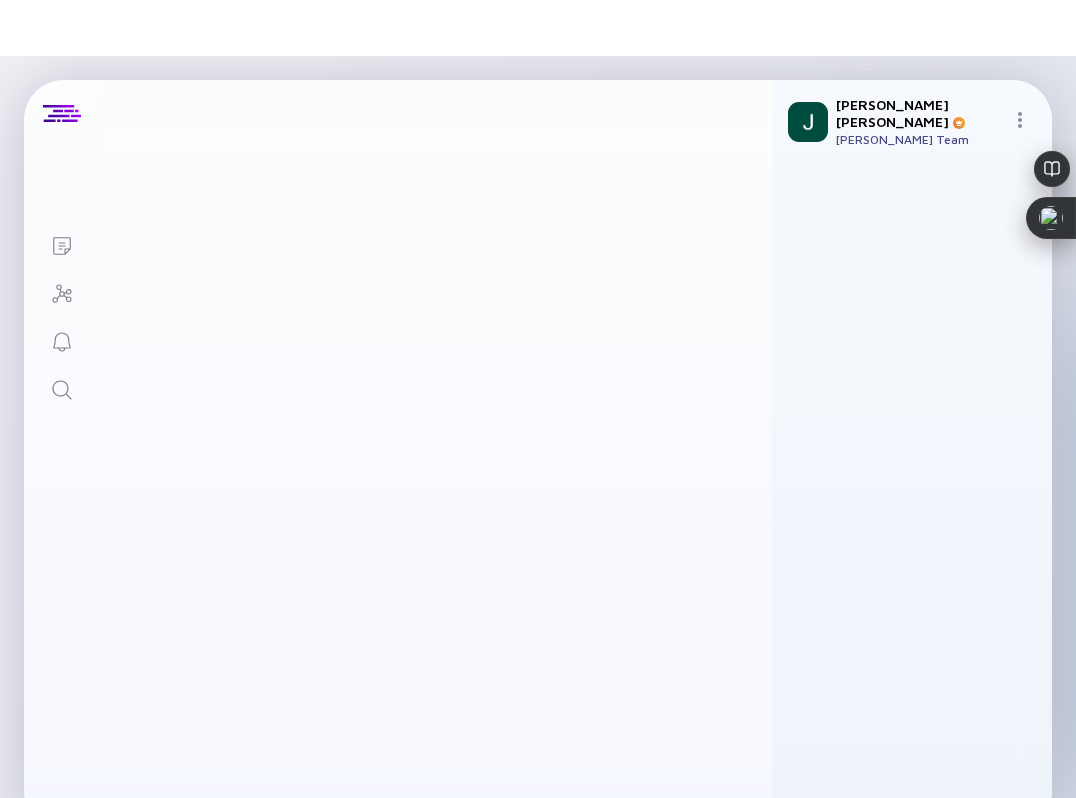 scroll, scrollTop: 0, scrollLeft: 0, axis: both 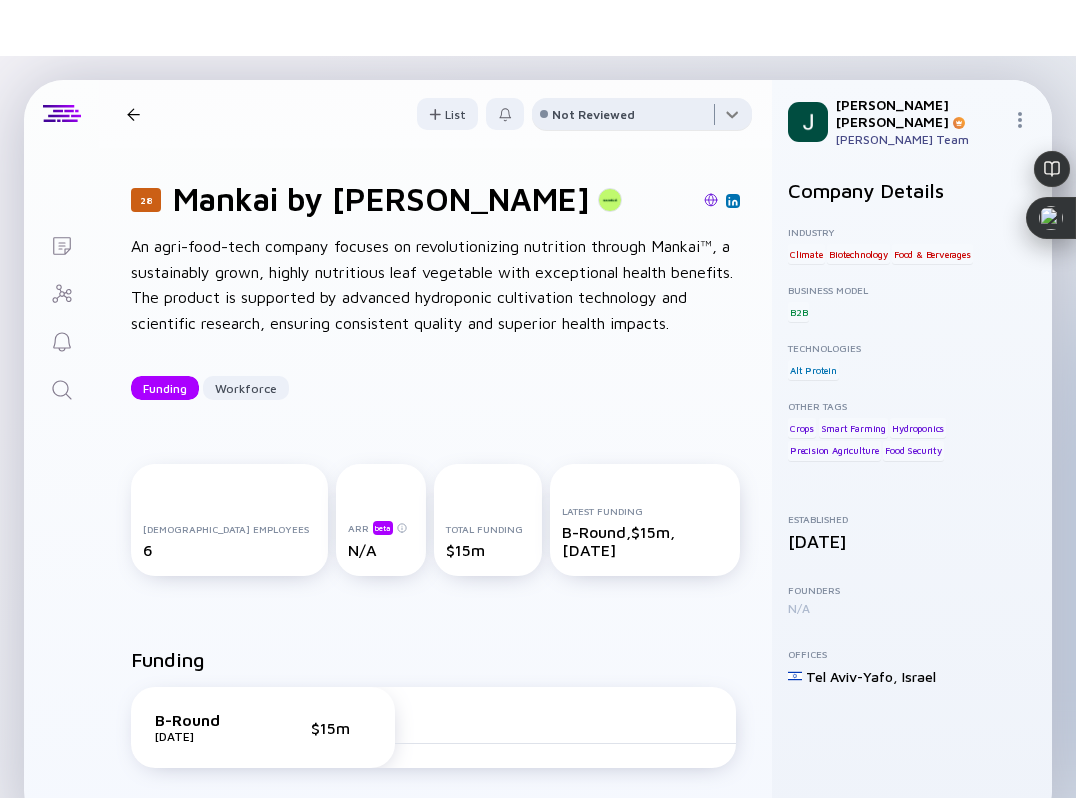 click at bounding box center (642, 118) 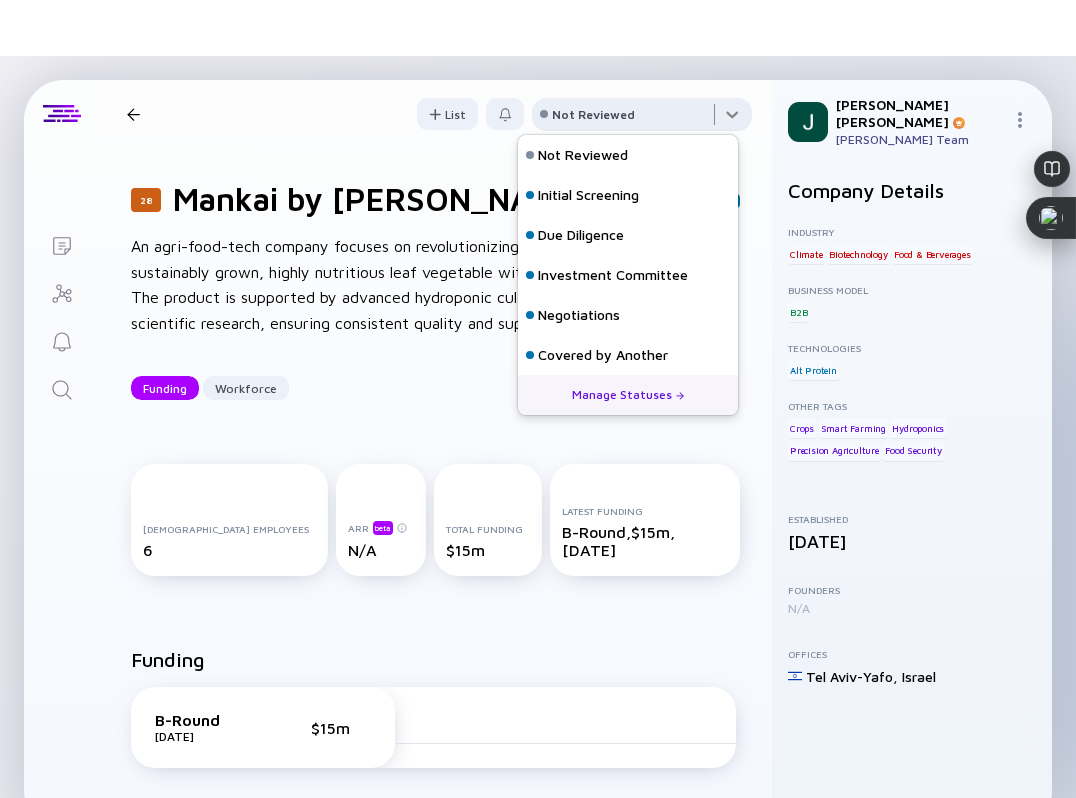 scroll, scrollTop: 128, scrollLeft: 0, axis: vertical 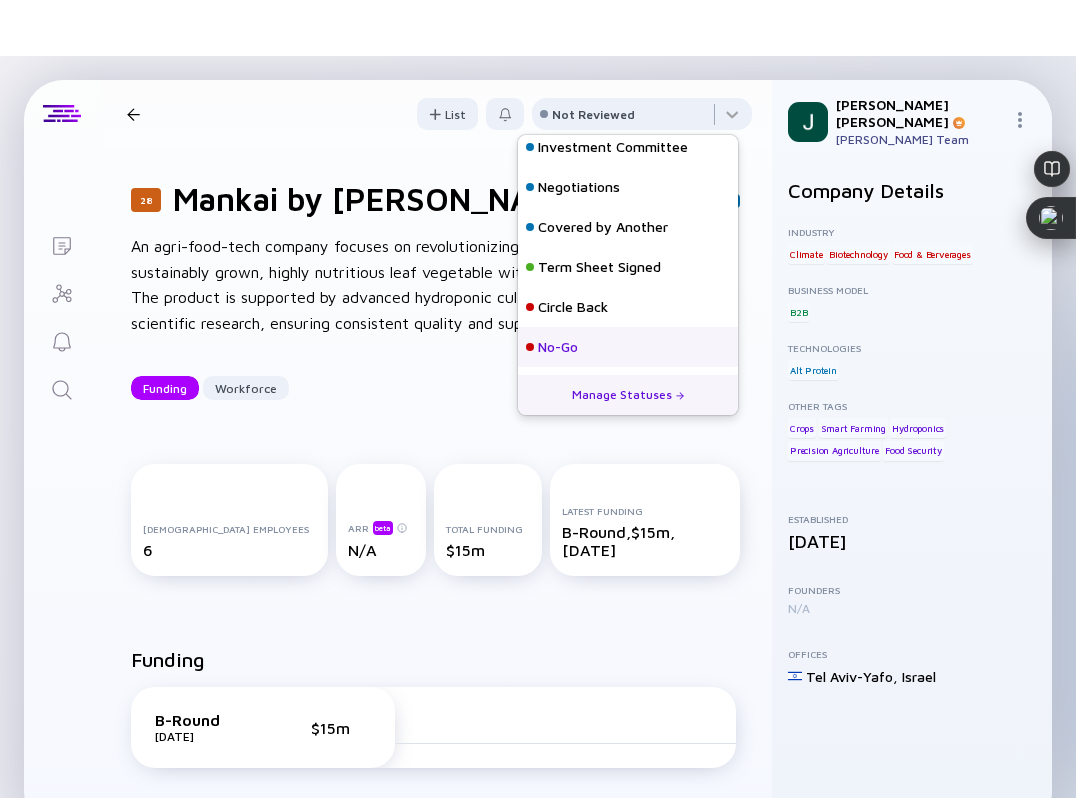 click on "No-Go" at bounding box center (558, 347) 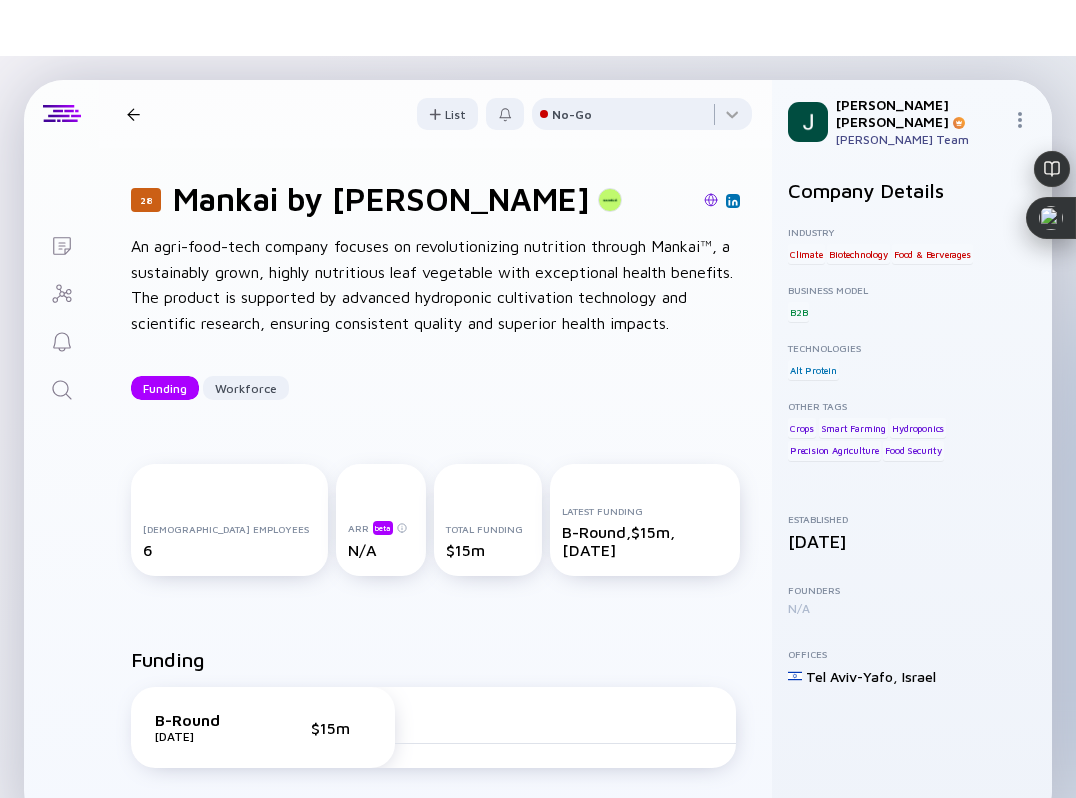 click at bounding box center [133, 114] 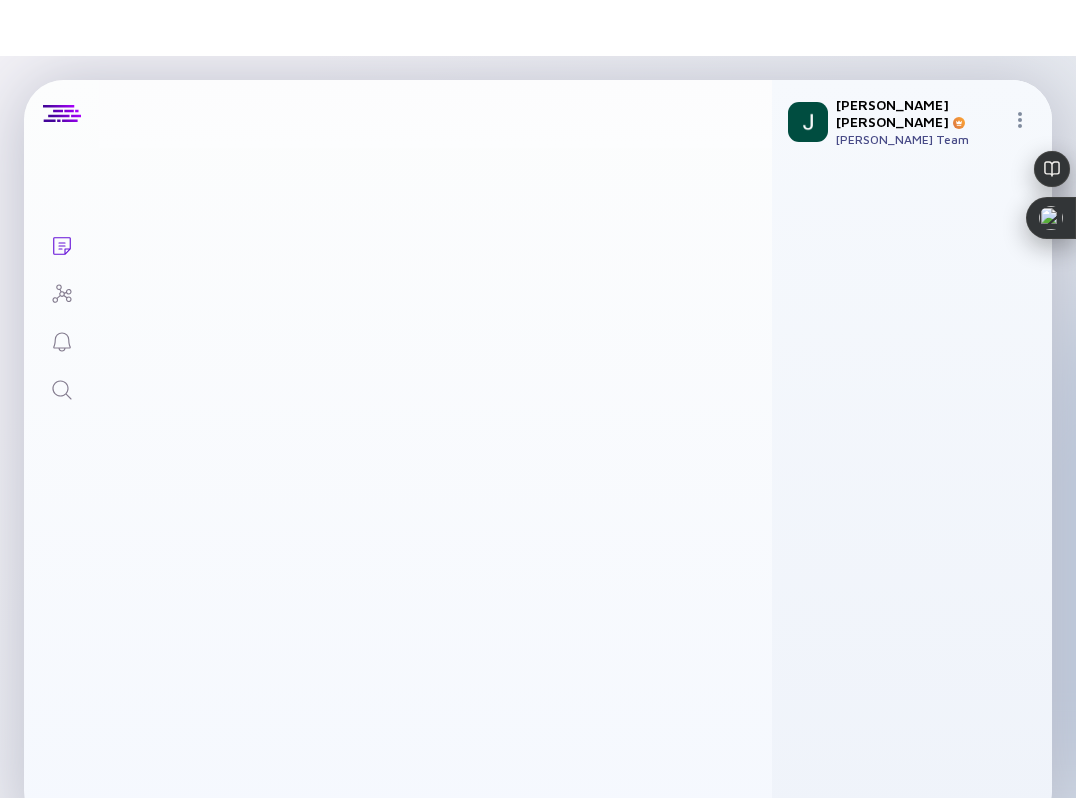 scroll, scrollTop: 14654, scrollLeft: 0, axis: vertical 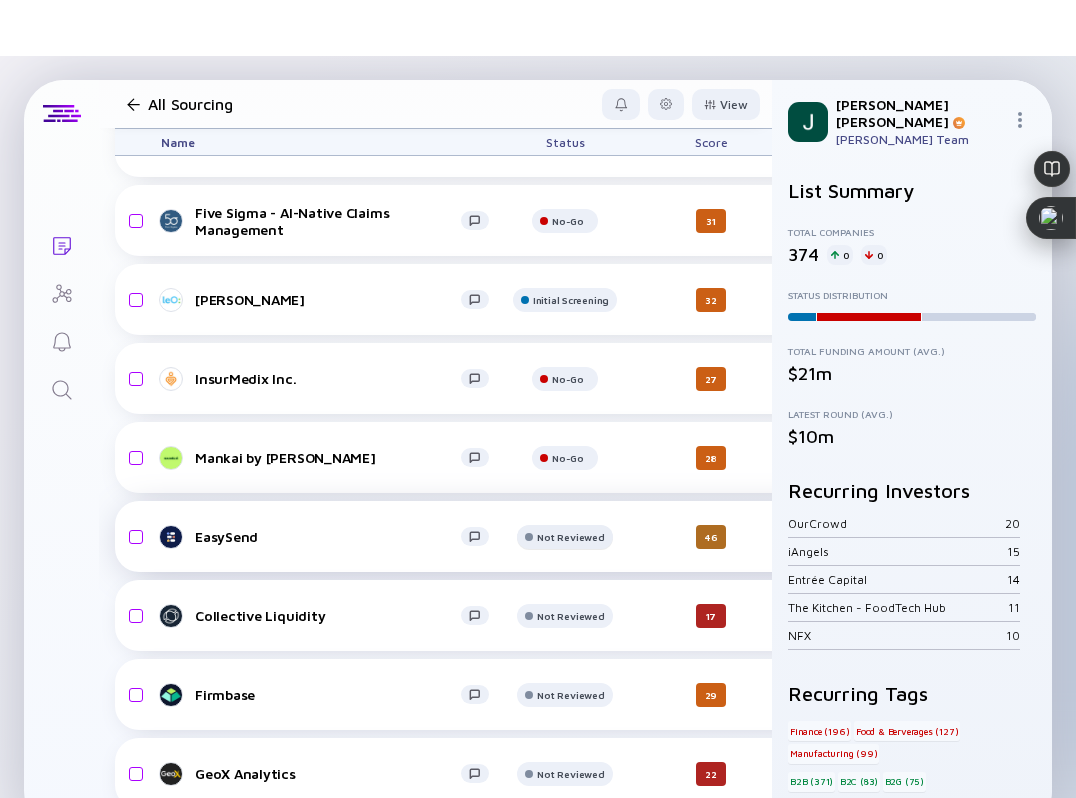 click at bounding box center [565, 71] 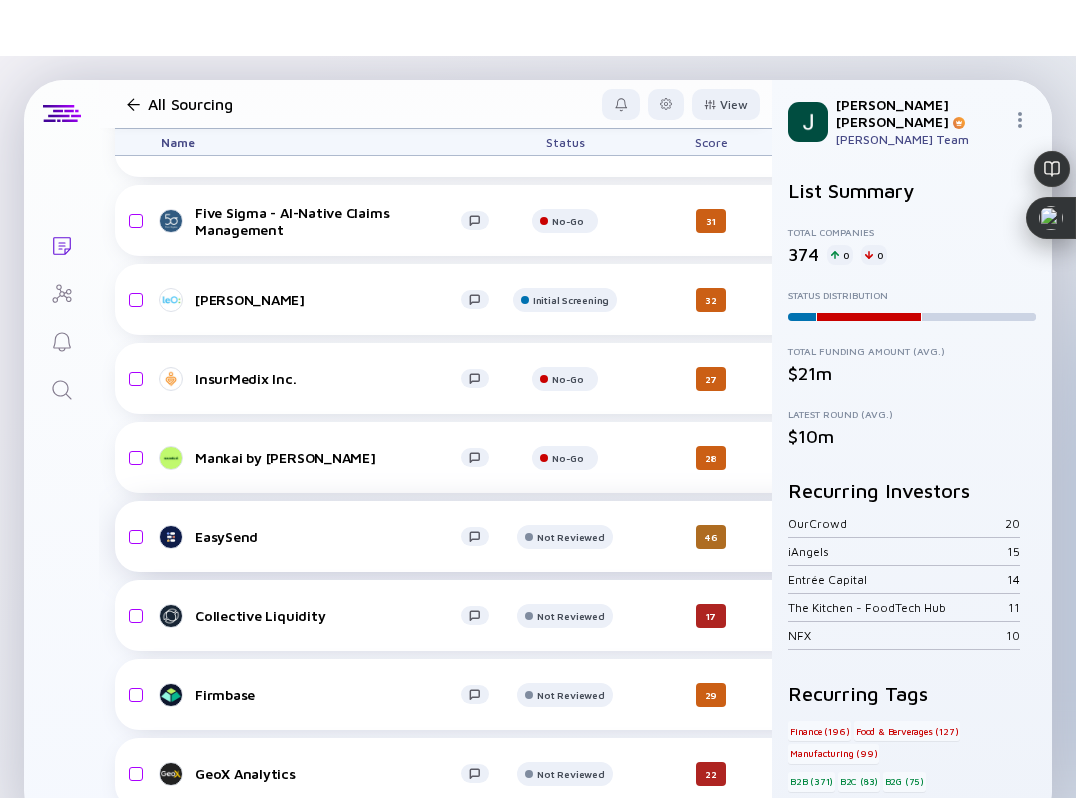 click on "EasySend" at bounding box center [328, 536] 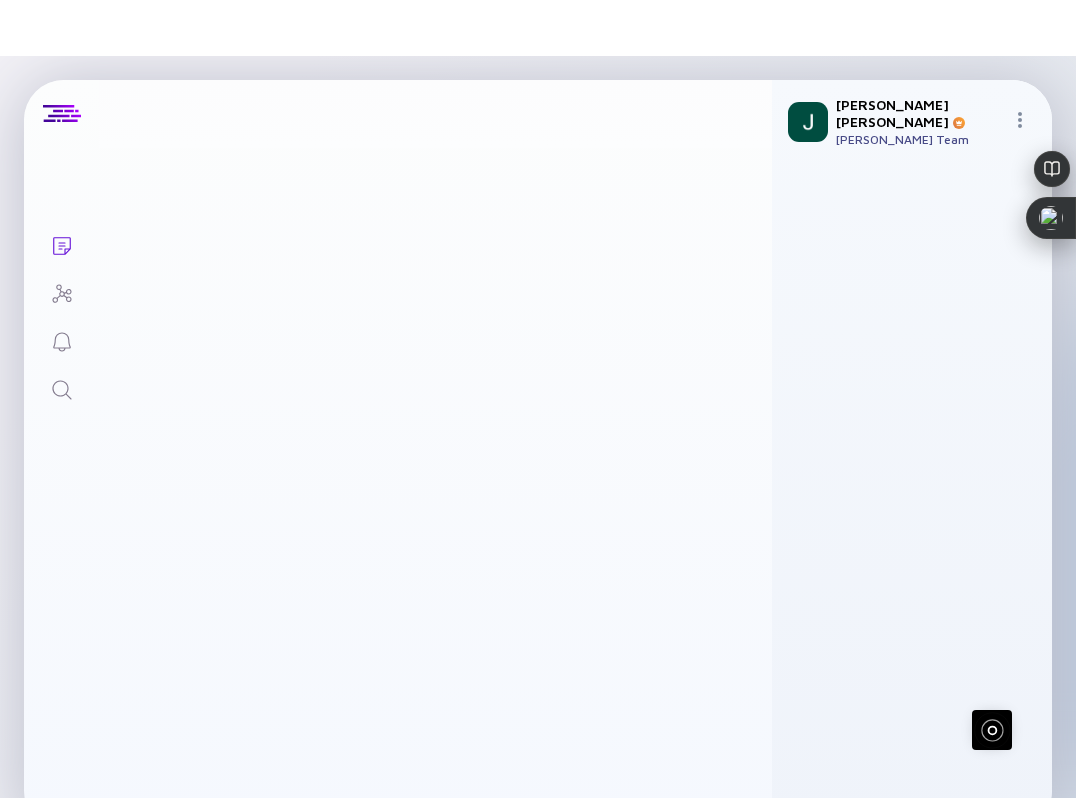 scroll, scrollTop: 0, scrollLeft: 0, axis: both 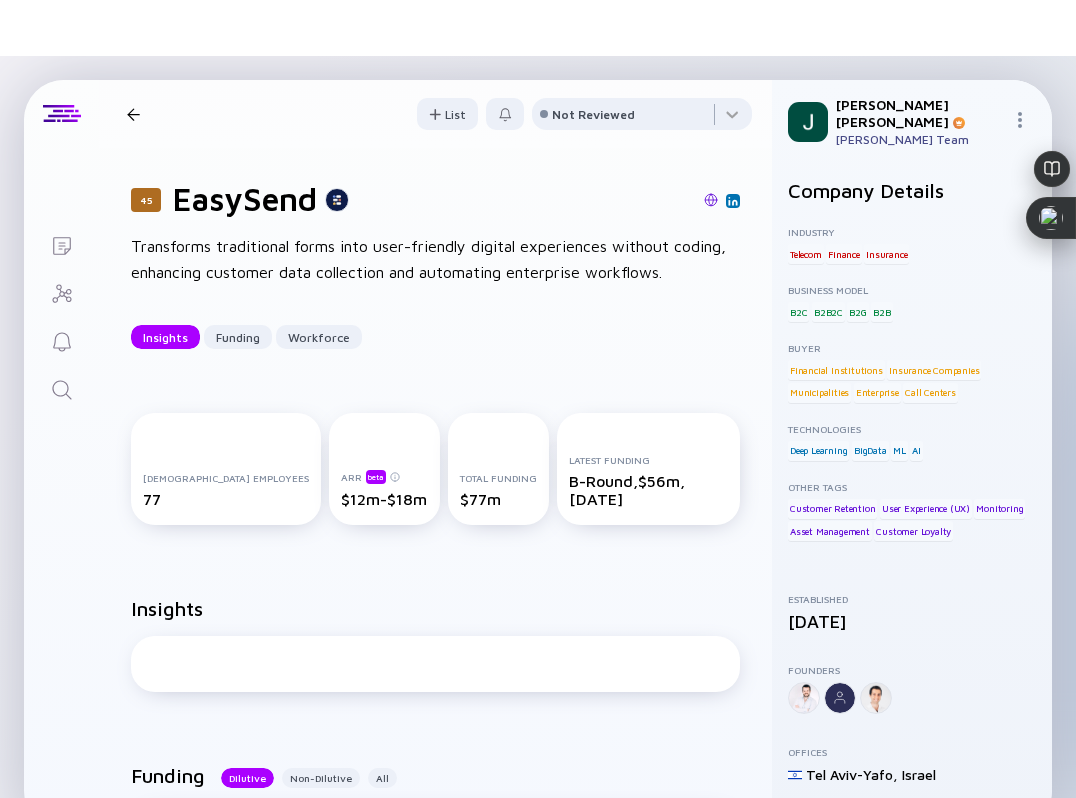 click at bounding box center [711, 200] 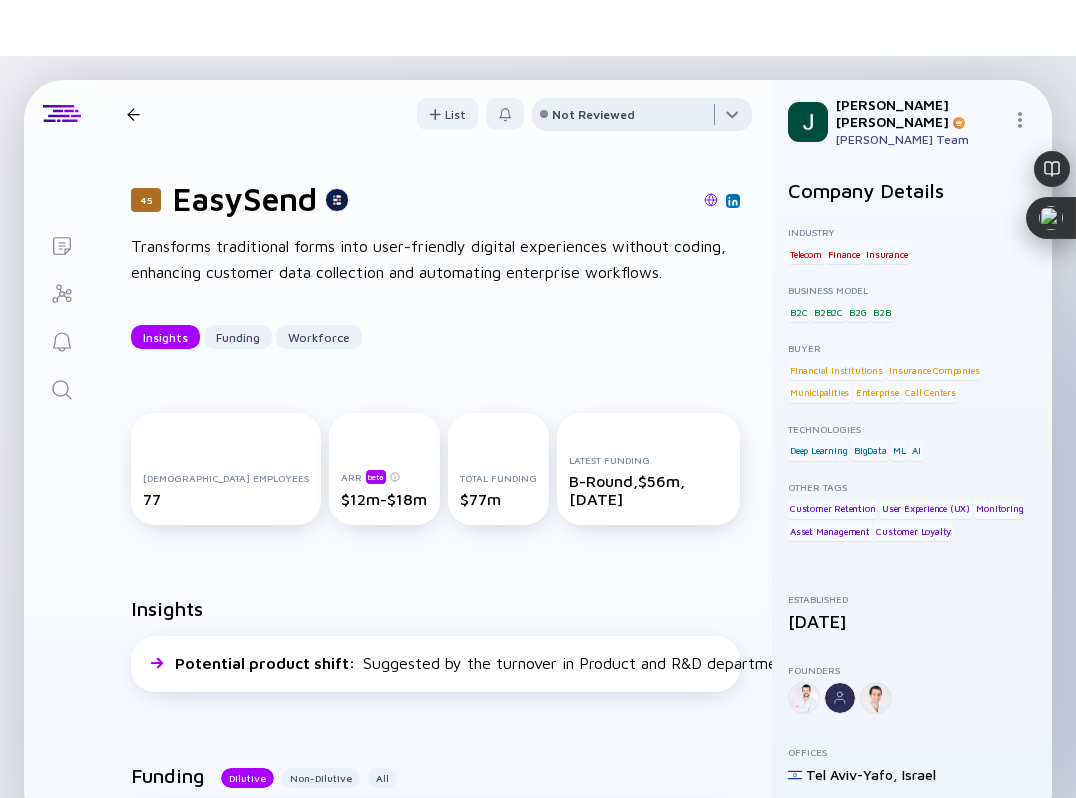click at bounding box center (642, 118) 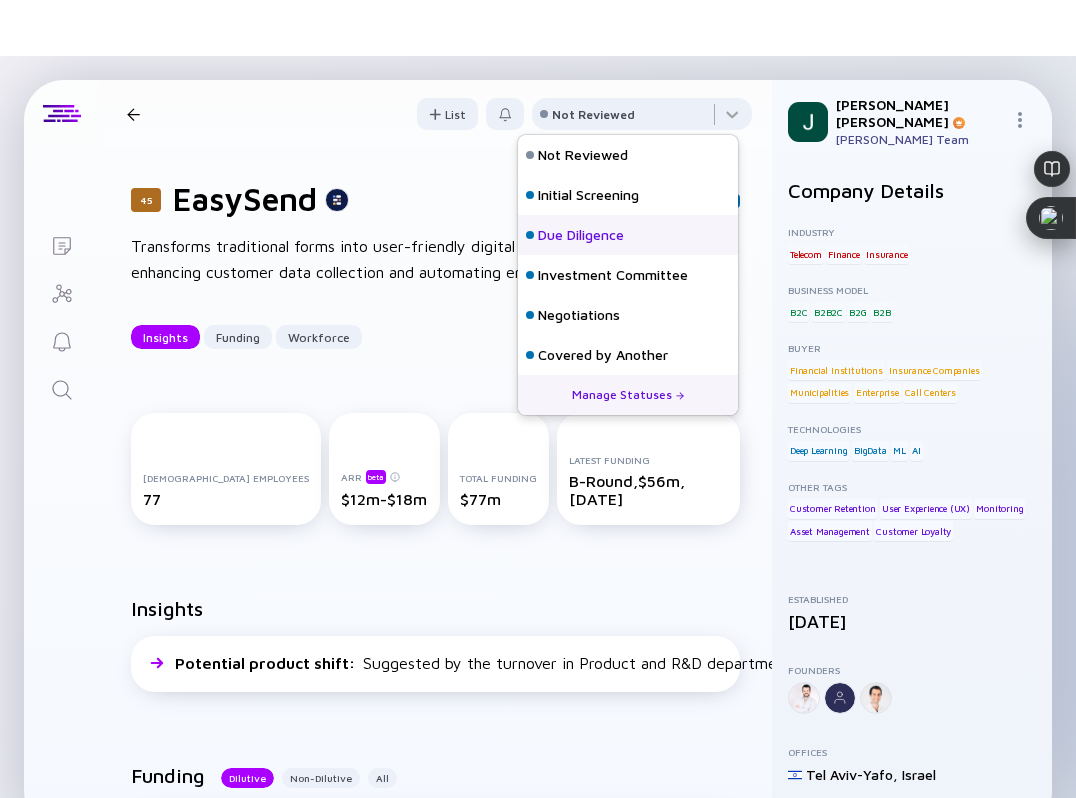 scroll, scrollTop: 128, scrollLeft: 0, axis: vertical 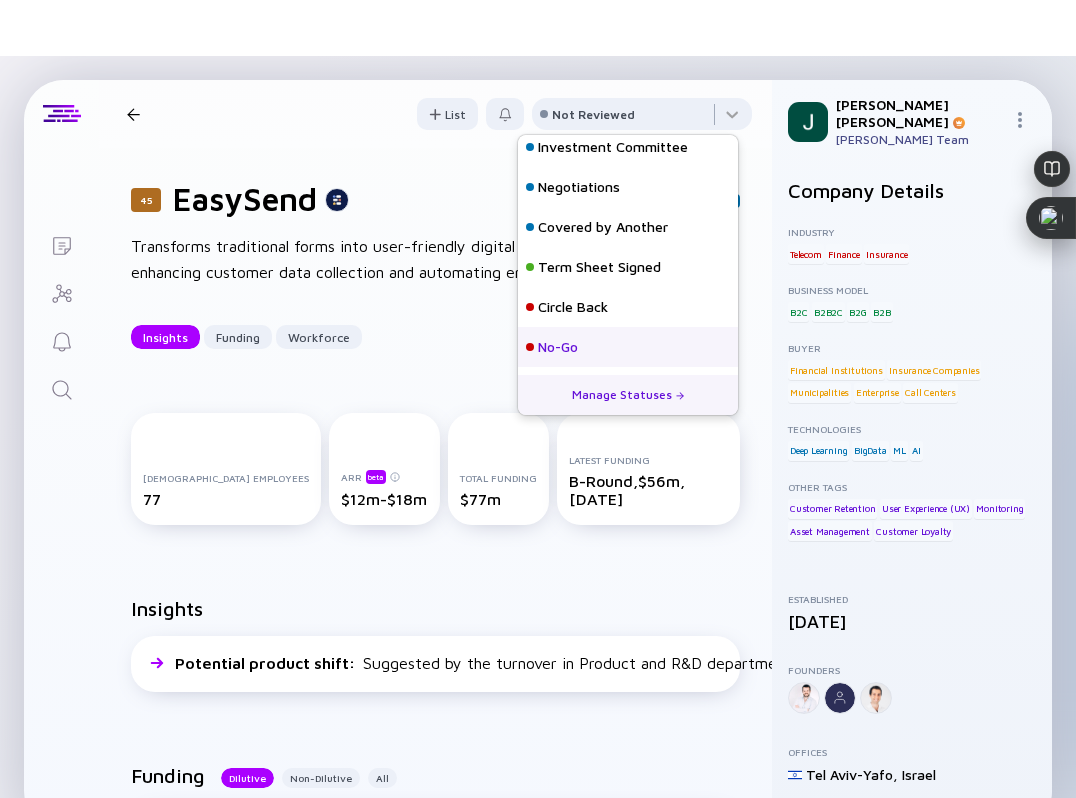 click on "No-Go" at bounding box center [628, 347] 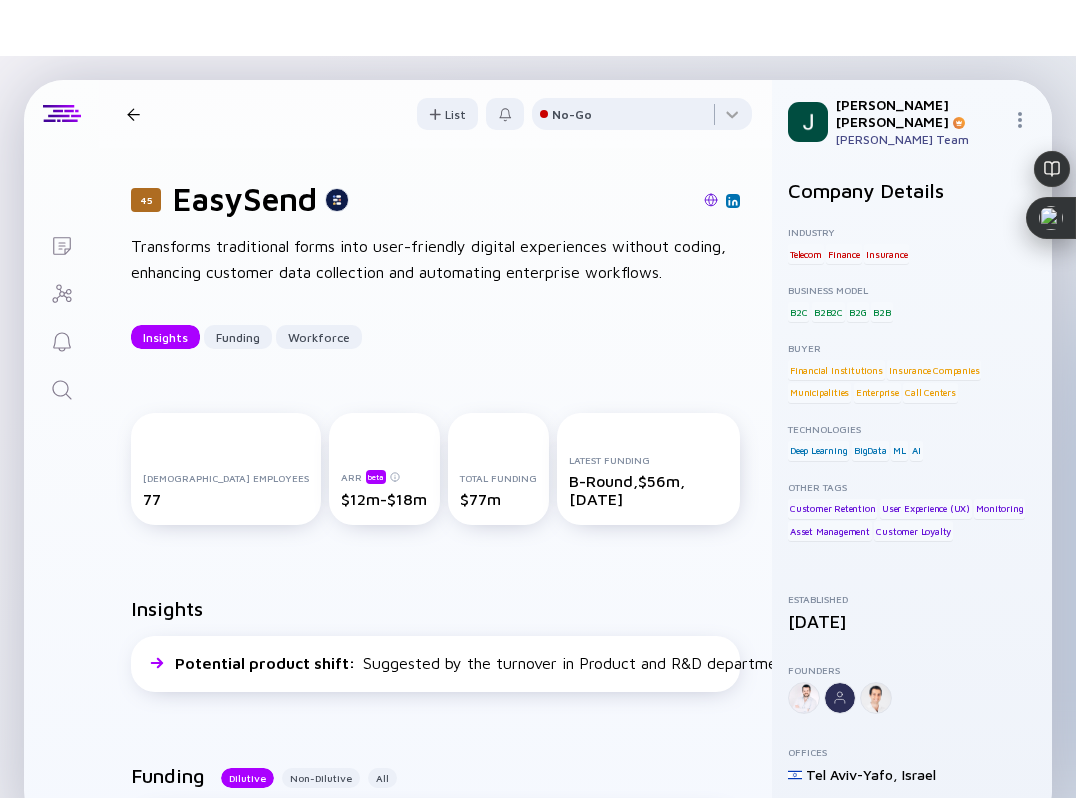 click on "45 EasySend Insights Funding Workforce" at bounding box center (307, 114) 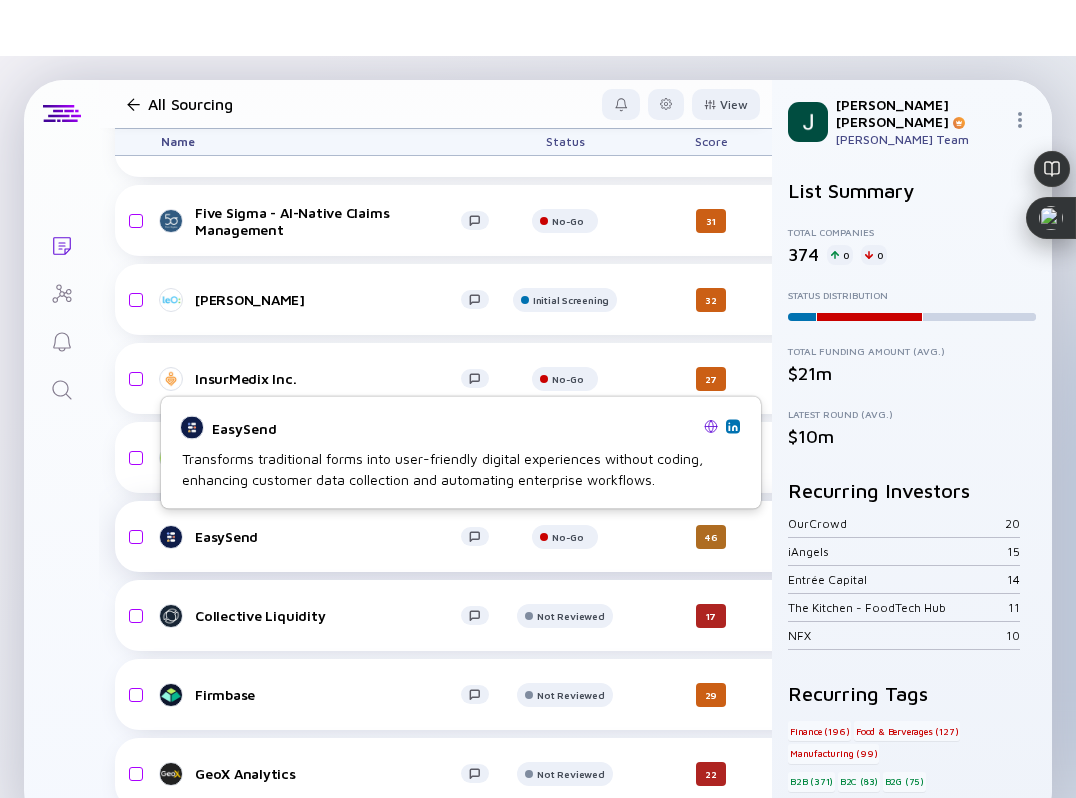 scroll, scrollTop: 14675, scrollLeft: 0, axis: vertical 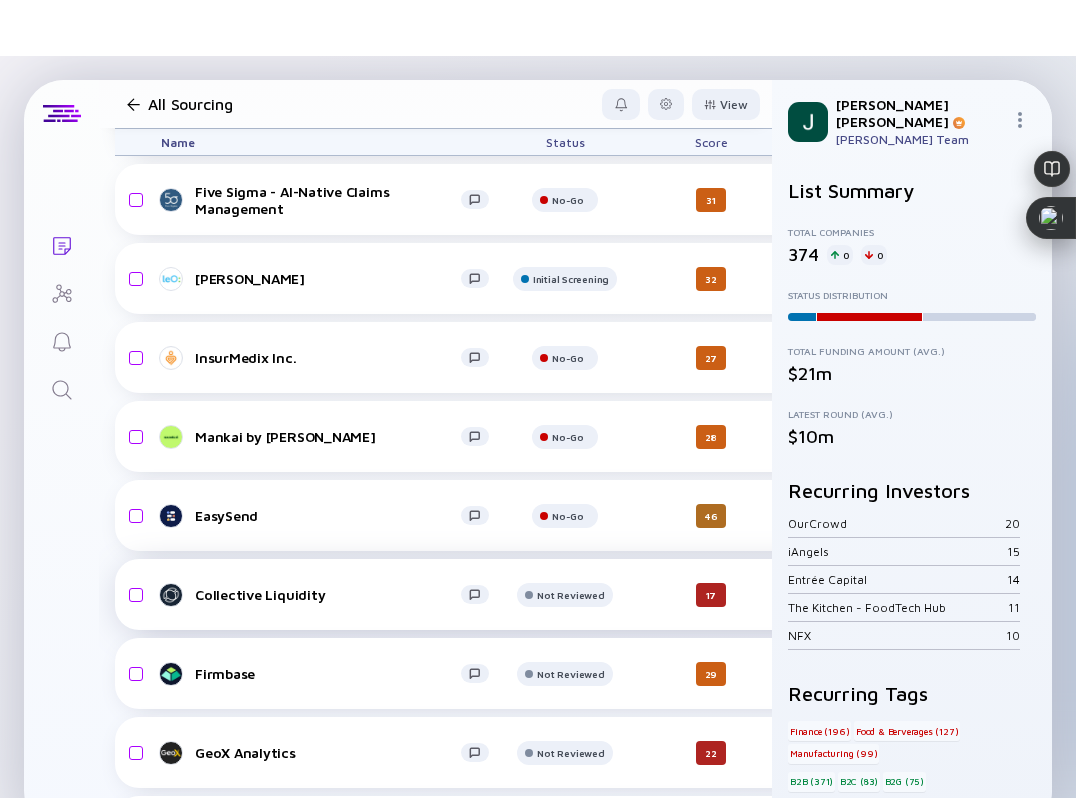 click on "Collective Liquidity Not Reviewed 17 4 days ago N/A B2B Finance SaaS headcount-collective-n0g5d 15 Headcount salesColumn-collective-n0g5d 0 Sales marketingColumn-collective-n0g5d 1 ( 7% ) Marketing Undisclosed
Jun 2025" at bounding box center [1036, 594] 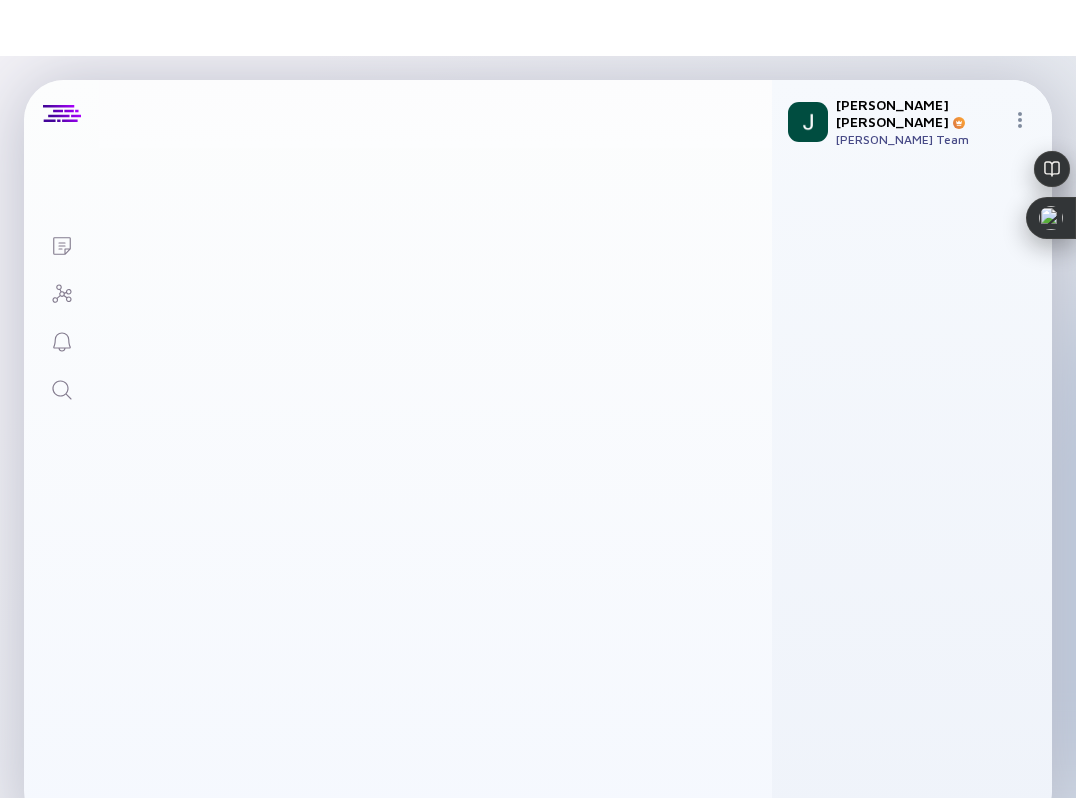 scroll, scrollTop: 0, scrollLeft: 0, axis: both 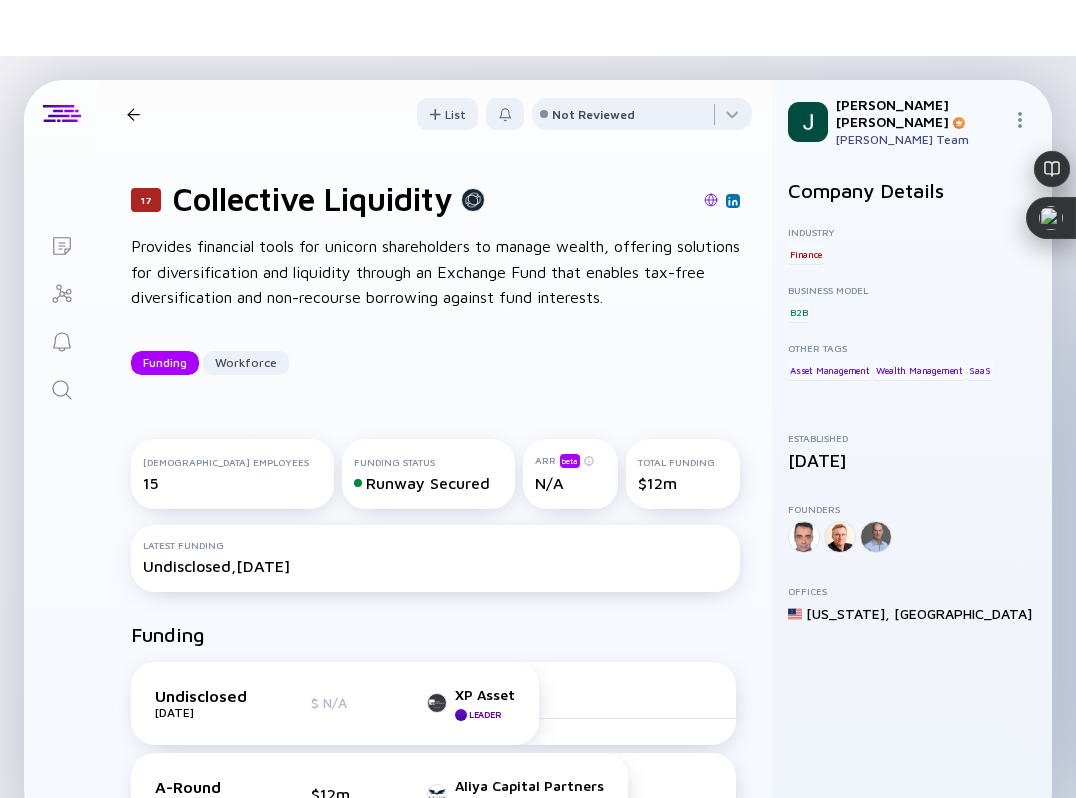 click at bounding box center (711, 200) 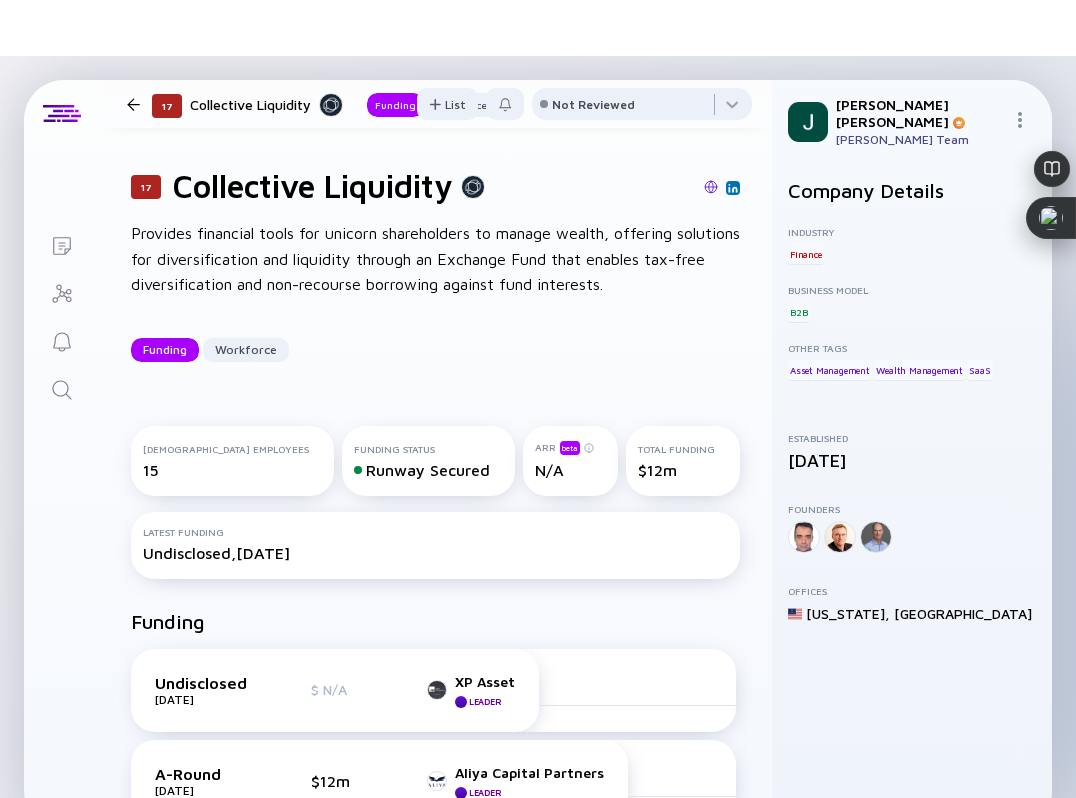 scroll, scrollTop: 0, scrollLeft: 0, axis: both 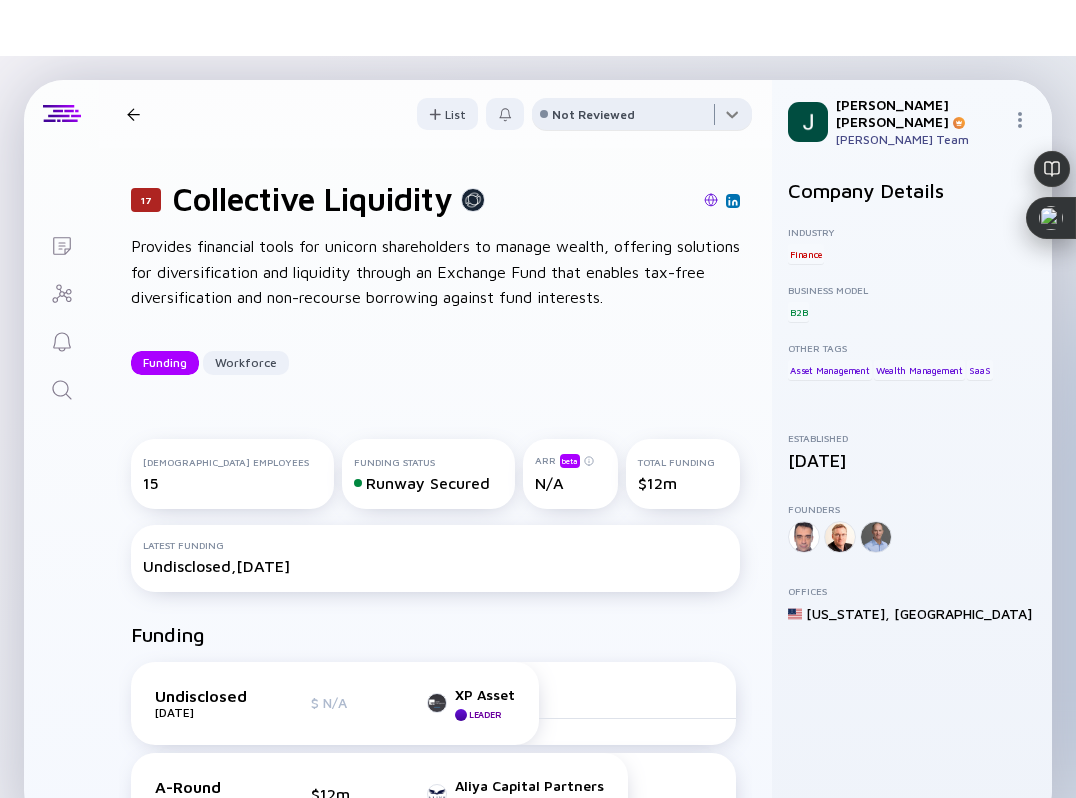 click at bounding box center (642, 118) 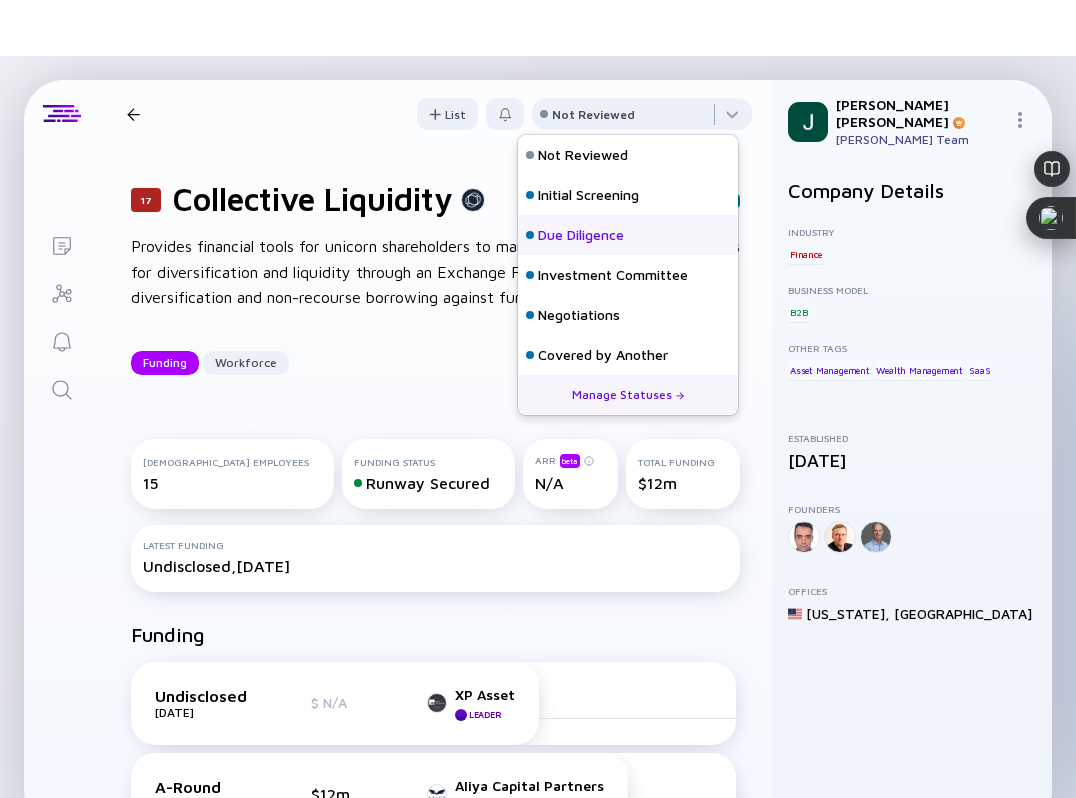 scroll, scrollTop: 128, scrollLeft: 0, axis: vertical 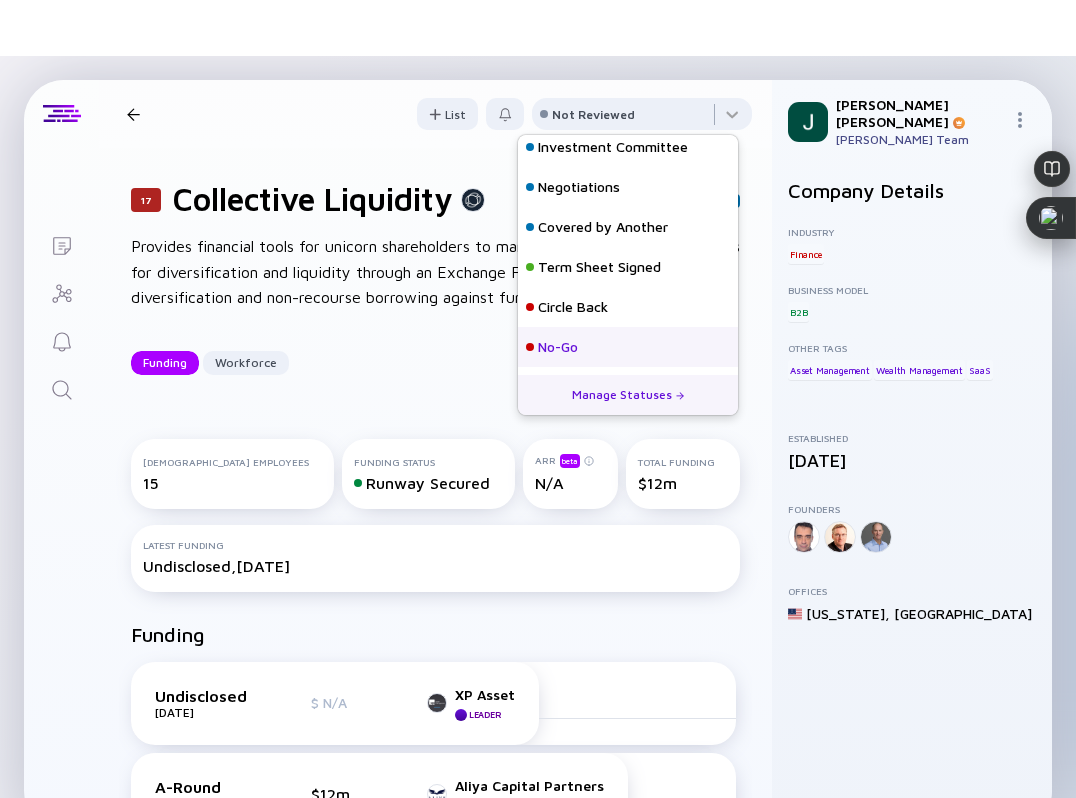 click on "No-Go" at bounding box center (558, 347) 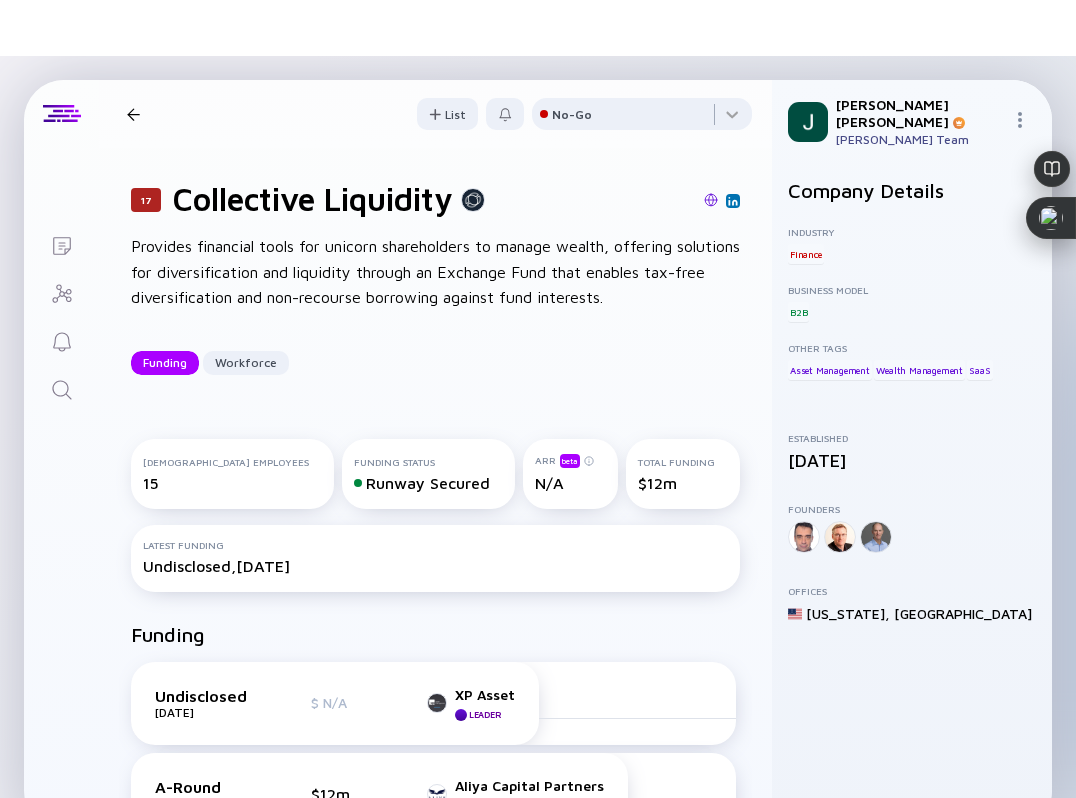 click at bounding box center (133, 114) 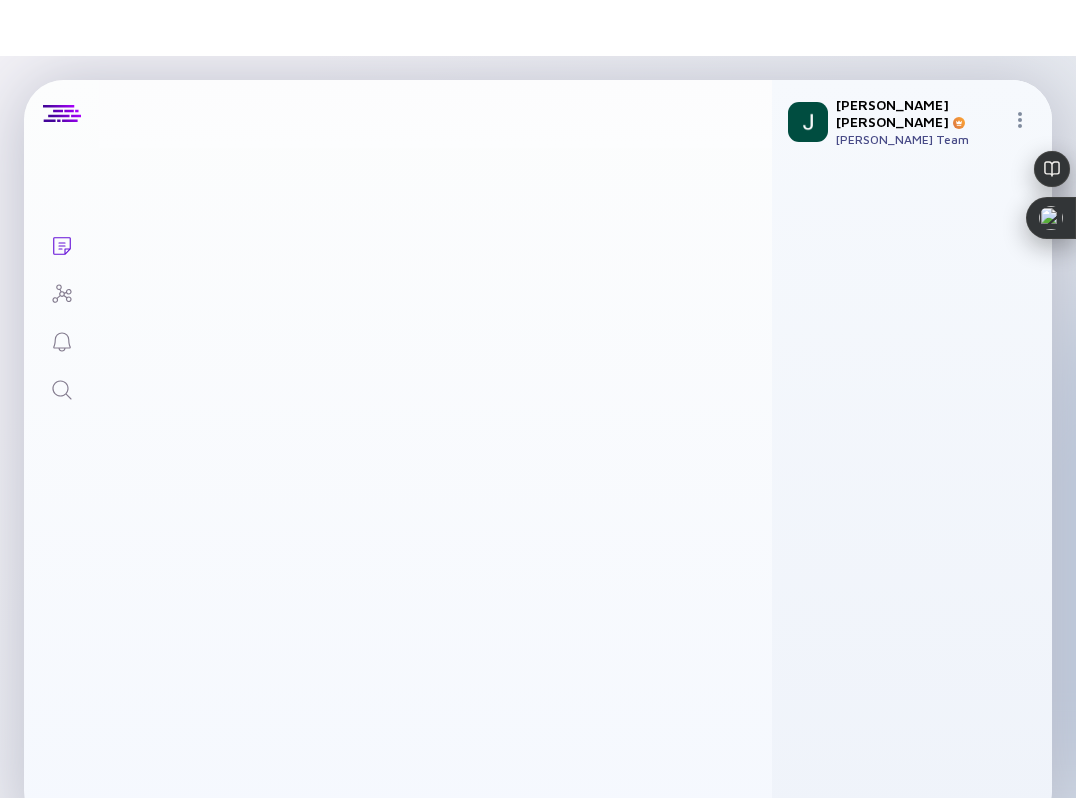 scroll, scrollTop: 14675, scrollLeft: 0, axis: vertical 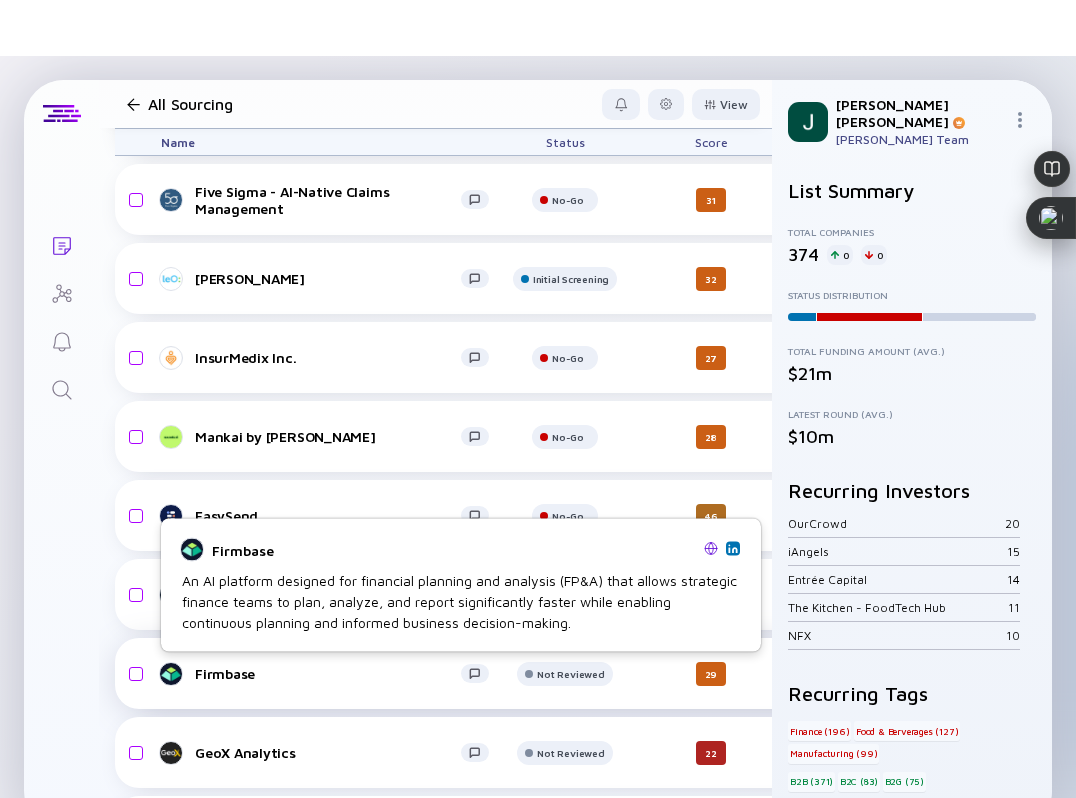 click on "Firmbase" at bounding box center [328, 673] 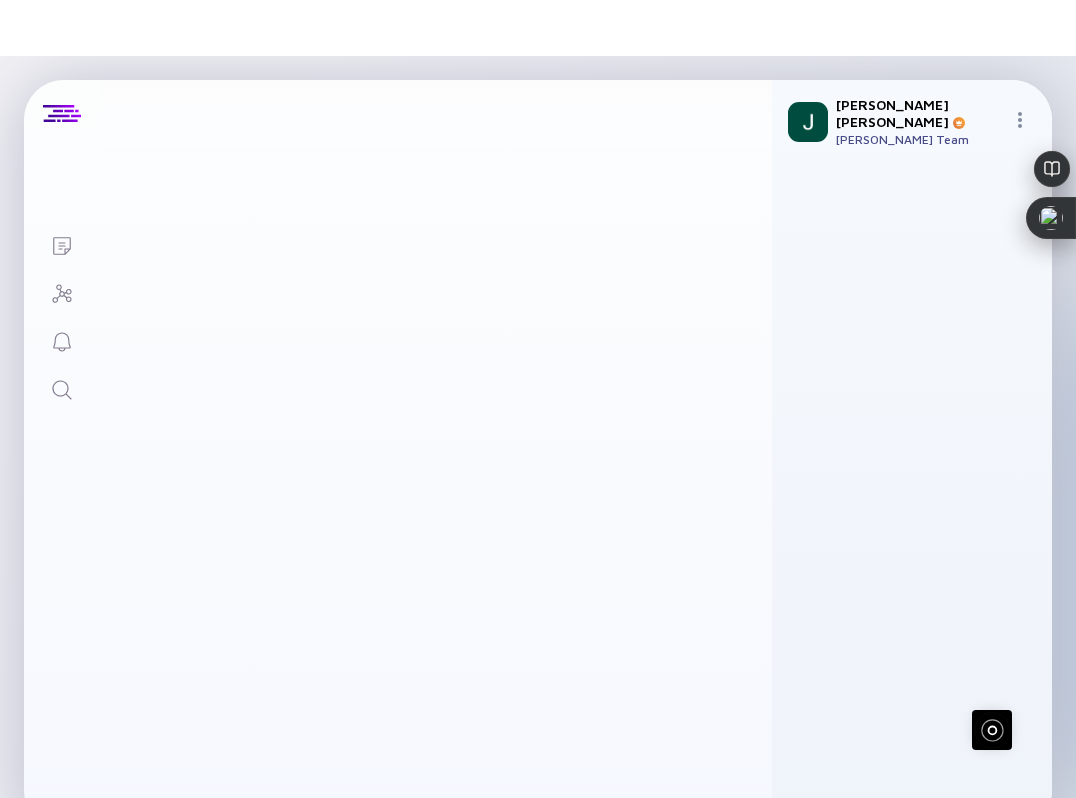 scroll, scrollTop: 0, scrollLeft: 0, axis: both 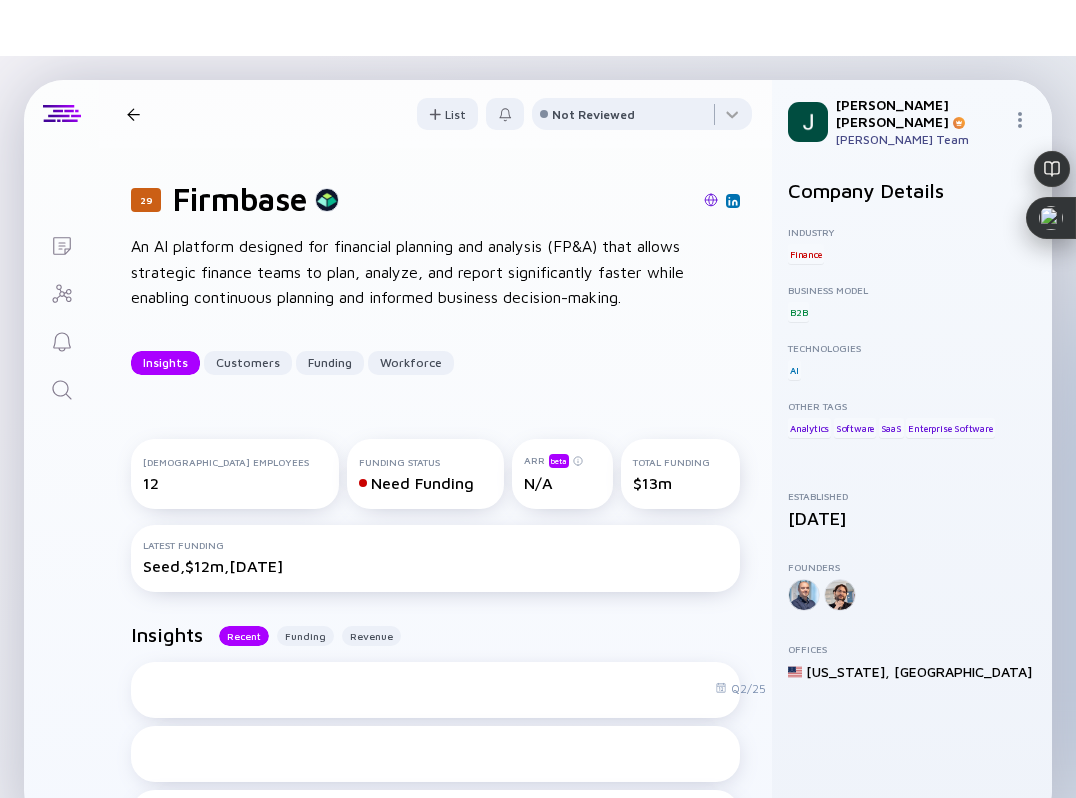 click at bounding box center (711, 200) 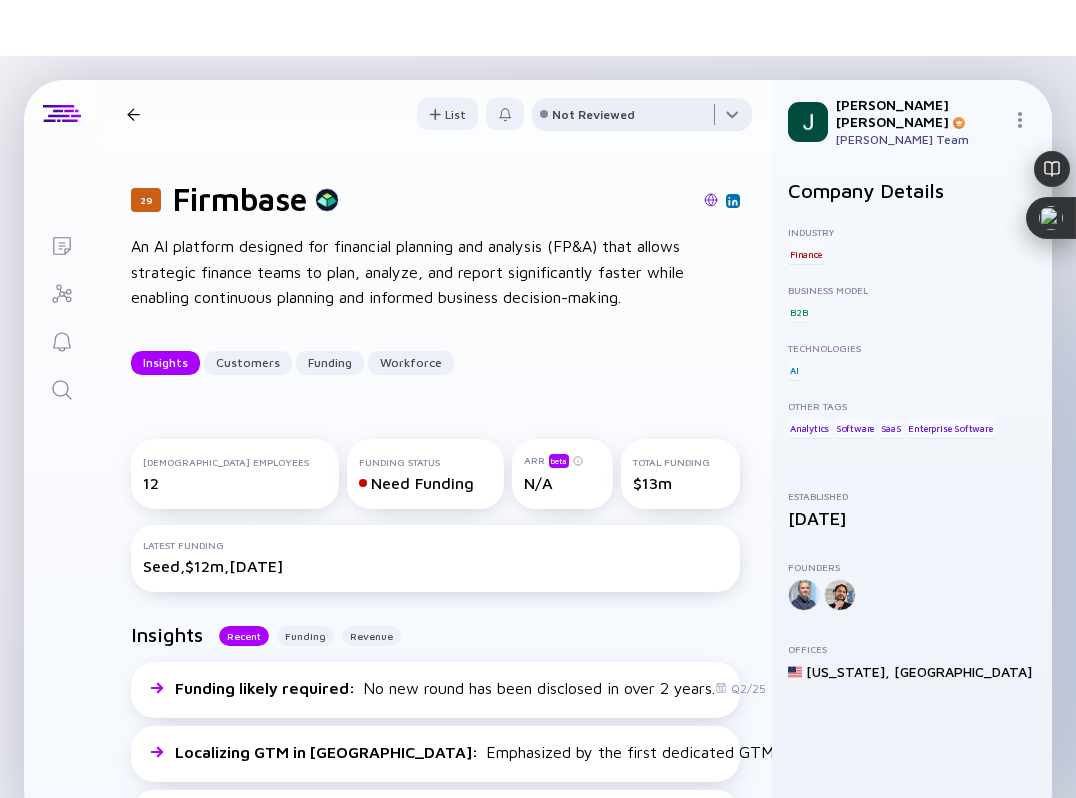 click at bounding box center [642, 118] 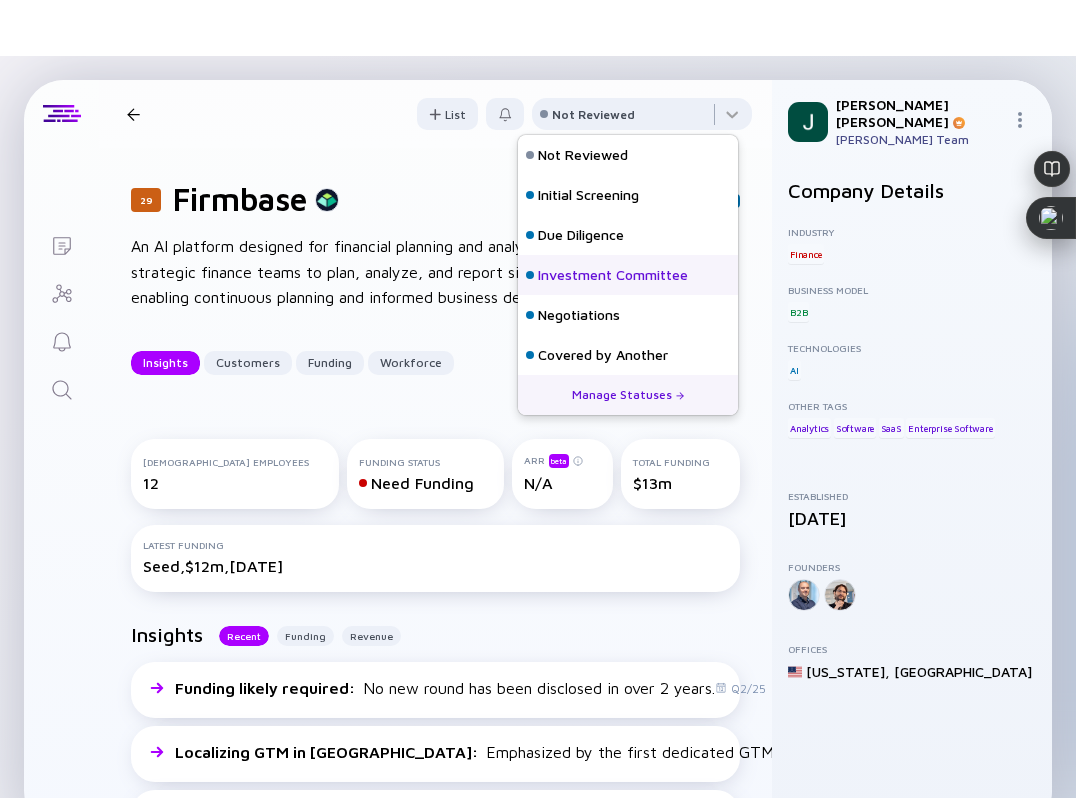 scroll, scrollTop: 128, scrollLeft: 0, axis: vertical 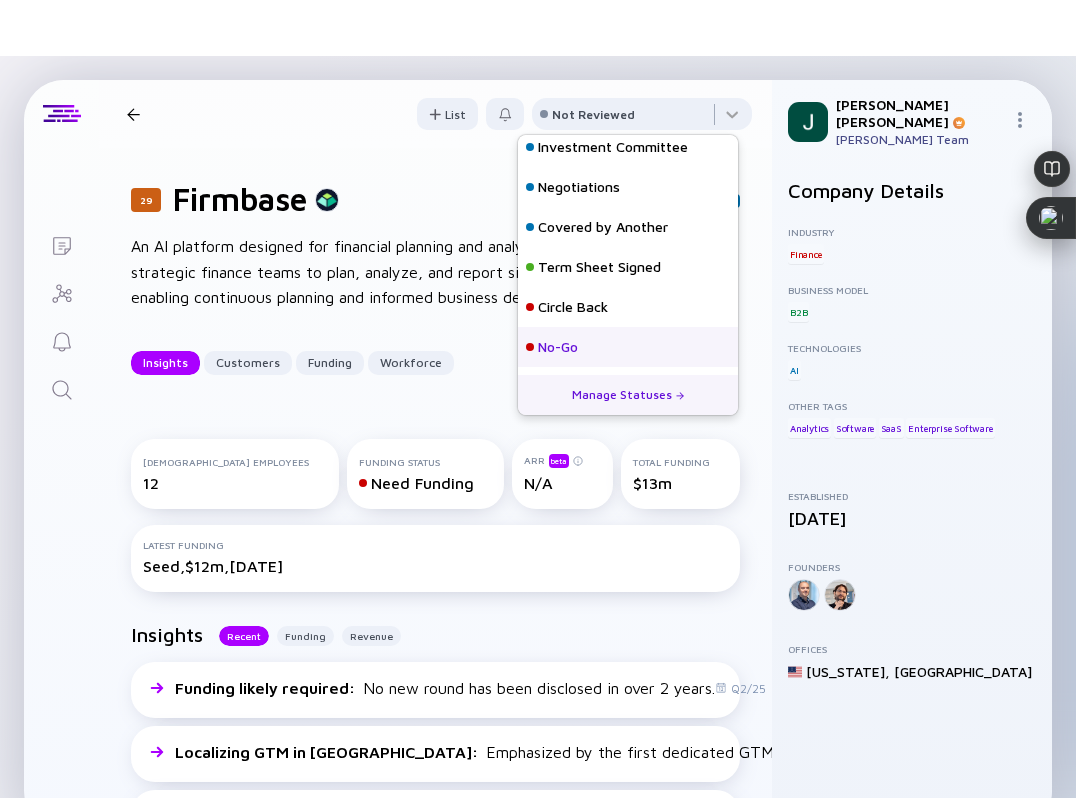 click on "No-Go" at bounding box center (628, 347) 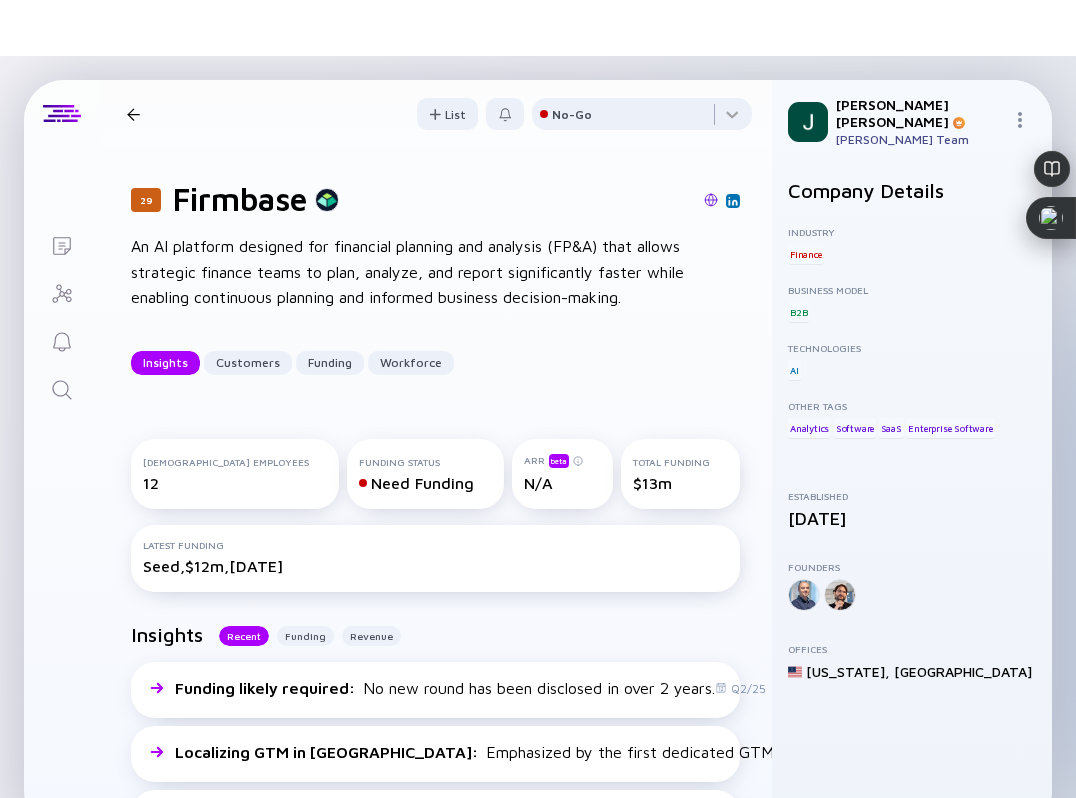 click at bounding box center (133, 114) 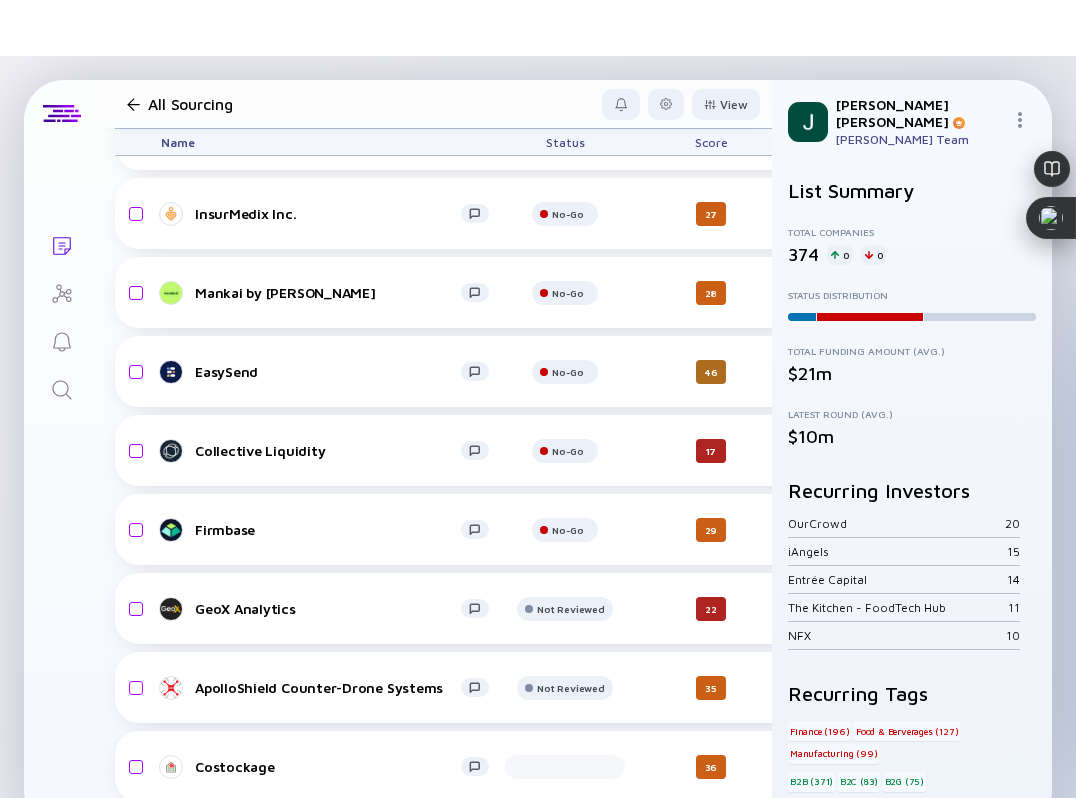 scroll, scrollTop: 14820, scrollLeft: 0, axis: vertical 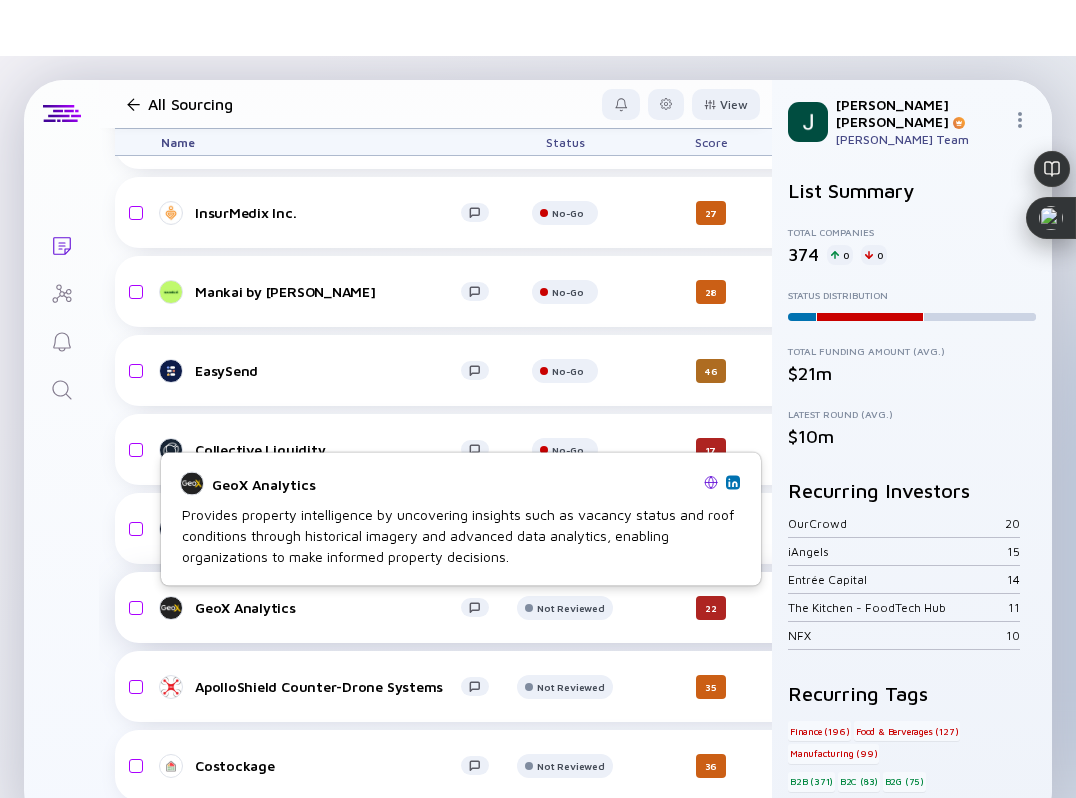 click on "GeoX Analytics" at bounding box center [328, 607] 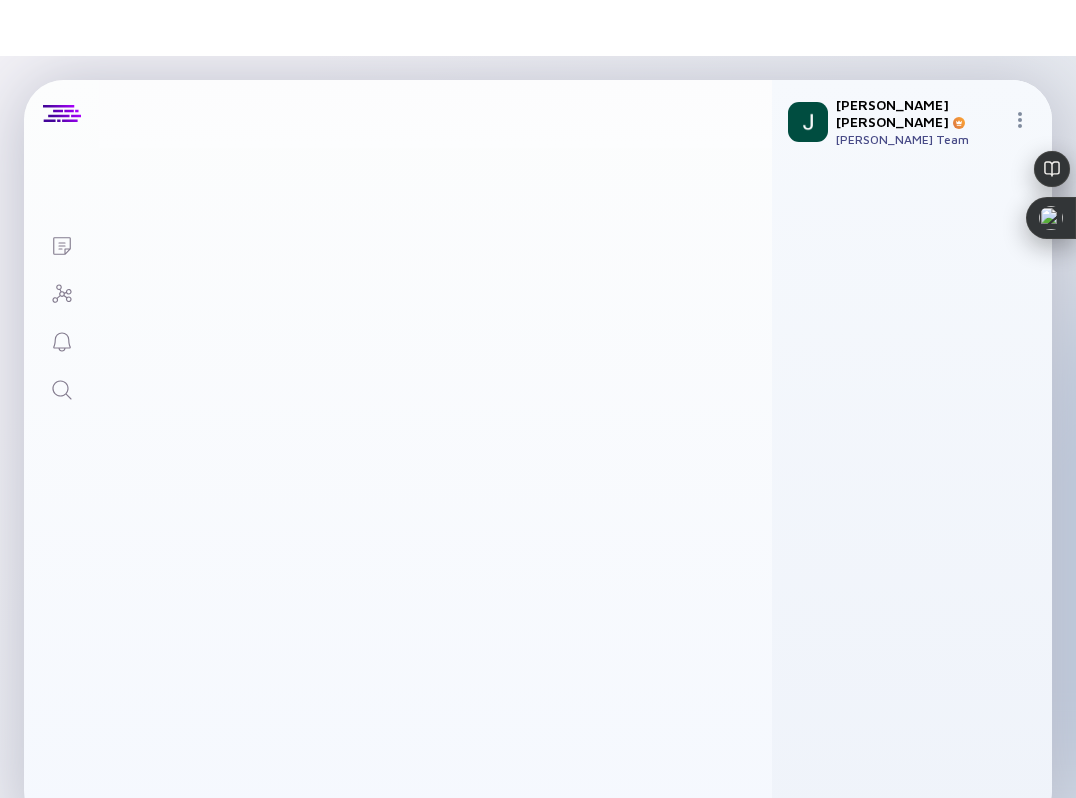 scroll, scrollTop: 0, scrollLeft: 0, axis: both 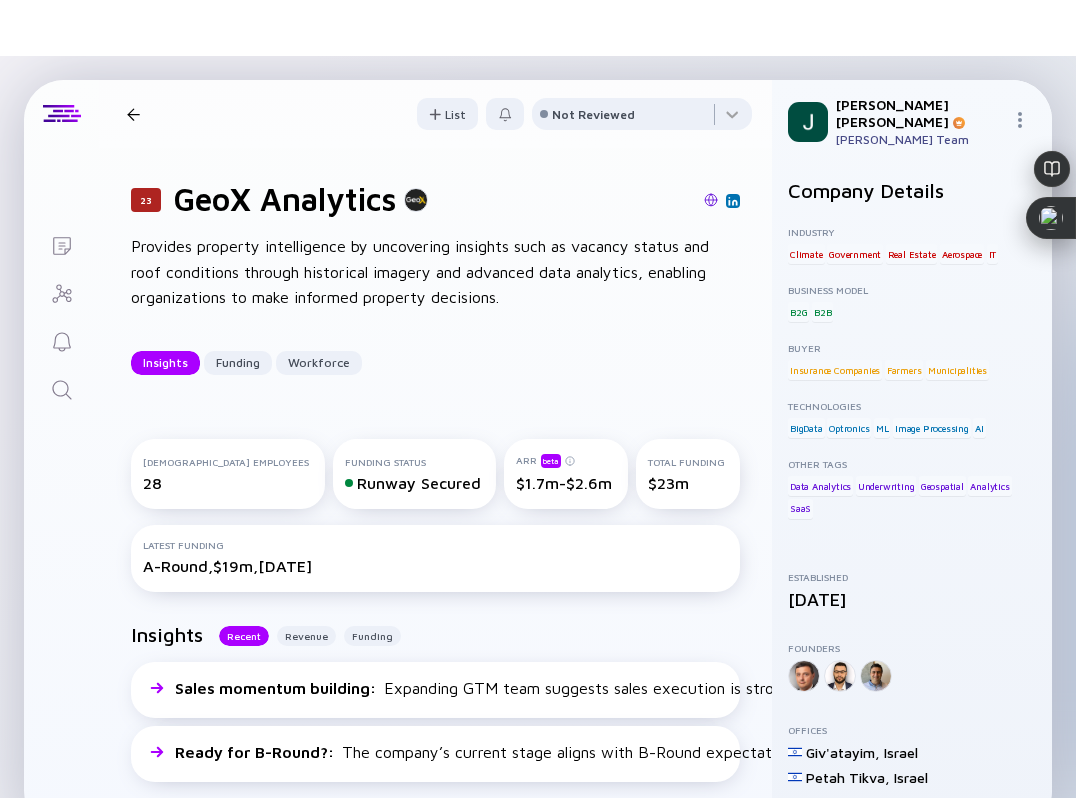 click at bounding box center [711, 200] 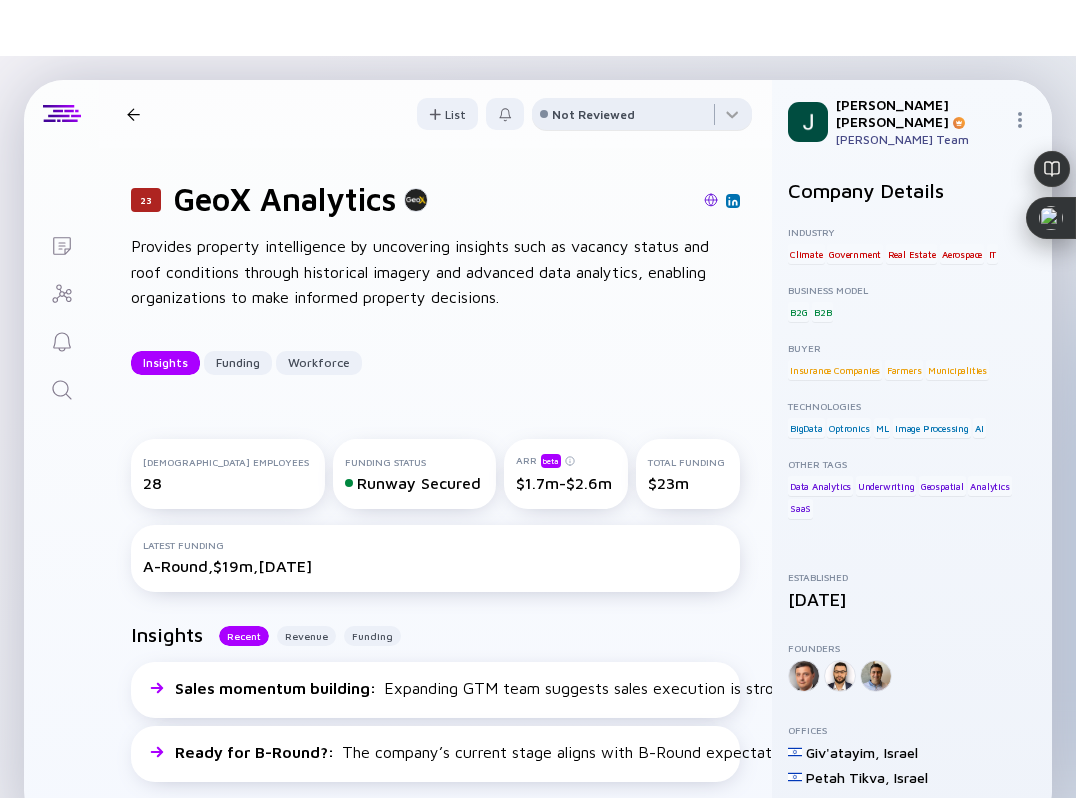 click on "Not Reviewed" at bounding box center (593, 114) 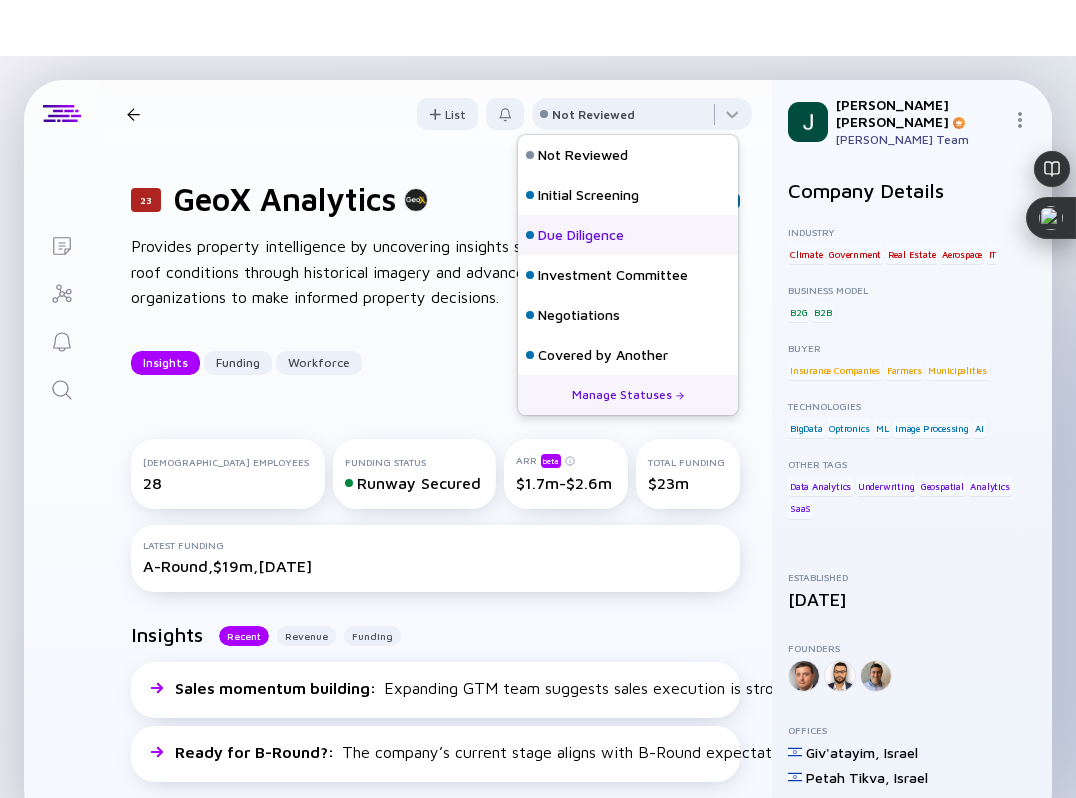 scroll, scrollTop: 128, scrollLeft: 0, axis: vertical 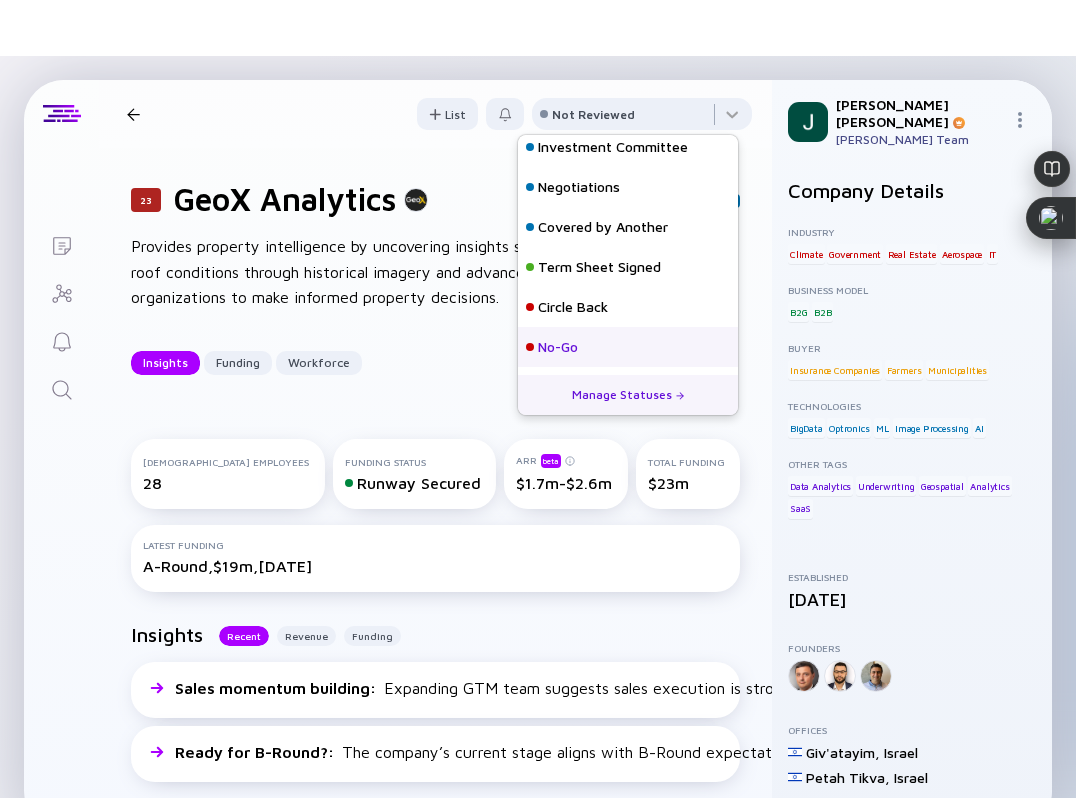 click on "No-Go" at bounding box center (628, 347) 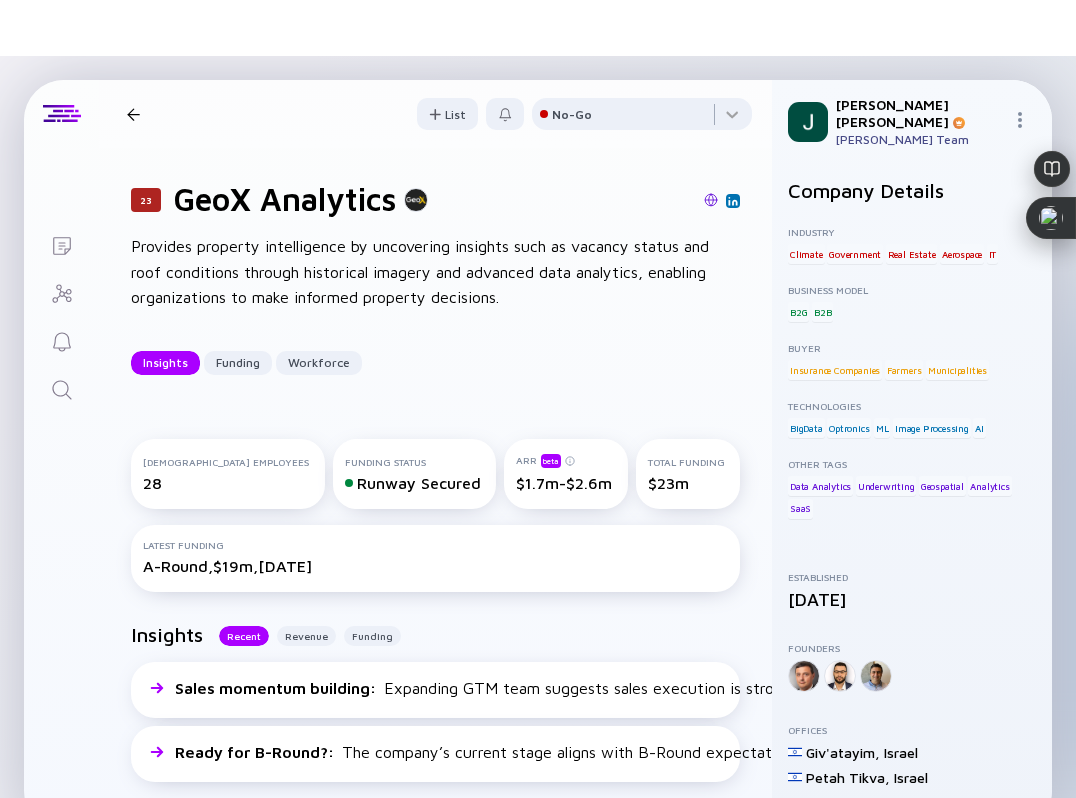 click at bounding box center [133, 114] 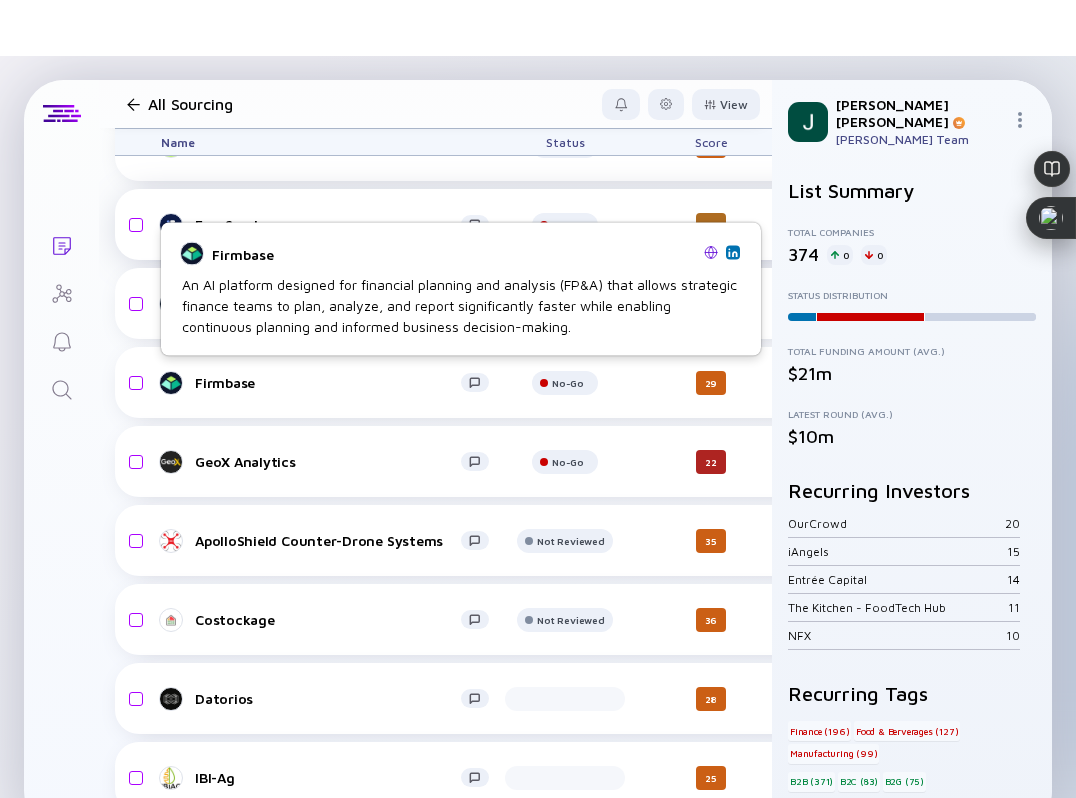scroll, scrollTop: 14971, scrollLeft: 0, axis: vertical 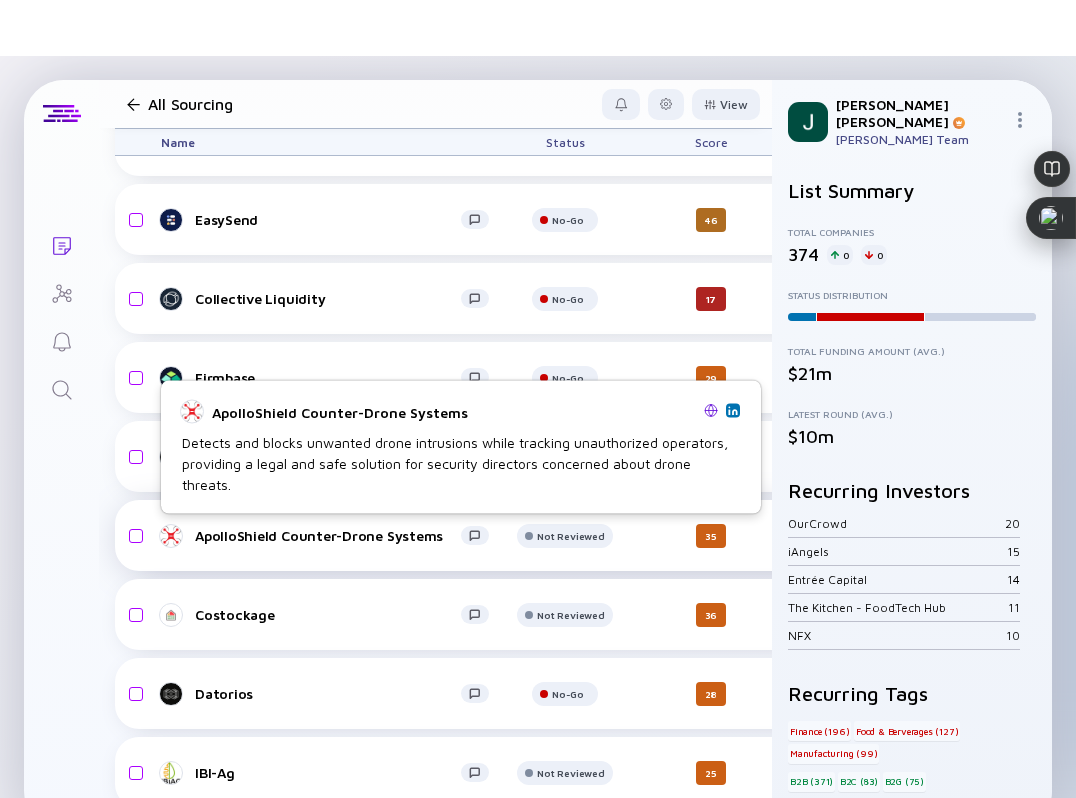 click on "ApolloShield Counter-Drone Systems" at bounding box center (328, 535) 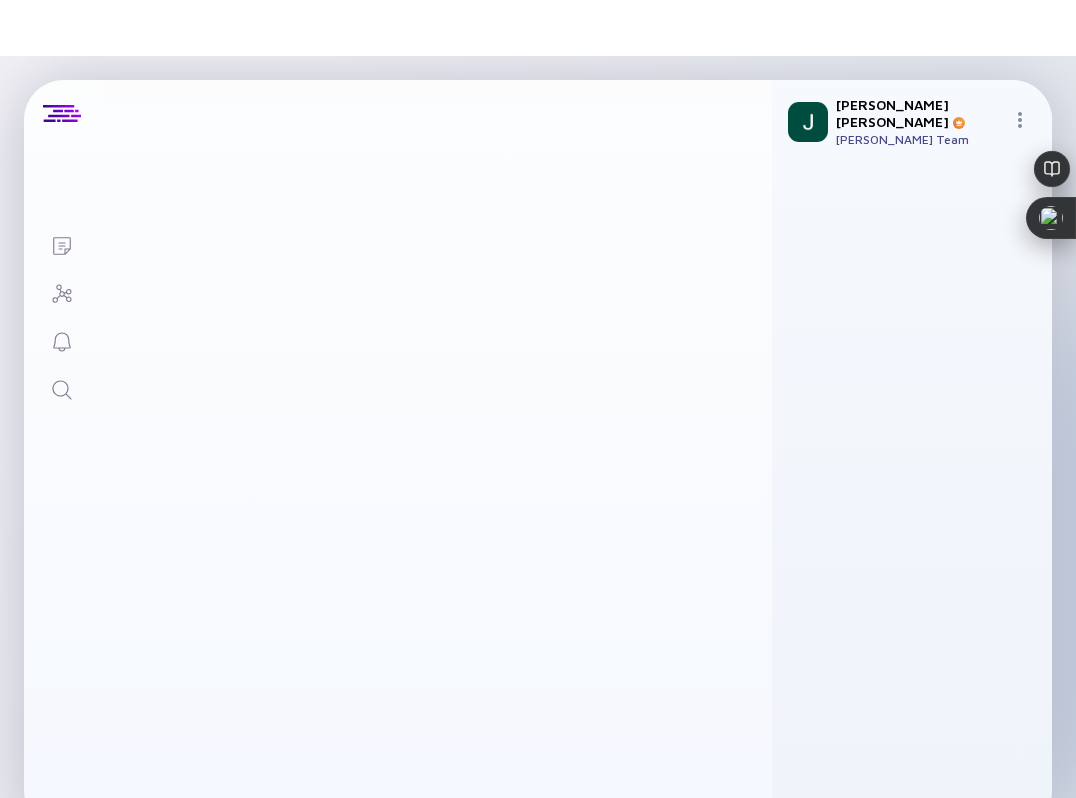 scroll, scrollTop: 0, scrollLeft: 0, axis: both 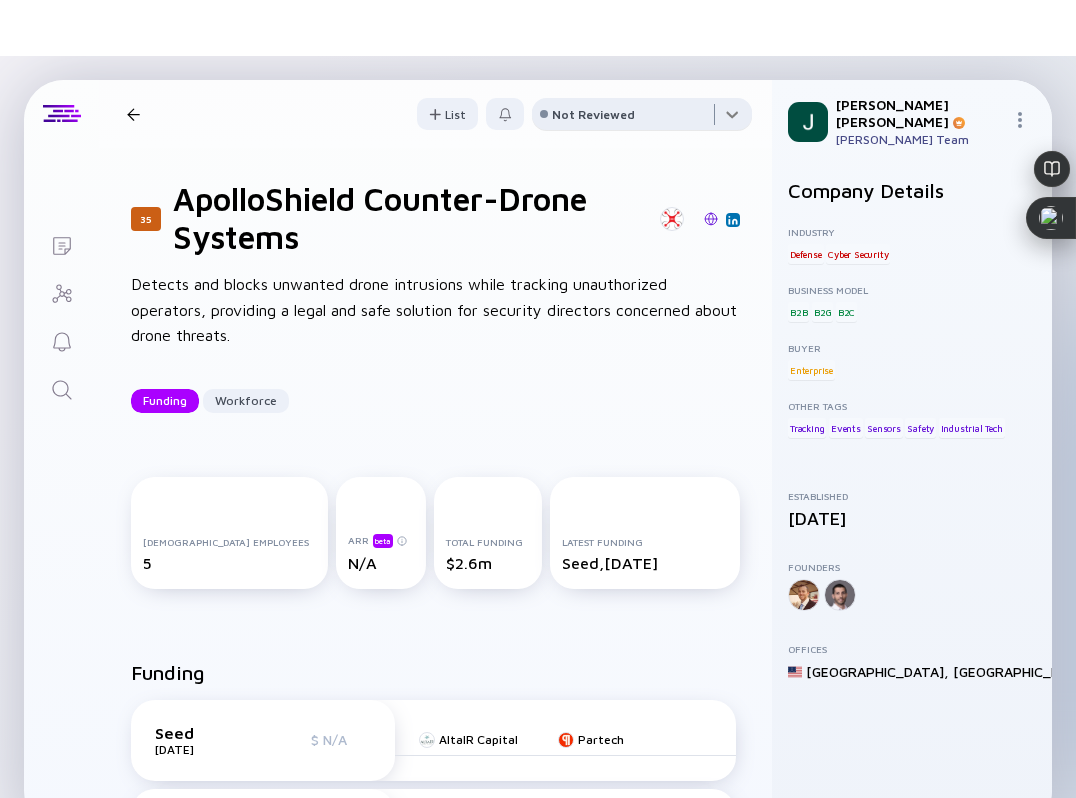 click at bounding box center (642, 118) 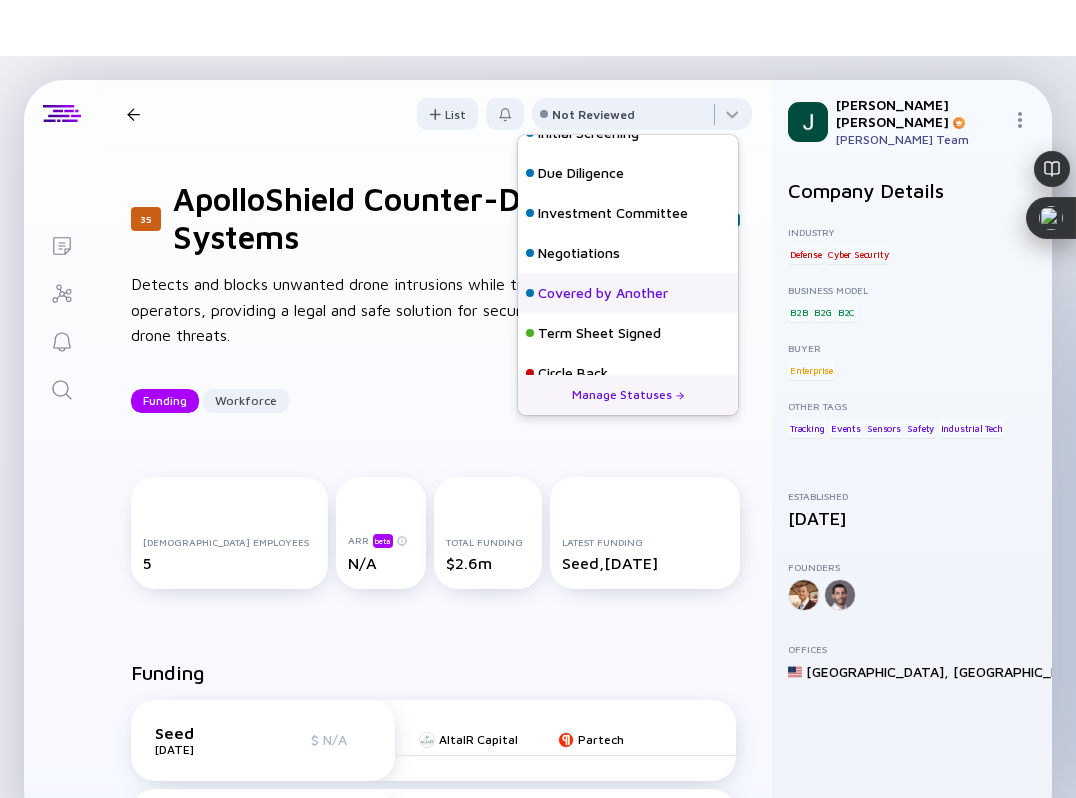 scroll, scrollTop: 128, scrollLeft: 0, axis: vertical 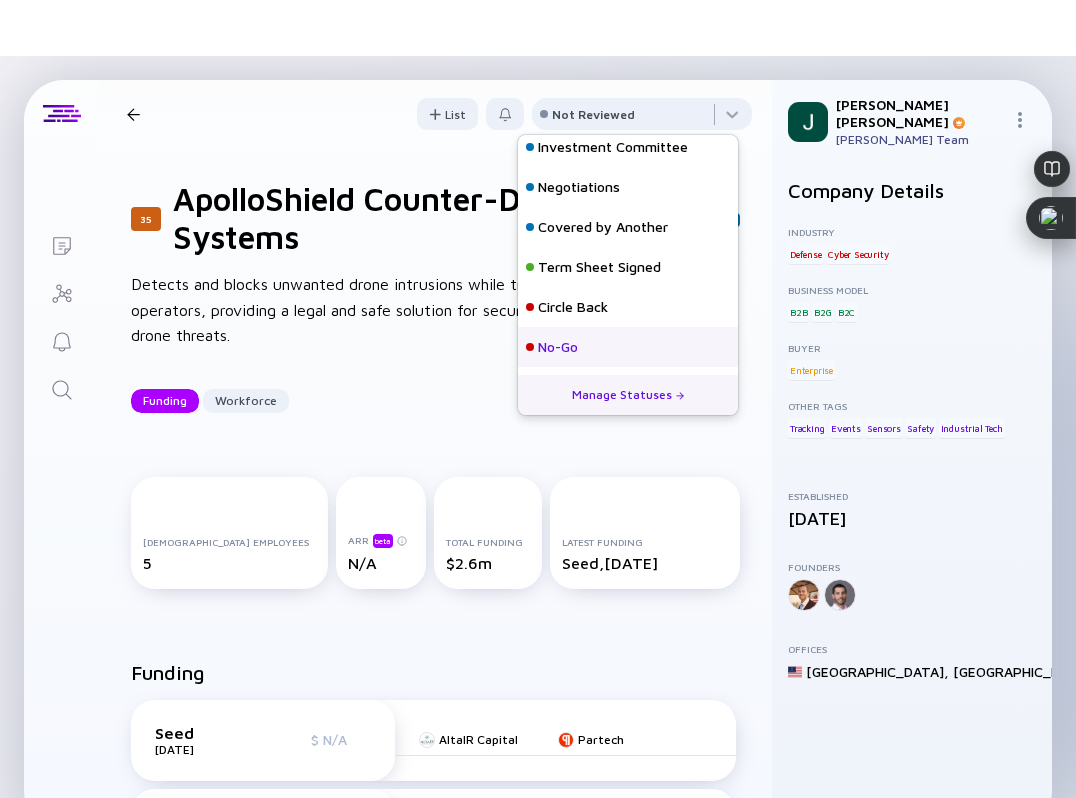 click on "No-Go" at bounding box center (628, 347) 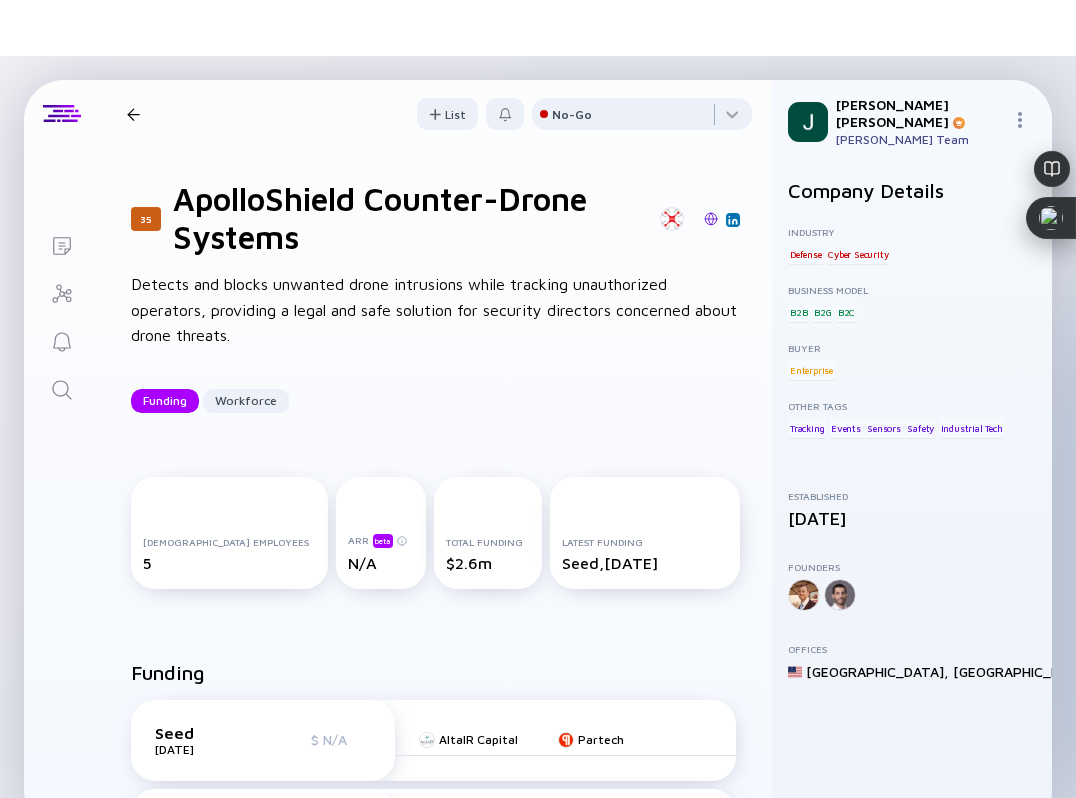 click at bounding box center [133, 114] 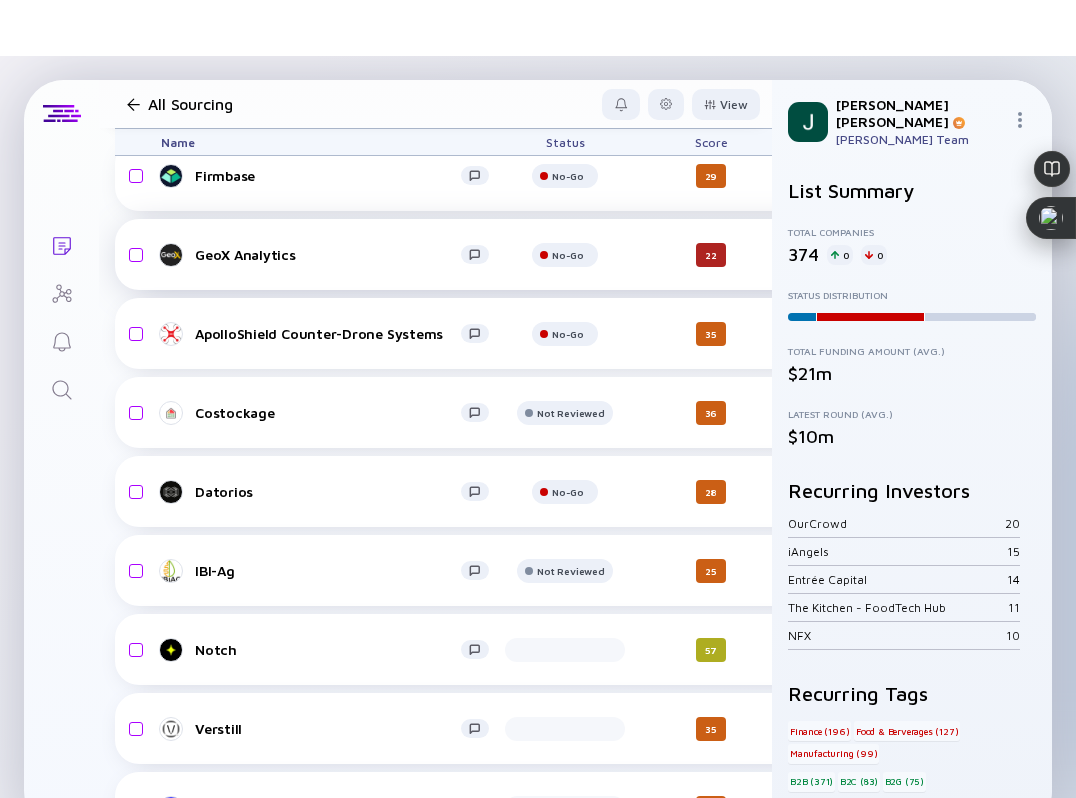 scroll, scrollTop: 15178, scrollLeft: 0, axis: vertical 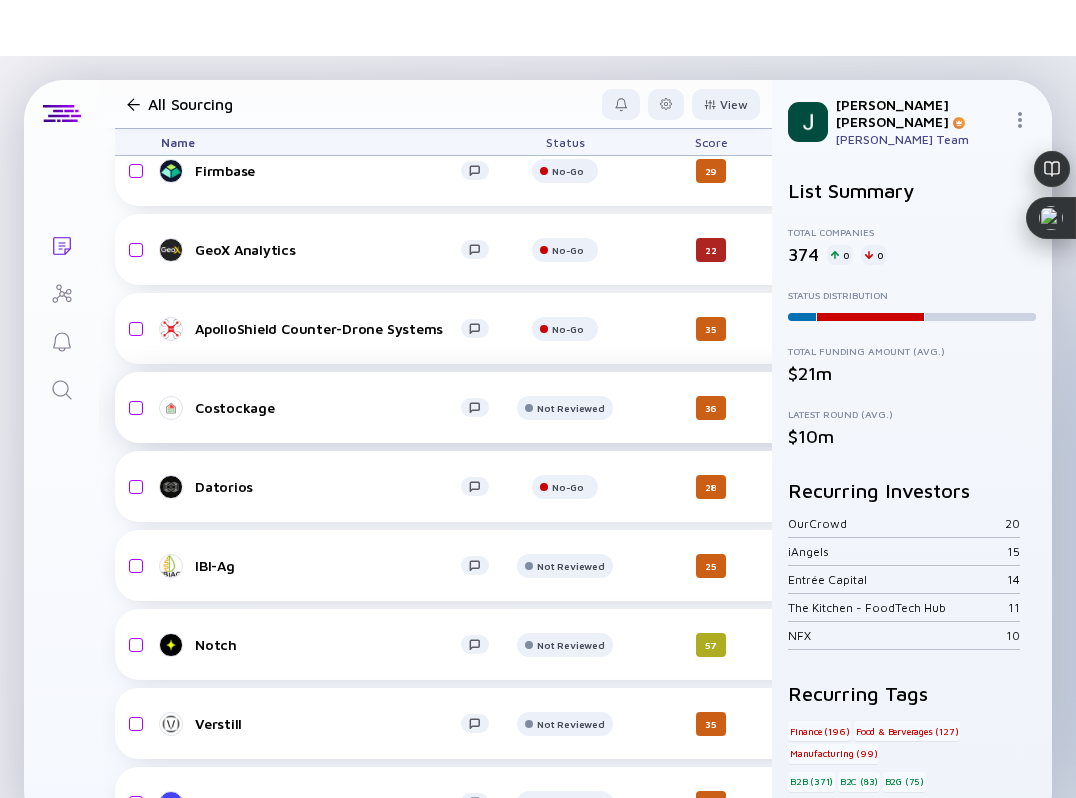 click on "Costockage Not Reviewed 36 4 days ago N/A B2B Tourism & Hospitality Web Platform headcount-costockage 15 Headcount salesColumn-costockage 2 ( 13% ) Sales marketingColumn-costockage 3 ( 20% ) Marketing A-Round $483k,
May 2018" at bounding box center (1036, 407) 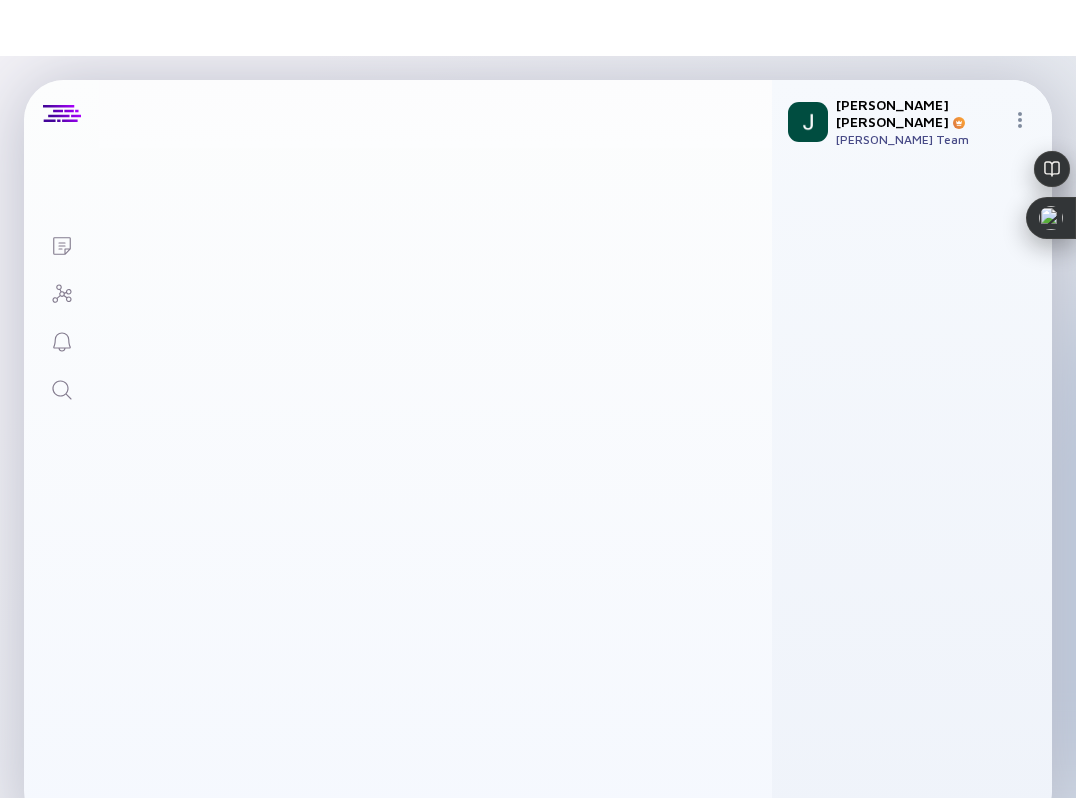 scroll, scrollTop: 0, scrollLeft: 0, axis: both 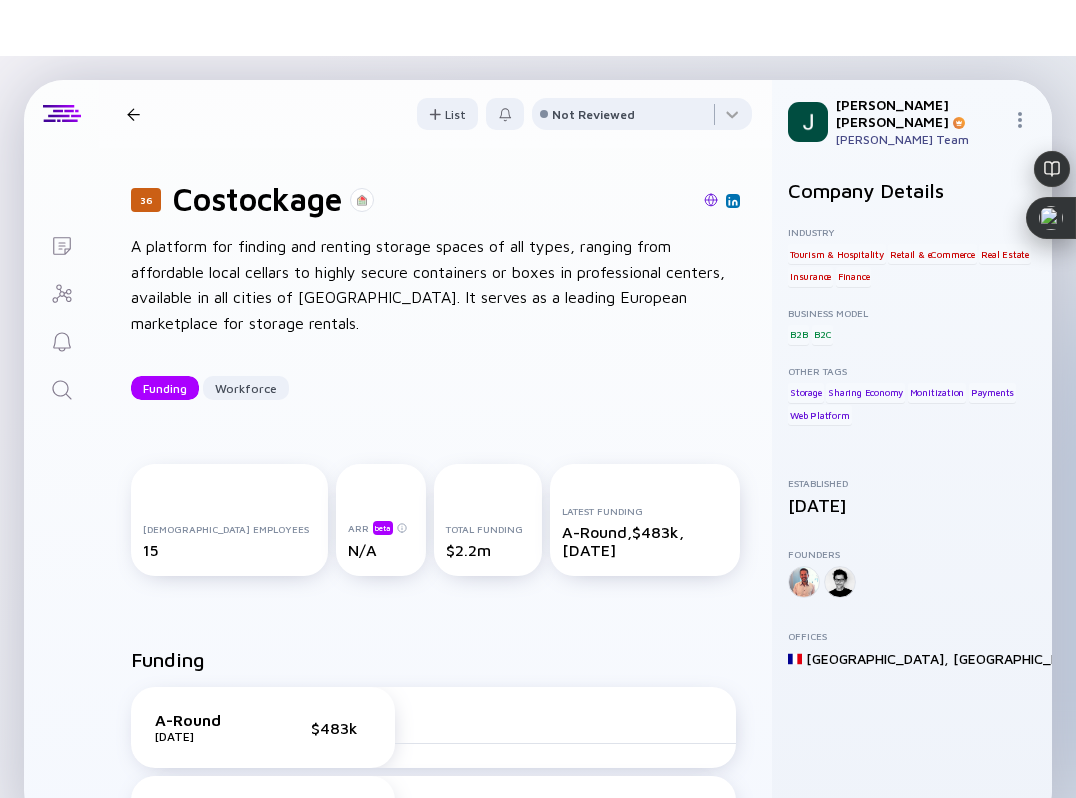 click at bounding box center (711, 200) 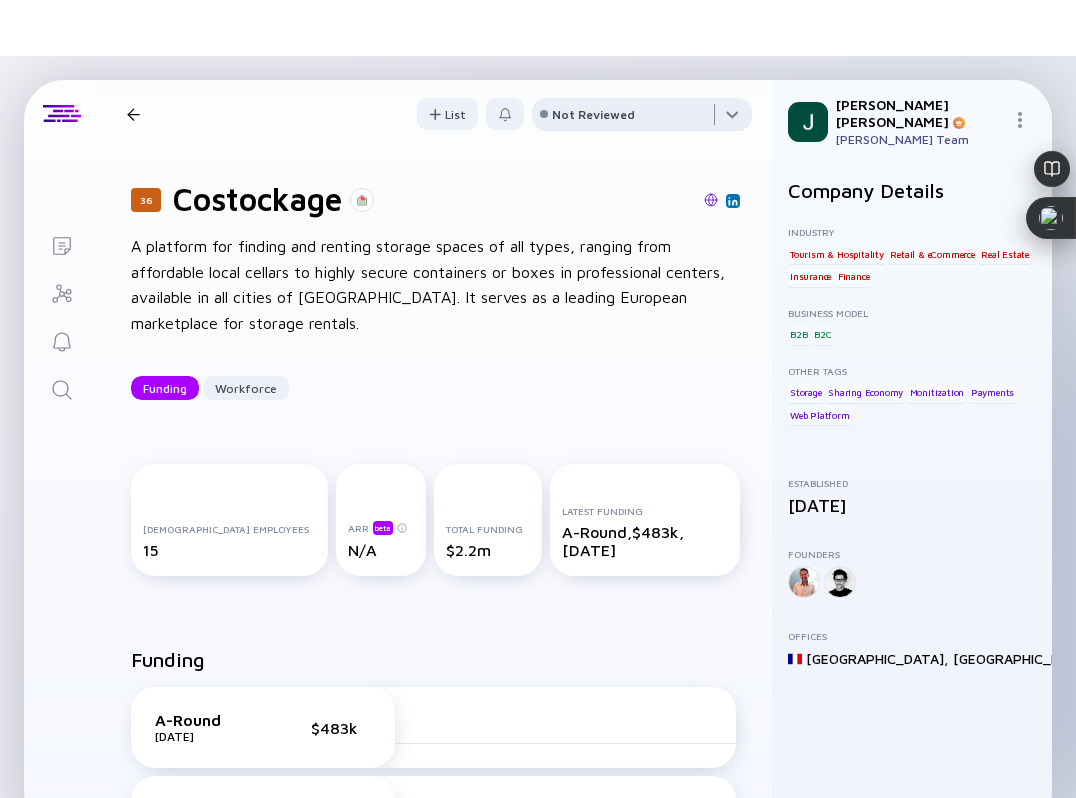 click at bounding box center [642, 118] 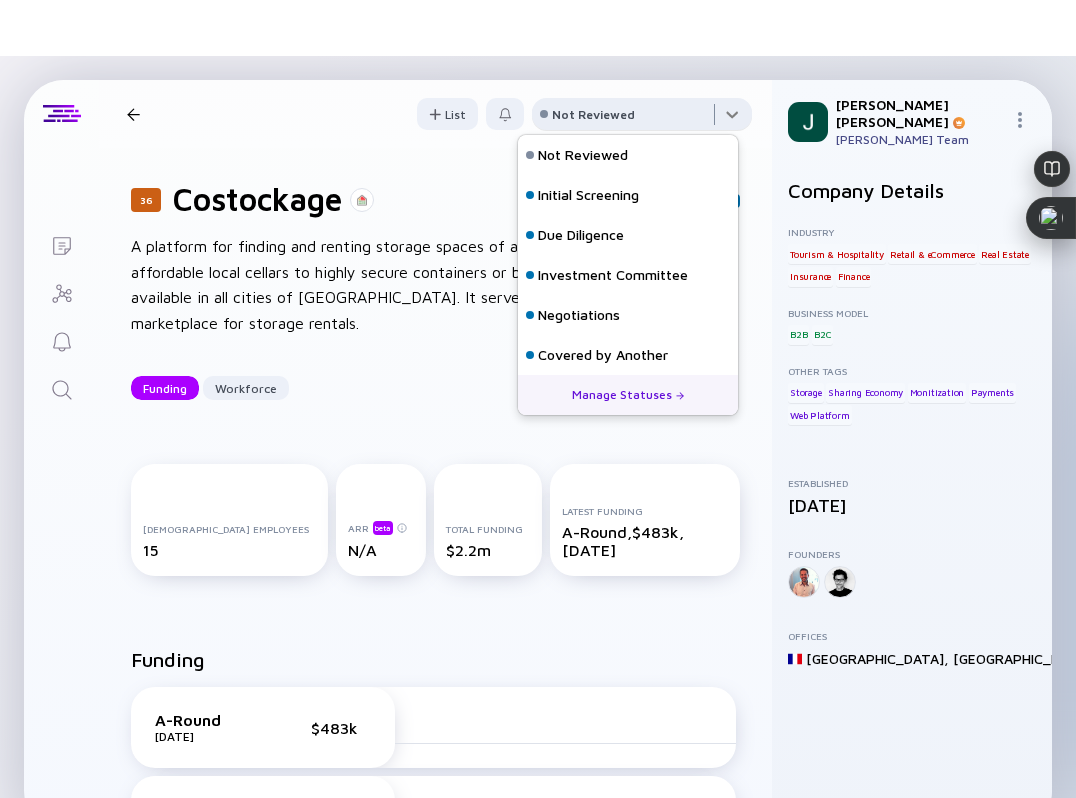 scroll, scrollTop: 128, scrollLeft: 0, axis: vertical 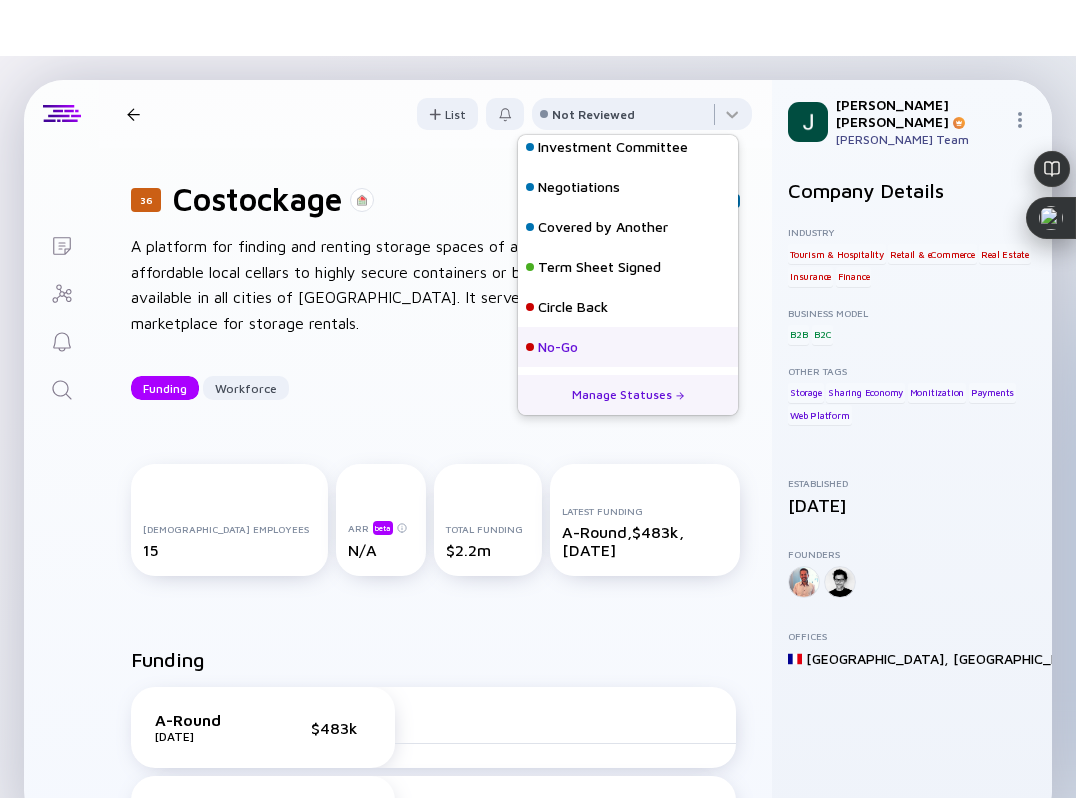 click on "No-Go" at bounding box center (628, 347) 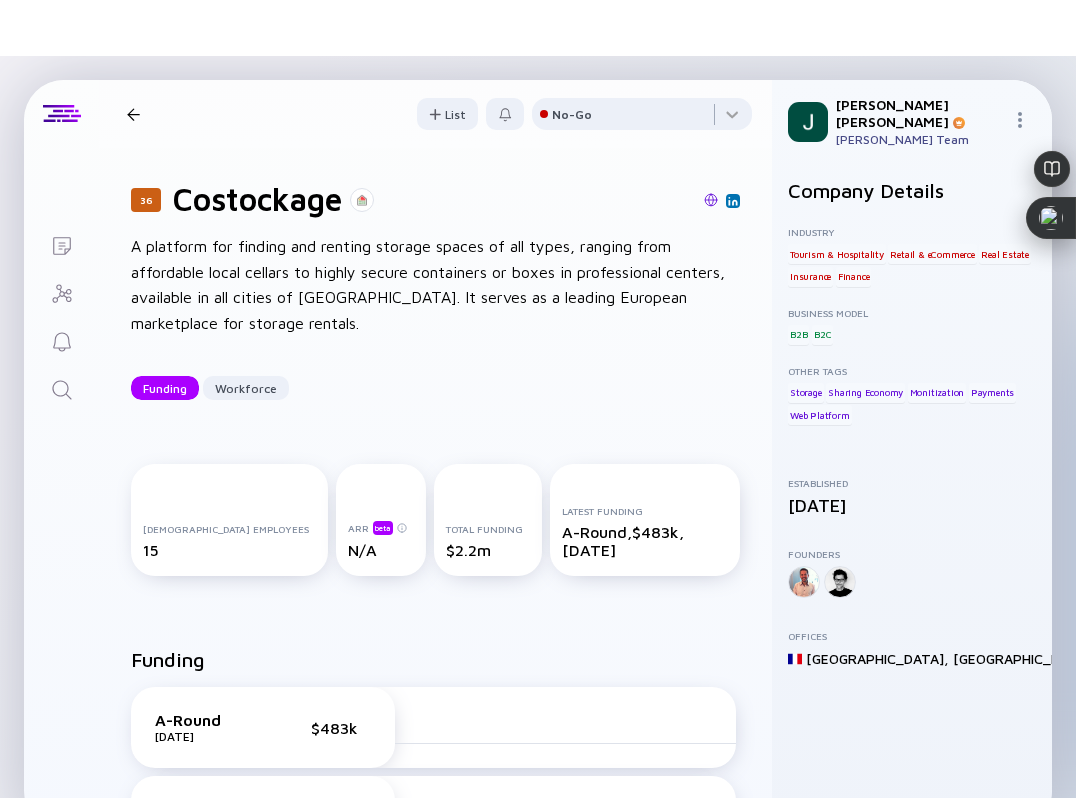 click at bounding box center [133, 114] 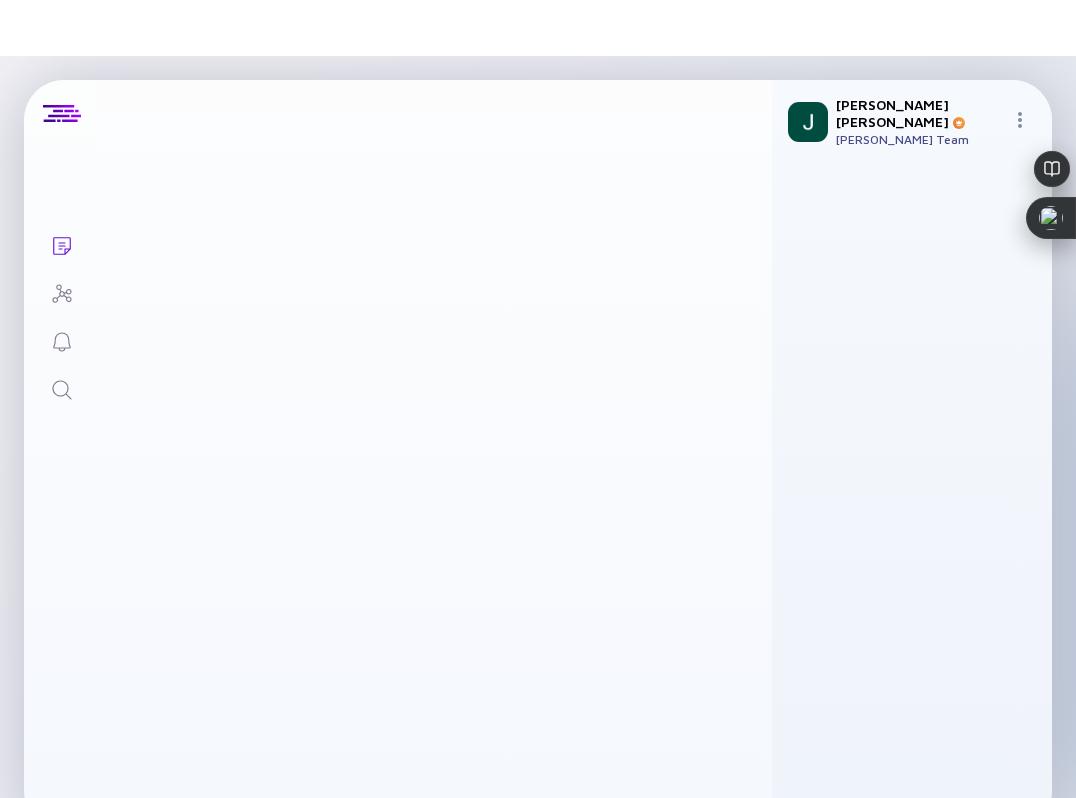 scroll, scrollTop: 15178, scrollLeft: 0, axis: vertical 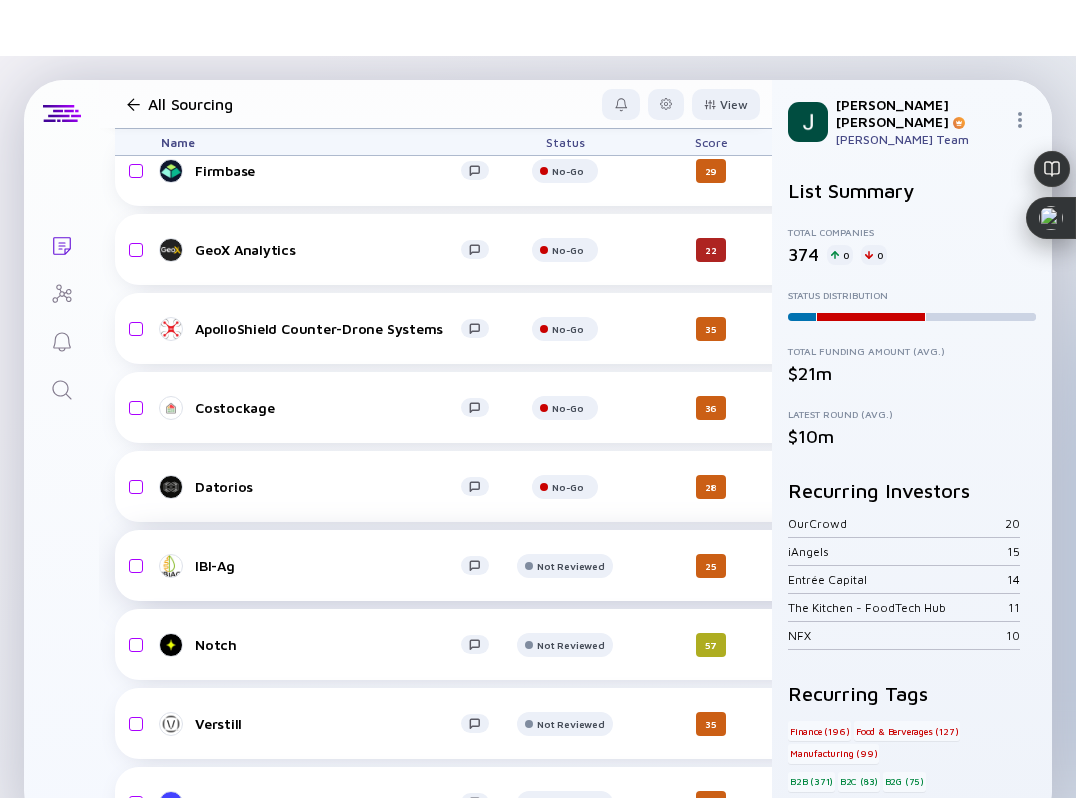 click on "IBI-Ag" at bounding box center (333, 566) 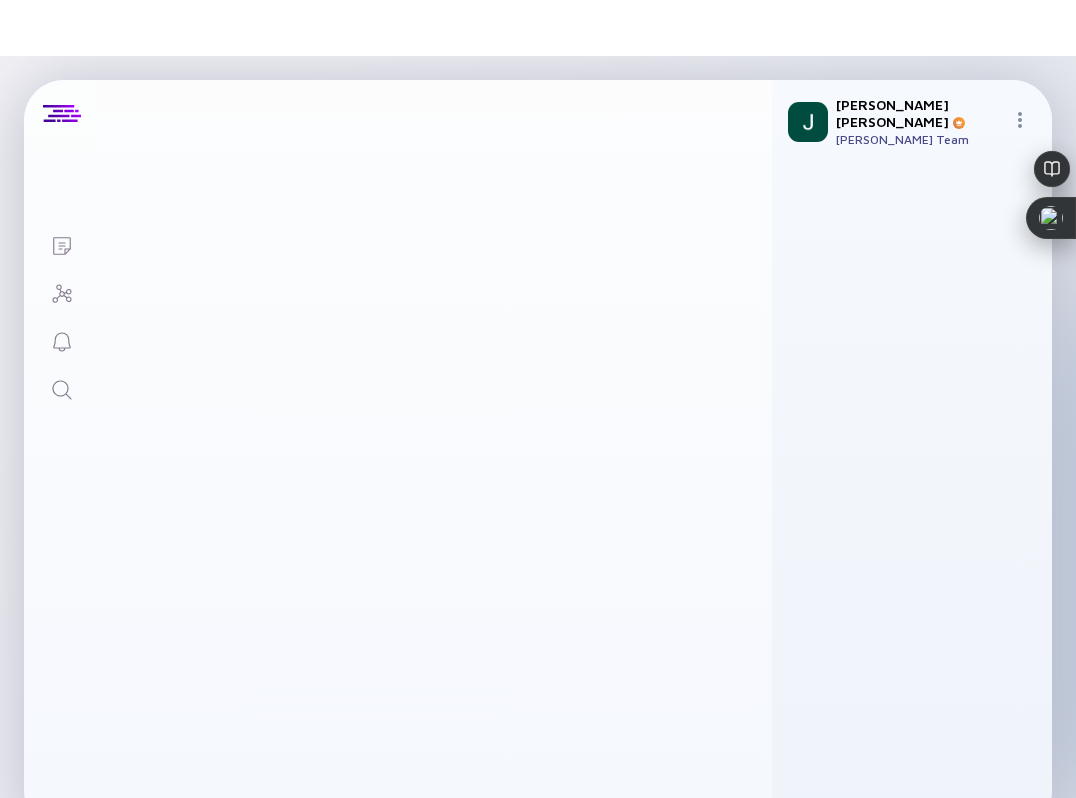 scroll, scrollTop: 0, scrollLeft: 0, axis: both 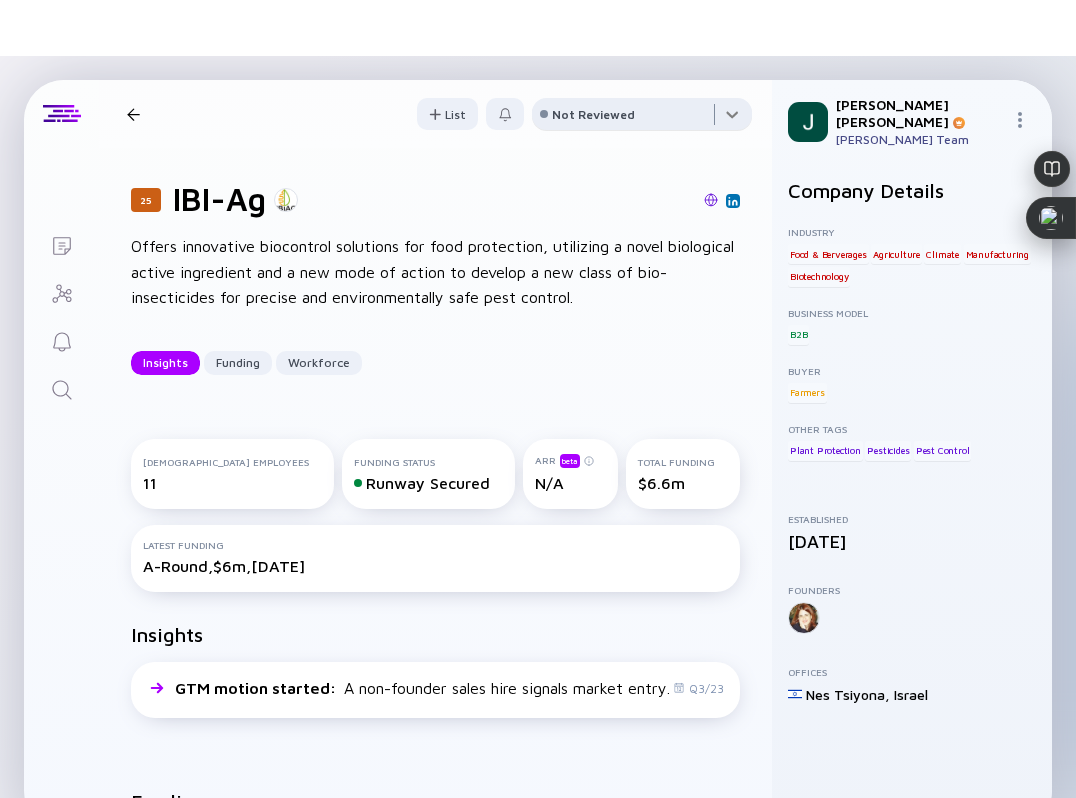 click at bounding box center (642, 118) 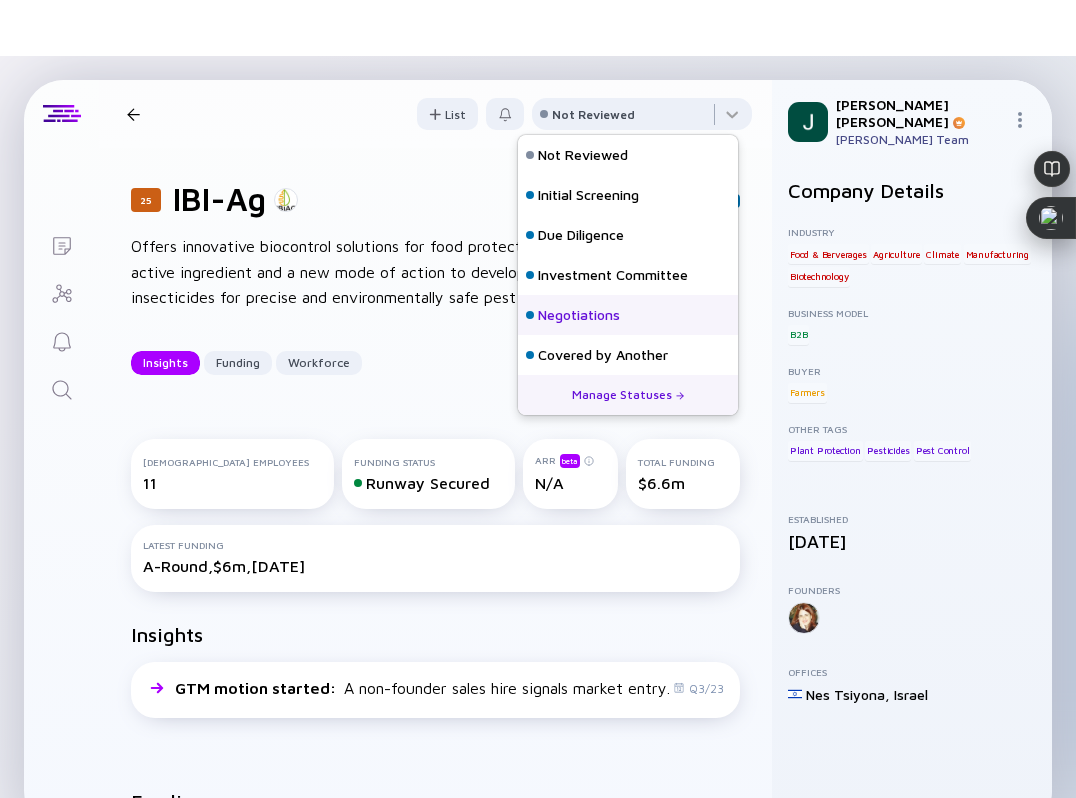 scroll, scrollTop: 128, scrollLeft: 0, axis: vertical 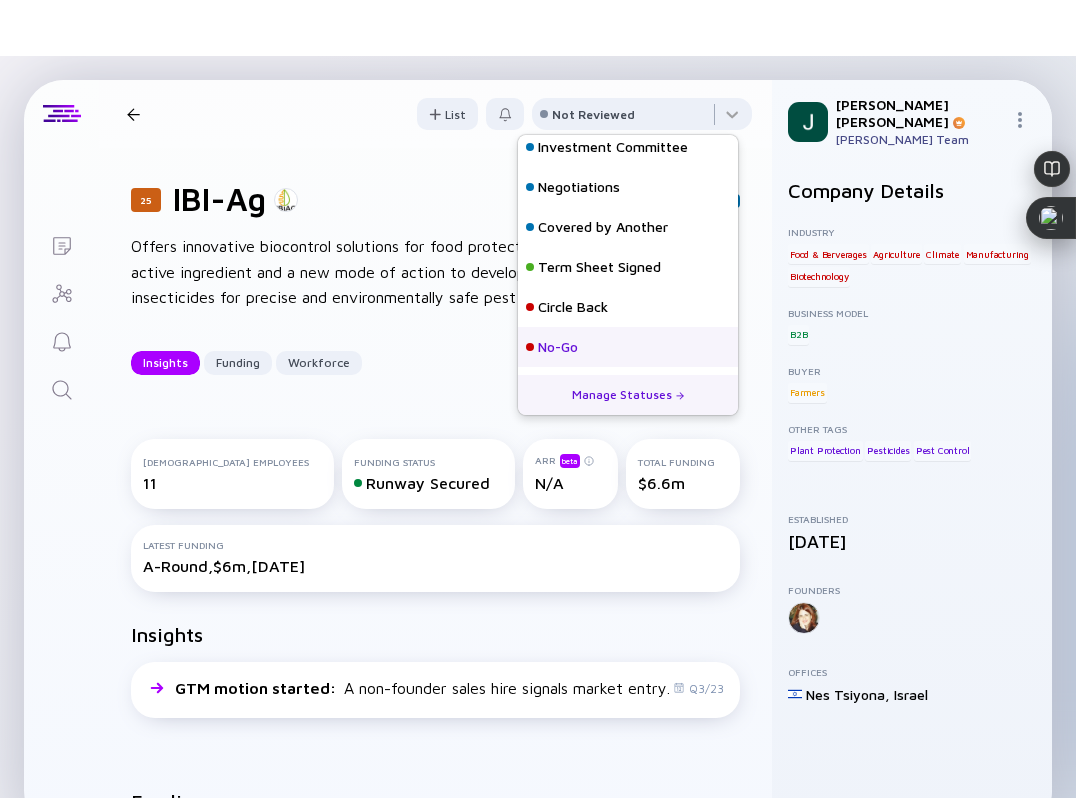 click on "No-Go" at bounding box center [558, 347] 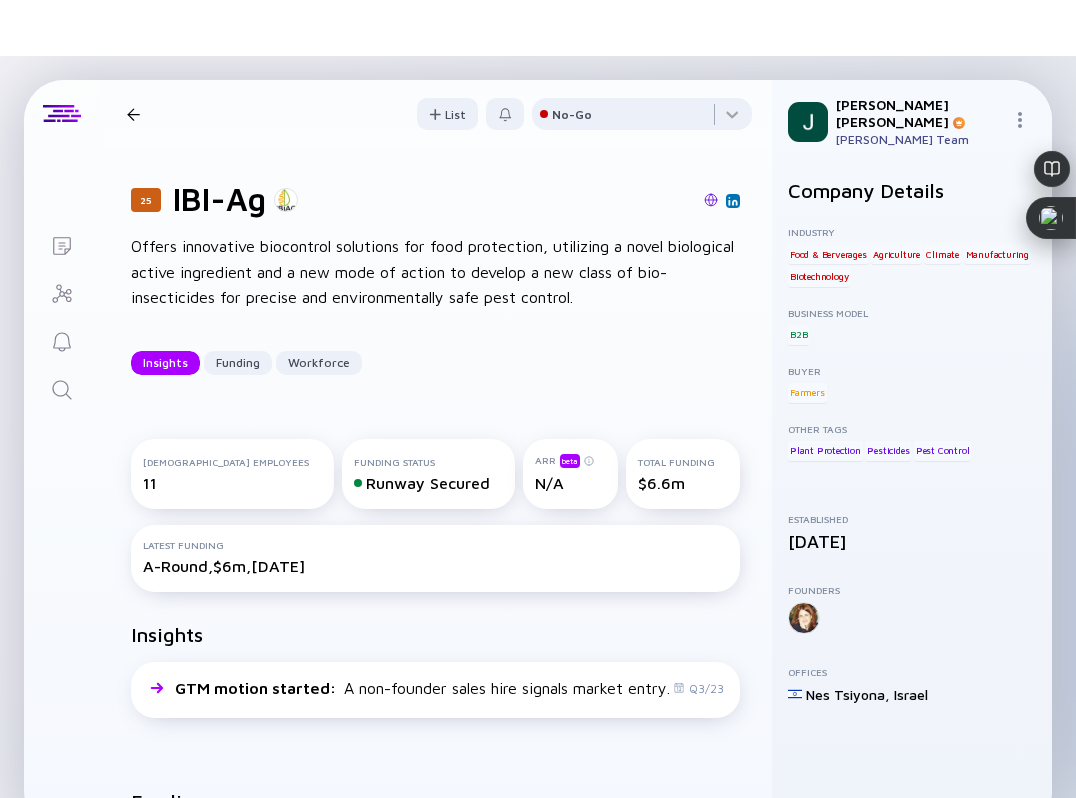 click on "25 IBI-Ag Insights Funding Workforce List No-Go" at bounding box center [435, 114] 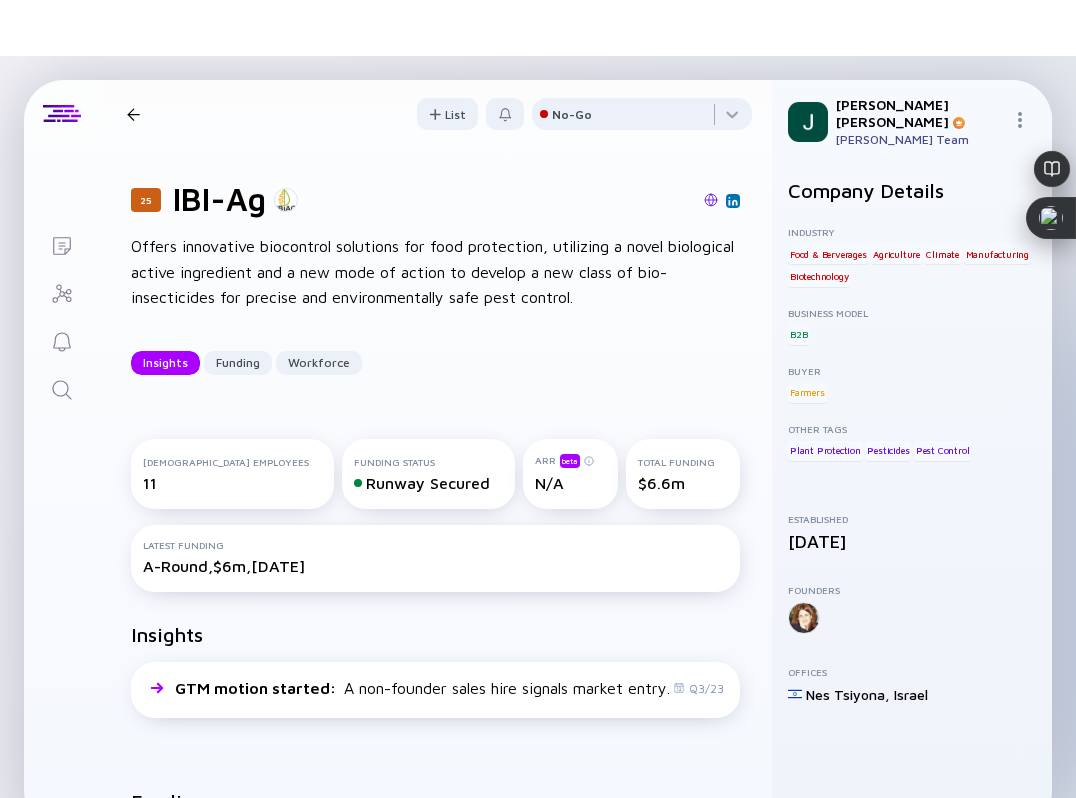 click at bounding box center (133, 114) 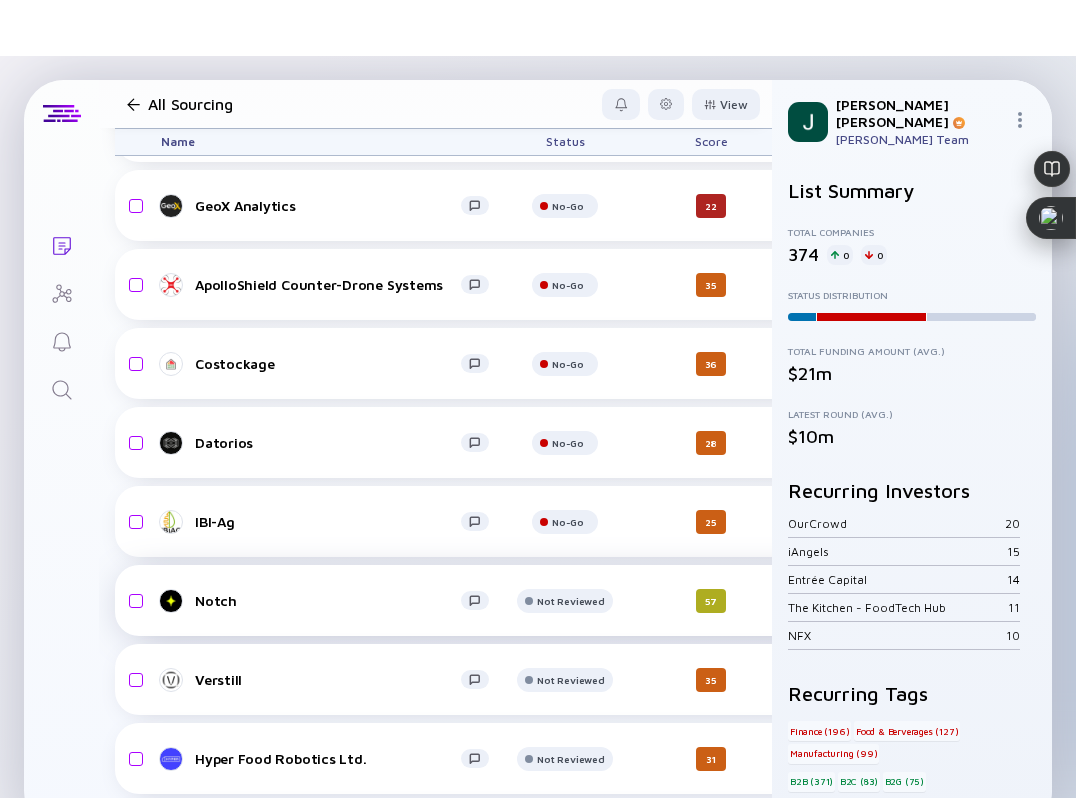 scroll, scrollTop: 15224, scrollLeft: 0, axis: vertical 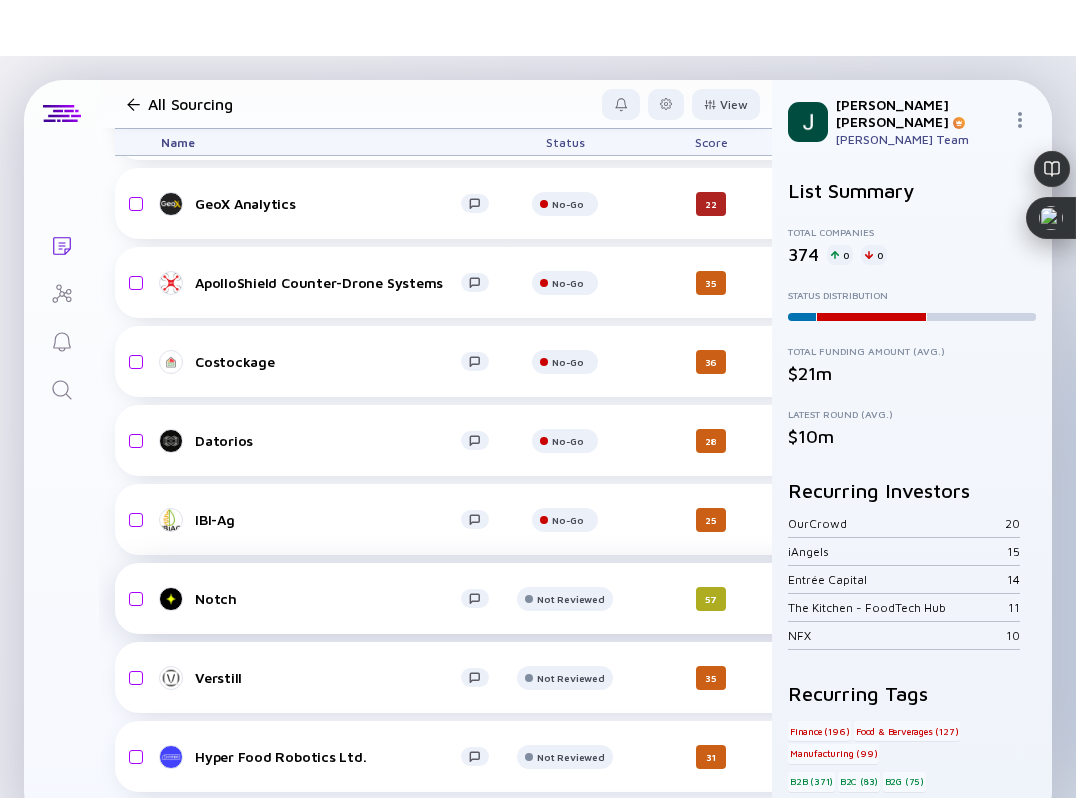 click on "Notch" at bounding box center [328, 598] 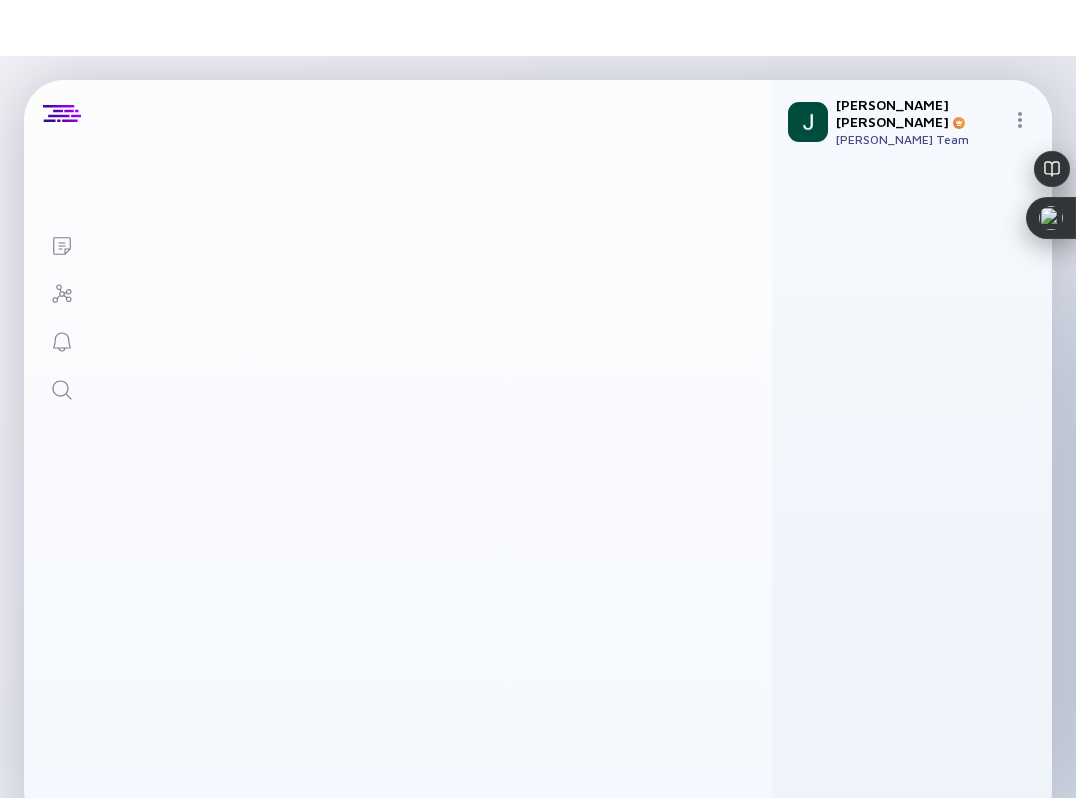 scroll, scrollTop: 0, scrollLeft: 0, axis: both 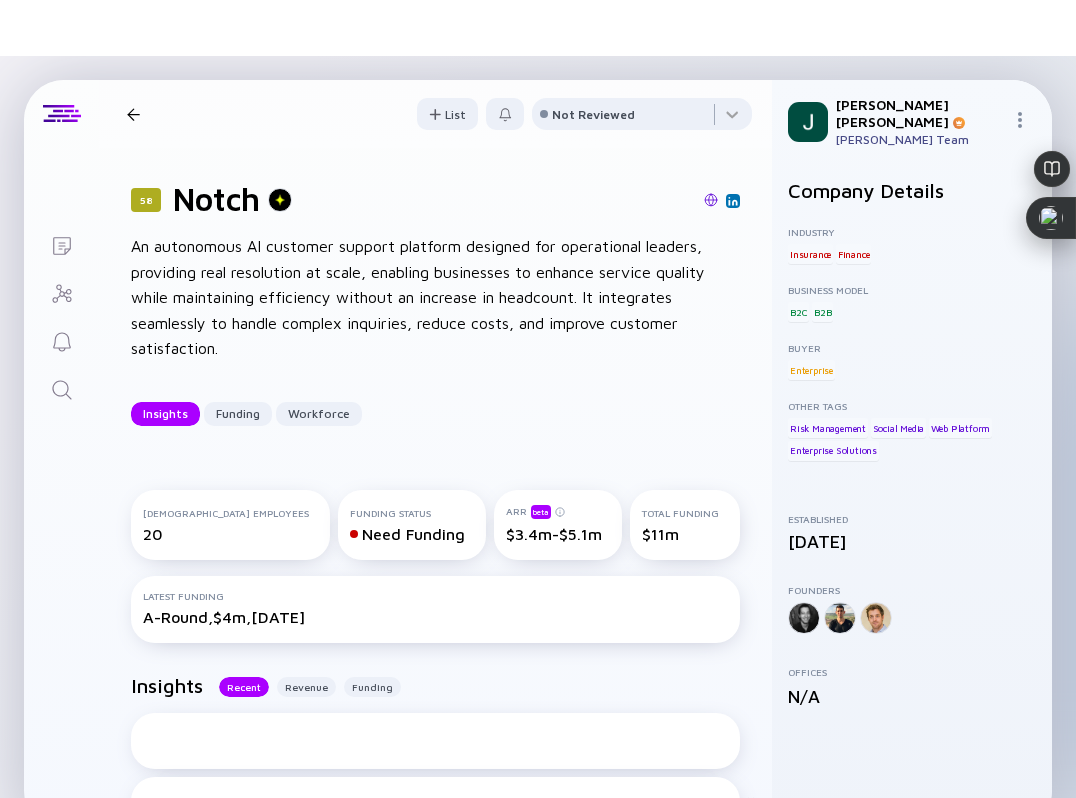 click at bounding box center [711, 200] 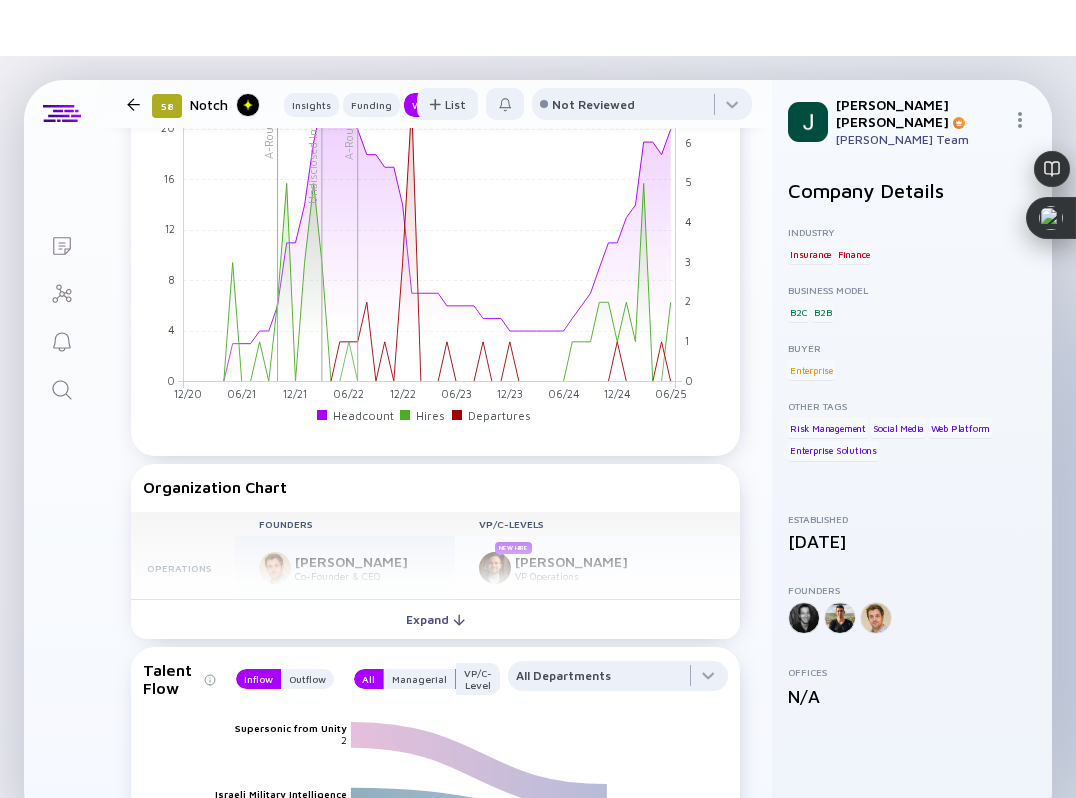 scroll, scrollTop: 2191, scrollLeft: 0, axis: vertical 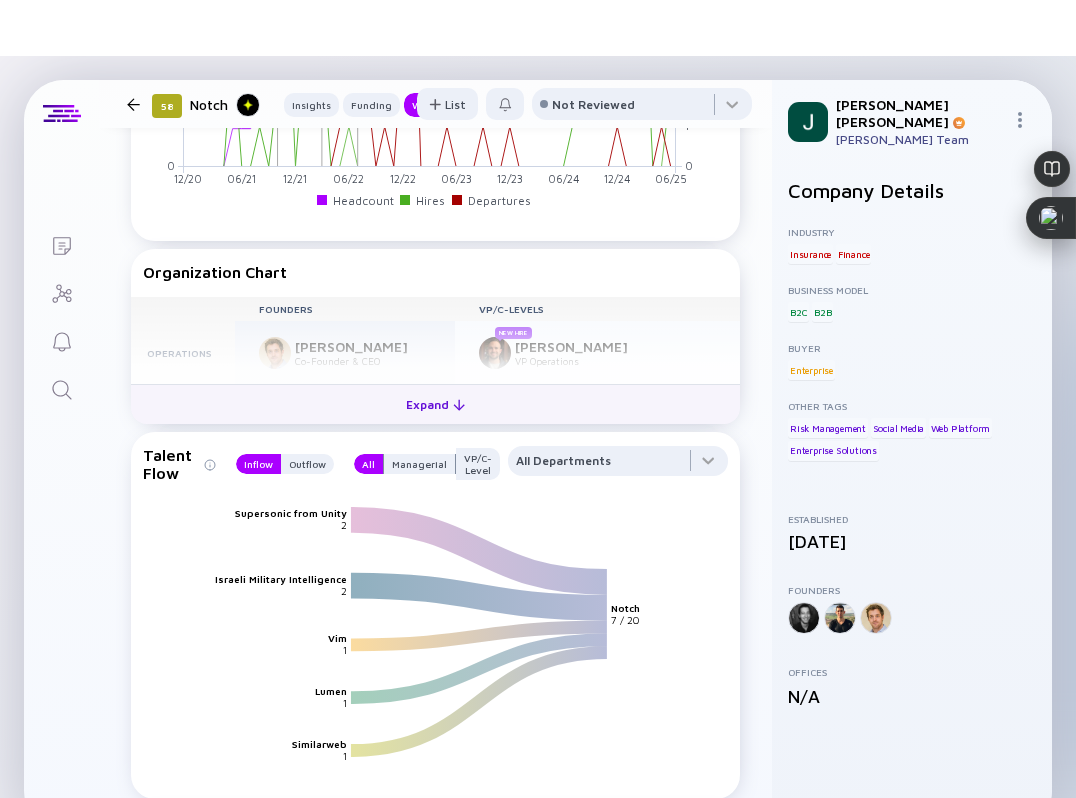 click on "Expand" at bounding box center (435, 404) 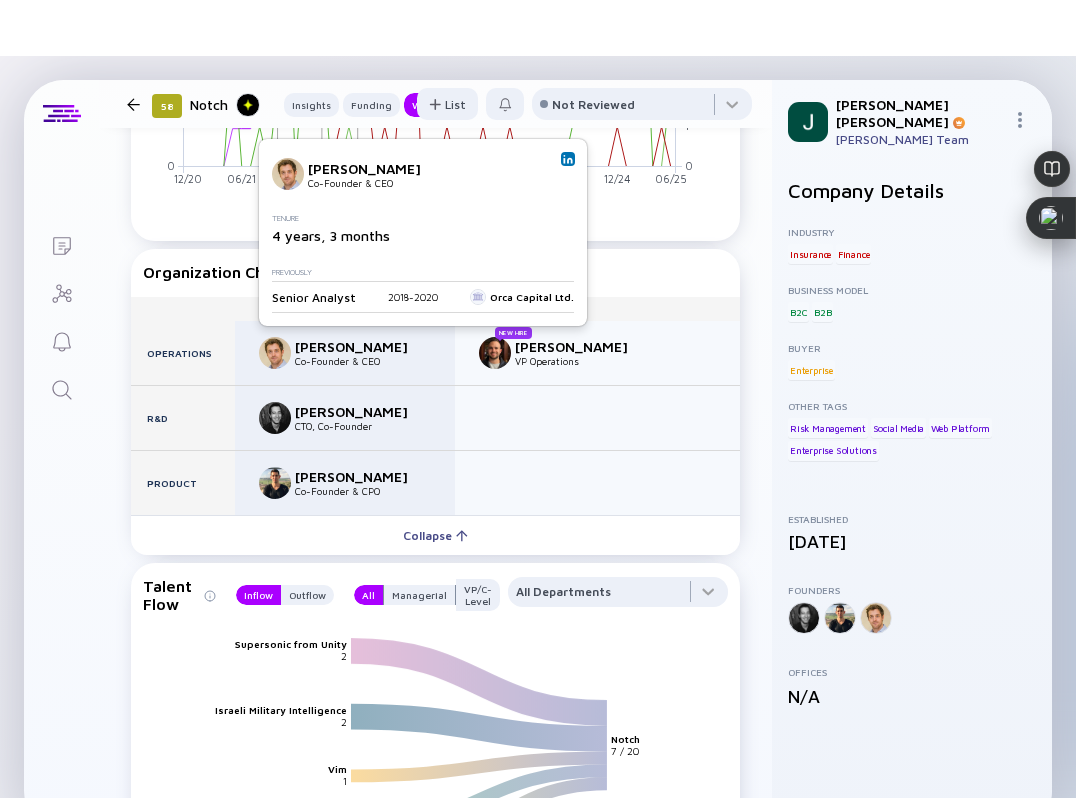 click at bounding box center (568, 159) 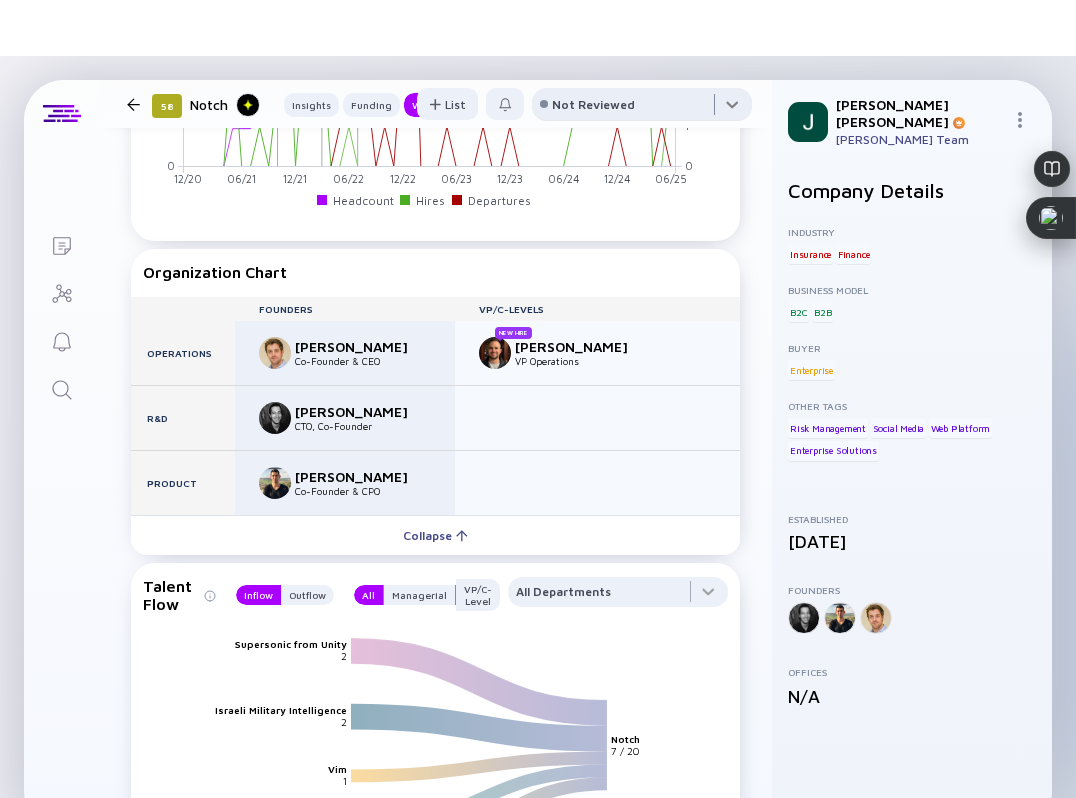 click at bounding box center (642, 108) 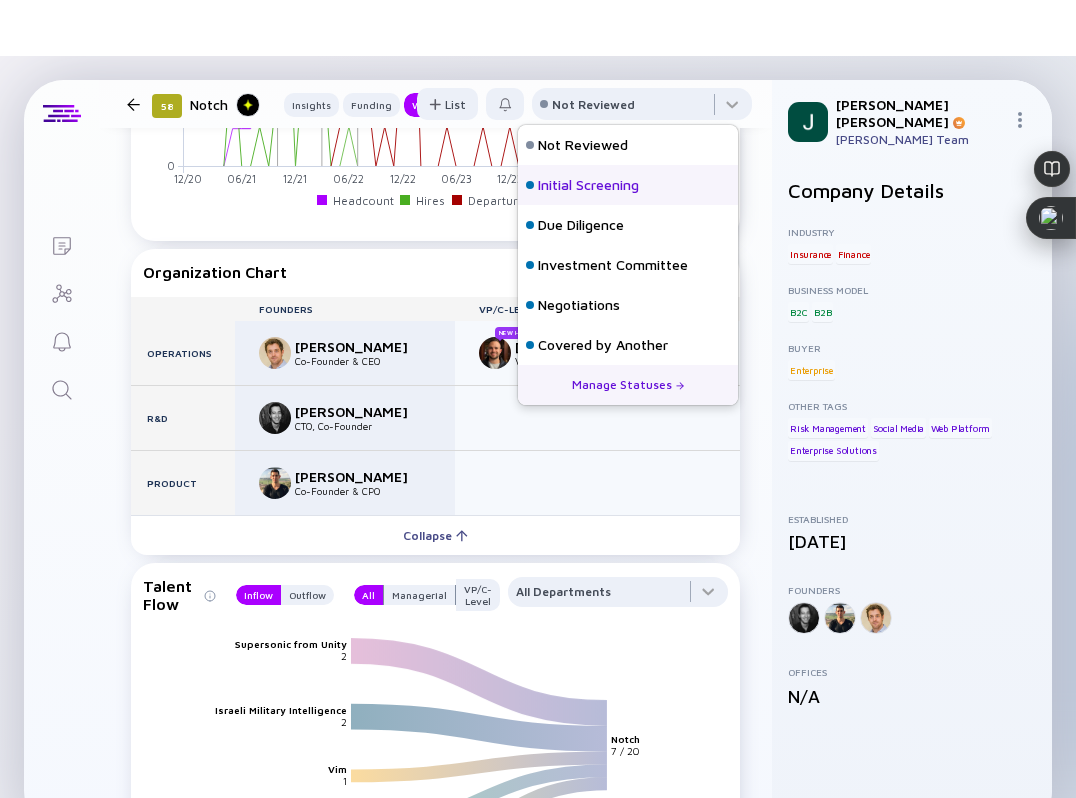 click on "Initial Screening" at bounding box center (588, 185) 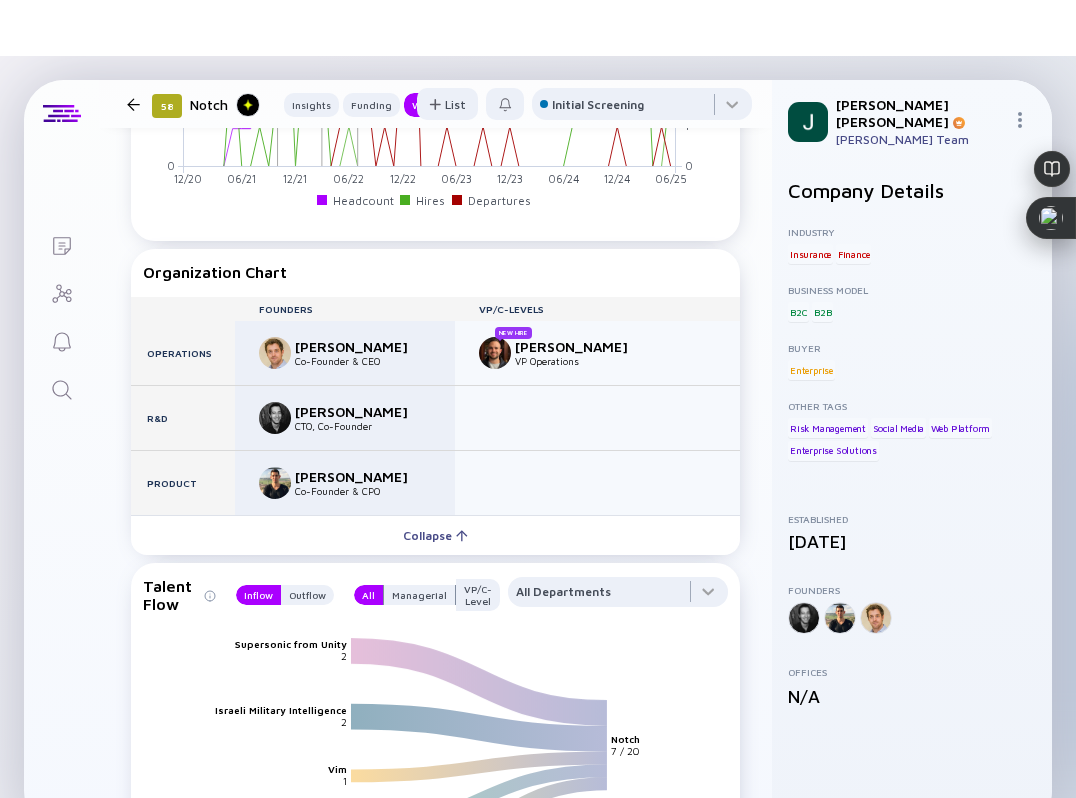 click on "58 Notch Insights Funding Workforce" at bounding box center [295, 104] 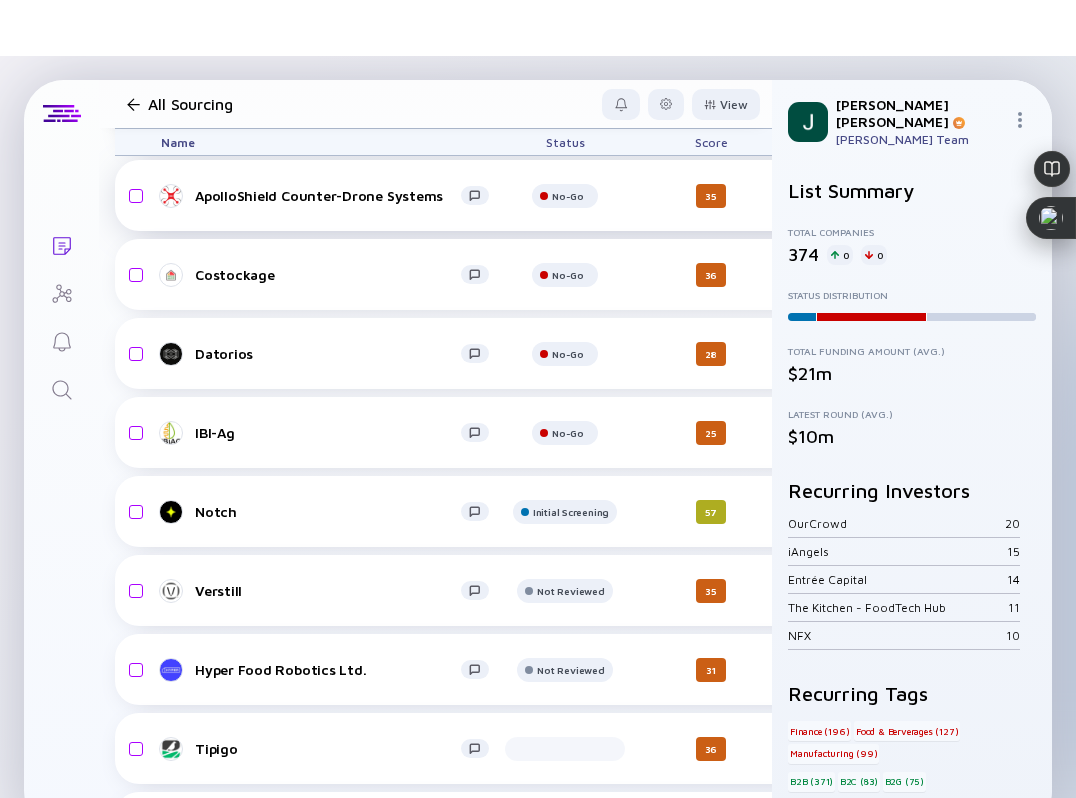 scroll, scrollTop: 15317, scrollLeft: 0, axis: vertical 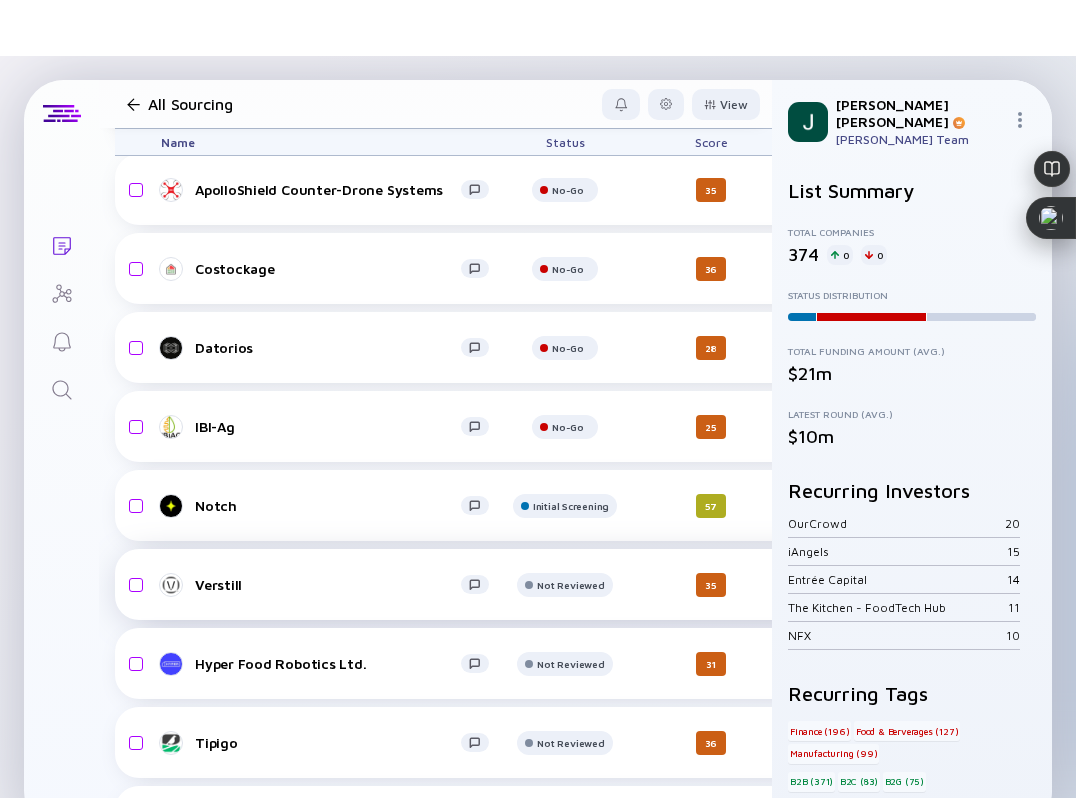 click on "Verstill" at bounding box center [328, 584] 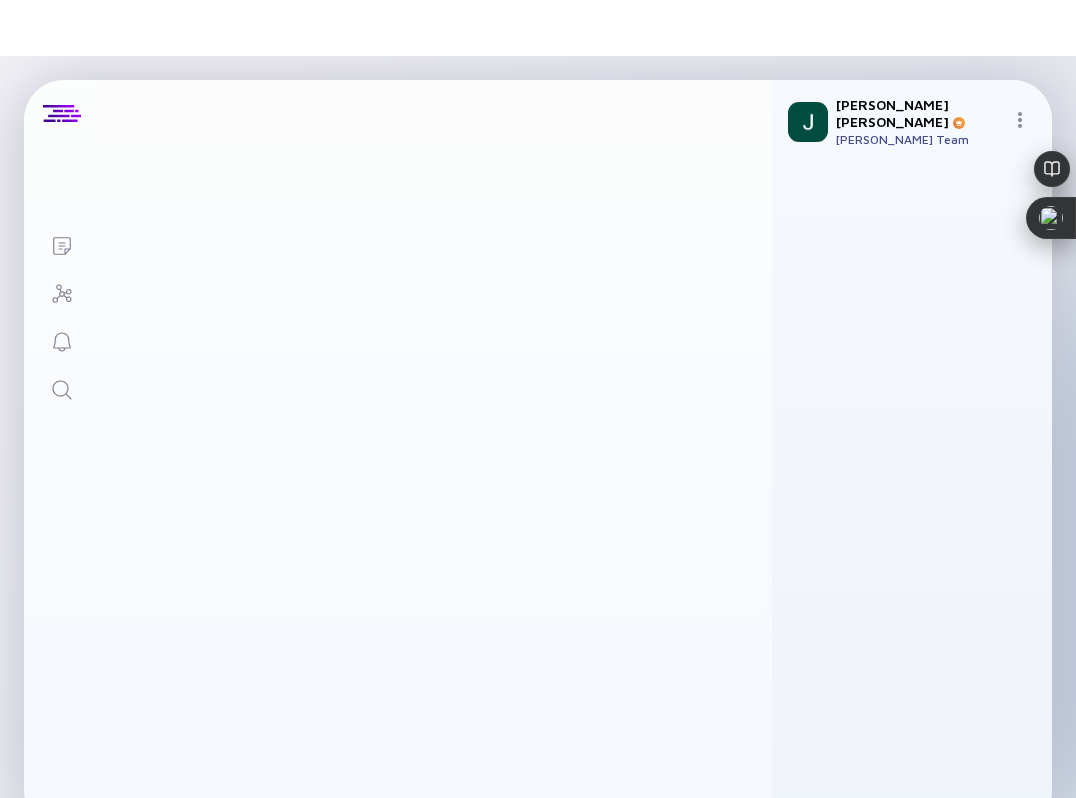 scroll, scrollTop: 0, scrollLeft: 0, axis: both 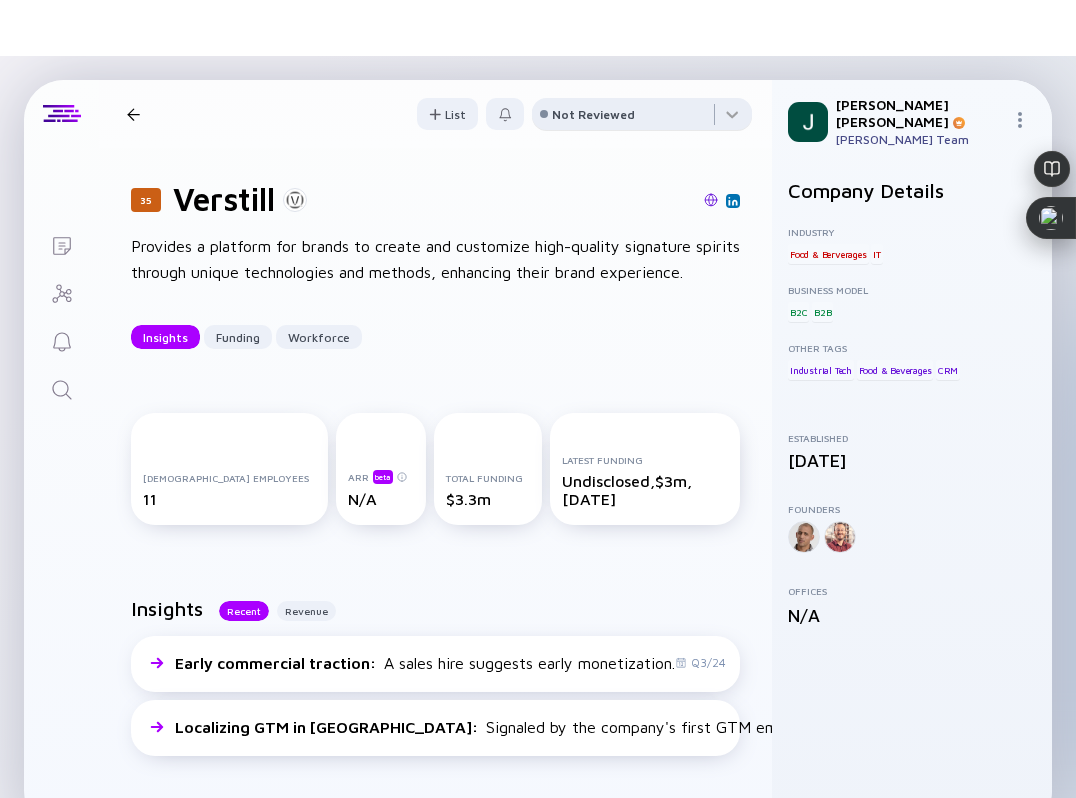 click on "Not Reviewed" at bounding box center (593, 114) 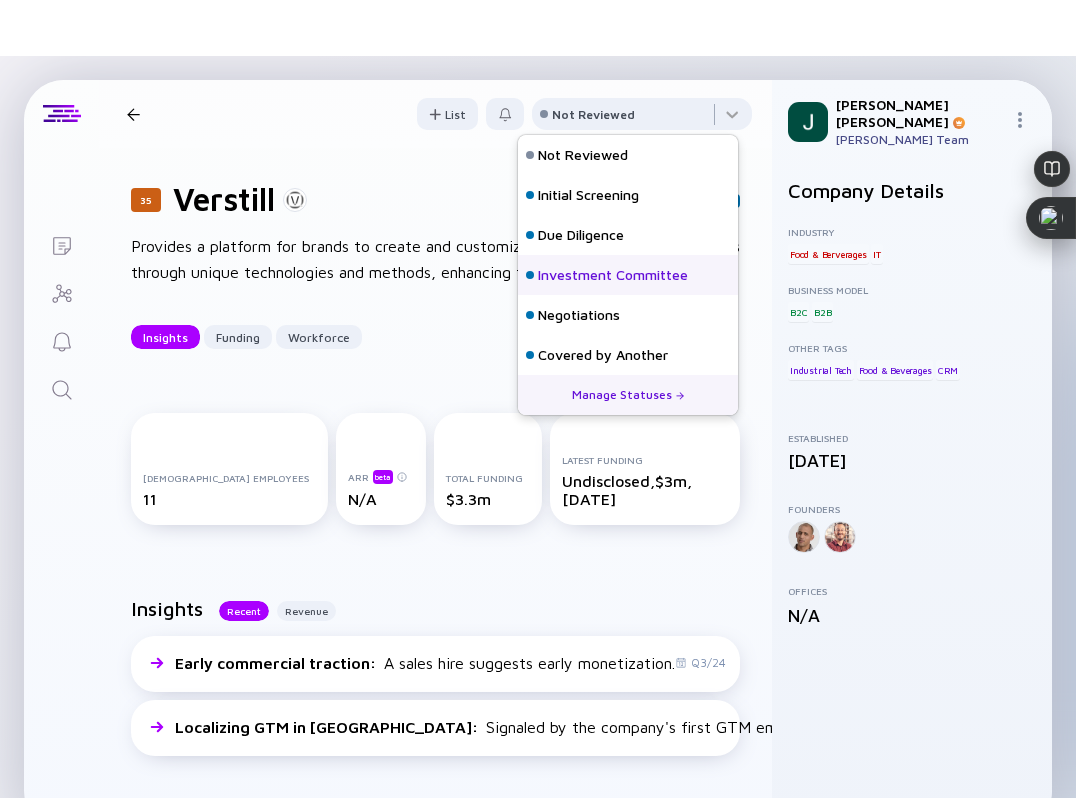 scroll, scrollTop: 128, scrollLeft: 0, axis: vertical 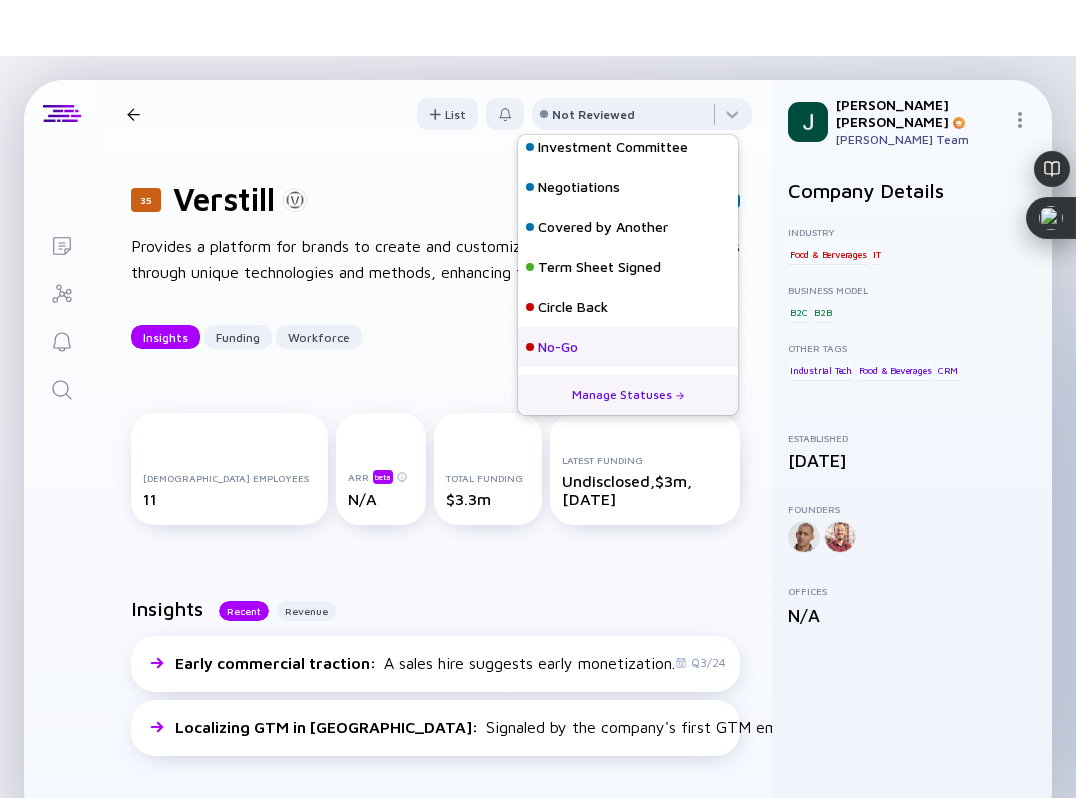 click on "No-Go" at bounding box center (558, 347) 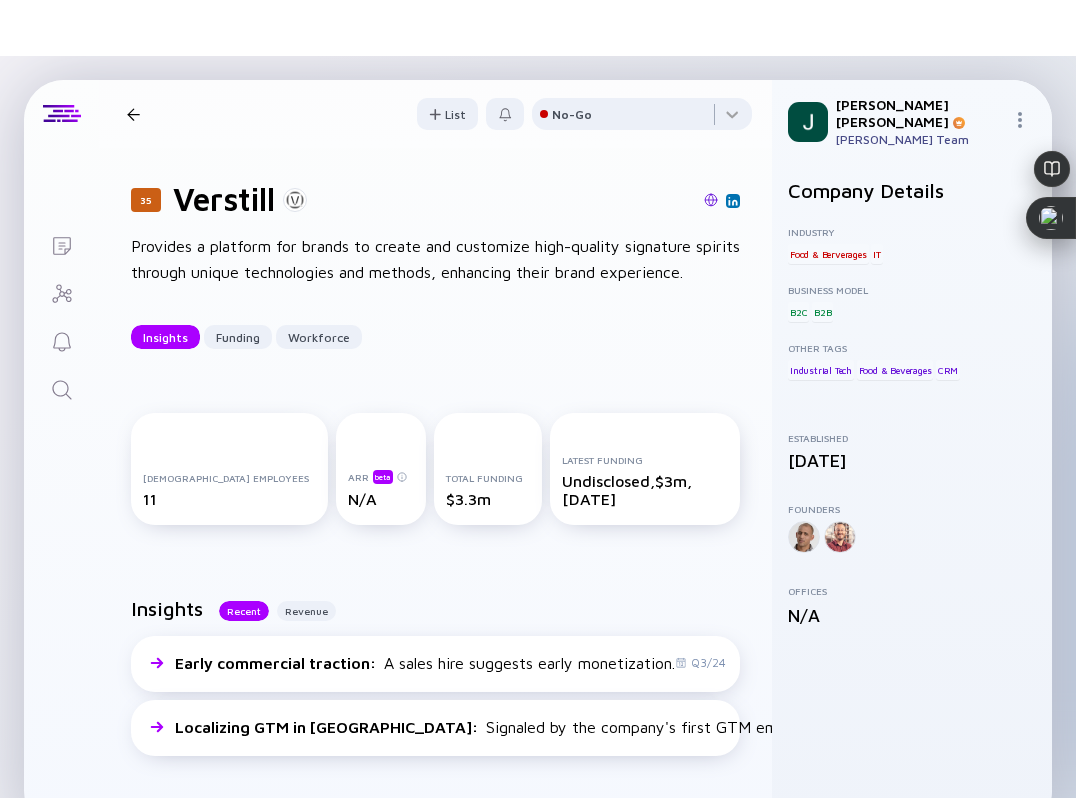 click at bounding box center (133, 114) 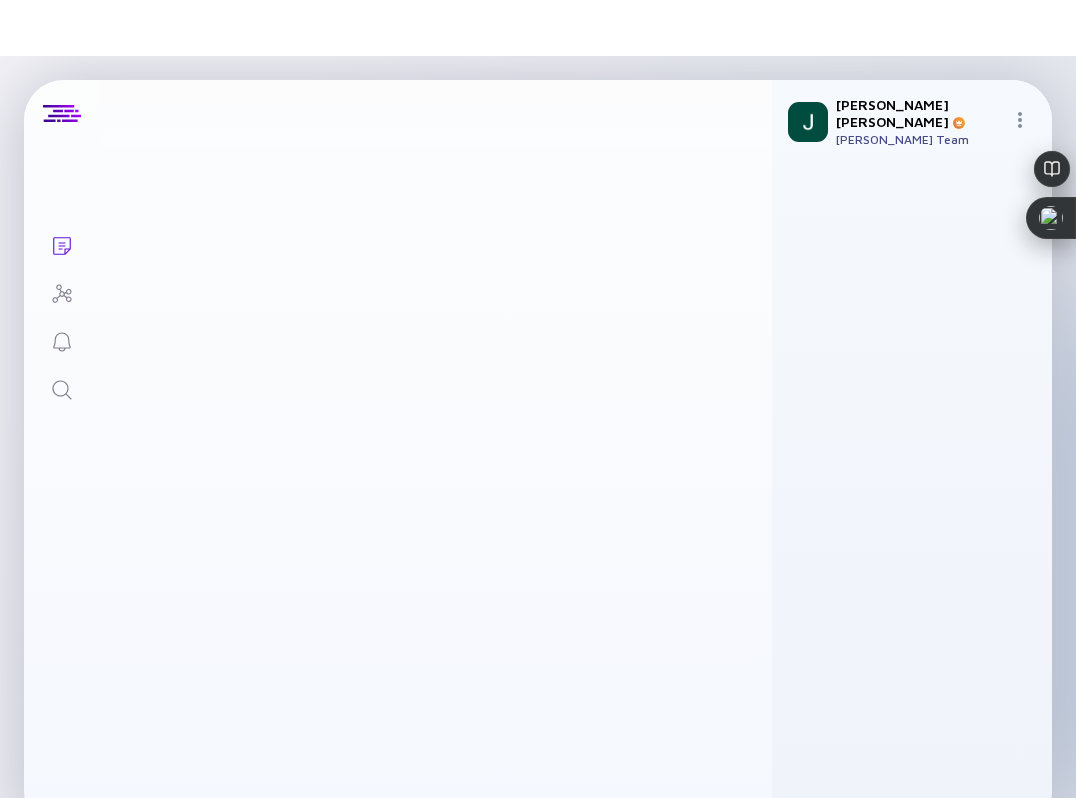 scroll, scrollTop: 15317, scrollLeft: 0, axis: vertical 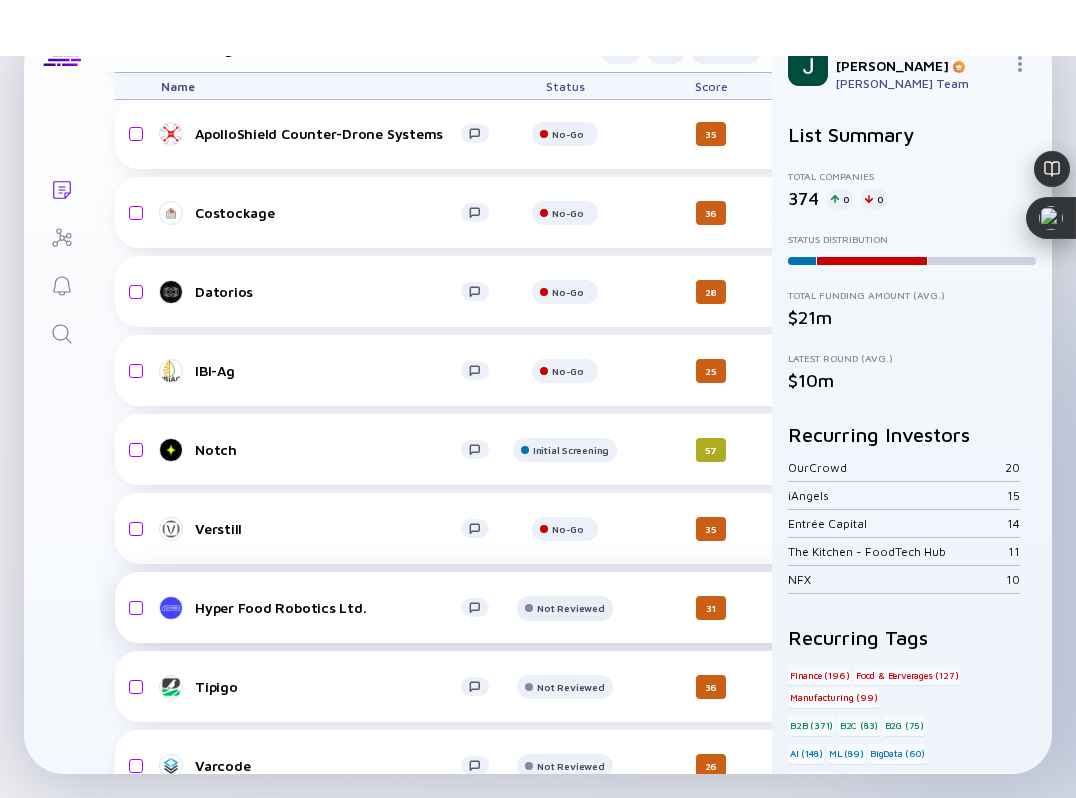 click on "Not Reviewed" at bounding box center [568, 55] 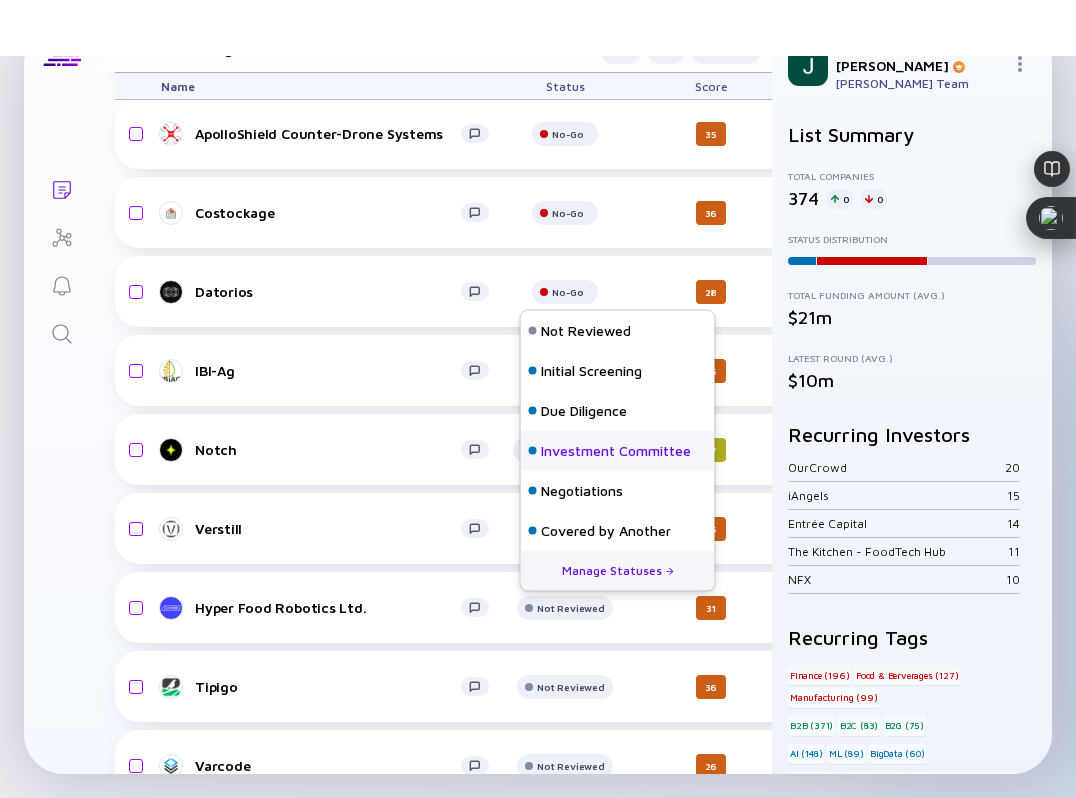 scroll, scrollTop: 128, scrollLeft: 0, axis: vertical 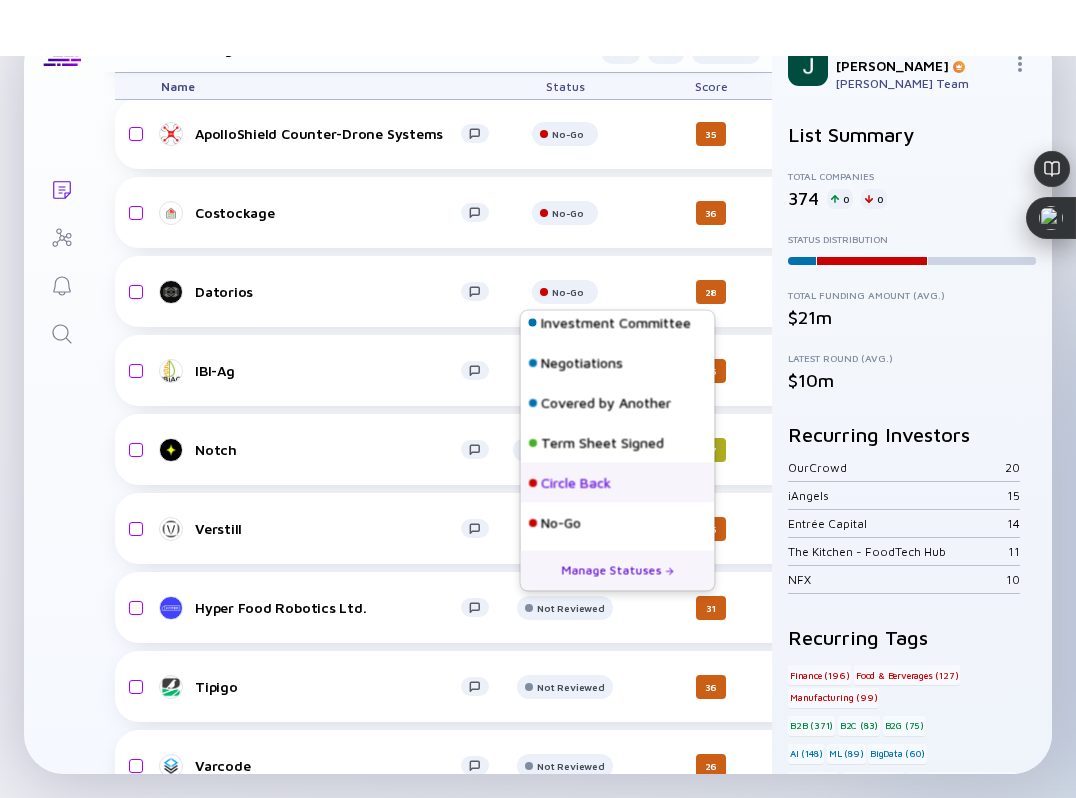click on "Circle Back" at bounding box center (618, 483) 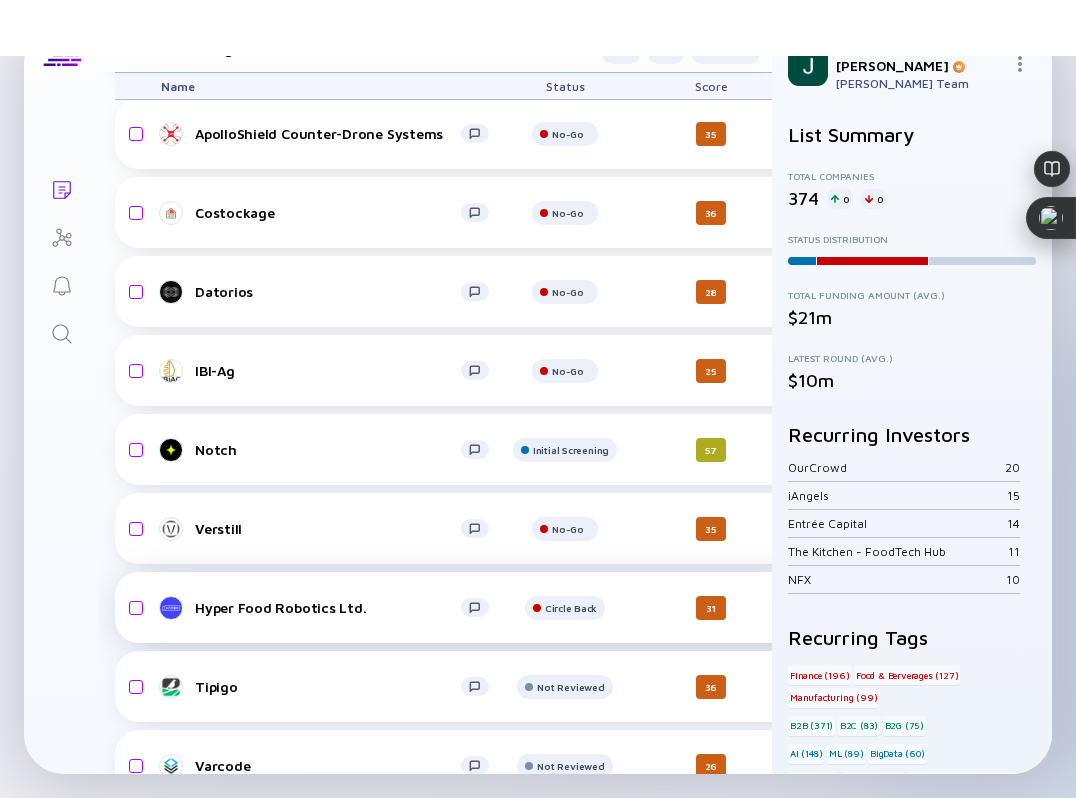 click on "Hyper Food Robotics Ltd. Circle Back 31 4 days ago N/A B2B Manufacturing Food & Beverages headcount-hyper-food-robotics 8 Headcount salesColumn-hyper-food-robotics 1 ( 13% ) Sales marketingColumn-hyper-food-robotics 0 Marketing Pre-Seed $3m,
Dec 2023" at bounding box center (1036, 607) 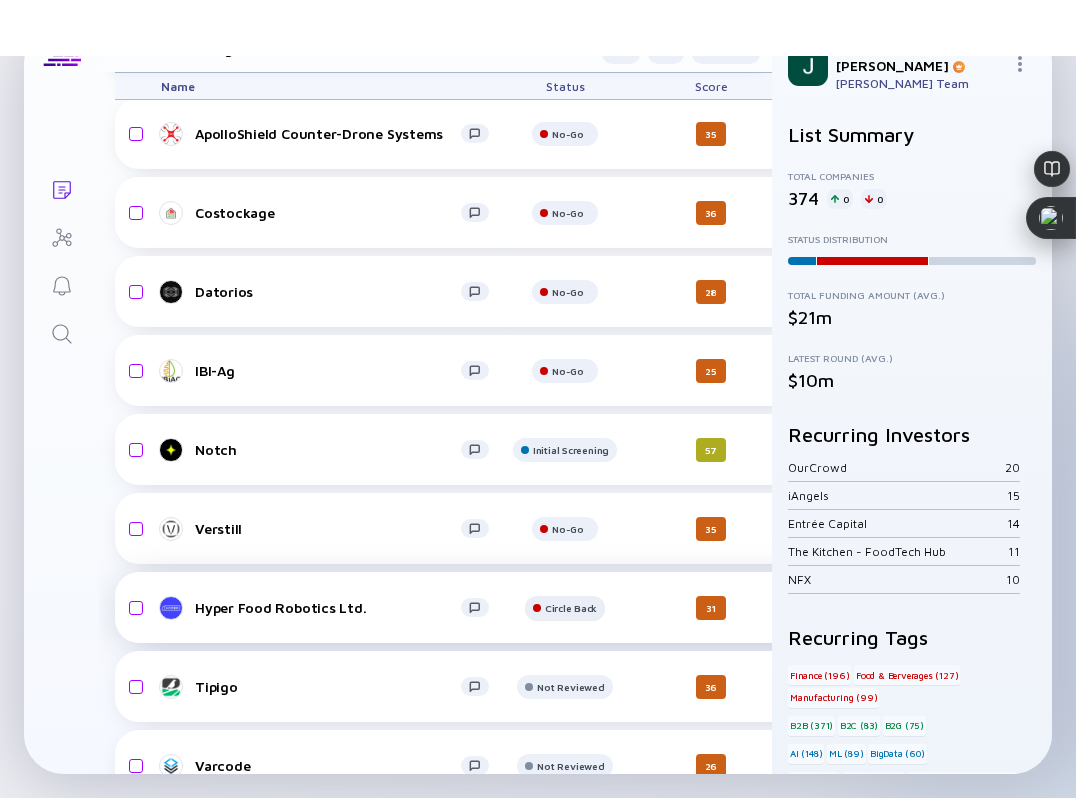 click at bounding box center (565, 63) 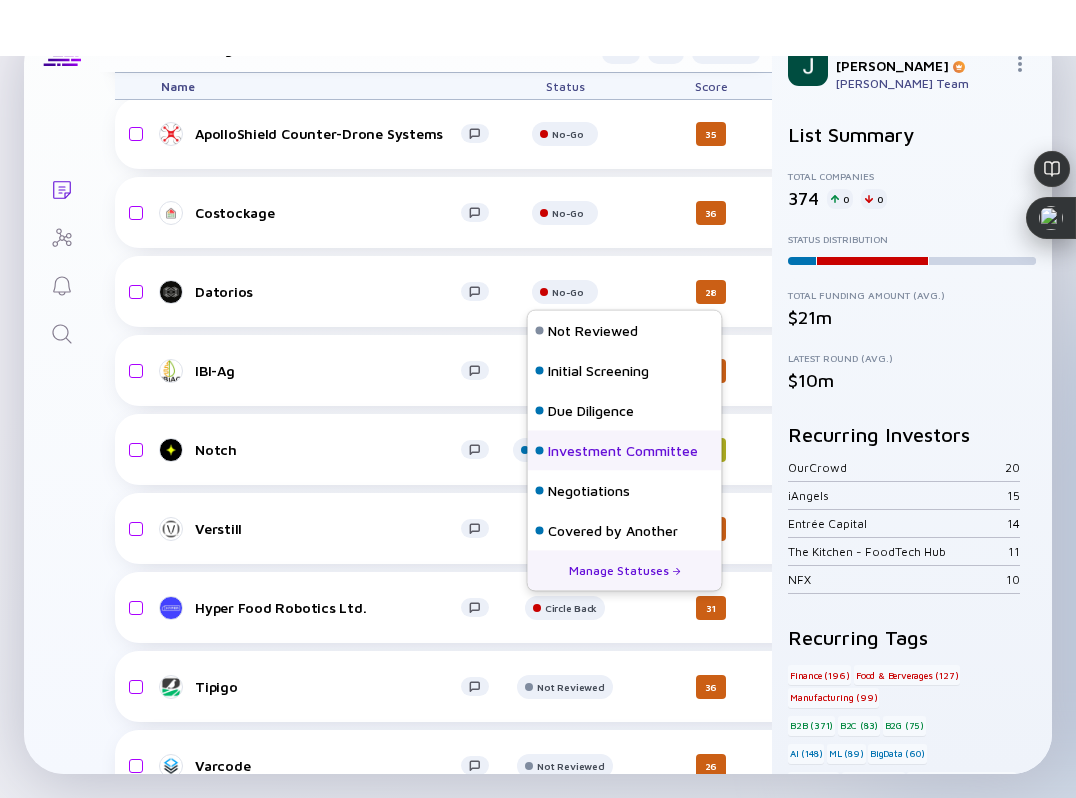 scroll, scrollTop: 128, scrollLeft: 0, axis: vertical 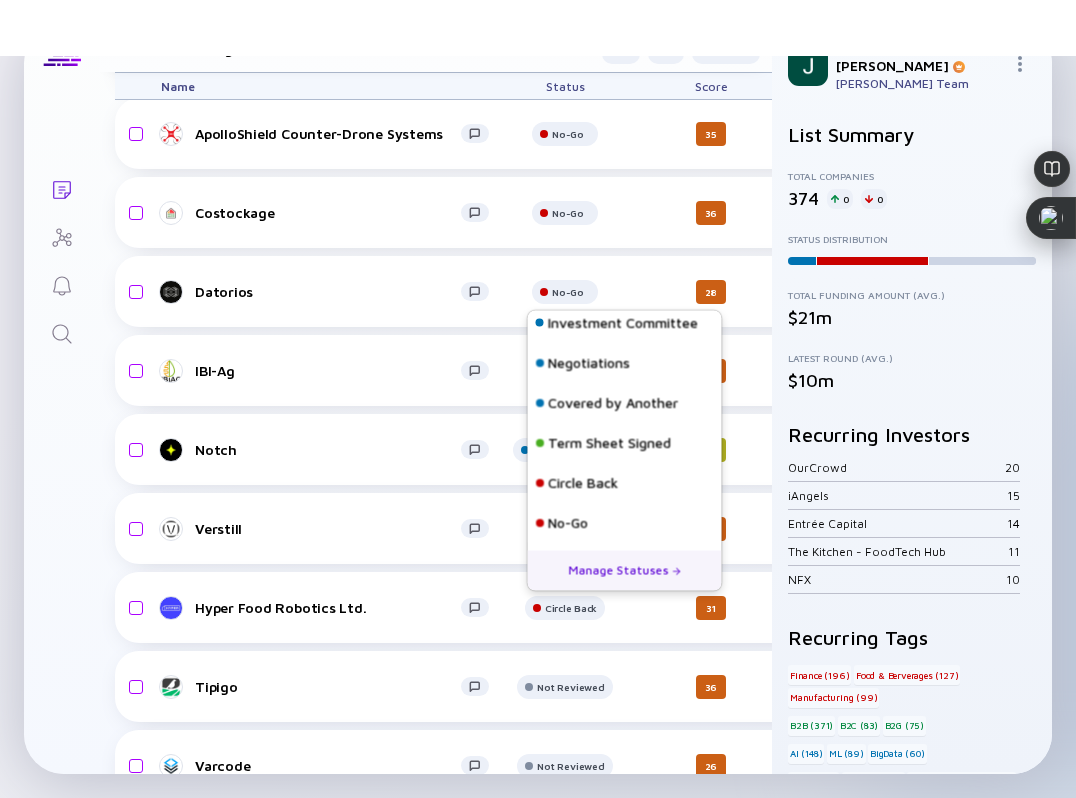click on "Not Reviewed Initial Screening Due Diligence Investment Committee Negotiations Covered by Another Term Sheet Signed Circle Back No-Go" at bounding box center [625, 451] 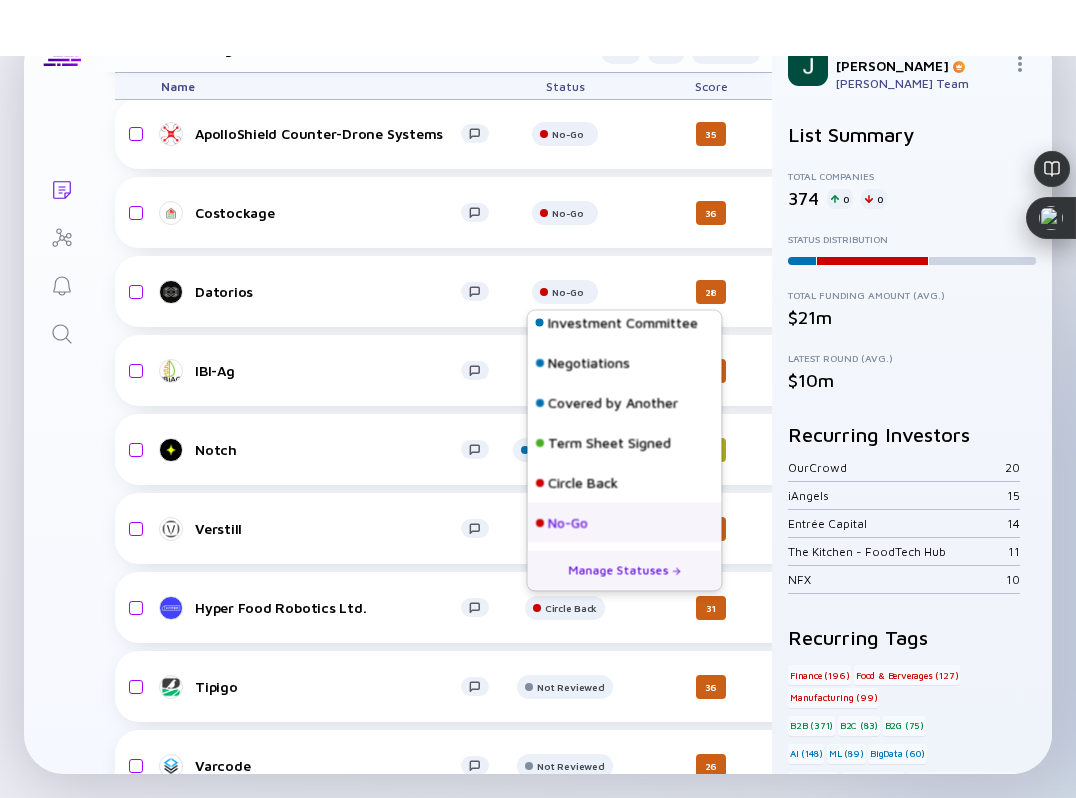 click on "No-Go" at bounding box center [568, 523] 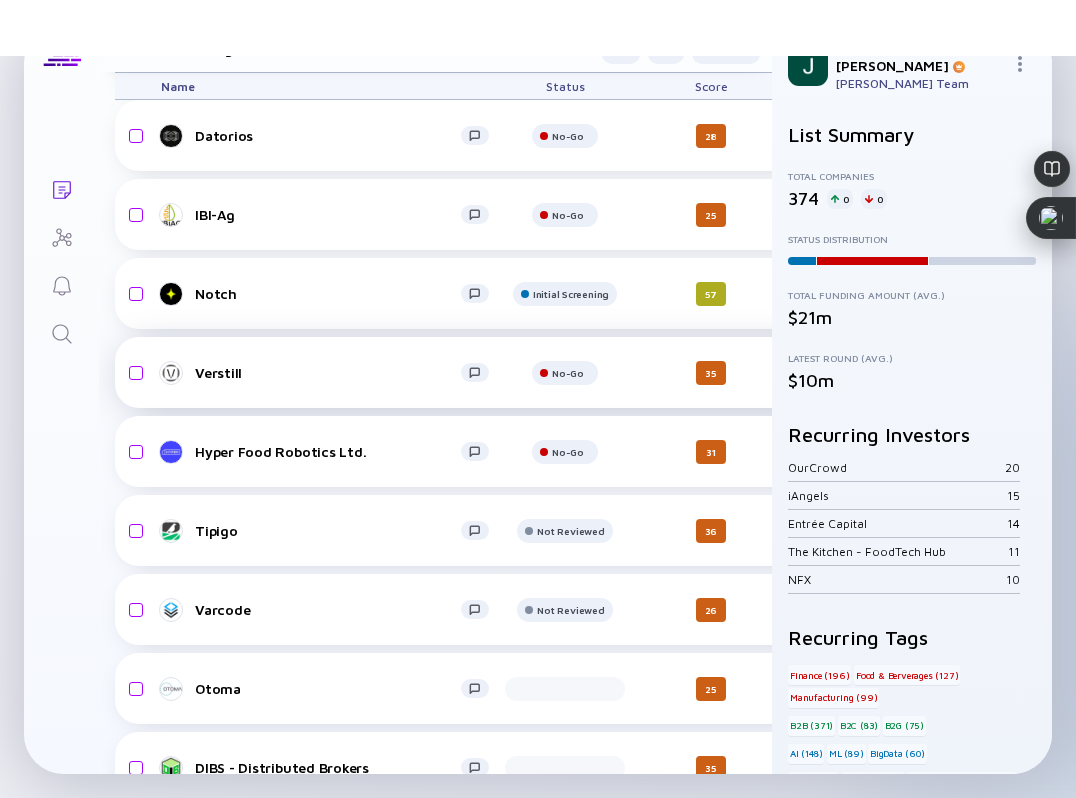 scroll, scrollTop: 15477, scrollLeft: 0, axis: vertical 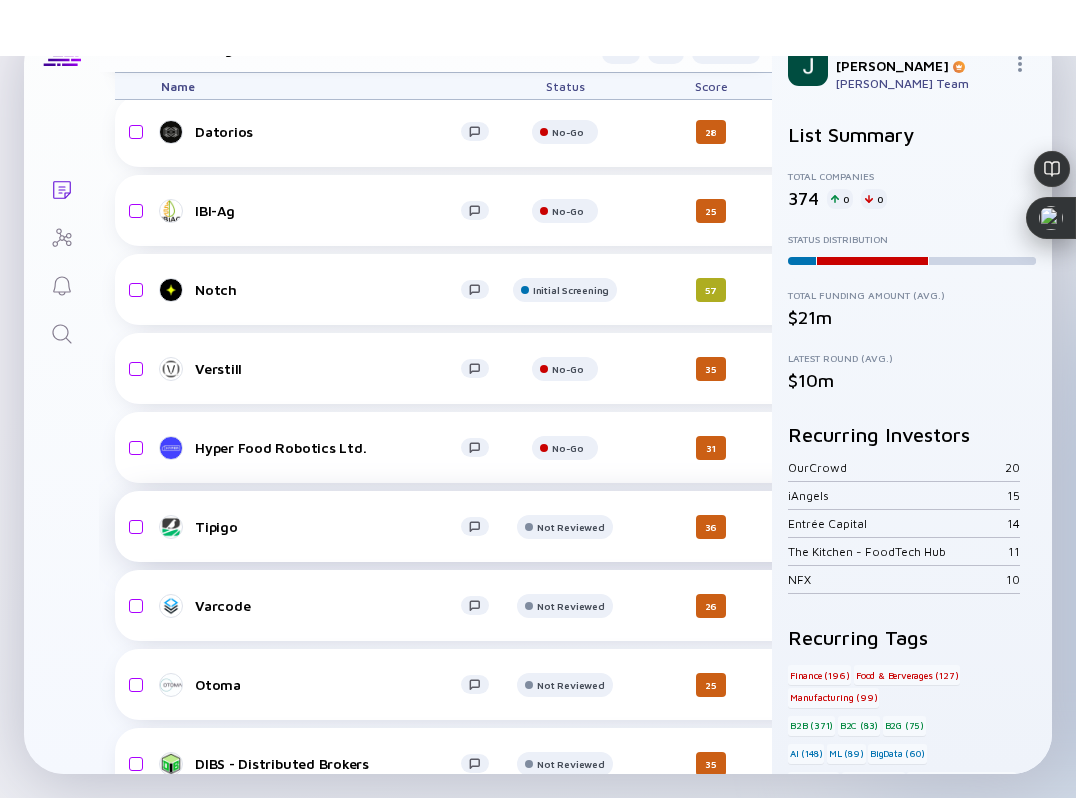 click on "Tipigo" at bounding box center [328, 526] 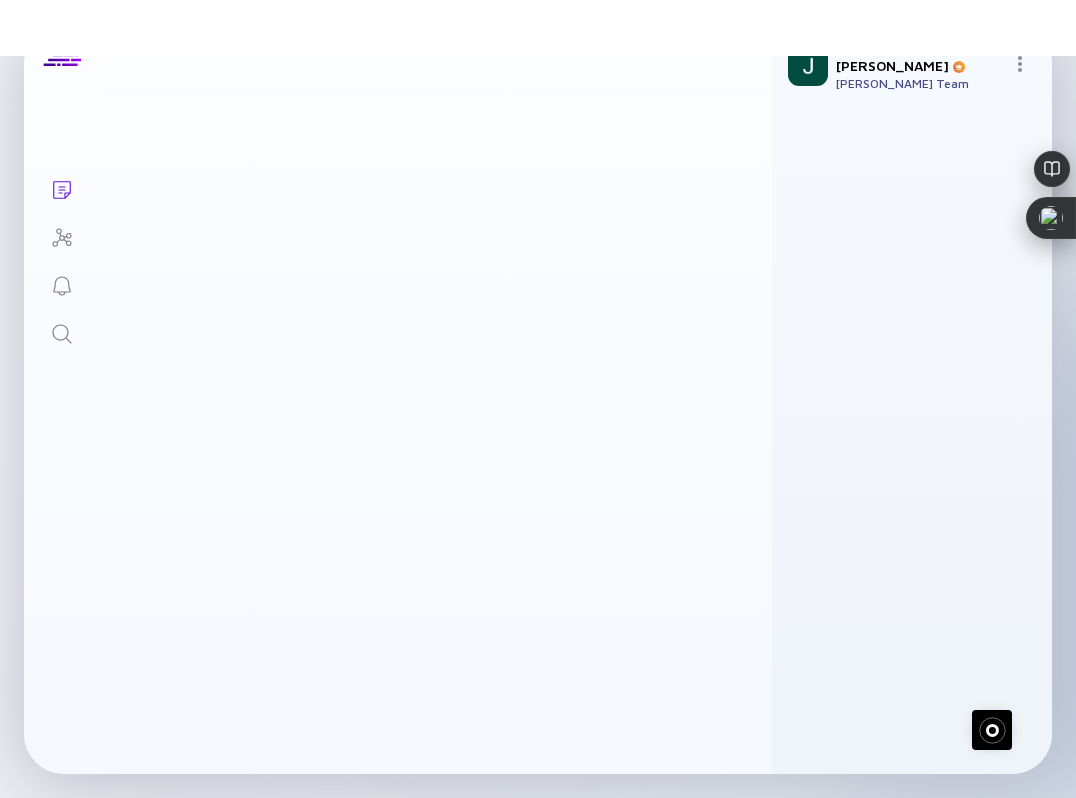 scroll, scrollTop: 0, scrollLeft: 0, axis: both 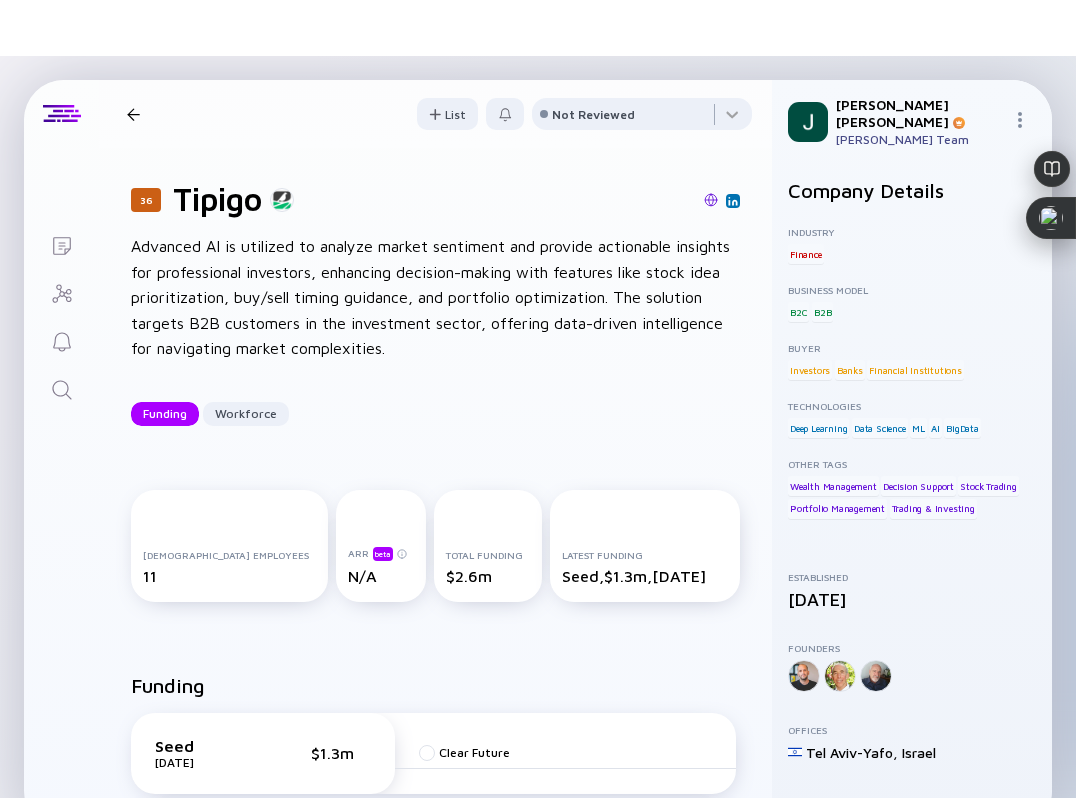 click at bounding box center (711, 200) 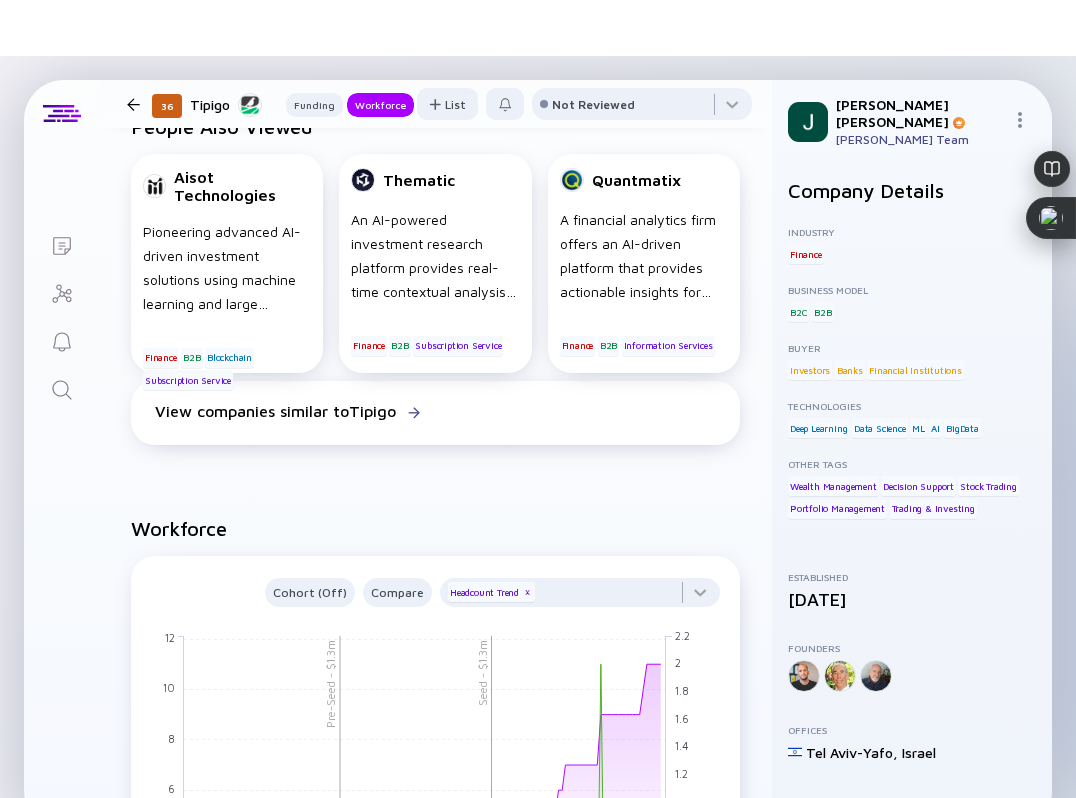 scroll, scrollTop: 1544, scrollLeft: 0, axis: vertical 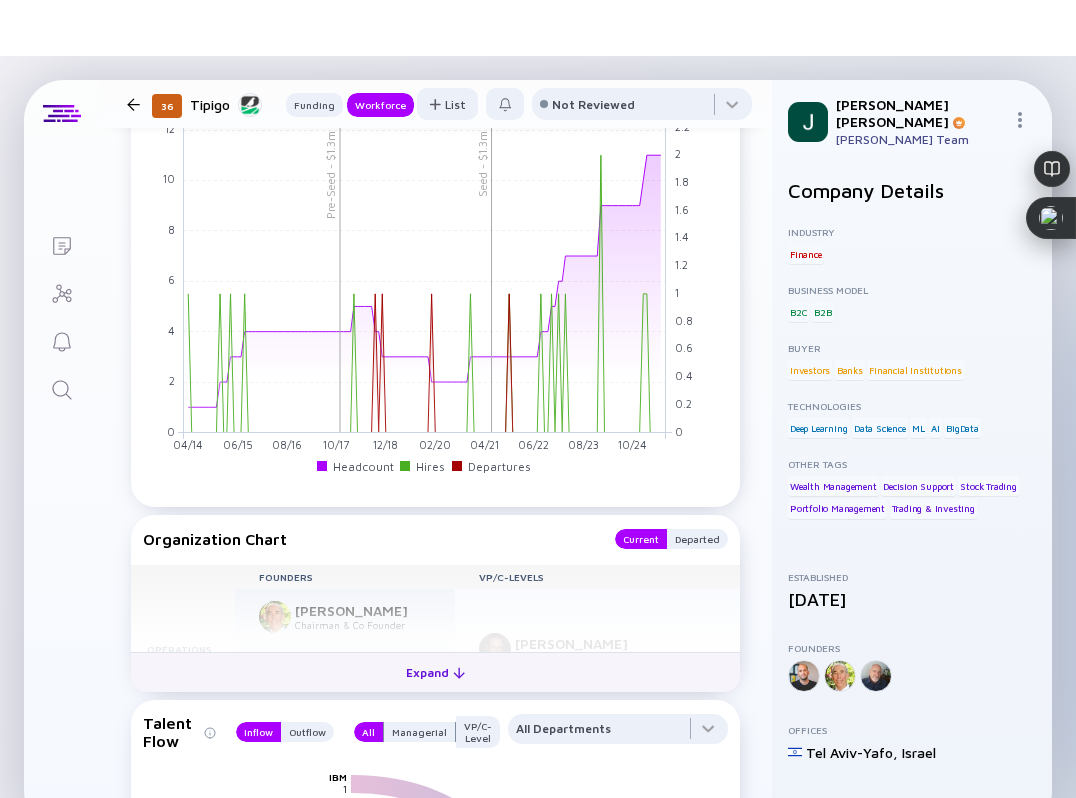 click at bounding box center (459, 673) 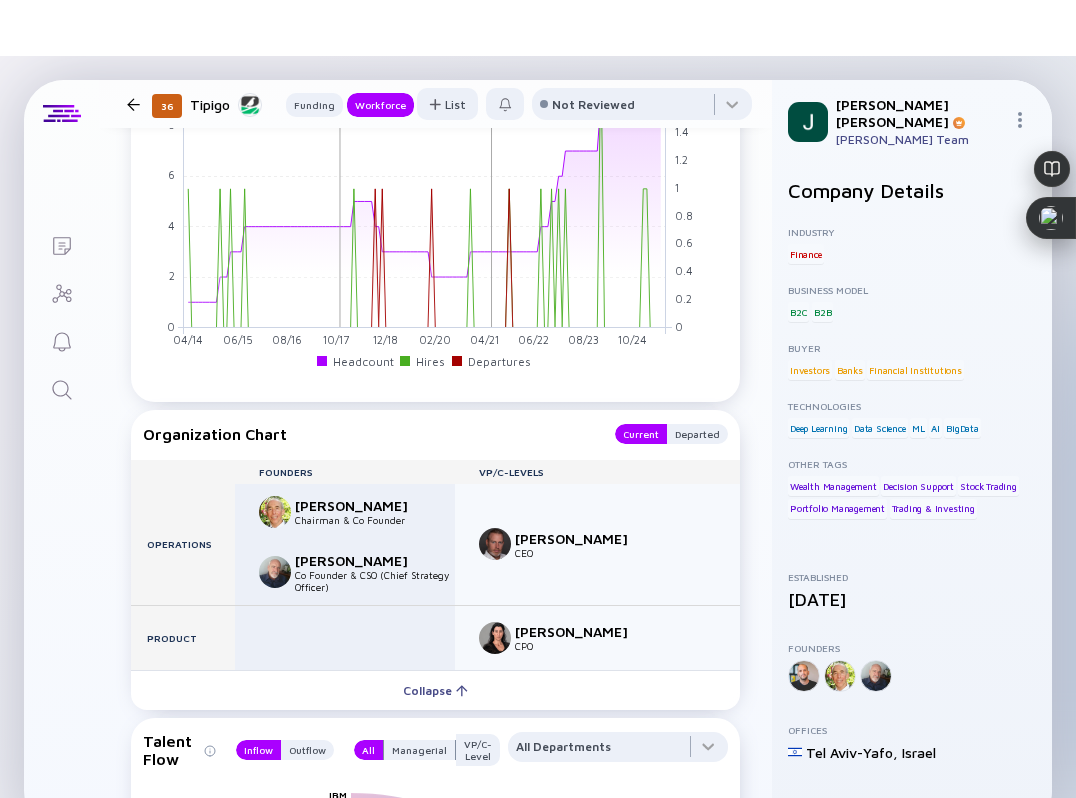 scroll, scrollTop: 1650, scrollLeft: 0, axis: vertical 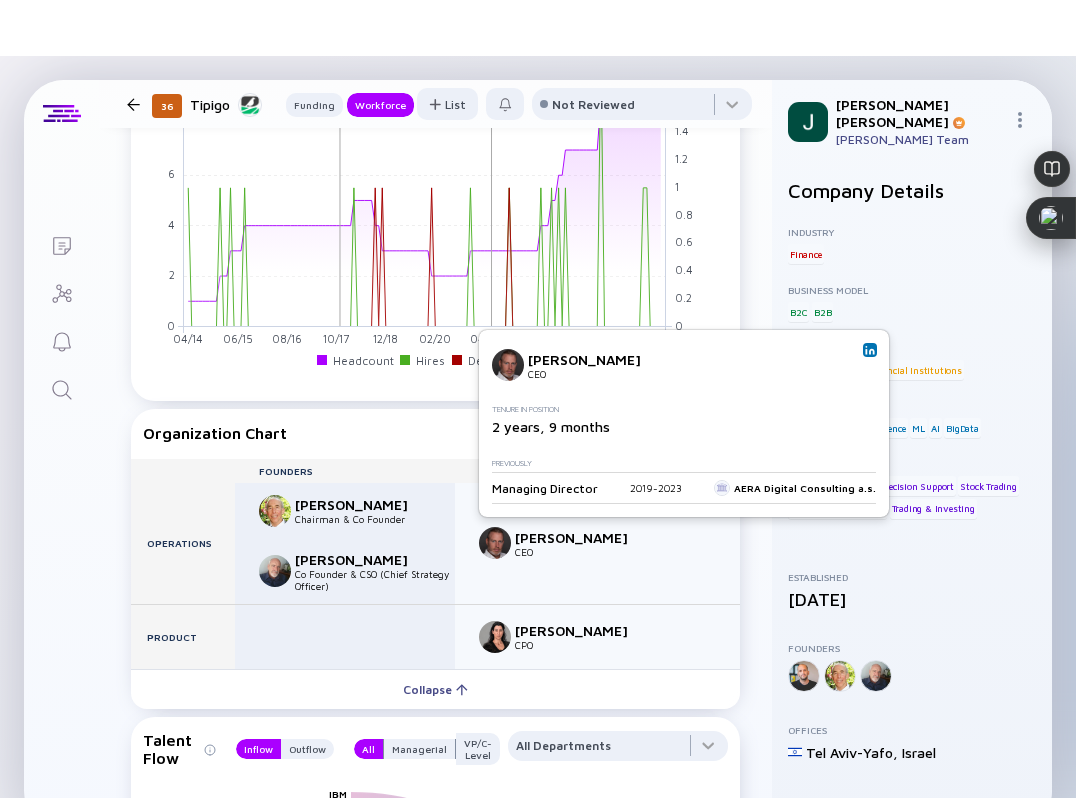 click at bounding box center [870, 350] 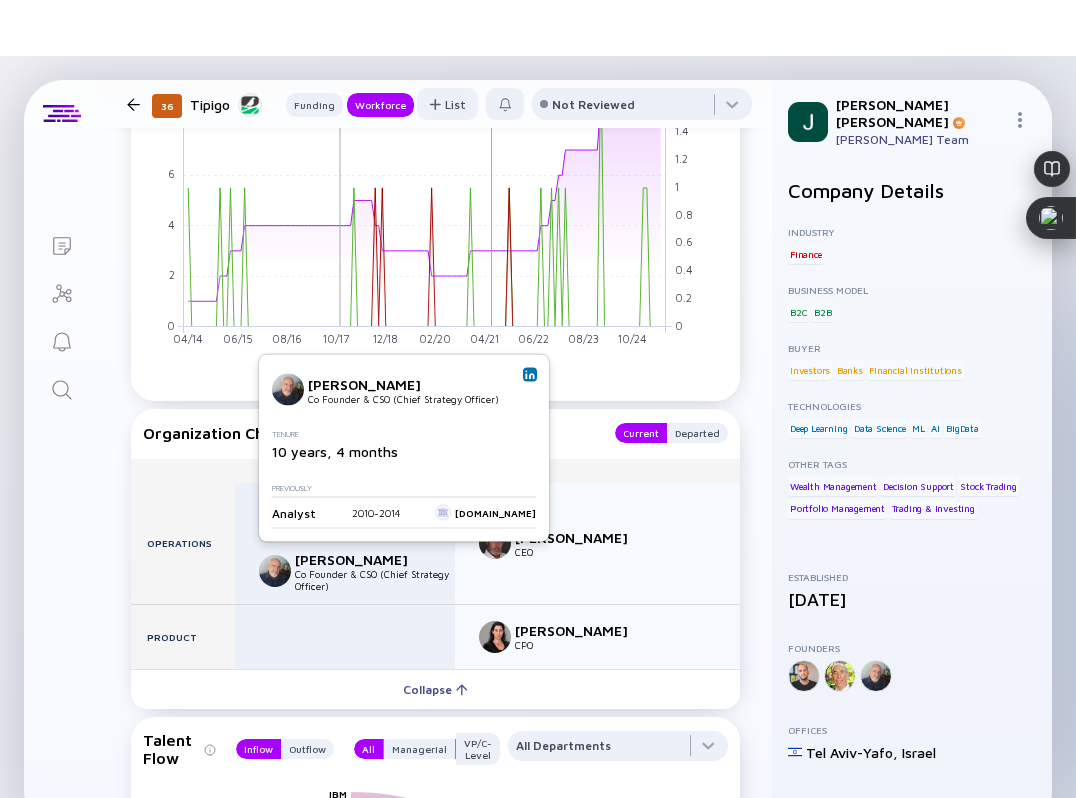 click on "Nechemia Bor Co Founder & CSO (Chief Strategy Officer) Tenure 10 years, 4 months Previously Analyst 2010 - 2014 MyTradeTips.com" at bounding box center (404, 448) 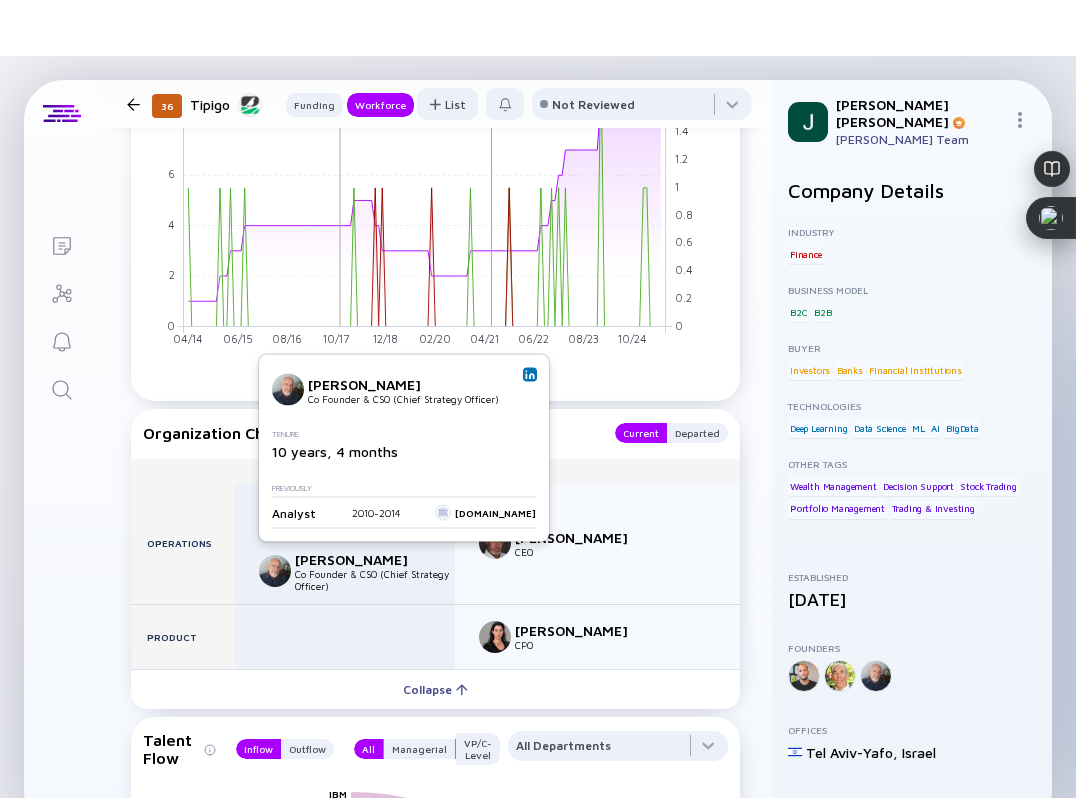 click at bounding box center (530, 375) 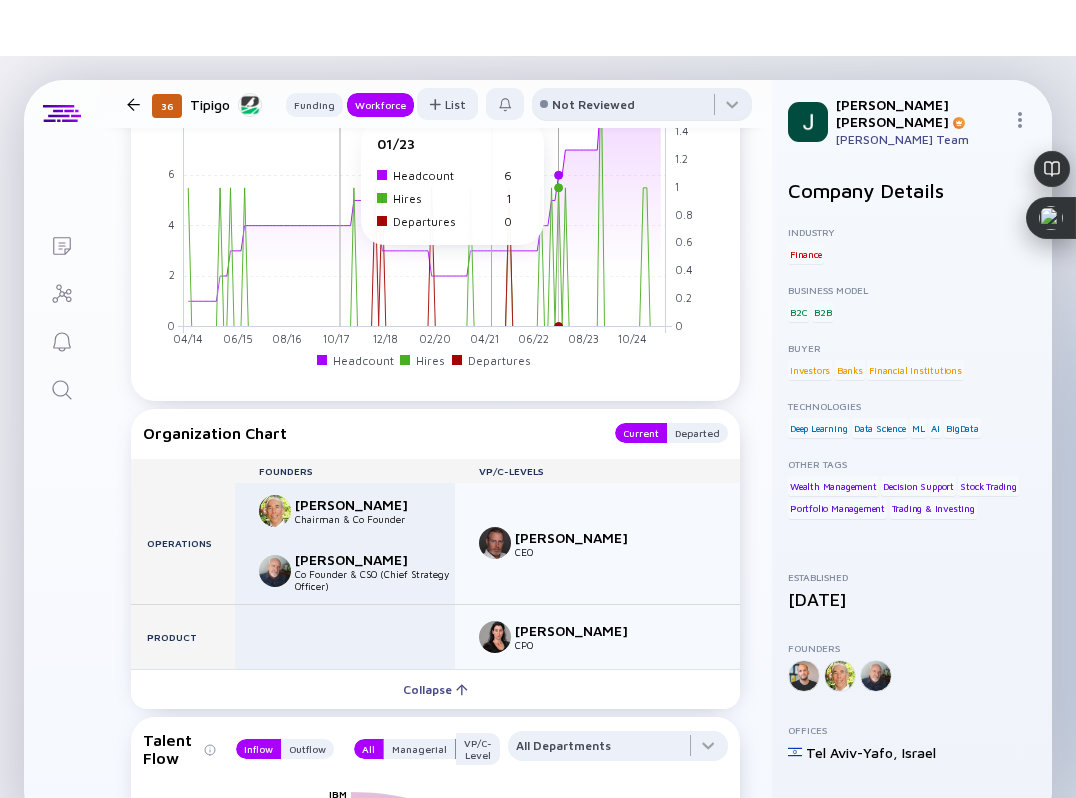 click on "Not Reviewed" at bounding box center (593, 104) 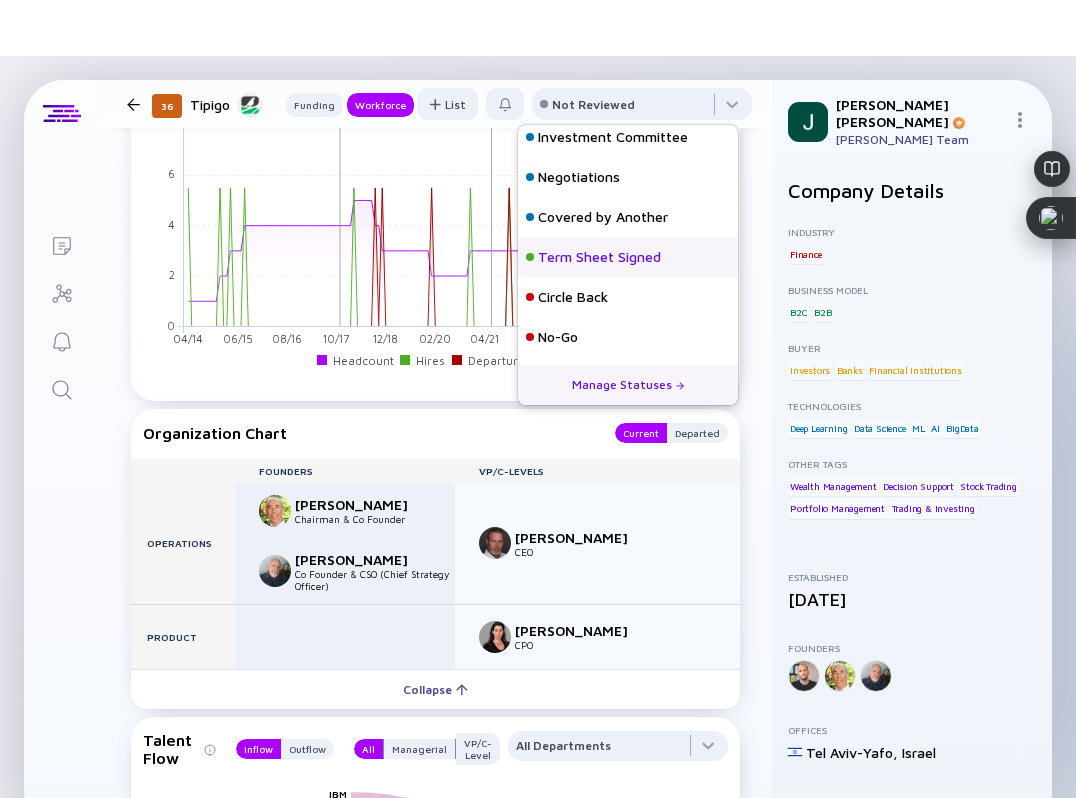 scroll, scrollTop: 0, scrollLeft: 0, axis: both 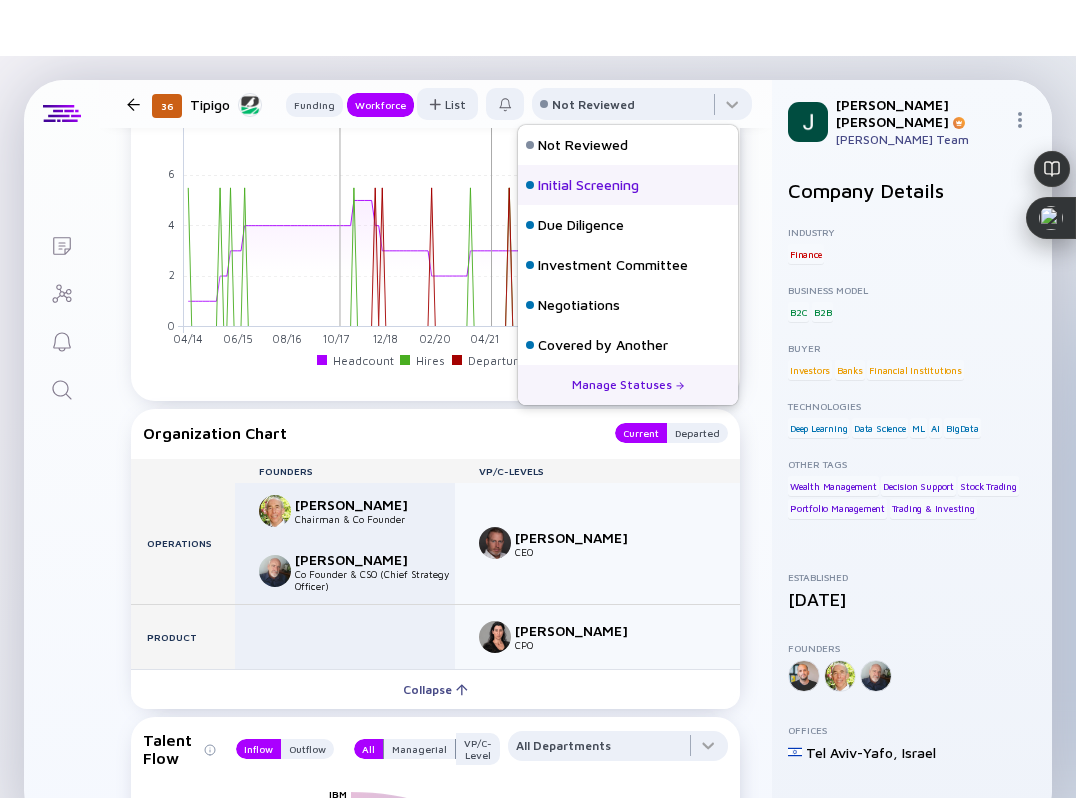 click on "Initial Screening" at bounding box center (588, 185) 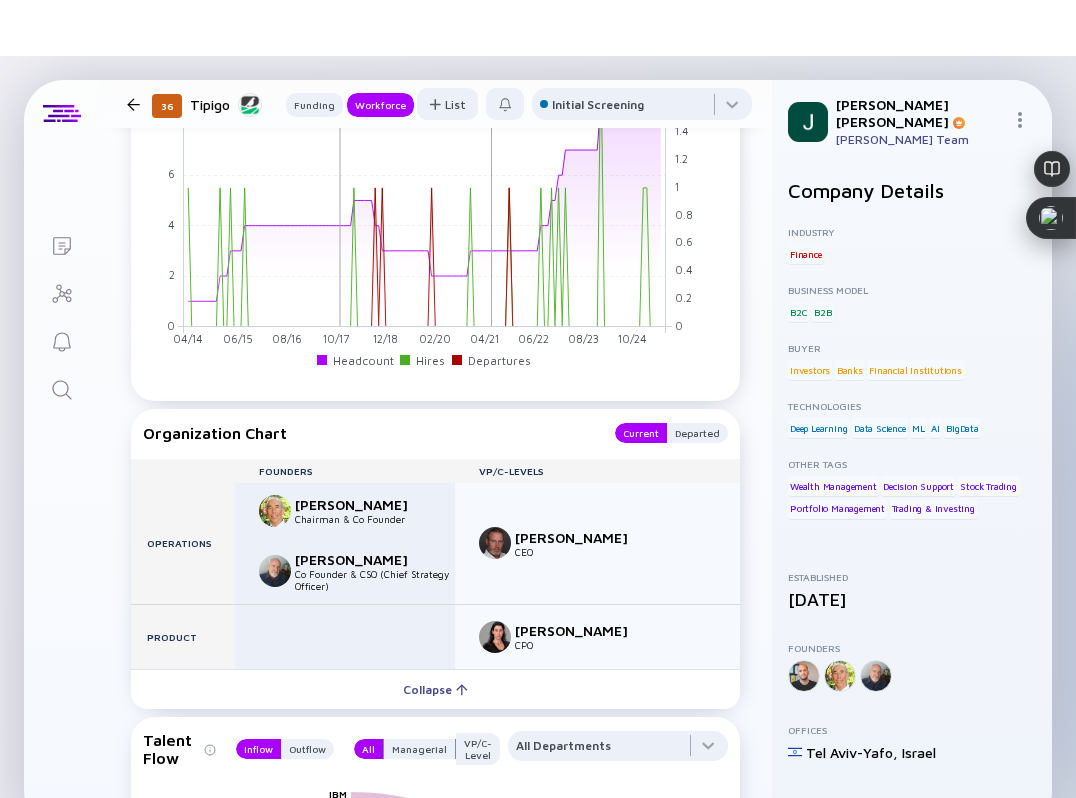 click at bounding box center [133, 104] 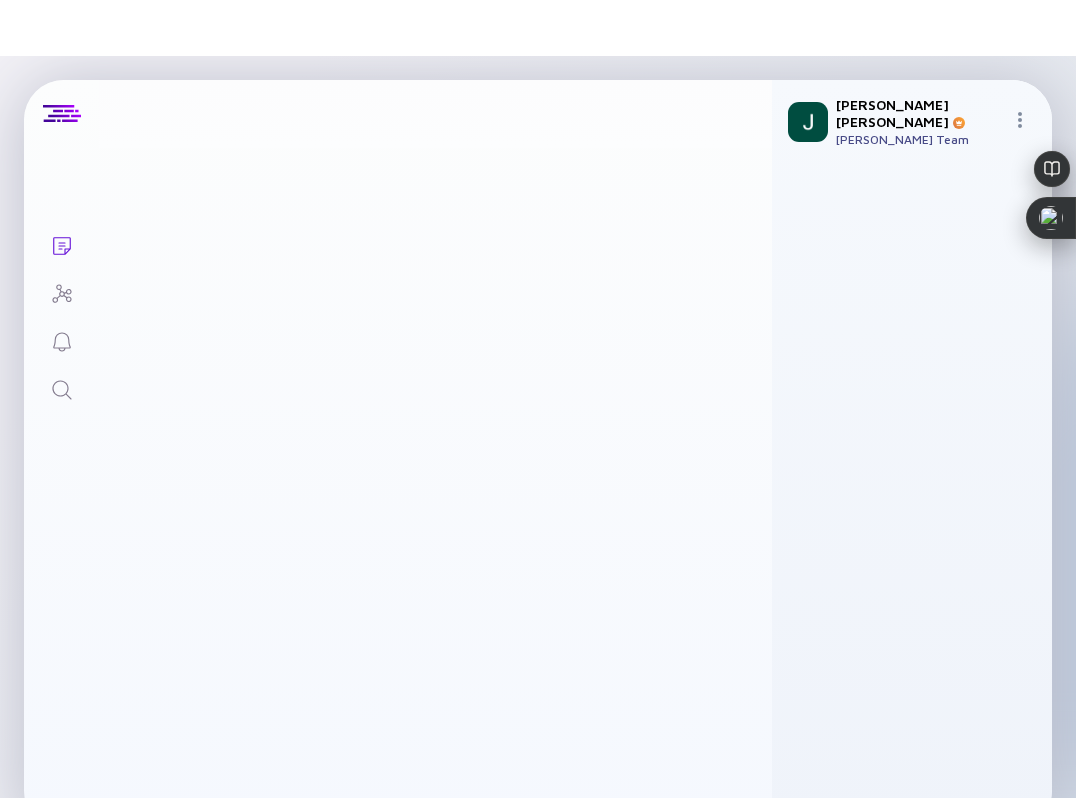 scroll, scrollTop: 5, scrollLeft: 0, axis: vertical 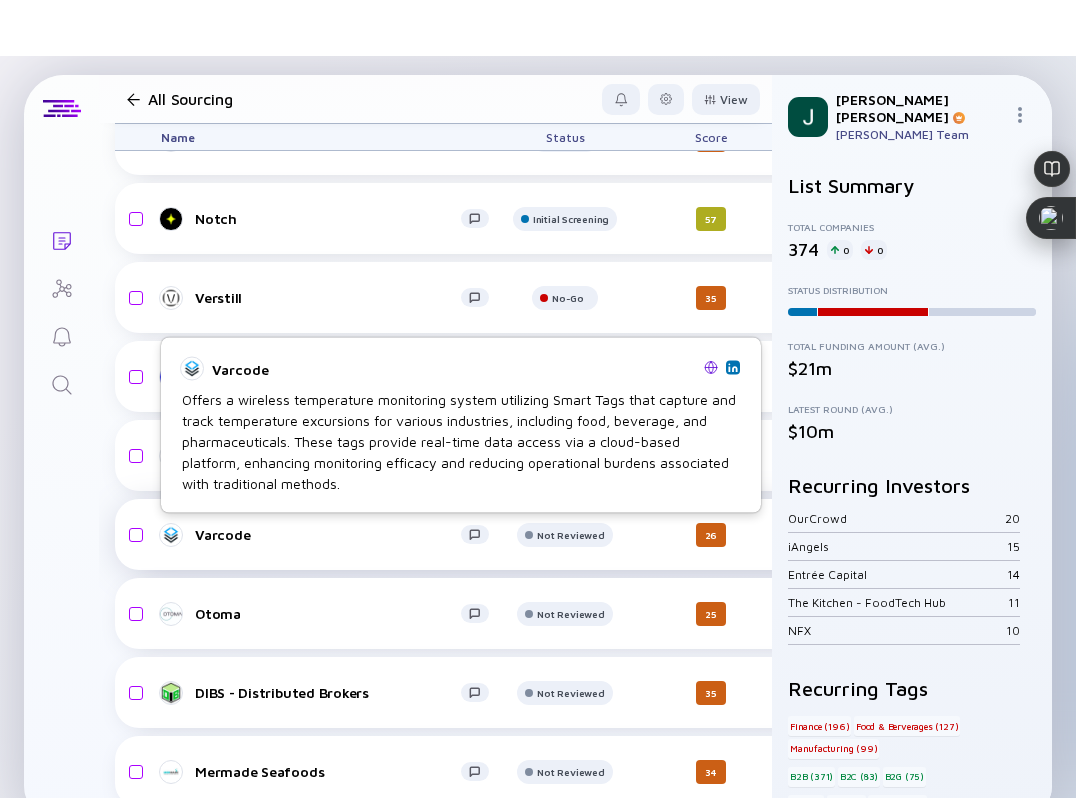 click on "Varcode" at bounding box center [328, 534] 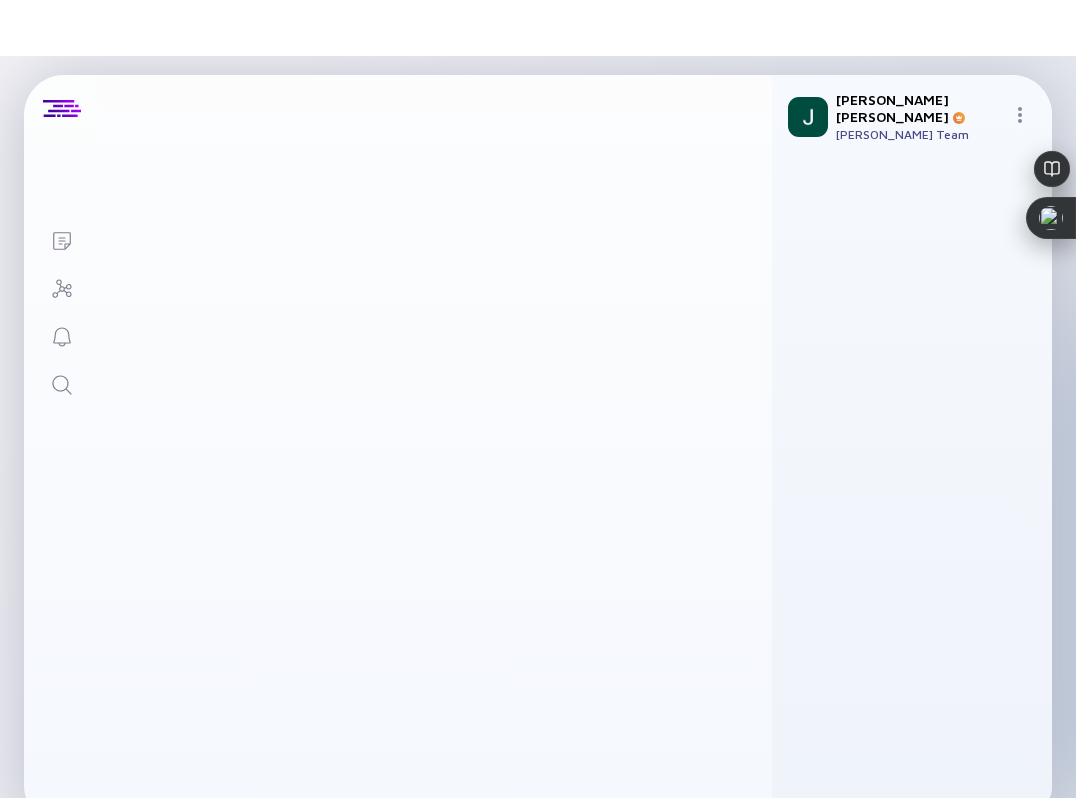 scroll, scrollTop: 0, scrollLeft: 0, axis: both 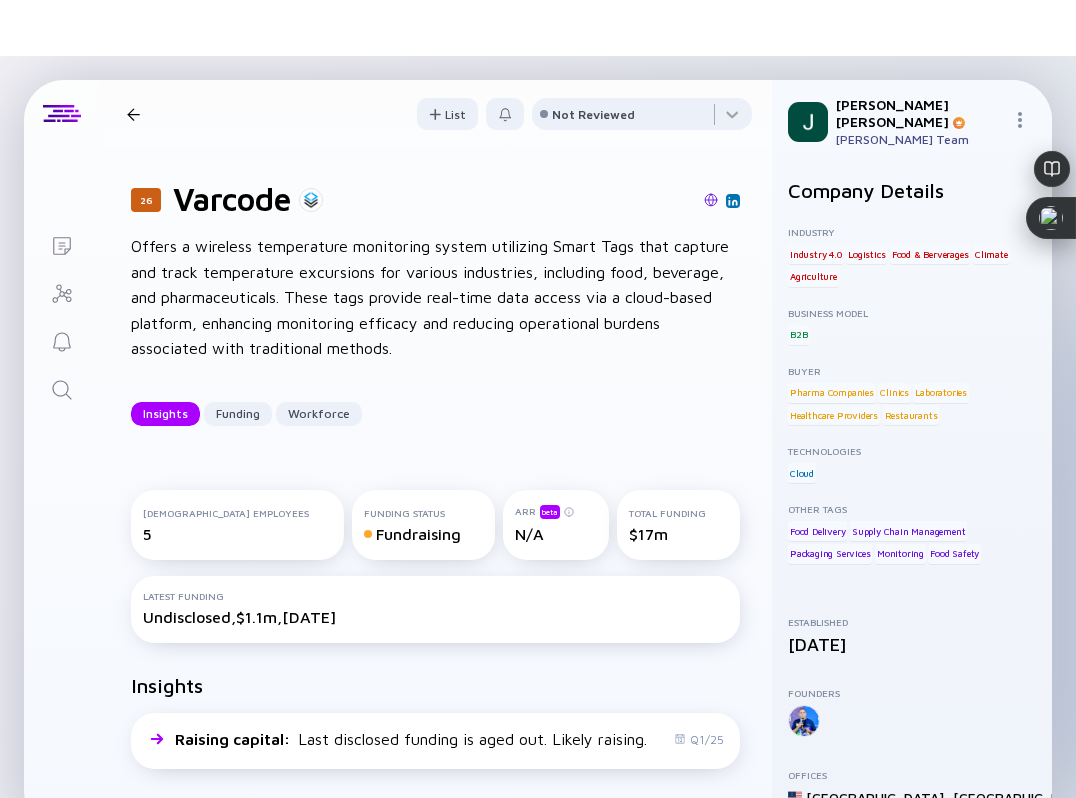 click at bounding box center (711, 200) 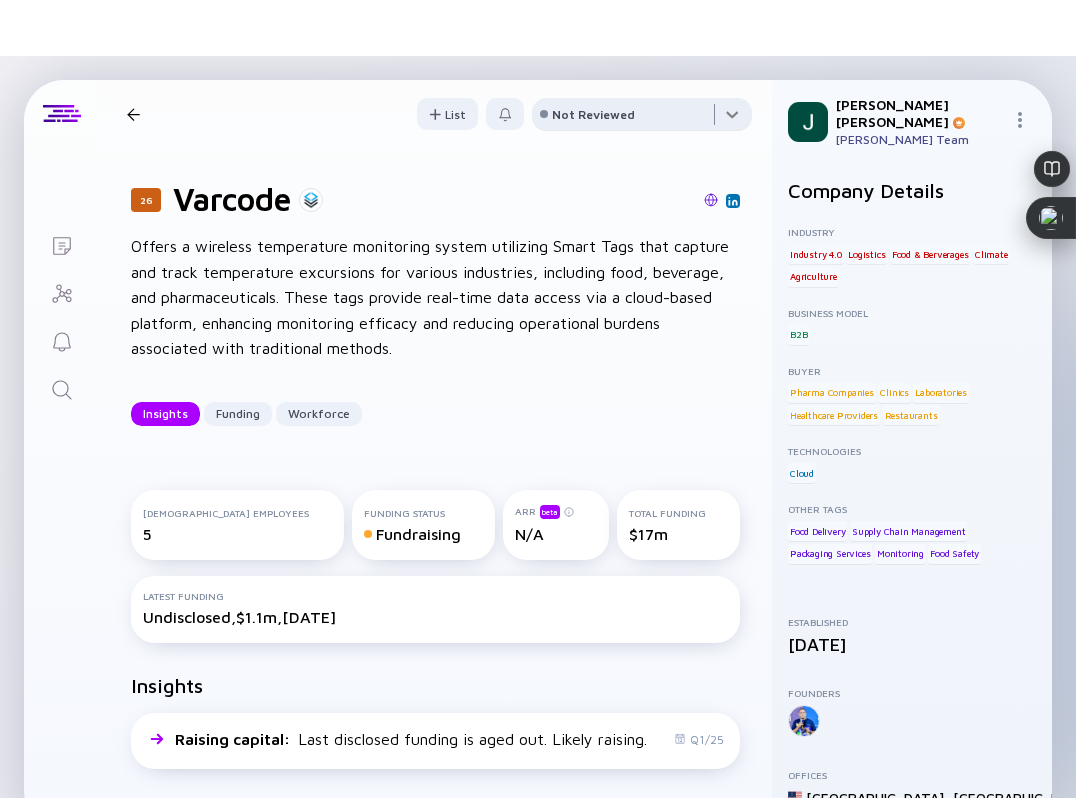 click at bounding box center (642, 118) 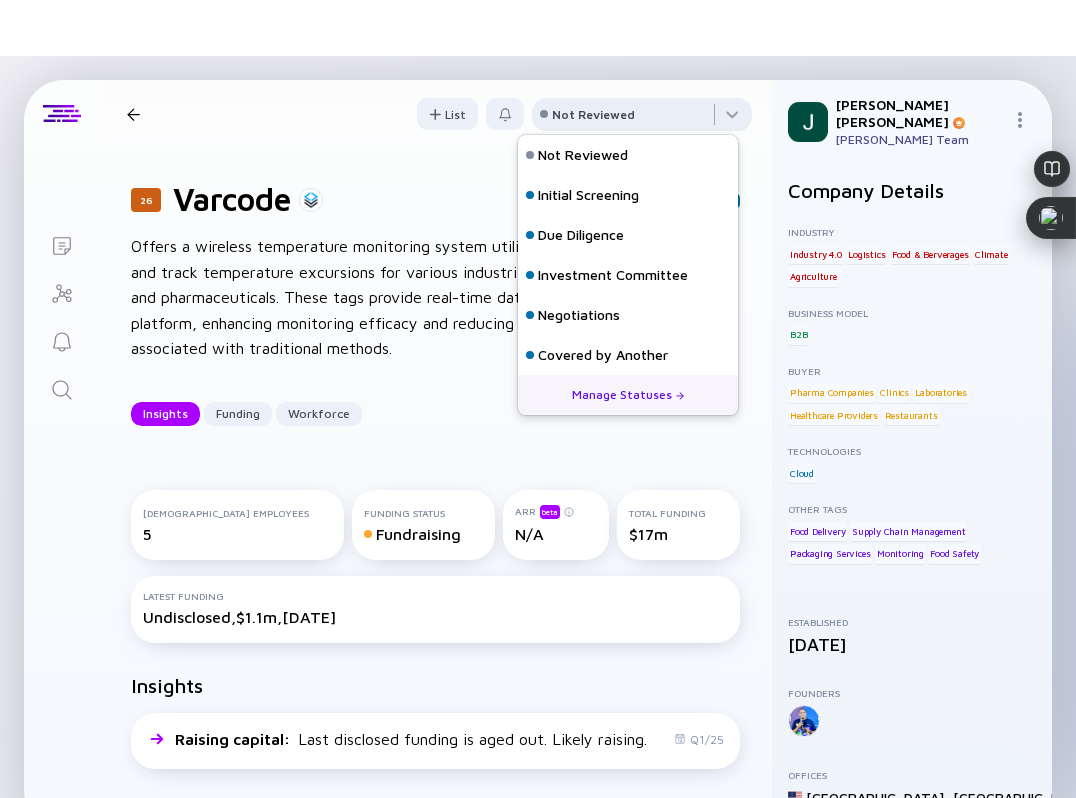 scroll, scrollTop: 128, scrollLeft: 0, axis: vertical 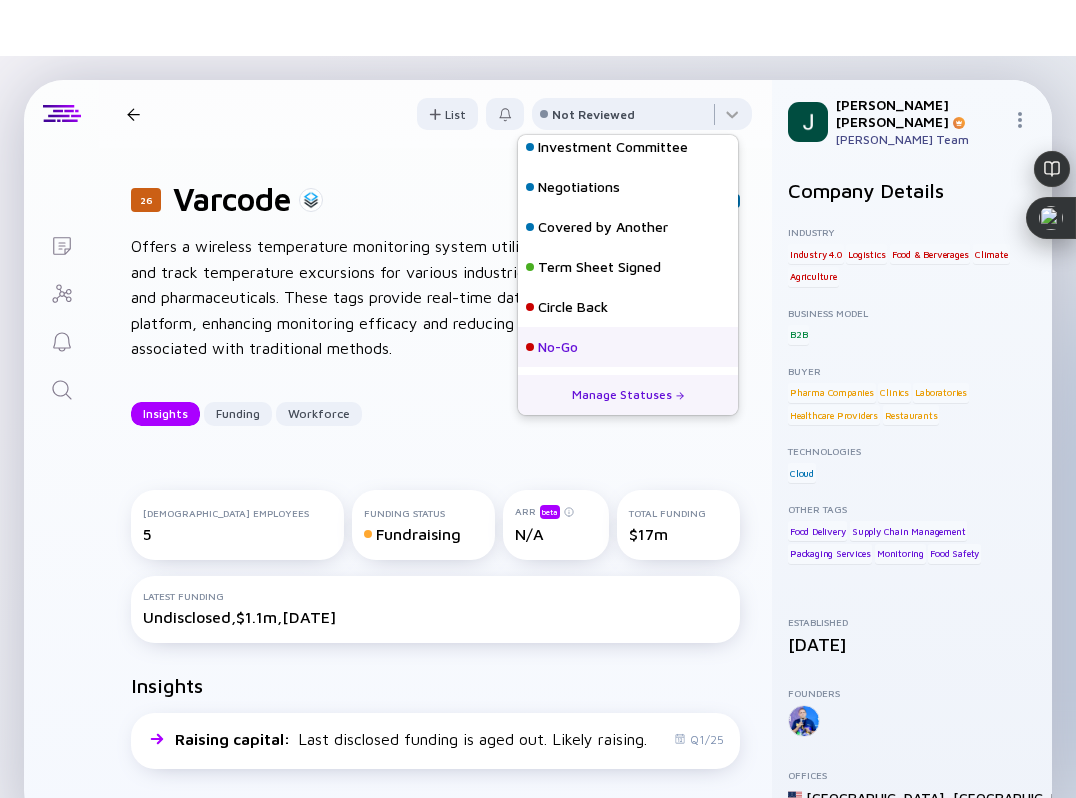 click on "No-Go" at bounding box center (558, 347) 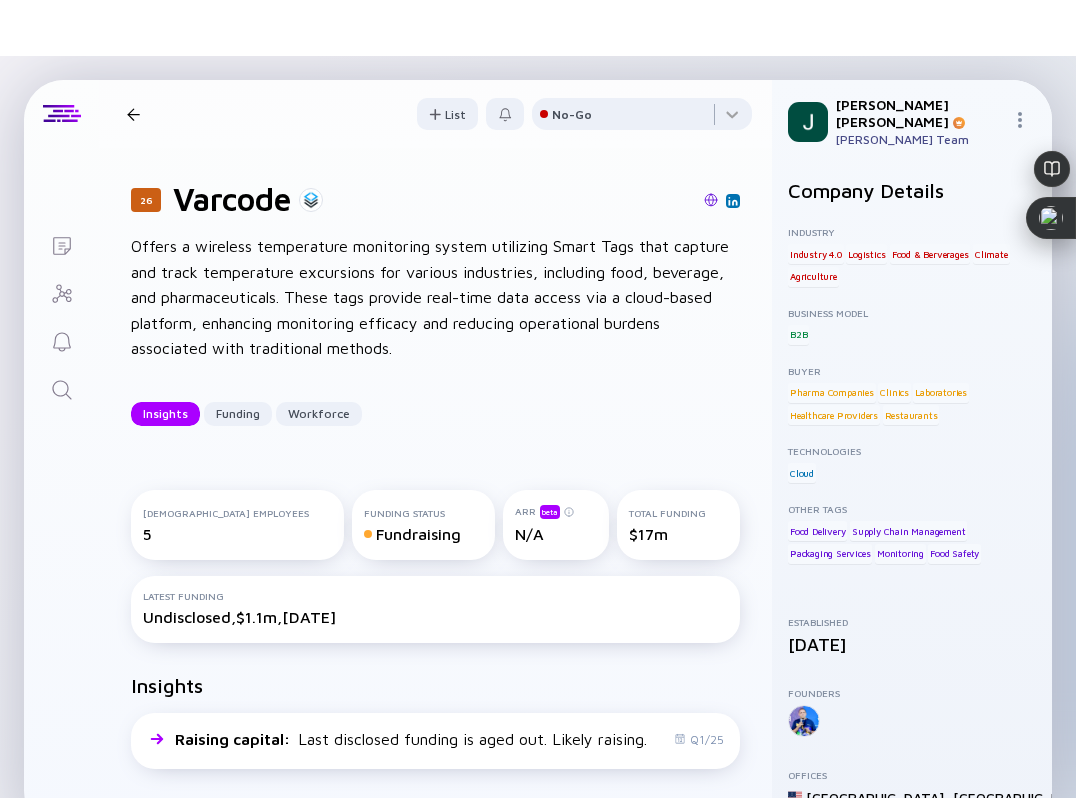 click on "26 Varcode Insights Funding Workforce" at bounding box center [302, 114] 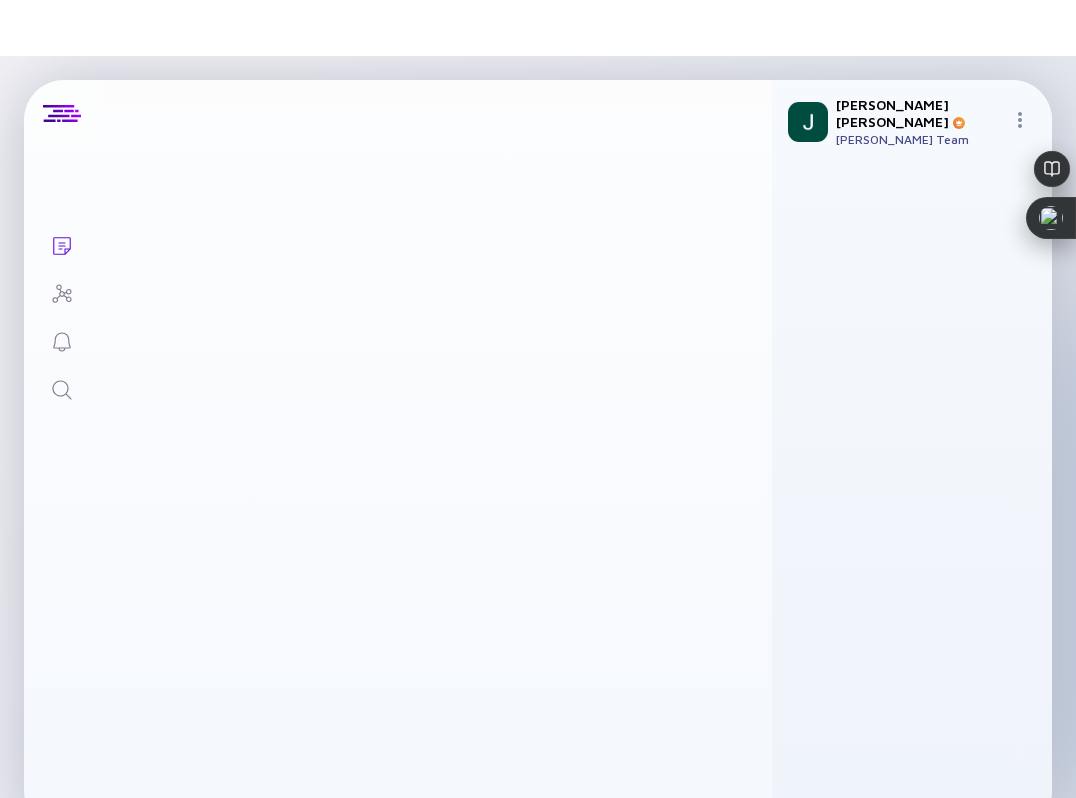 scroll, scrollTop: 15599, scrollLeft: 0, axis: vertical 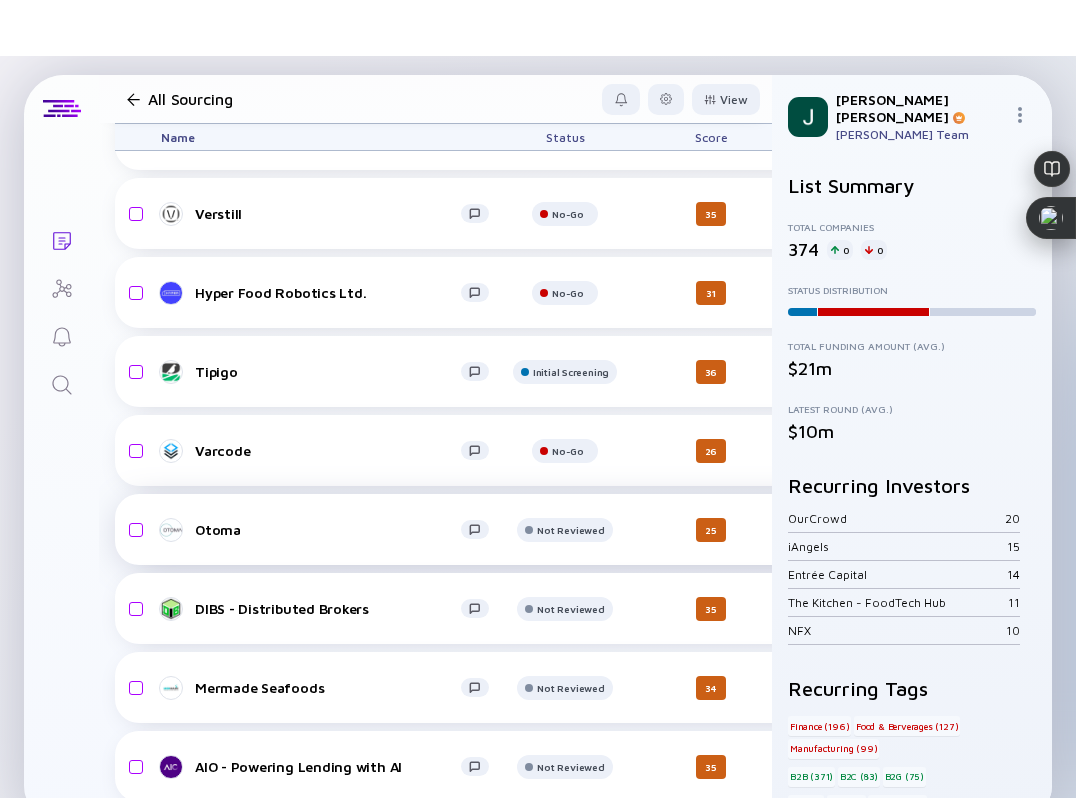 click on "Otoma" at bounding box center [328, 529] 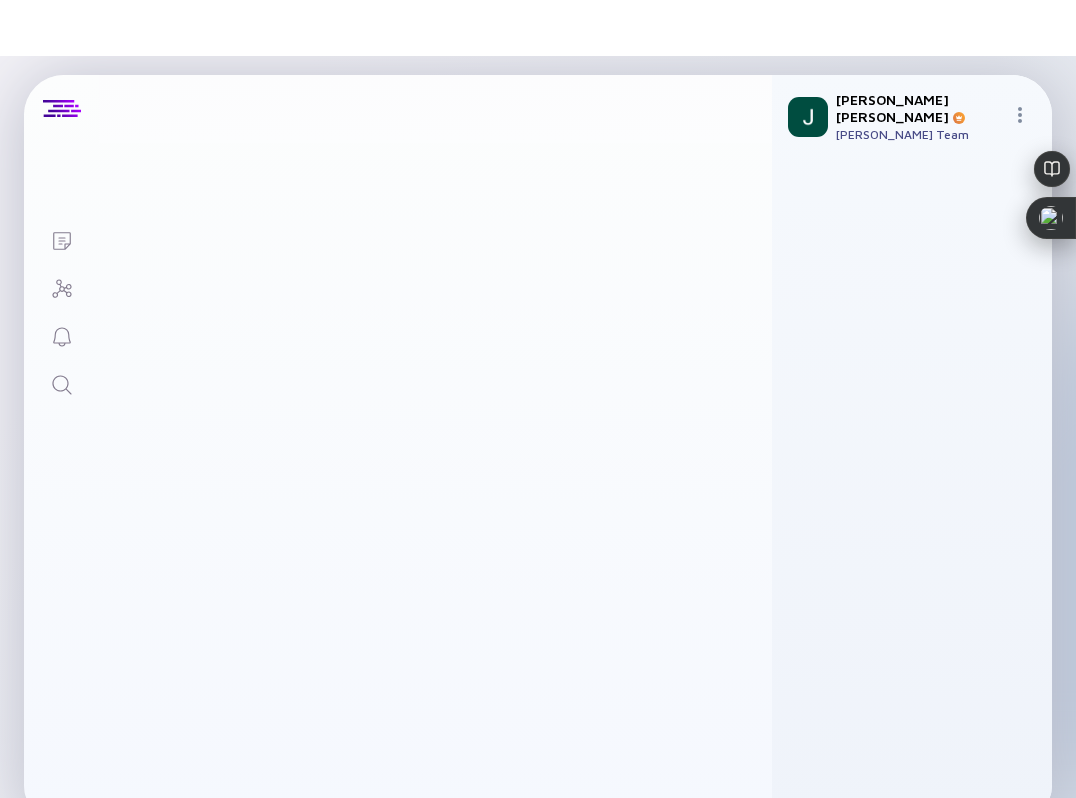 scroll, scrollTop: 0, scrollLeft: 0, axis: both 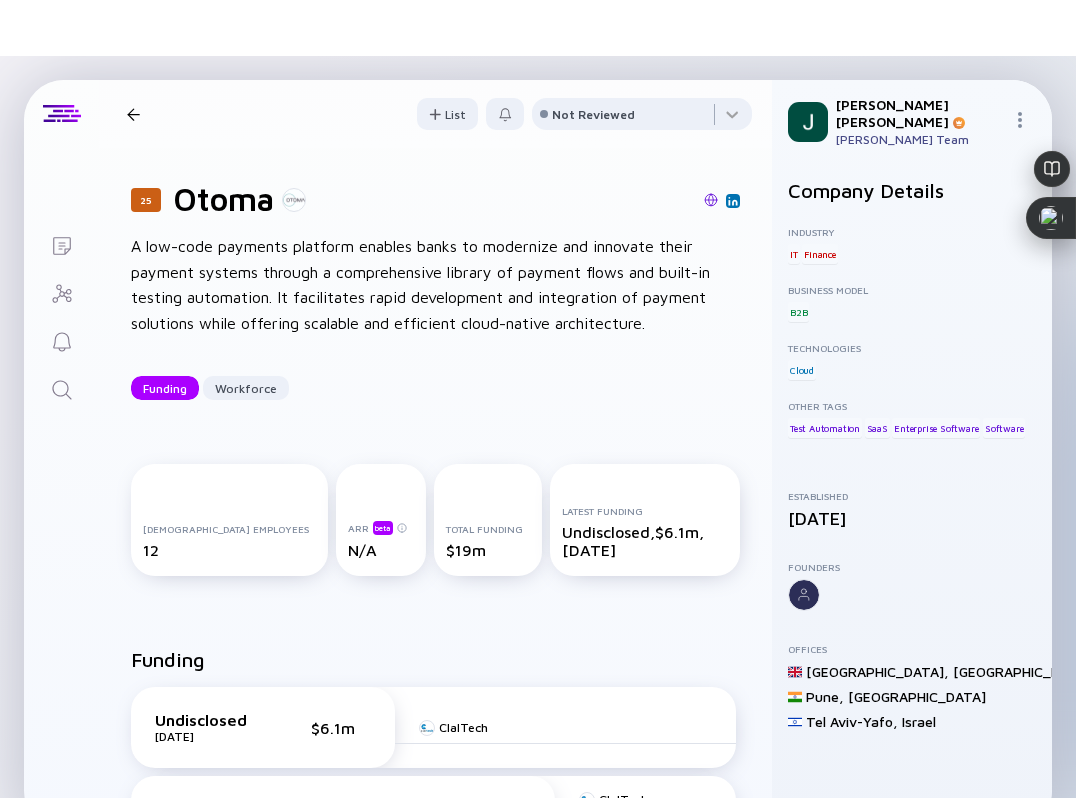 click at bounding box center [711, 200] 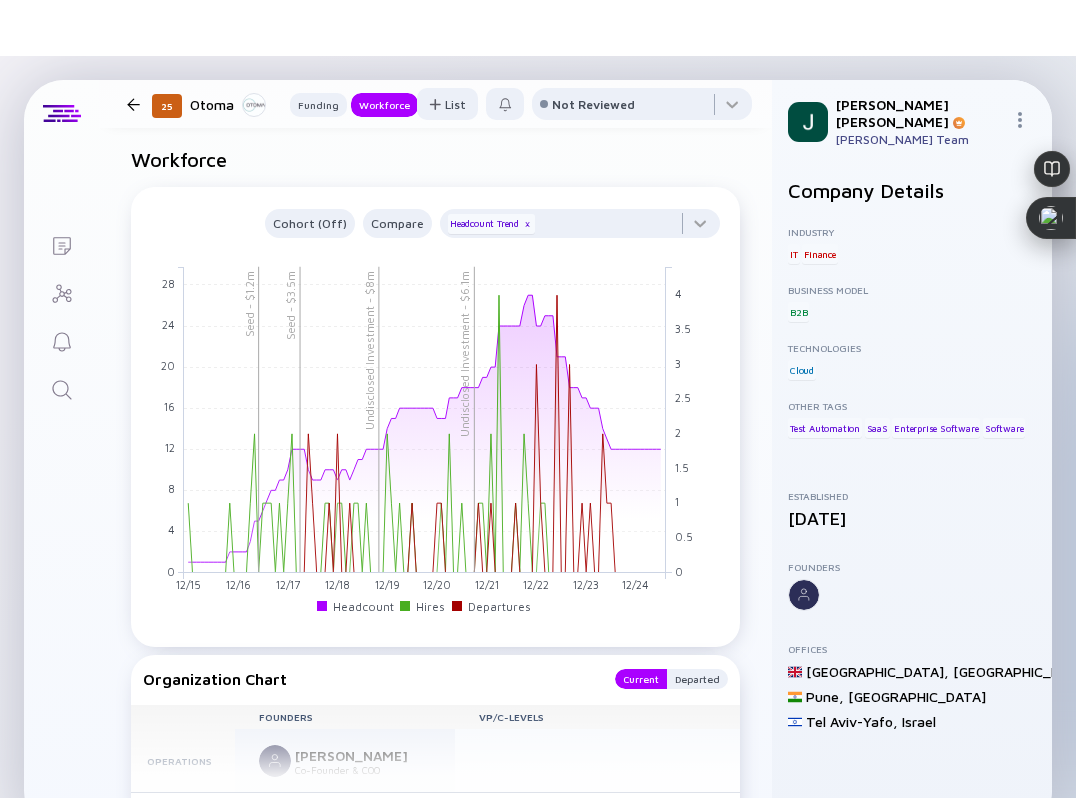 scroll, scrollTop: 1795, scrollLeft: 0, axis: vertical 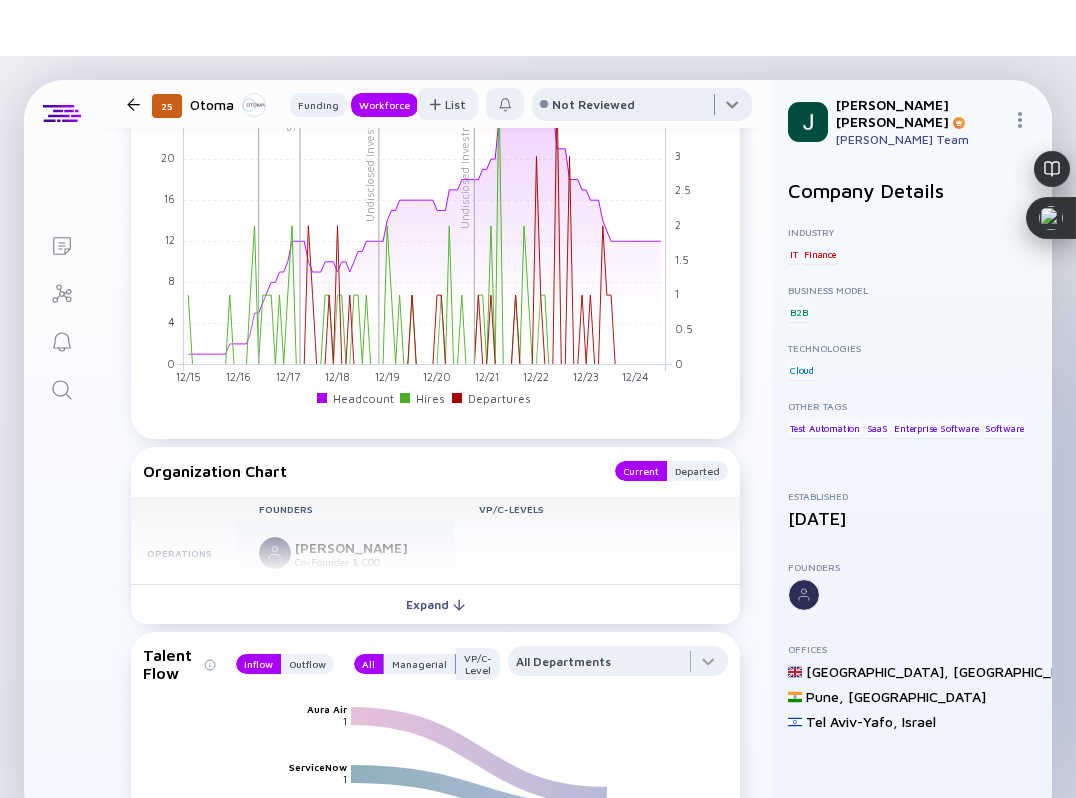 click at bounding box center (642, 108) 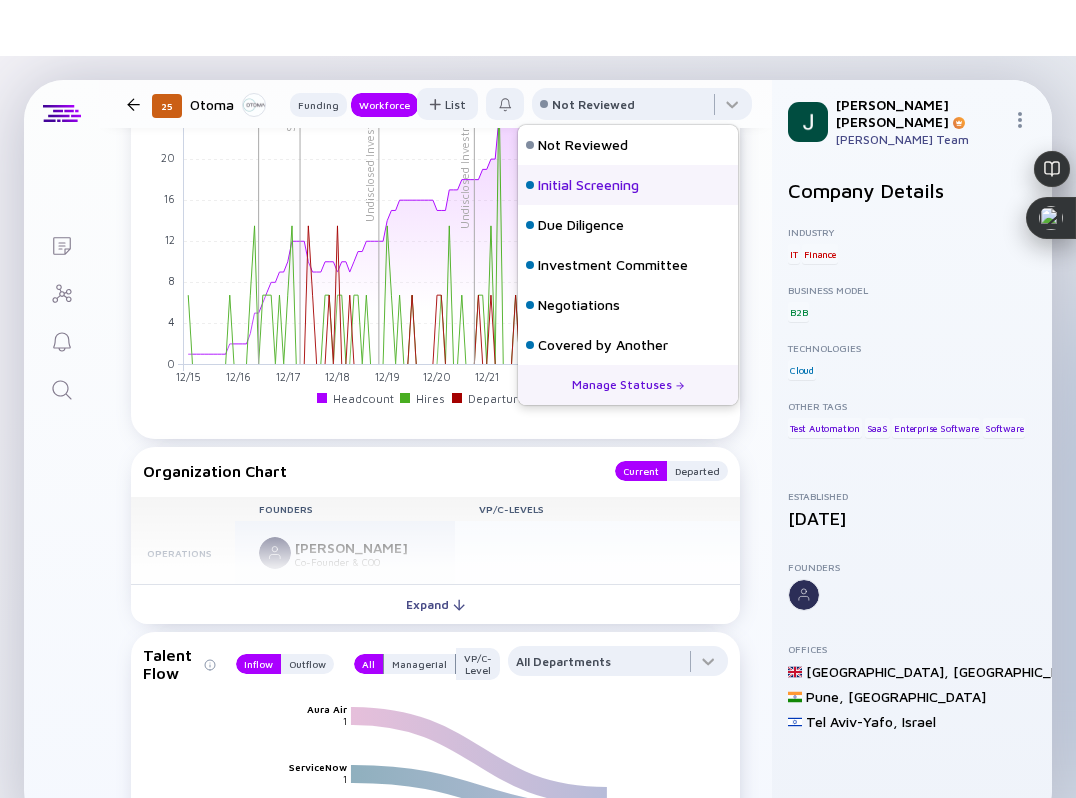 scroll, scrollTop: 128, scrollLeft: 0, axis: vertical 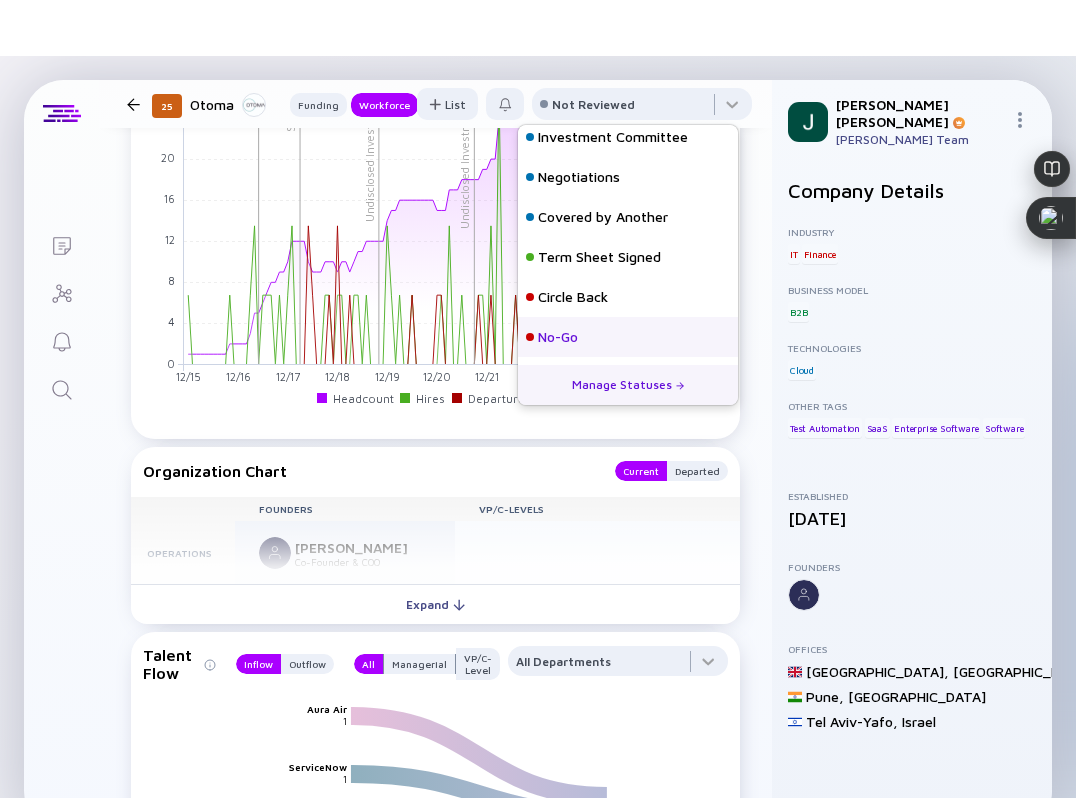 click on "No-Go" at bounding box center (558, 337) 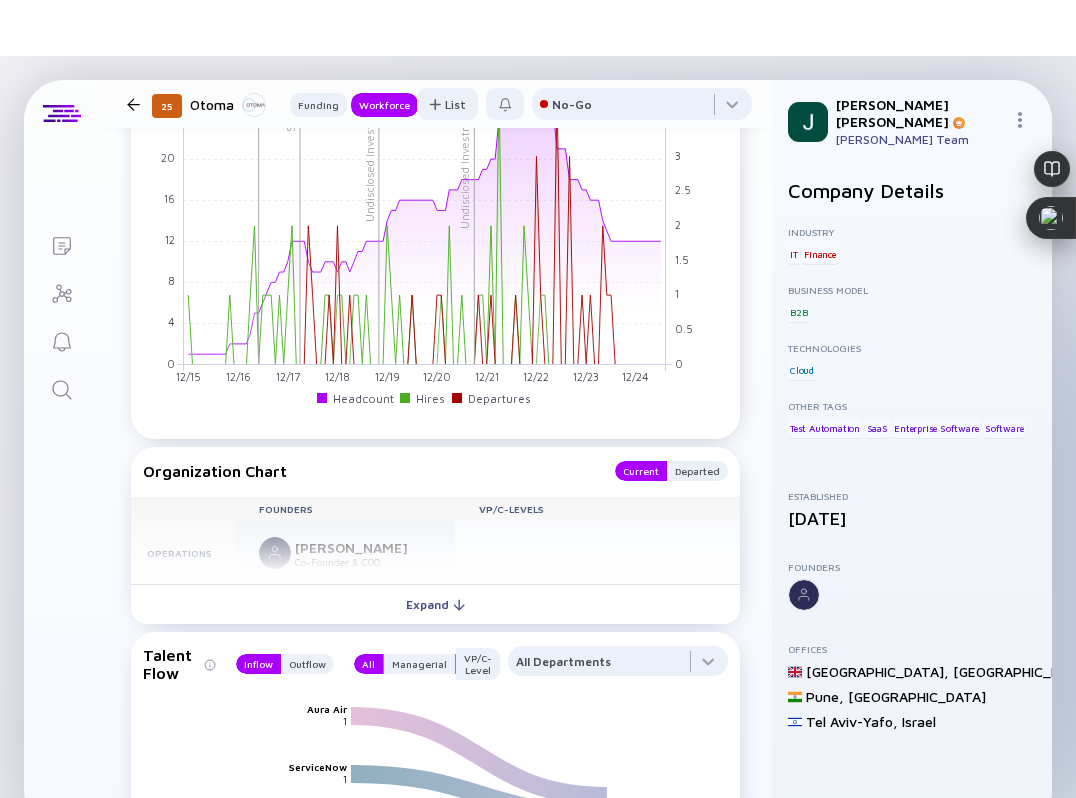 click at bounding box center [133, 104] 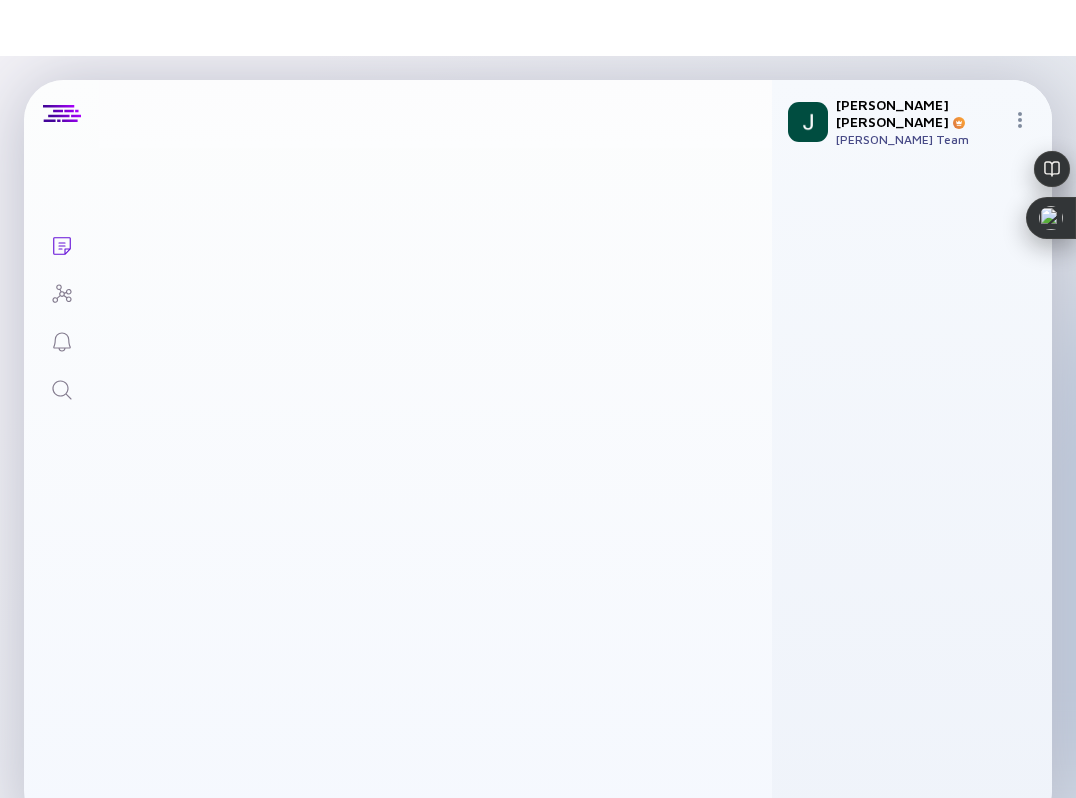 scroll, scrollTop: 2, scrollLeft: 0, axis: vertical 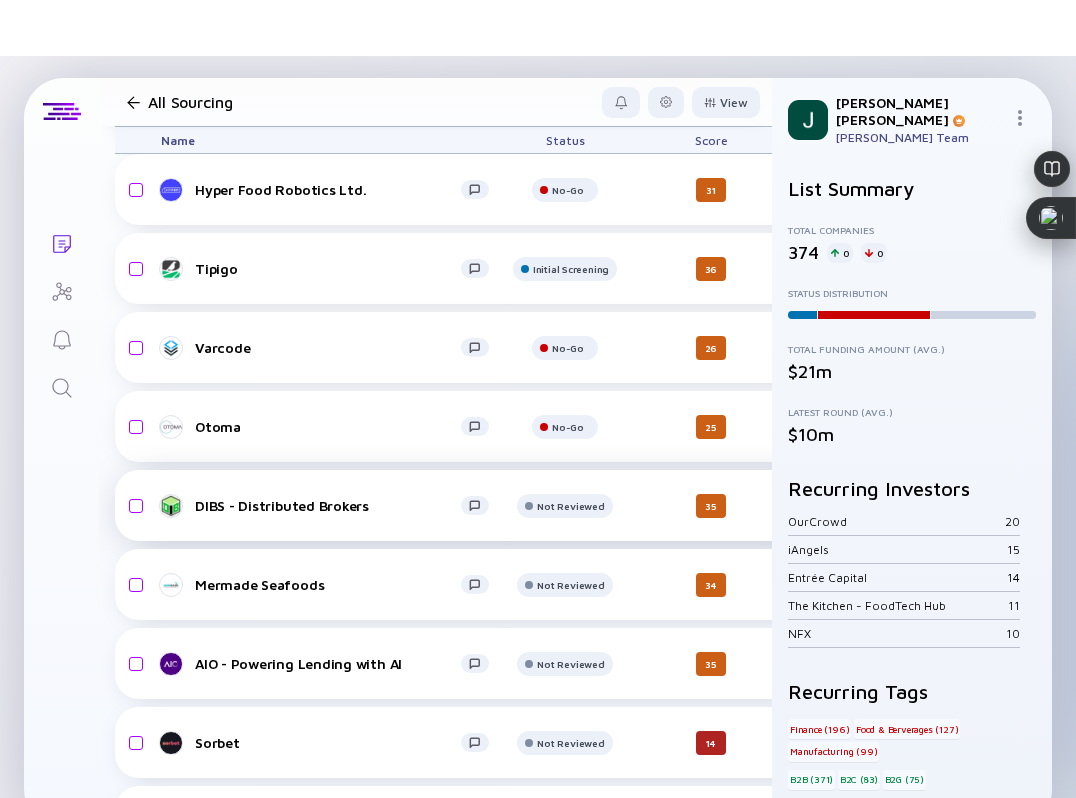 click on "DIBS - Distributed Brokers" at bounding box center (328, 505) 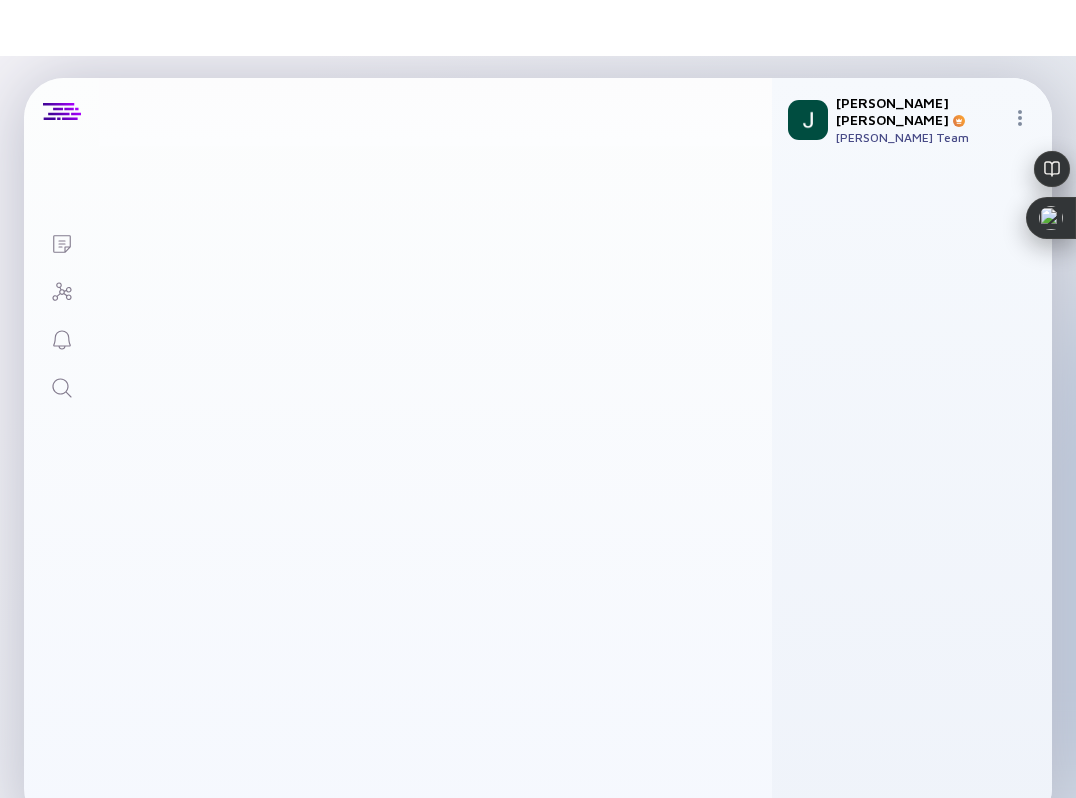 scroll, scrollTop: 0, scrollLeft: 0, axis: both 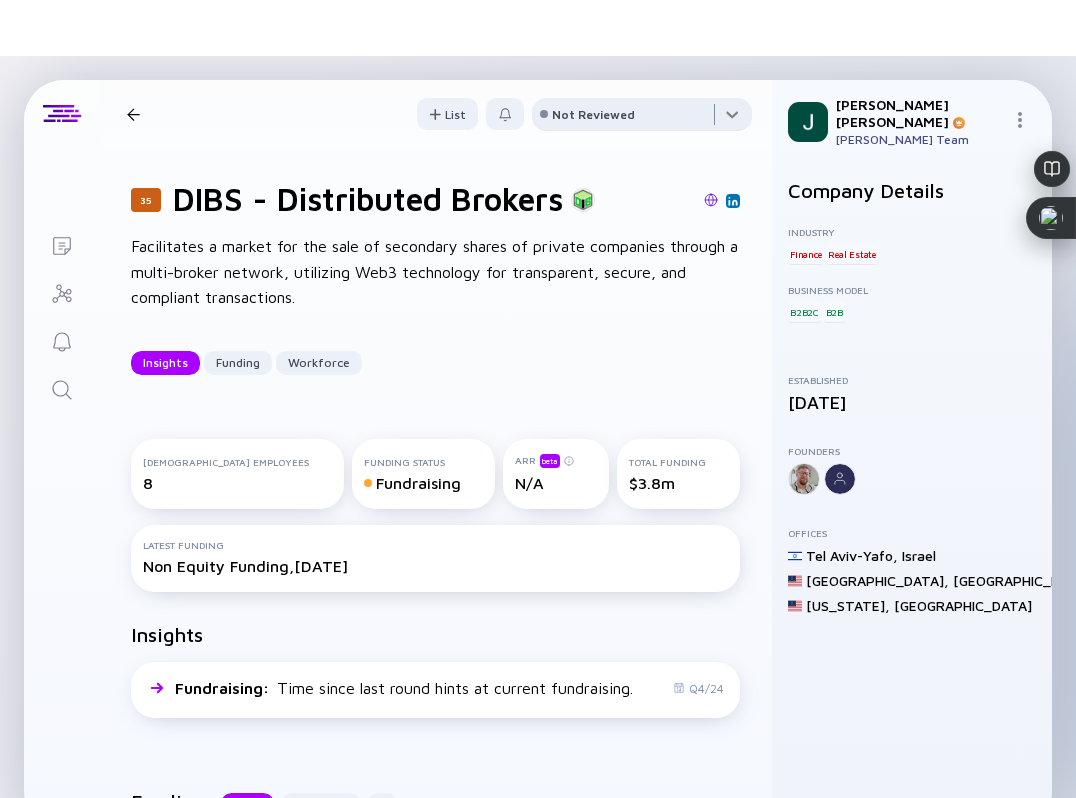 click at bounding box center (642, 118) 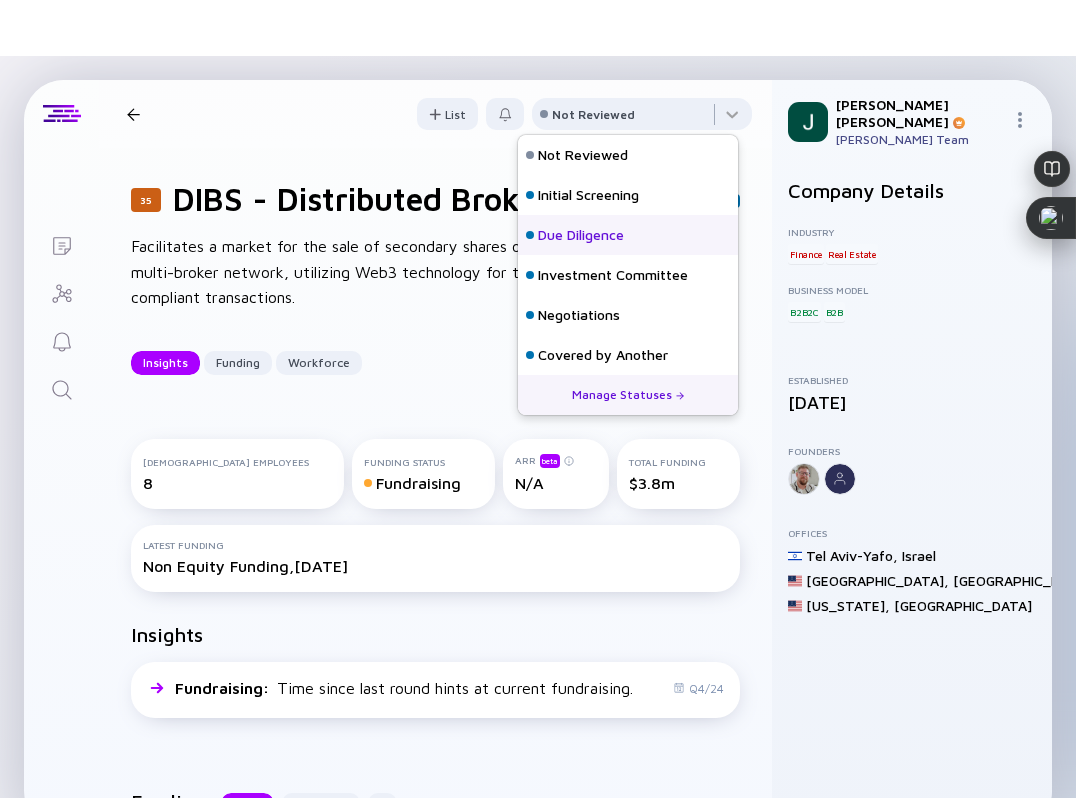scroll, scrollTop: 128, scrollLeft: 0, axis: vertical 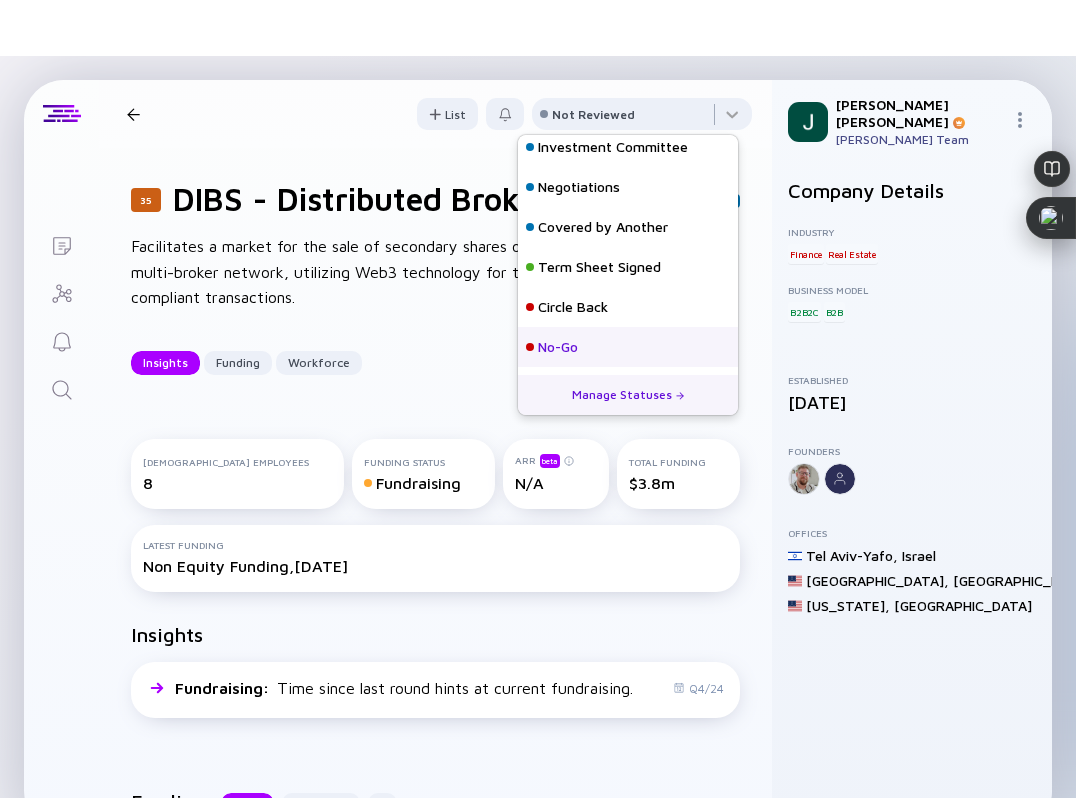 click on "No-Go" at bounding box center [558, 347] 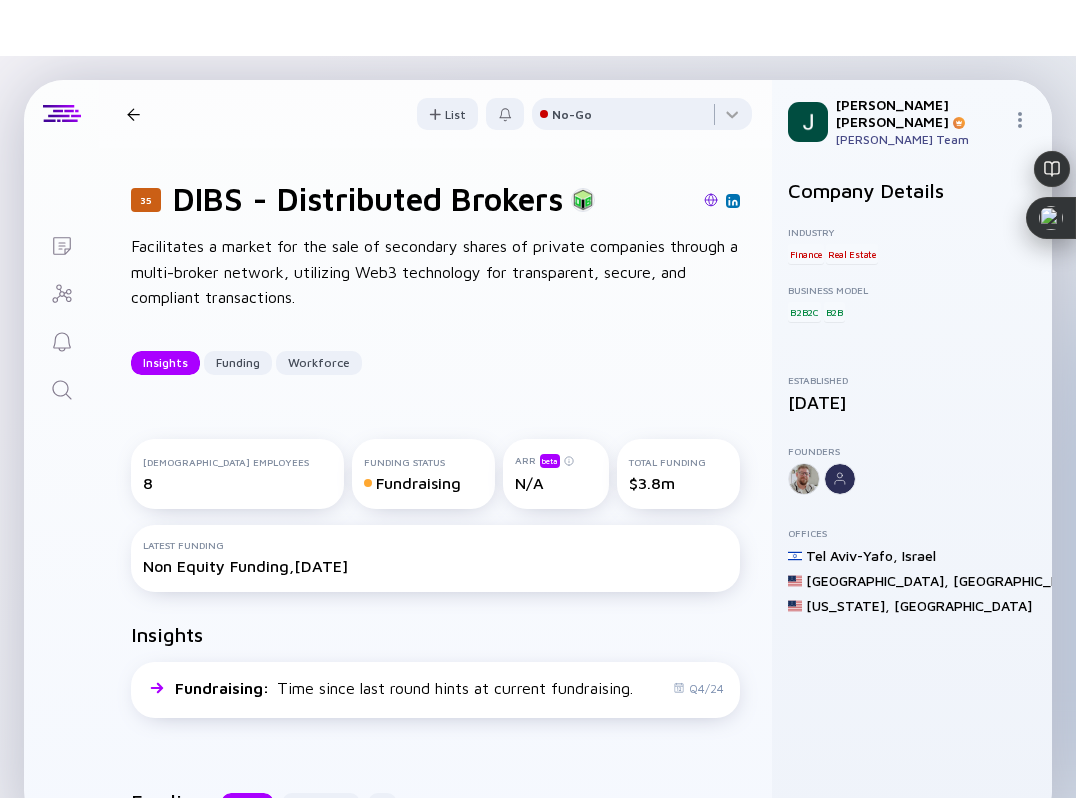 click at bounding box center (711, 200) 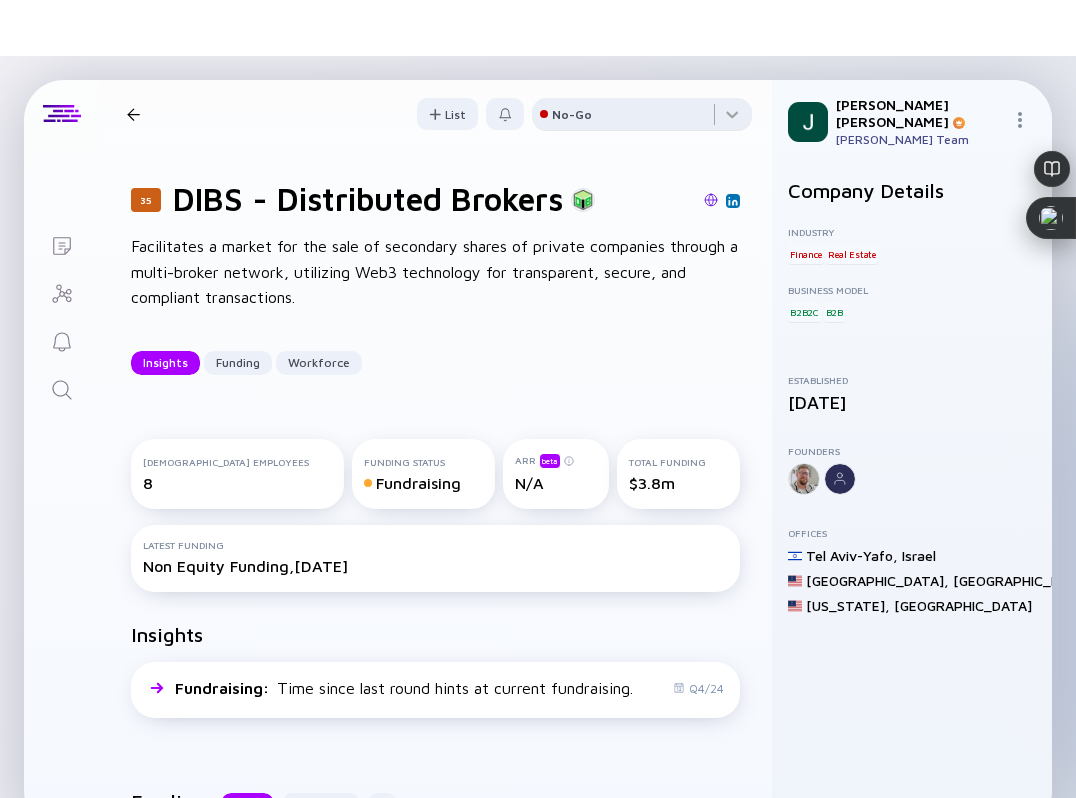click on "No-Go" at bounding box center (572, 114) 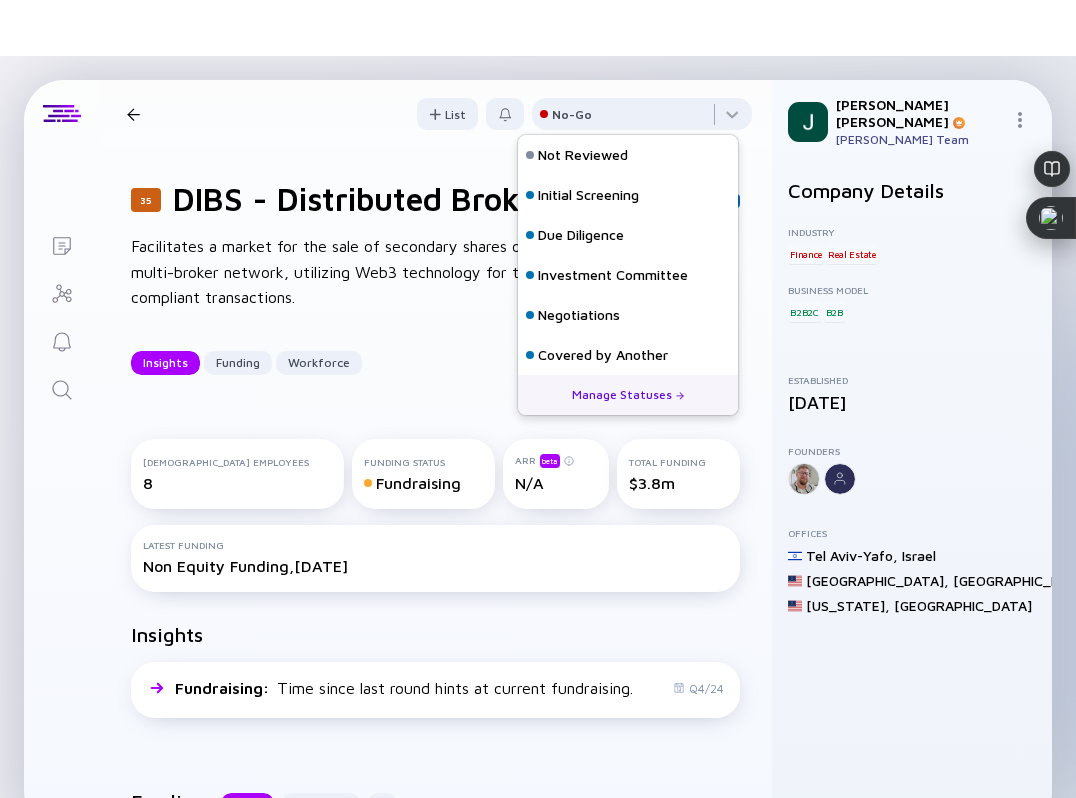 click on "35 DIBS - Distributed Brokers Insights Funding Workforce" at bounding box center (359, 114) 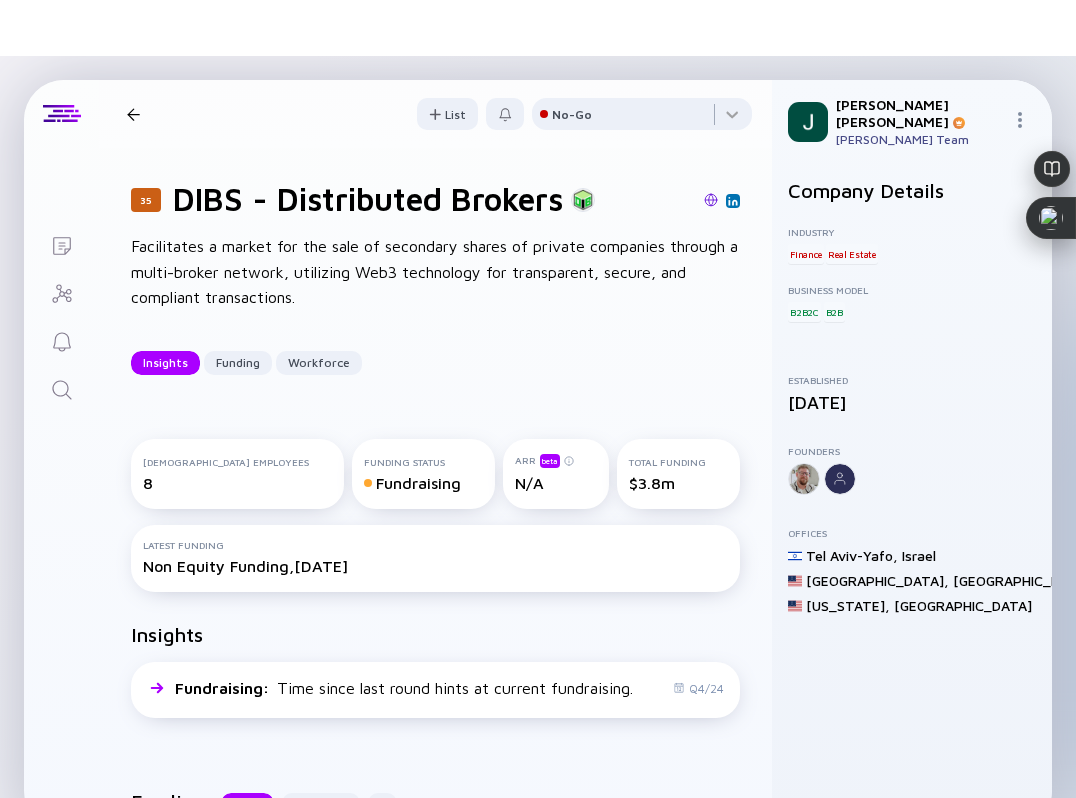 click at bounding box center (133, 114) 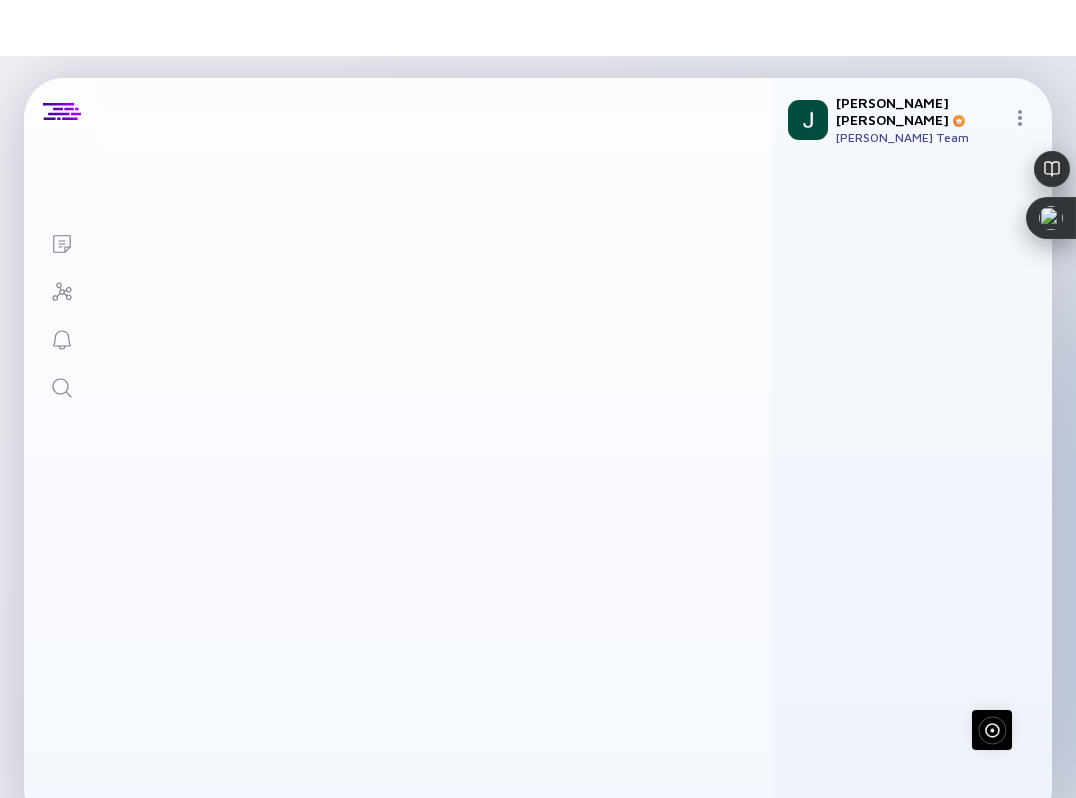 scroll, scrollTop: 0, scrollLeft: 0, axis: both 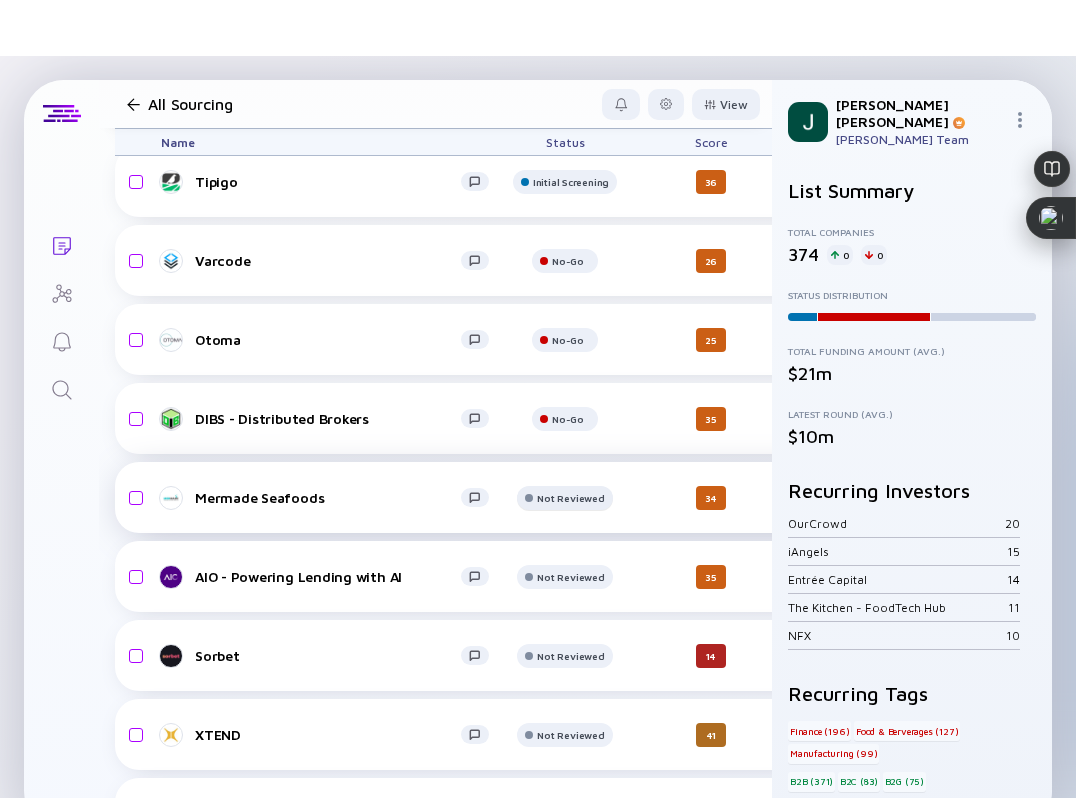 click at bounding box center (565, 111) 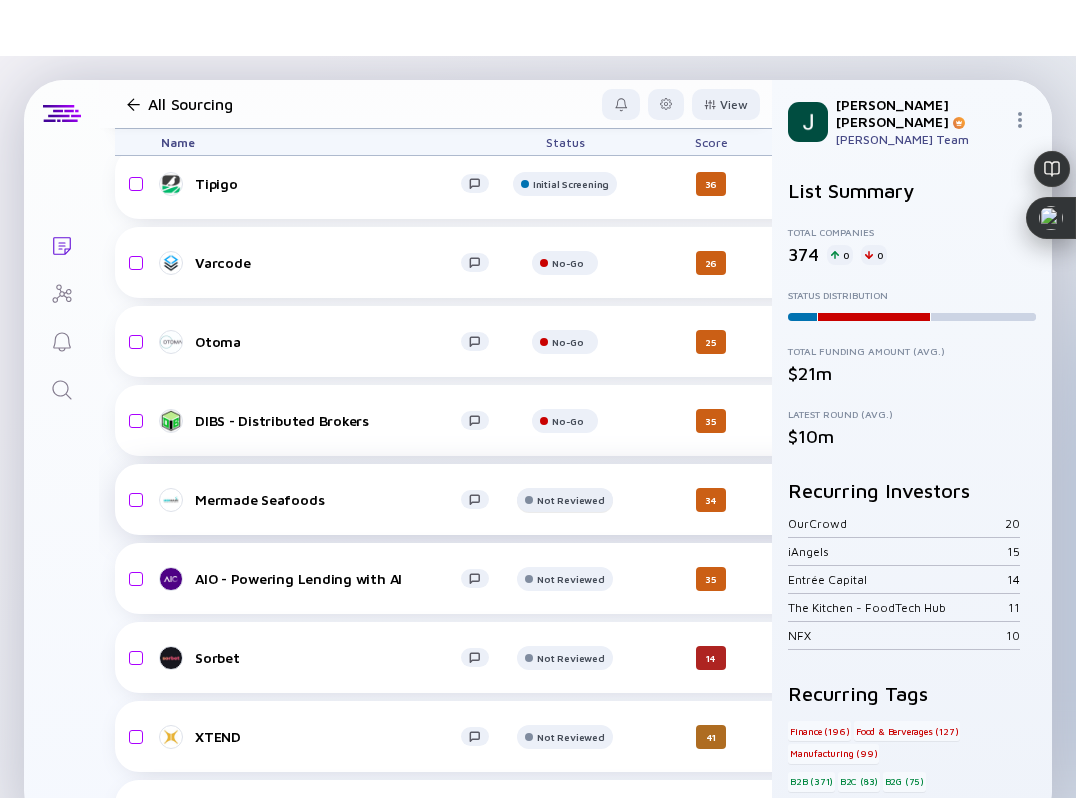scroll, scrollTop: 15869, scrollLeft: 0, axis: vertical 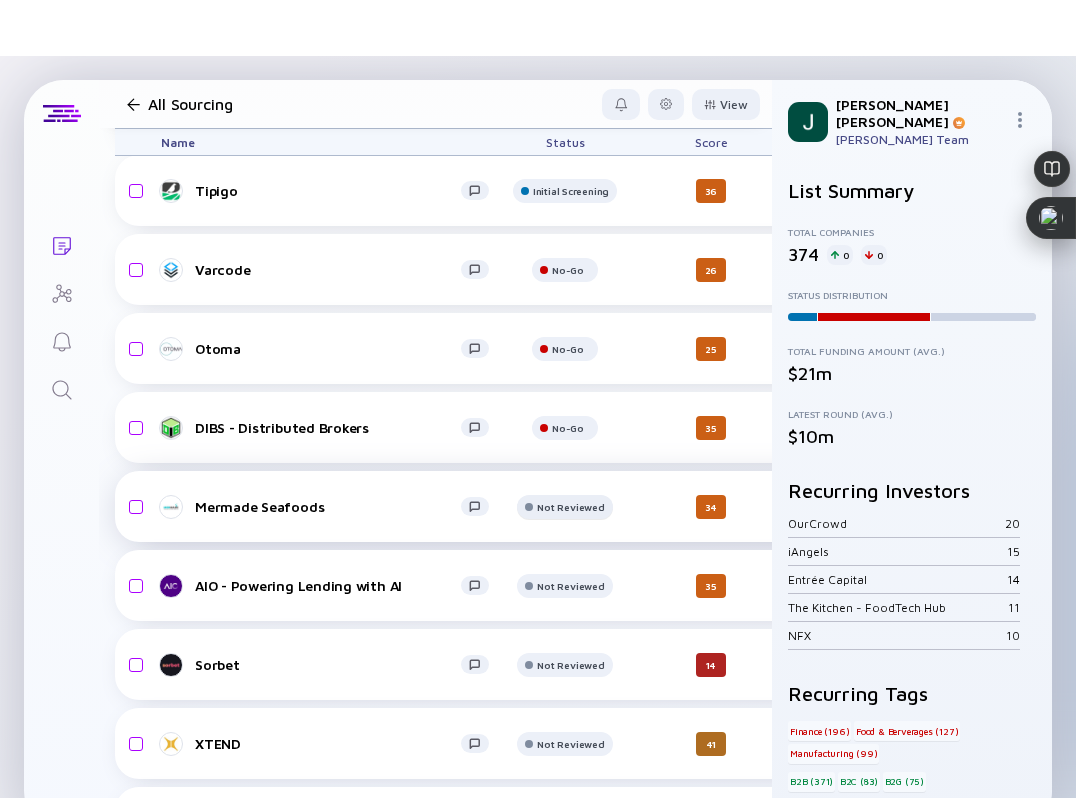 click at bounding box center [565, 120] 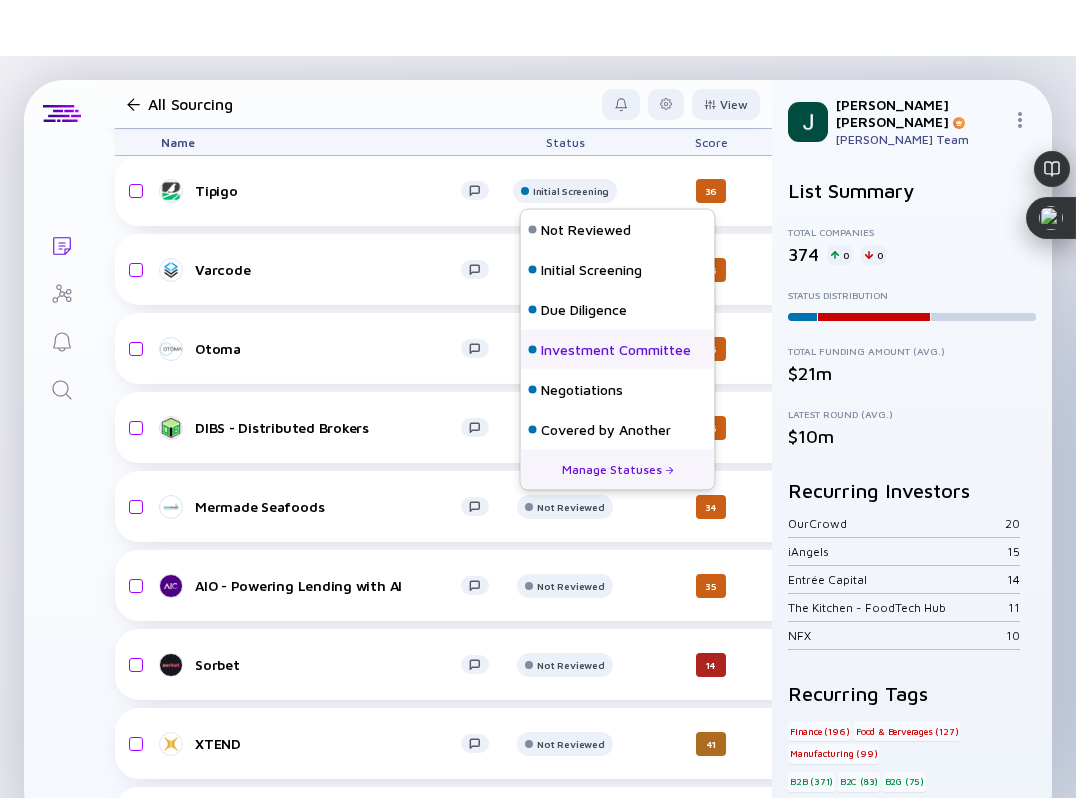scroll, scrollTop: 128, scrollLeft: 0, axis: vertical 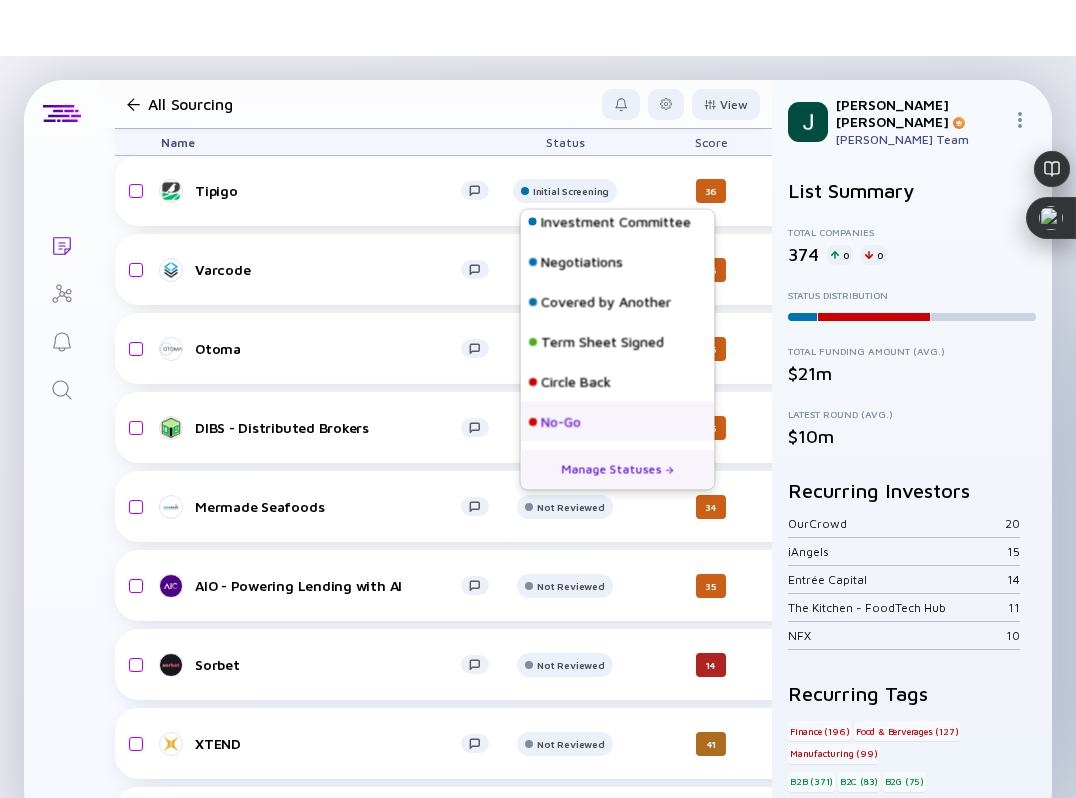 click on "No-Go" at bounding box center (561, 422) 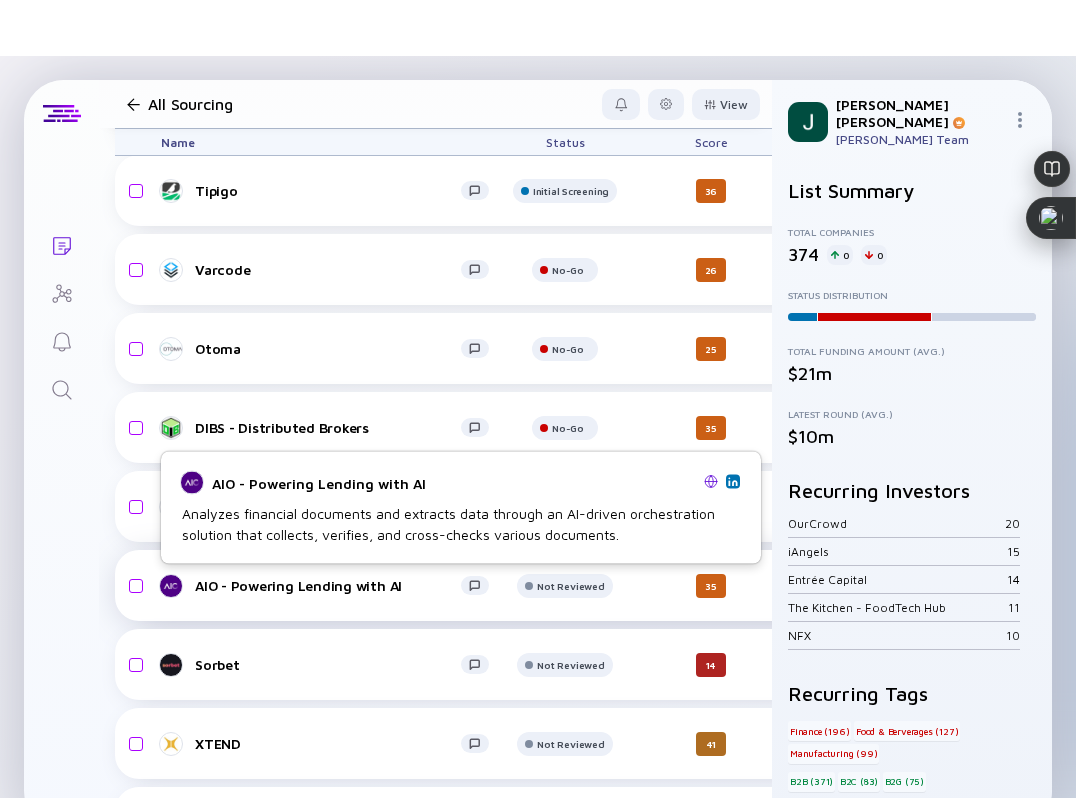 click on "AIO - Powering Lending with AI" at bounding box center [328, 585] 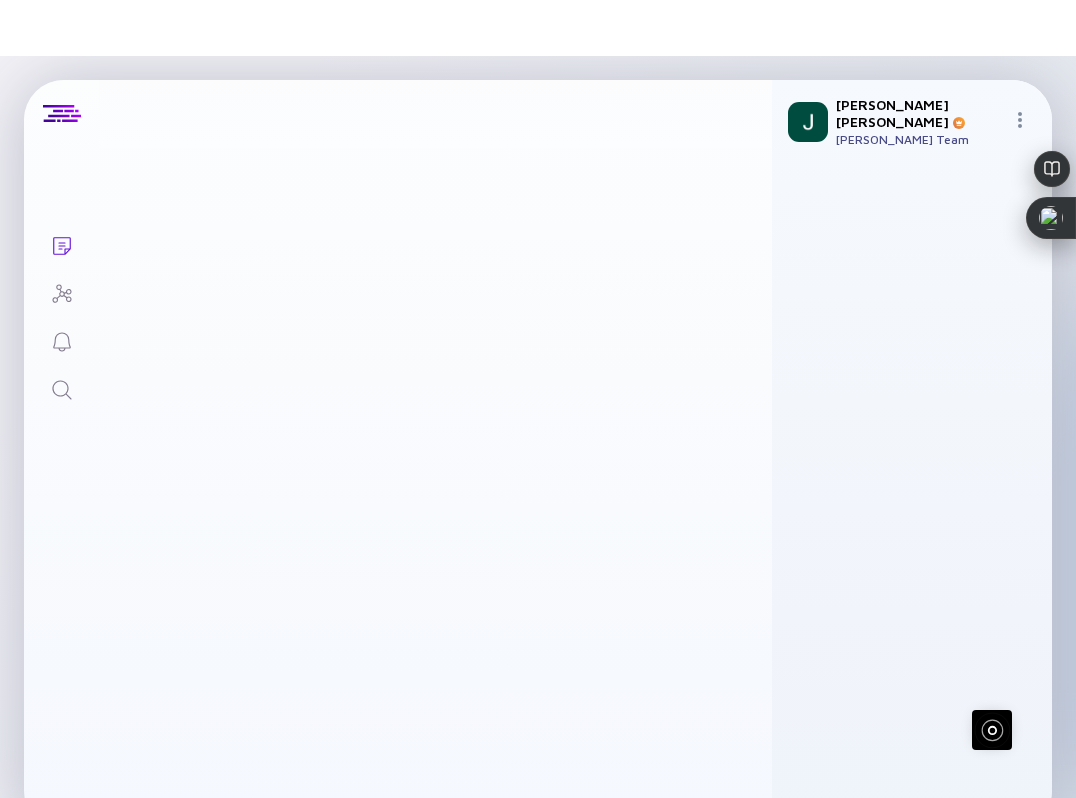 scroll, scrollTop: 0, scrollLeft: 0, axis: both 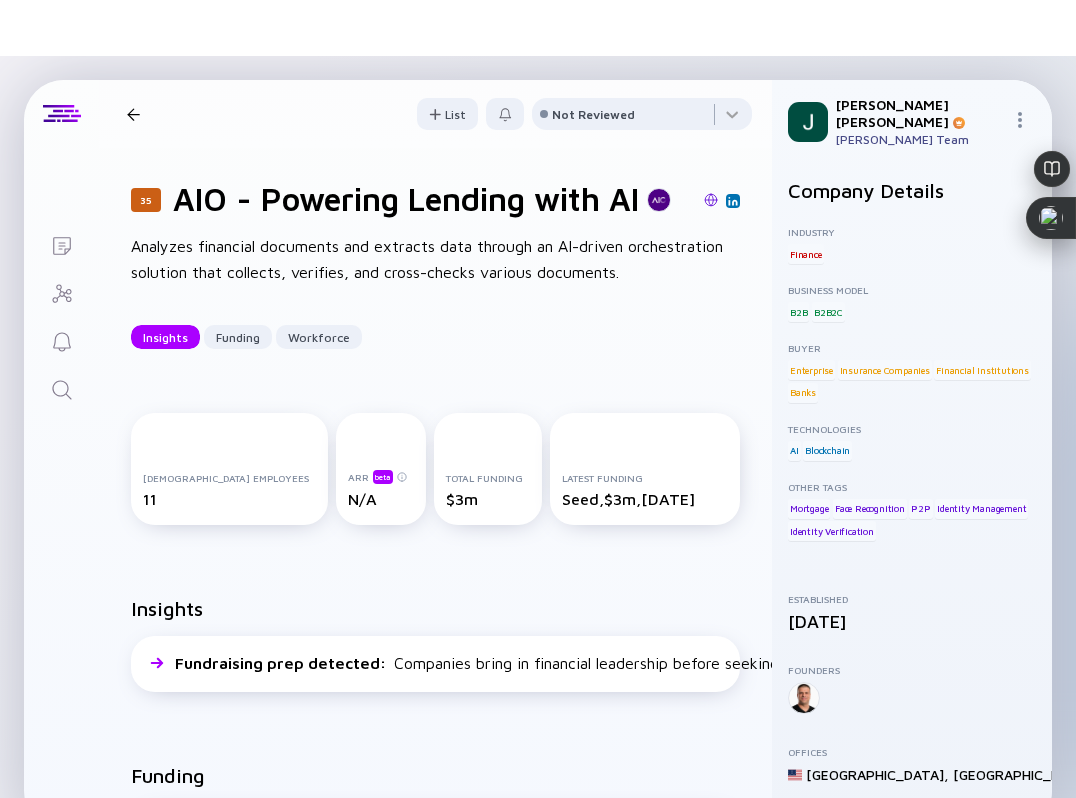 click at bounding box center [733, 201] 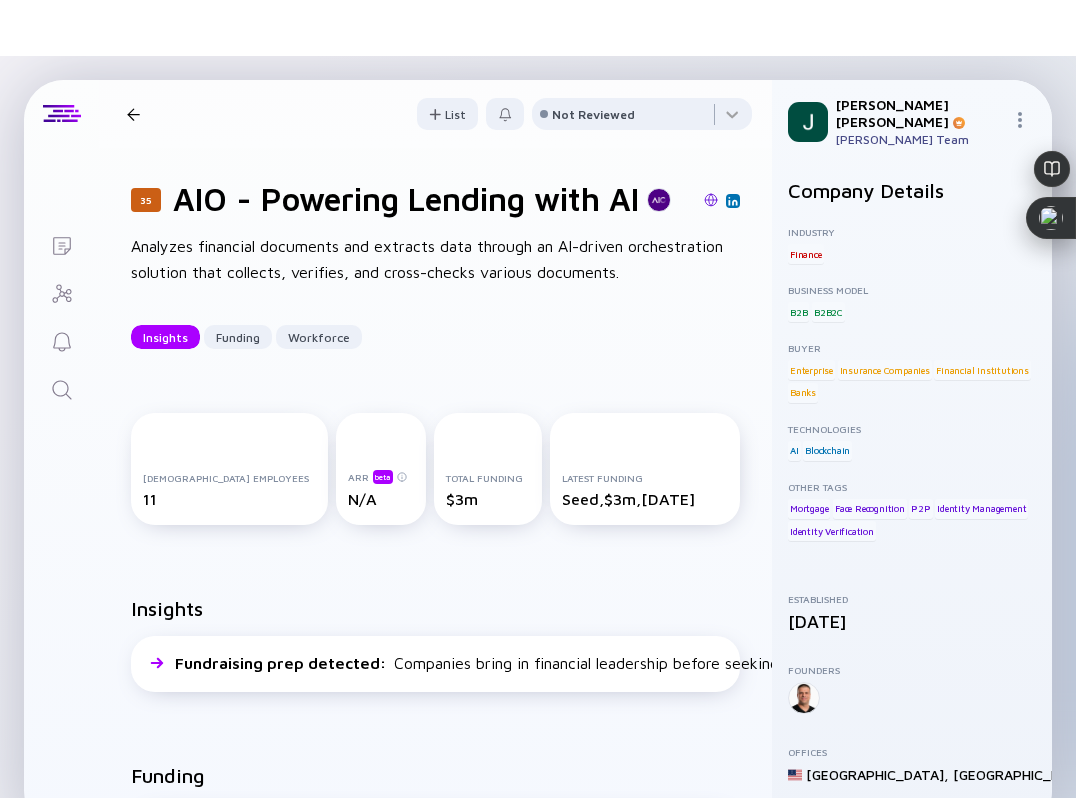 scroll, scrollTop: 0, scrollLeft: 0, axis: both 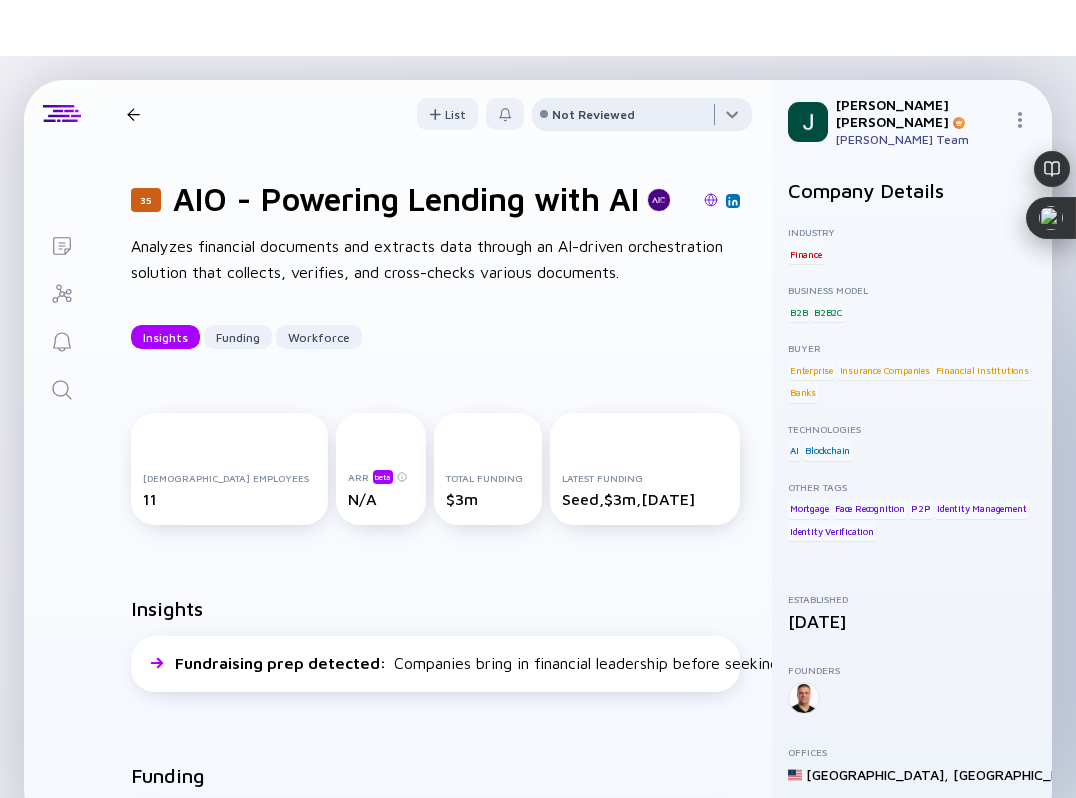 click at bounding box center (642, 118) 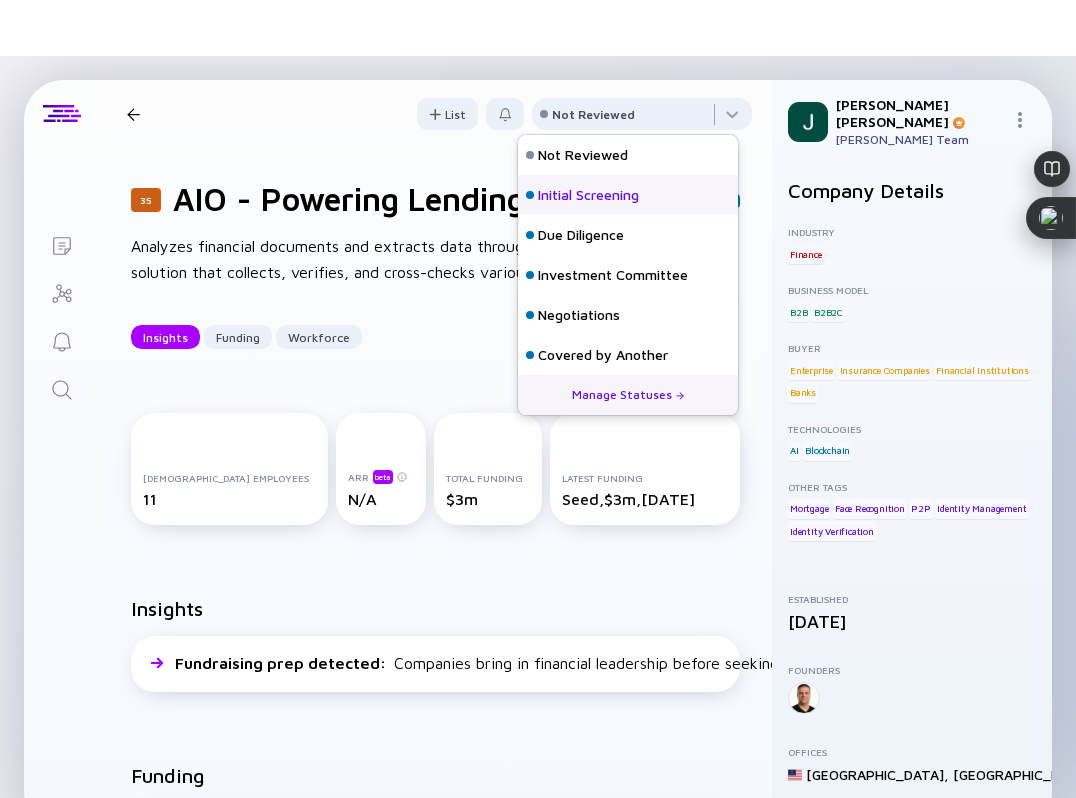 click on "Initial Screening" at bounding box center [588, 195] 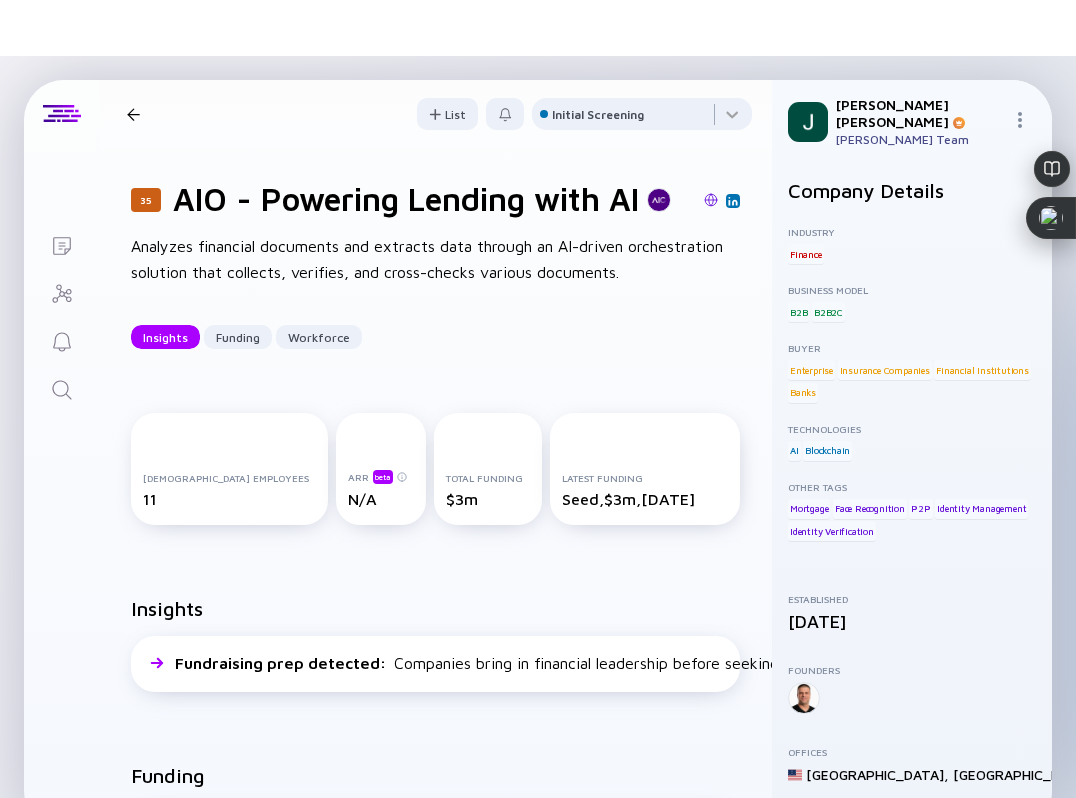 click at bounding box center (133, 114) 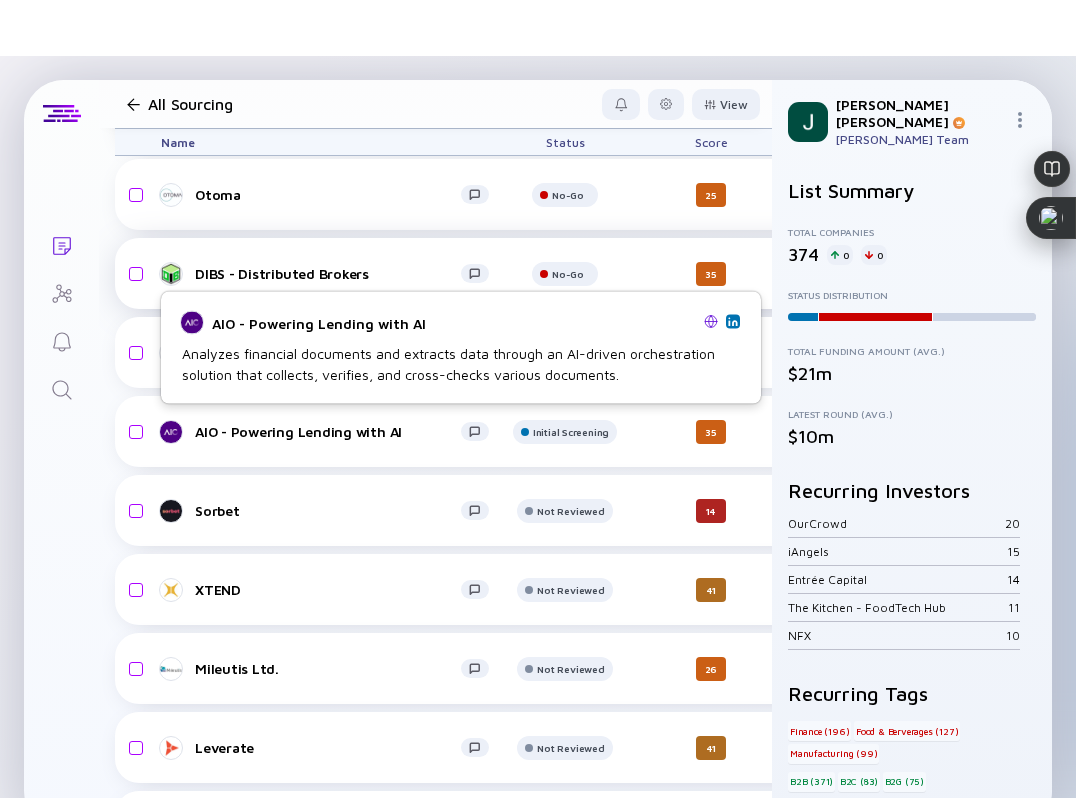 scroll, scrollTop: 16029, scrollLeft: 0, axis: vertical 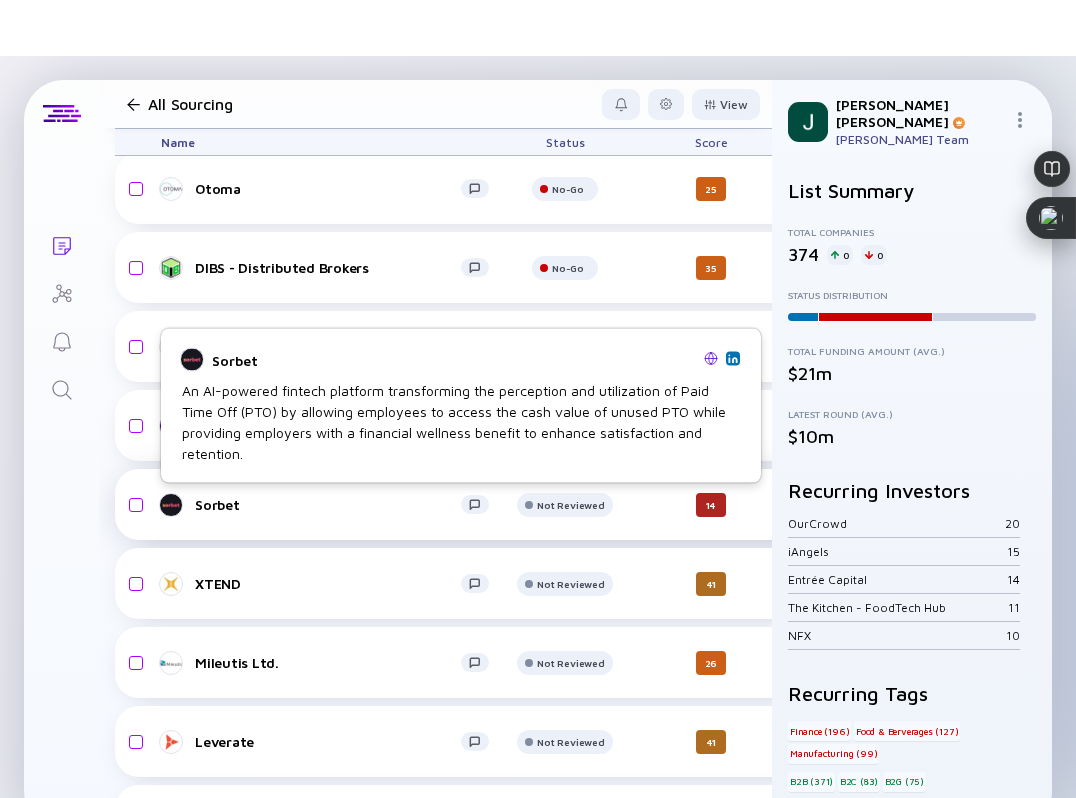 click on "Sorbet" at bounding box center (328, 504) 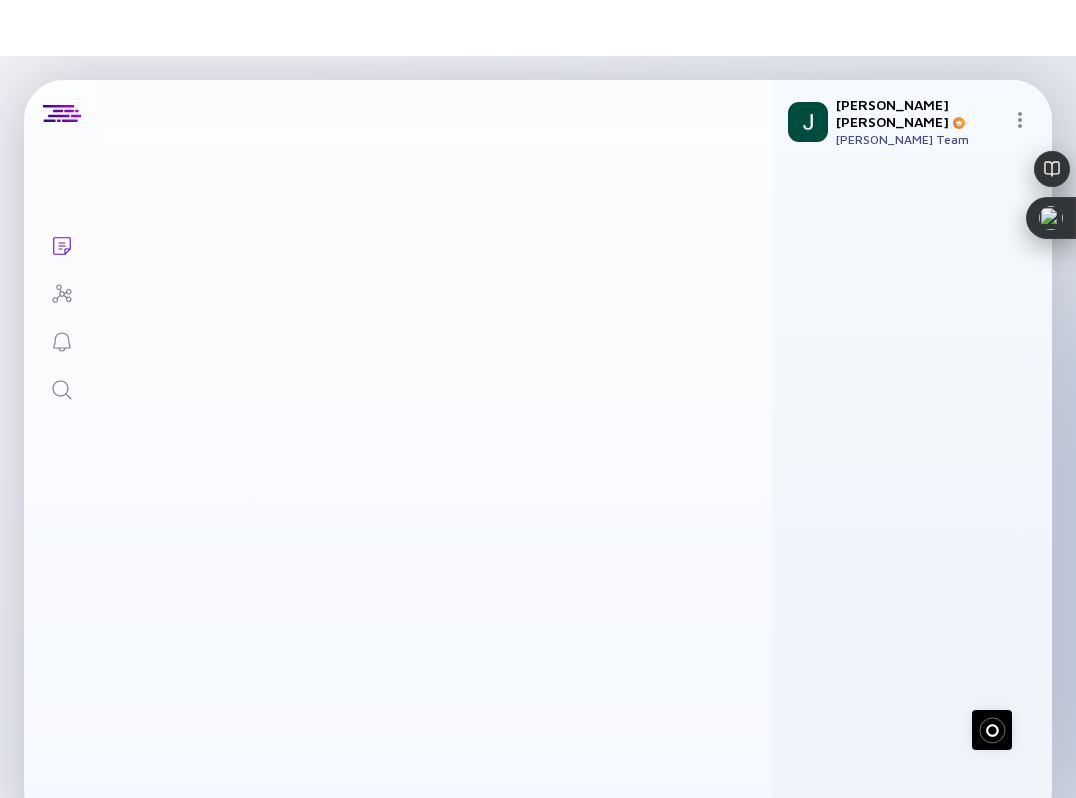 click on "Sorbet" at bounding box center [308, 504] 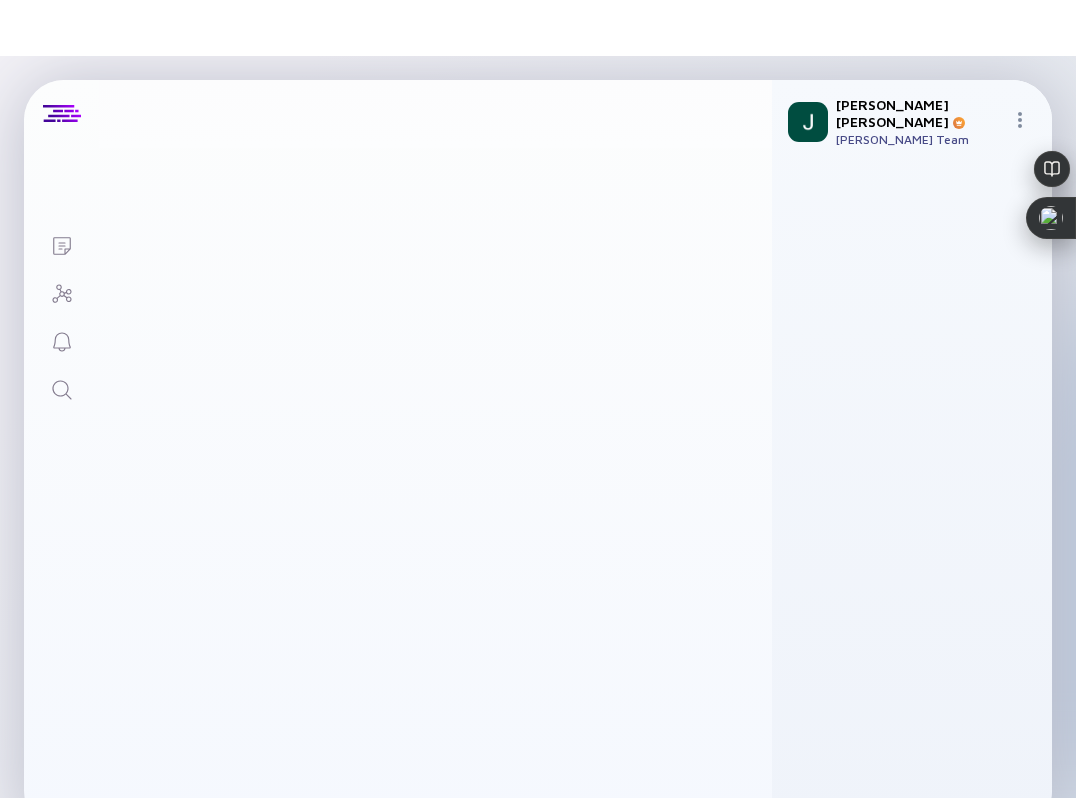 scroll, scrollTop: 0, scrollLeft: 0, axis: both 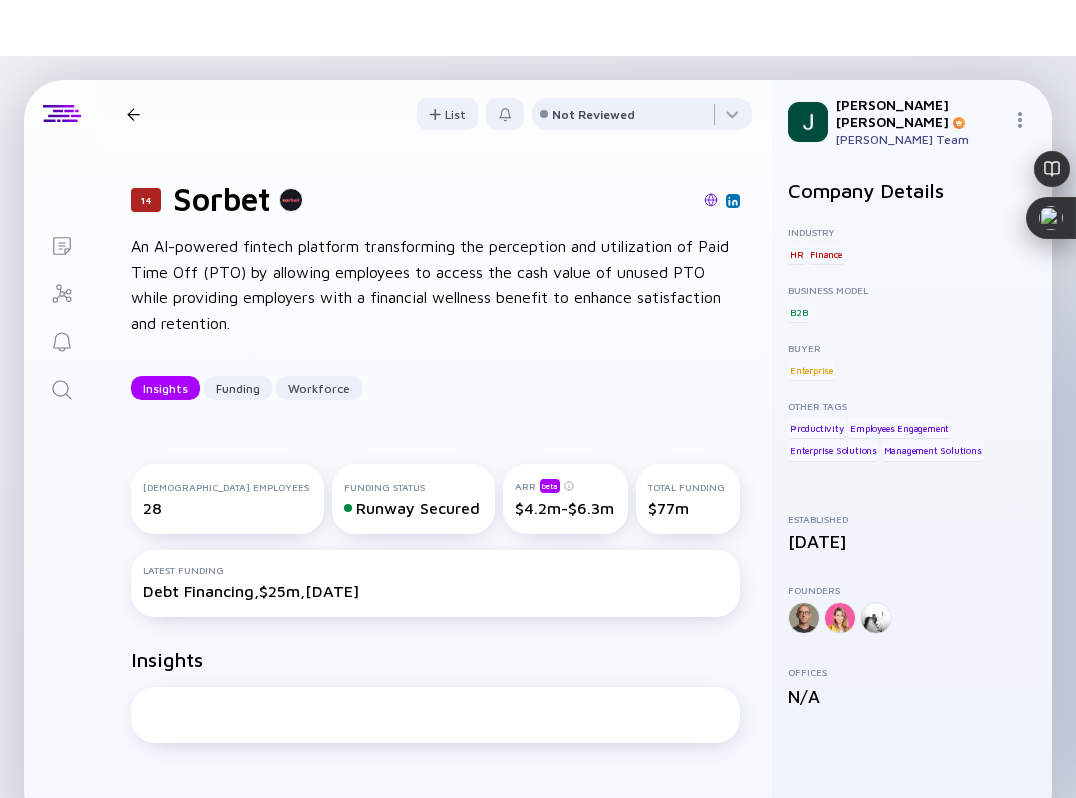 click at bounding box center (711, 200) 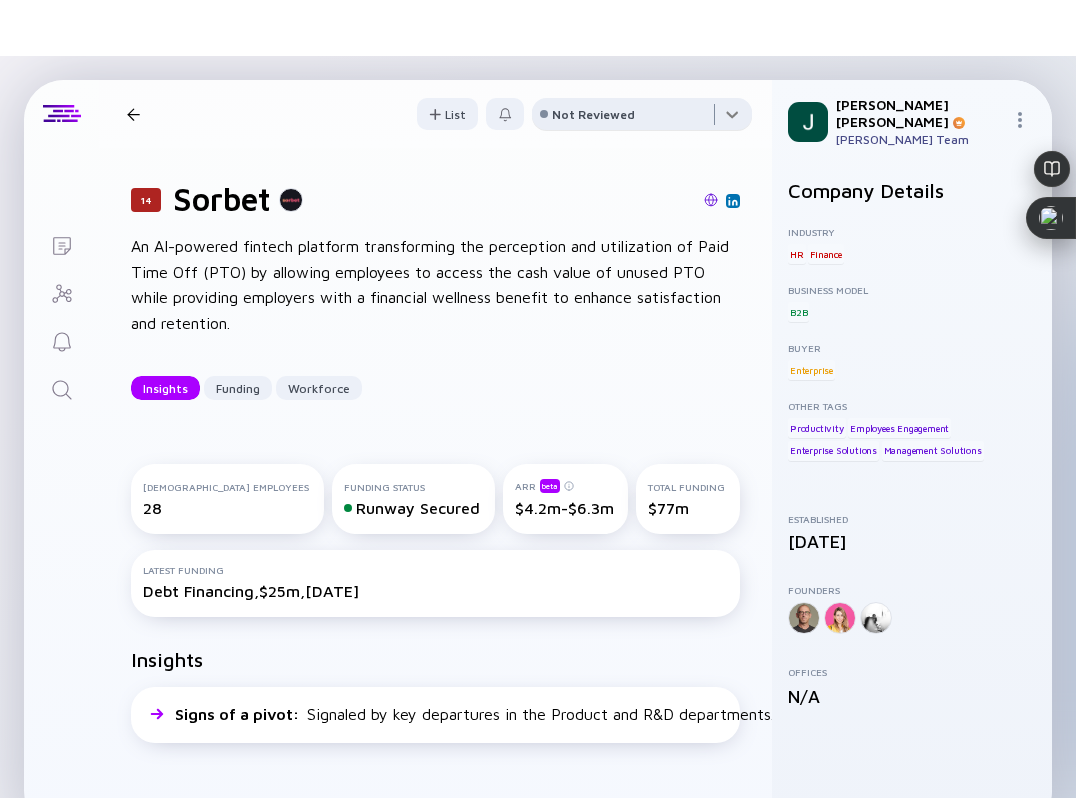 click at bounding box center (642, 118) 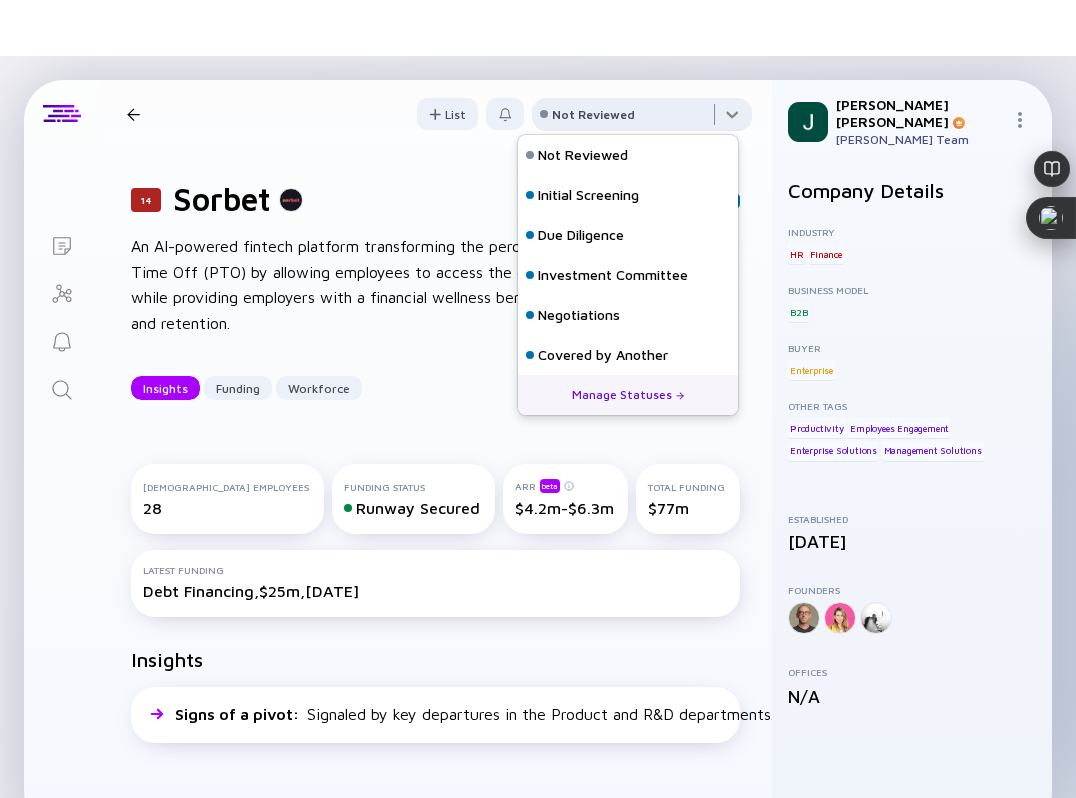 scroll, scrollTop: 128, scrollLeft: 0, axis: vertical 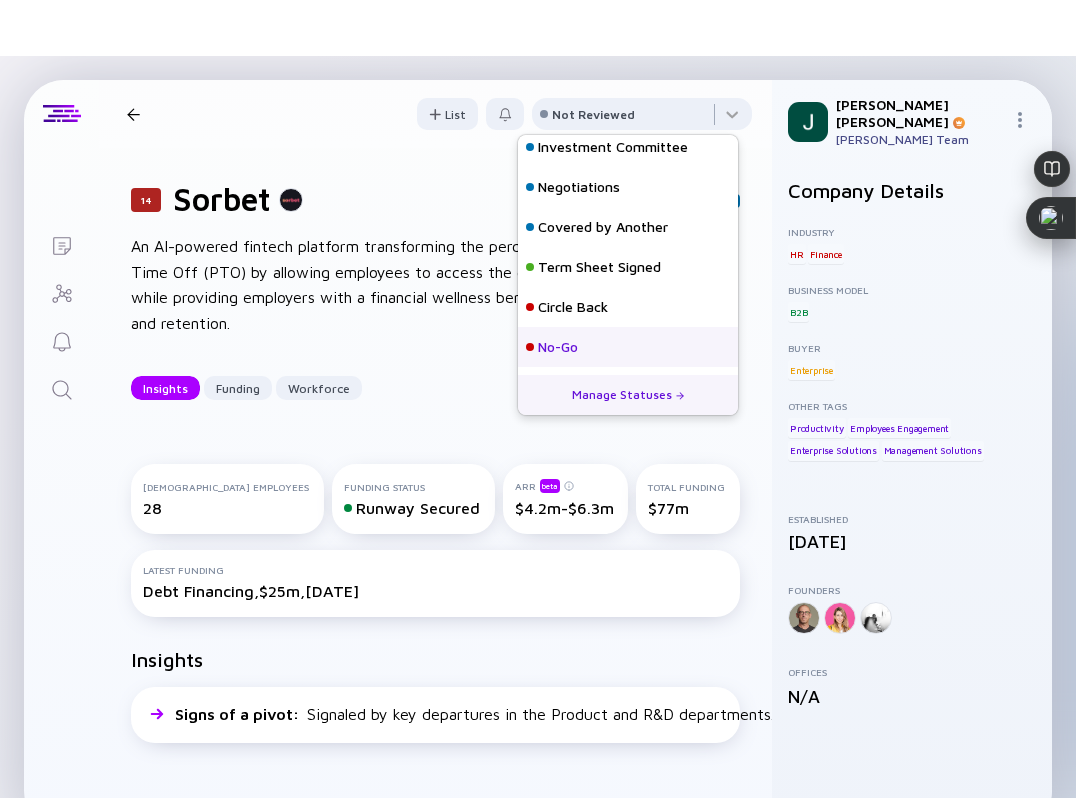 click on "No-Go" at bounding box center [558, 347] 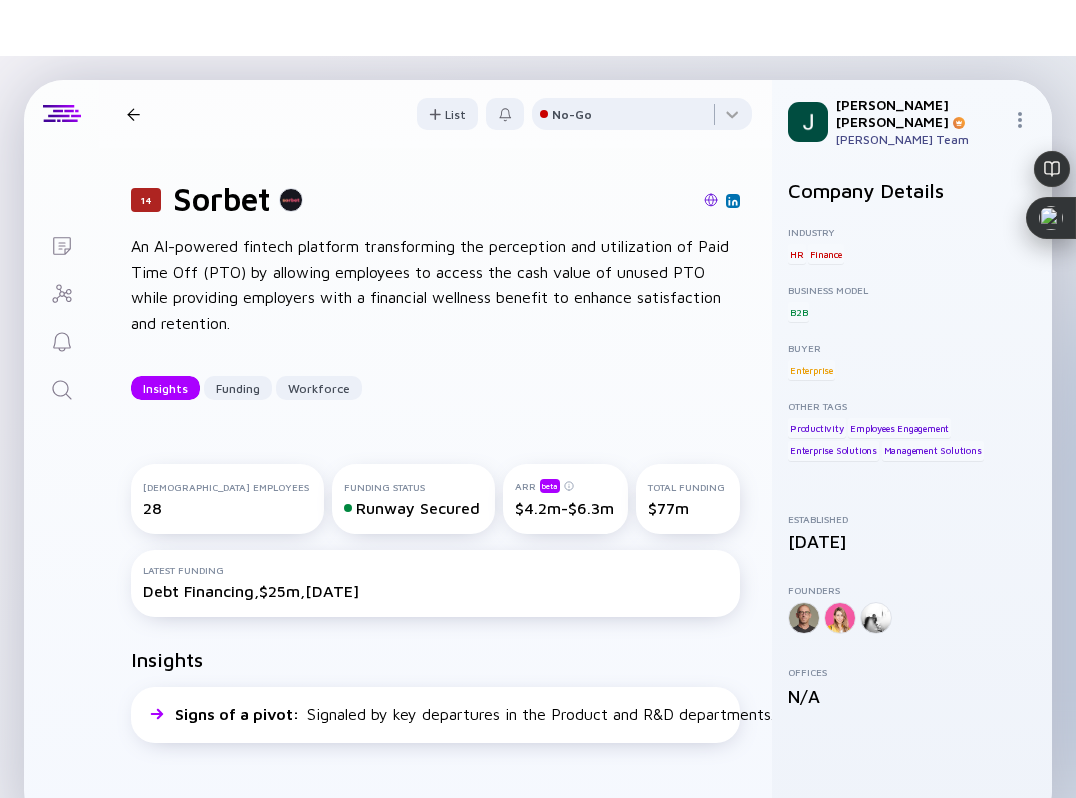 click on "14 Sorbet Insights Funding Workforce" at bounding box center (297, 114) 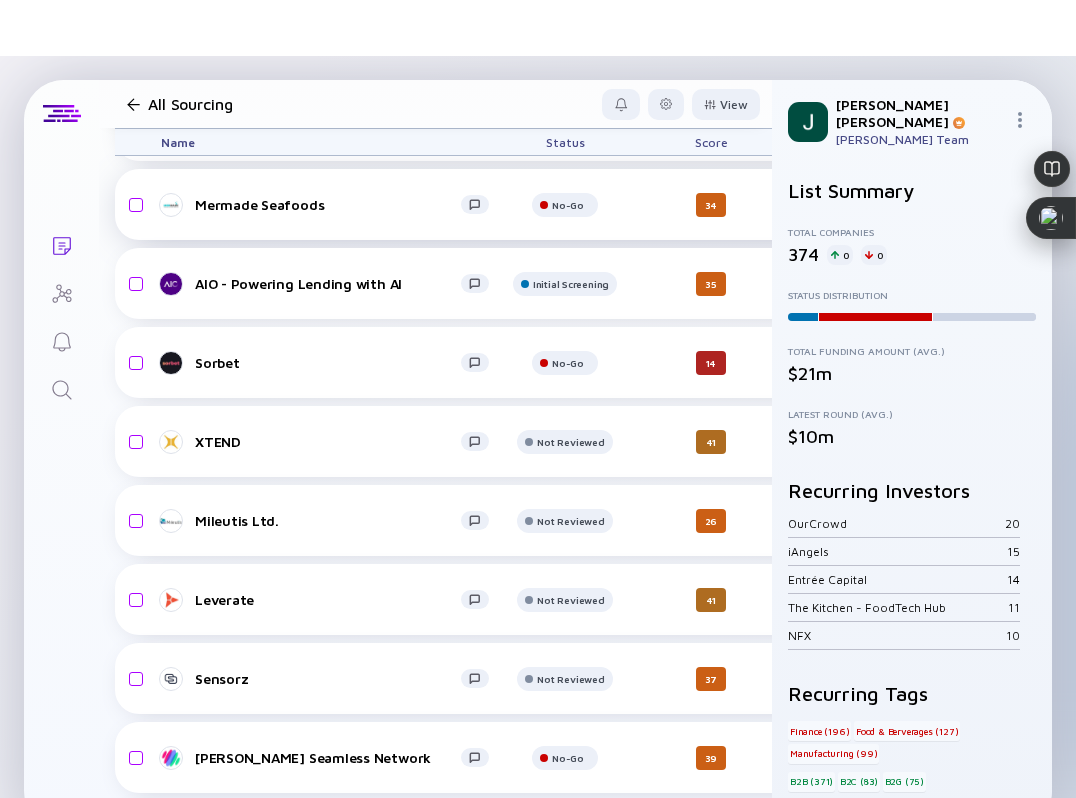 scroll, scrollTop: 16192, scrollLeft: 0, axis: vertical 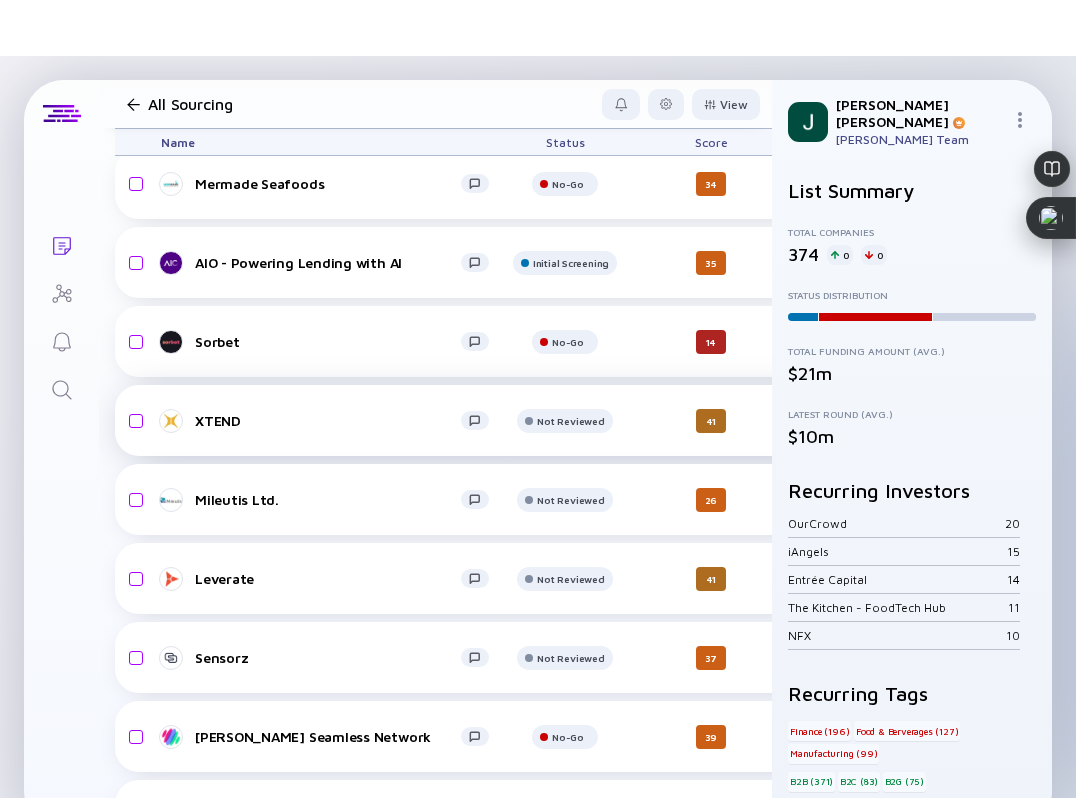click on "XTEND Not Reviewed 41 4 days ago $12m-$18m
B2G Manufacturing VR headcount-xtend 89 Headcount salesColumn-xtend 10 ( 11% ) Sales marketingColumn-xtend 1 ( 1% ) Marketing B-Round $5m,
Nov 2024" at bounding box center (1036, 420) 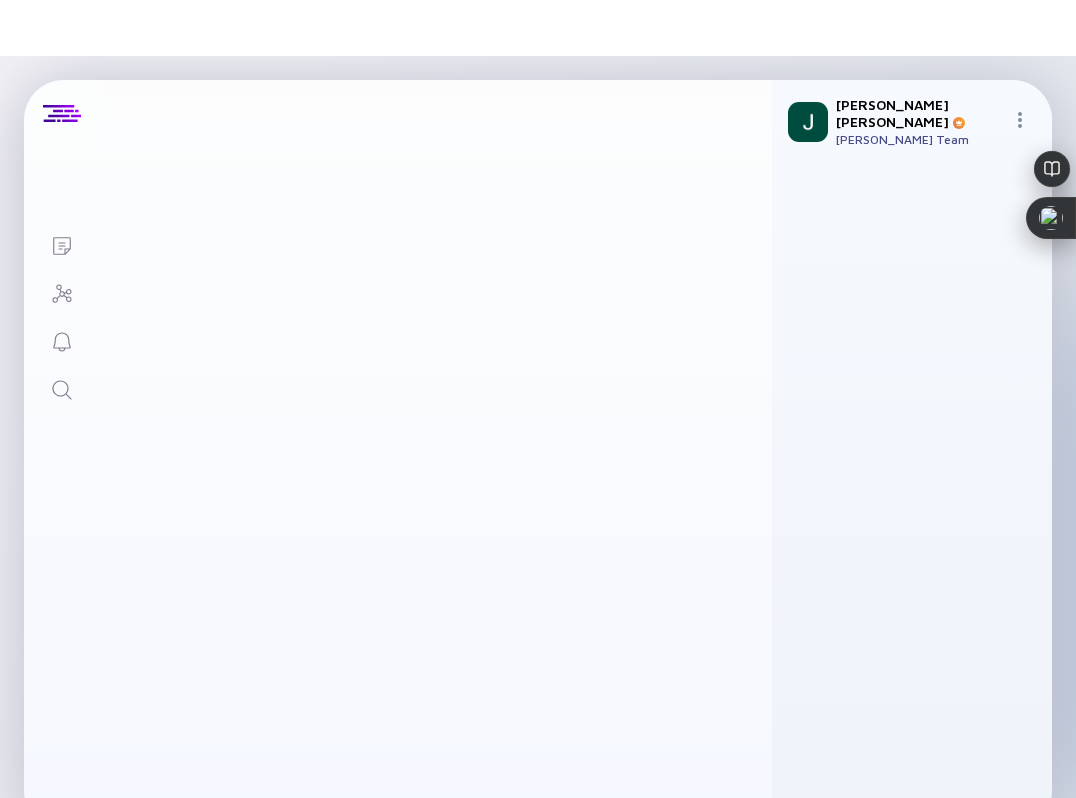 scroll, scrollTop: 0, scrollLeft: 0, axis: both 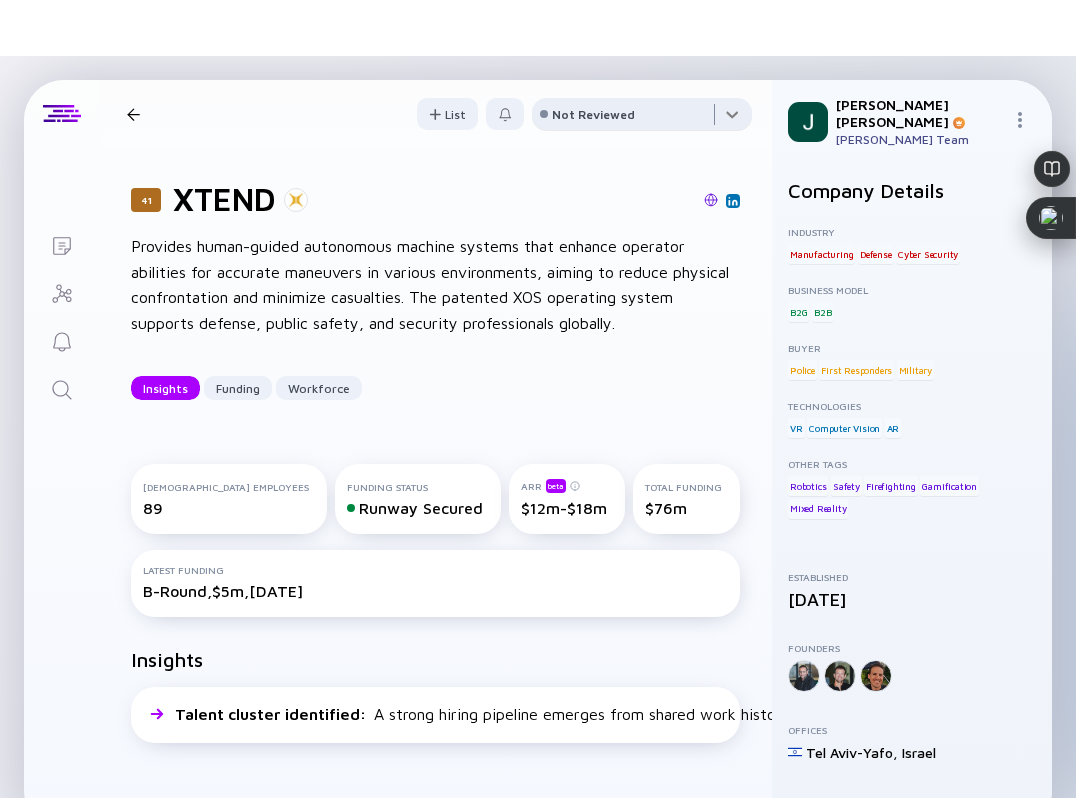 click at bounding box center [642, 118] 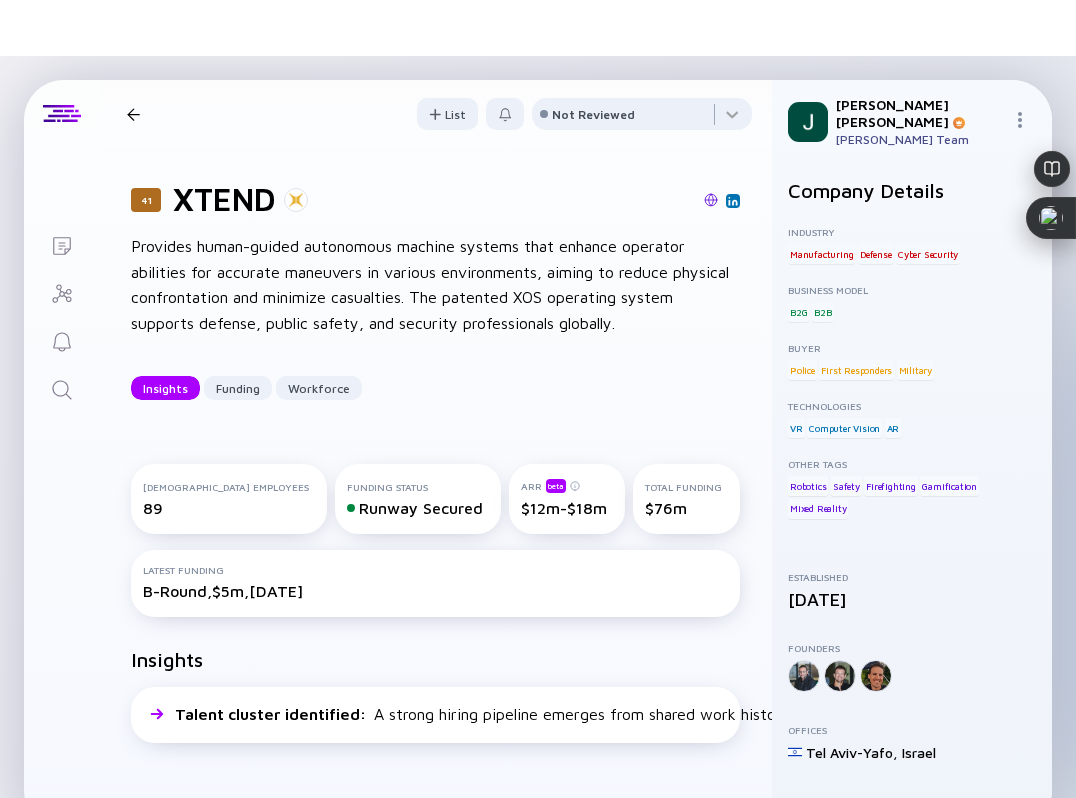 click on "41 XTEND Insights Funding Workforce" at bounding box center [298, 114] 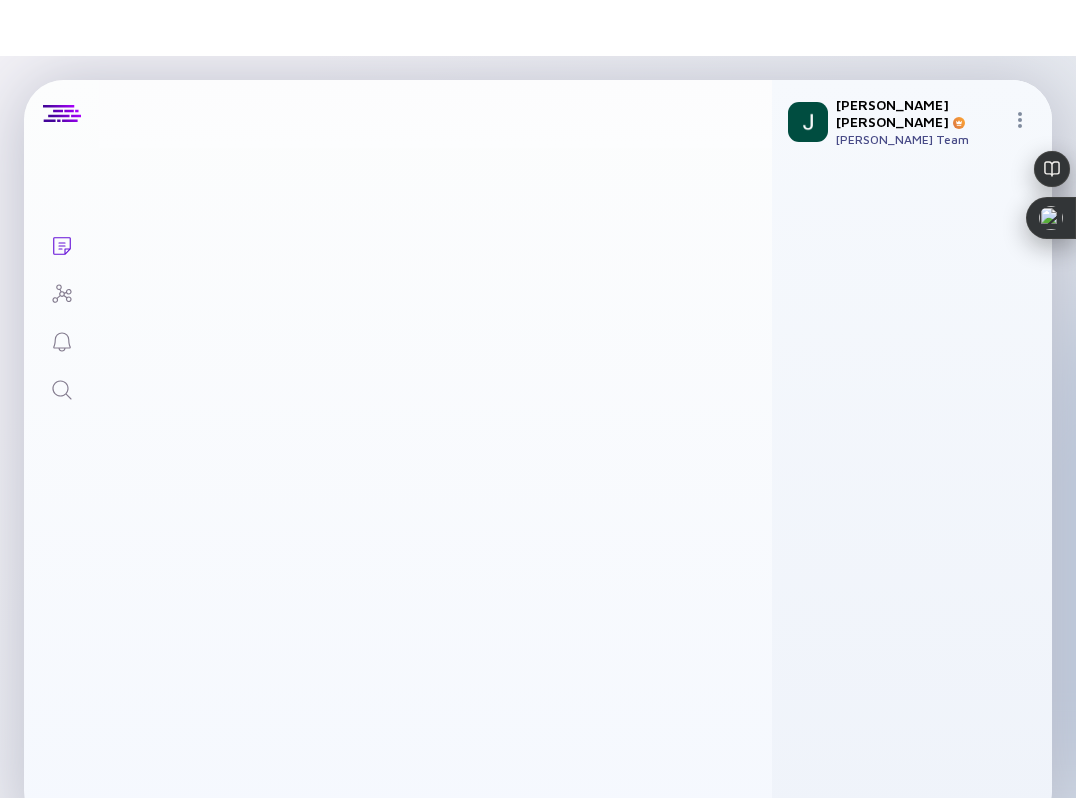 scroll, scrollTop: 16192, scrollLeft: 0, axis: vertical 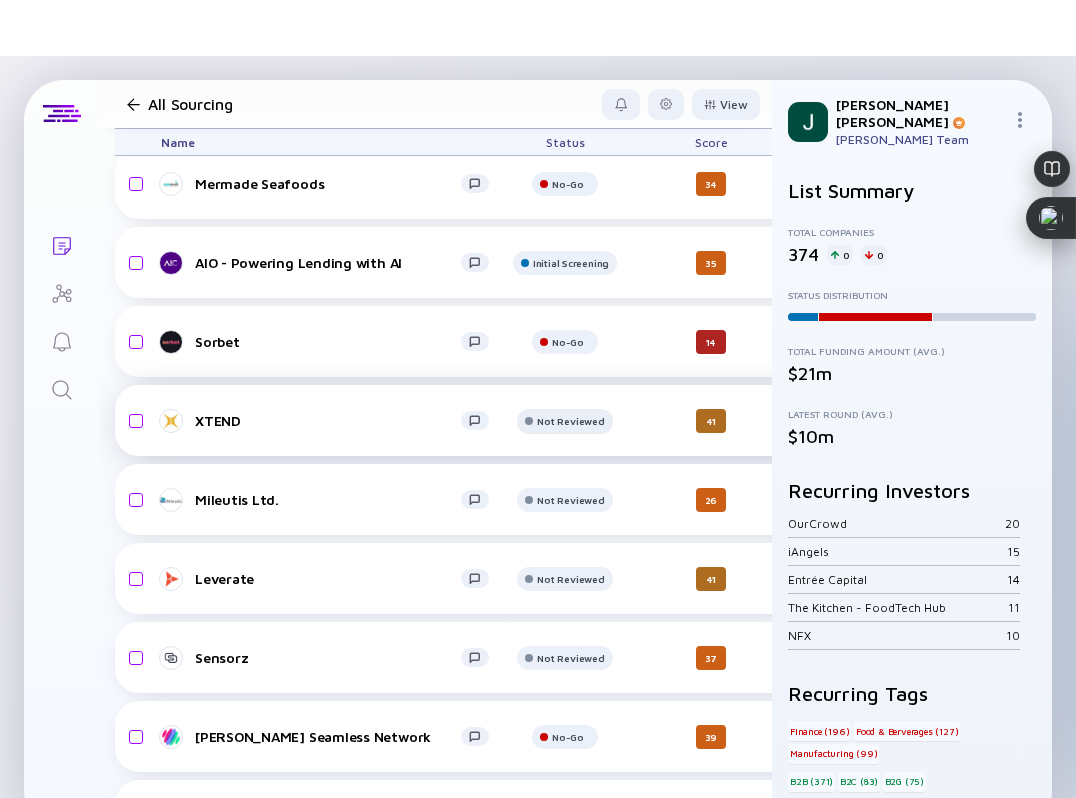 click on "Not Reviewed" at bounding box center (568, 105) 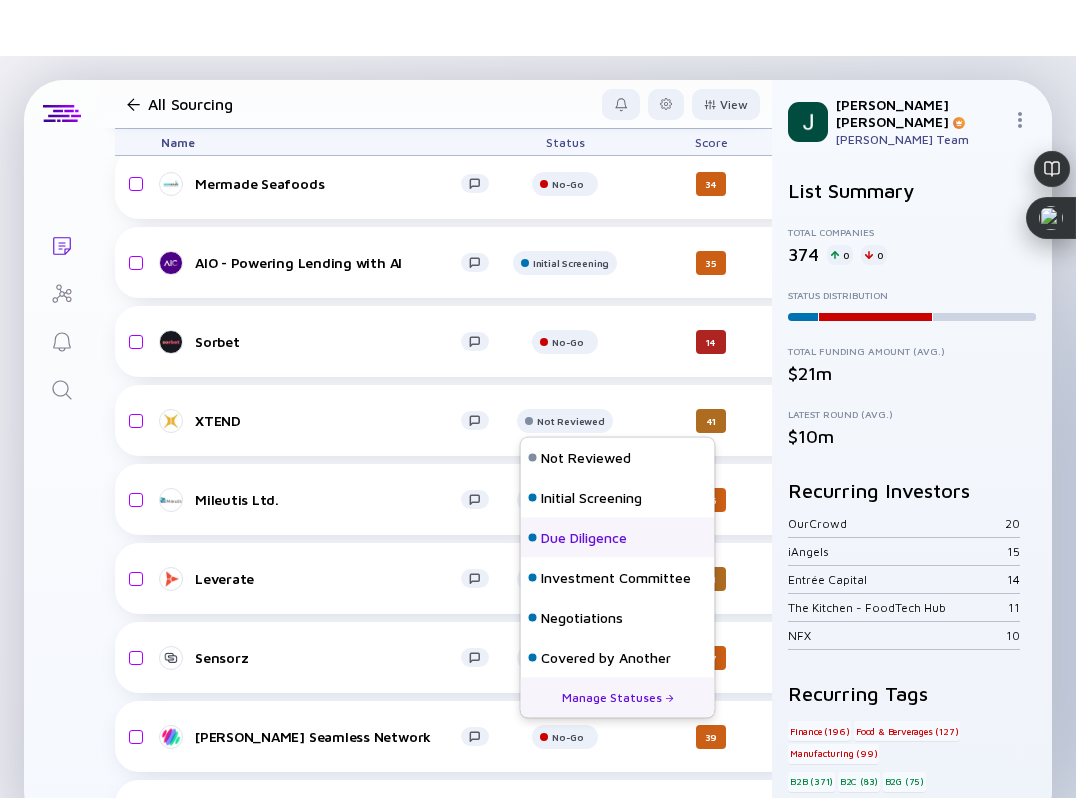 scroll, scrollTop: 128, scrollLeft: 0, axis: vertical 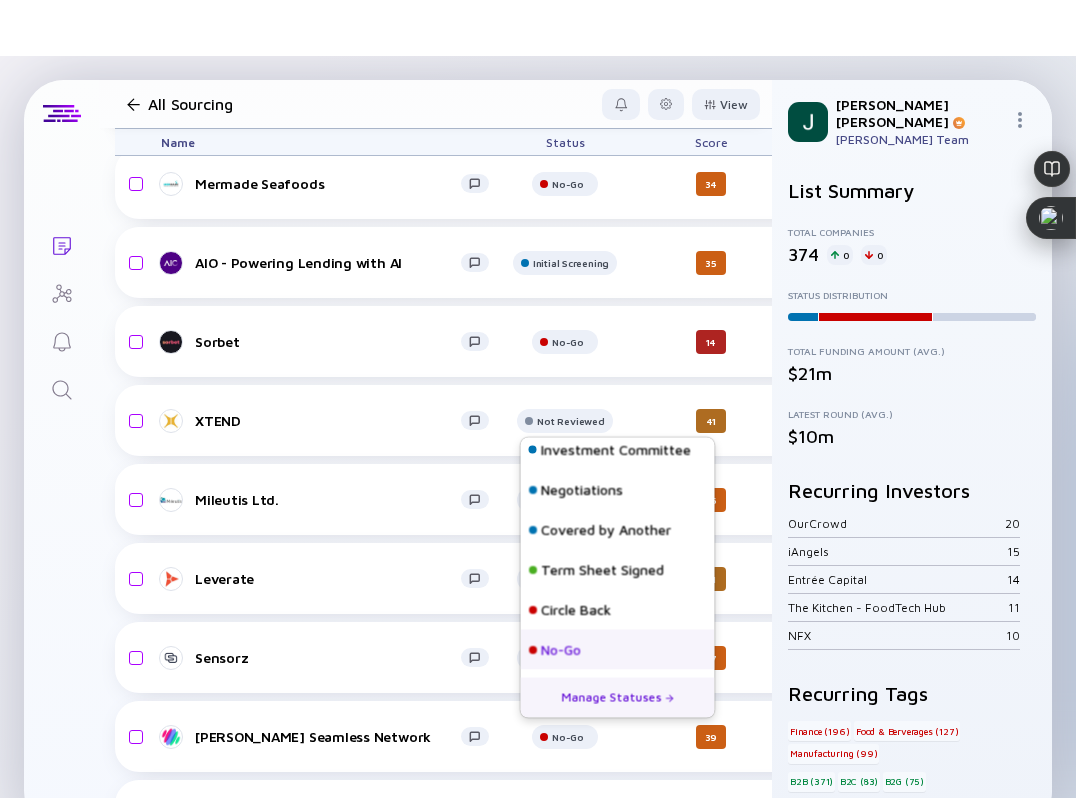 click on "No-Go" at bounding box center [561, 650] 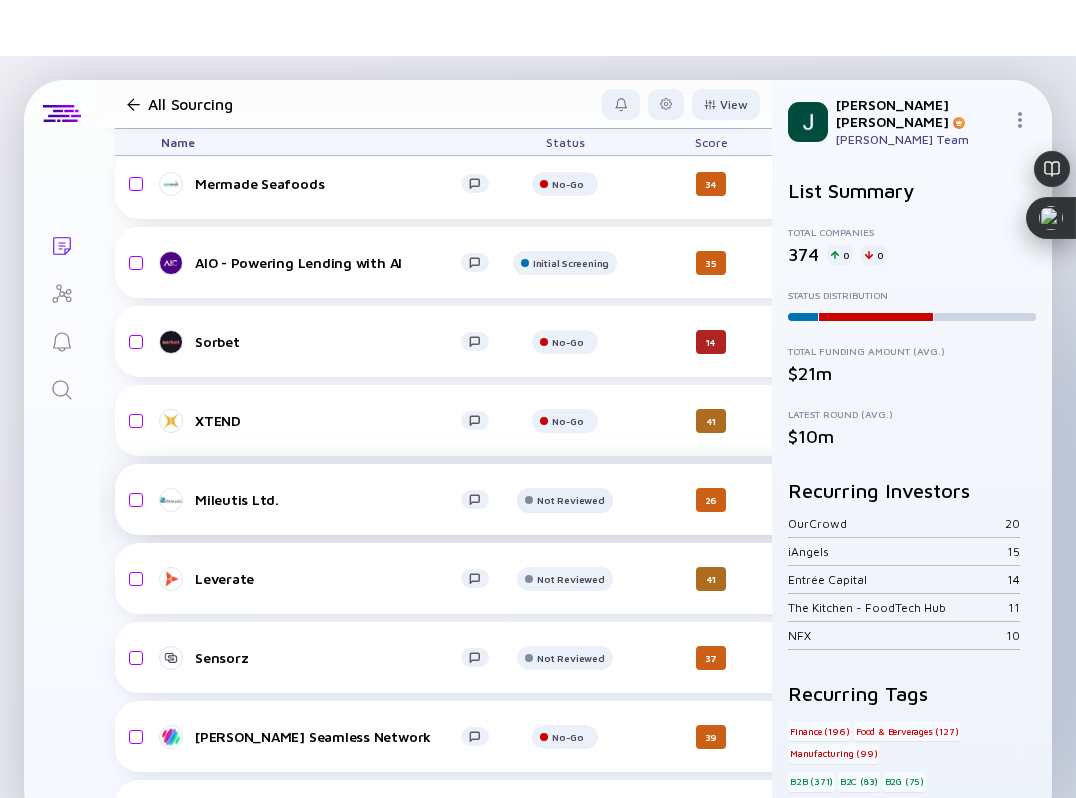 click at bounding box center [565, 113] 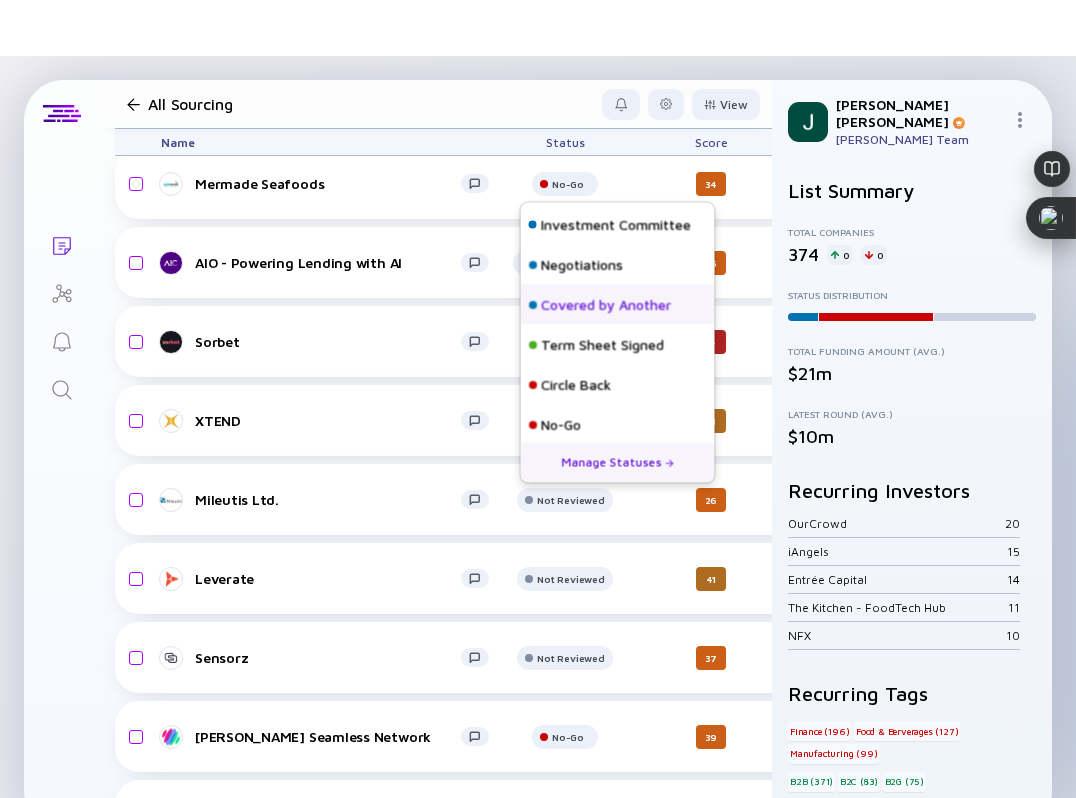 scroll, scrollTop: 128, scrollLeft: 0, axis: vertical 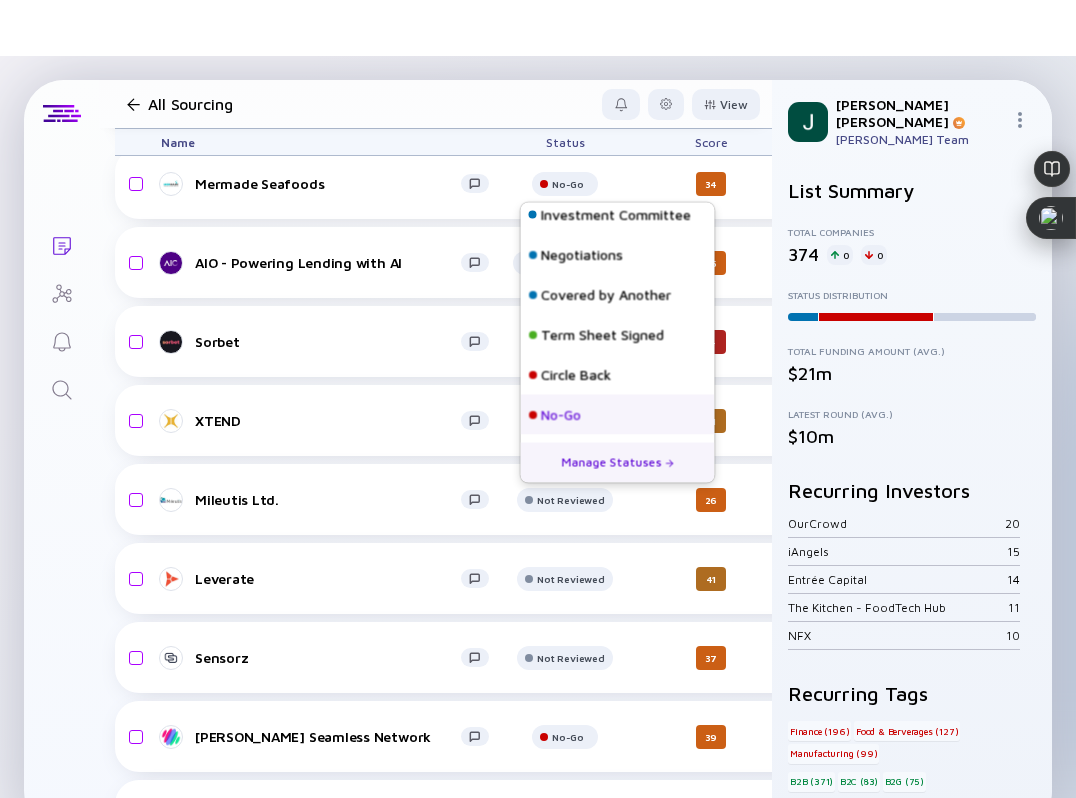click on "No-Go" at bounding box center [561, 415] 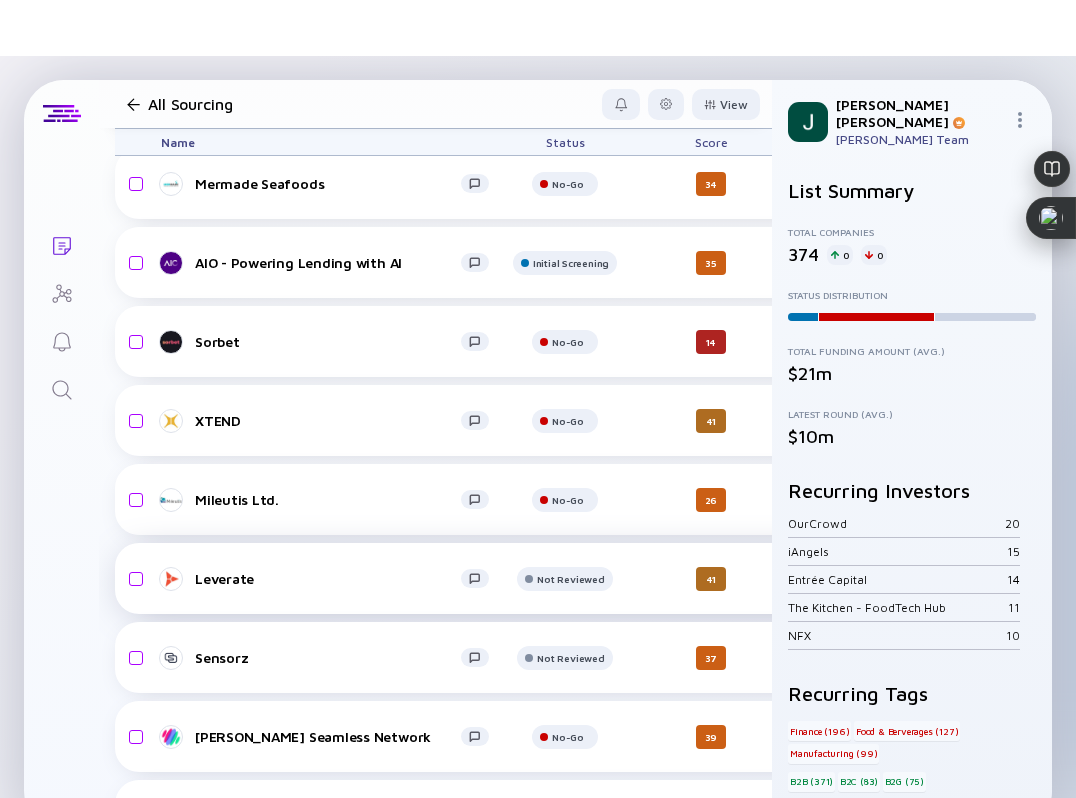 click on "Leverate" at bounding box center [328, 578] 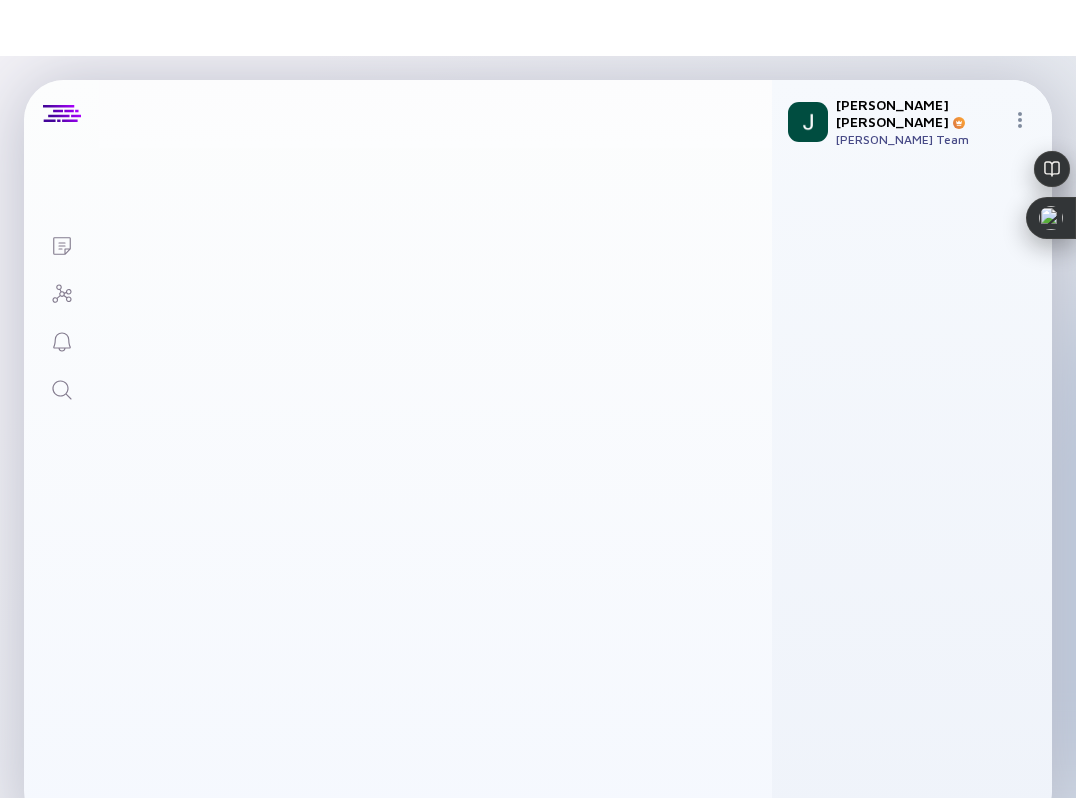 scroll, scrollTop: 0, scrollLeft: 0, axis: both 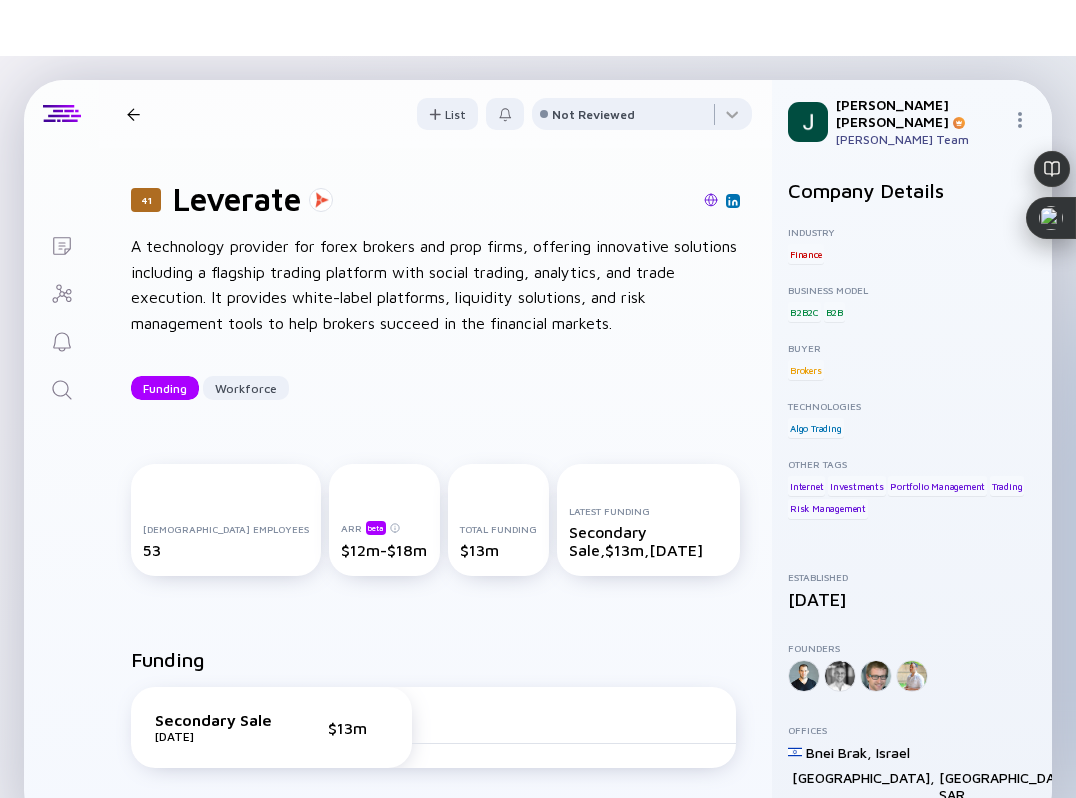 click at bounding box center [711, 200] 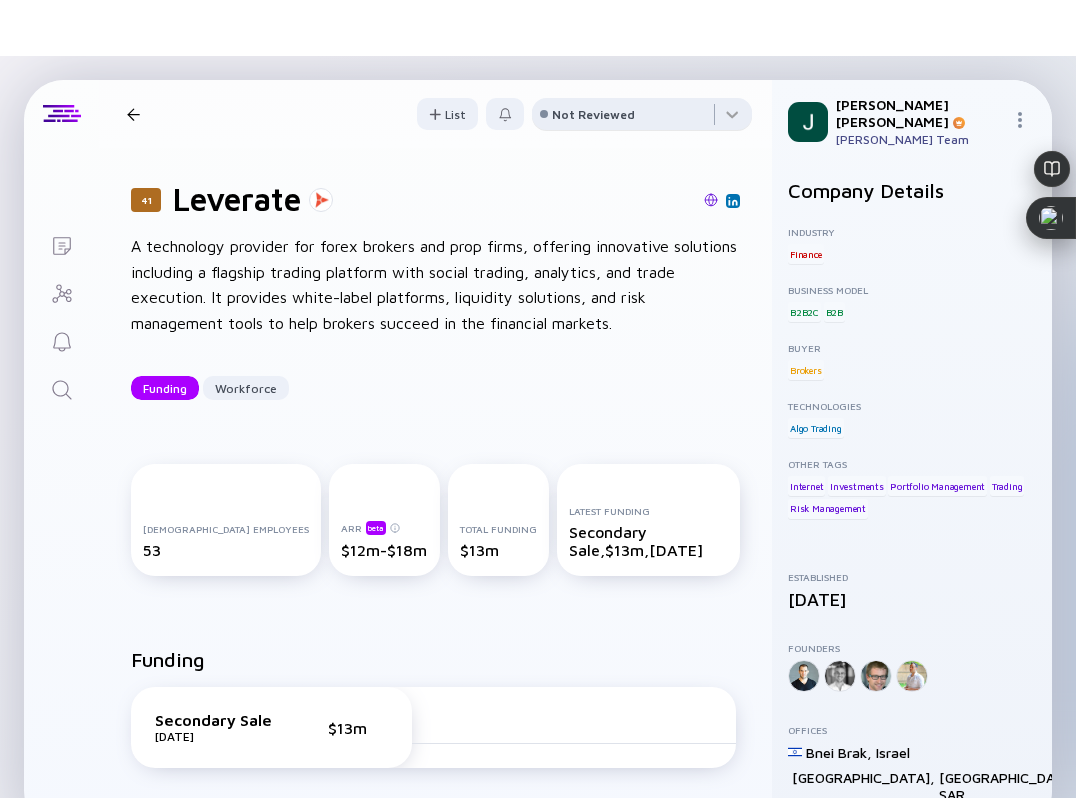 click on "Not Reviewed" at bounding box center [593, 114] 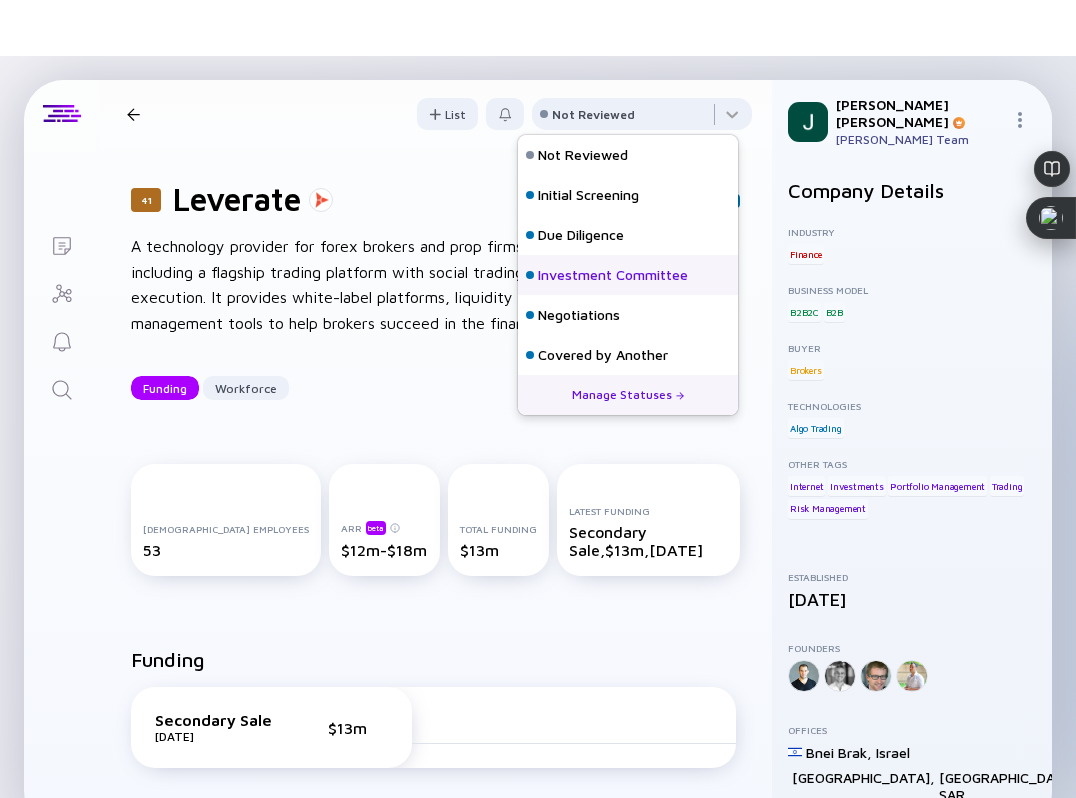 scroll, scrollTop: 128, scrollLeft: 0, axis: vertical 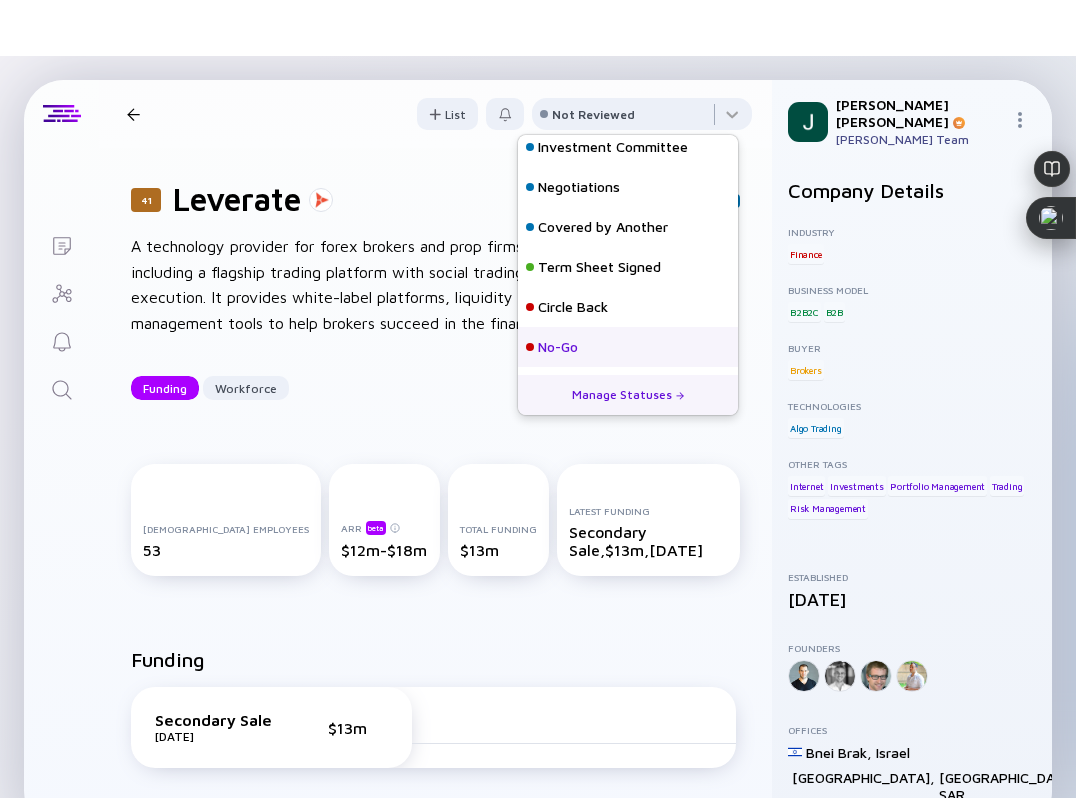 click on "No-Go" at bounding box center [628, 347] 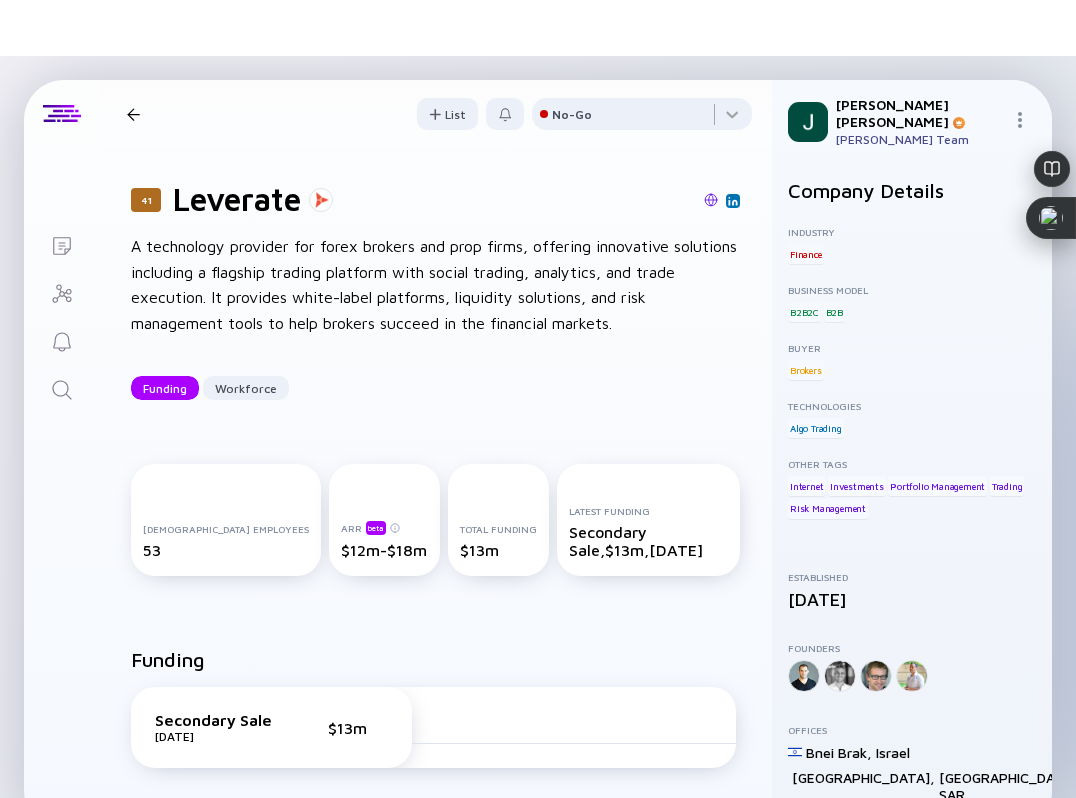 click on "41 Leverate Funding Workforce List No-Go" at bounding box center [435, 114] 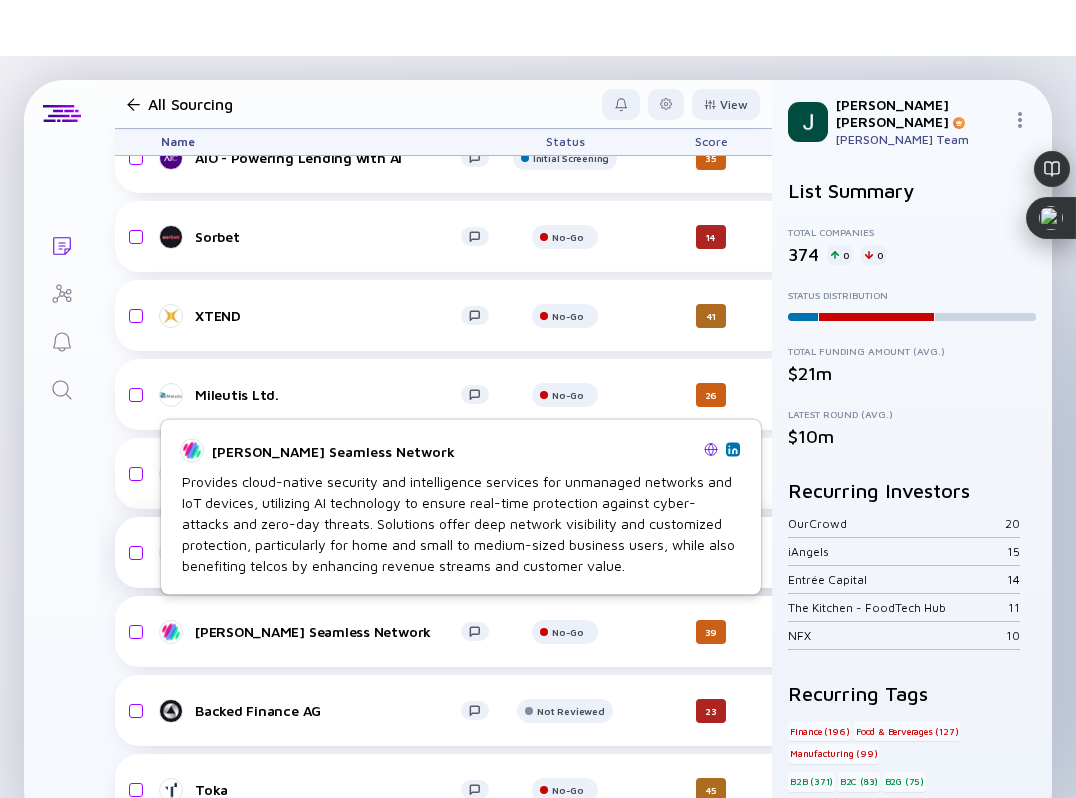 scroll, scrollTop: 16314, scrollLeft: 0, axis: vertical 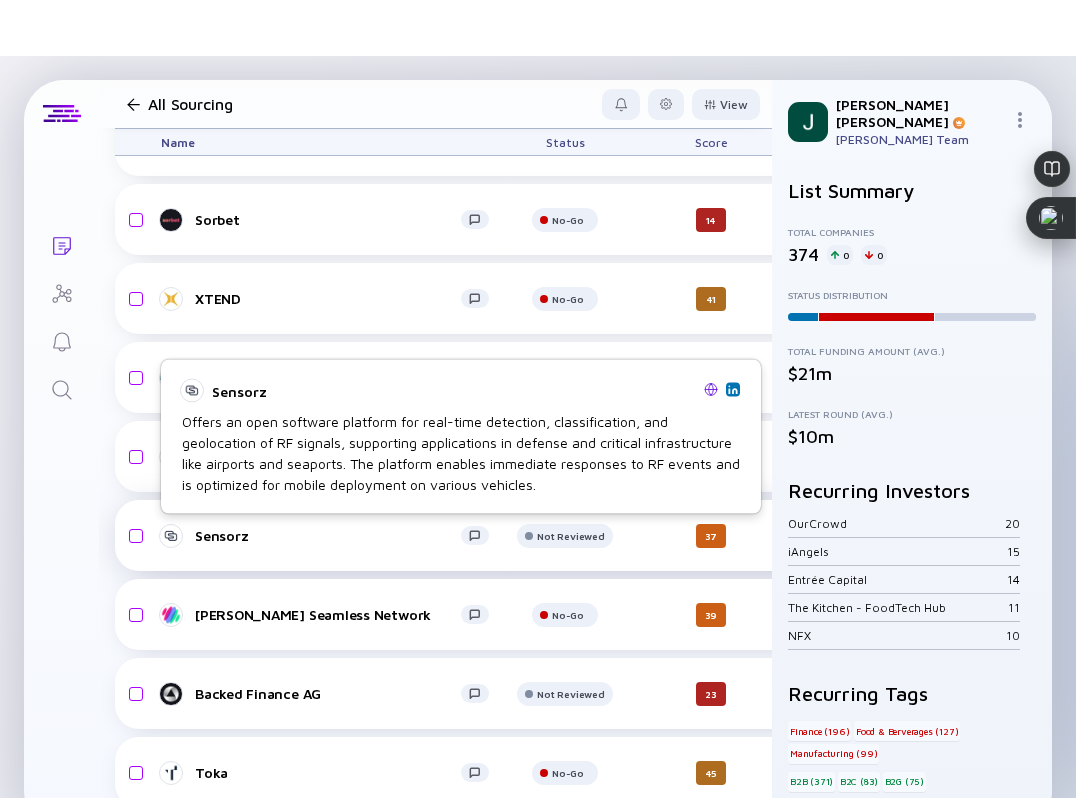 click on "Sensorz" at bounding box center (328, 535) 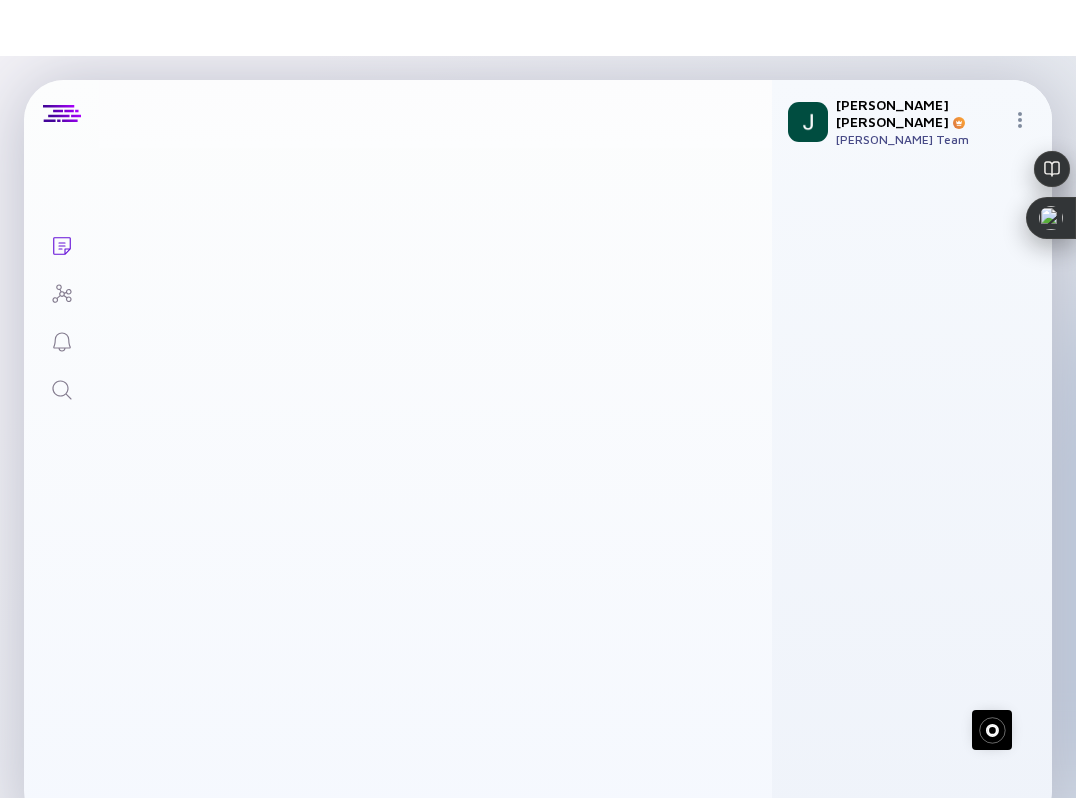click on "Sensorz" at bounding box center (308, 535) 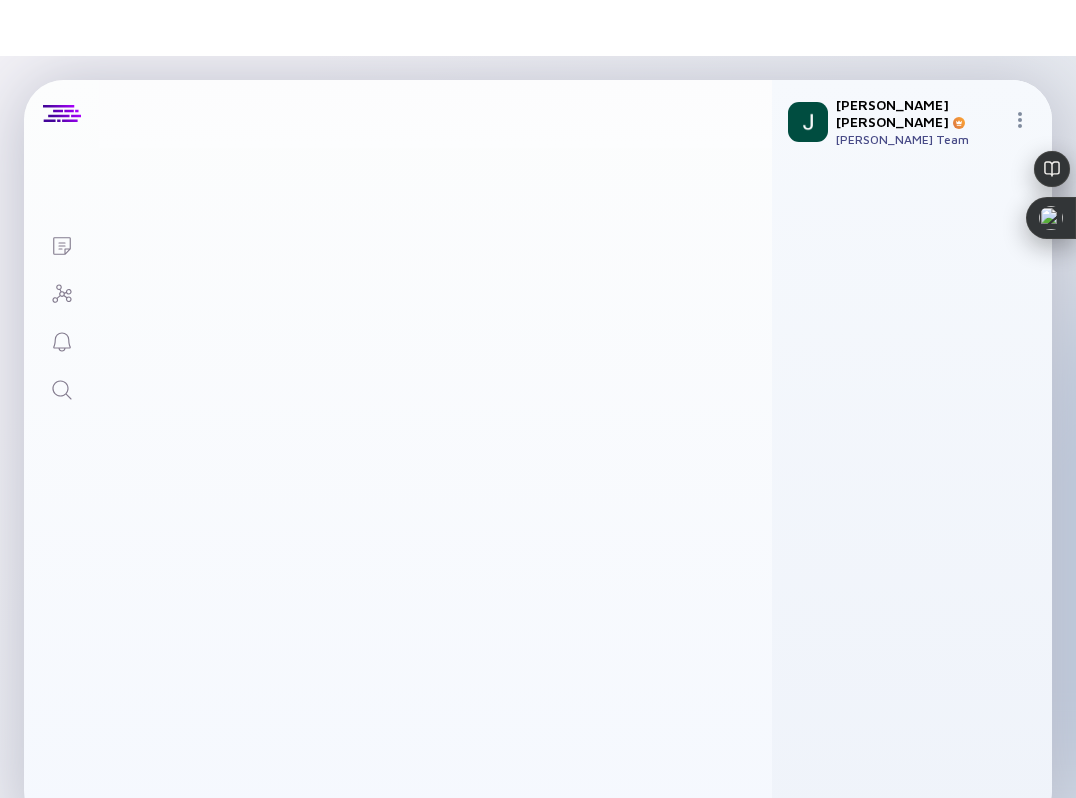 scroll, scrollTop: 0, scrollLeft: 0, axis: both 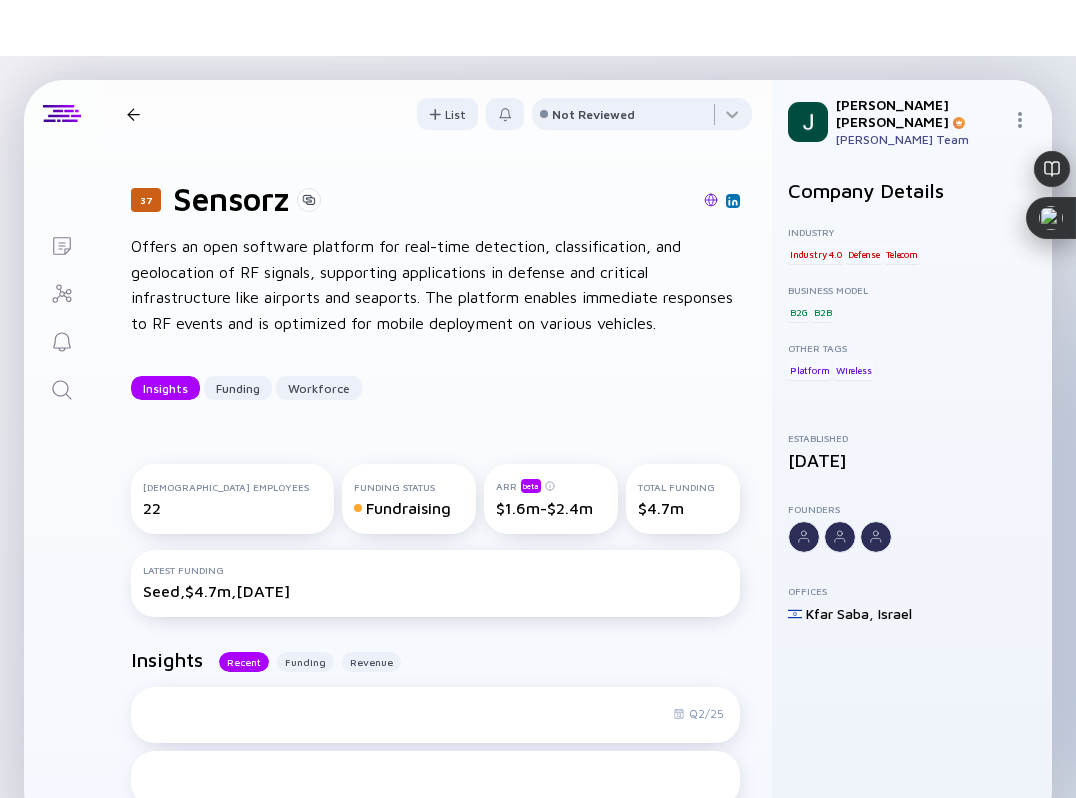 click on "37 Sensorz" at bounding box center [435, 199] 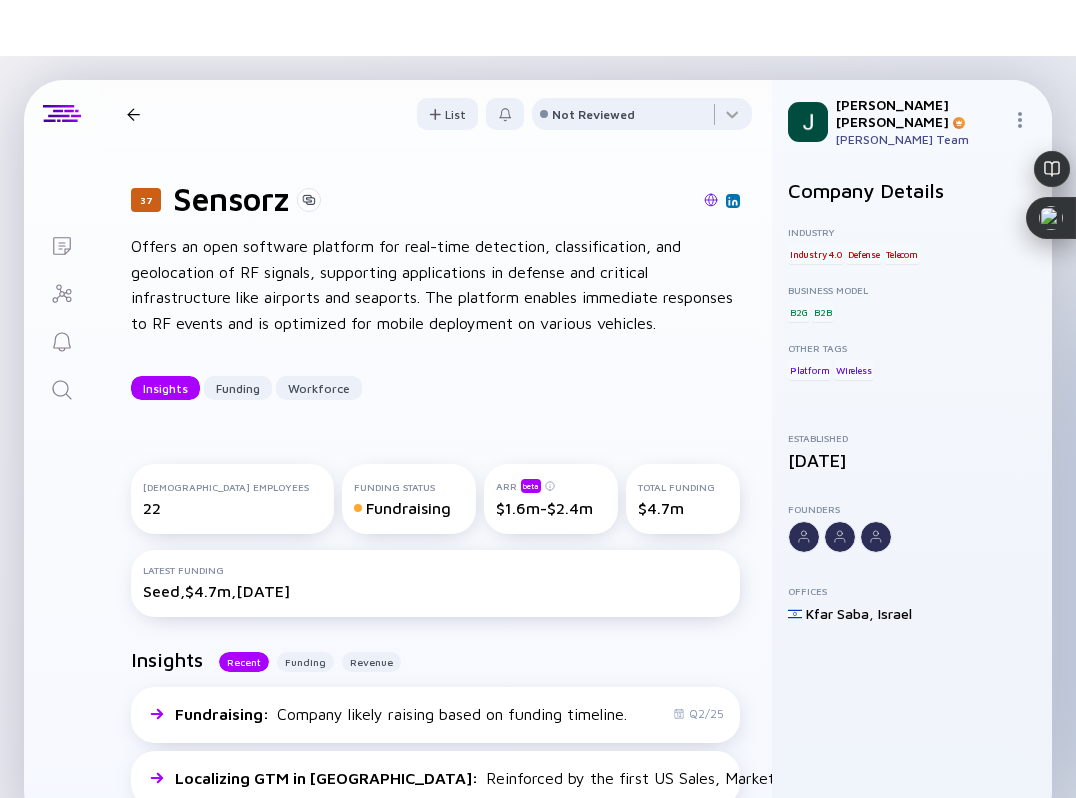 click at bounding box center (711, 200) 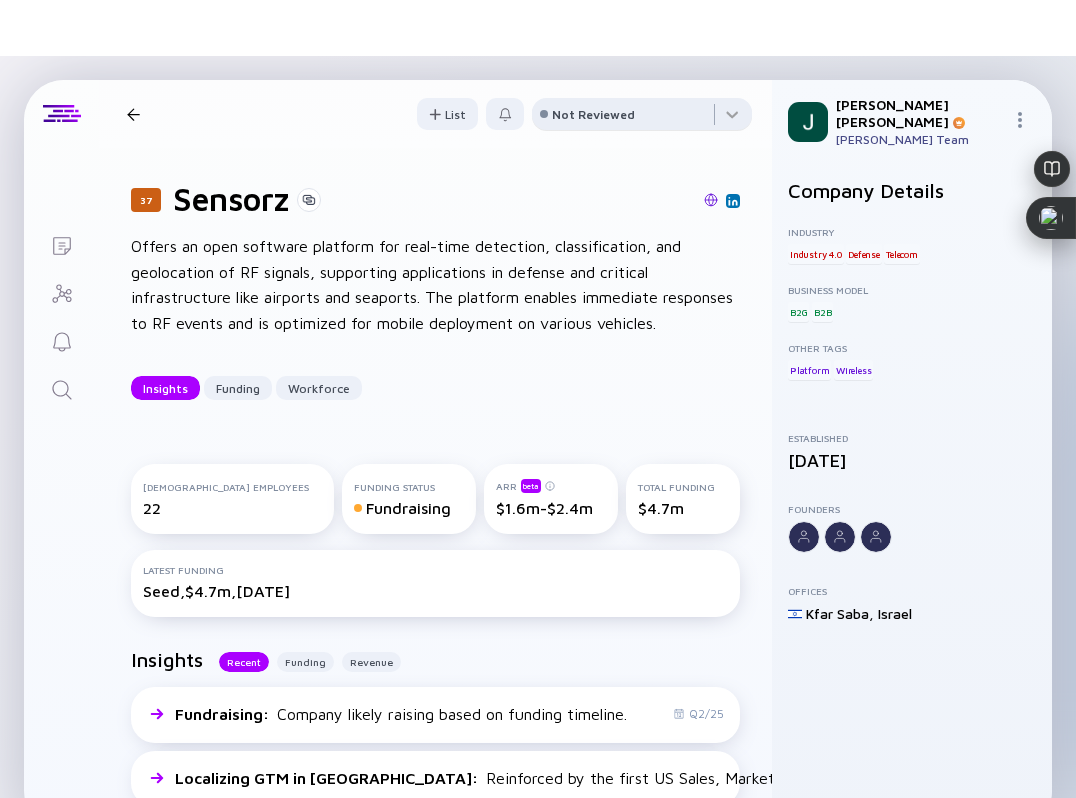 click on "Not Reviewed" at bounding box center [593, 114] 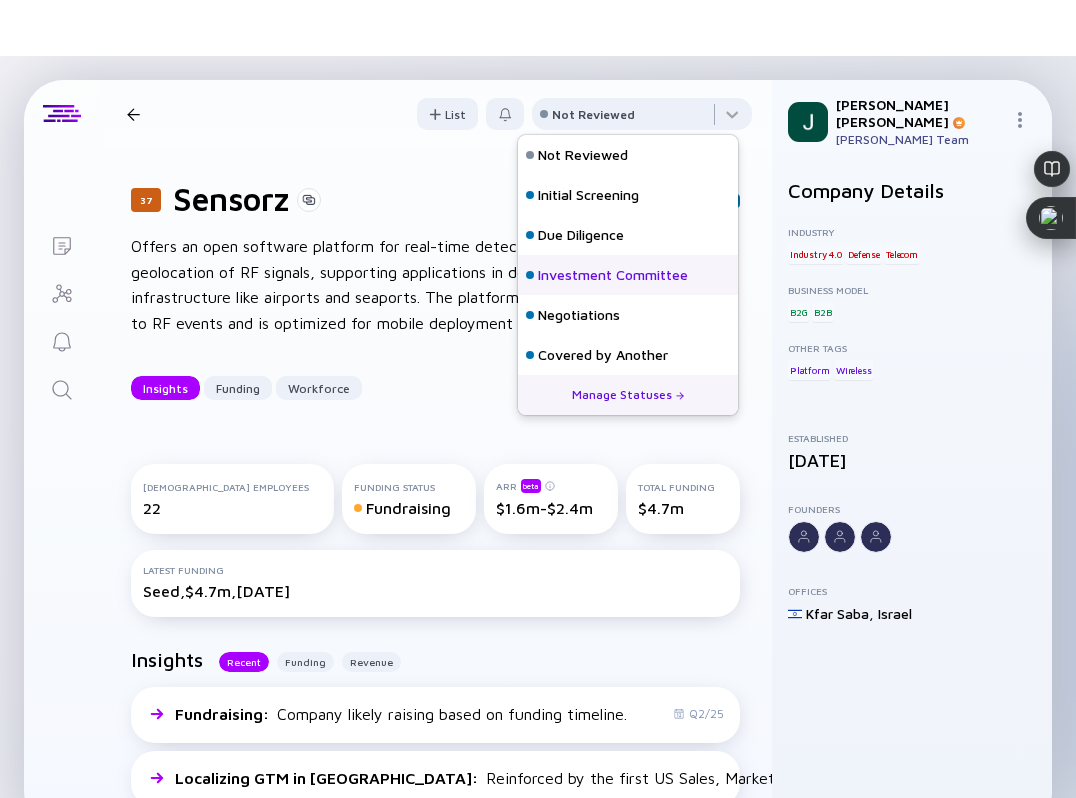 scroll, scrollTop: 128, scrollLeft: 0, axis: vertical 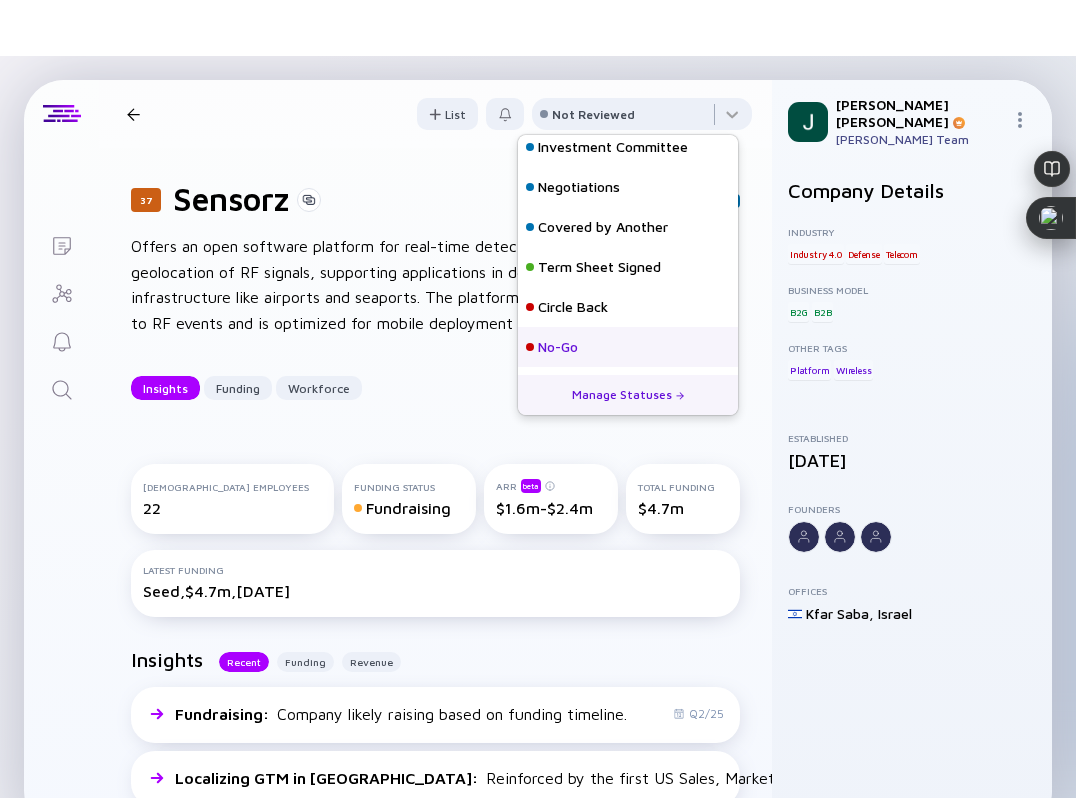 click on "No-Go" at bounding box center (558, 347) 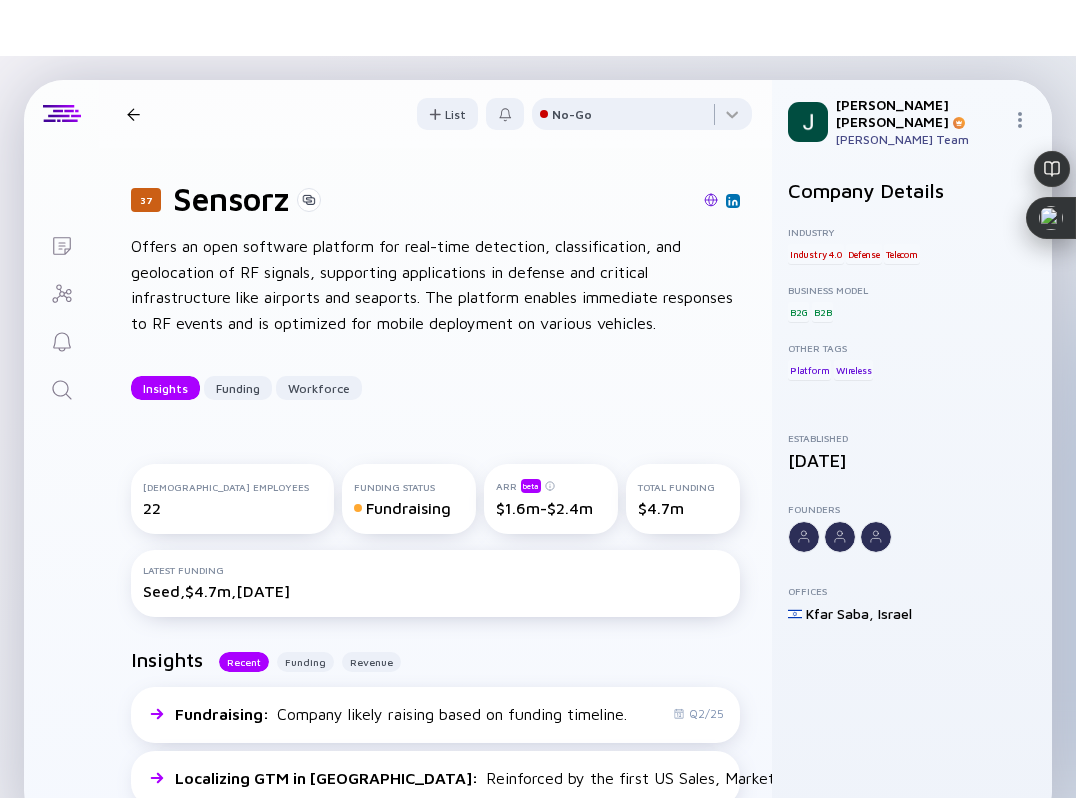 click at bounding box center [133, 114] 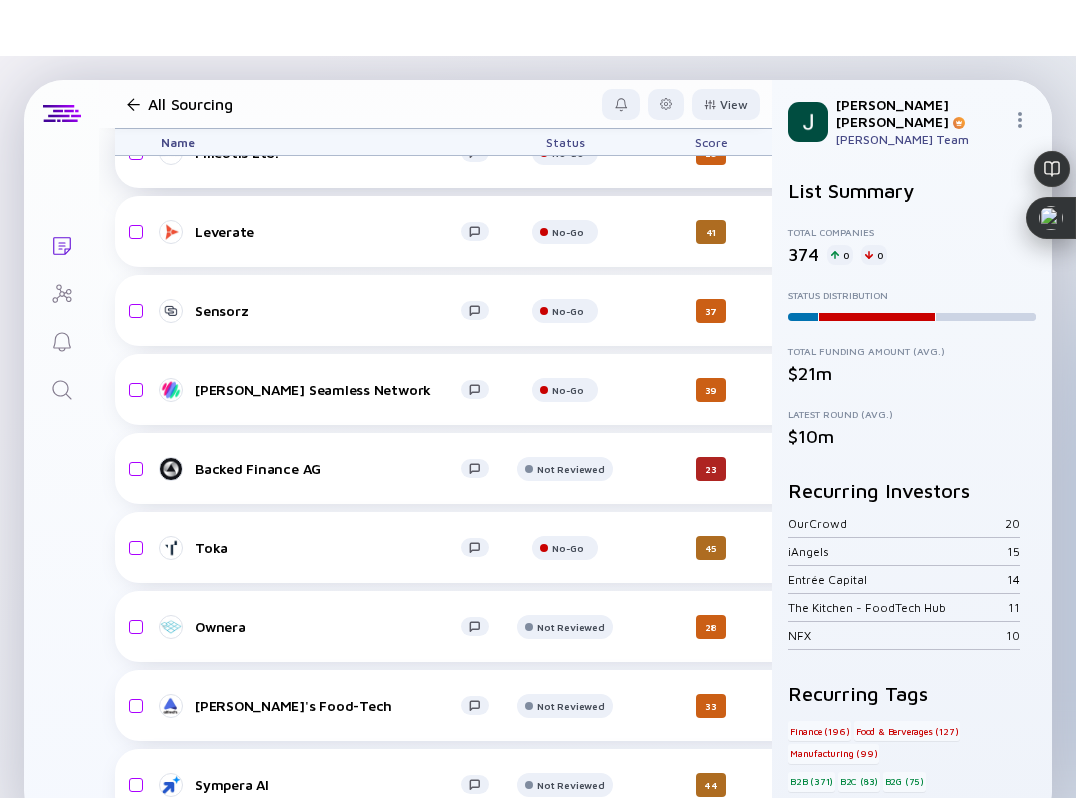 scroll, scrollTop: 16541, scrollLeft: 0, axis: vertical 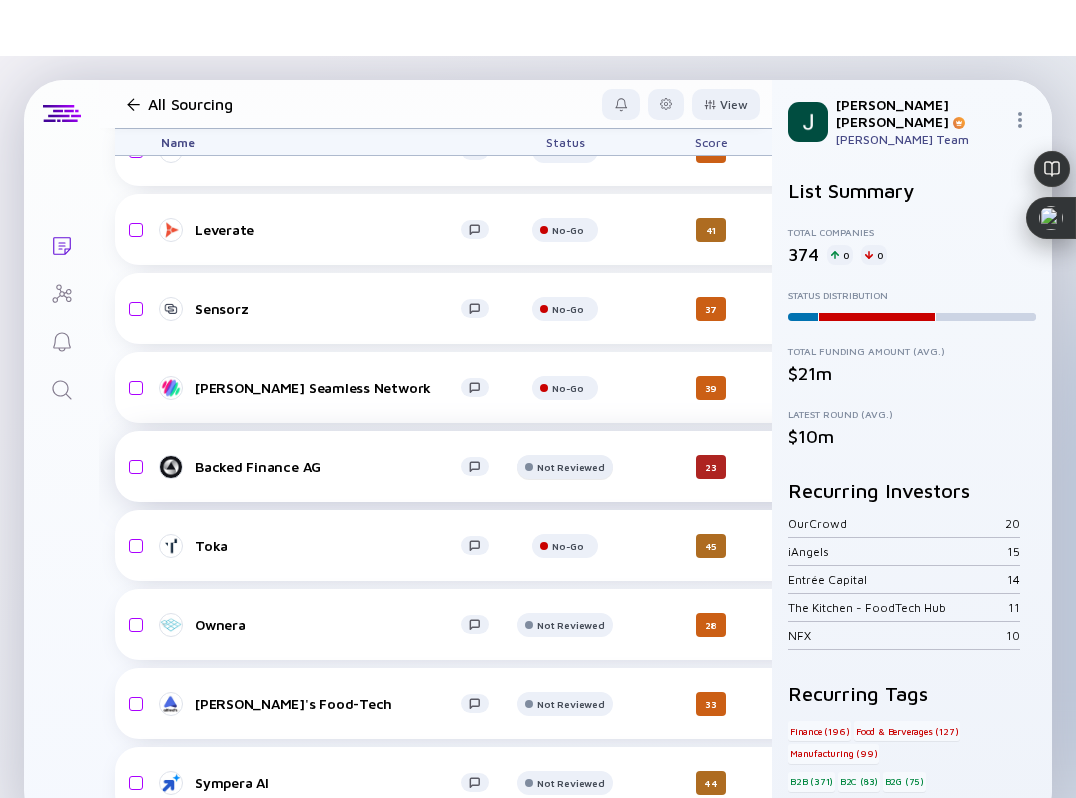 click at bounding box center [565, 80] 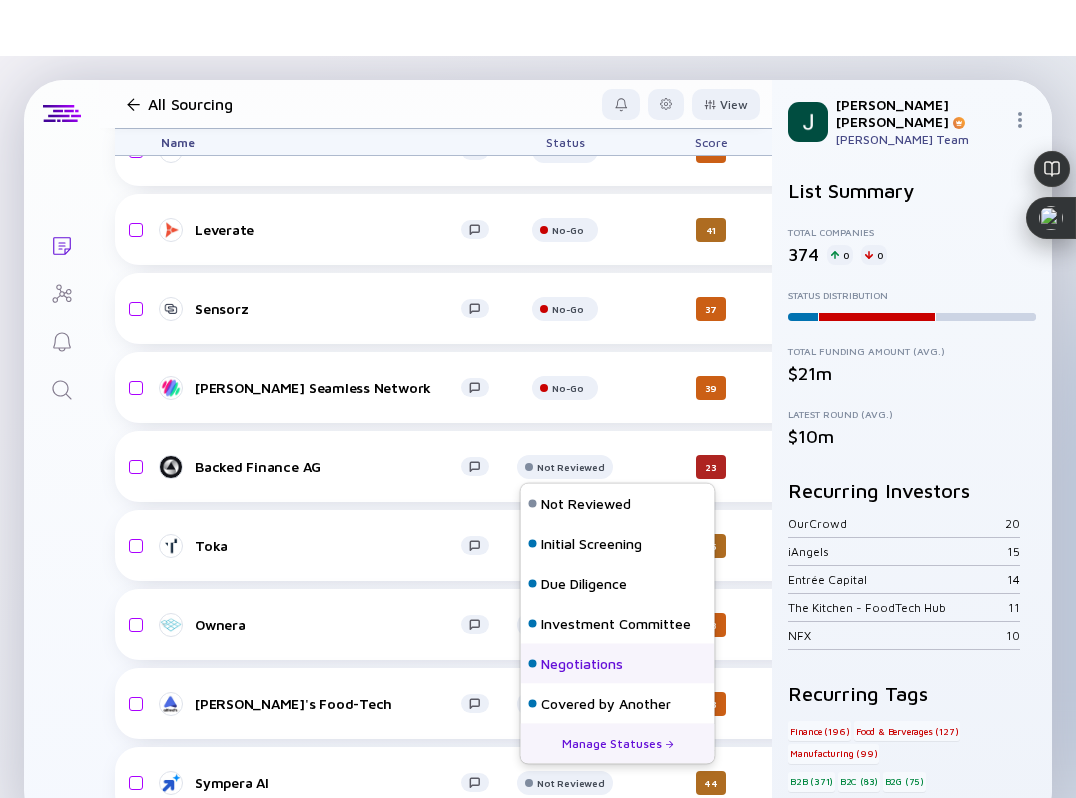 scroll, scrollTop: 128, scrollLeft: 0, axis: vertical 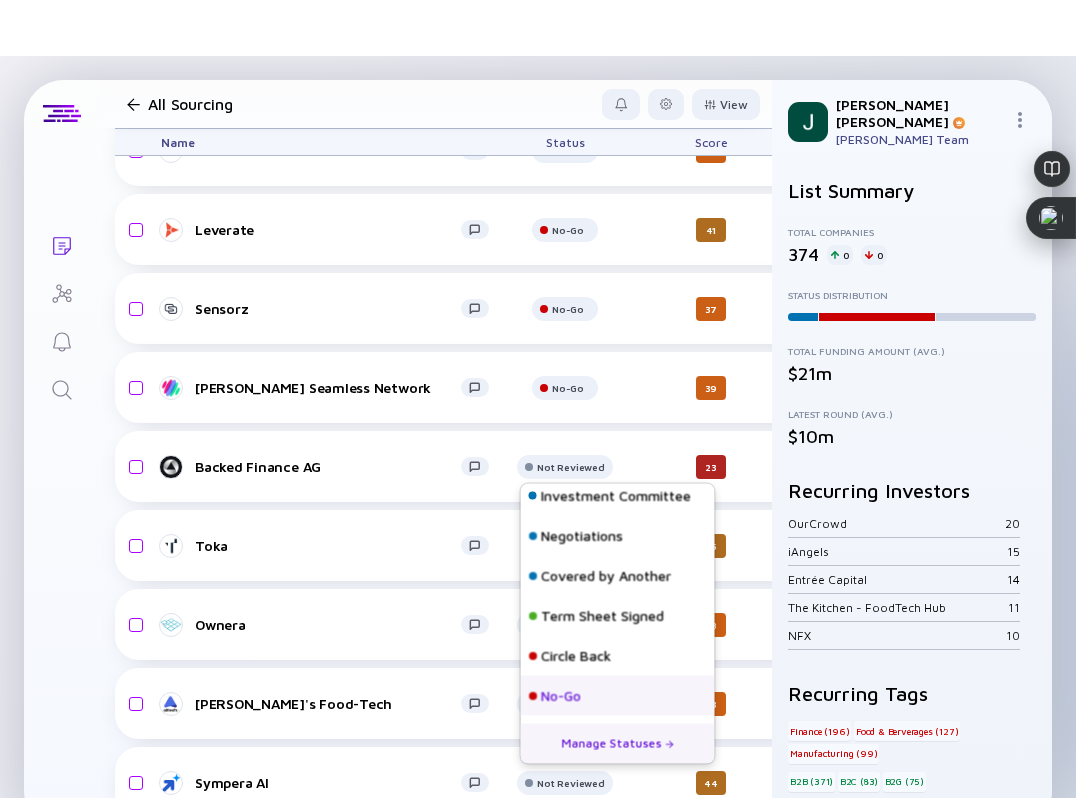 click on "No-Go" at bounding box center [618, 696] 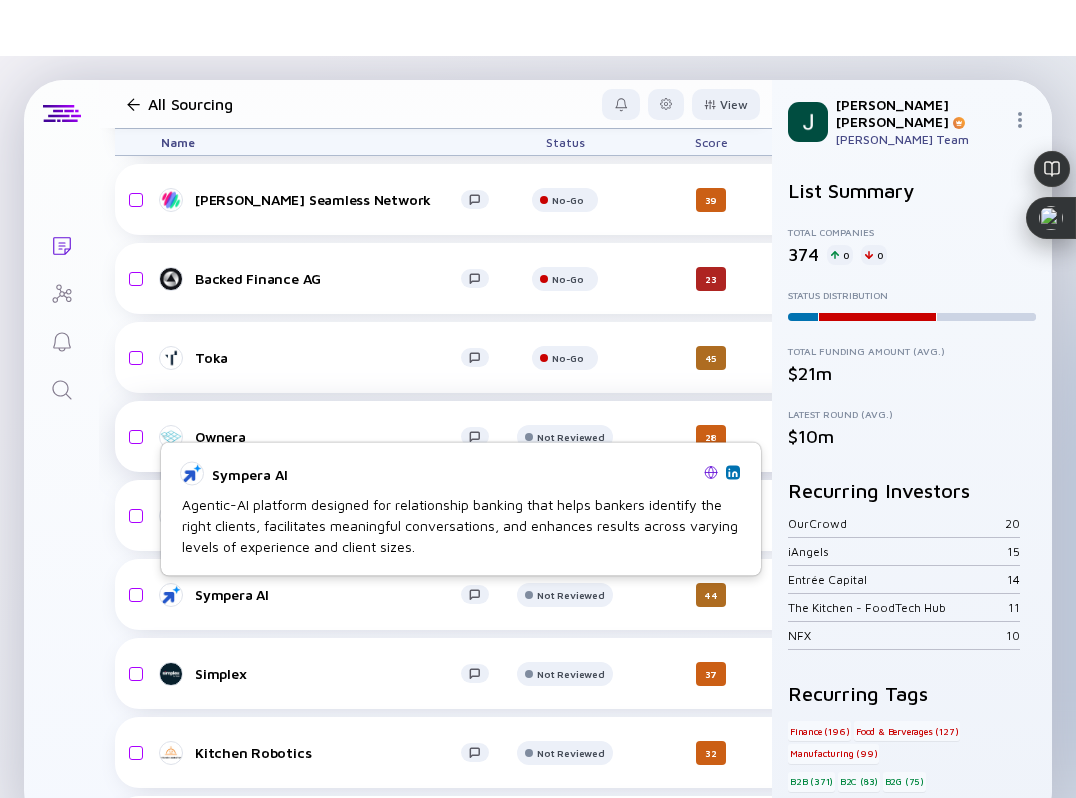 scroll, scrollTop: 16750, scrollLeft: 0, axis: vertical 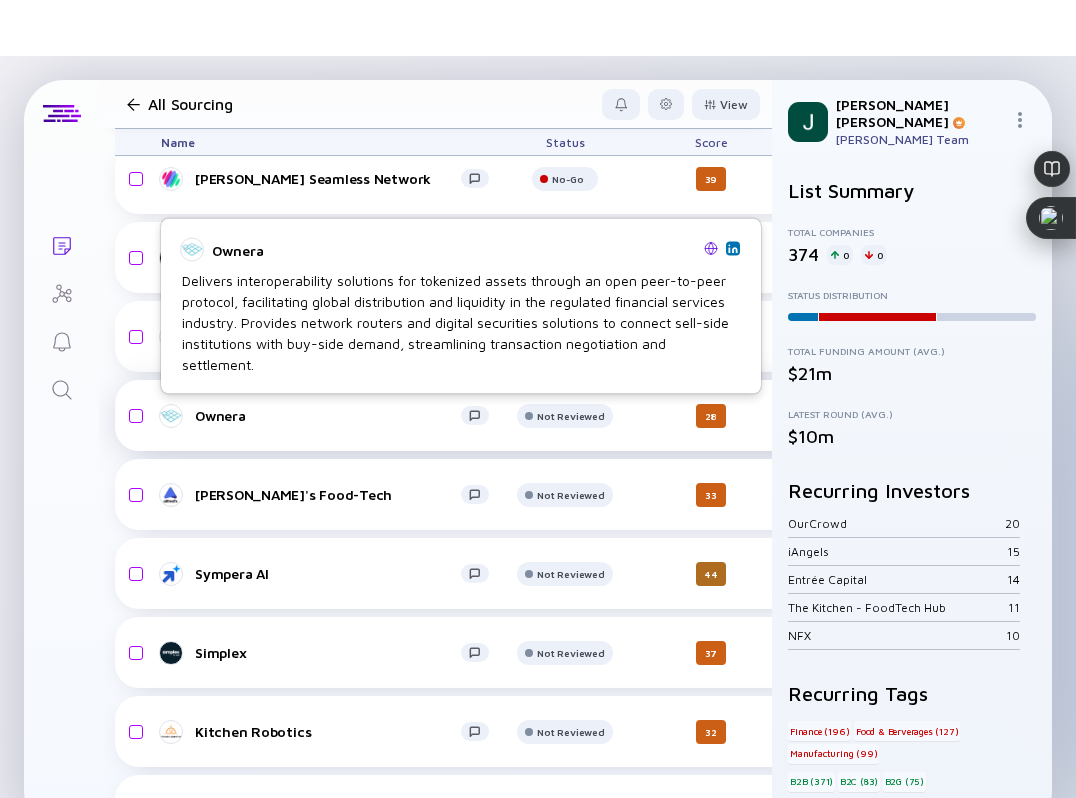 click on "Ownera" at bounding box center [328, 415] 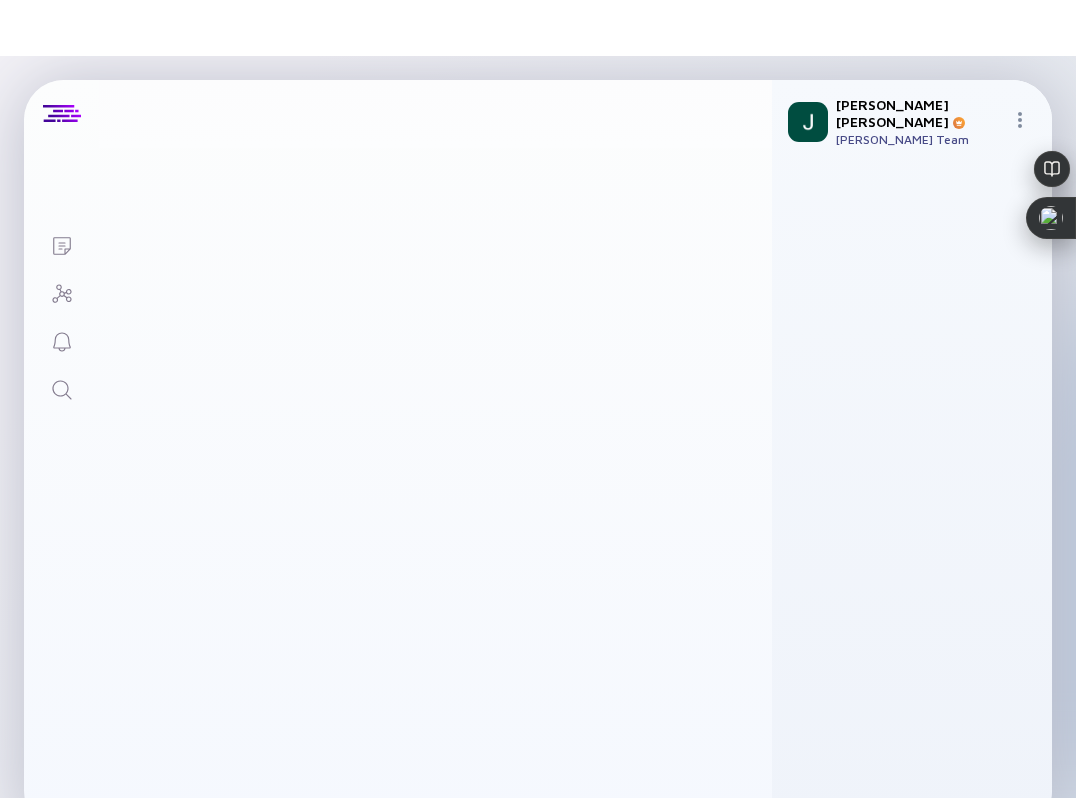 scroll, scrollTop: 0, scrollLeft: 0, axis: both 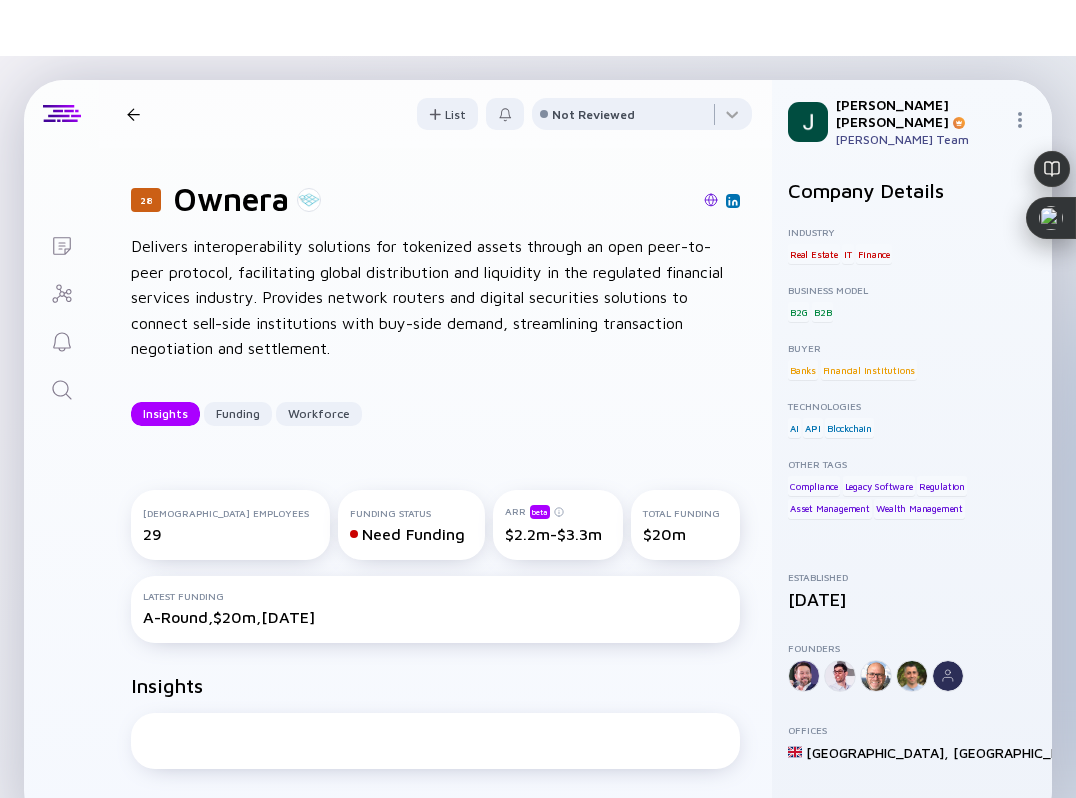 click at bounding box center (711, 200) 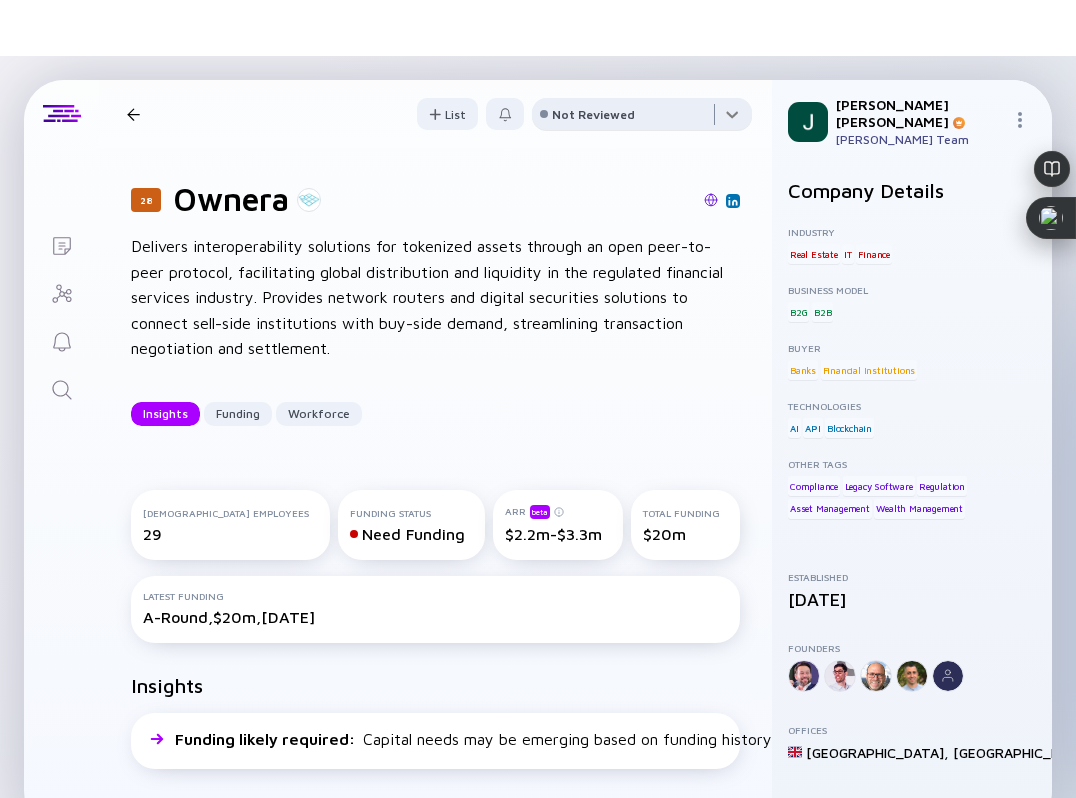 click at bounding box center [642, 118] 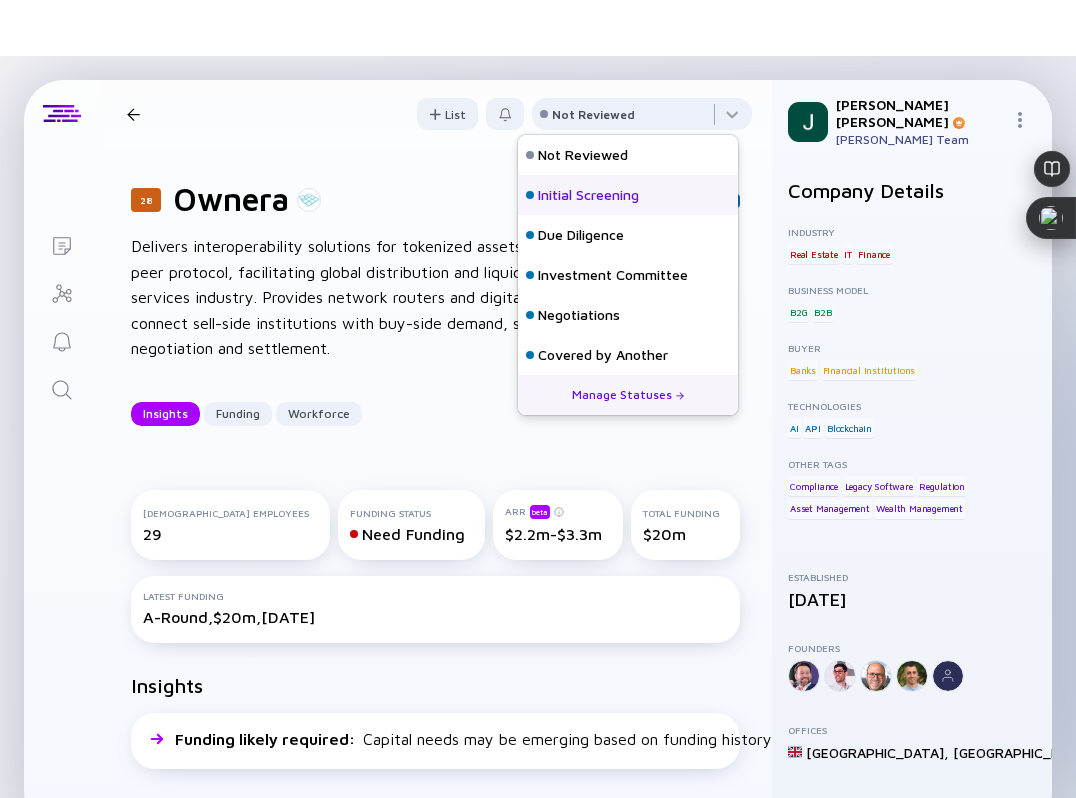 click on "Initial Screening" at bounding box center (588, 195) 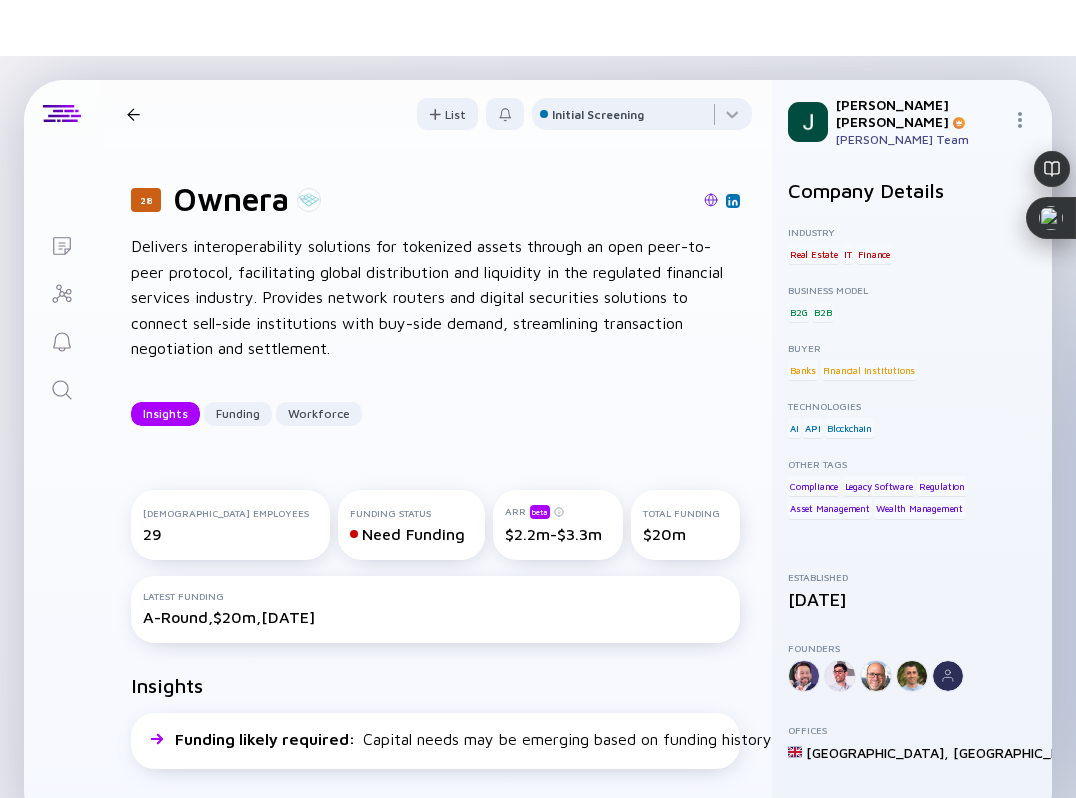 click at bounding box center (133, 114) 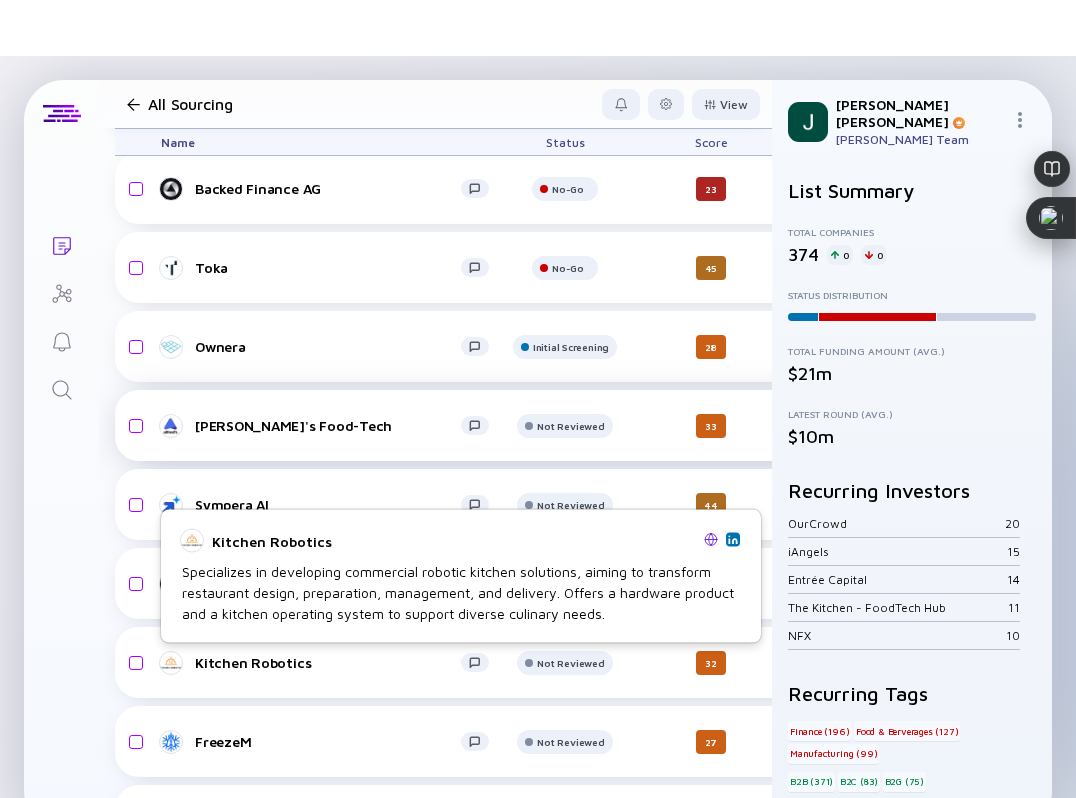 scroll, scrollTop: 16814, scrollLeft: 0, axis: vertical 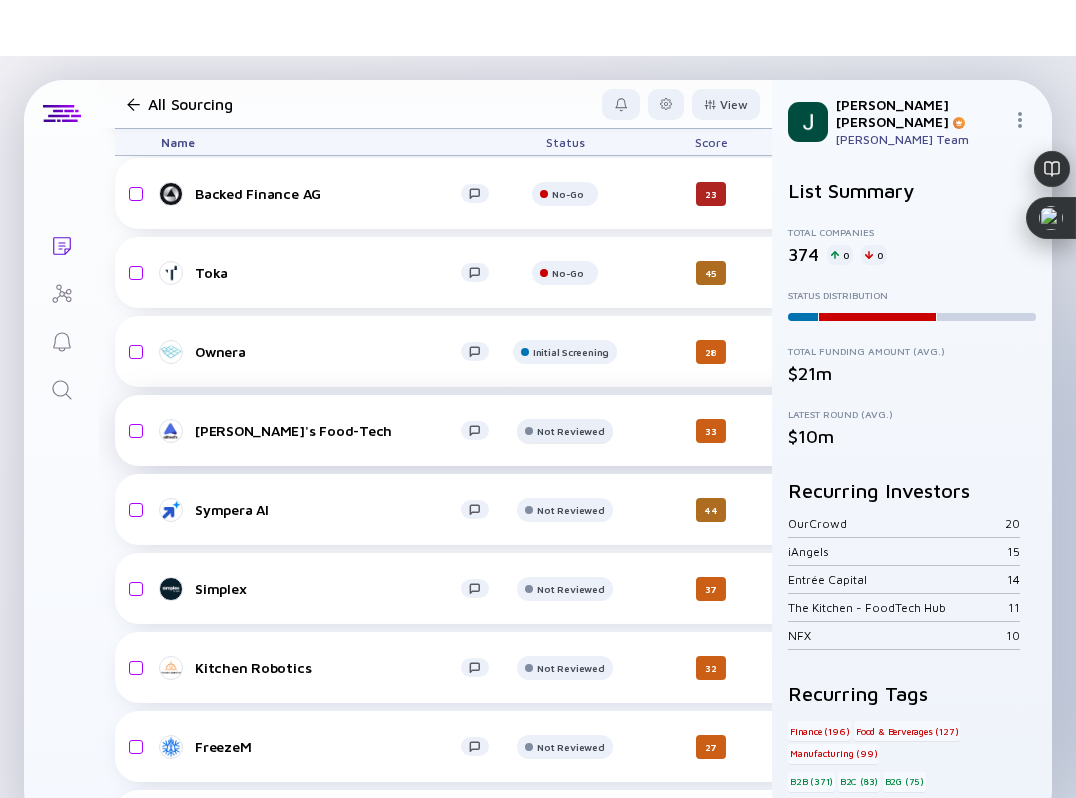 click on "Not Reviewed" at bounding box center (568, 115) 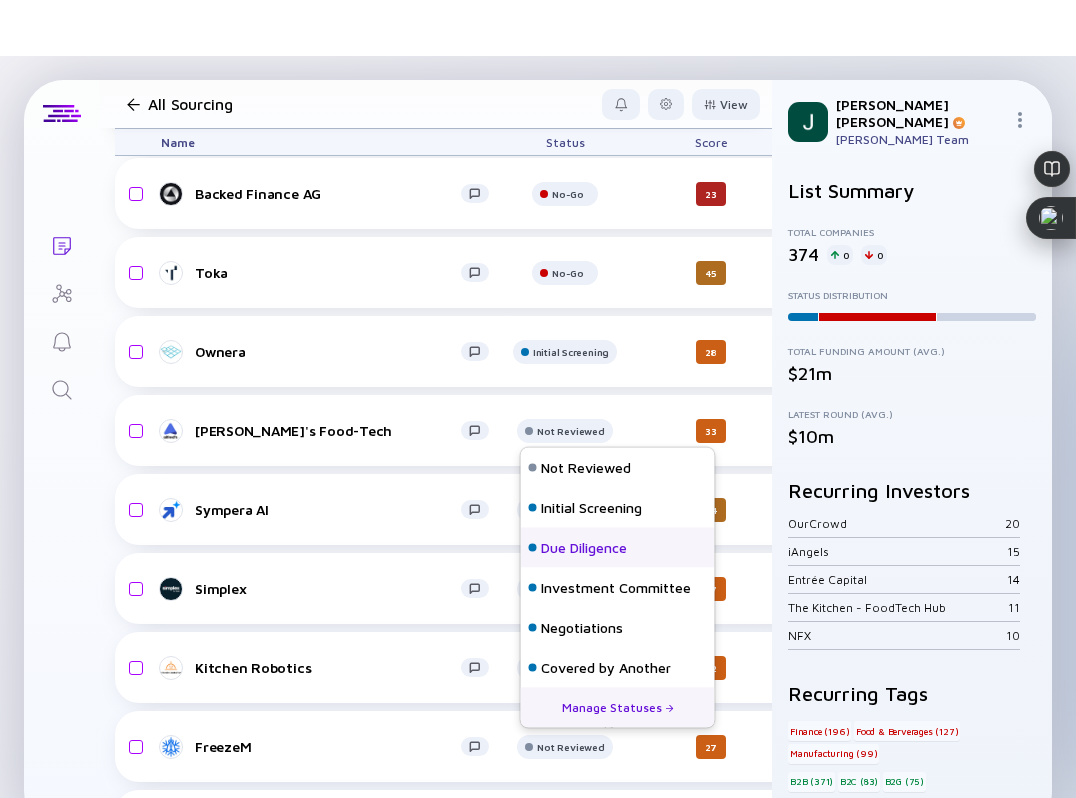 scroll, scrollTop: 128, scrollLeft: 0, axis: vertical 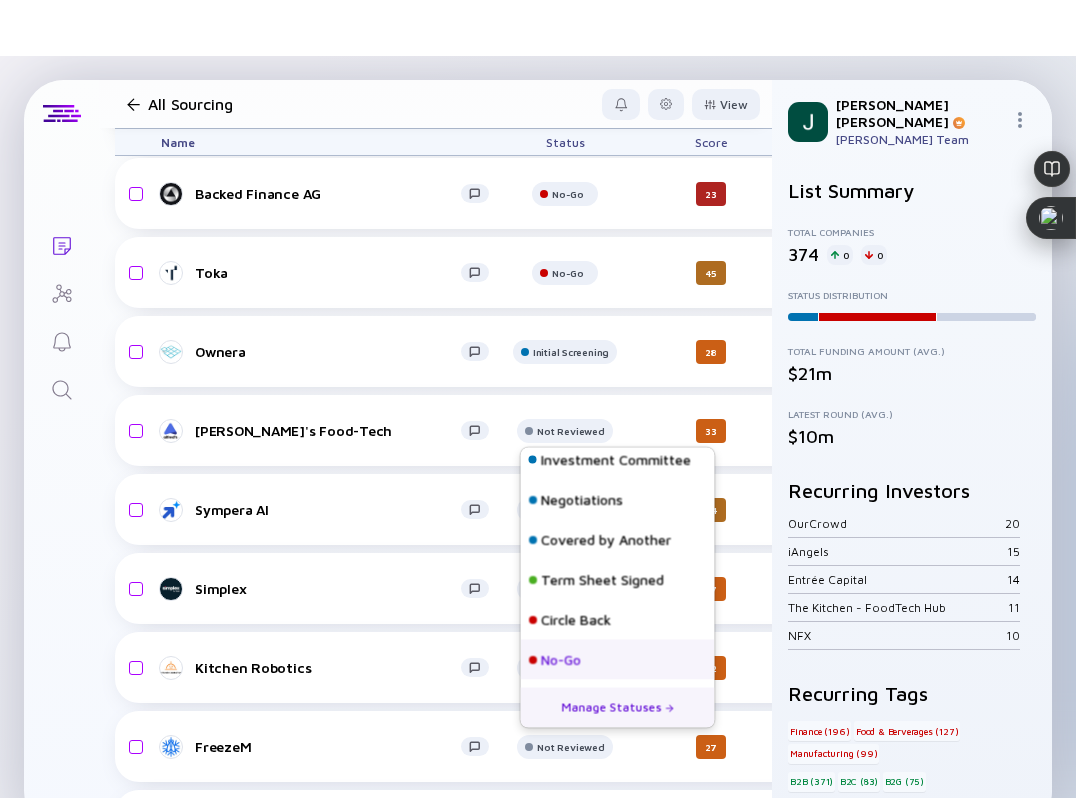click on "No-Go" at bounding box center (561, 660) 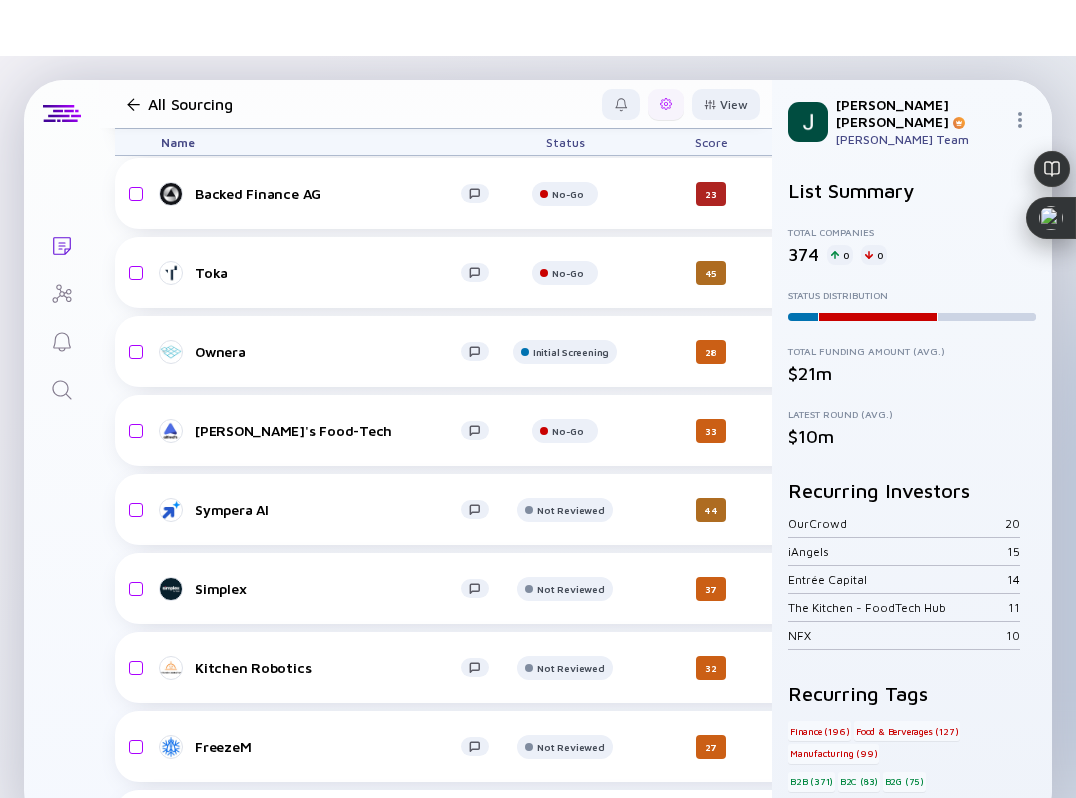 click at bounding box center (666, 104) 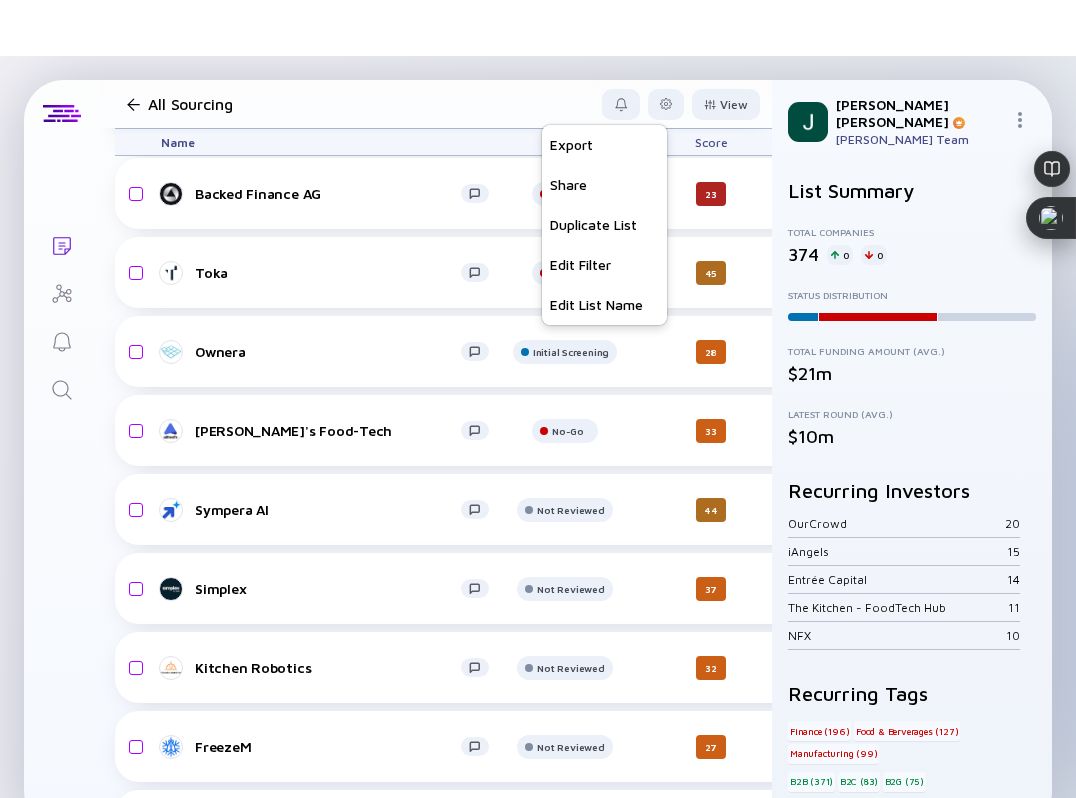 click on "All Sourcing Export Share Duplicate List Edit Filter Edit List Name View" at bounding box center [435, 104] 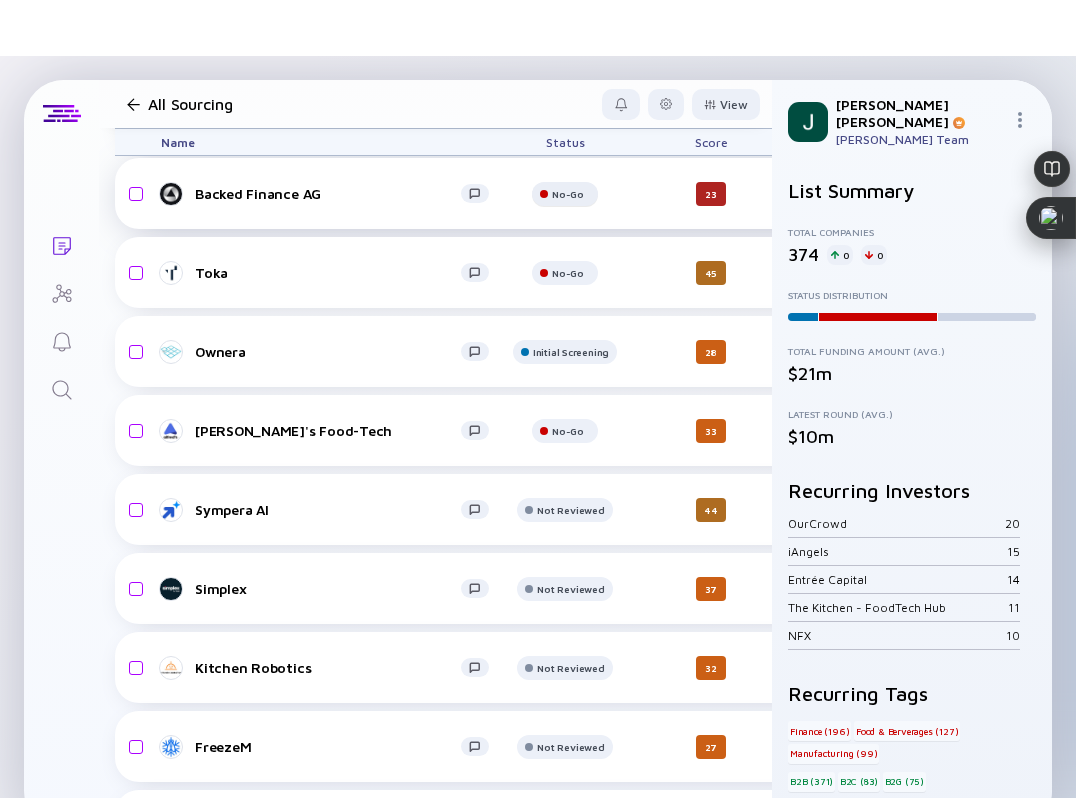 click on "No-Go" at bounding box center [568, 115] 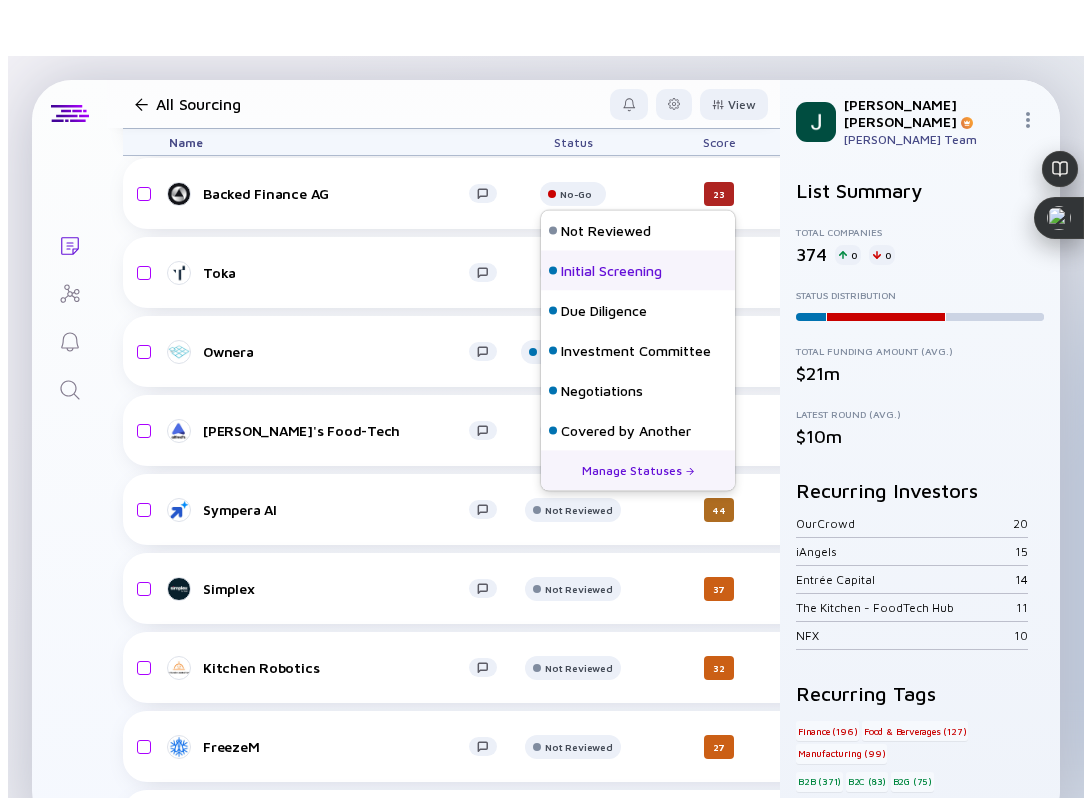 scroll, scrollTop: 128, scrollLeft: 0, axis: vertical 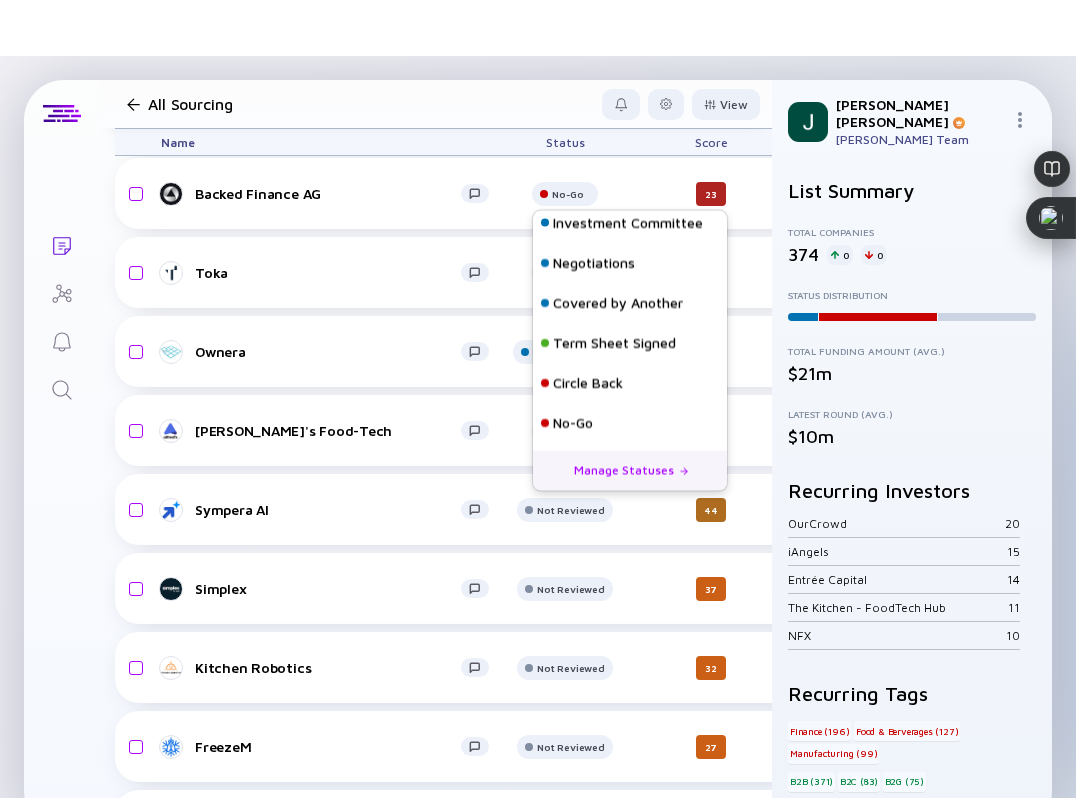 click on "Manage Statuses" at bounding box center (630, 471) 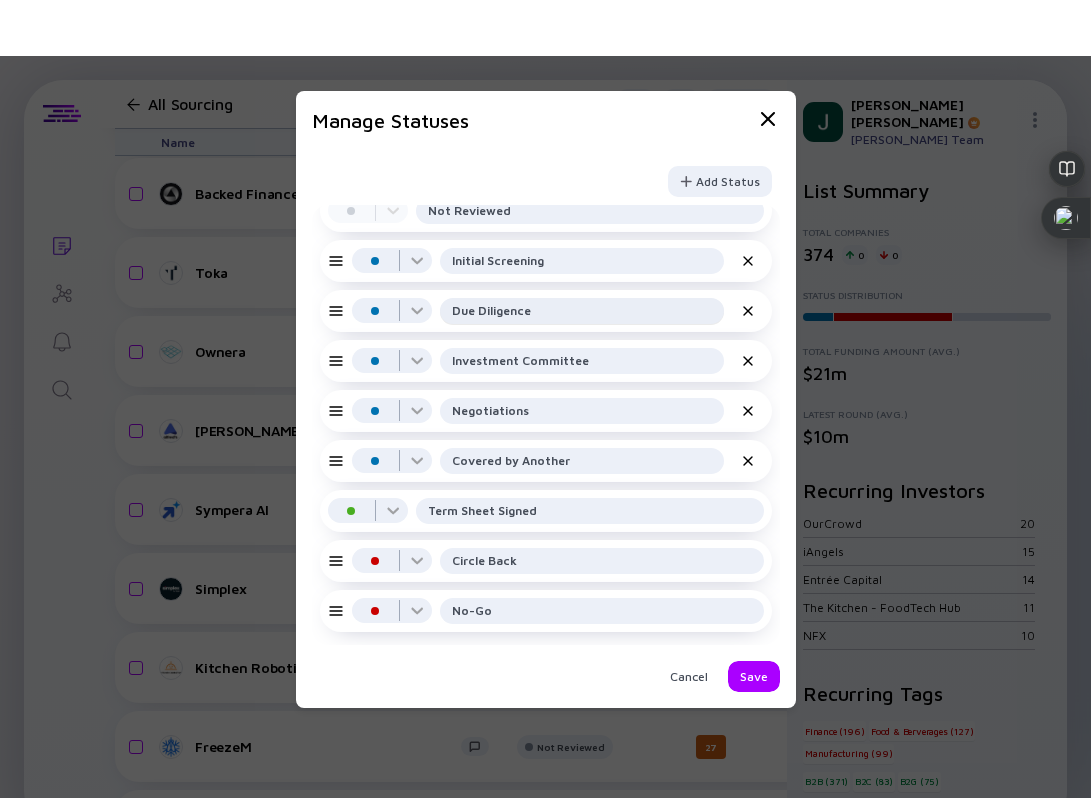 scroll, scrollTop: 26, scrollLeft: 0, axis: vertical 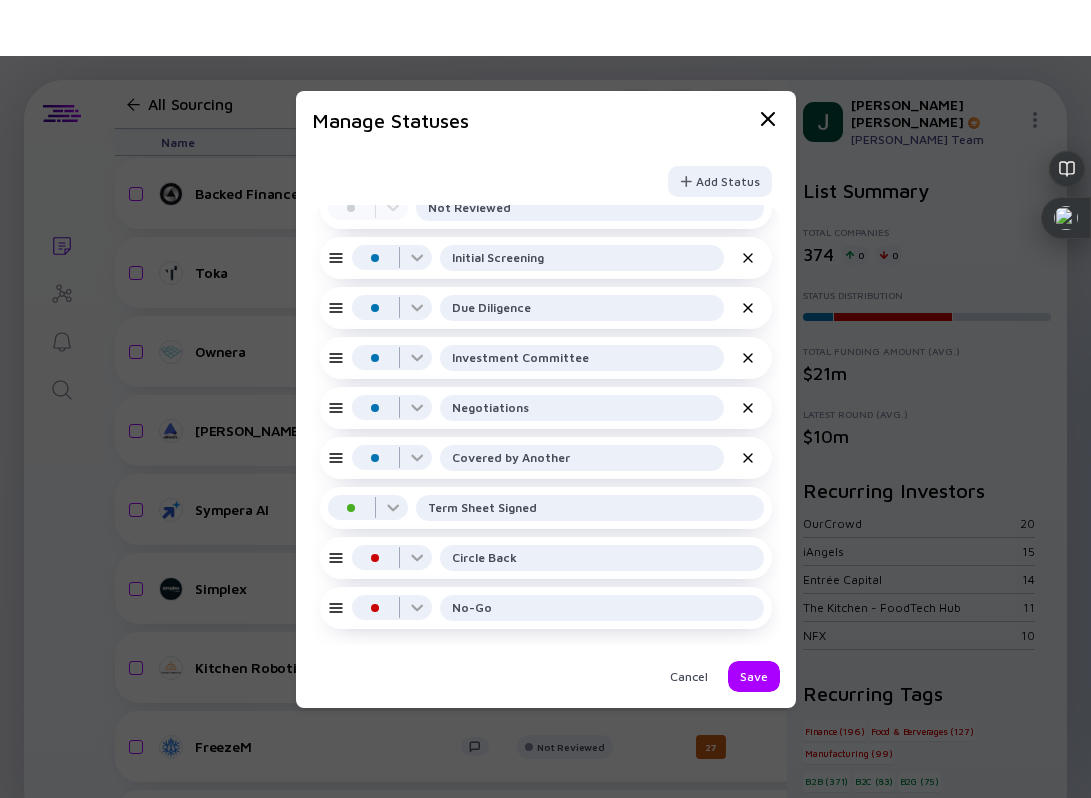 click on "In Progress Due Diligence" at bounding box center [546, 308] 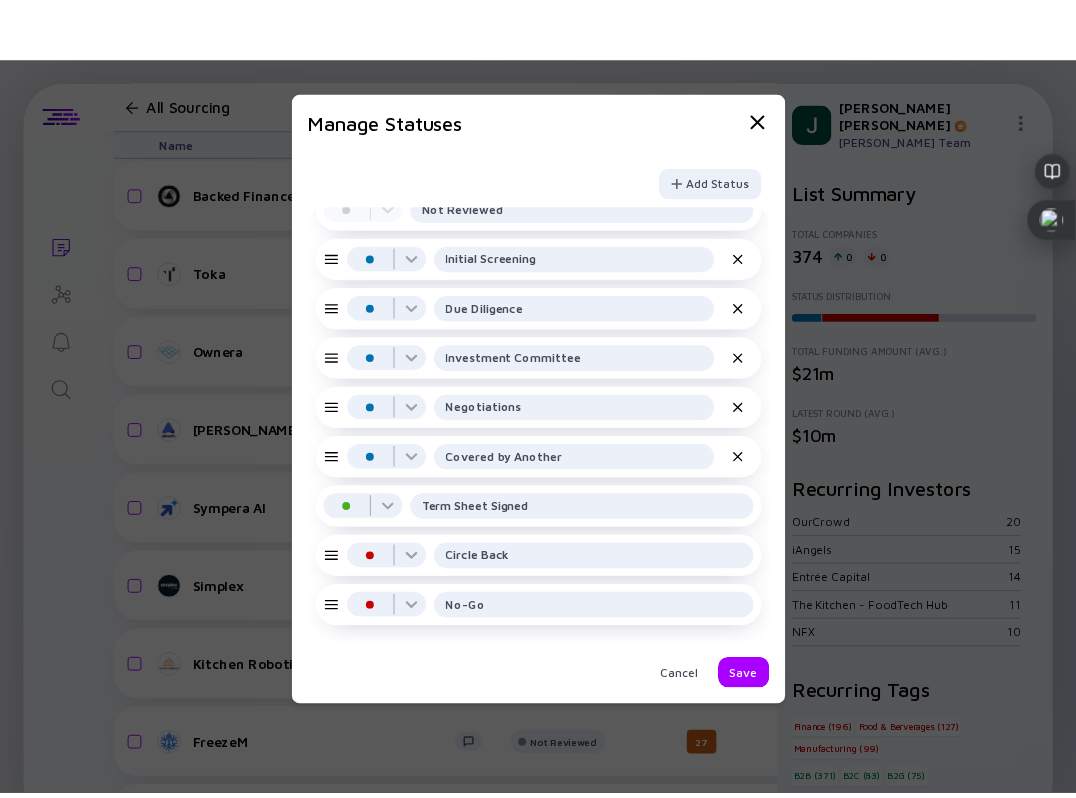 scroll, scrollTop: 0, scrollLeft: 0, axis: both 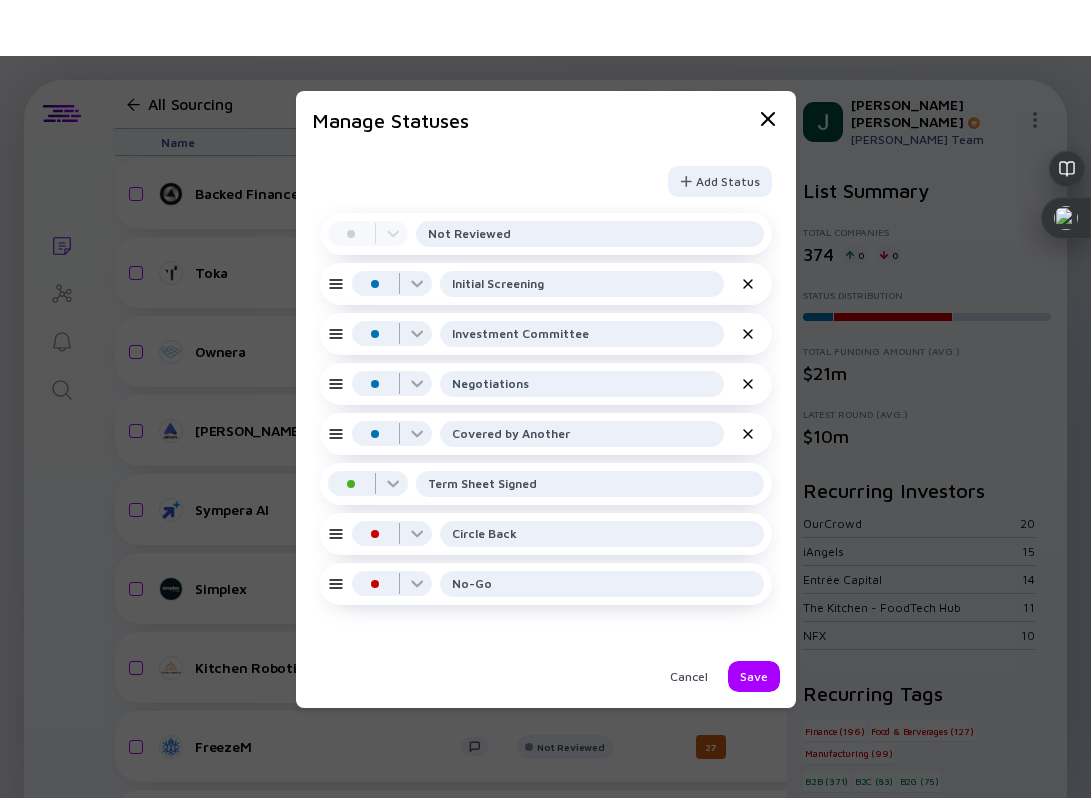 click at bounding box center [748, 334] 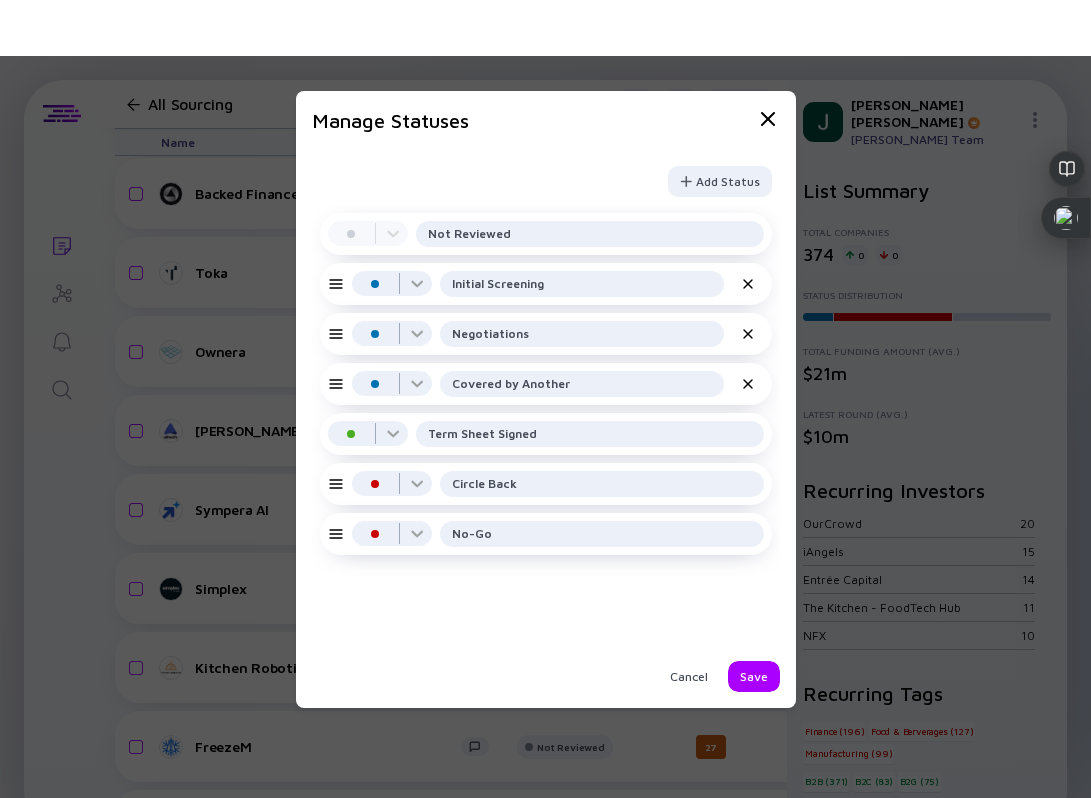 click at bounding box center [748, 334] 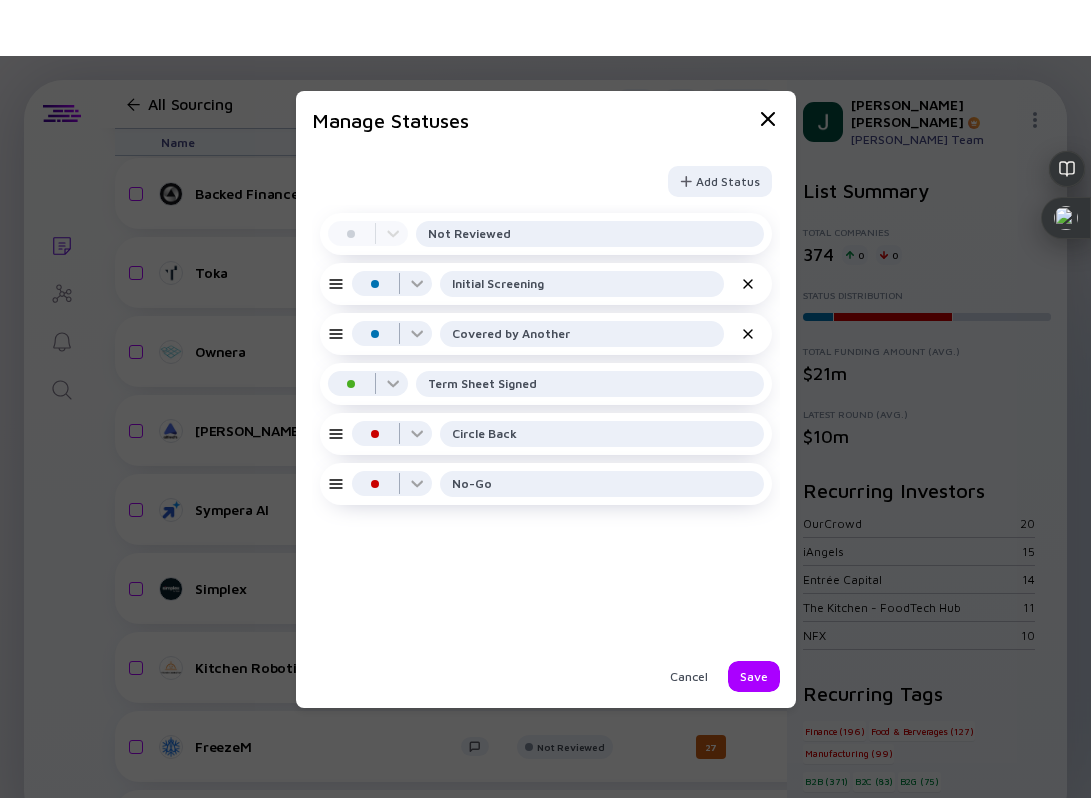click at bounding box center [748, 334] 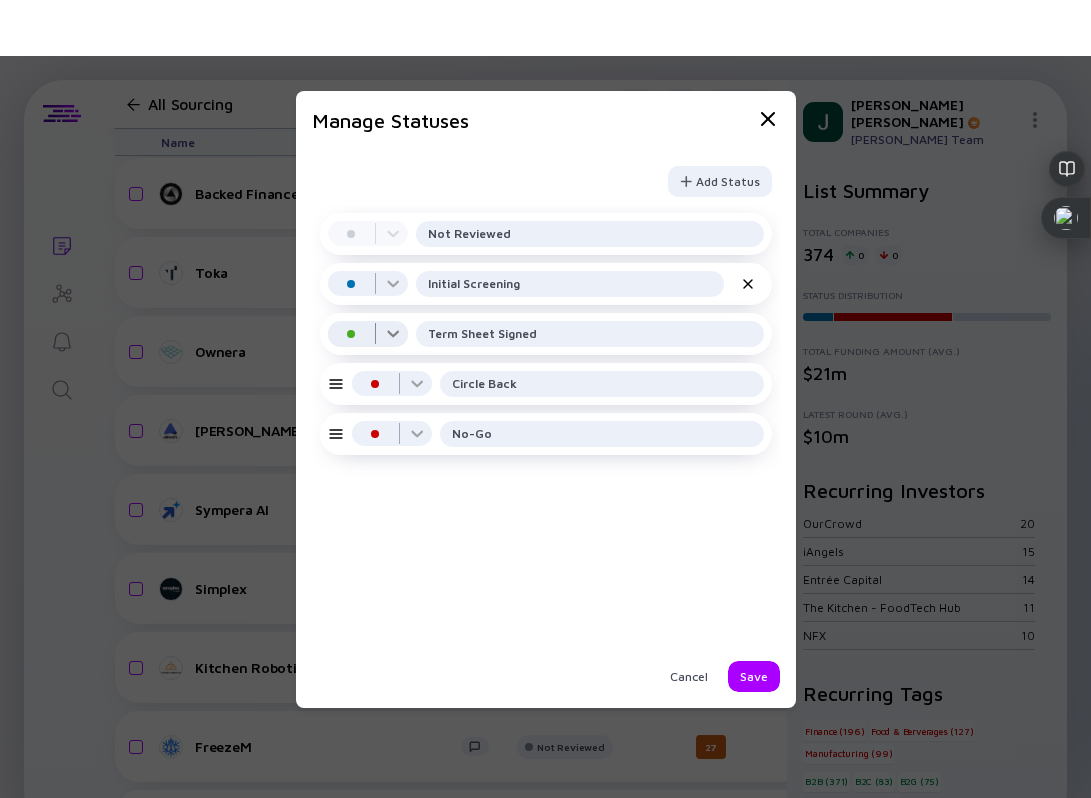click at bounding box center (368, 241) 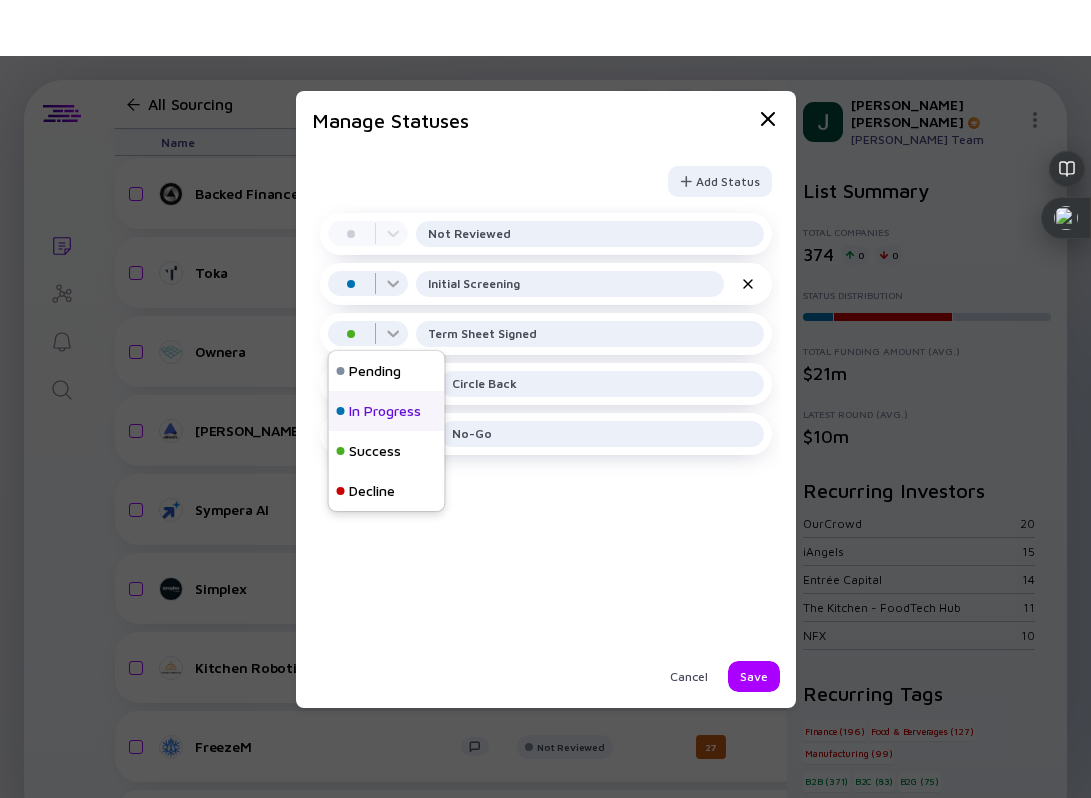 click on "In Progress" at bounding box center (385, 411) 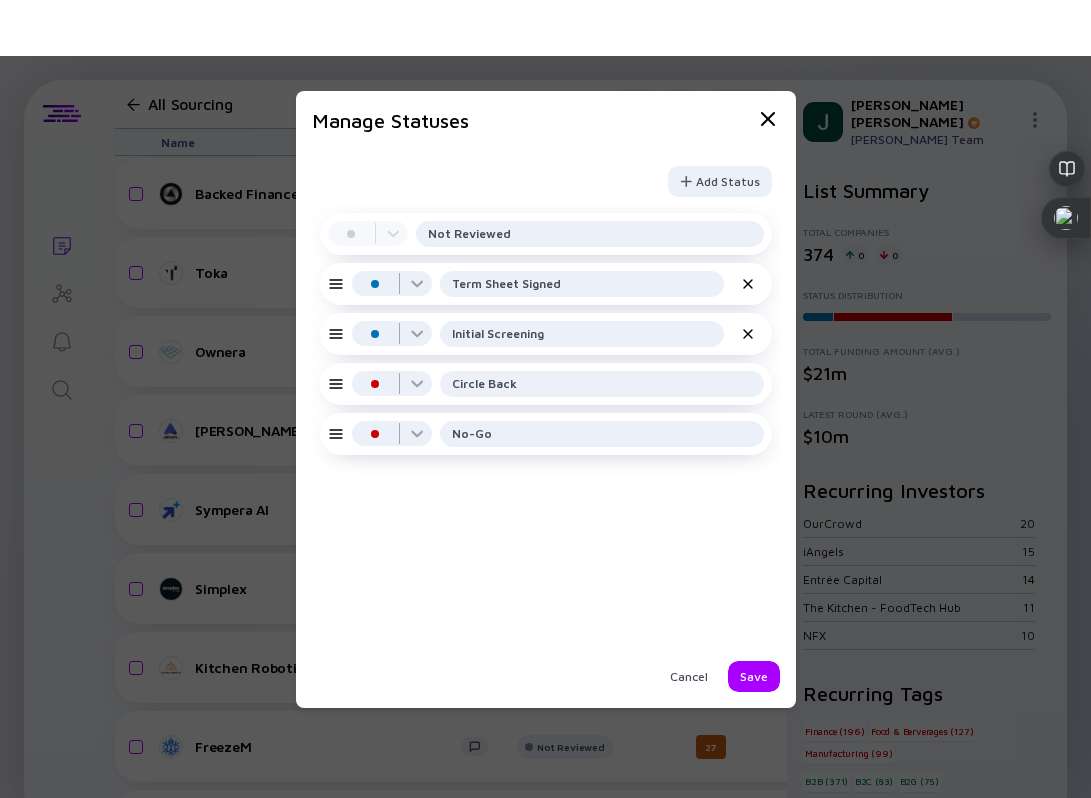 click at bounding box center (748, 284) 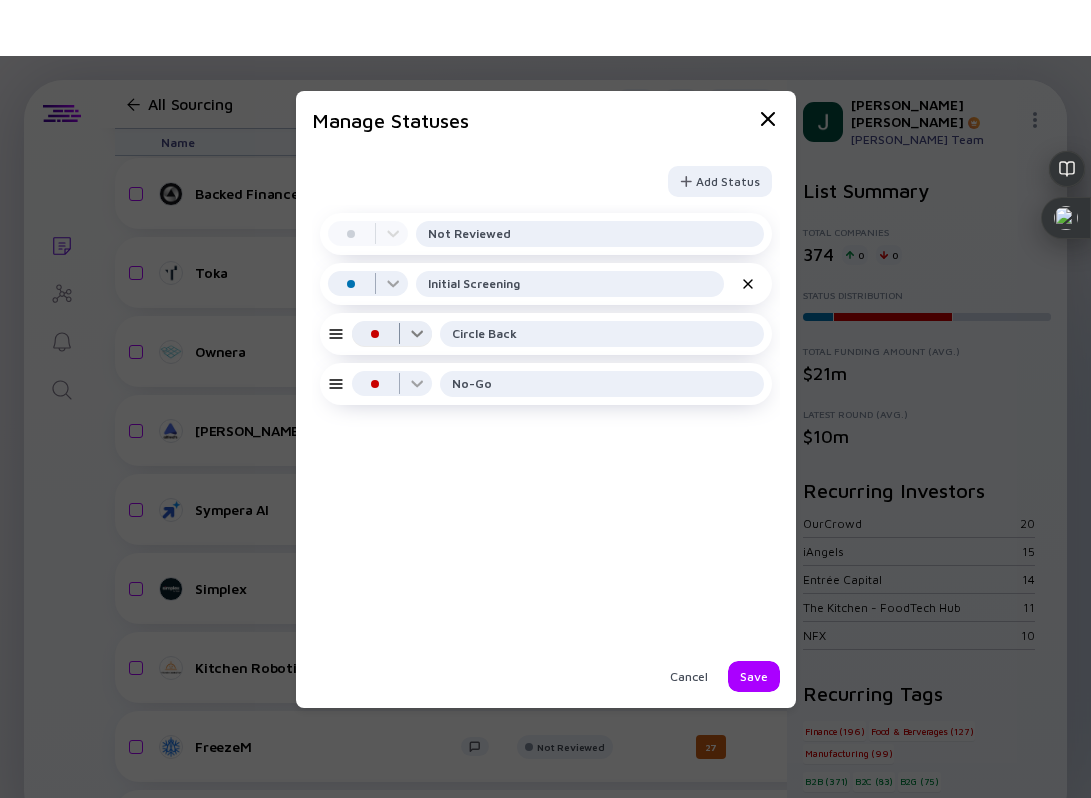 click at bounding box center [392, 341] 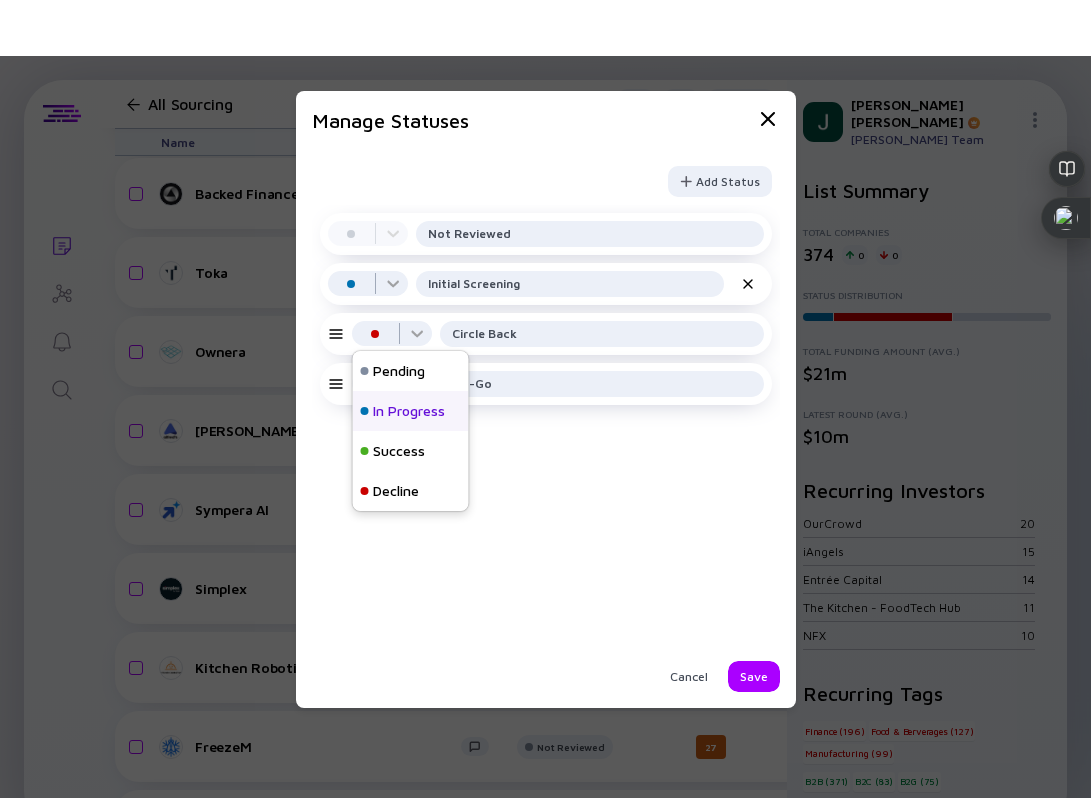 click on "In Progress" at bounding box center (411, 411) 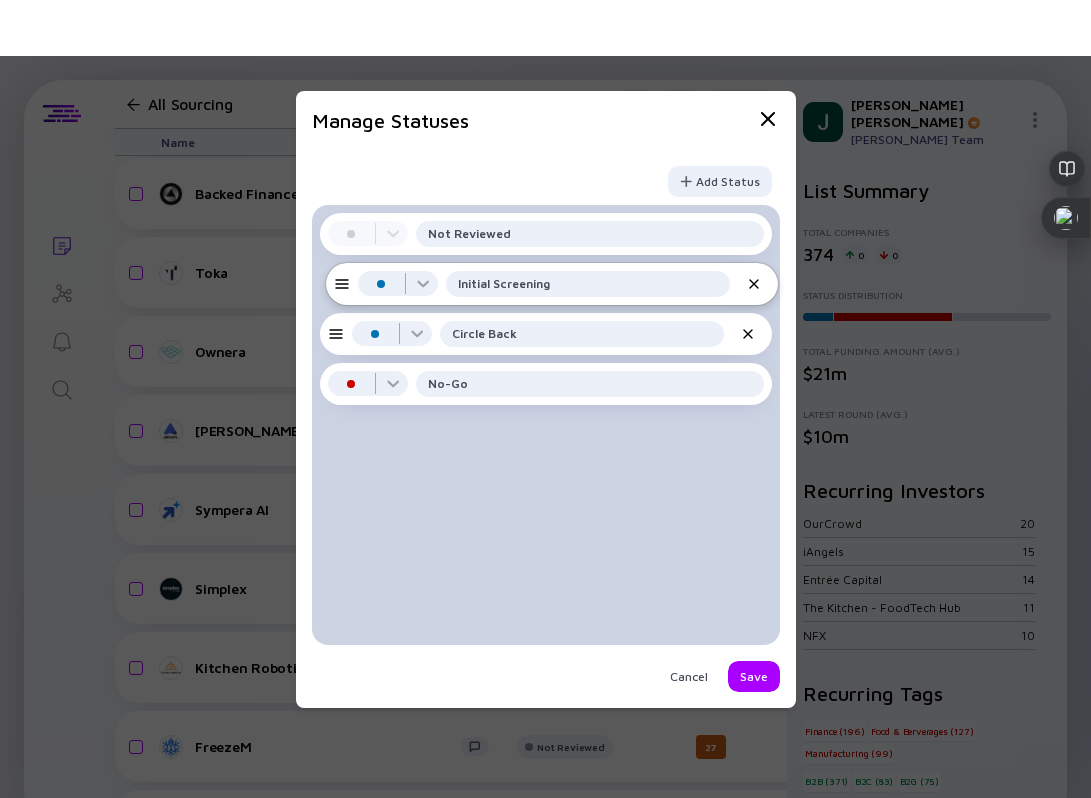 drag, startPoint x: 748, startPoint y: 335, endPoint x: 753, endPoint y: 279, distance: 56.22277 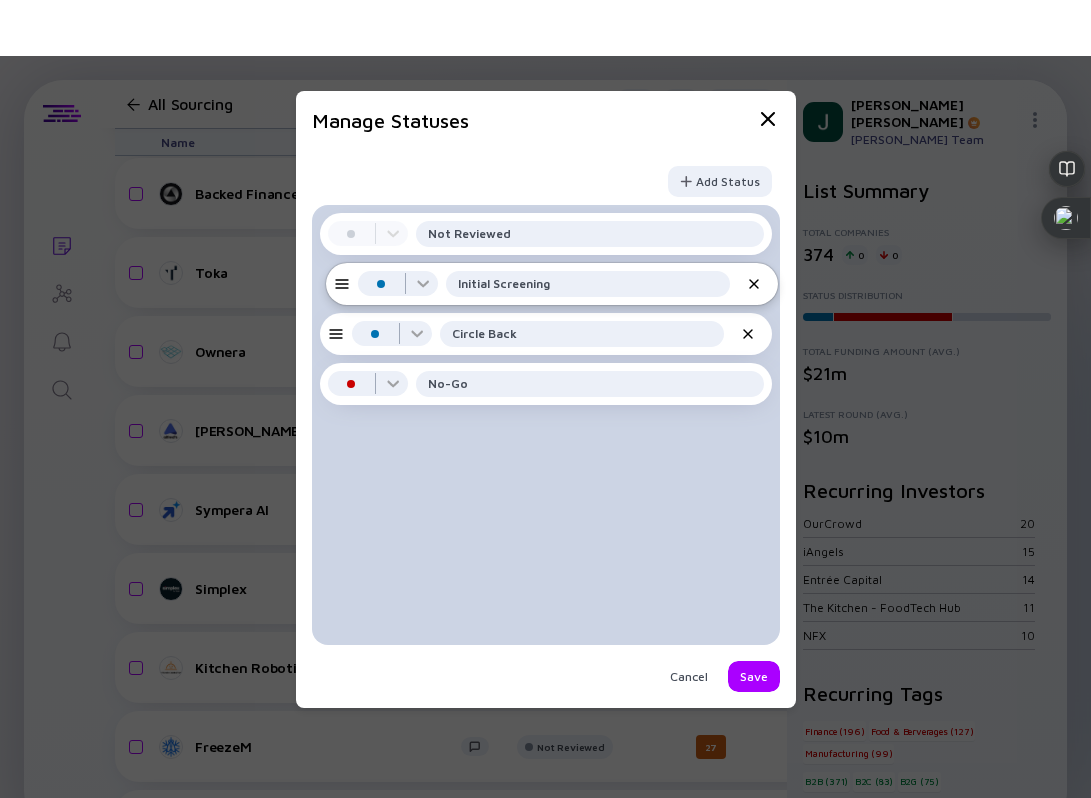 click on "Pending Not Reviewed In Progress Circle Back In Progress Initial Screening Decline No-Go" at bounding box center (546, 425) 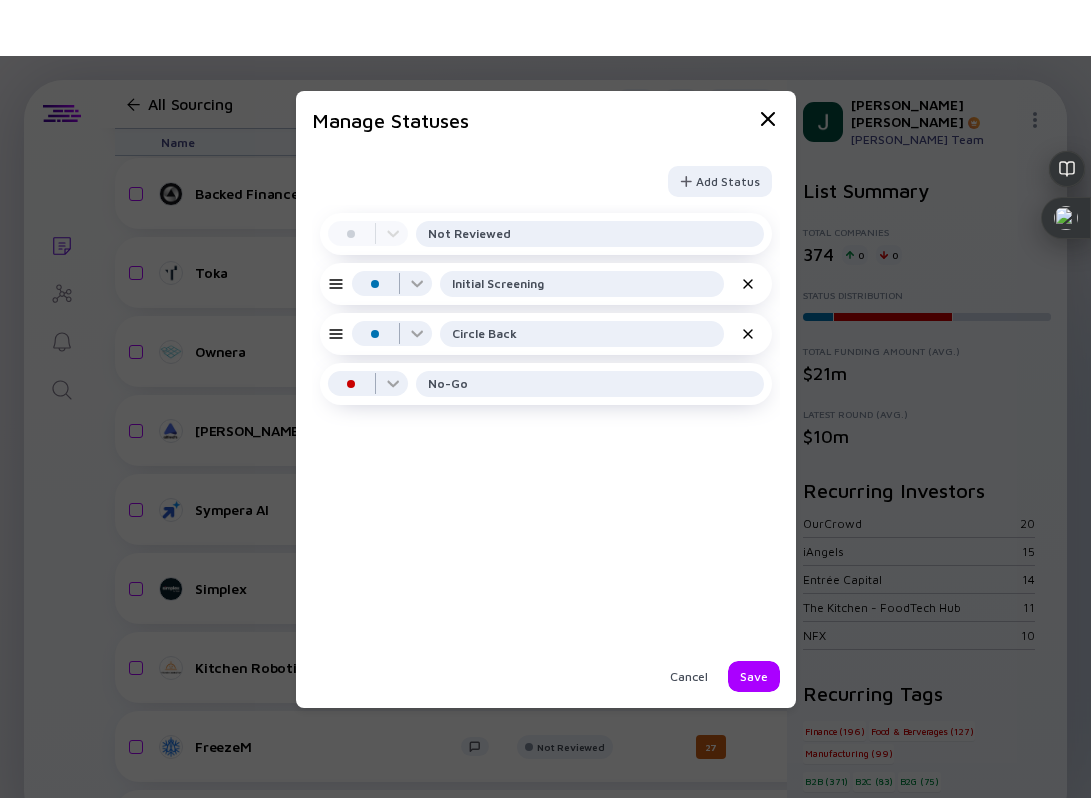 click at bounding box center [748, 334] 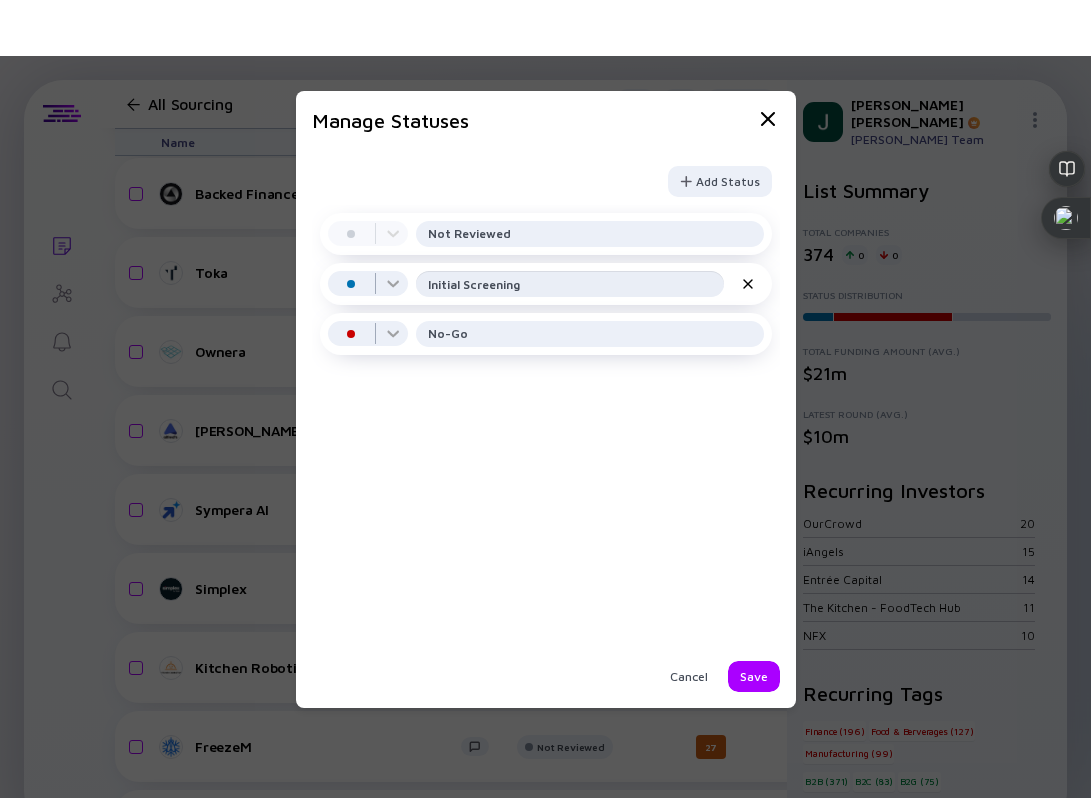 click on "Initial Screening" at bounding box center [570, 284] 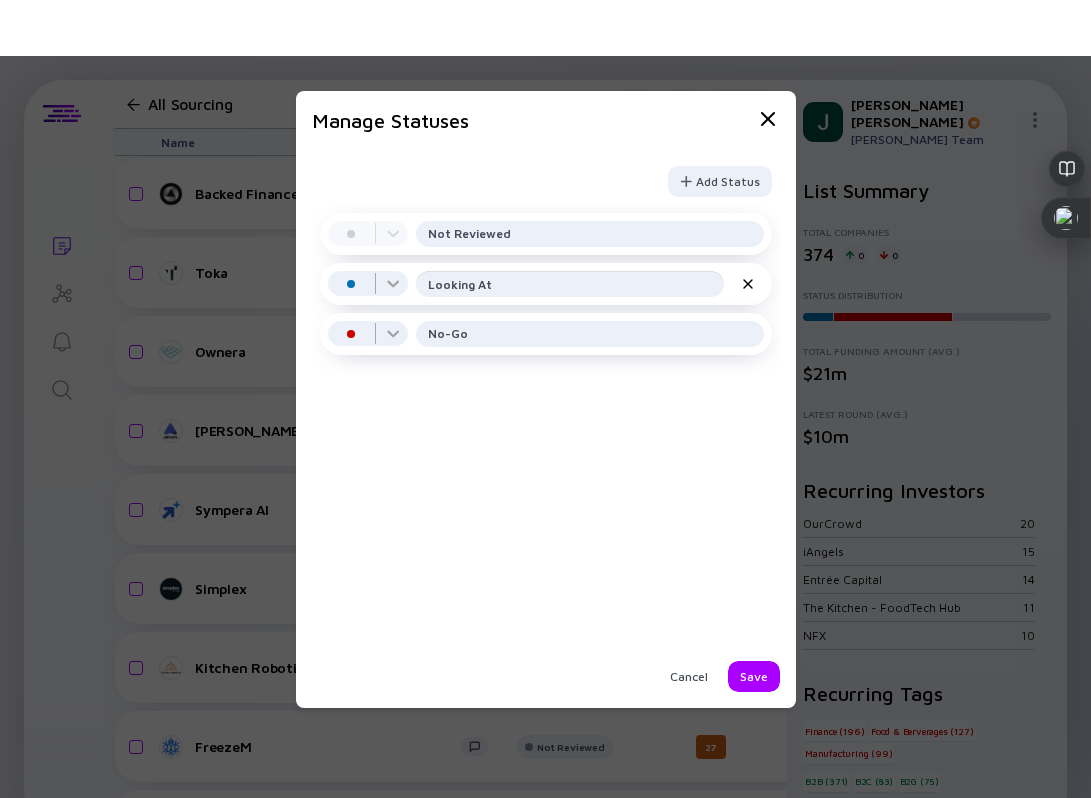 type on "Looking At" 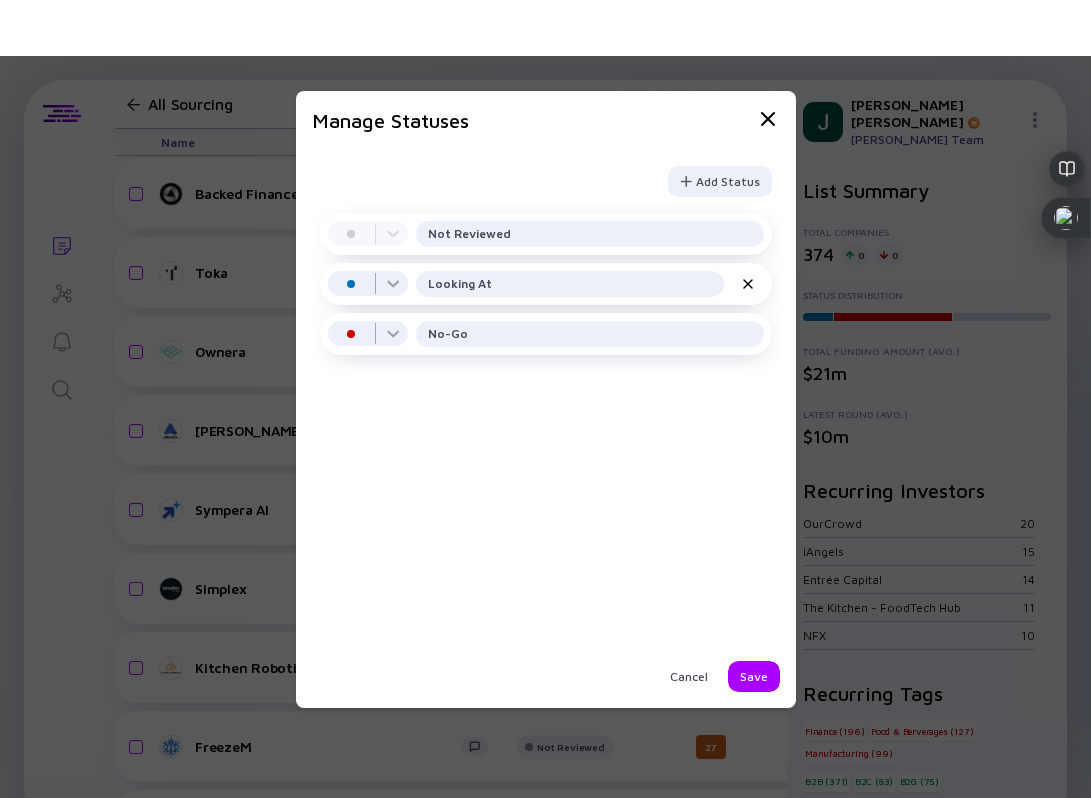 click on "Pending Not Reviewed In Progress Looking At Decline No-Go" at bounding box center (546, 425) 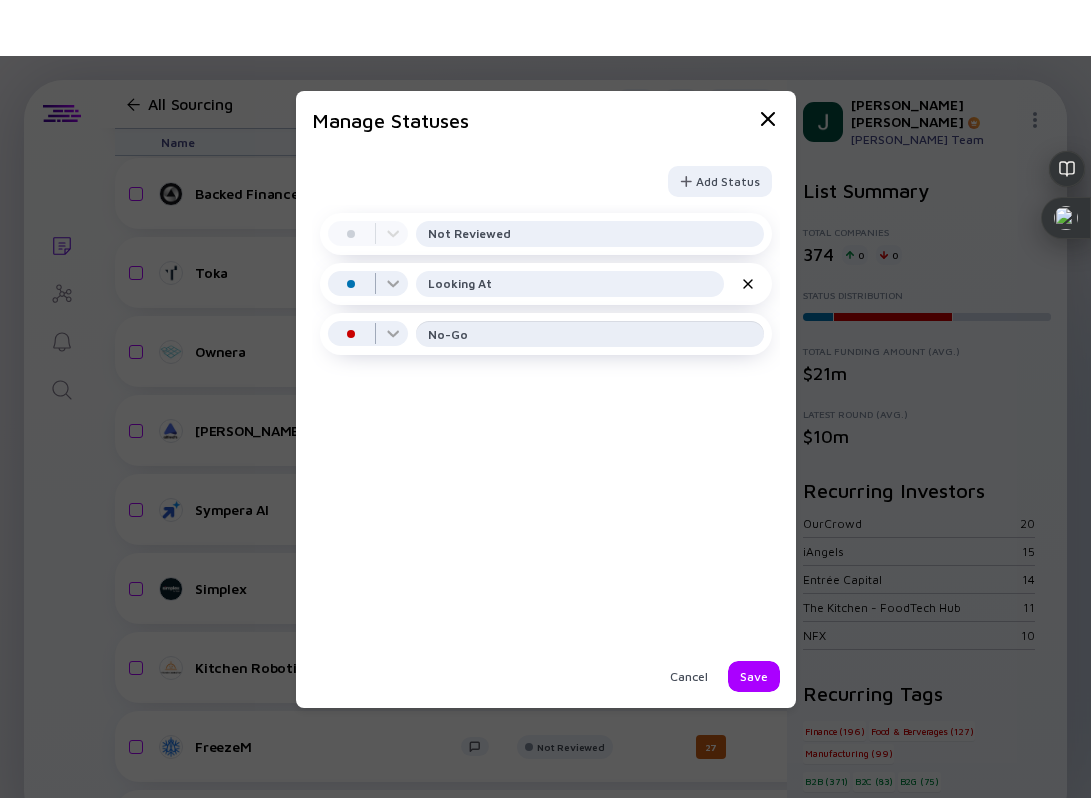 click on "No-Go" at bounding box center [590, 334] 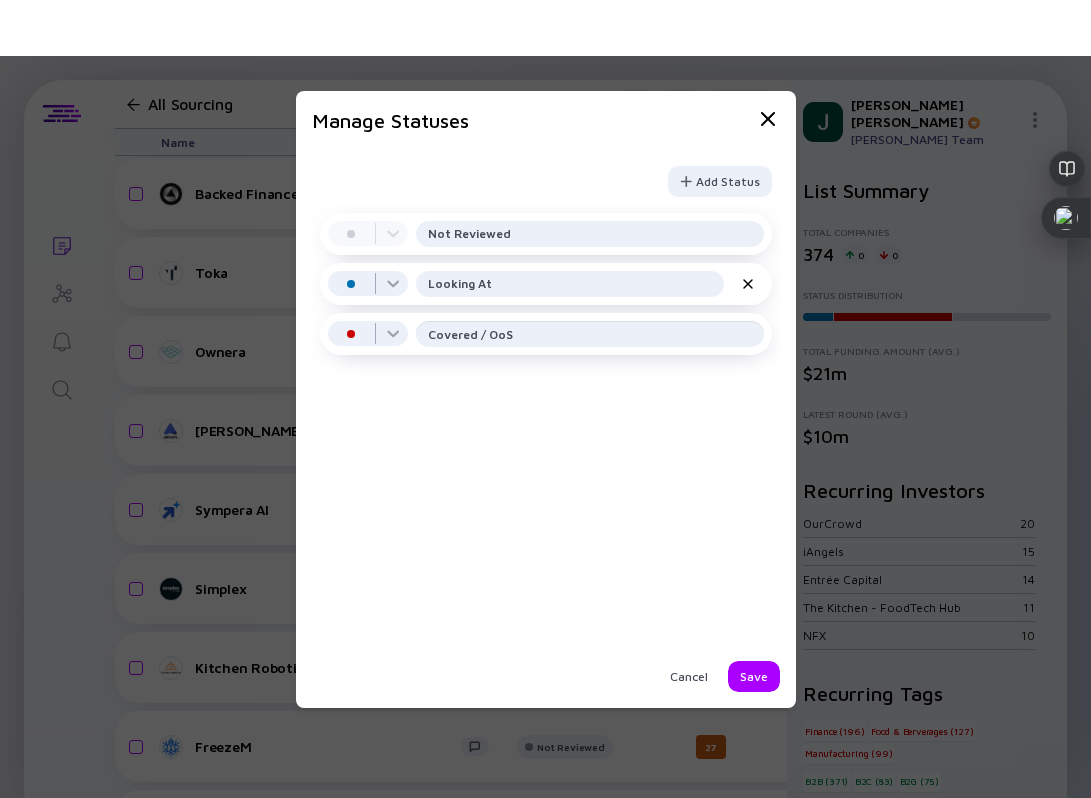type on "Covered / OoS" 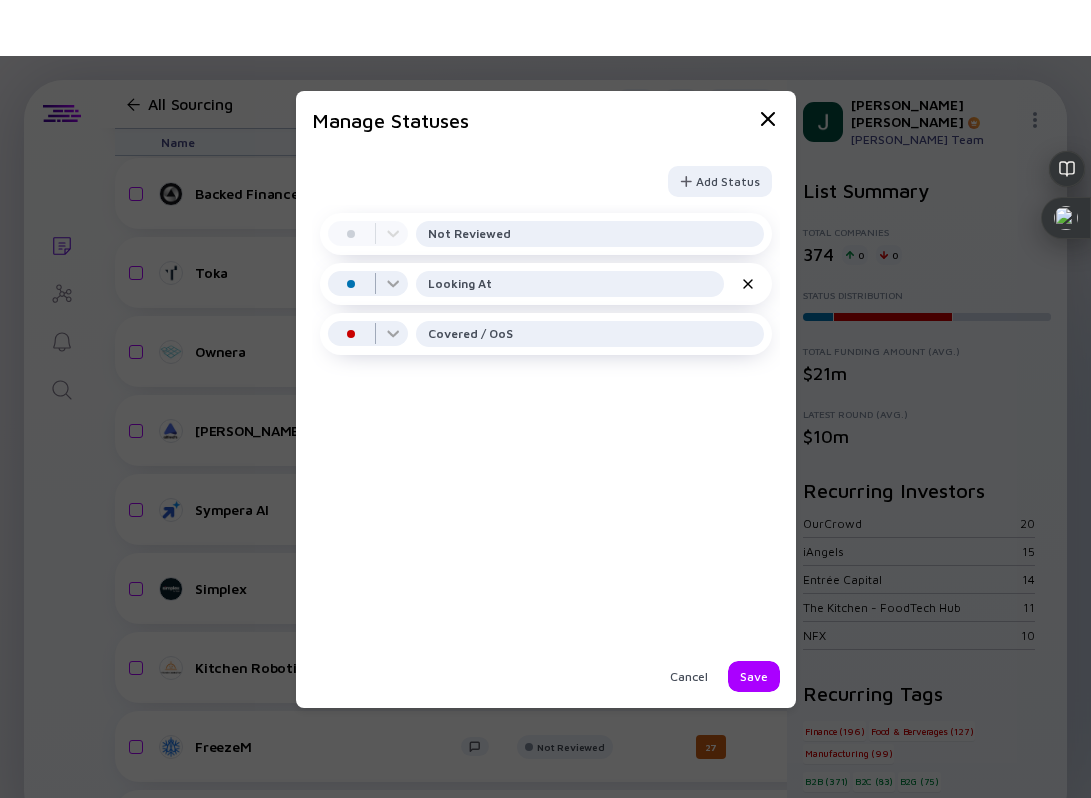 click on "Pending Not Reviewed In Progress Looking At Decline Covered / OoS" at bounding box center [546, 425] 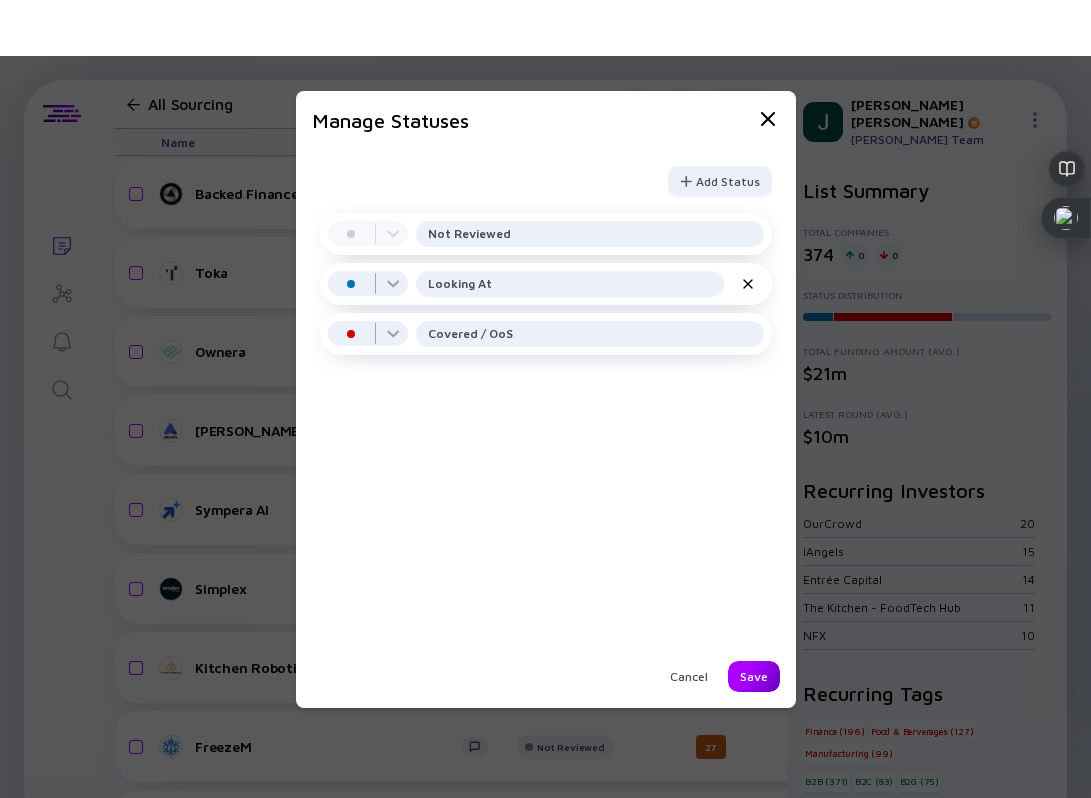 click on "Save" at bounding box center (754, 676) 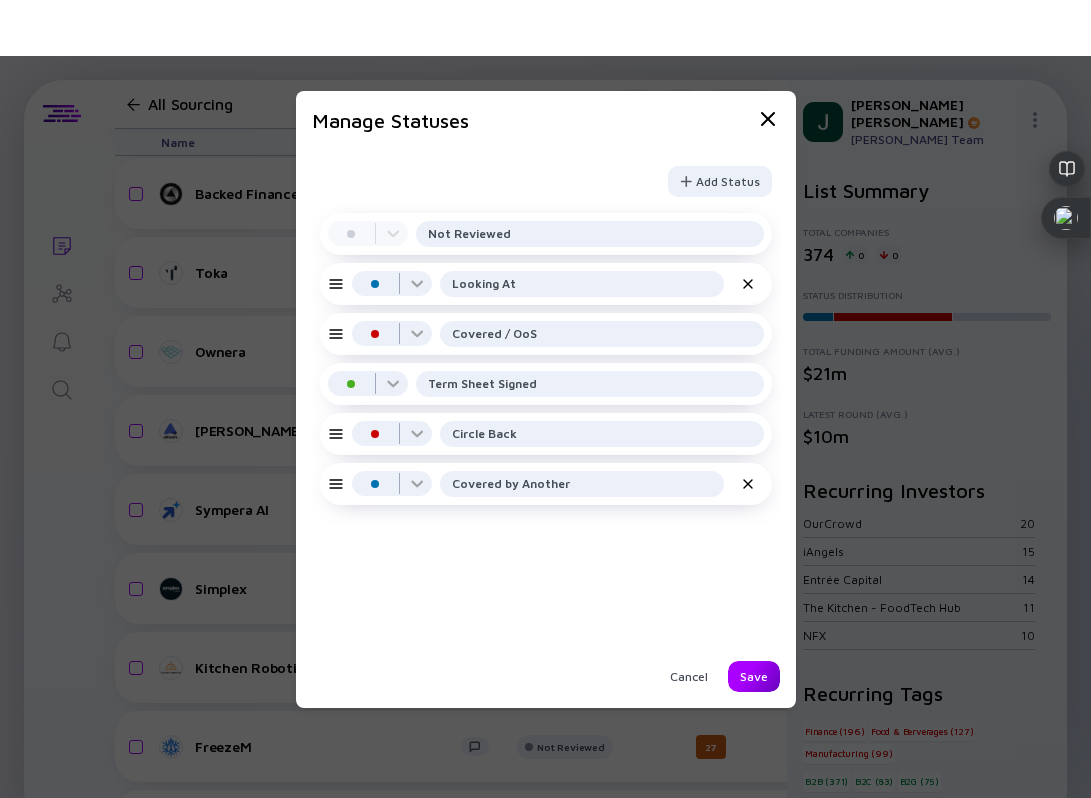 click on "Save" at bounding box center (754, 676) 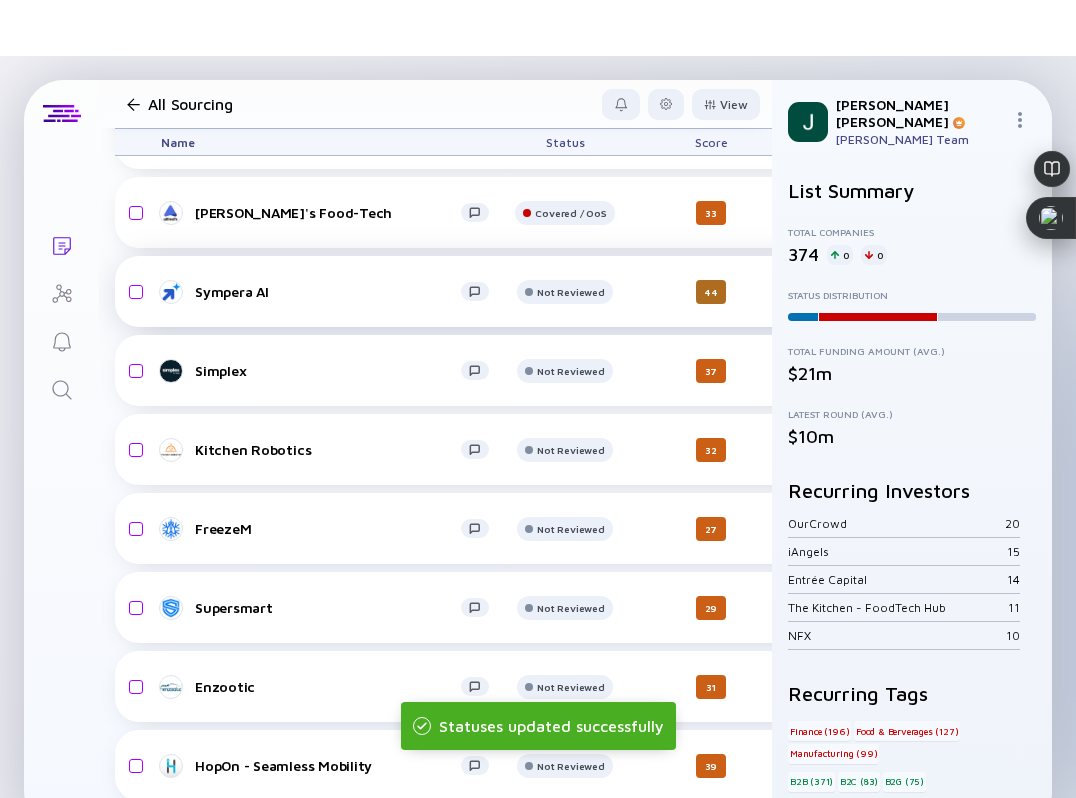 scroll, scrollTop: 17034, scrollLeft: 0, axis: vertical 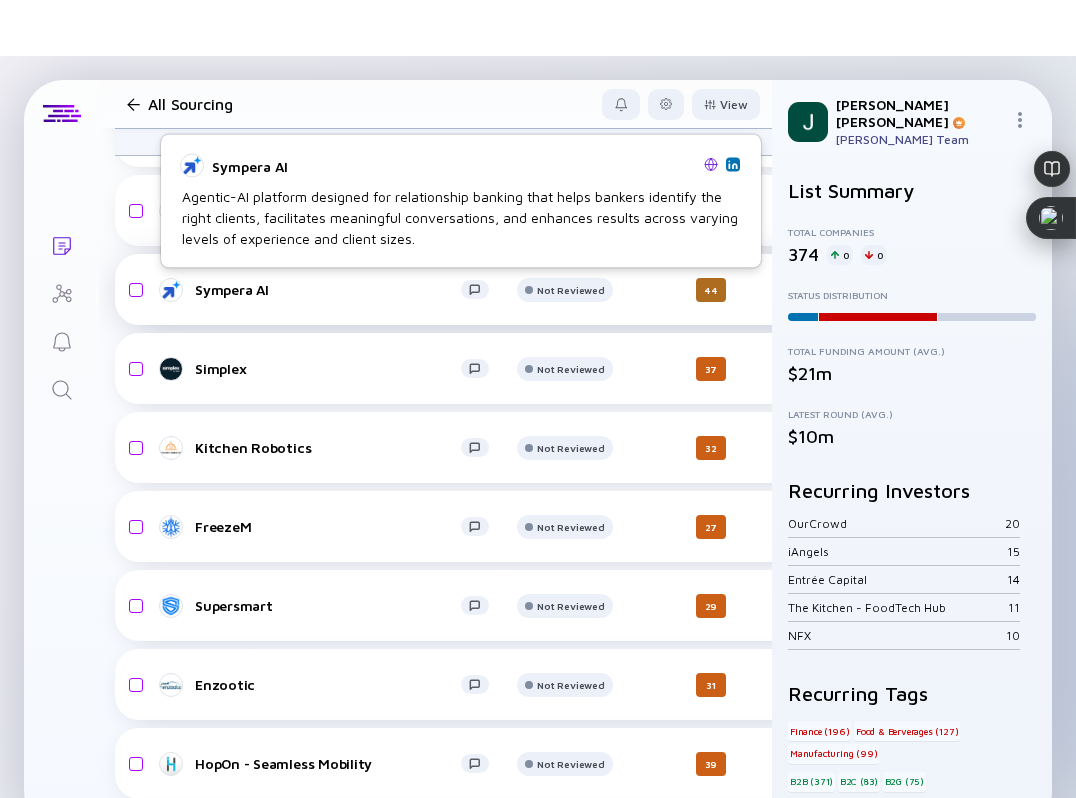 click on "Sympera AI" at bounding box center [328, 289] 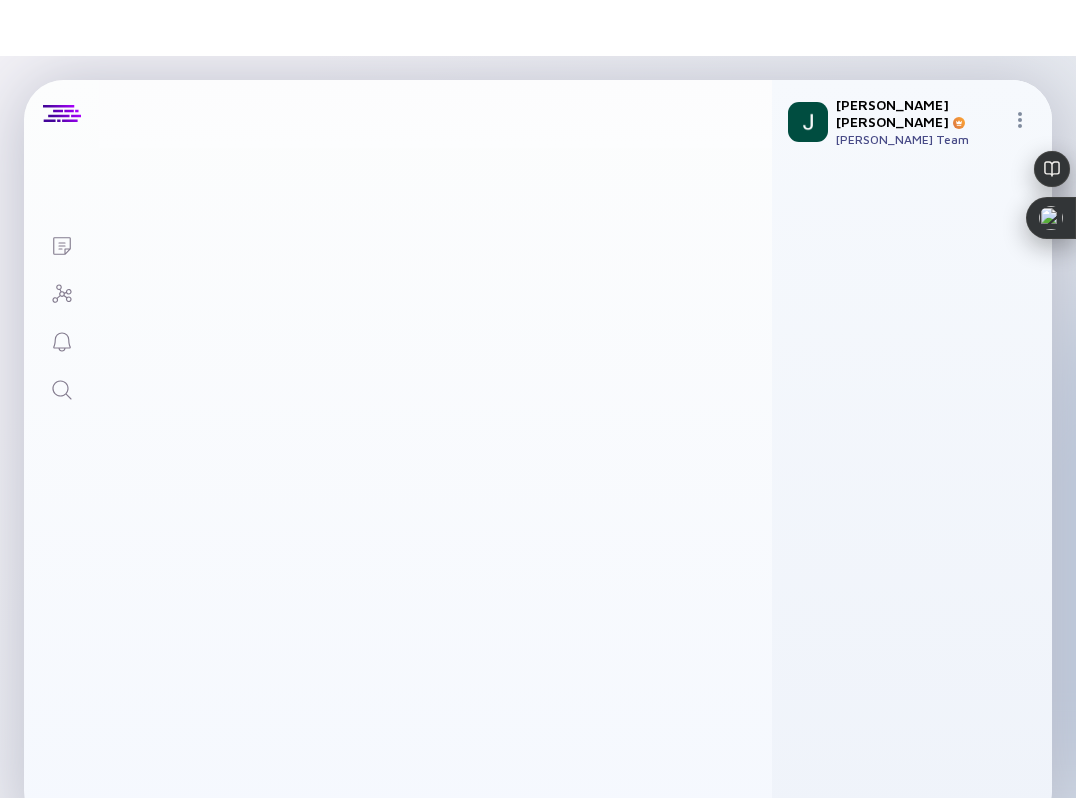 scroll, scrollTop: 0, scrollLeft: 0, axis: both 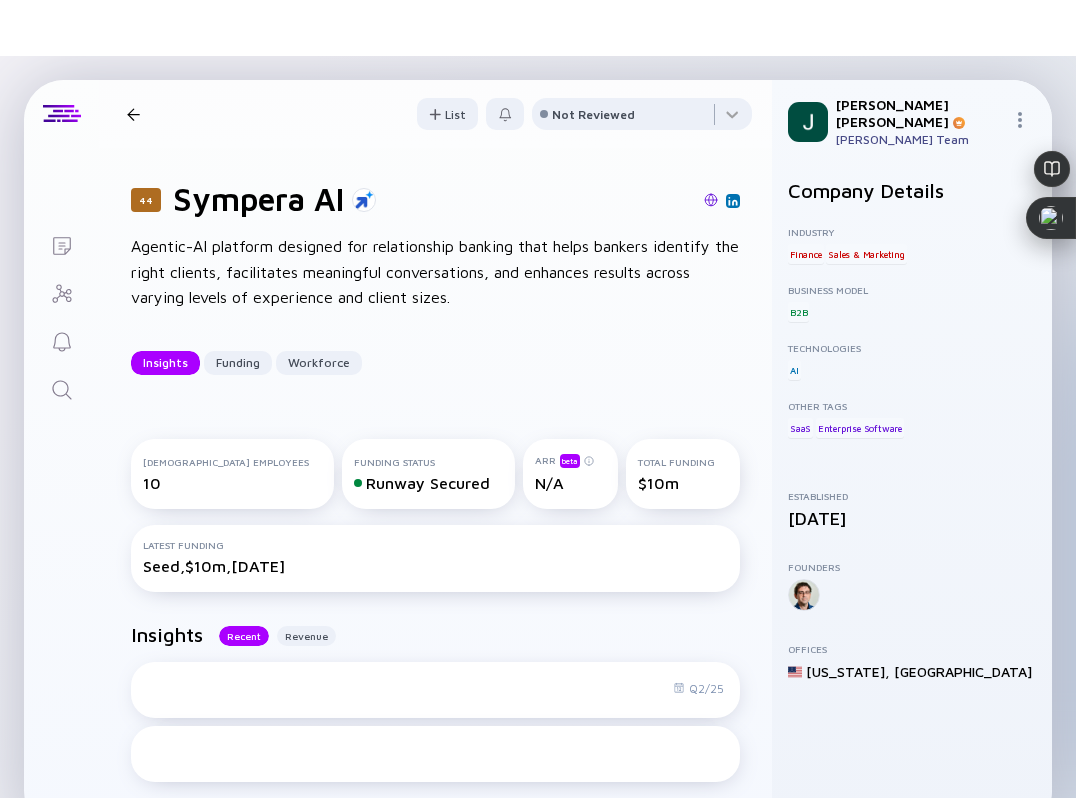 click at bounding box center (711, 200) 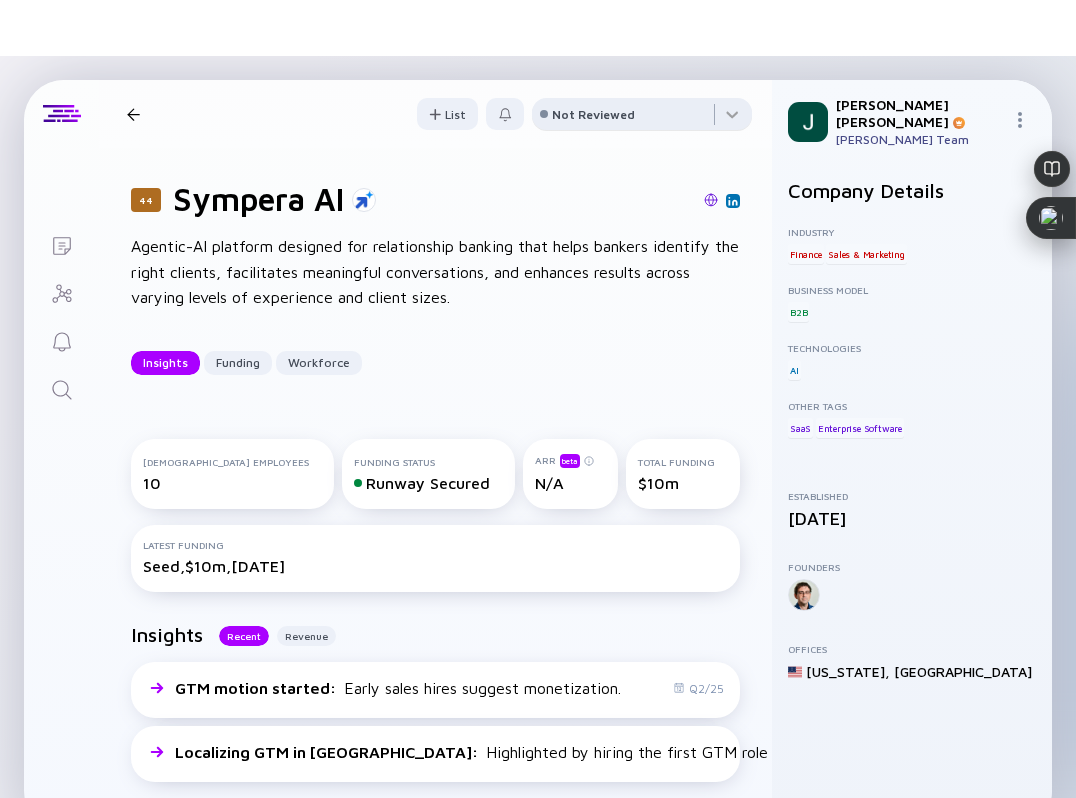 click on "Not Reviewed" at bounding box center (593, 114) 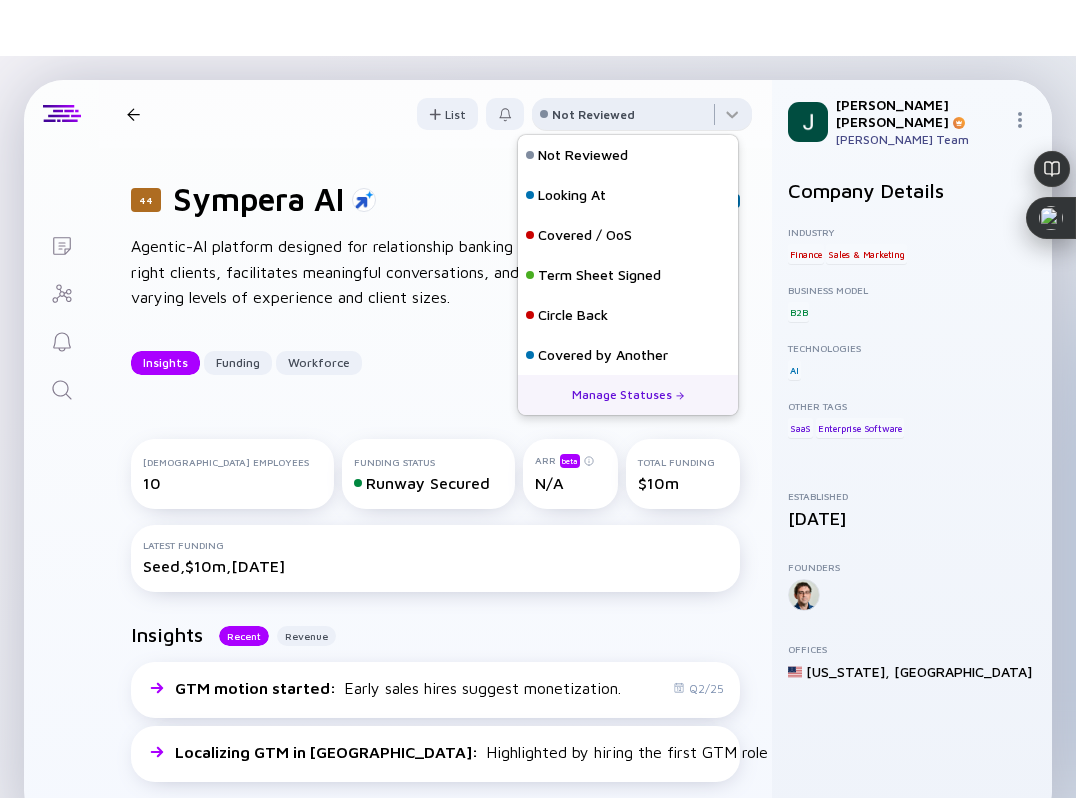 click on "Not Reviewed" at bounding box center (593, 114) 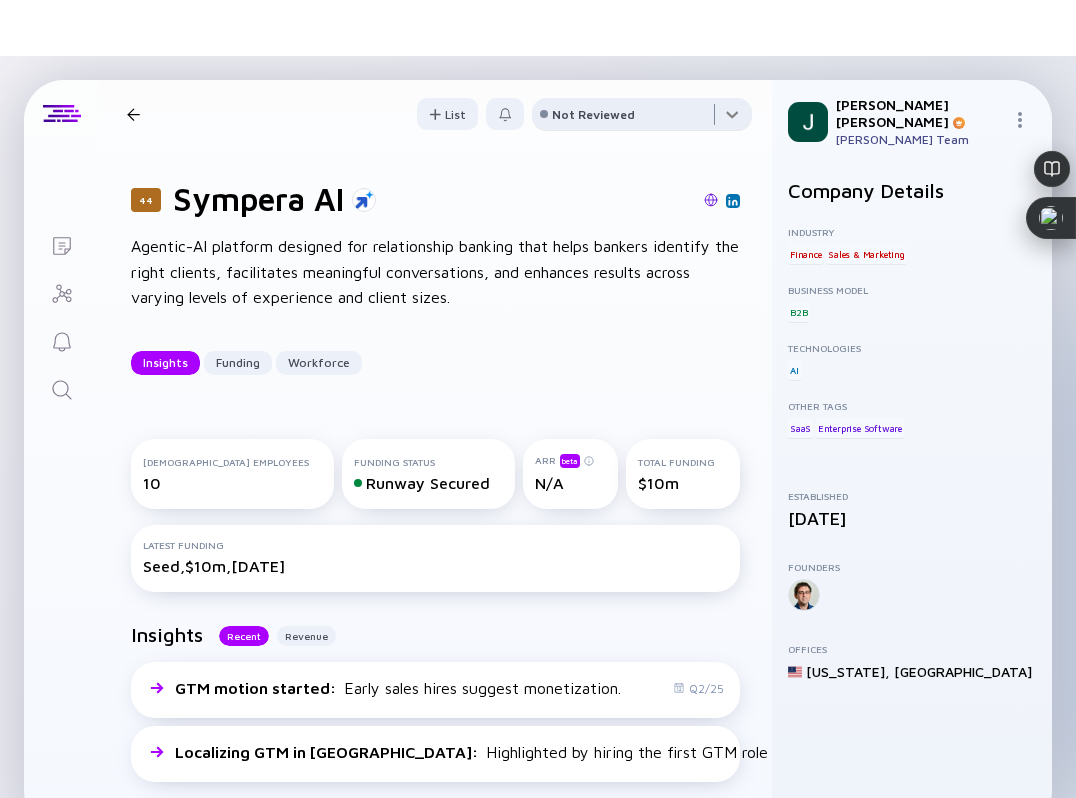 click at bounding box center (642, 118) 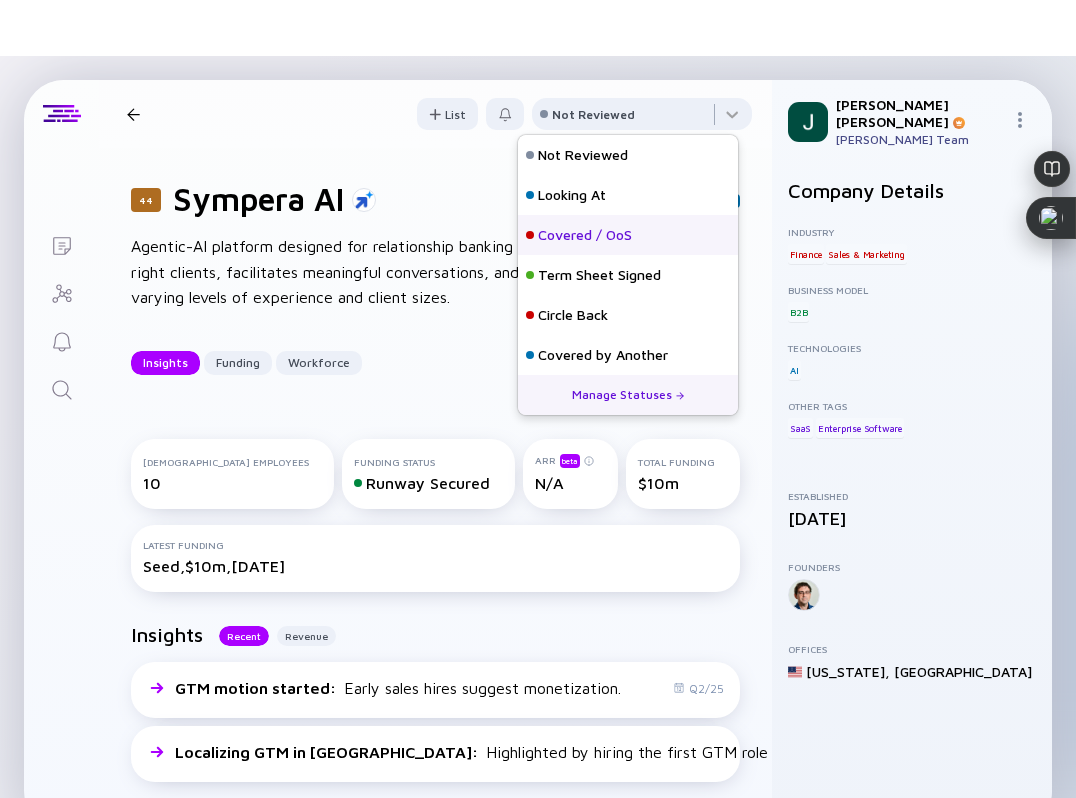 click on "Covered / OoS" at bounding box center [585, 235] 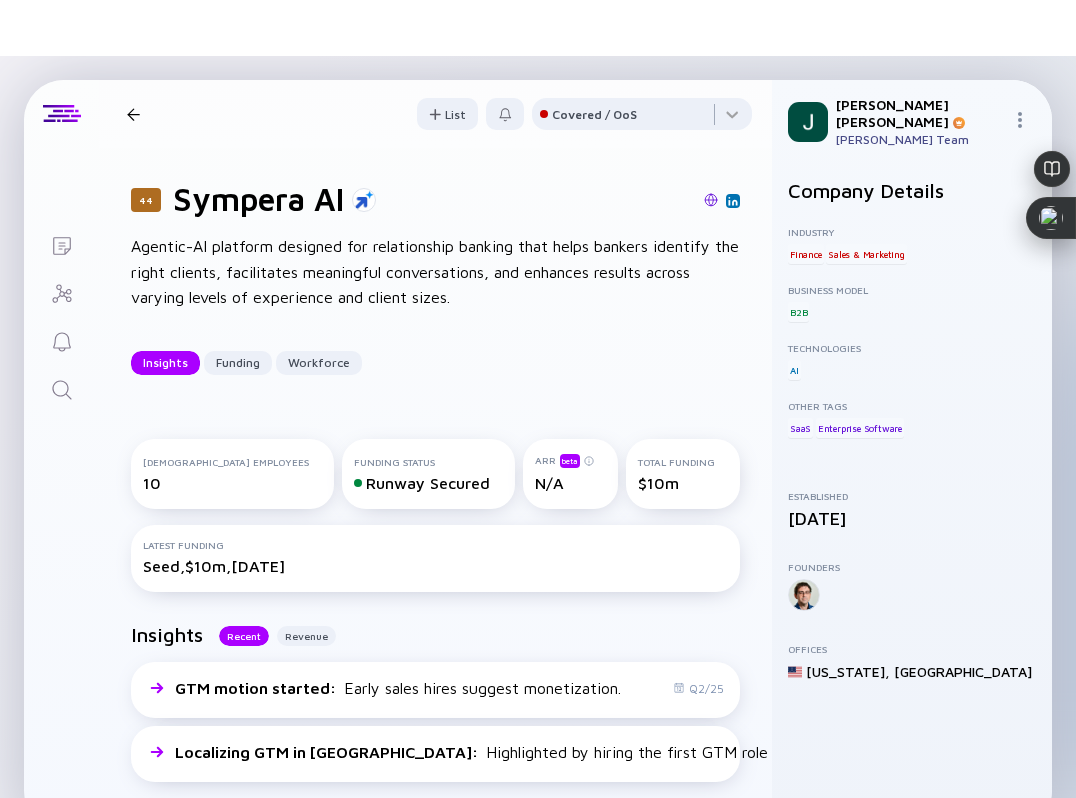 click at bounding box center [133, 114] 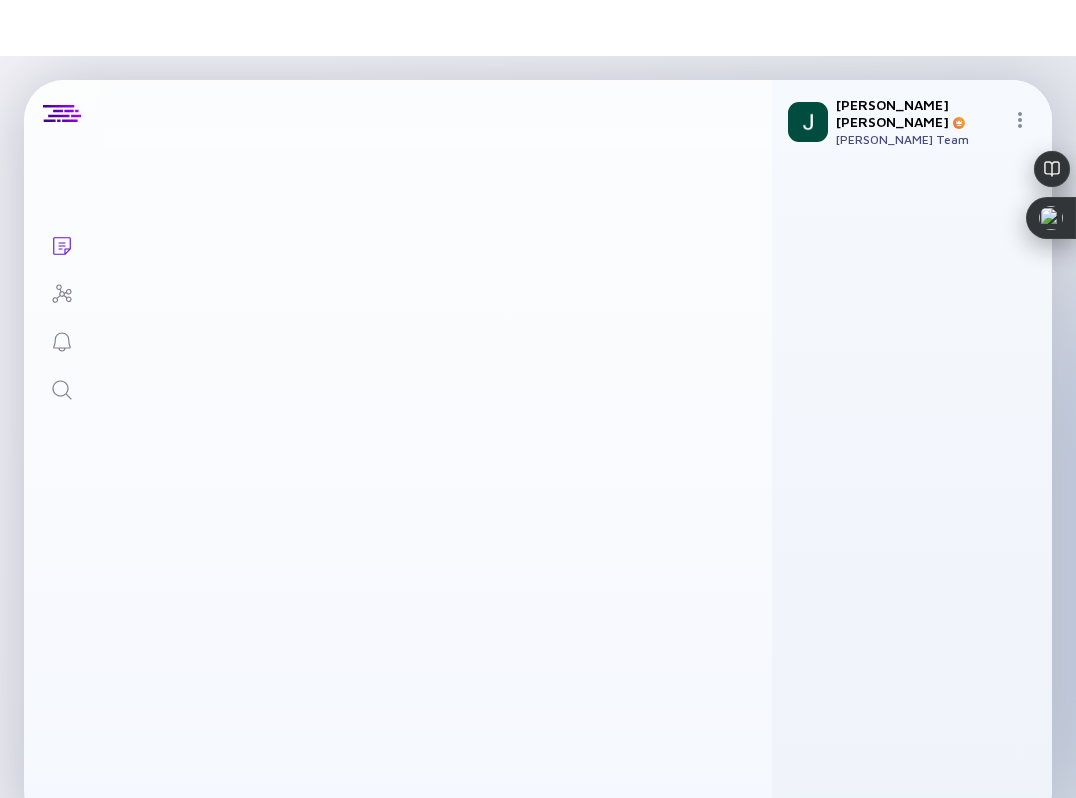 scroll, scrollTop: 17034, scrollLeft: 0, axis: vertical 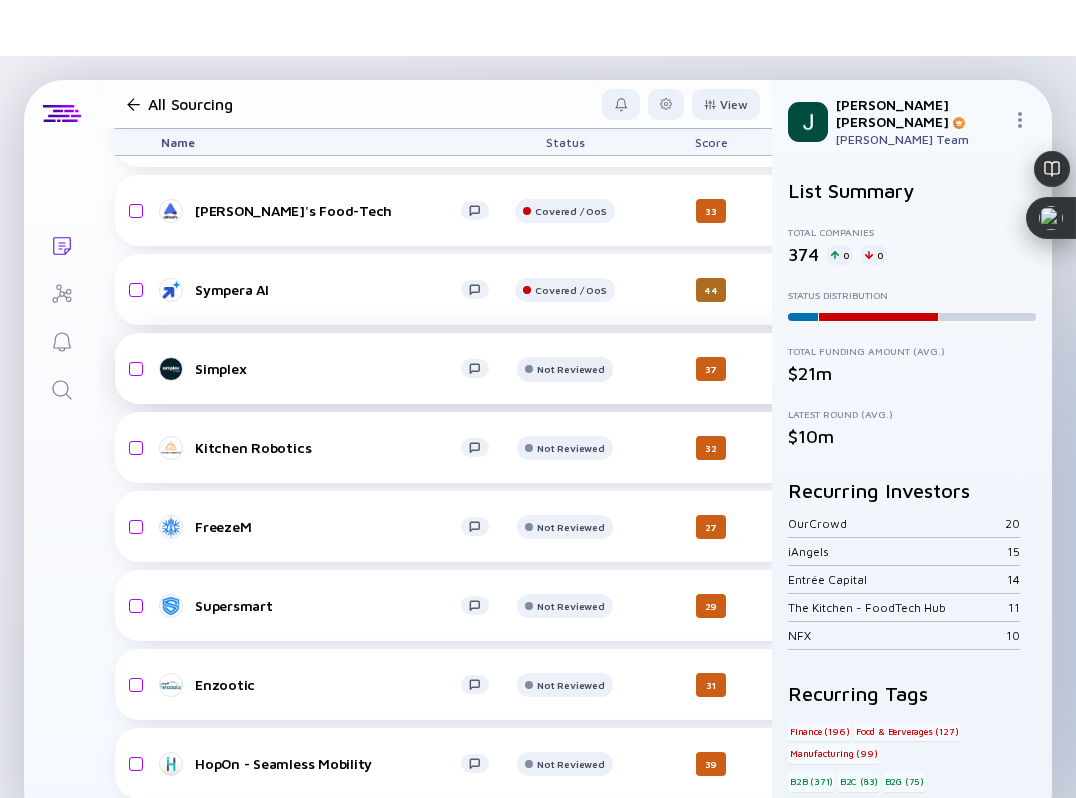 click on "Not Reviewed" at bounding box center (570, 53) 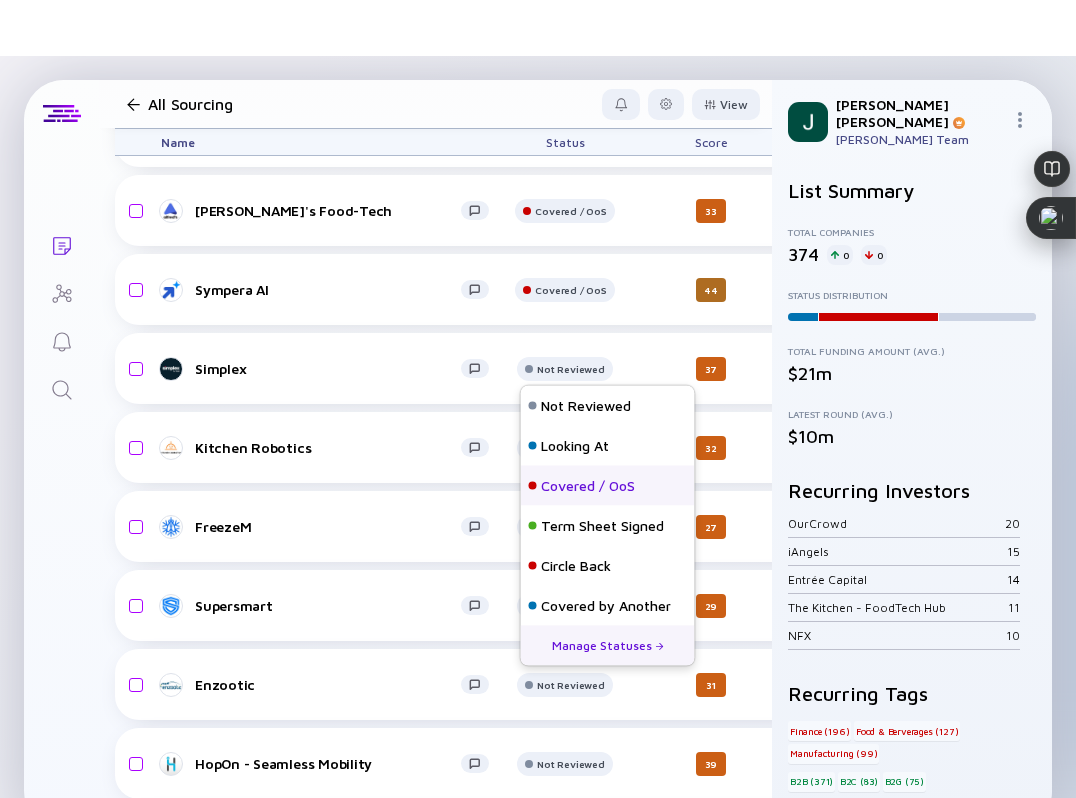 click on "Covered / OoS" at bounding box center (588, 486) 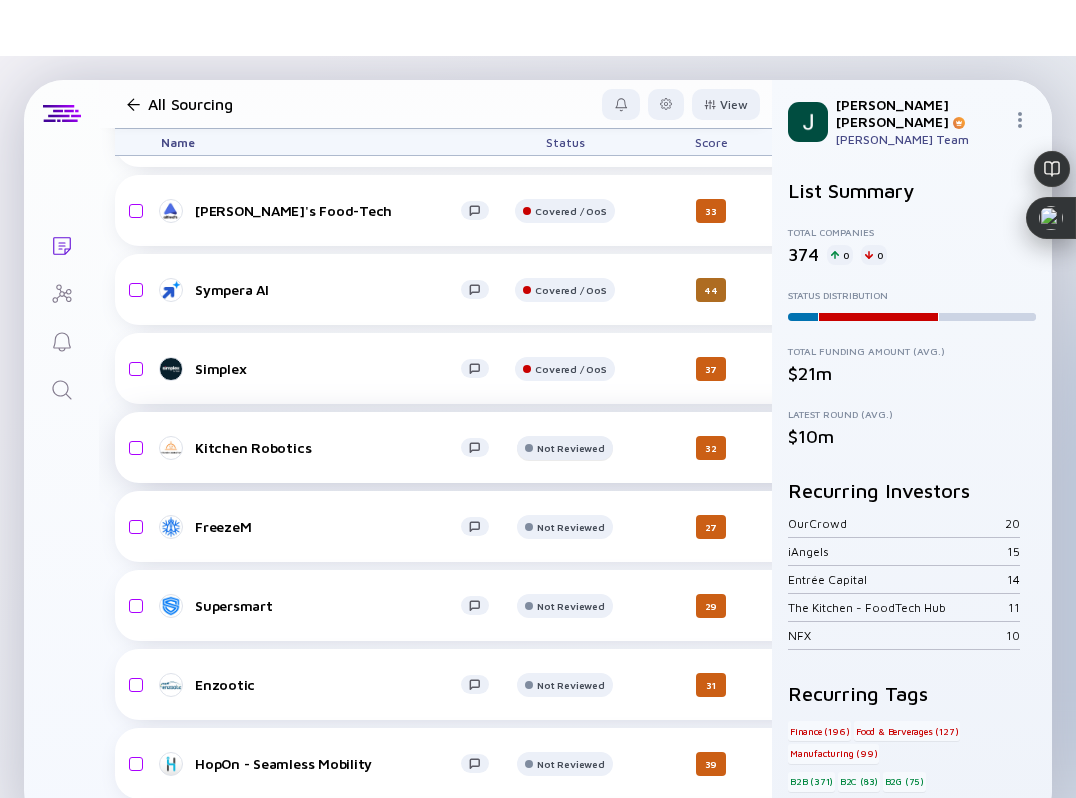 click at bounding box center (564, 61) 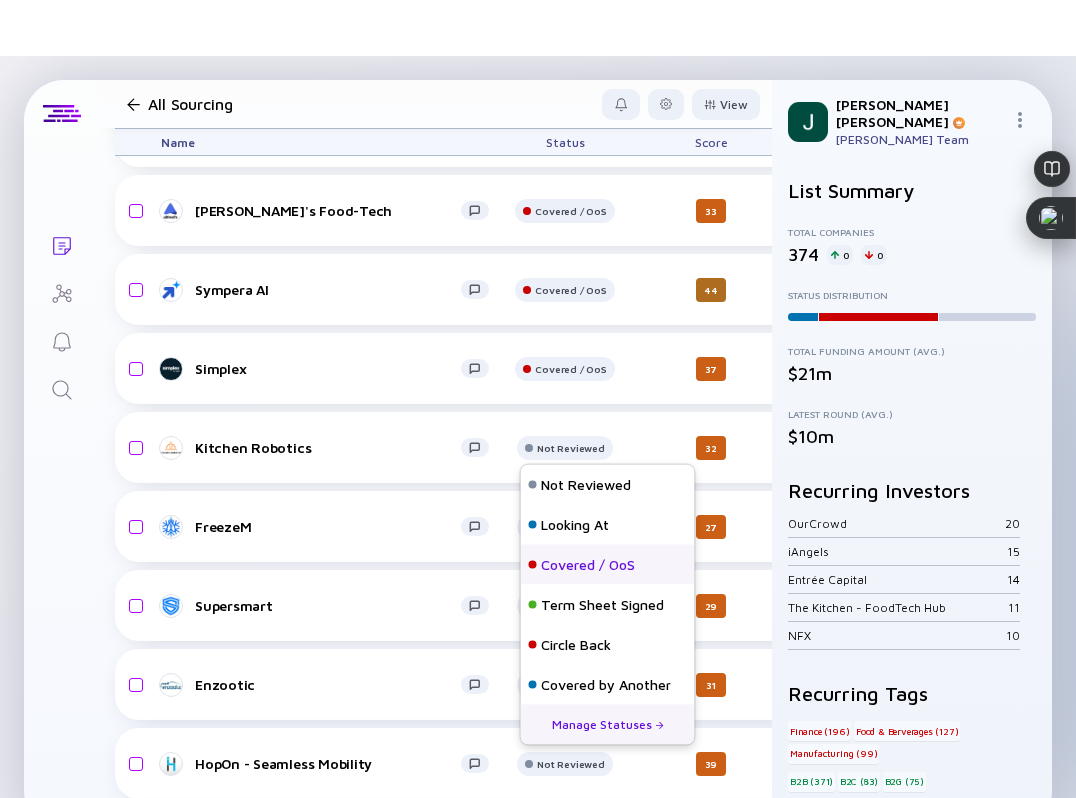 click on "Covered / OoS" at bounding box center (588, 565) 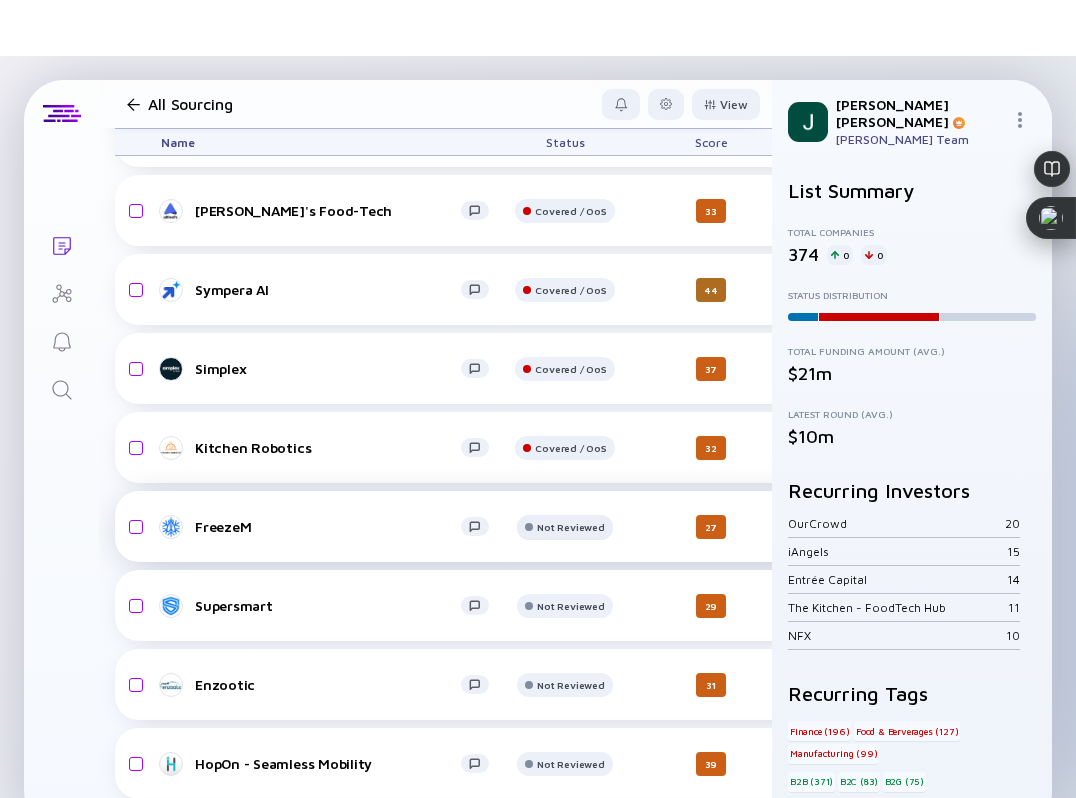 click on "Not Reviewed" at bounding box center (570, 53) 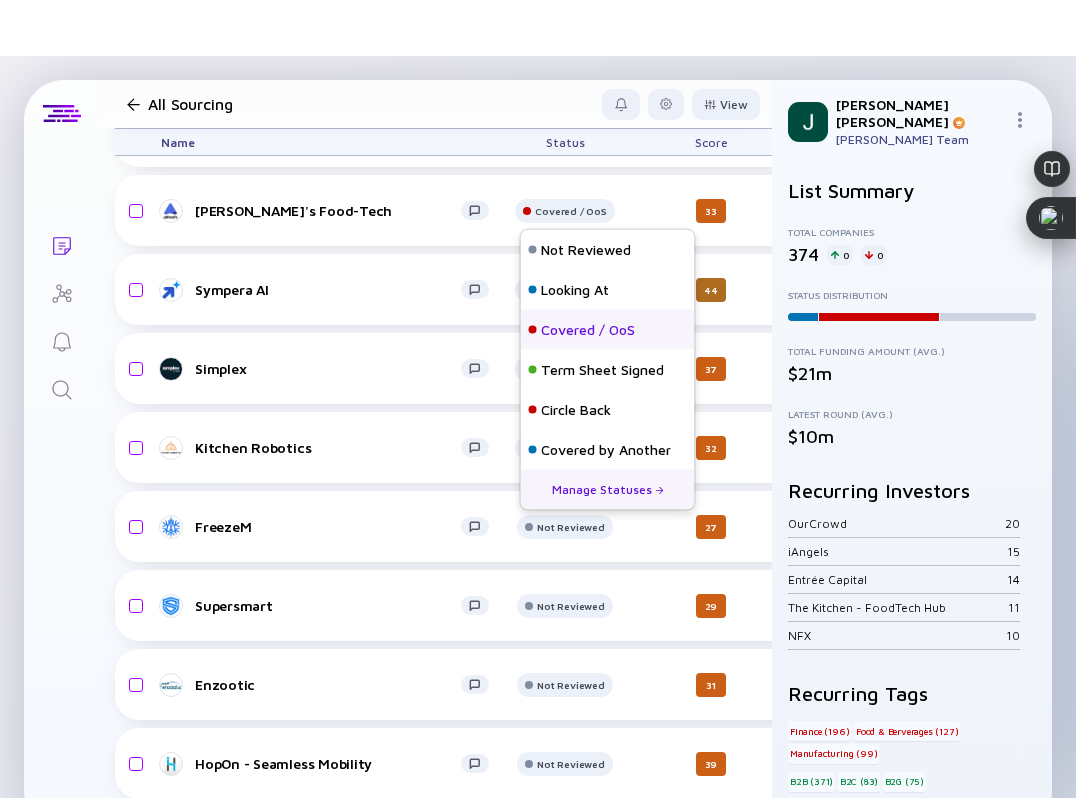 click on "Covered / OoS" at bounding box center [588, 330] 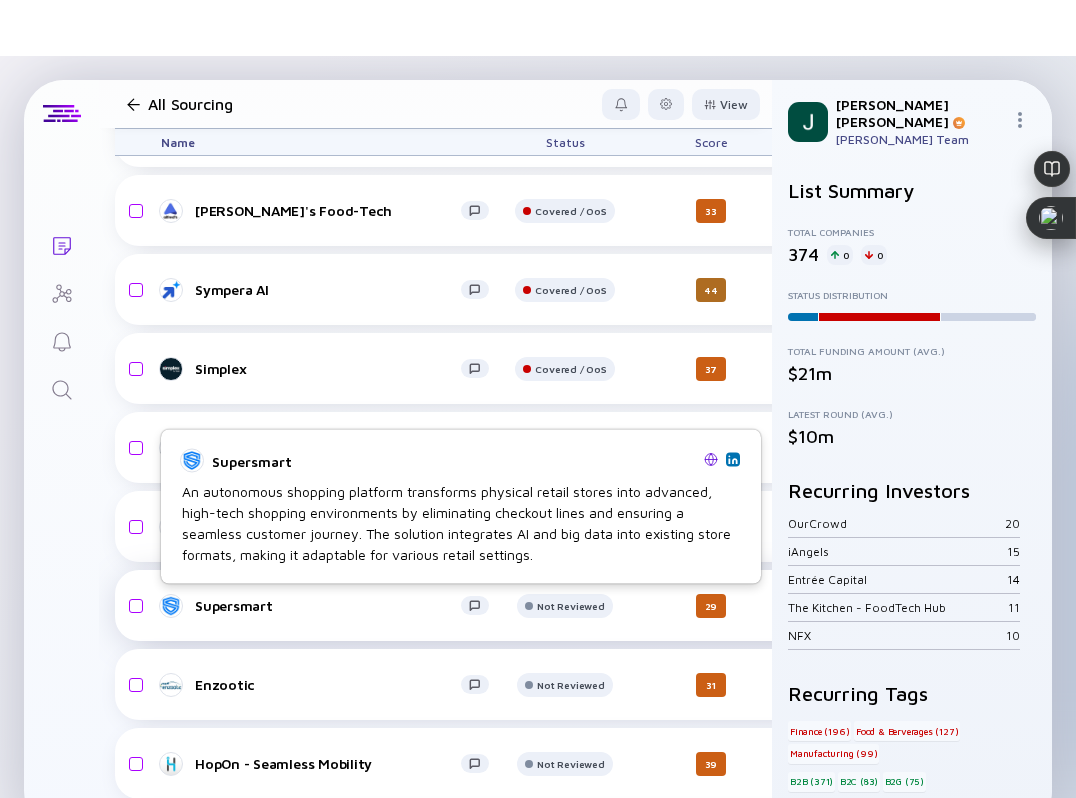 click on "Supersmart" at bounding box center [328, 605] 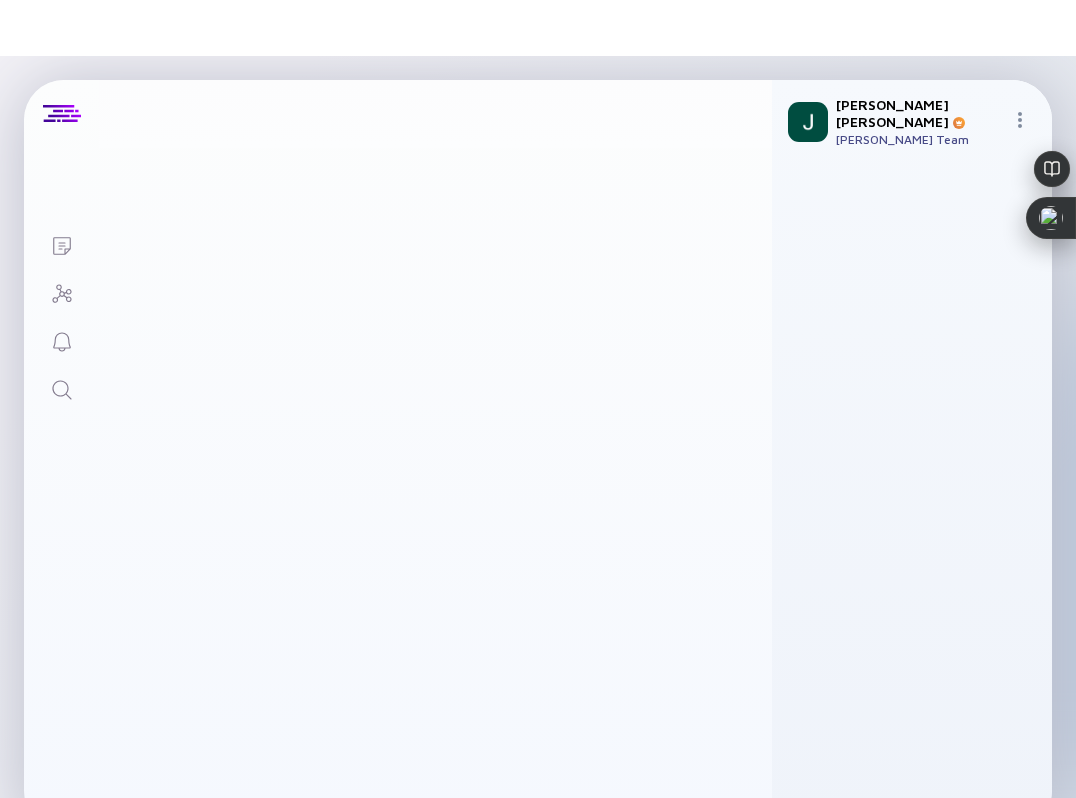 scroll, scrollTop: 0, scrollLeft: 0, axis: both 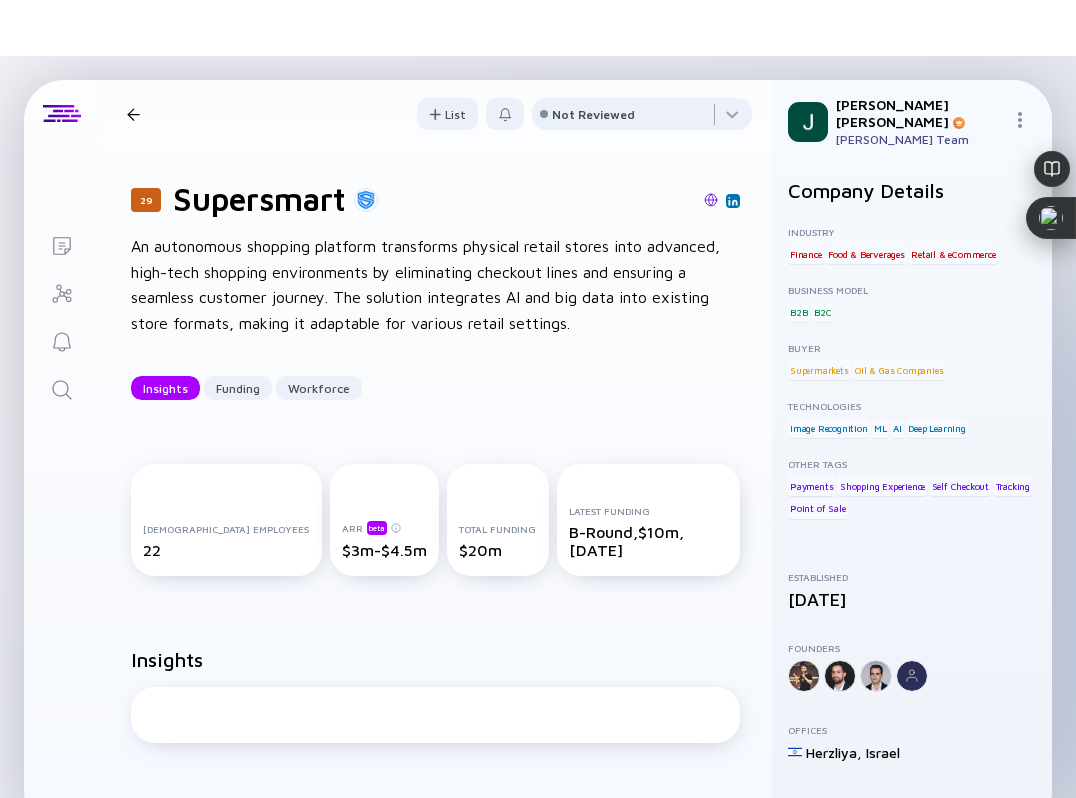 click at bounding box center (711, 200) 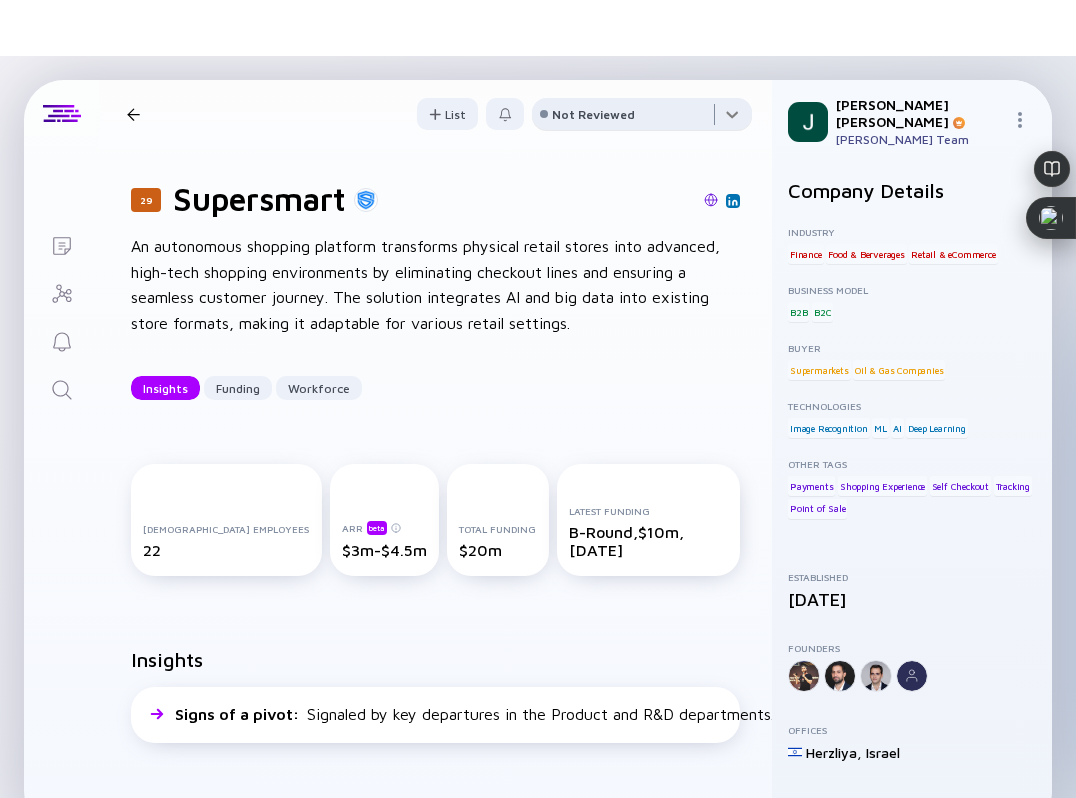 click at bounding box center [642, 118] 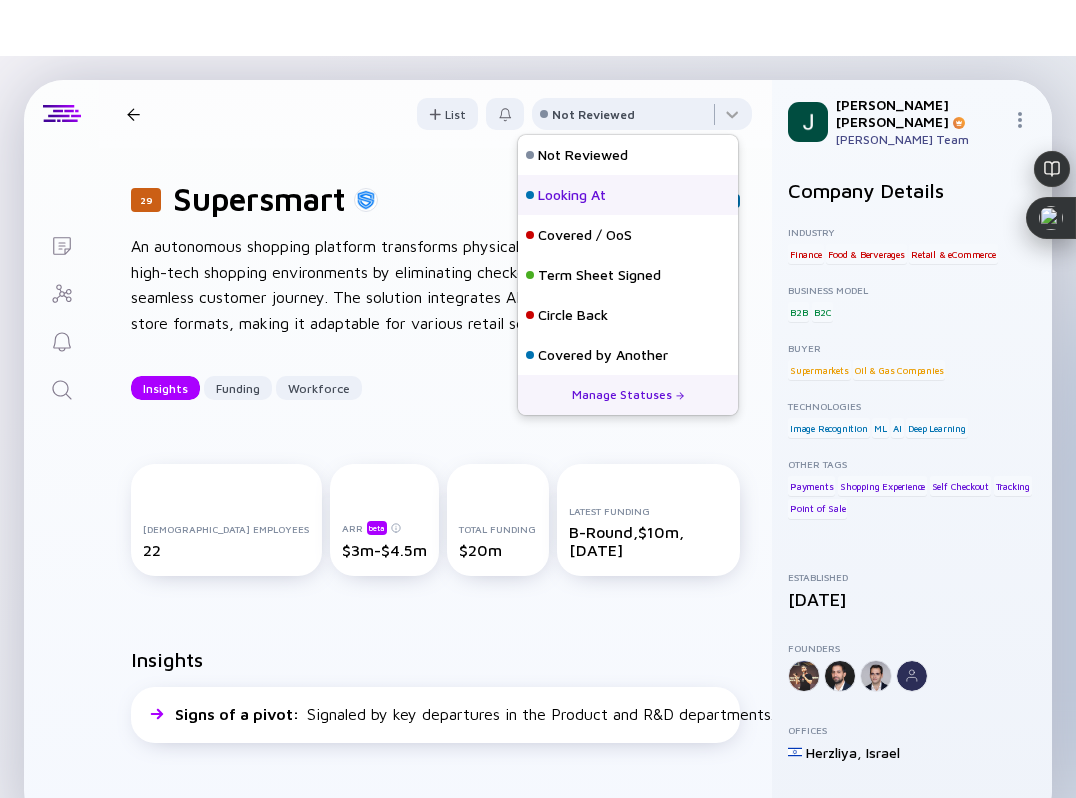 scroll, scrollTop: 8, scrollLeft: 0, axis: vertical 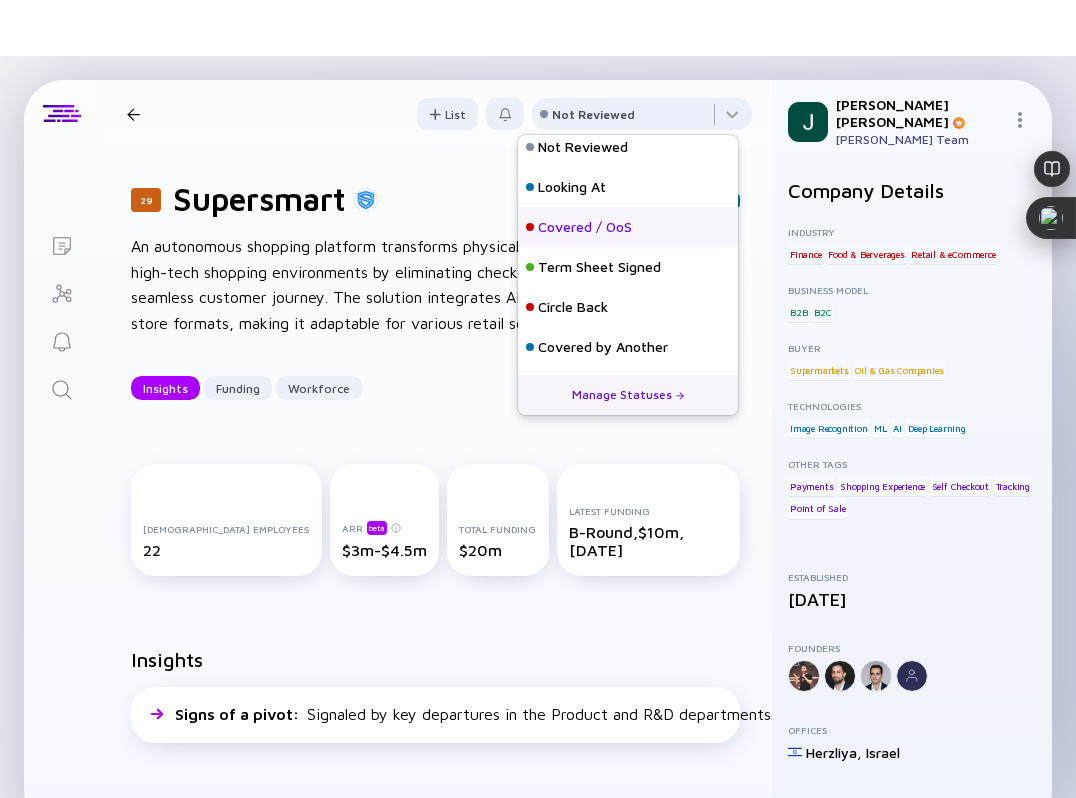 click on "Covered / OoS" at bounding box center (585, 227) 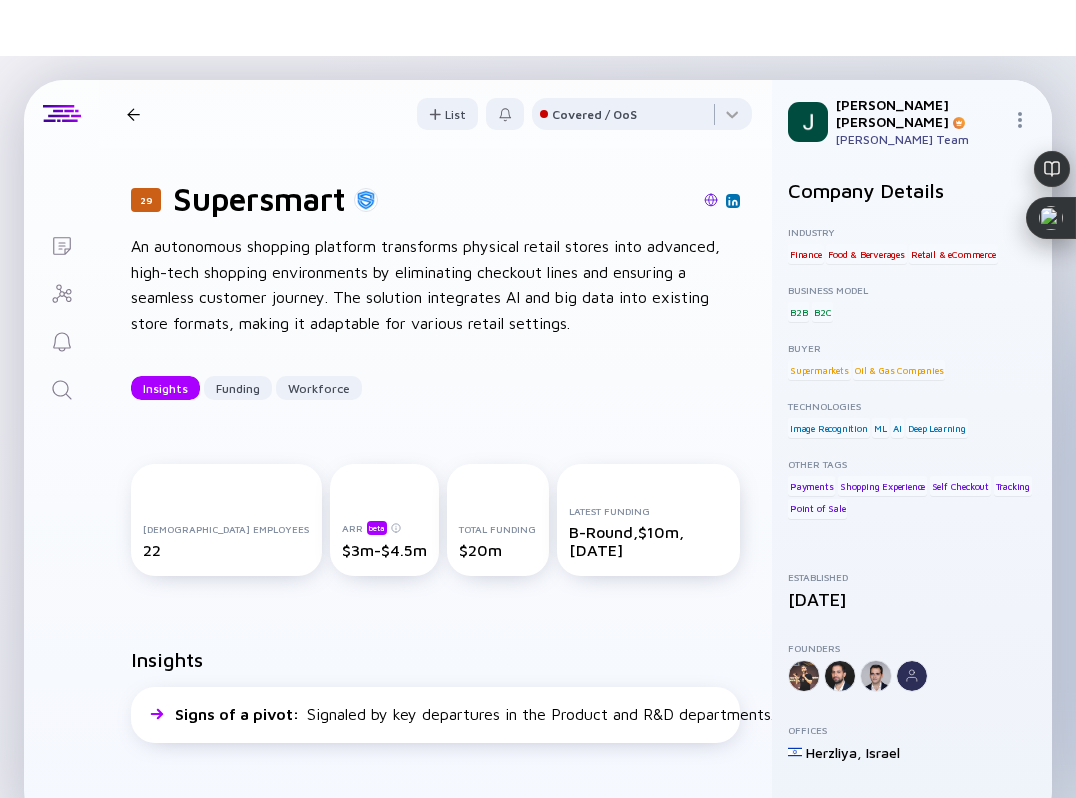 click at bounding box center [133, 114] 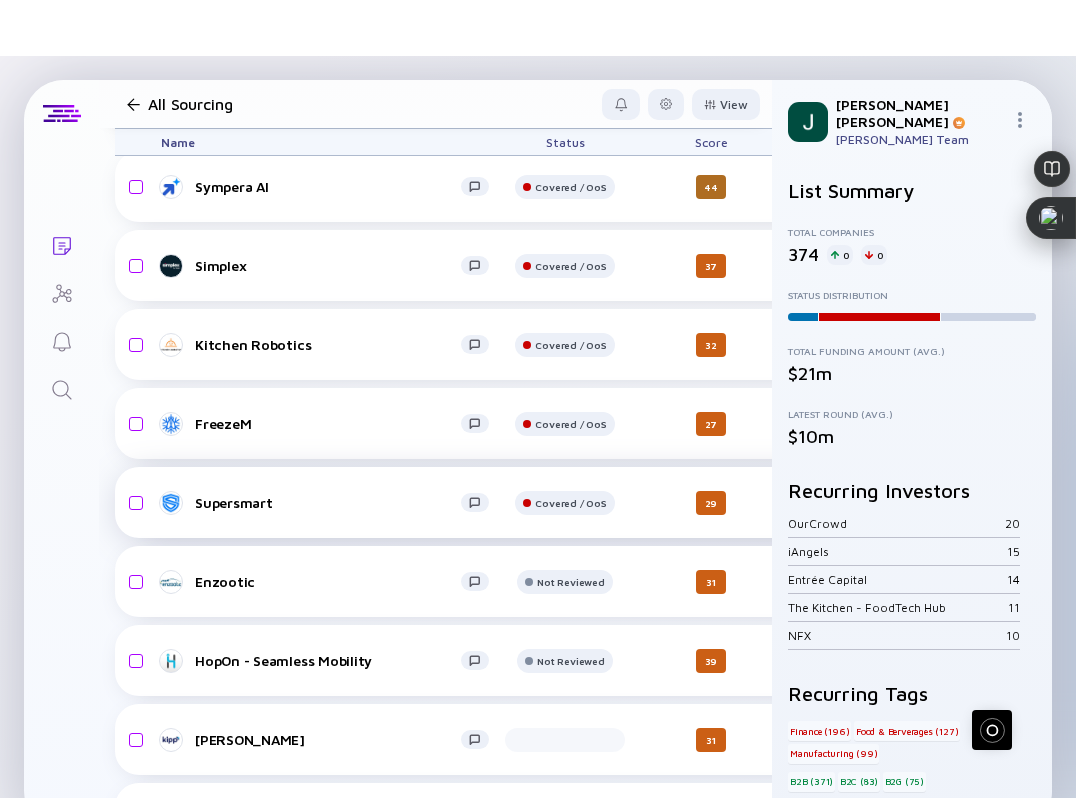 scroll, scrollTop: 17164, scrollLeft: 0, axis: vertical 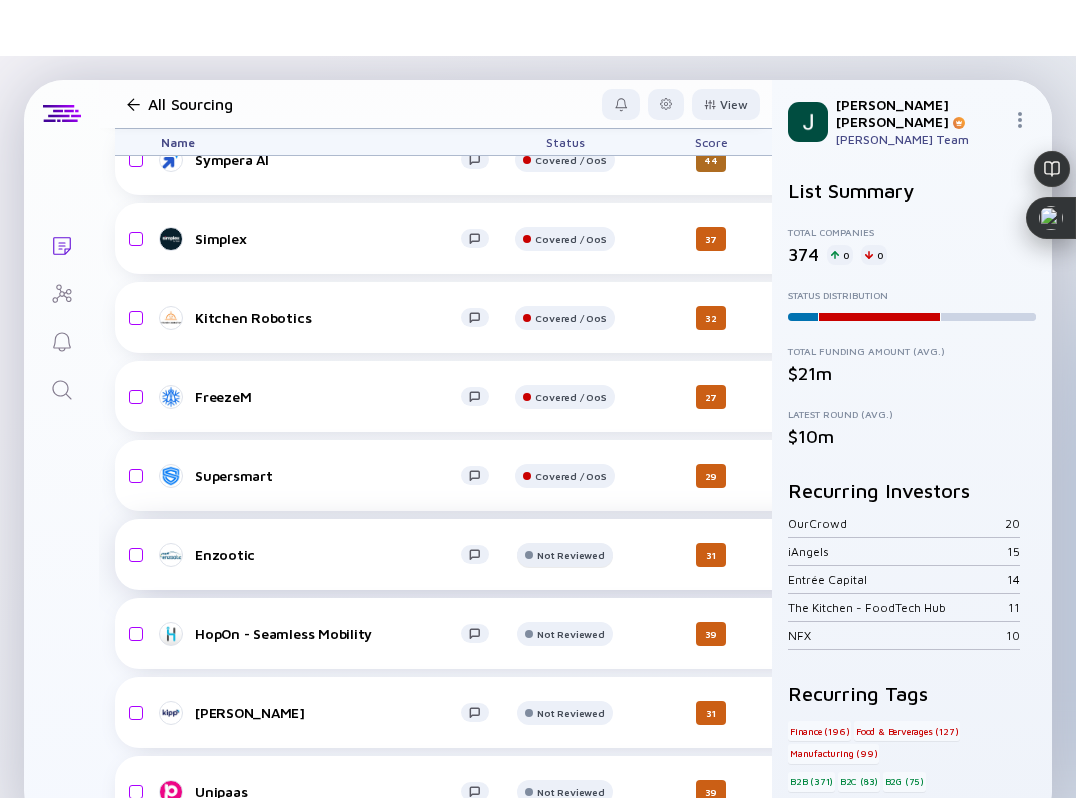 click at bounding box center (564, 89) 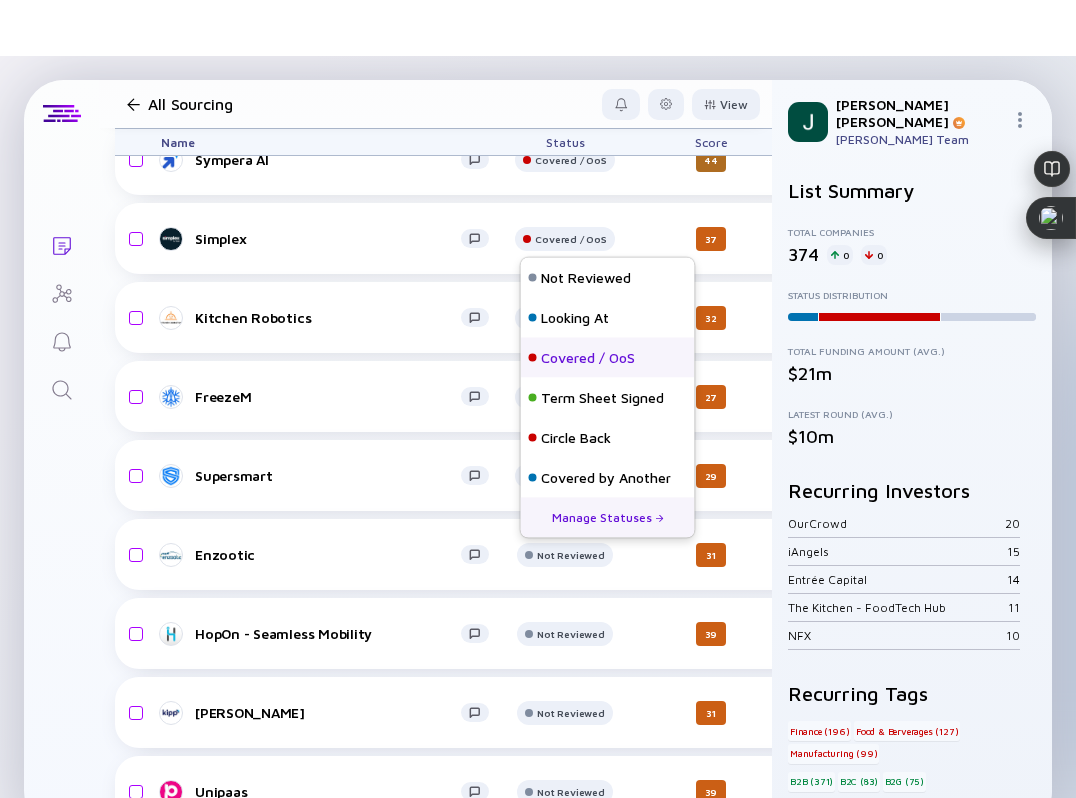 click on "Covered / OoS" at bounding box center (588, 358) 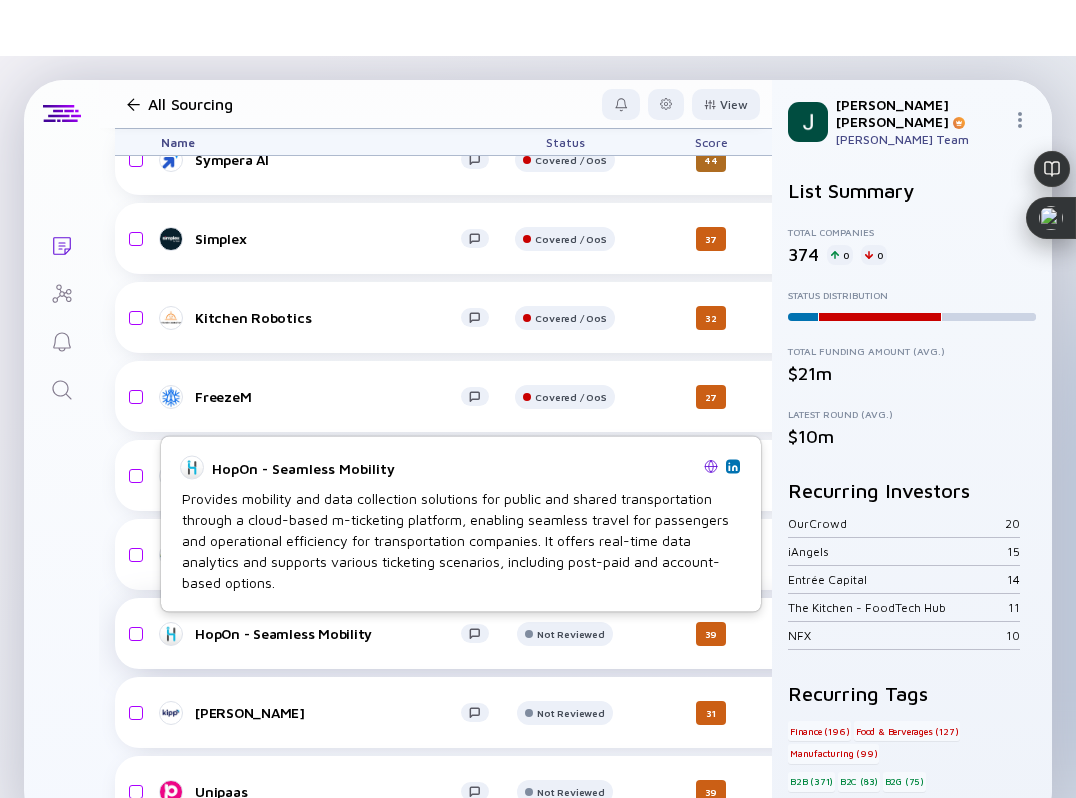 click on "HopOn - Seamless Mobility" at bounding box center (328, 633) 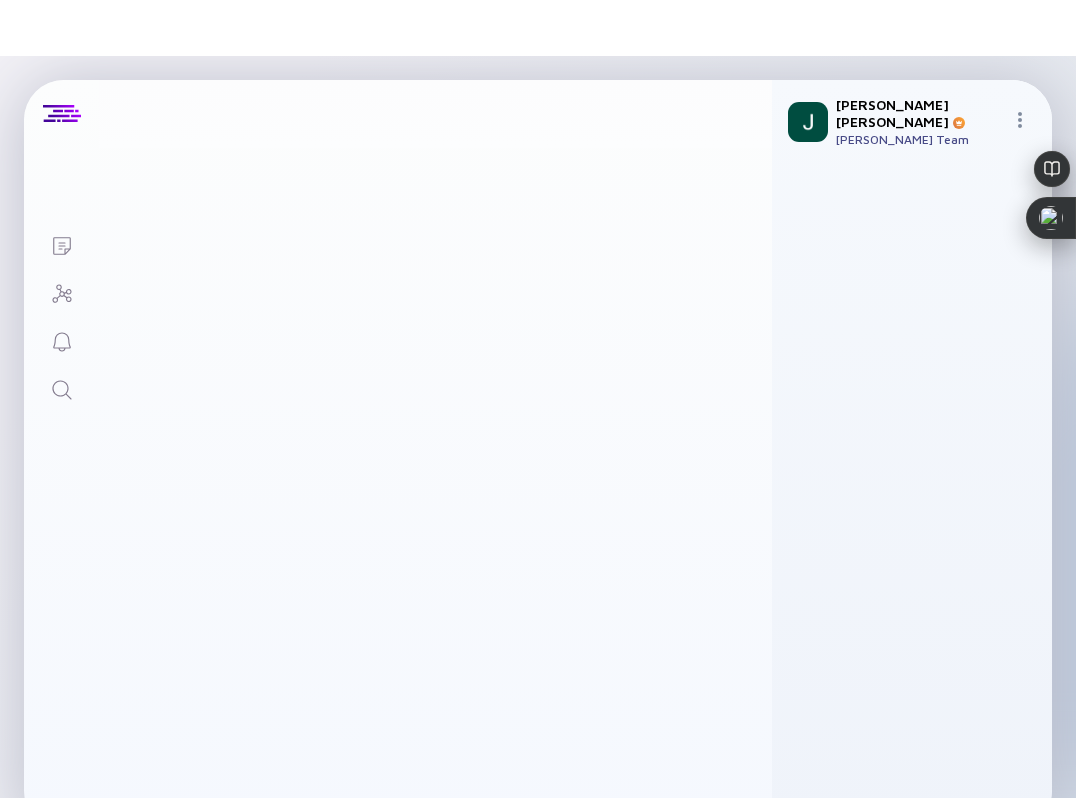 scroll, scrollTop: 0, scrollLeft: 0, axis: both 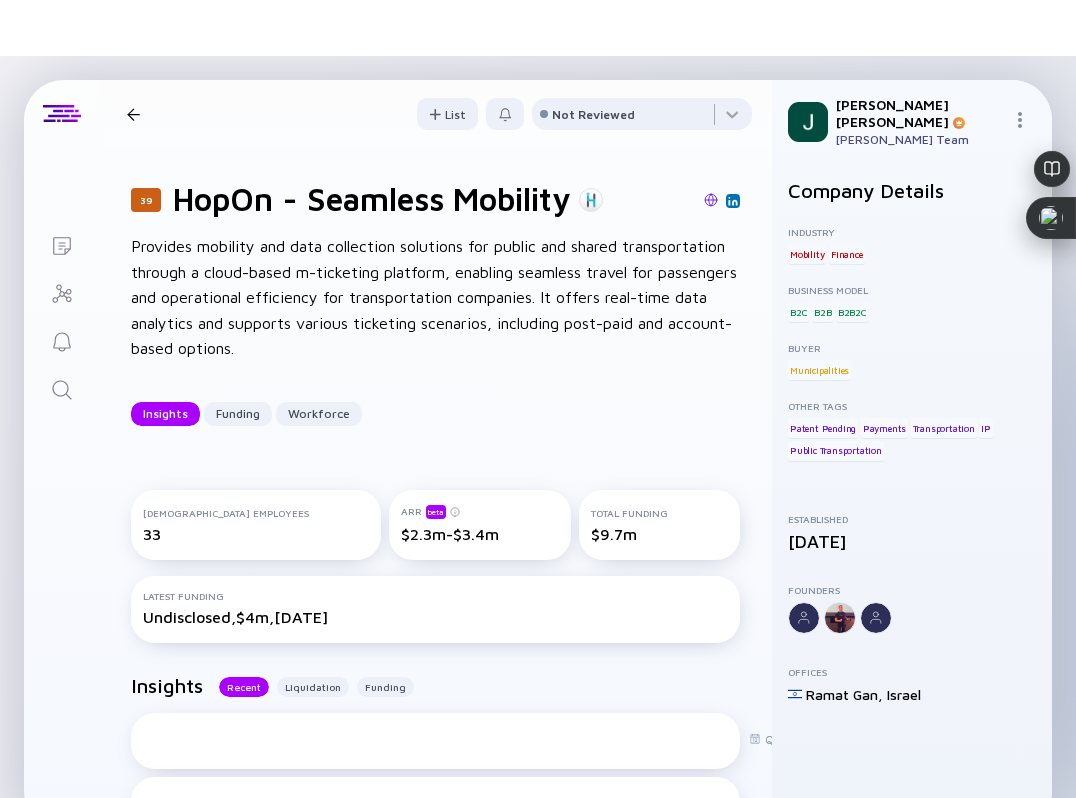 click at bounding box center (711, 200) 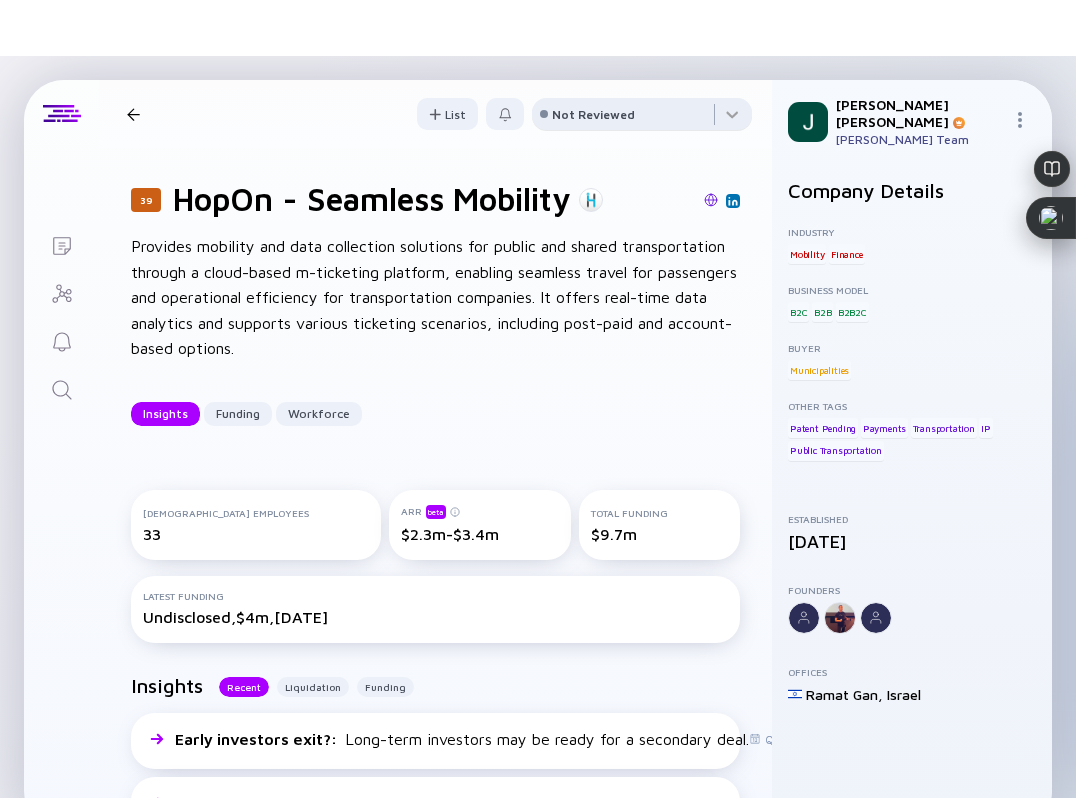 click on "Not Reviewed" at bounding box center (593, 114) 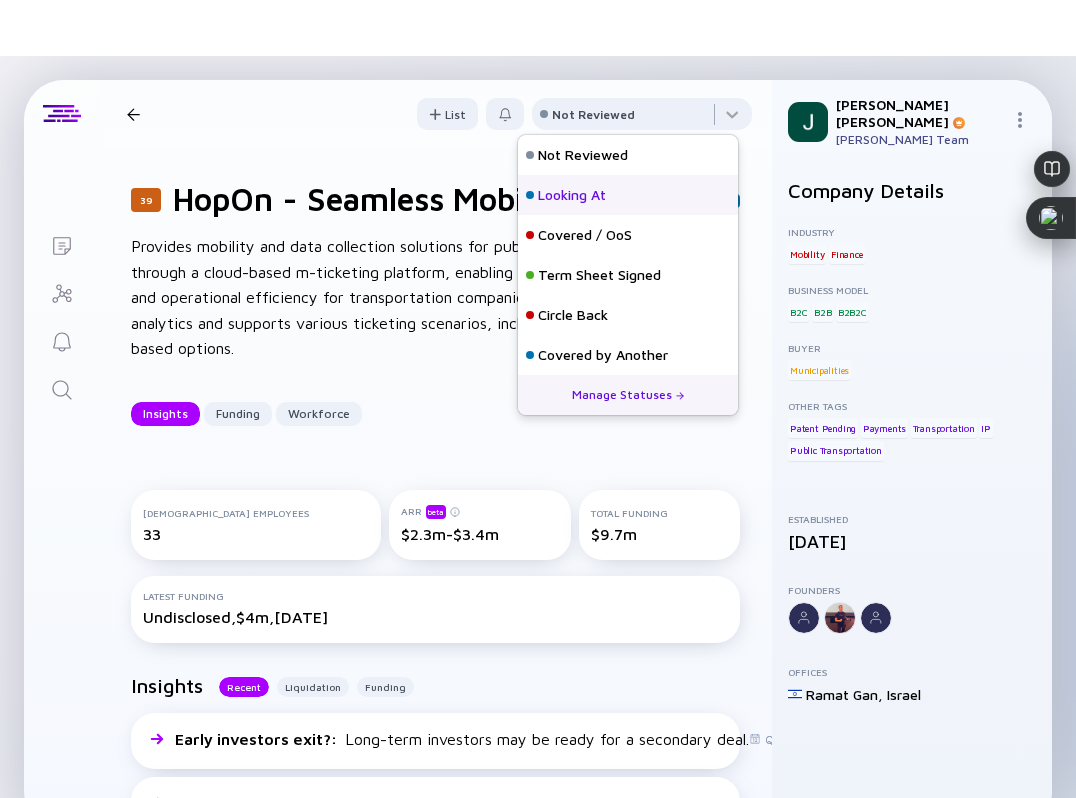 scroll, scrollTop: 8, scrollLeft: 0, axis: vertical 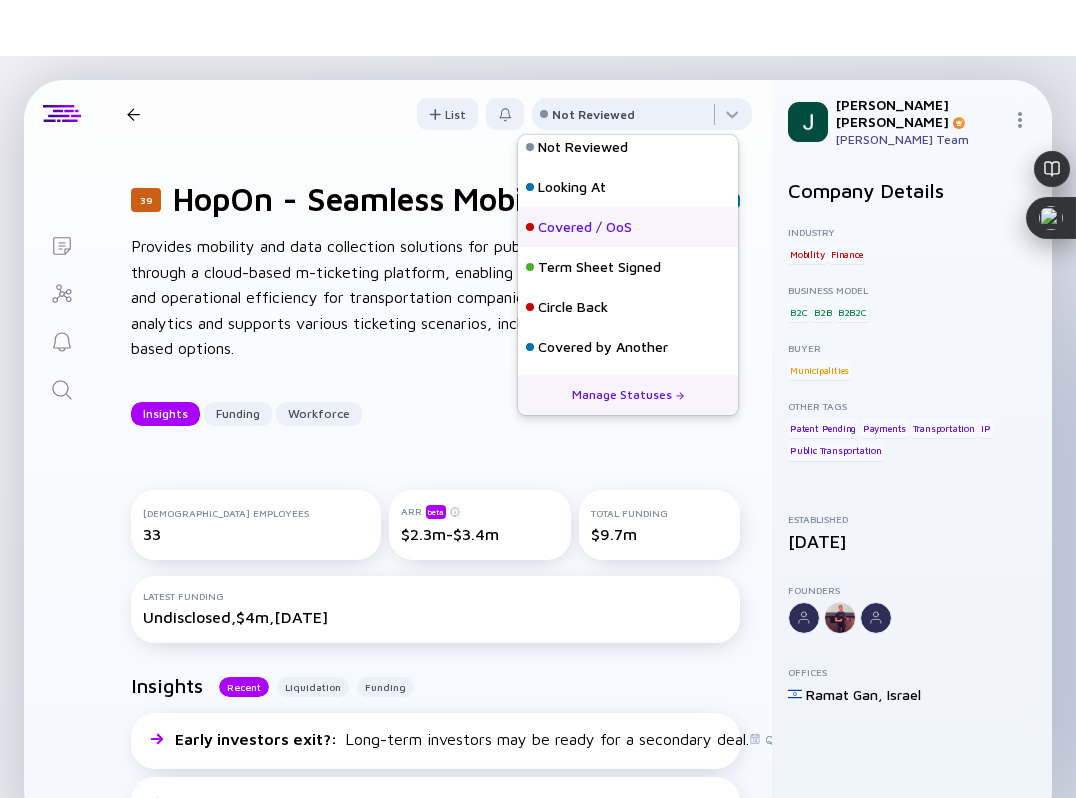 click on "Covered / OoS" at bounding box center [585, 227] 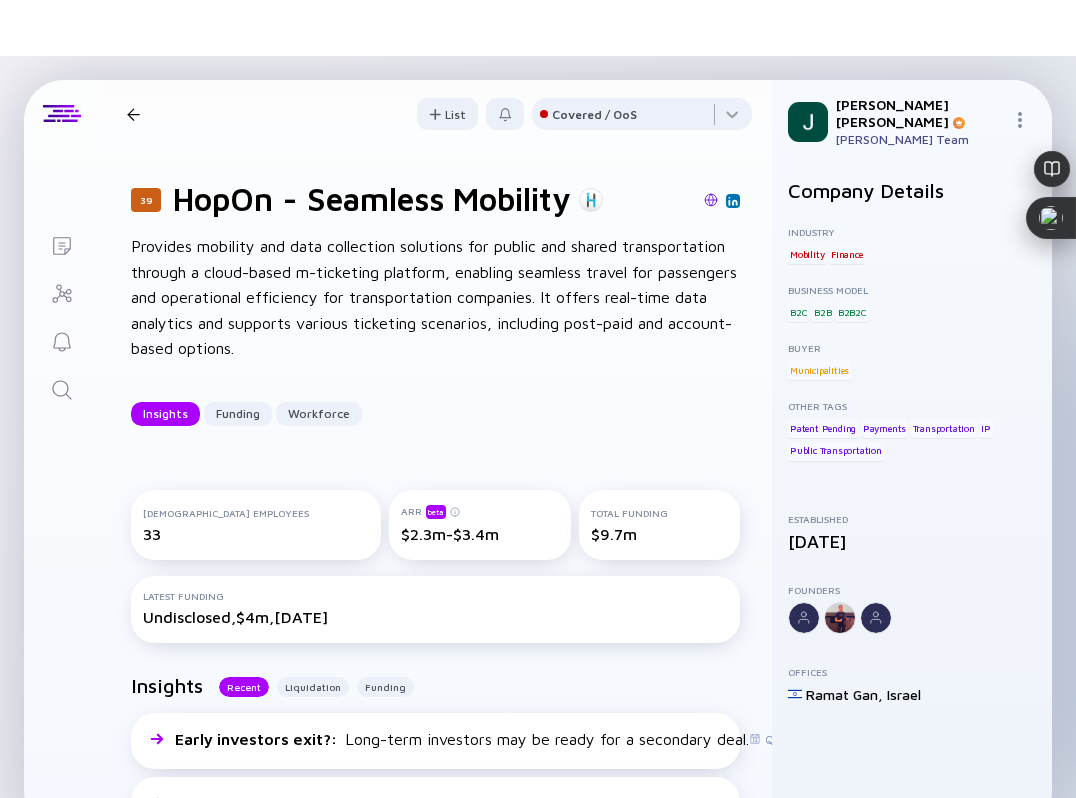 click at bounding box center (133, 114) 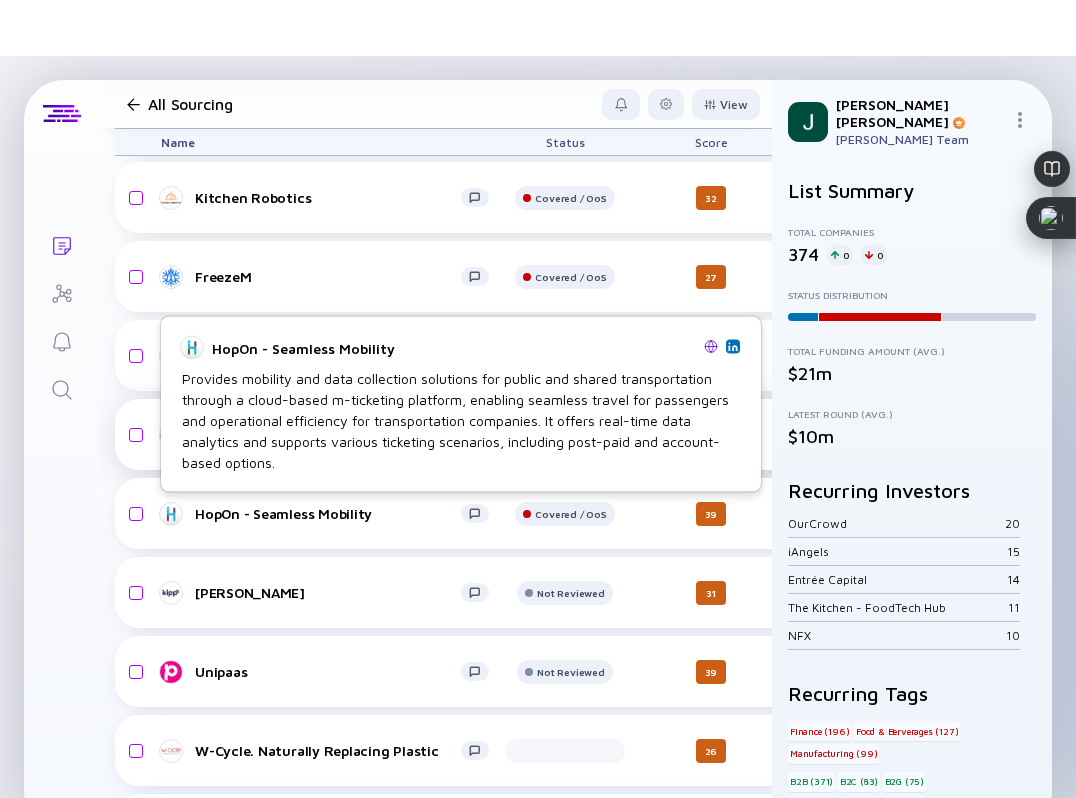 scroll, scrollTop: 17285, scrollLeft: 0, axis: vertical 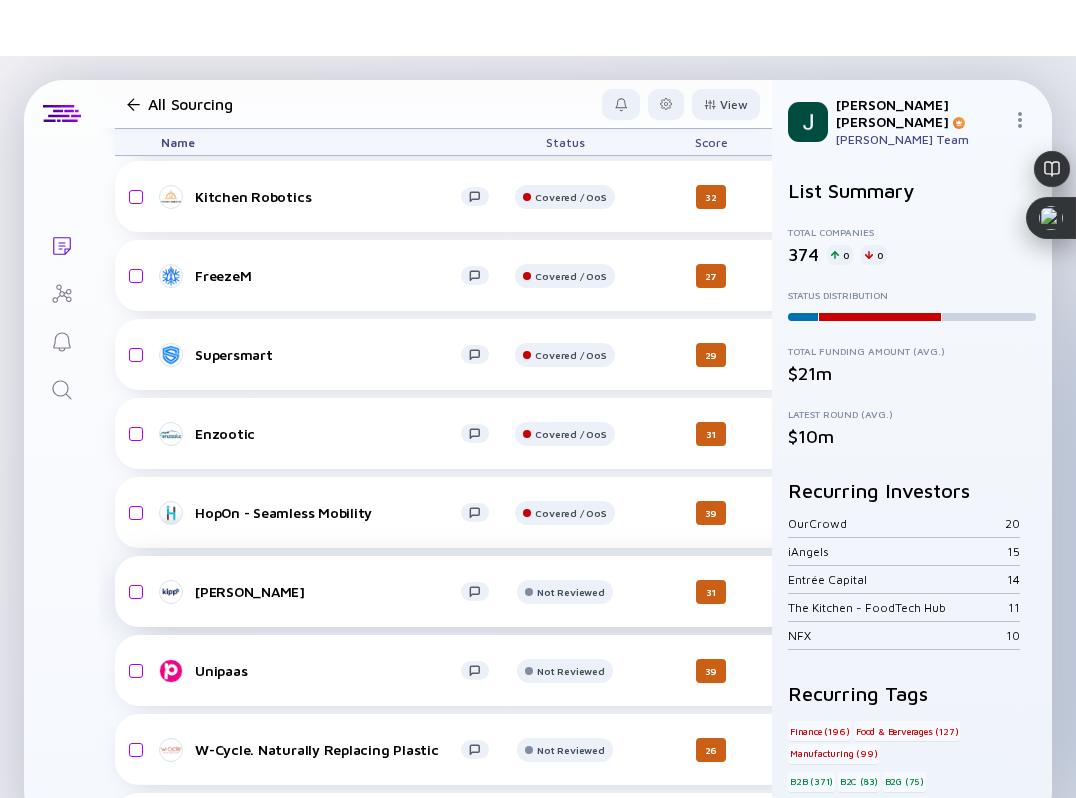 click on "Kipp" at bounding box center (328, 591) 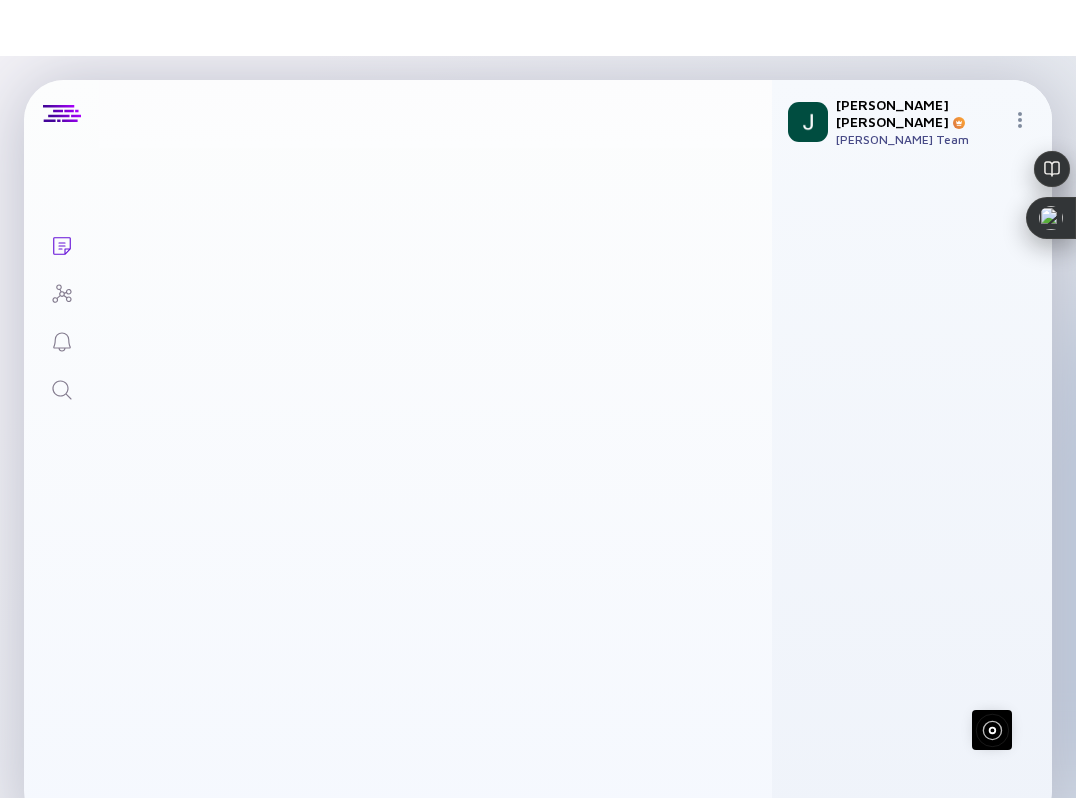 scroll, scrollTop: 0, scrollLeft: 0, axis: both 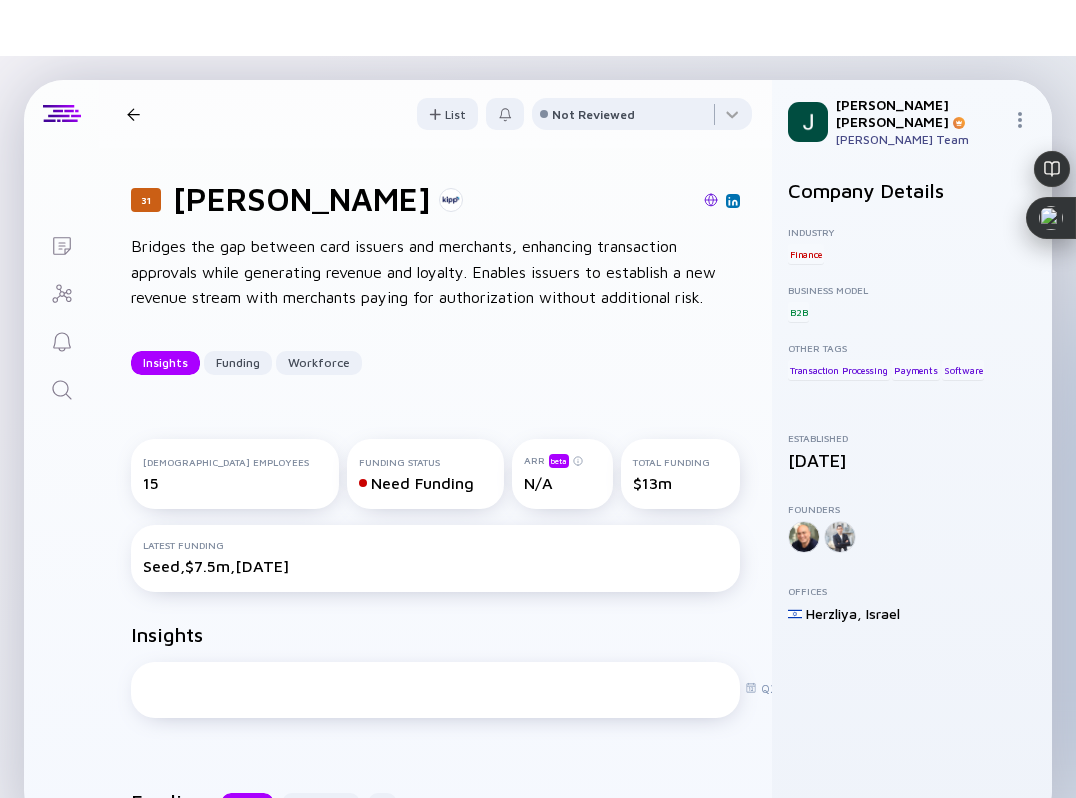 click at bounding box center (711, 200) 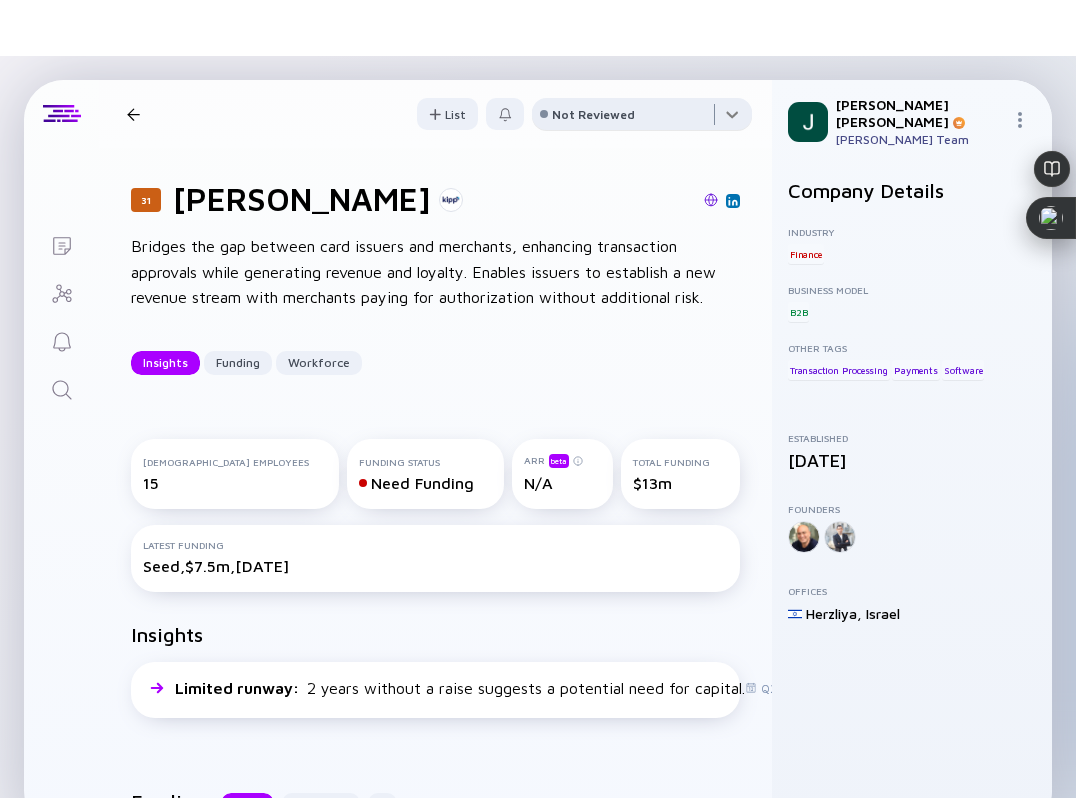 click at bounding box center (642, 118) 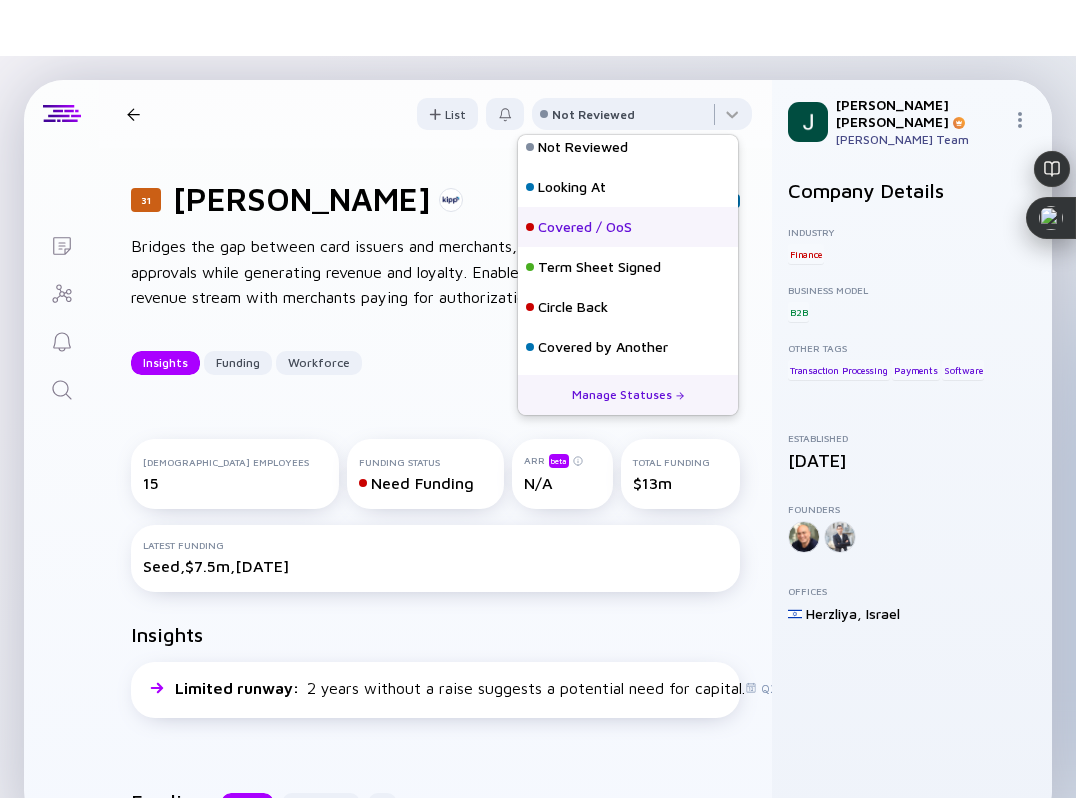 scroll, scrollTop: 0, scrollLeft: 0, axis: both 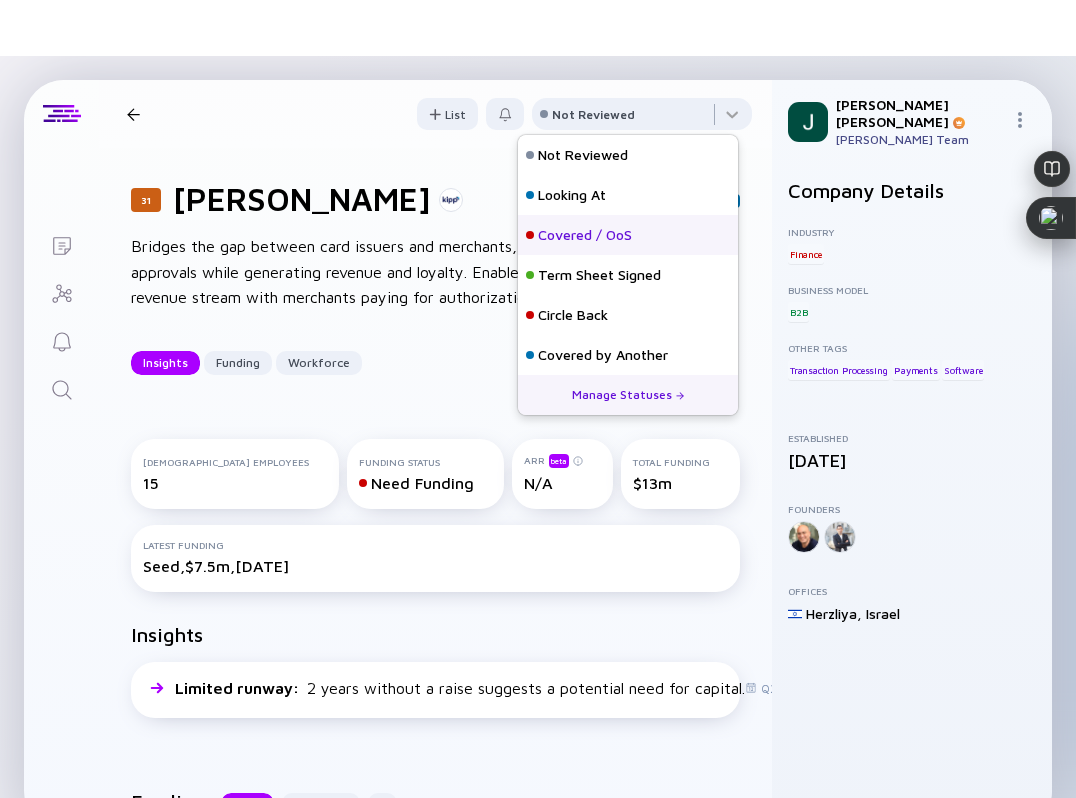 click on "Covered / OoS" at bounding box center (628, 235) 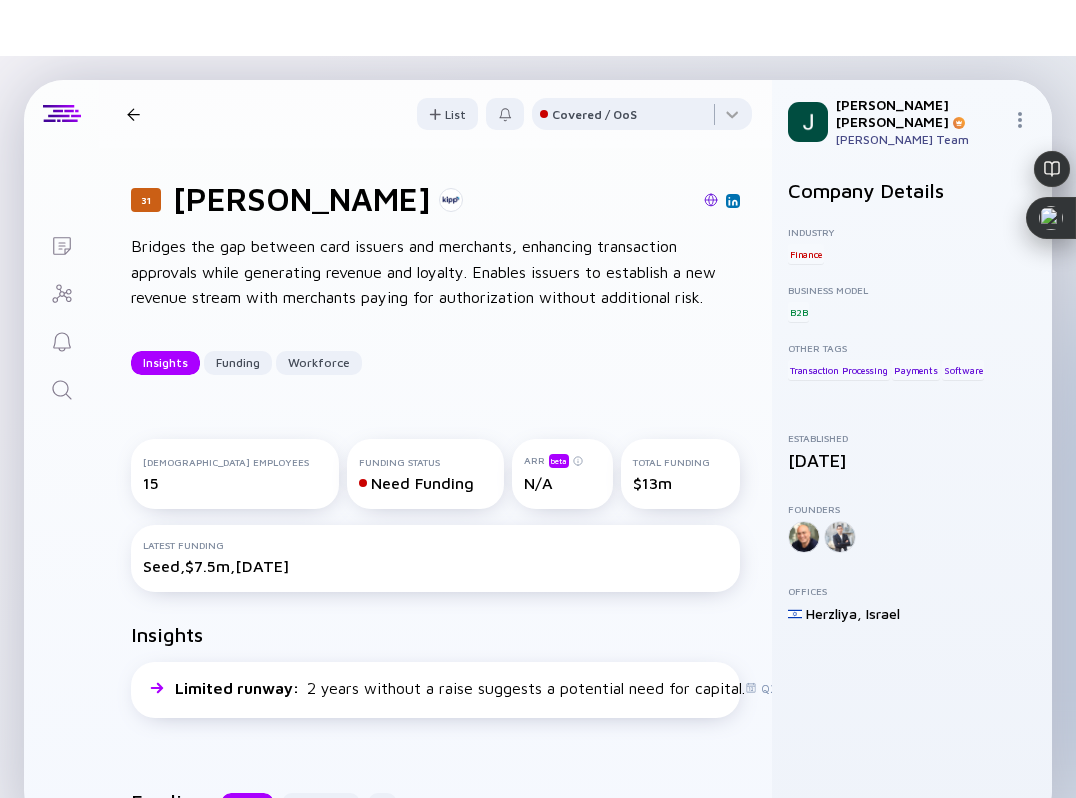 click at bounding box center (133, 114) 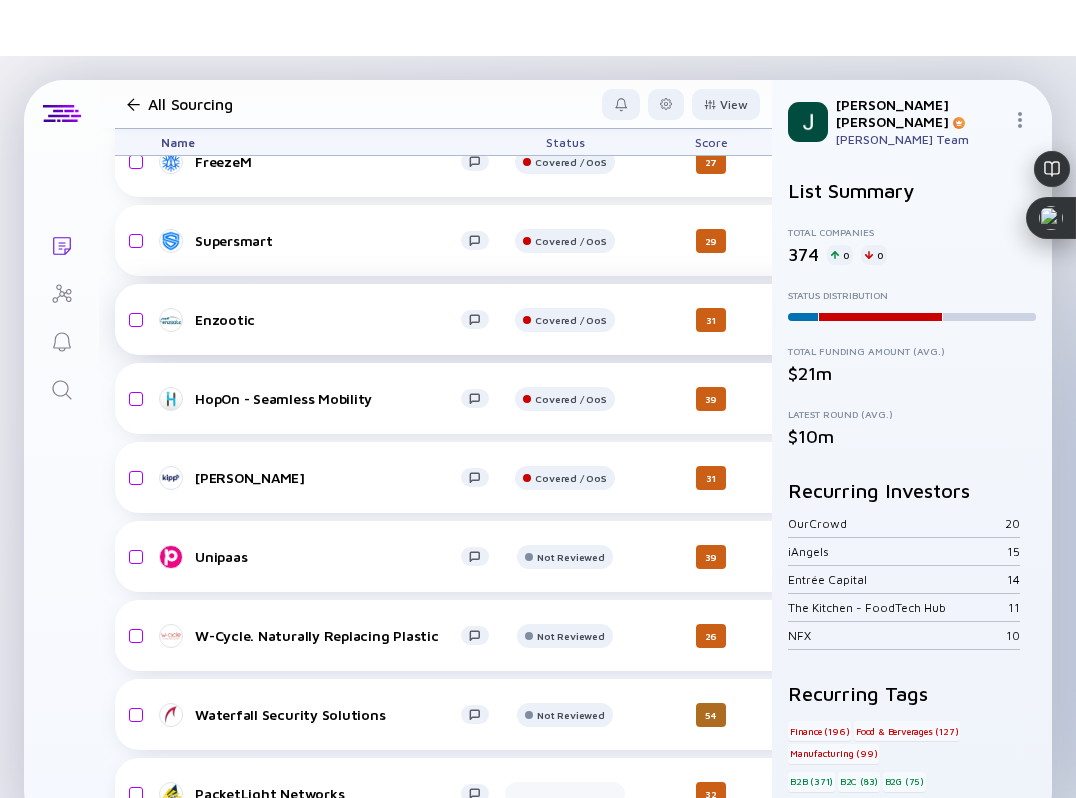 scroll, scrollTop: 17400, scrollLeft: 0, axis: vertical 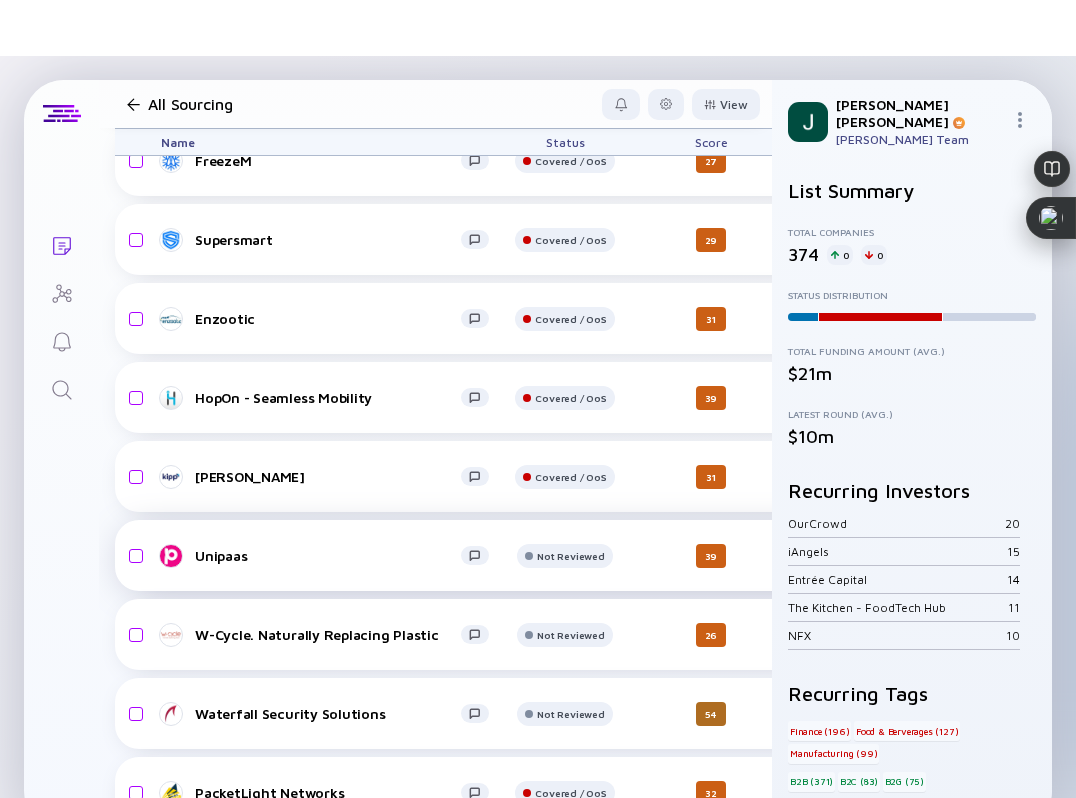 click on "Unipaas" at bounding box center [328, 555] 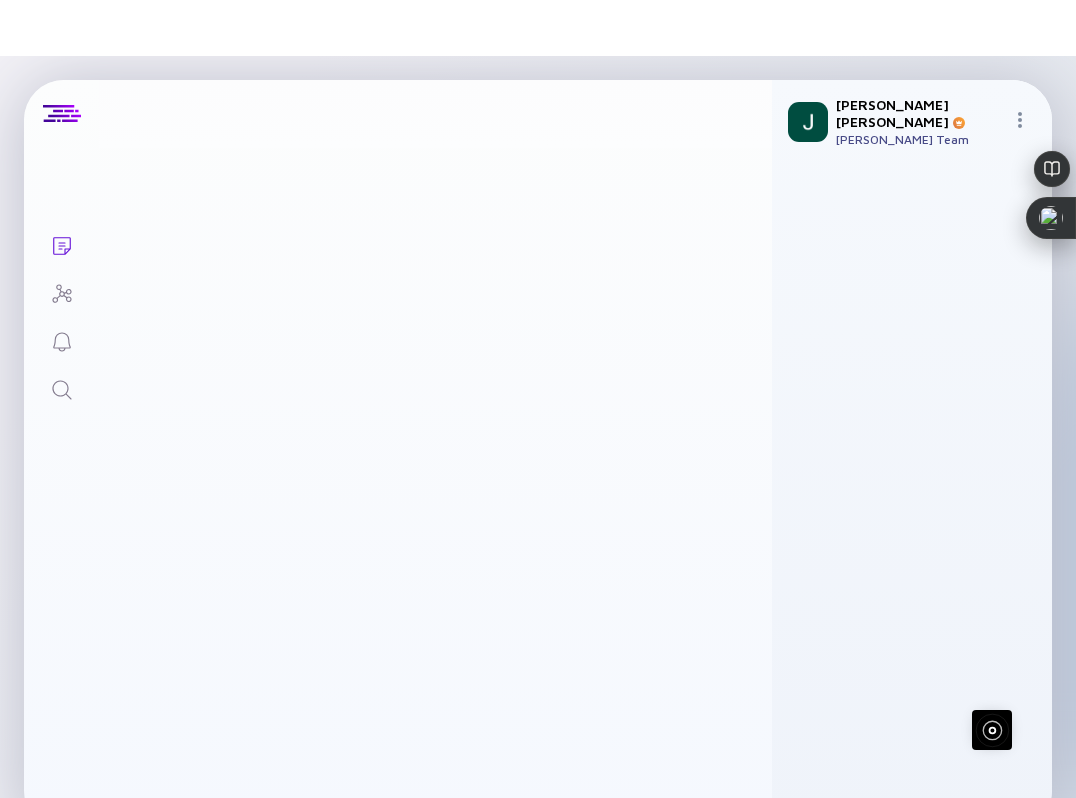 scroll, scrollTop: 0, scrollLeft: 0, axis: both 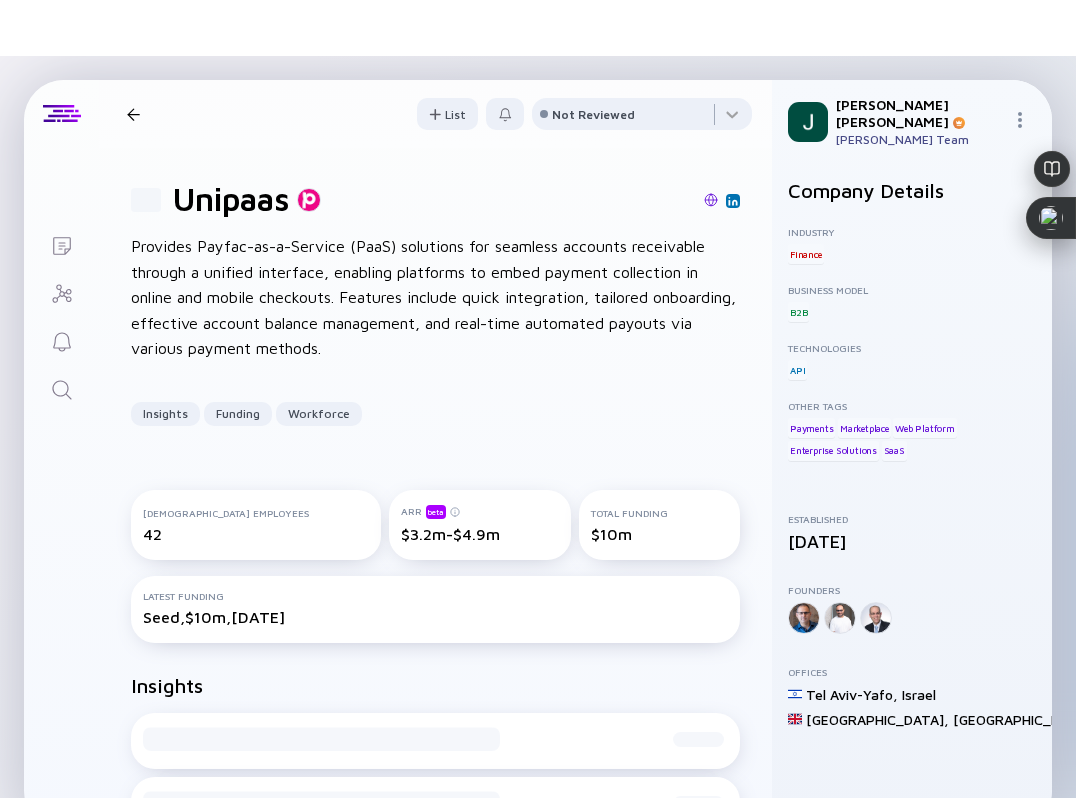 click at bounding box center (711, 200) 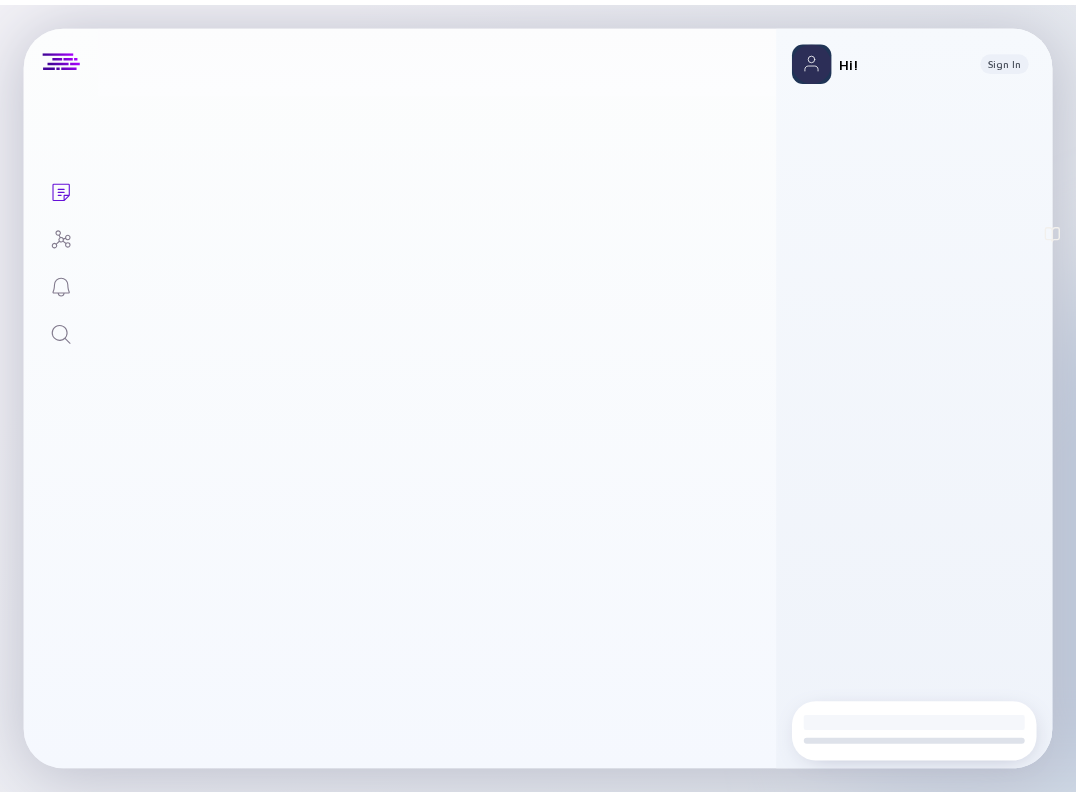 scroll, scrollTop: 0, scrollLeft: 0, axis: both 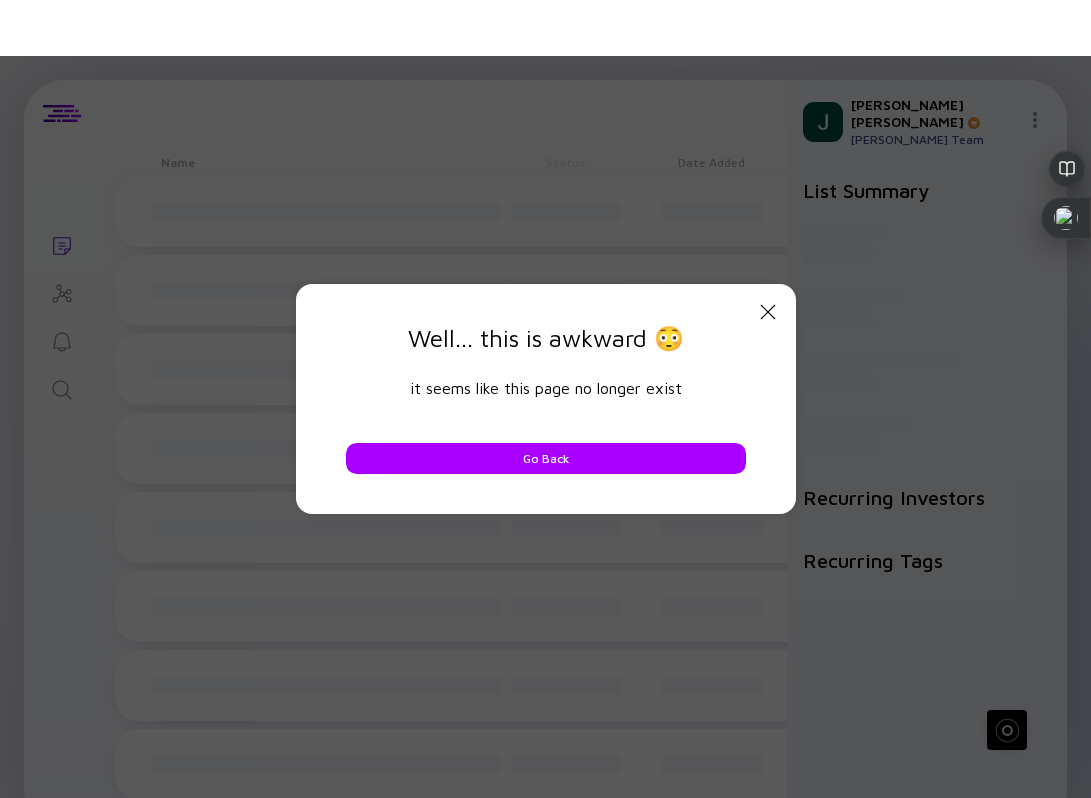 click on "Close Modal Well... this is awkward 😳 it seems like this page no longer exist Go Back" at bounding box center (545, 399) 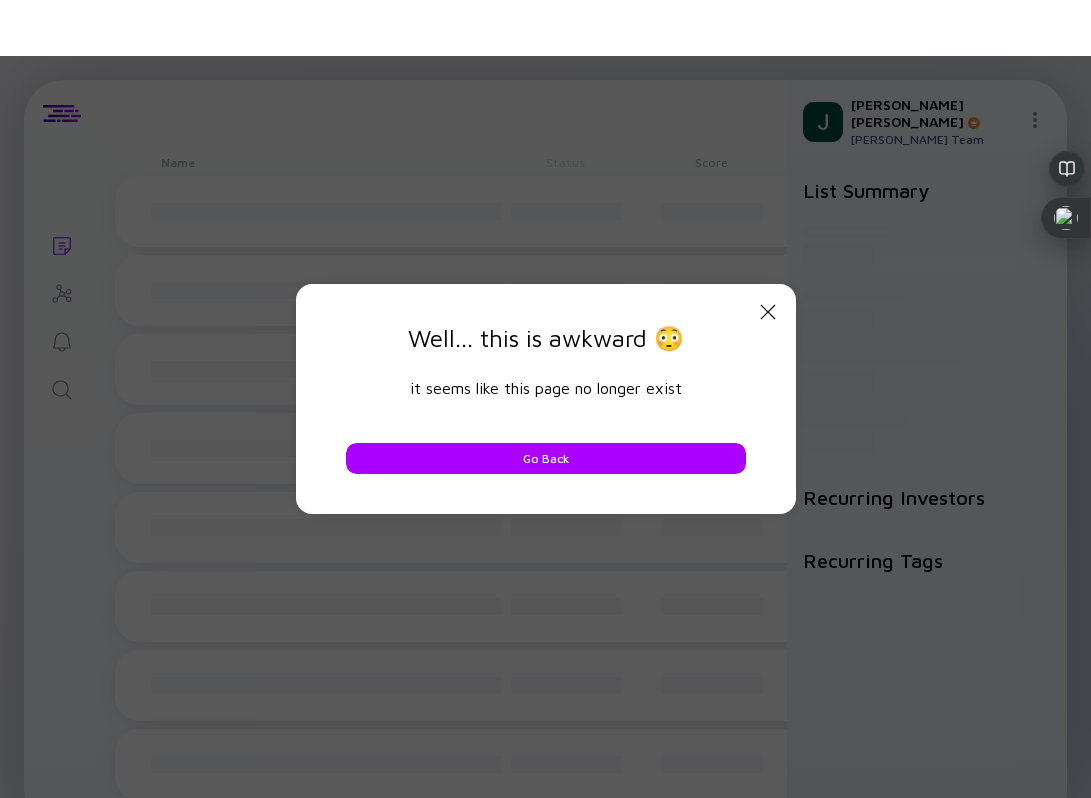 click on "Close Modal" 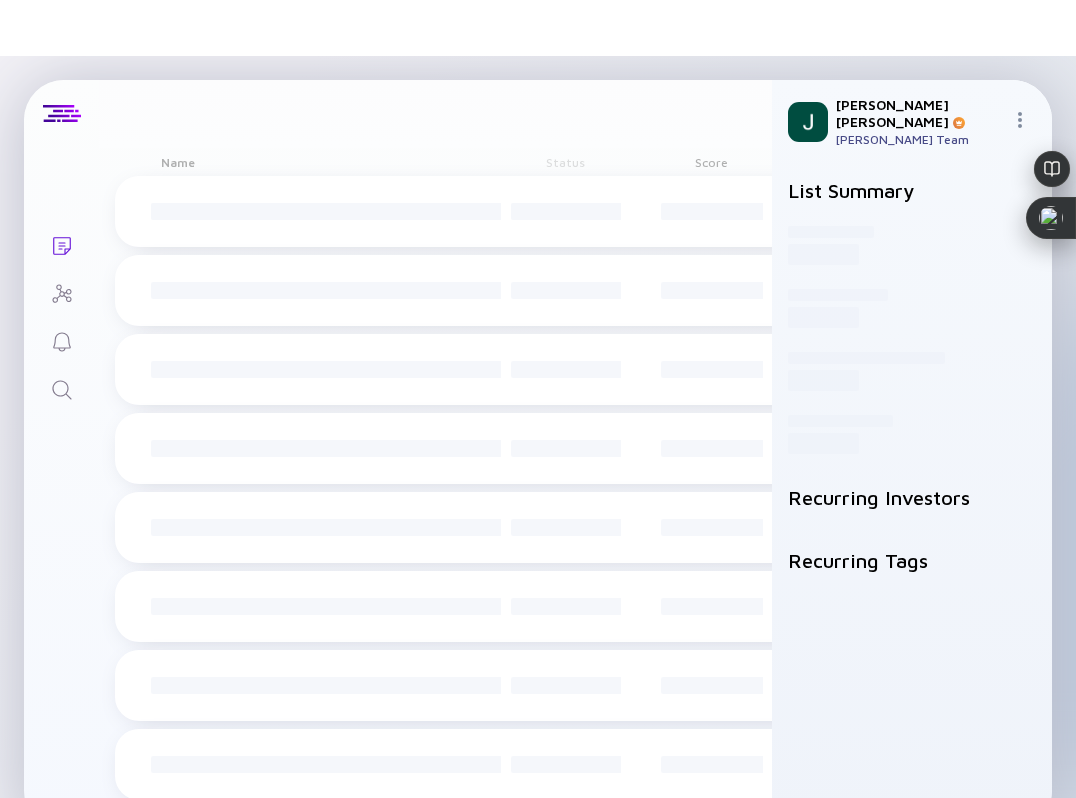 click on "[PERSON_NAME] Team" at bounding box center (920, 139) 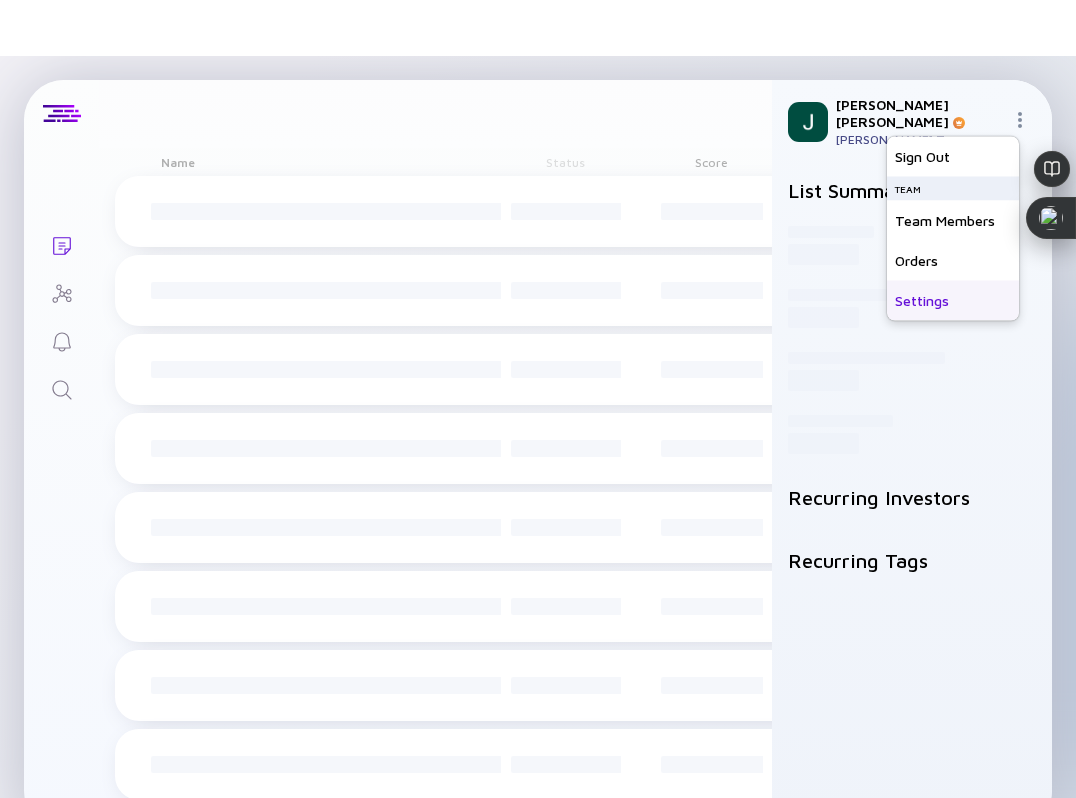 click on "Settings" at bounding box center (953, 301) 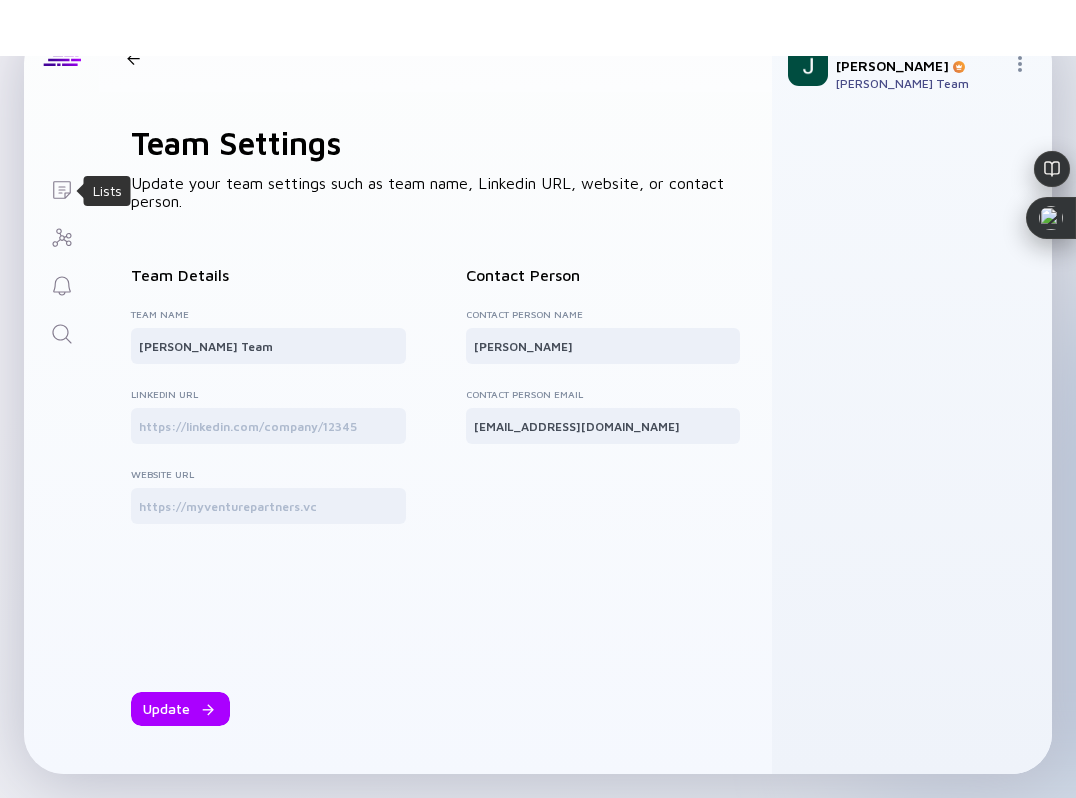 scroll, scrollTop: 0, scrollLeft: 0, axis: both 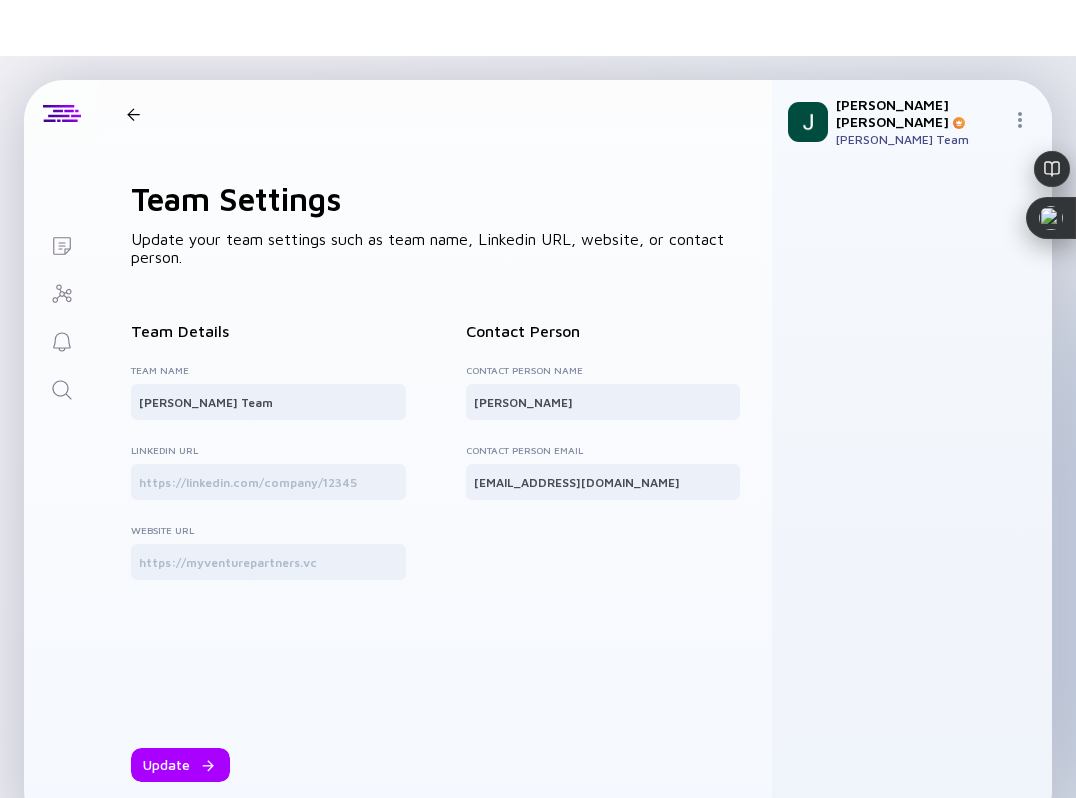 click at bounding box center [133, 114] 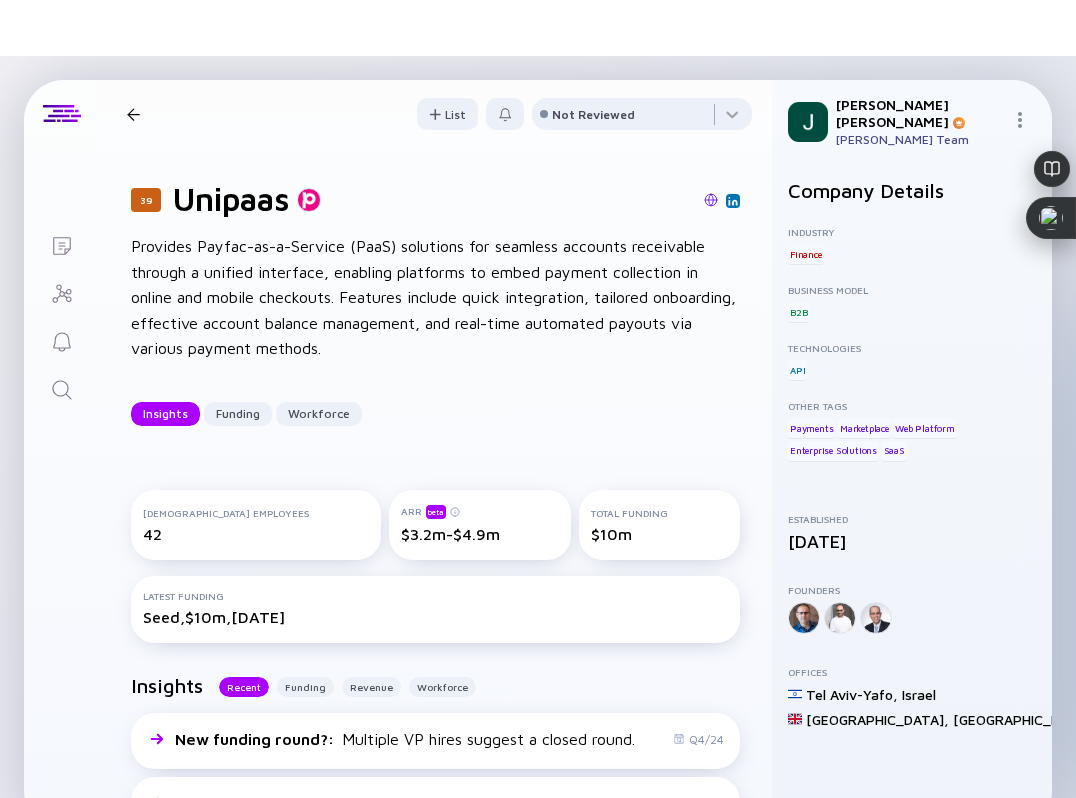 scroll, scrollTop: 0, scrollLeft: 0, axis: both 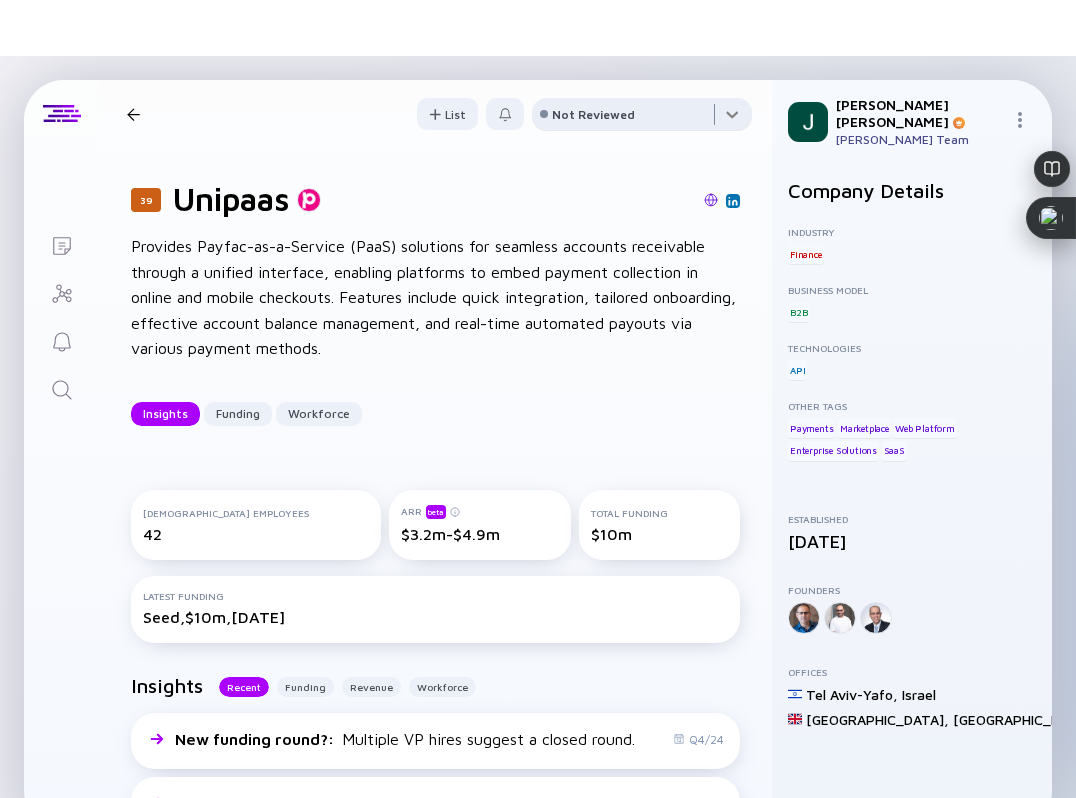 click at bounding box center (642, 118) 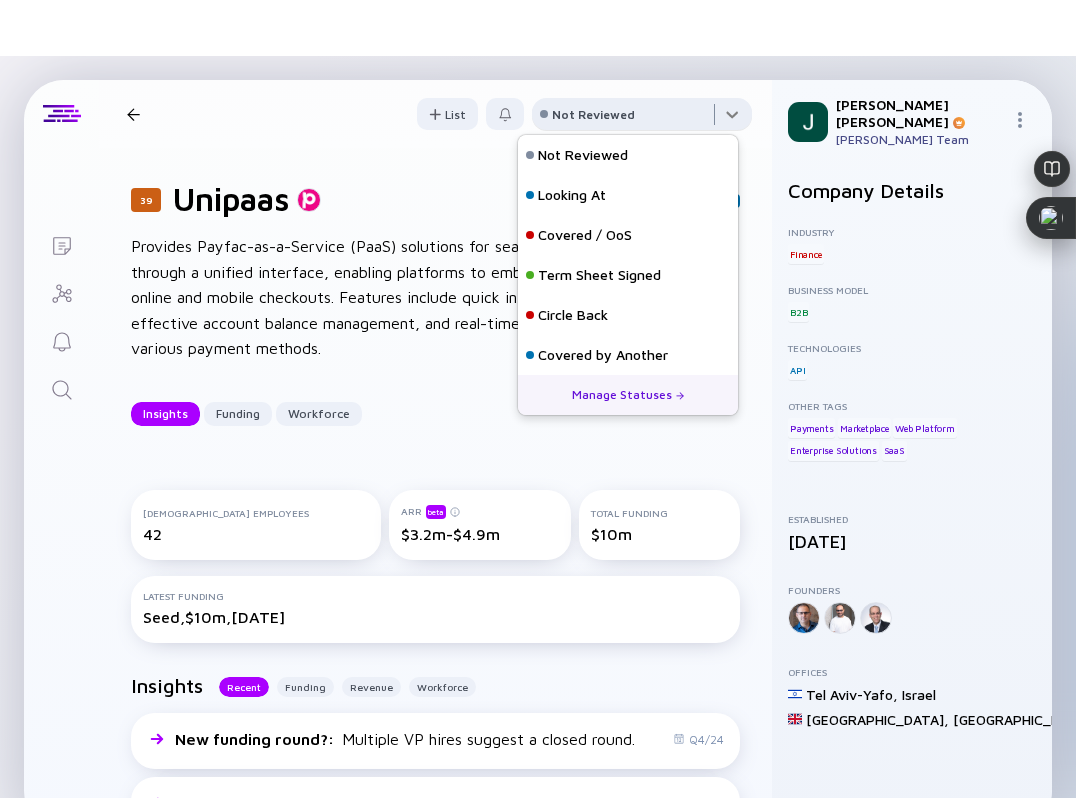 scroll, scrollTop: 8, scrollLeft: 0, axis: vertical 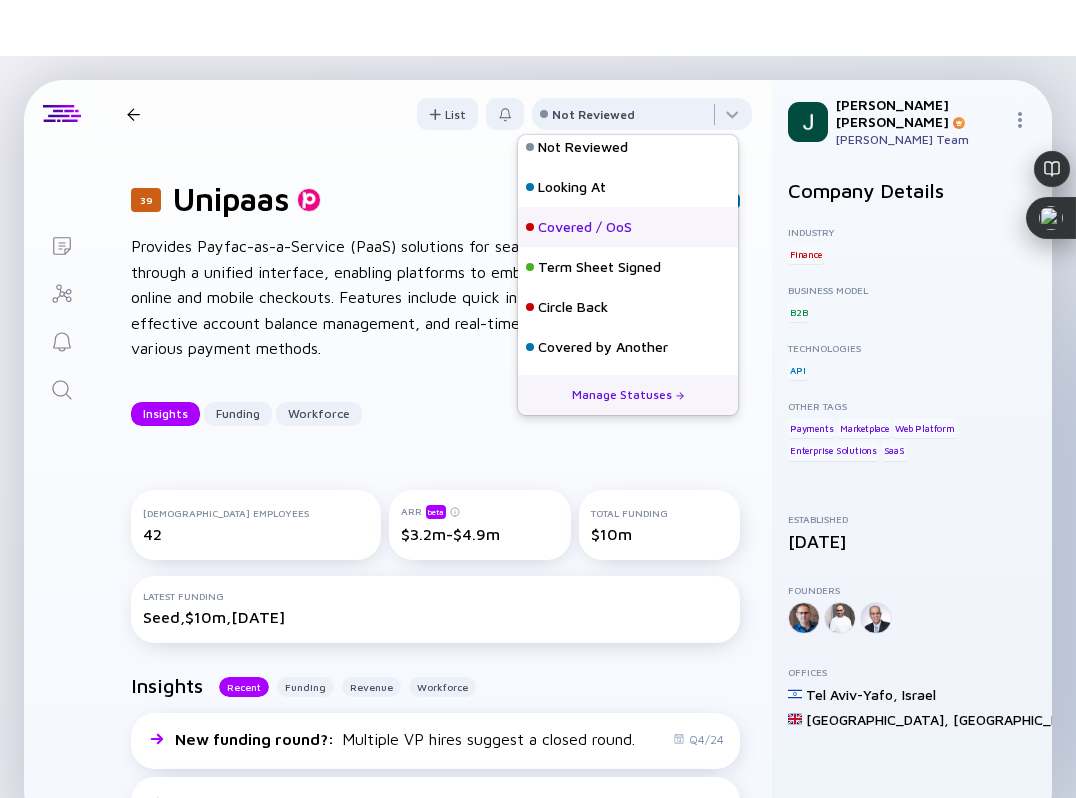 click on "Covered / OoS" at bounding box center [585, 227] 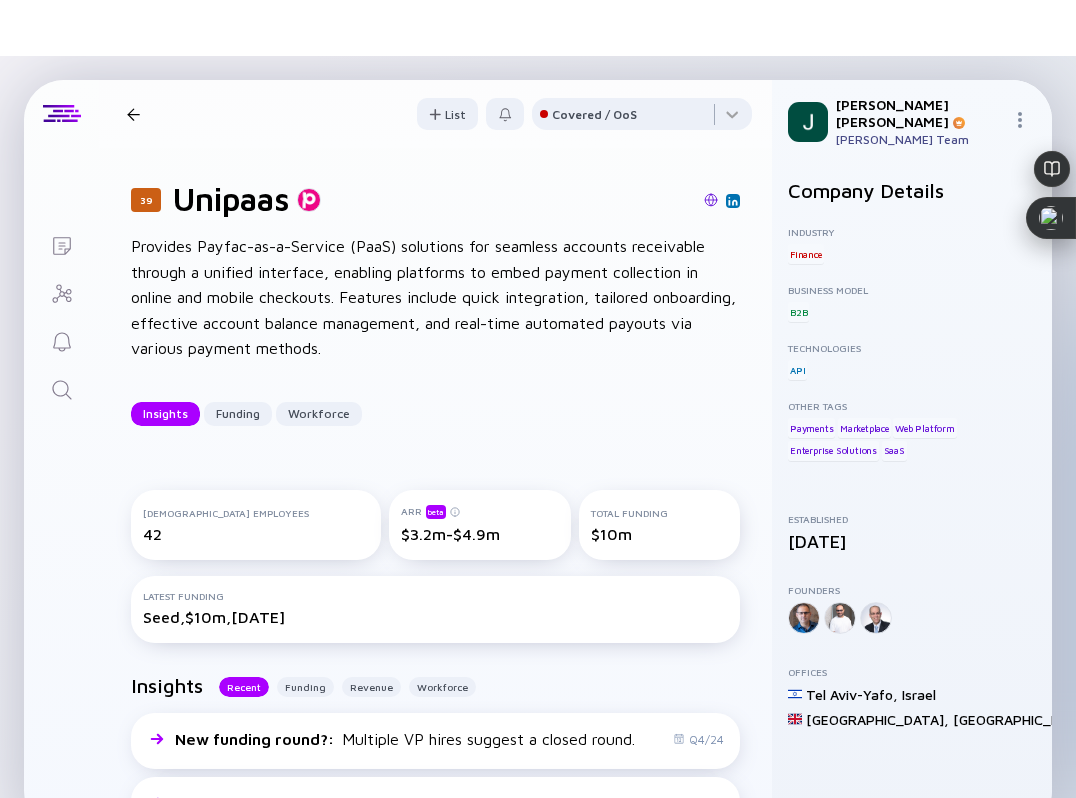click at bounding box center (133, 114) 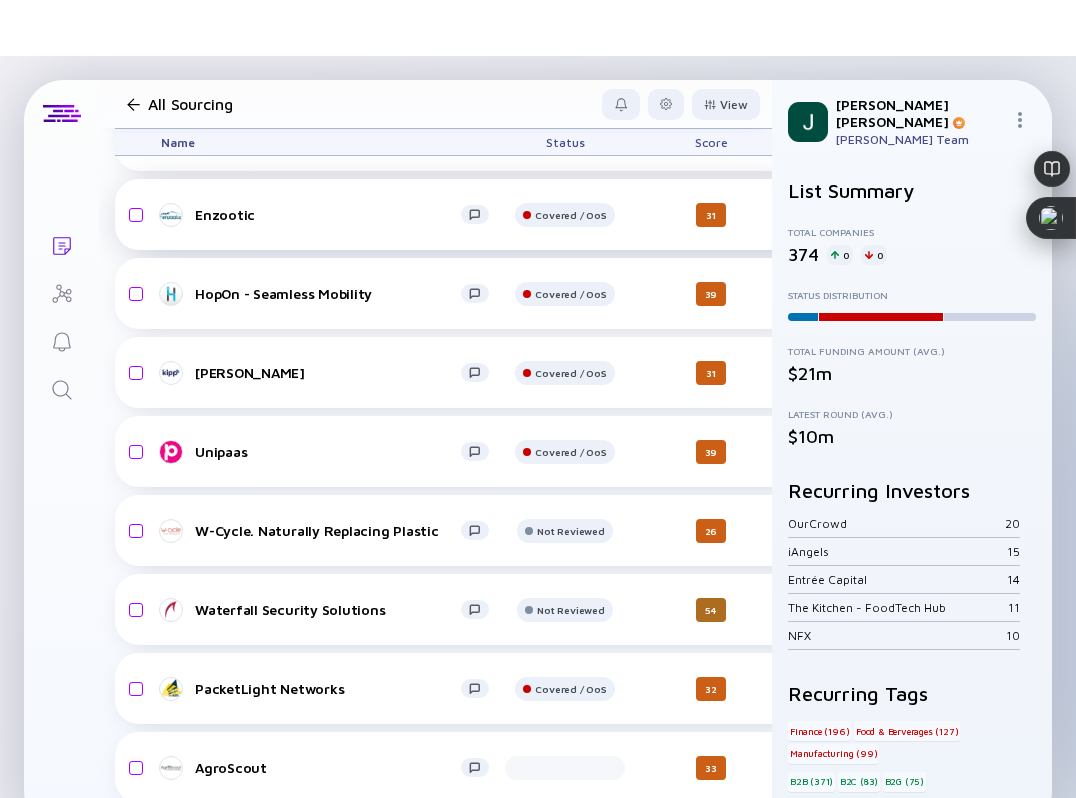 scroll, scrollTop: 17512, scrollLeft: 0, axis: vertical 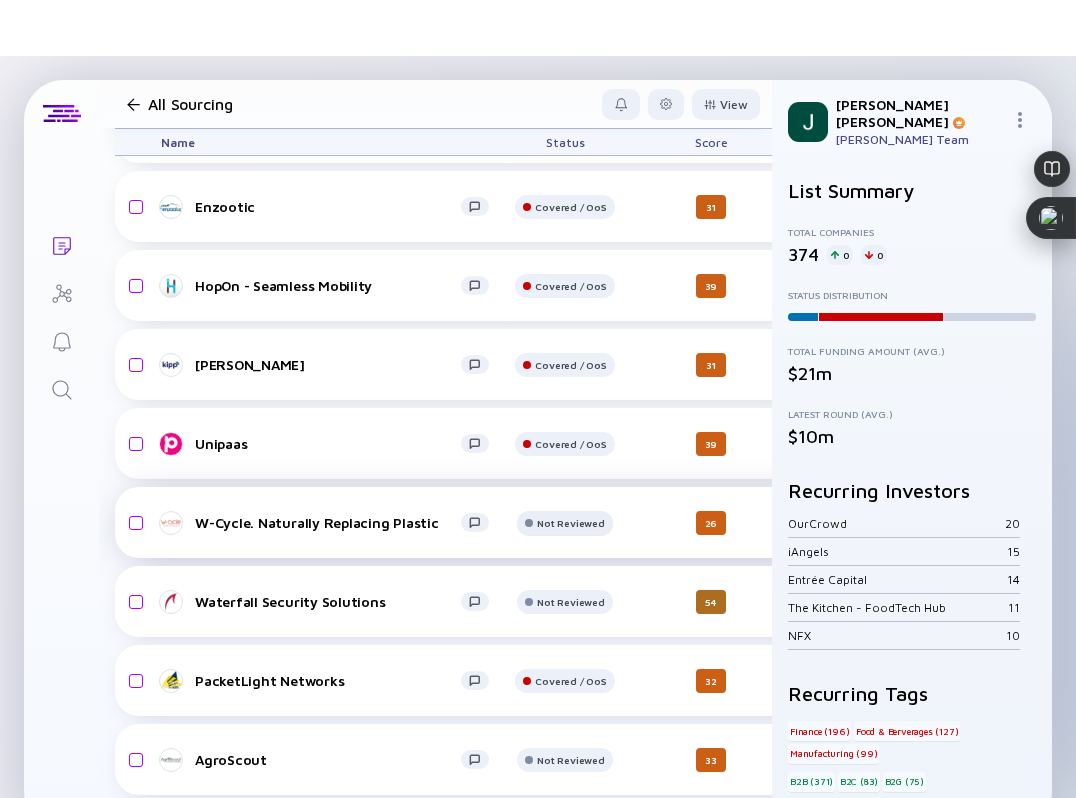 click at bounding box center [564, 57] 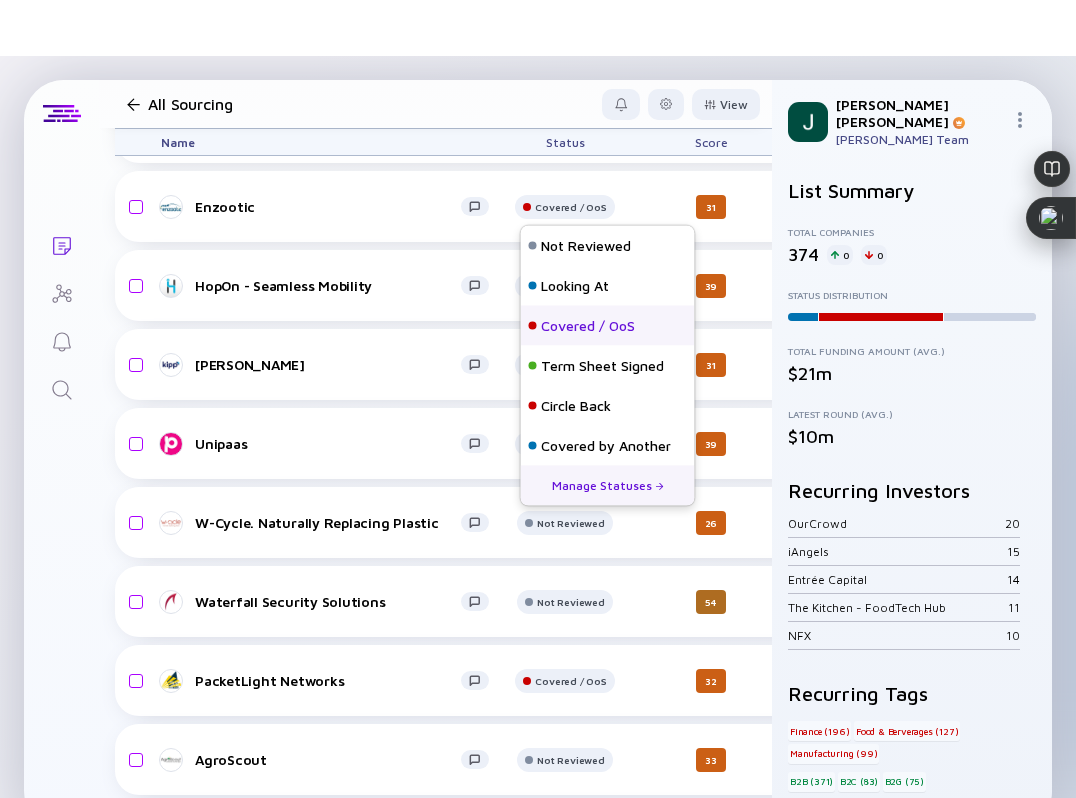 click on "Covered / OoS" at bounding box center (588, 326) 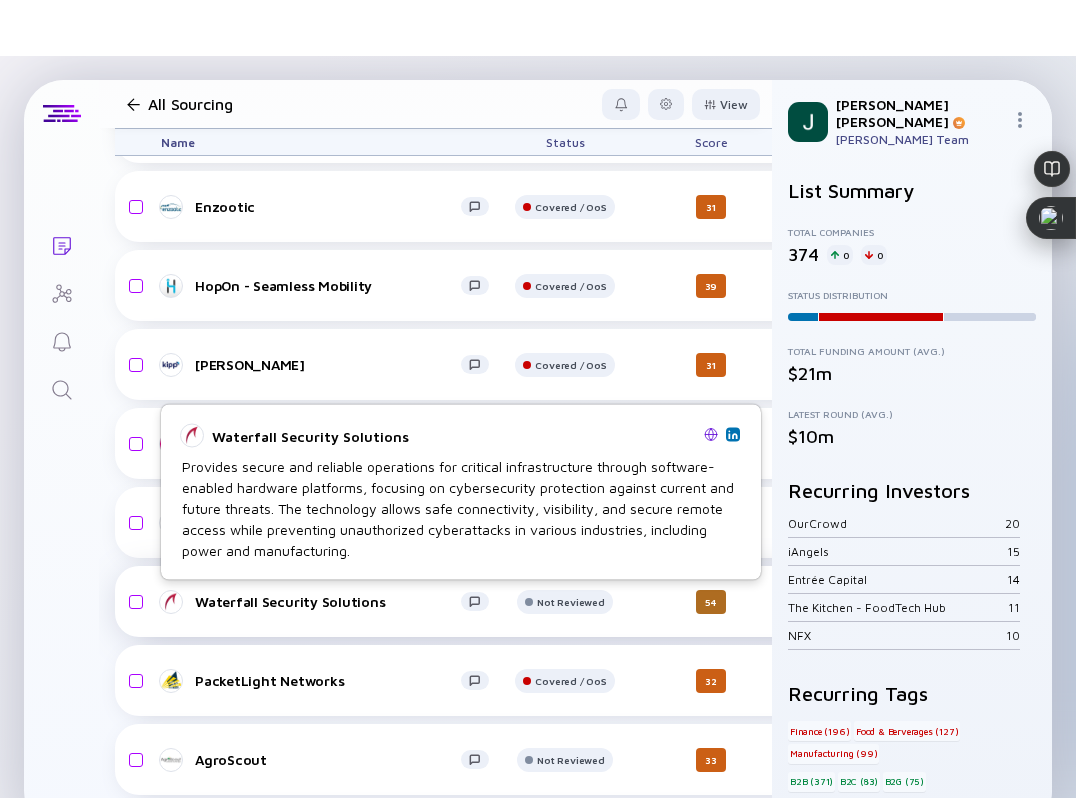 click on "Waterfall Security Solutions" at bounding box center [328, 601] 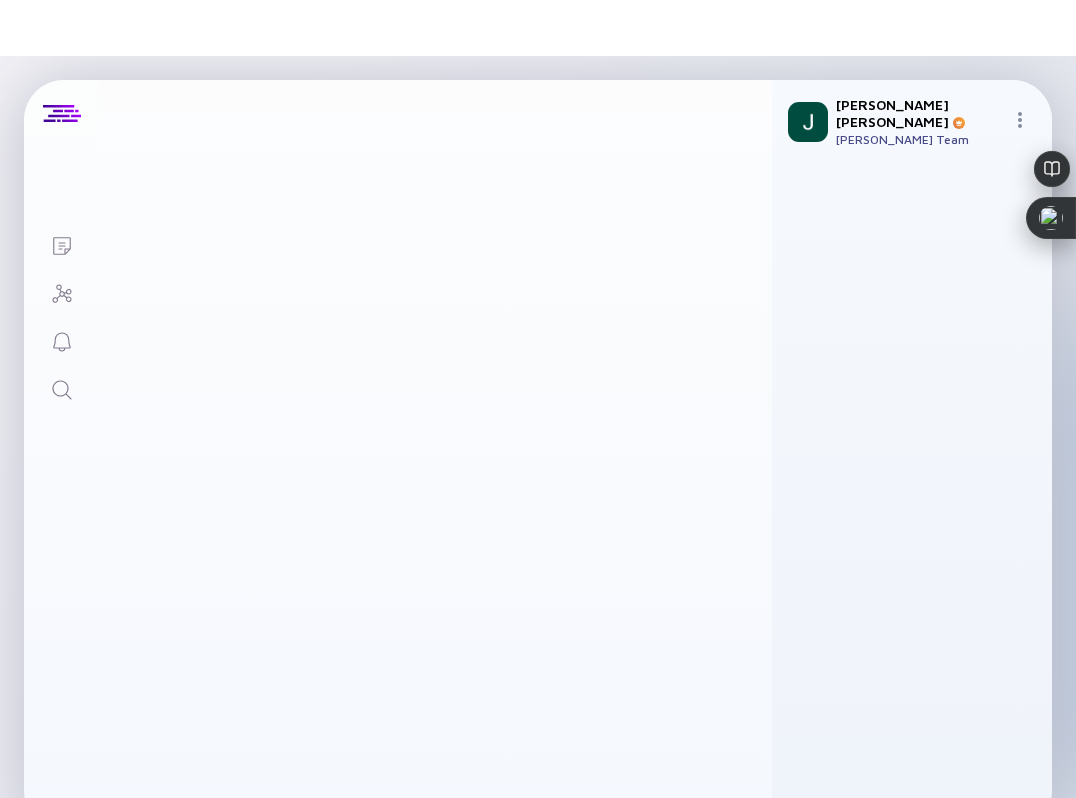 scroll, scrollTop: 0, scrollLeft: 0, axis: both 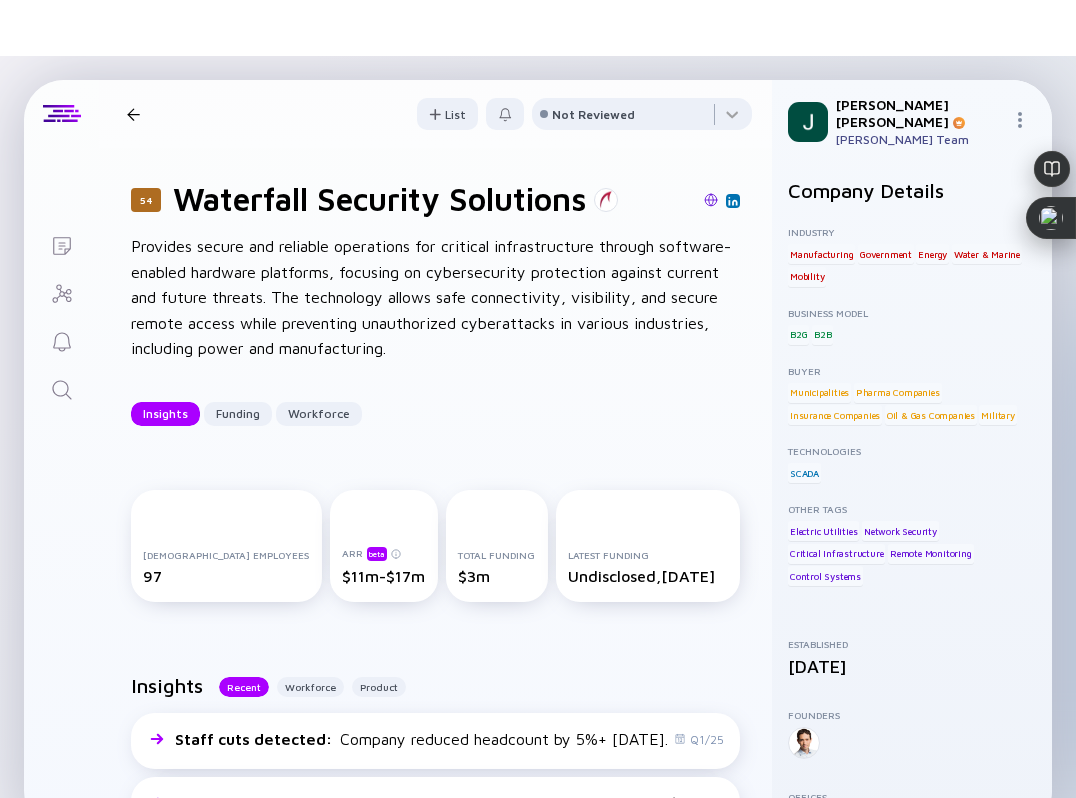 click at bounding box center [711, 200] 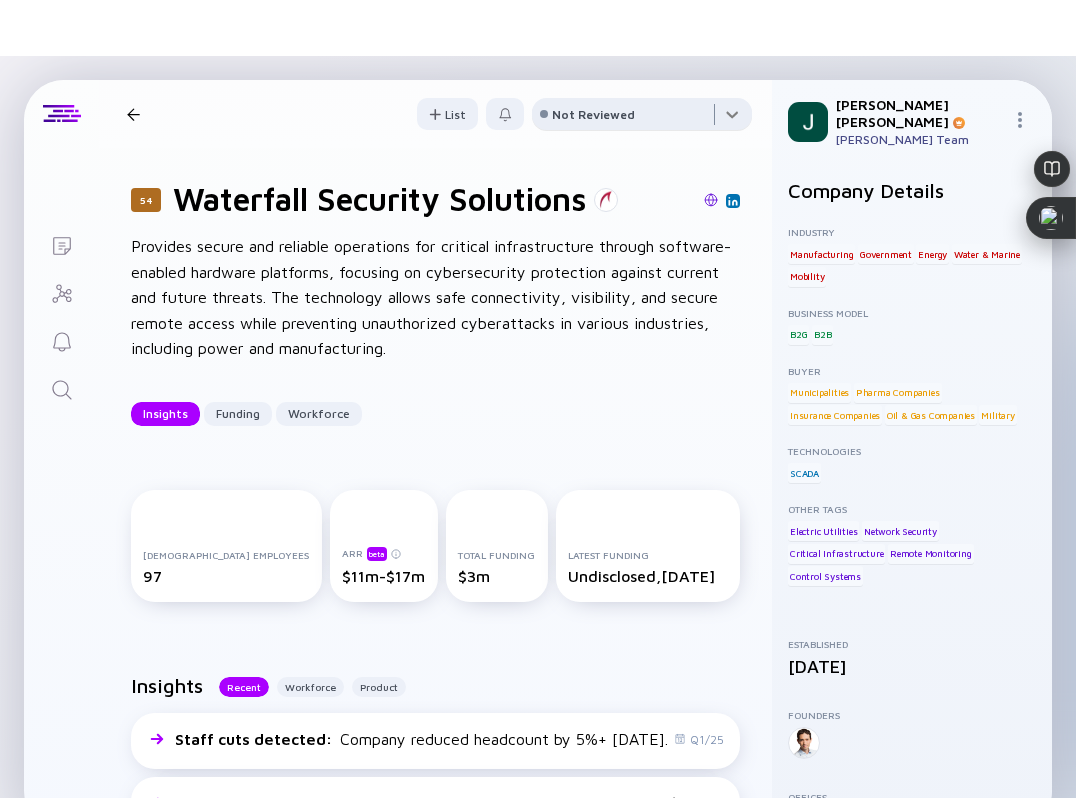 click at bounding box center [642, 118] 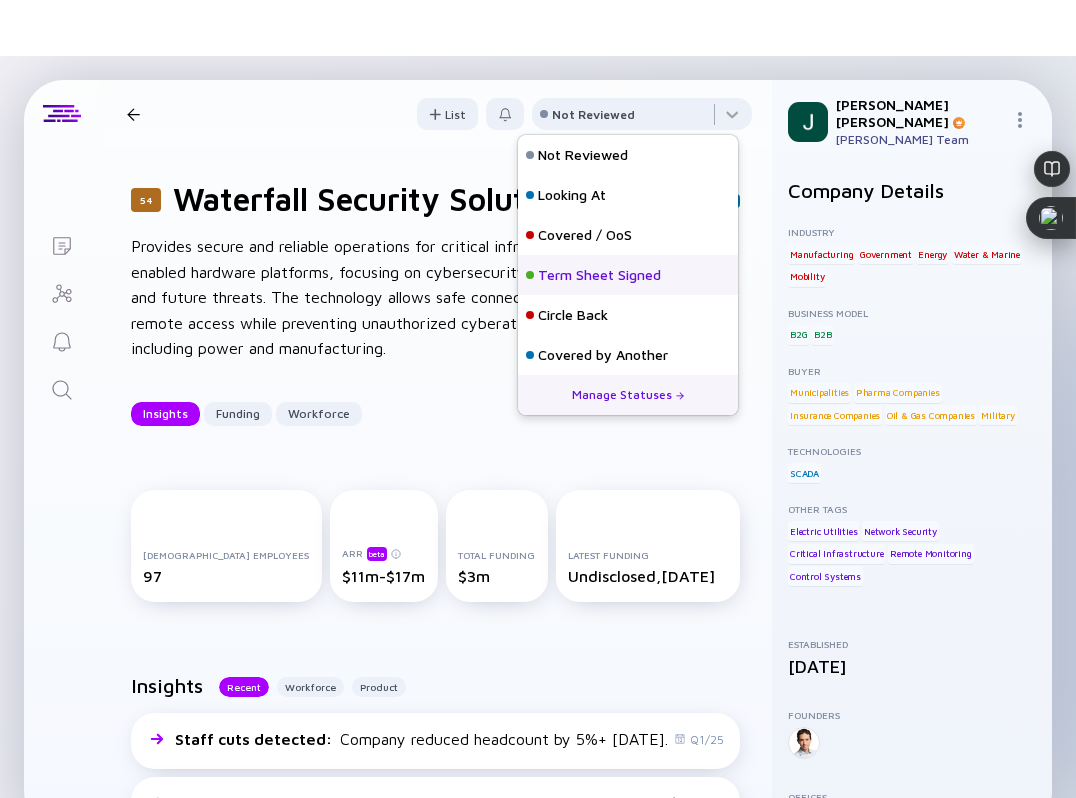 scroll, scrollTop: 56, scrollLeft: 0, axis: vertical 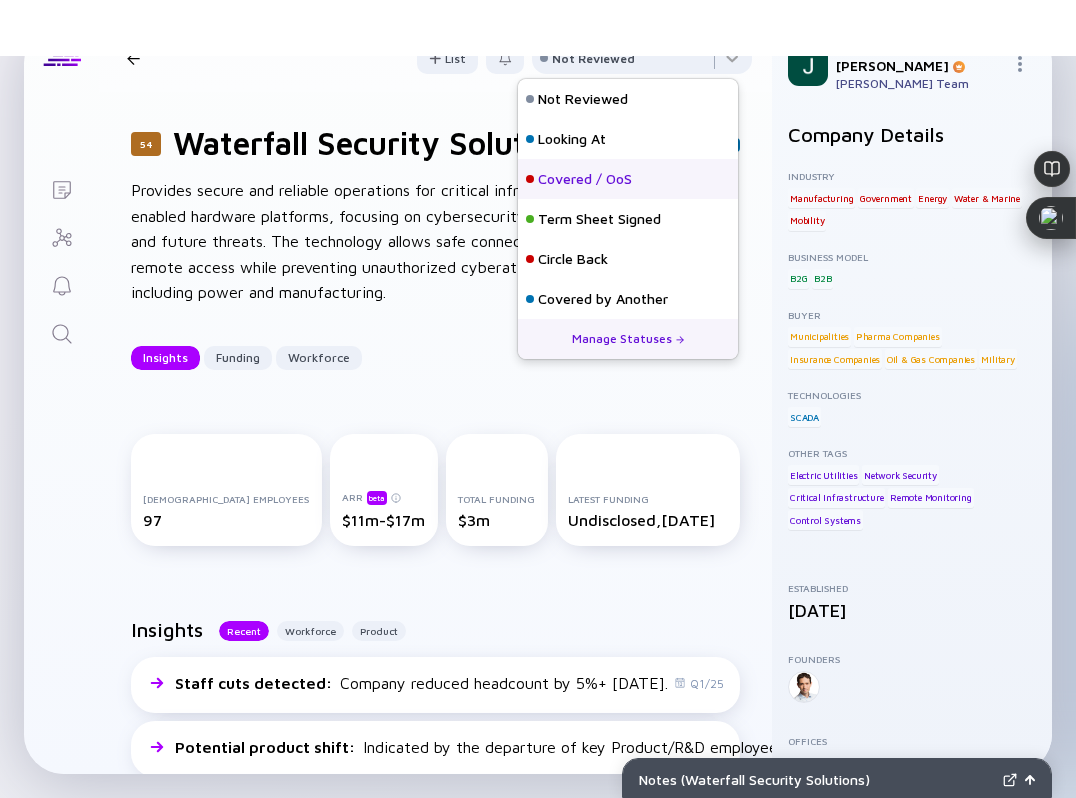 click on "Covered / OoS" at bounding box center (585, 179) 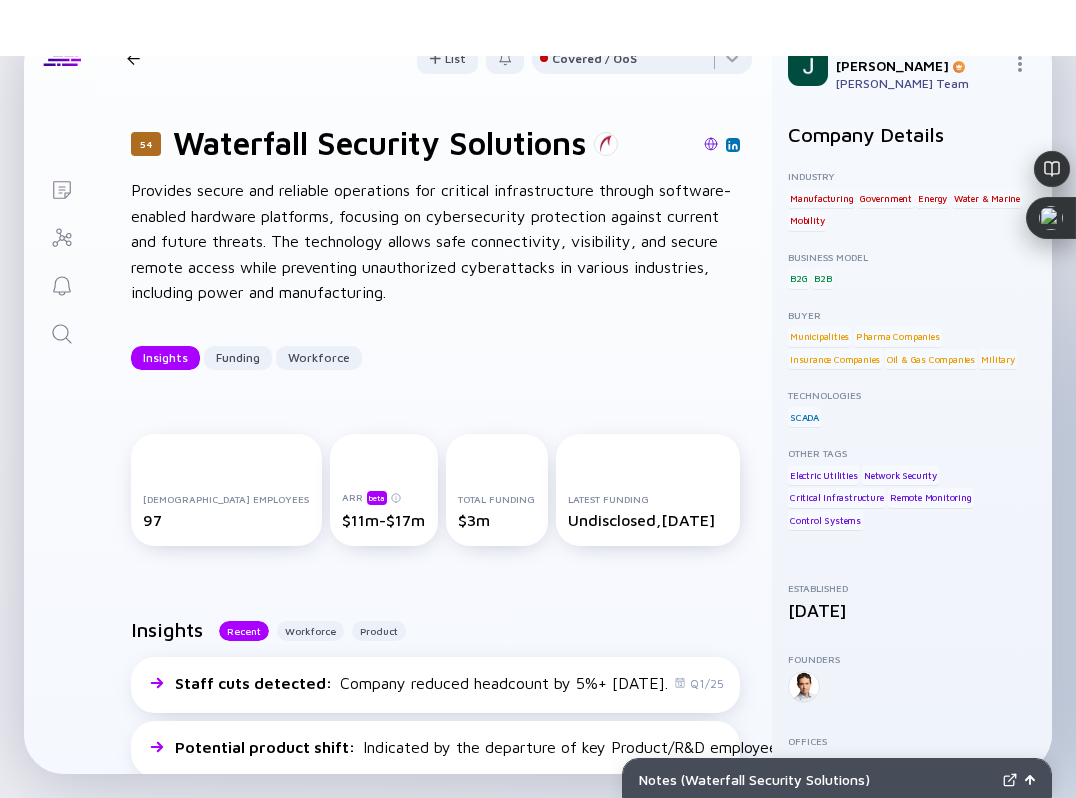 click at bounding box center [133, 58] 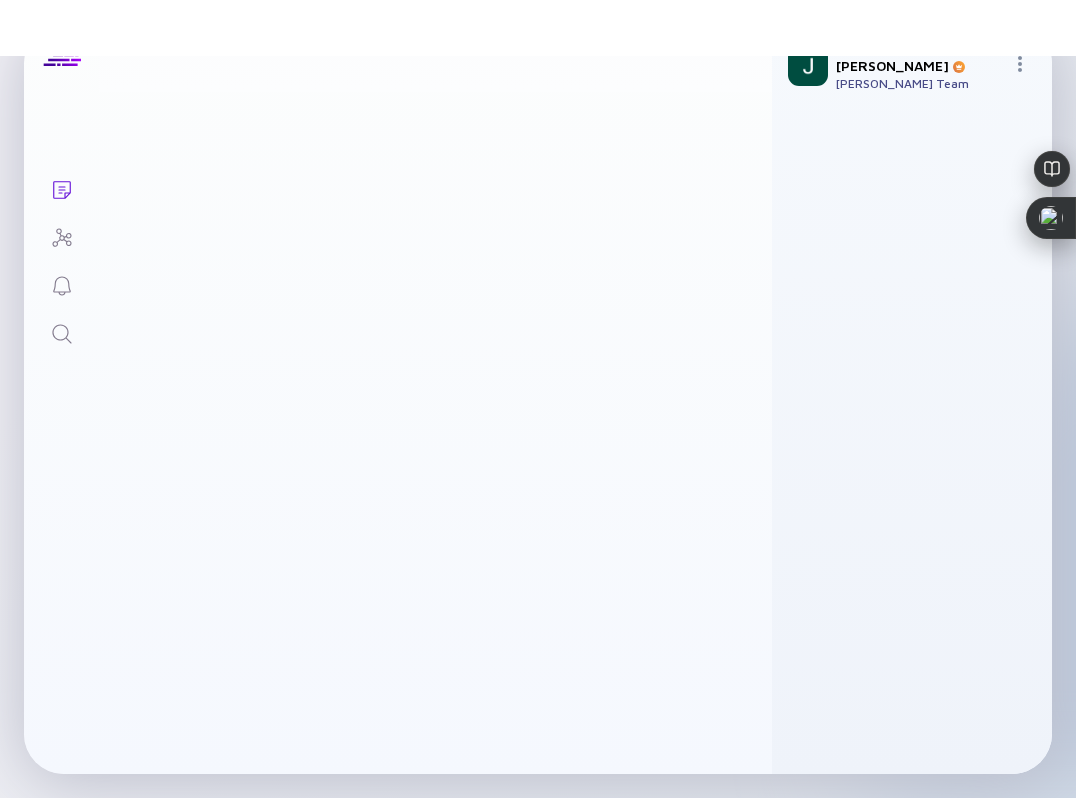 scroll, scrollTop: 0, scrollLeft: 0, axis: both 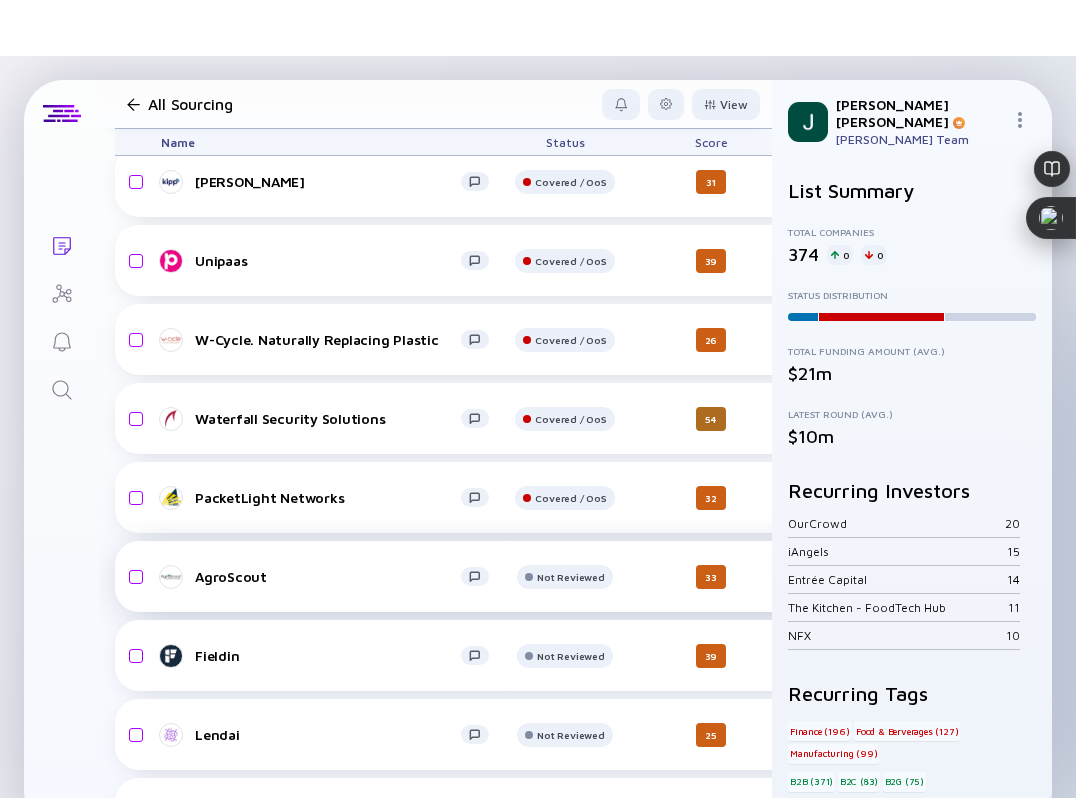 click on "AgroScout" at bounding box center [328, 576] 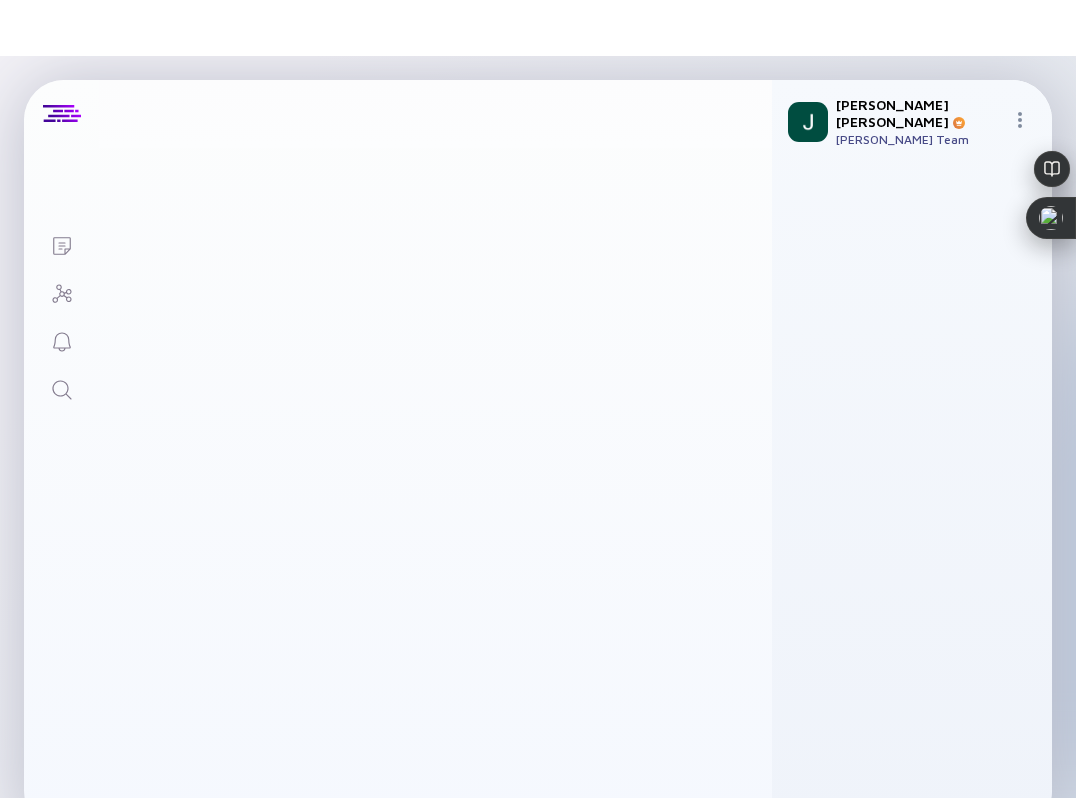 scroll, scrollTop: 0, scrollLeft: 0, axis: both 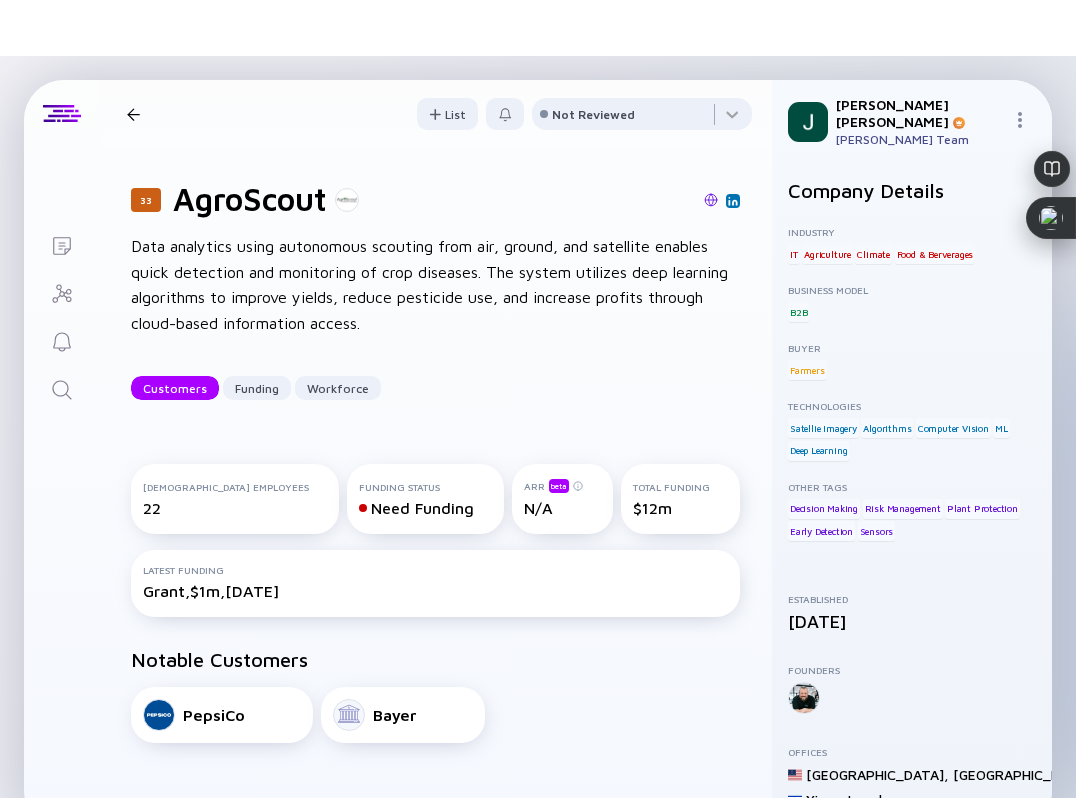 click at bounding box center [711, 200] 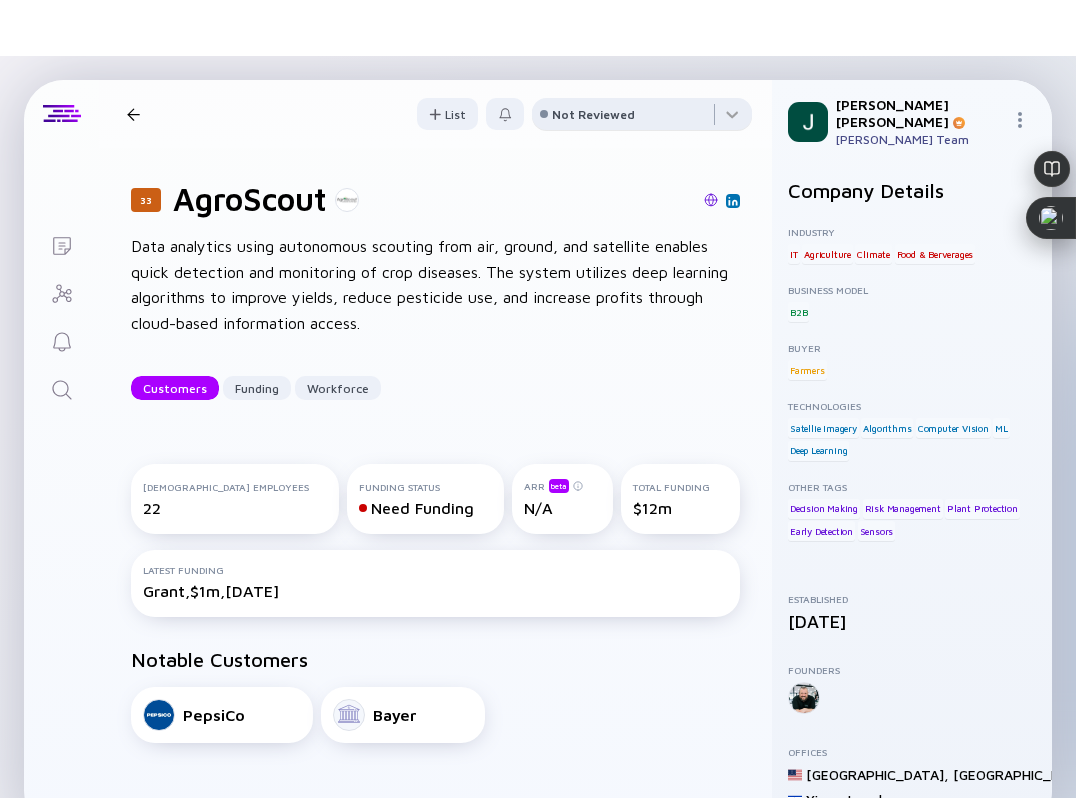 click on "Not Reviewed" at bounding box center [593, 114] 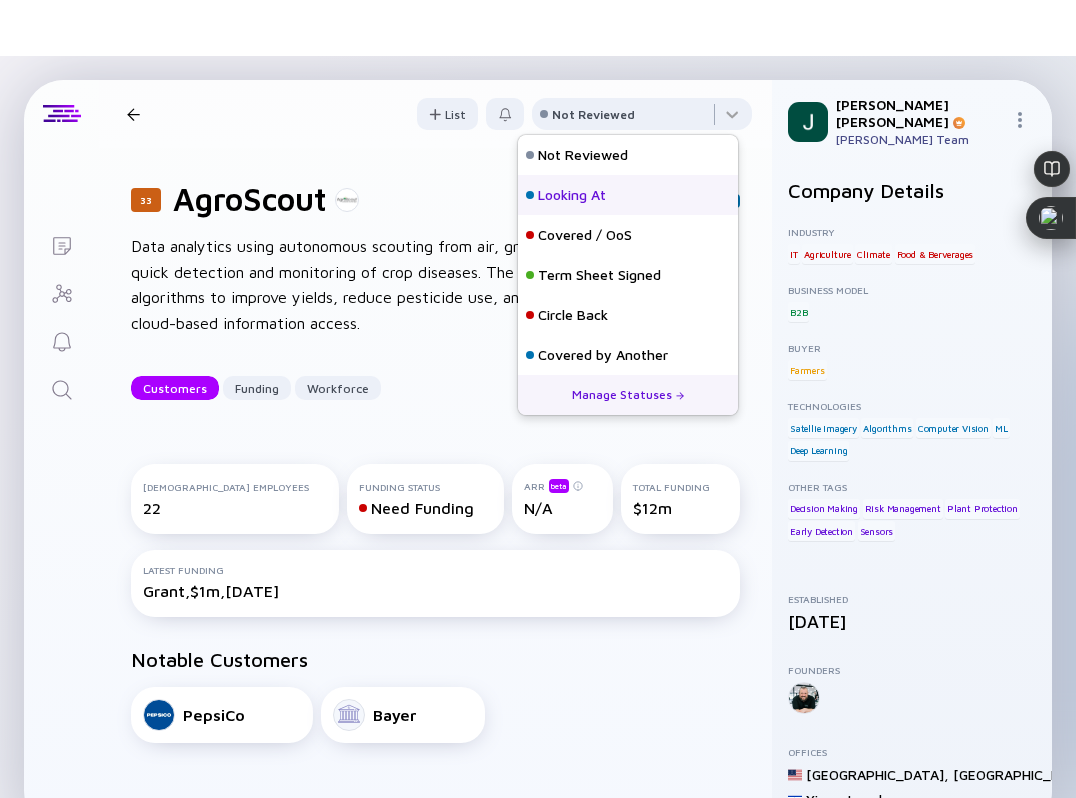 scroll, scrollTop: 8, scrollLeft: 0, axis: vertical 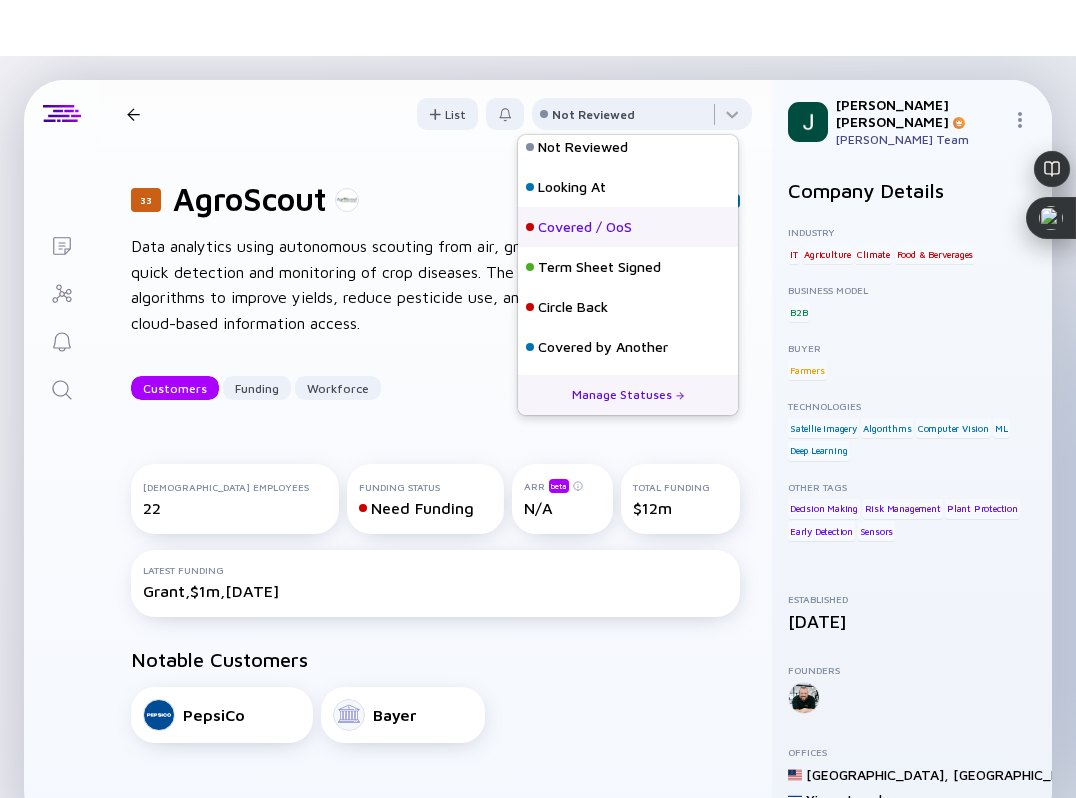 click on "Covered / OoS" at bounding box center [628, 227] 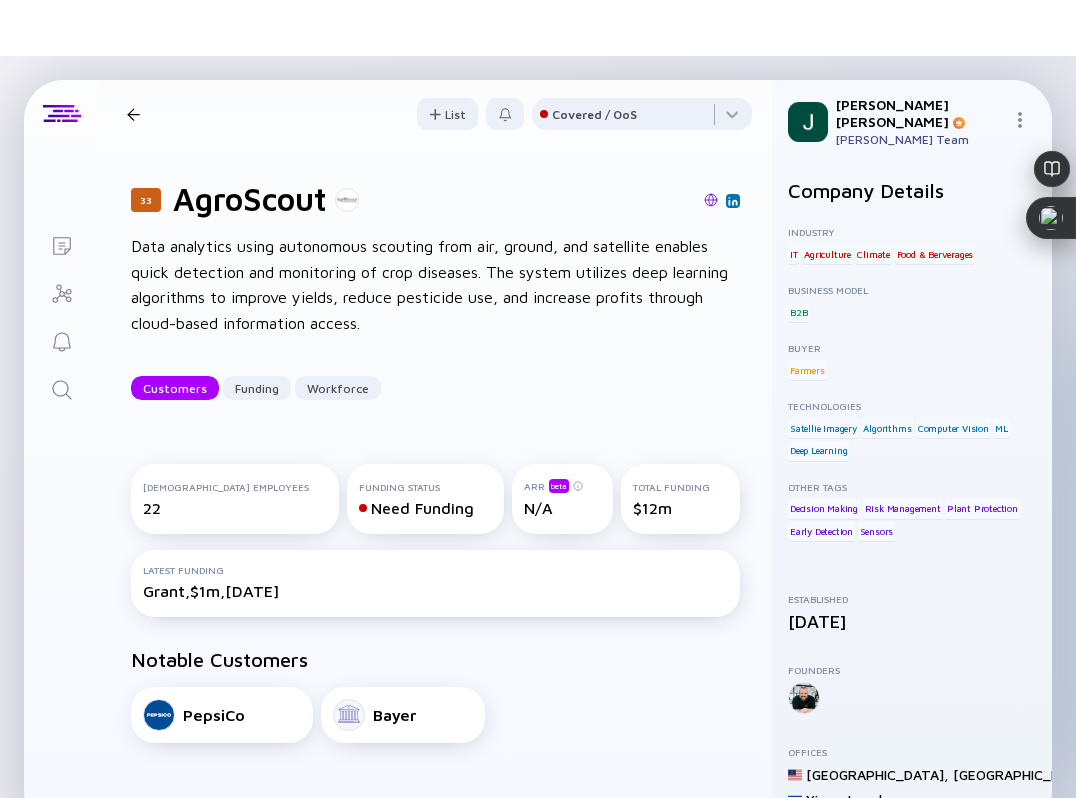 click on "33 AgroScout Customers Funding Workforce" at bounding box center [315, 114] 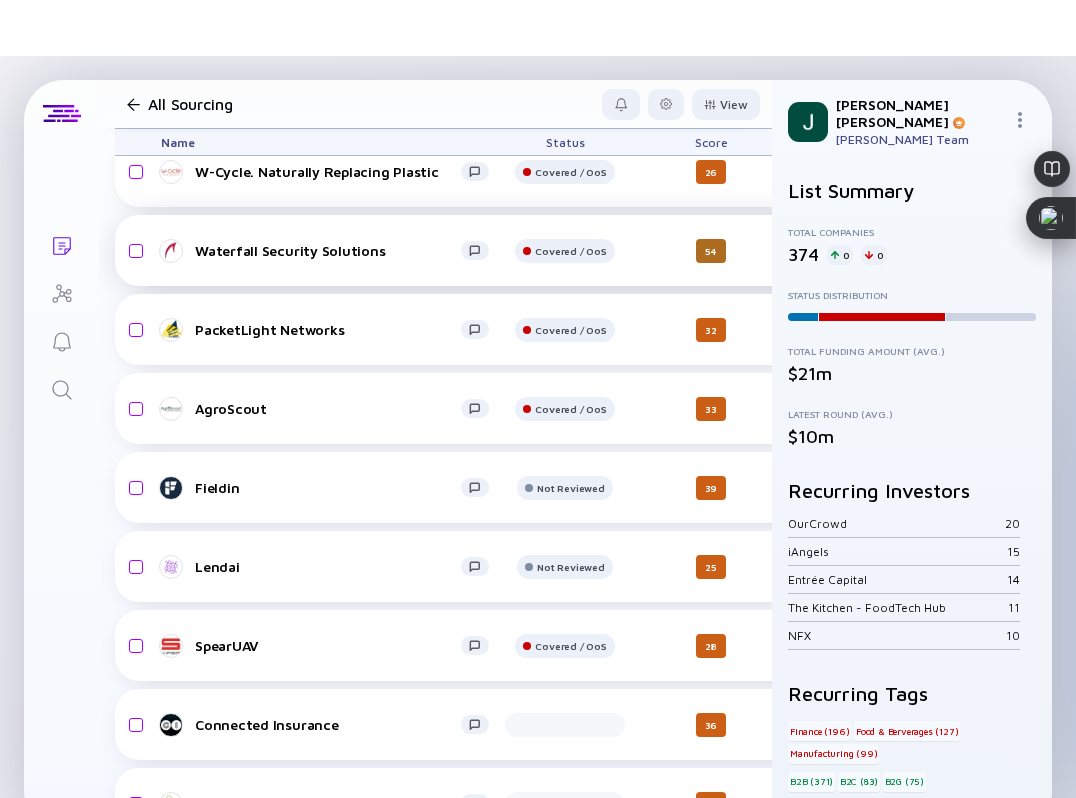 scroll, scrollTop: 17867, scrollLeft: 0, axis: vertical 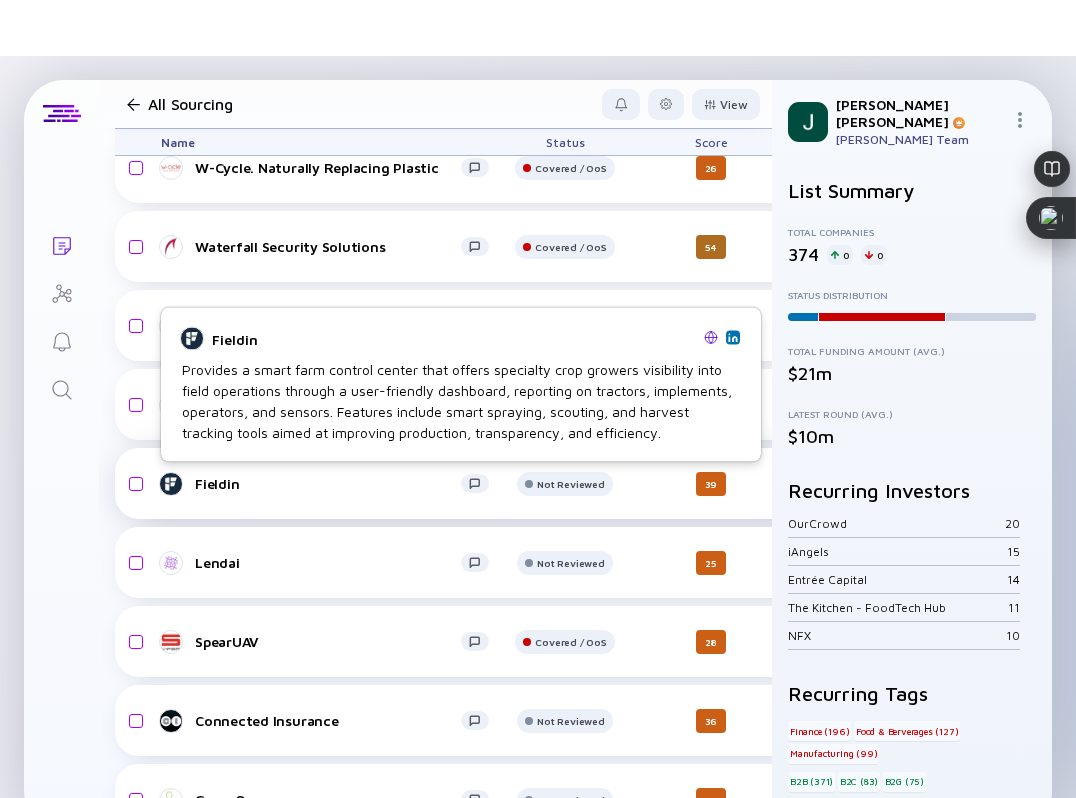 click on "Fieldin" at bounding box center (328, 483) 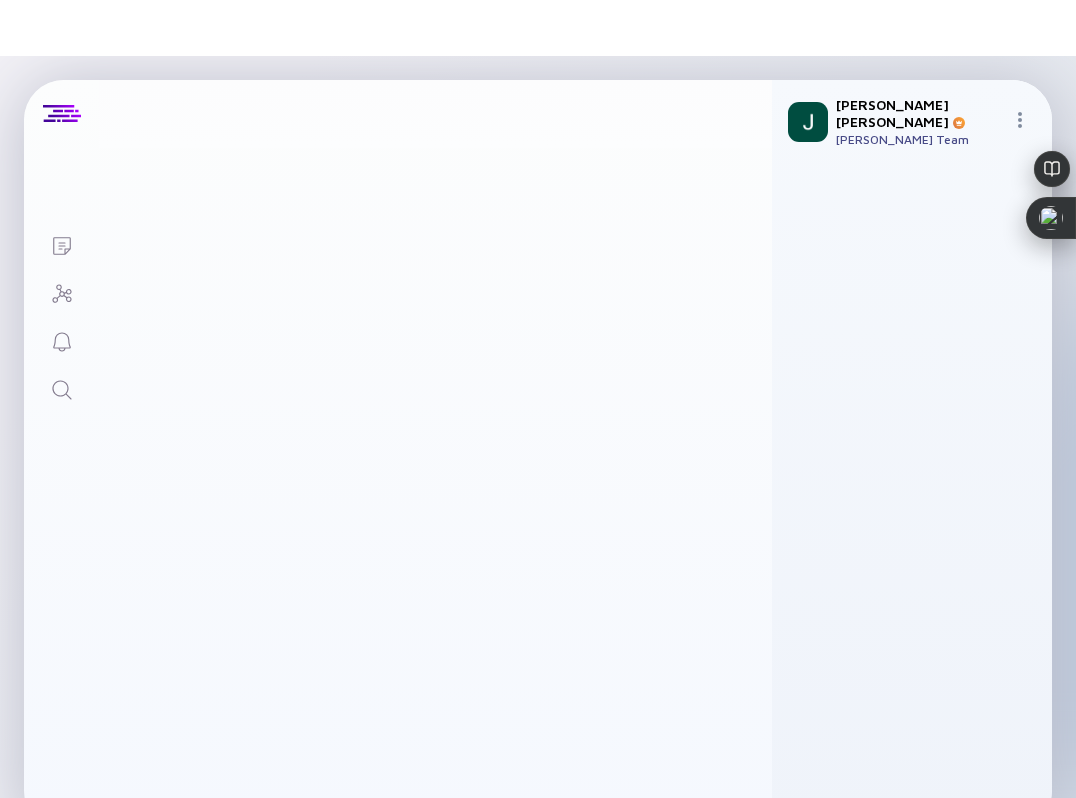 scroll, scrollTop: 0, scrollLeft: 0, axis: both 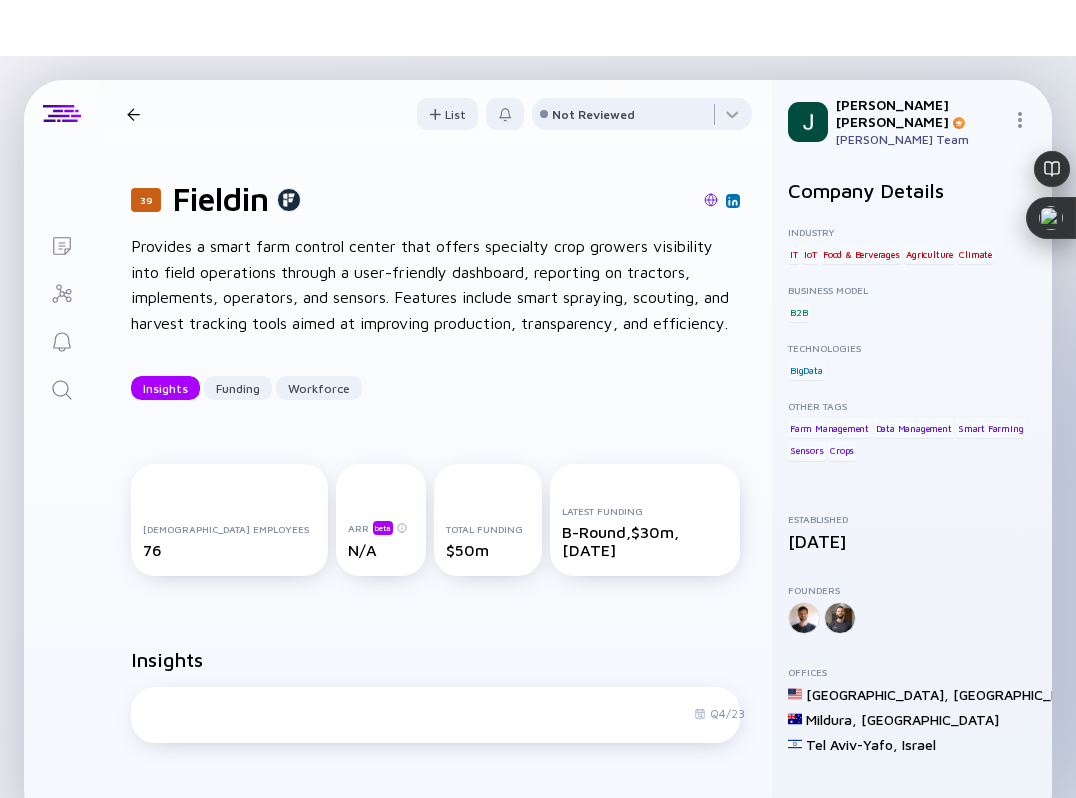 click at bounding box center (530, 201) 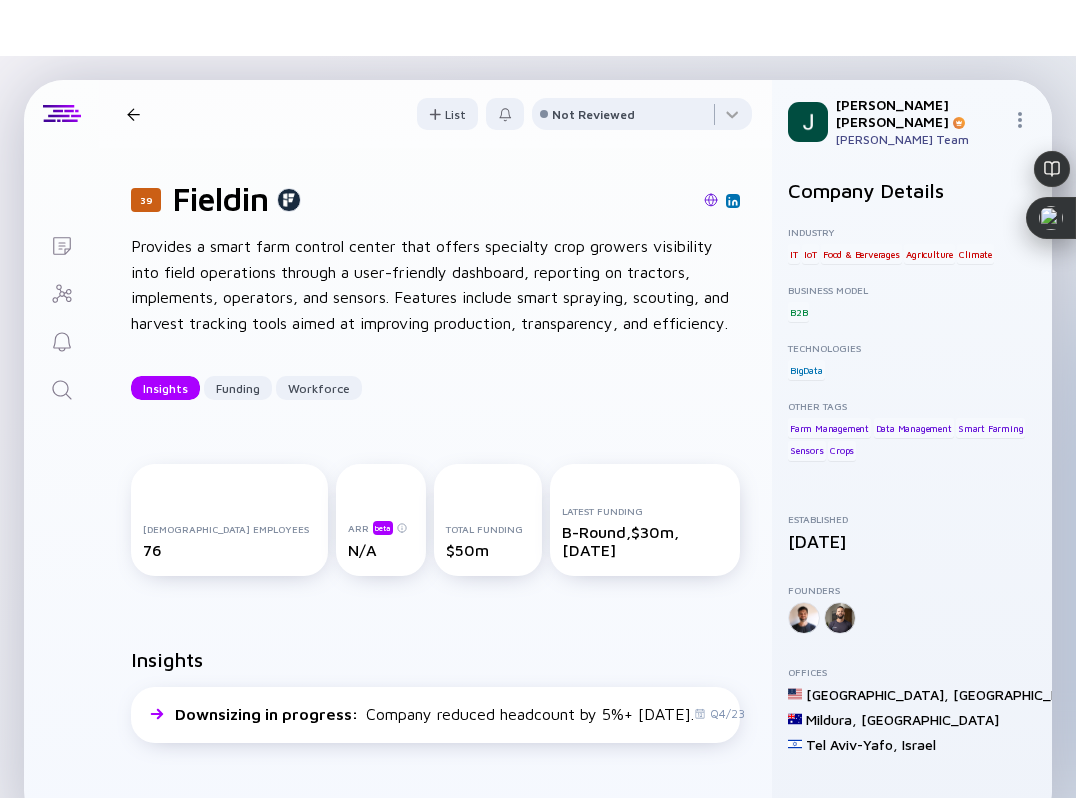 click at bounding box center (711, 200) 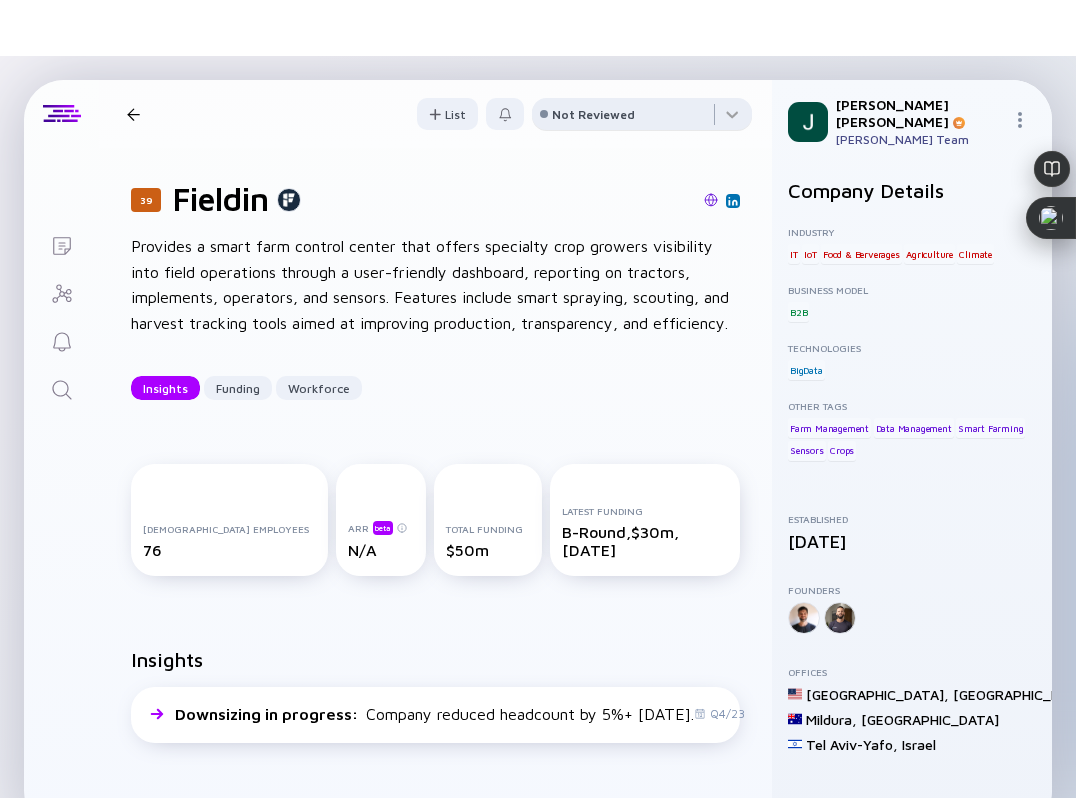 click on "Not Reviewed" at bounding box center [593, 114] 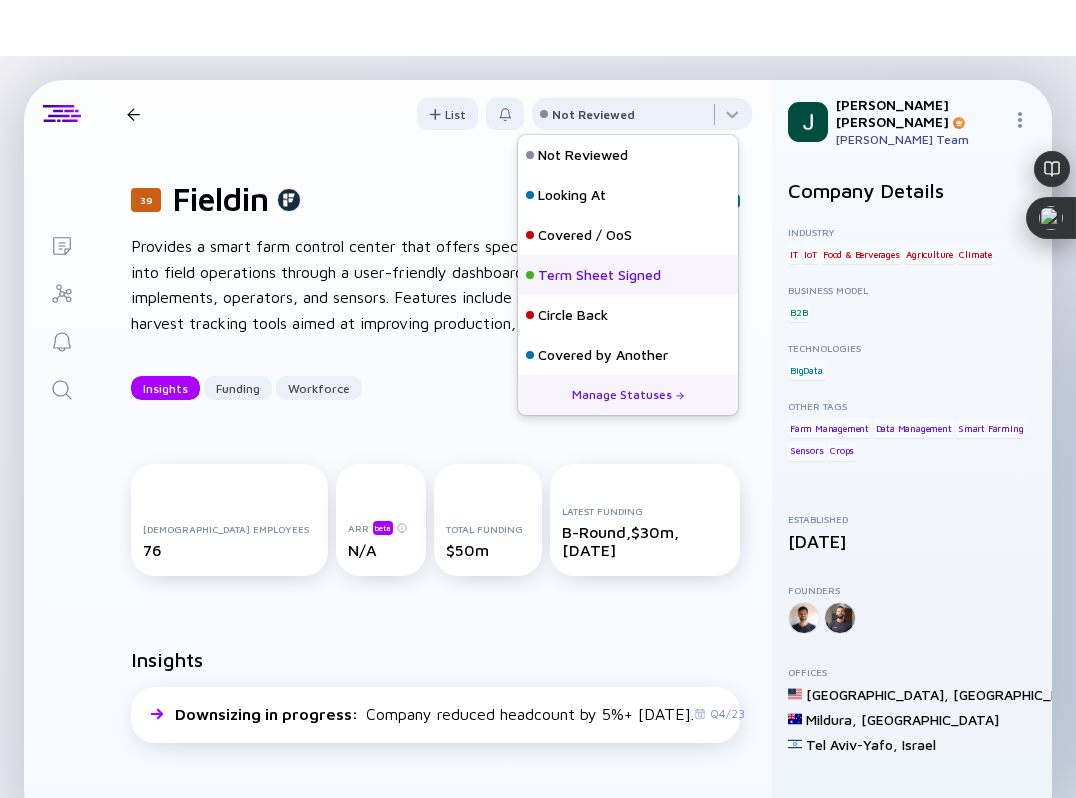 scroll, scrollTop: 8, scrollLeft: 0, axis: vertical 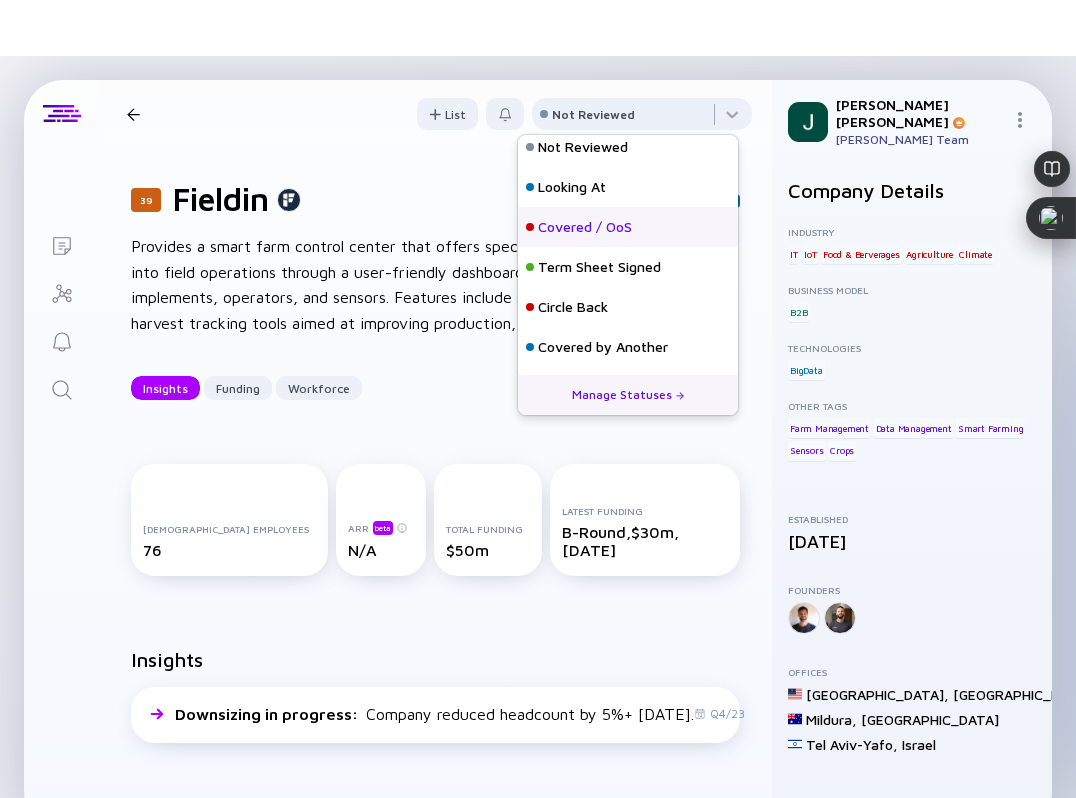 click on "Covered / OoS" at bounding box center [585, 227] 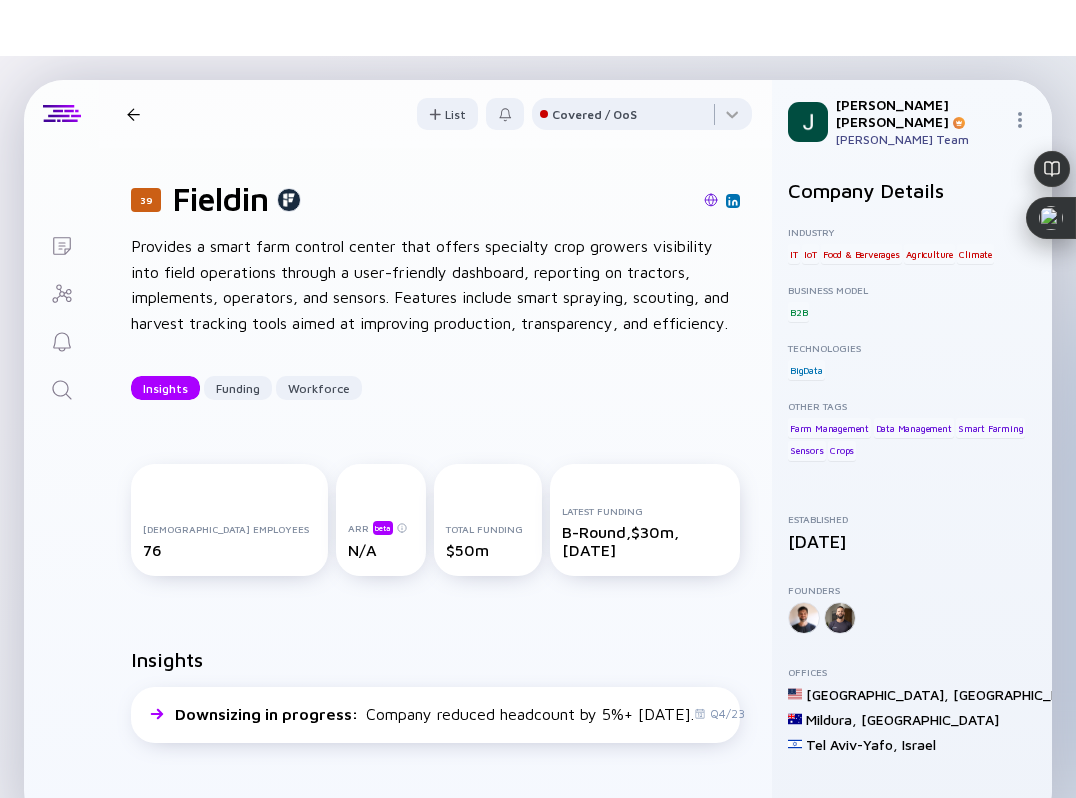 click at bounding box center (133, 114) 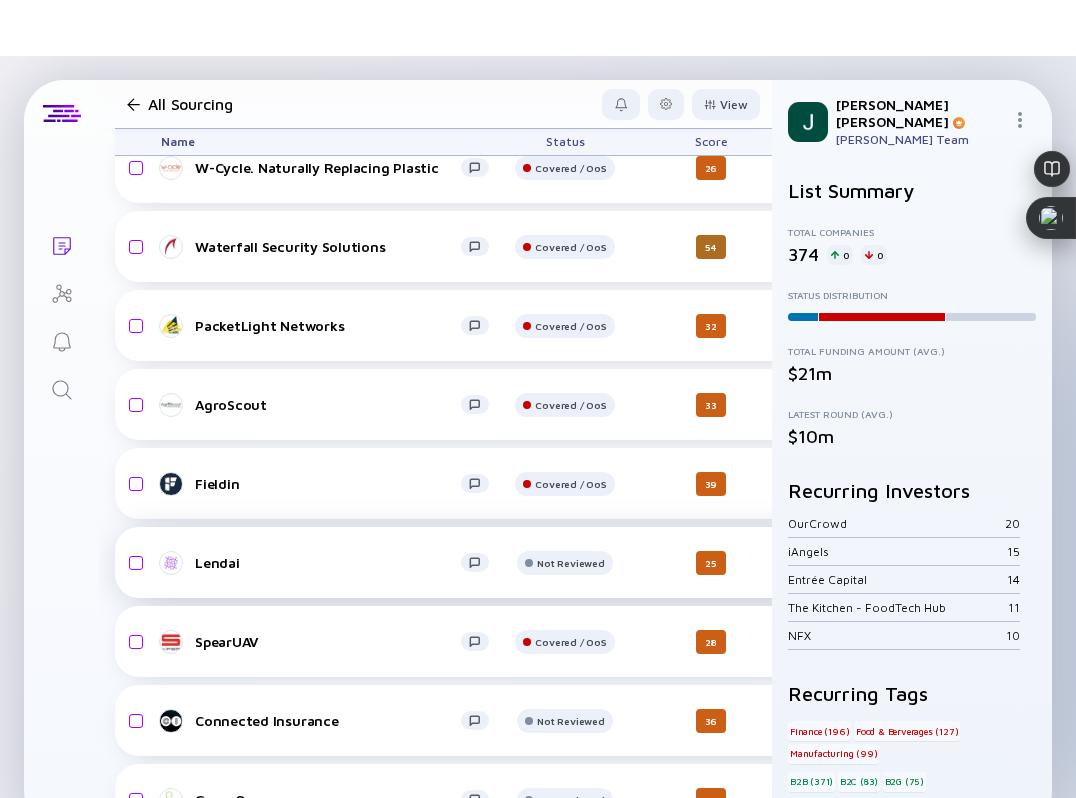 scroll, scrollTop: 17999, scrollLeft: 0, axis: vertical 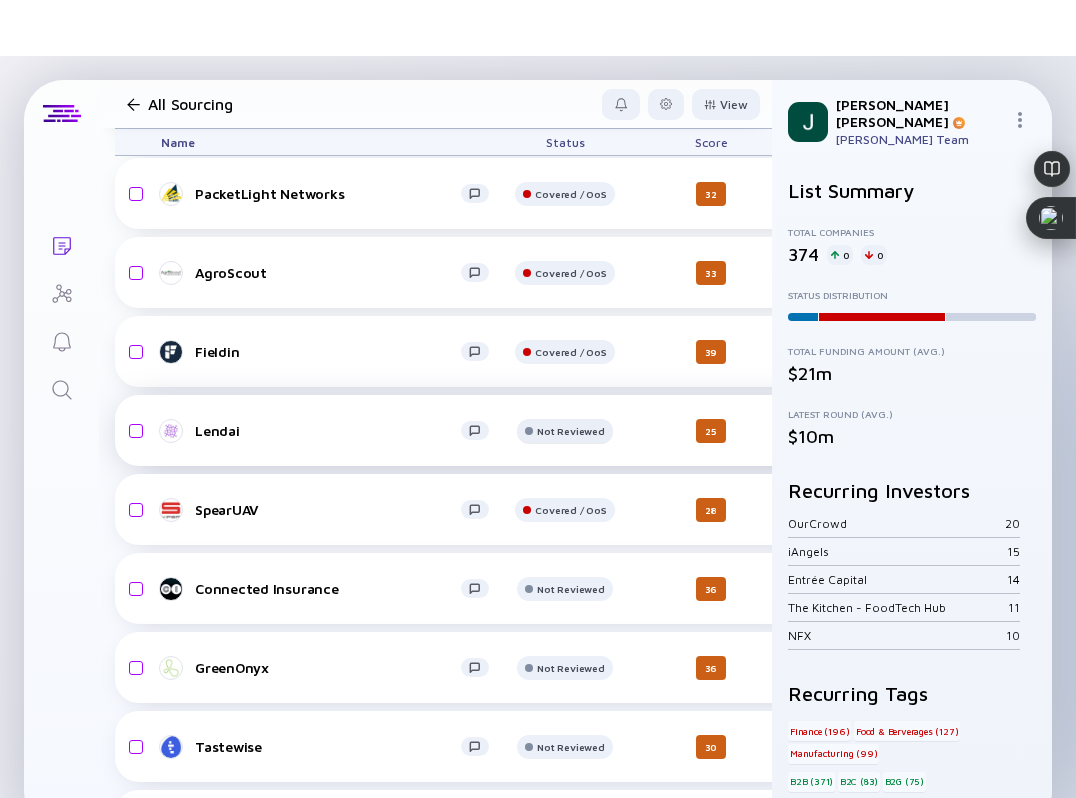 click at bounding box center [564, 123] 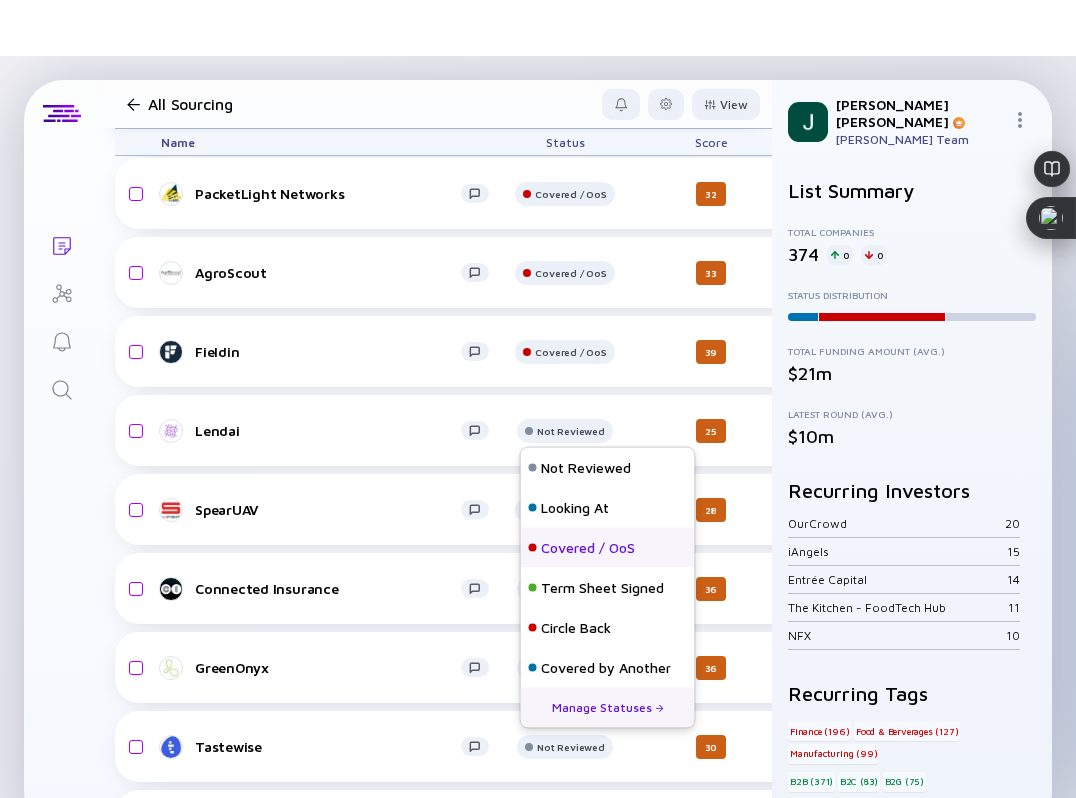 click on "Covered / OoS" at bounding box center [588, 548] 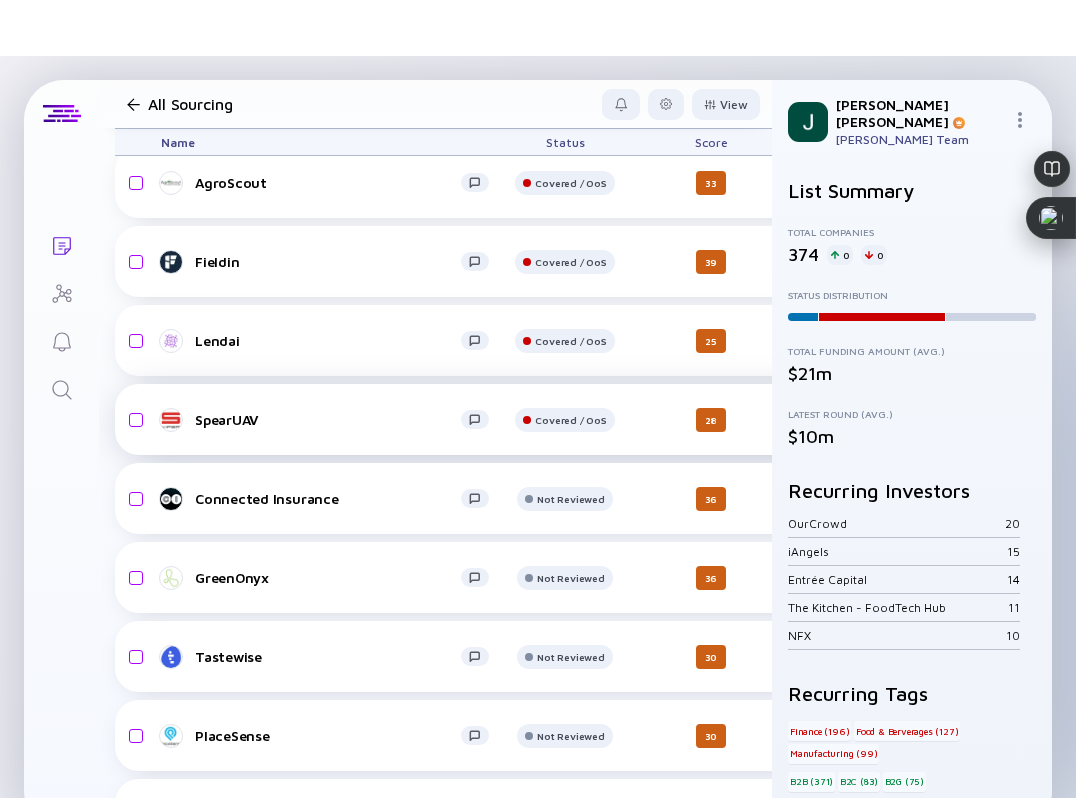 scroll, scrollTop: 18091, scrollLeft: 0, axis: vertical 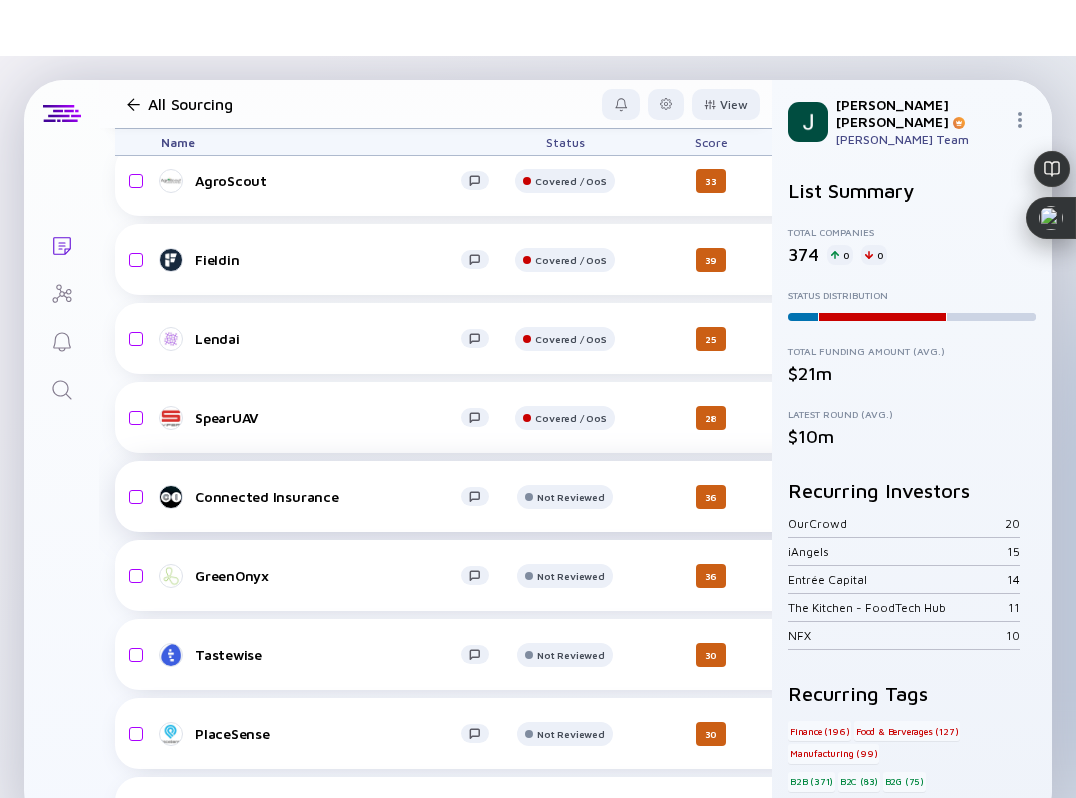 click on "Connected Insurance" at bounding box center (328, 496) 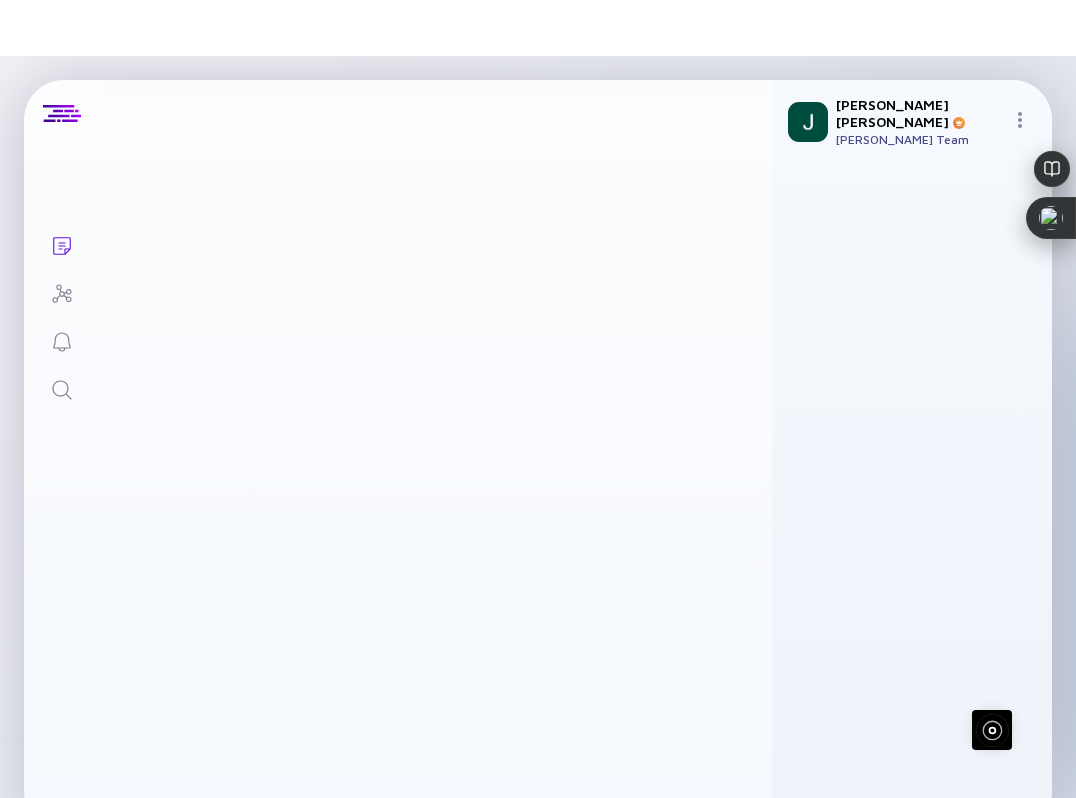 scroll, scrollTop: 0, scrollLeft: 0, axis: both 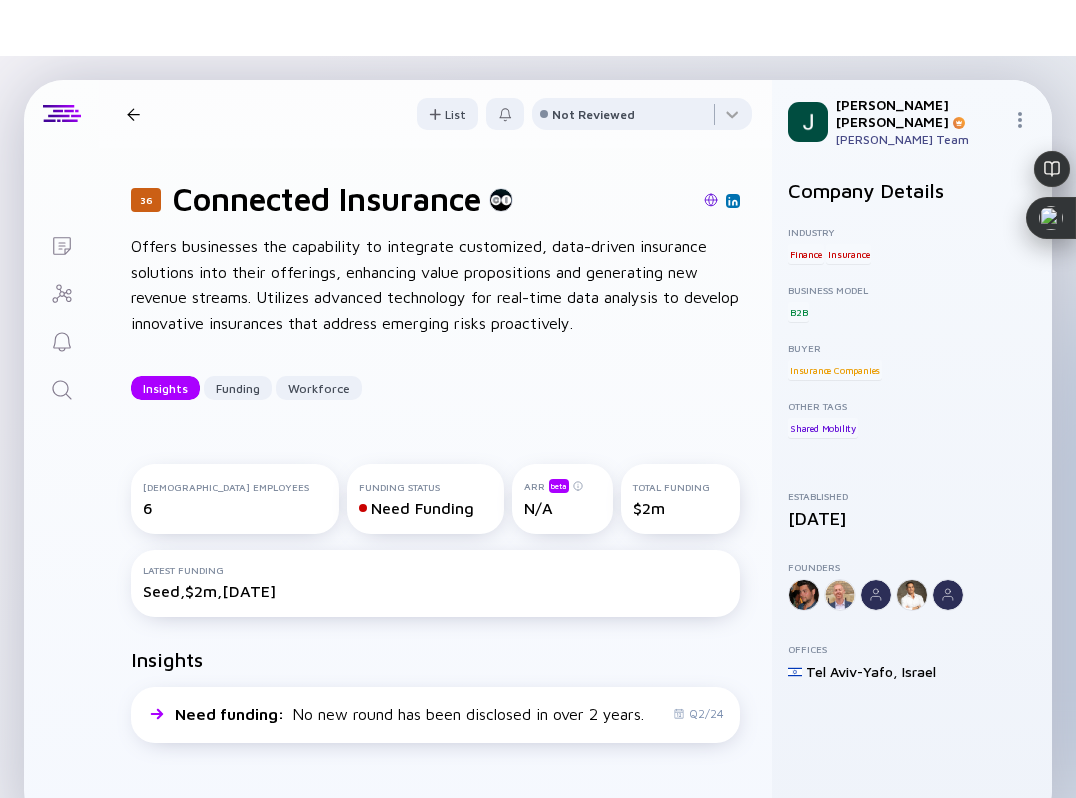 click at bounding box center (711, 200) 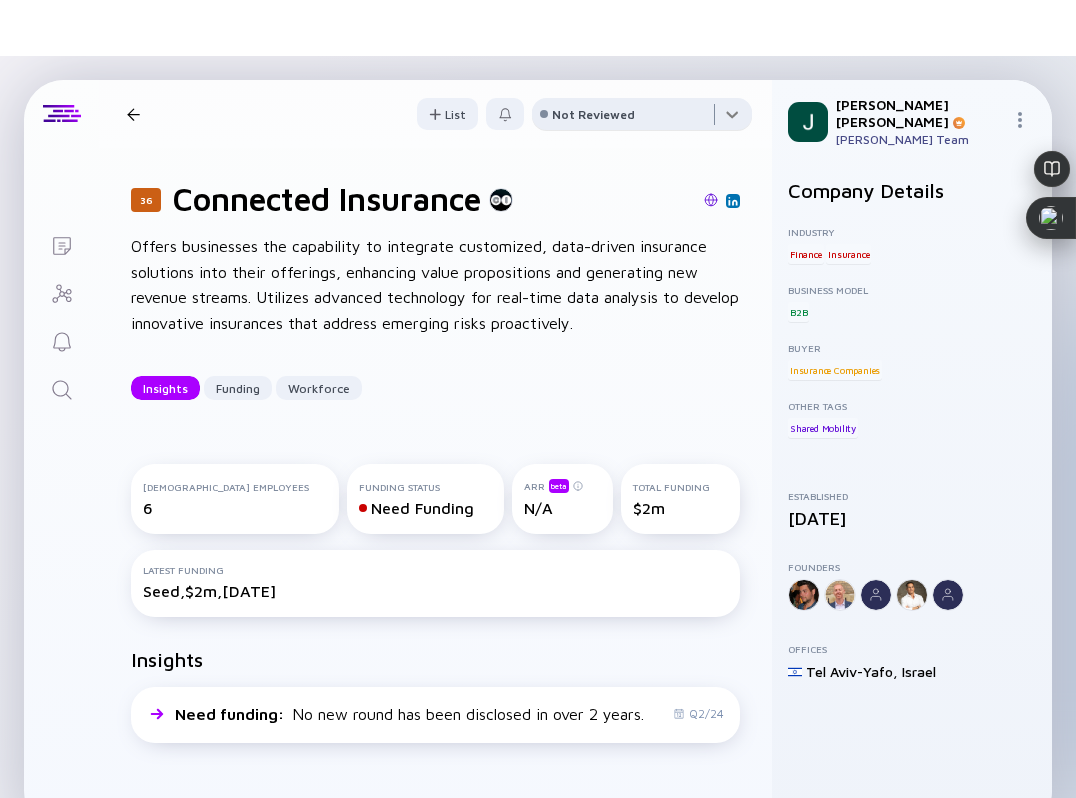 click at bounding box center (642, 118) 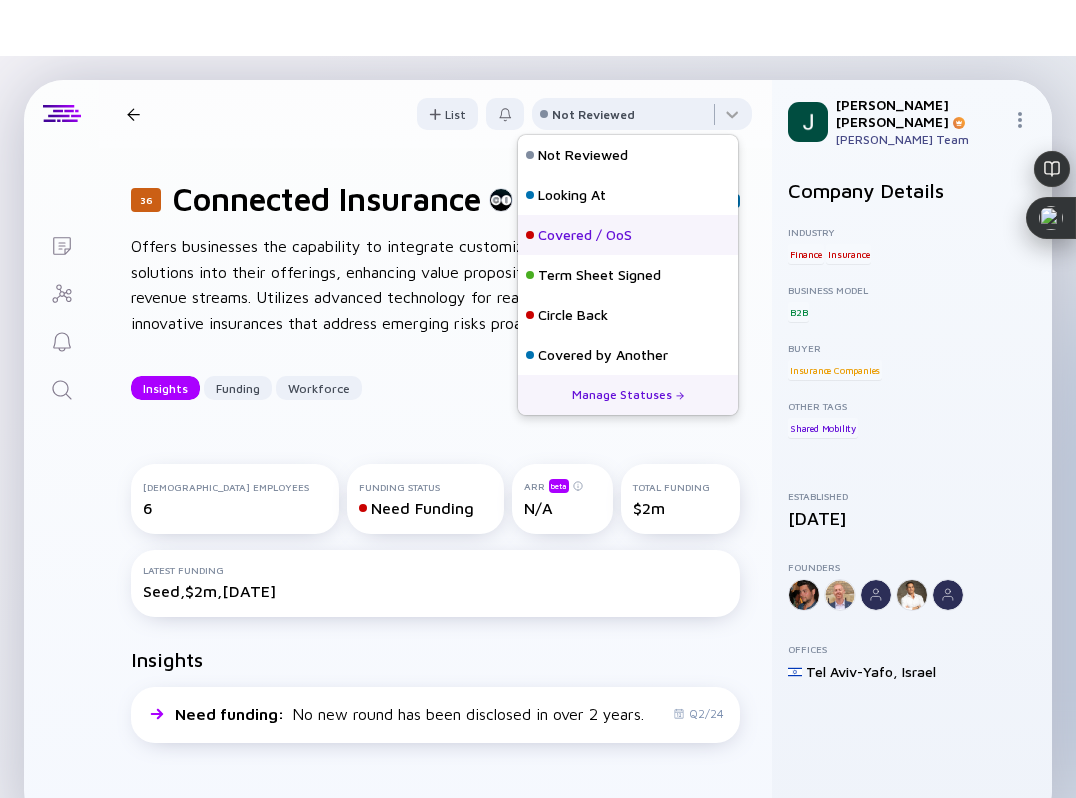 click on "Covered / OoS" at bounding box center (585, 235) 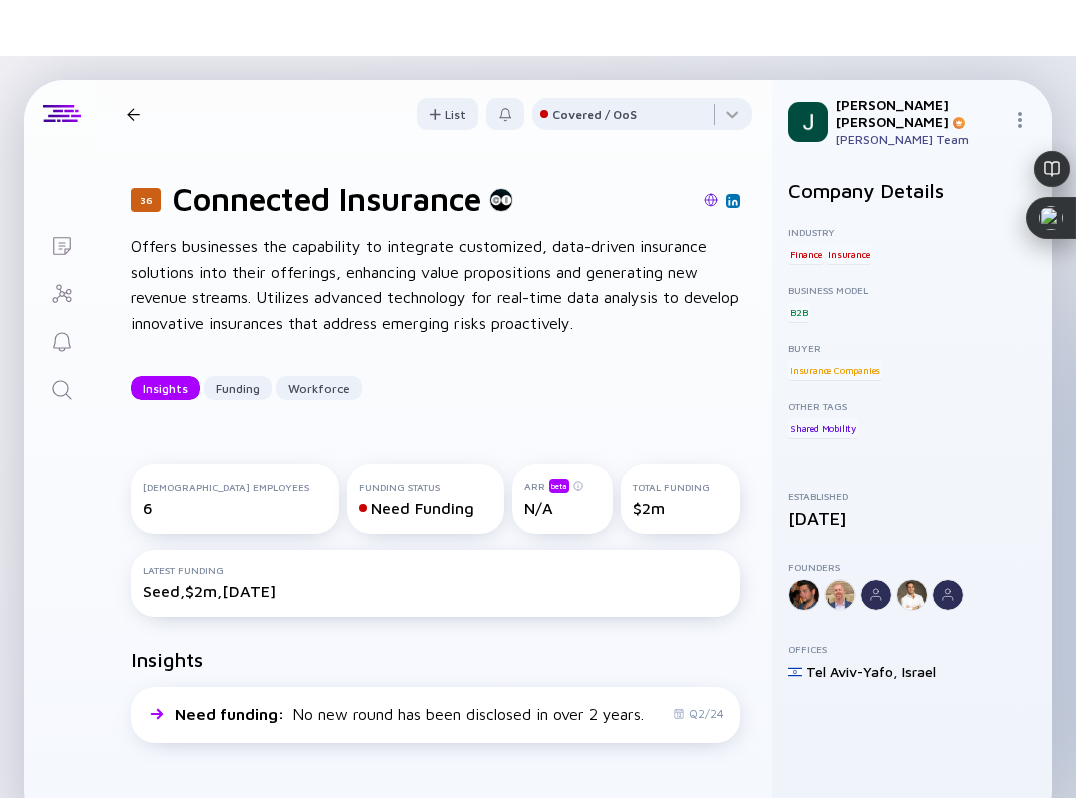 click on "36 Connected Insurance Insights Funding Workforce" at bounding box center [344, 114] 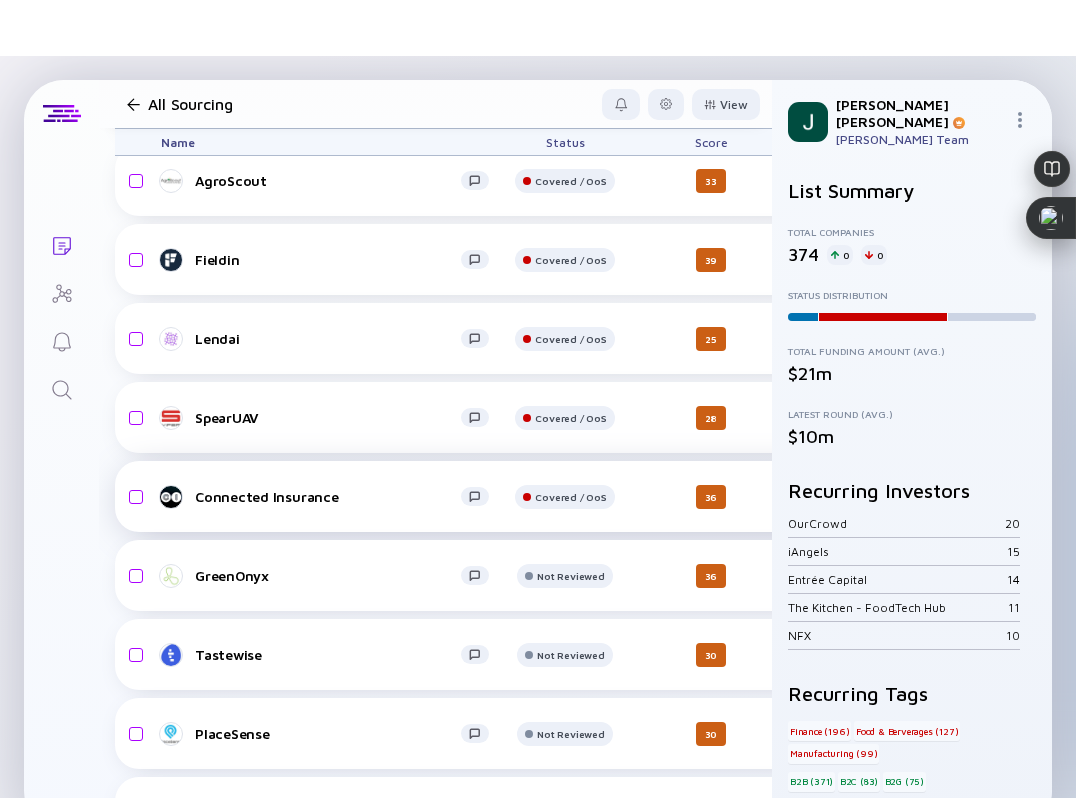 scroll, scrollTop: 18186, scrollLeft: 0, axis: vertical 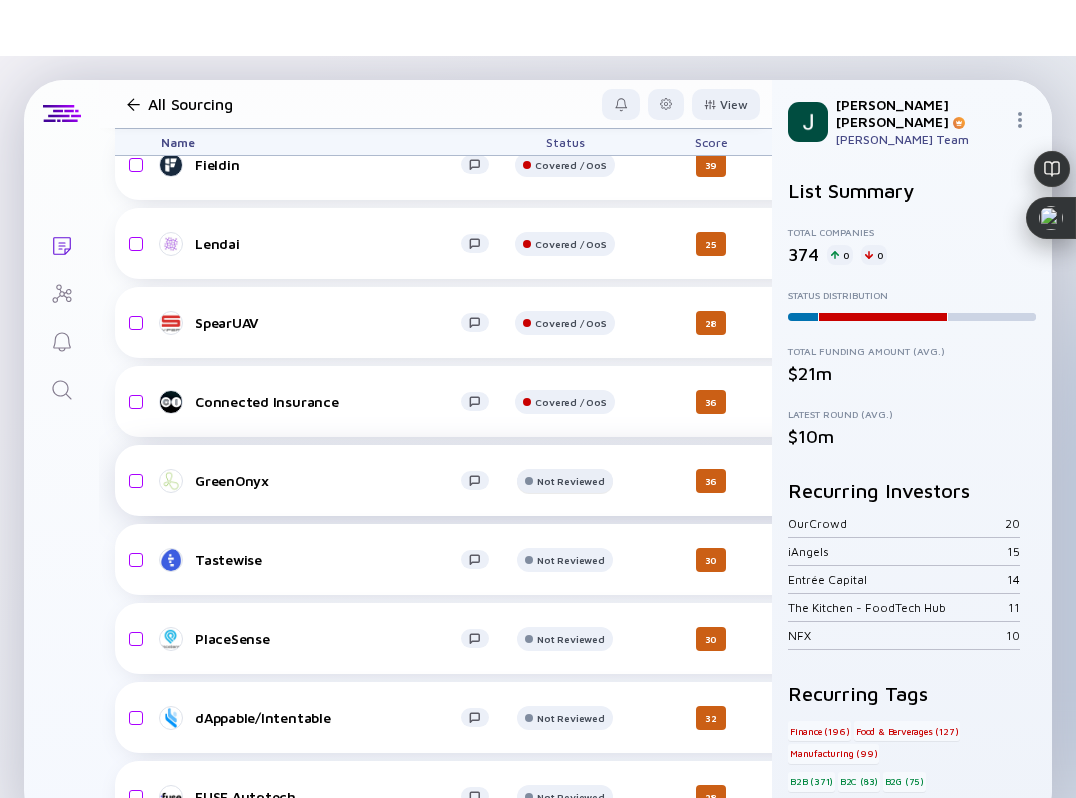 click on "Not Reviewed" at bounding box center (570, 86) 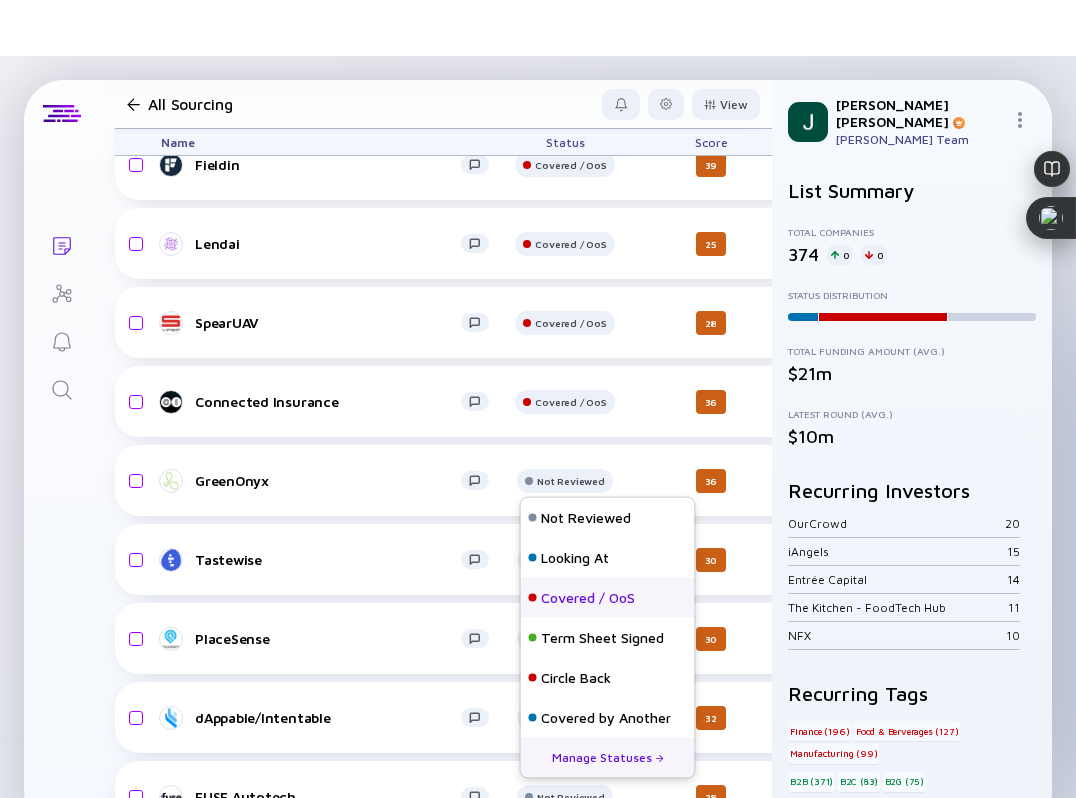 click on "Covered / OoS" at bounding box center (588, 598) 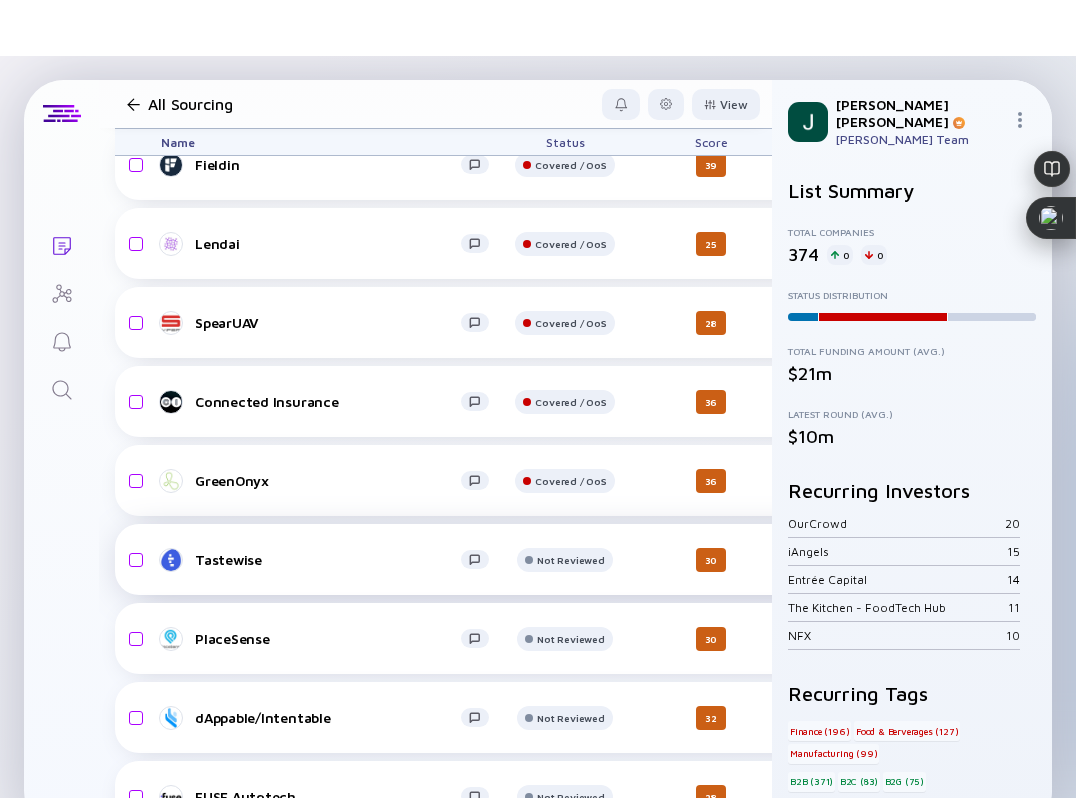 click on "Tastewise" at bounding box center (333, 560) 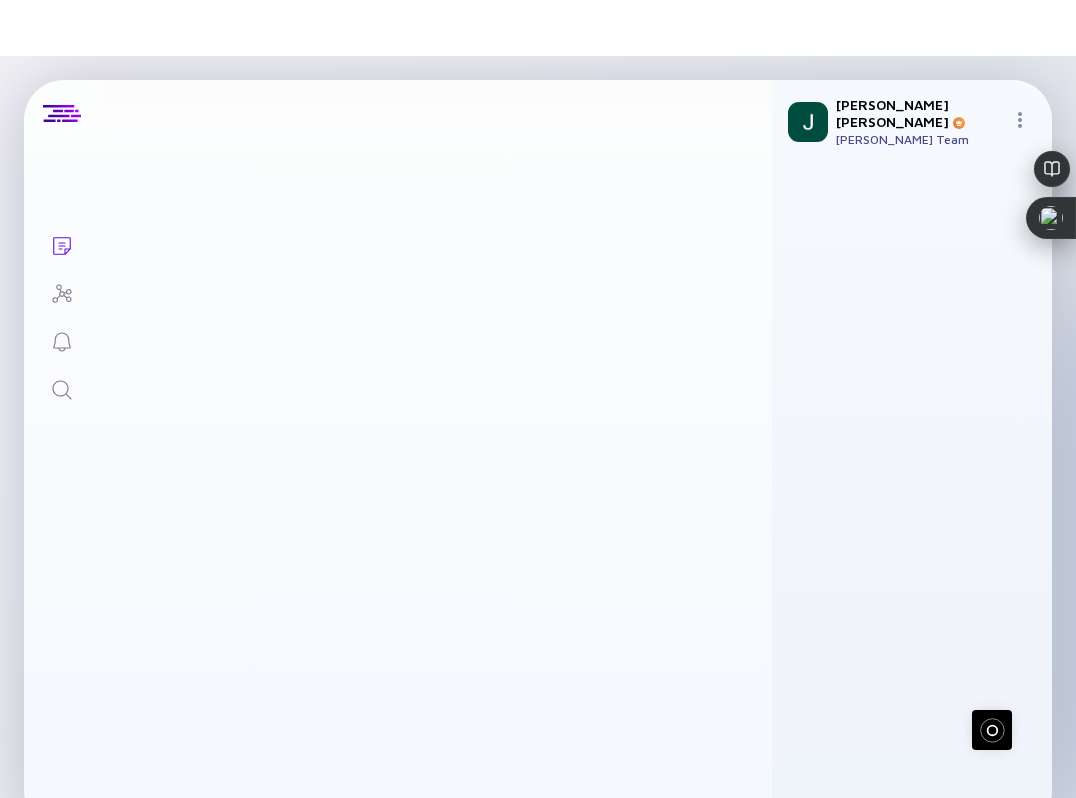 scroll, scrollTop: 0, scrollLeft: 0, axis: both 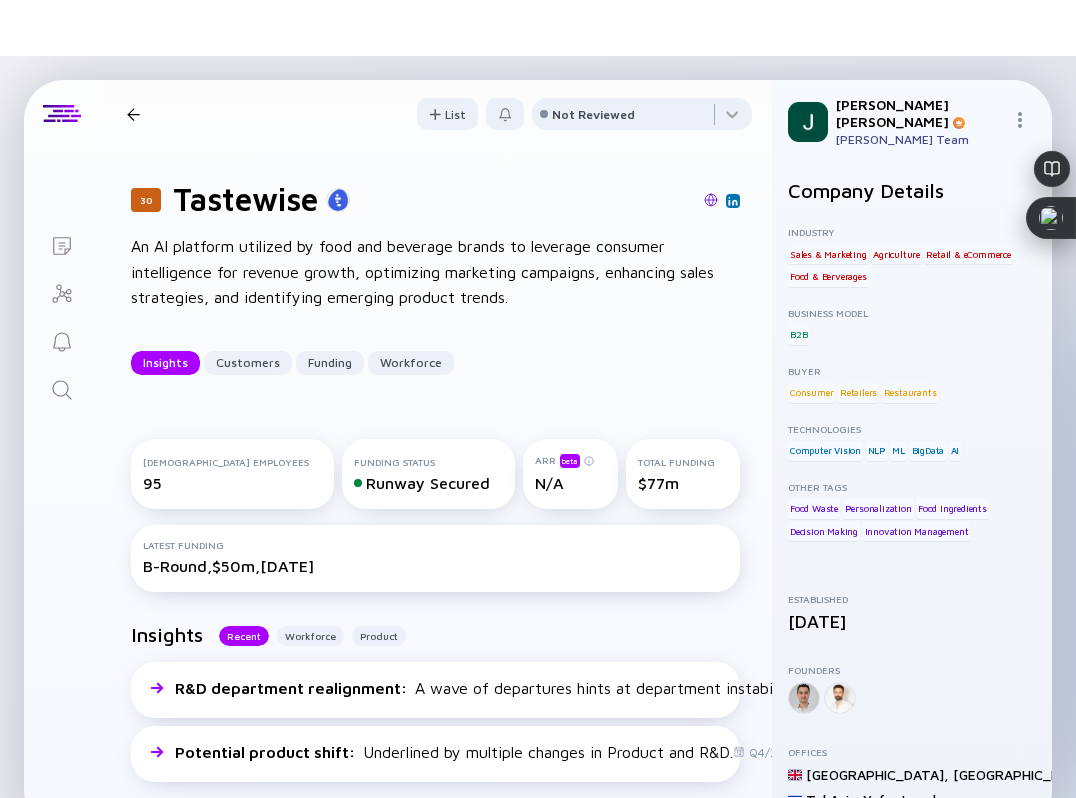 click at bounding box center [555, 201] 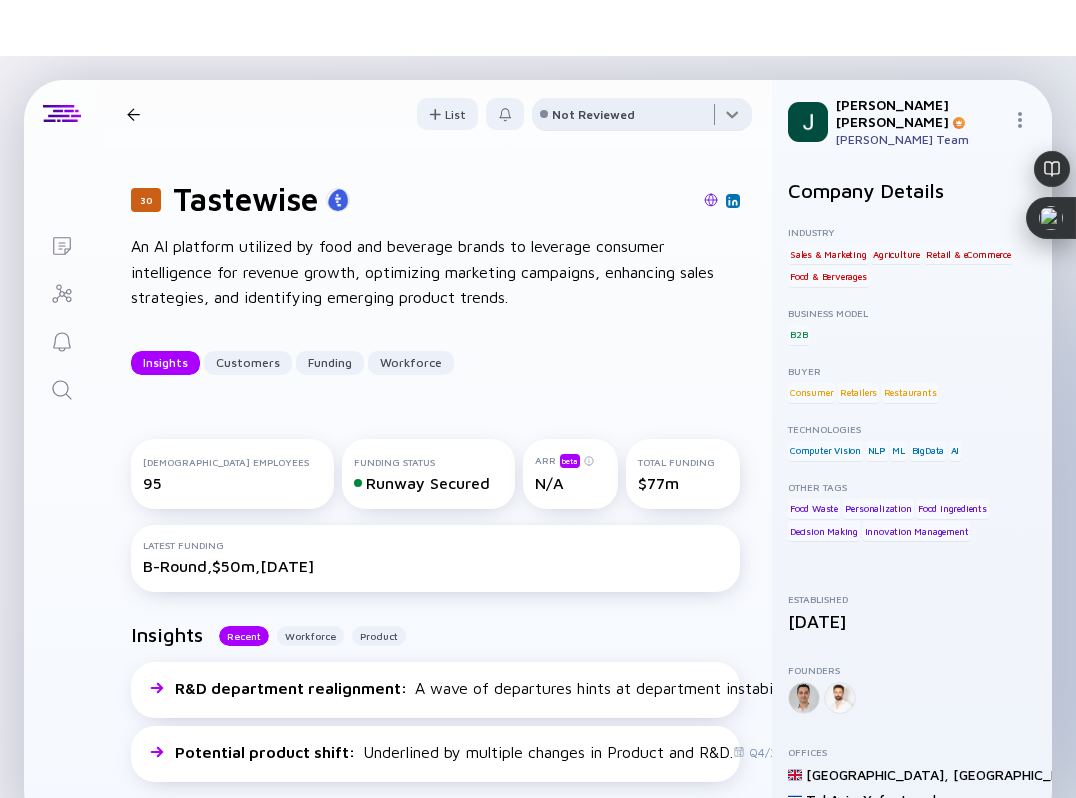 click at bounding box center [642, 118] 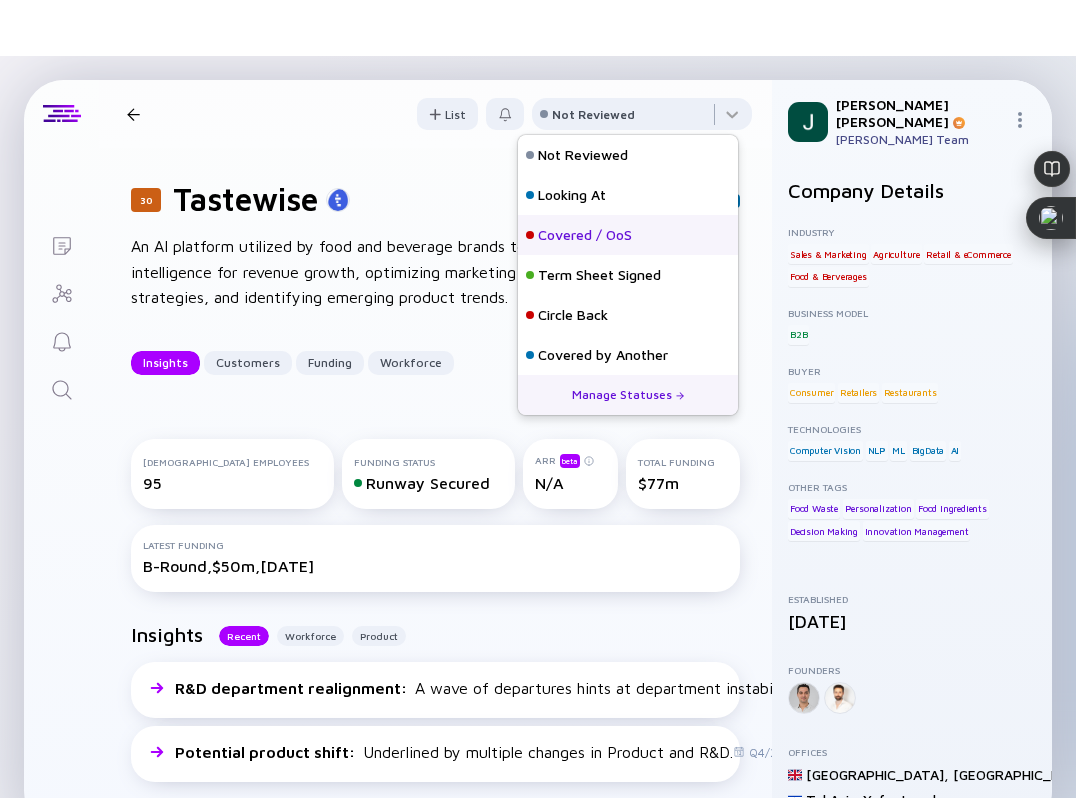 click on "Covered / OoS" at bounding box center (628, 235) 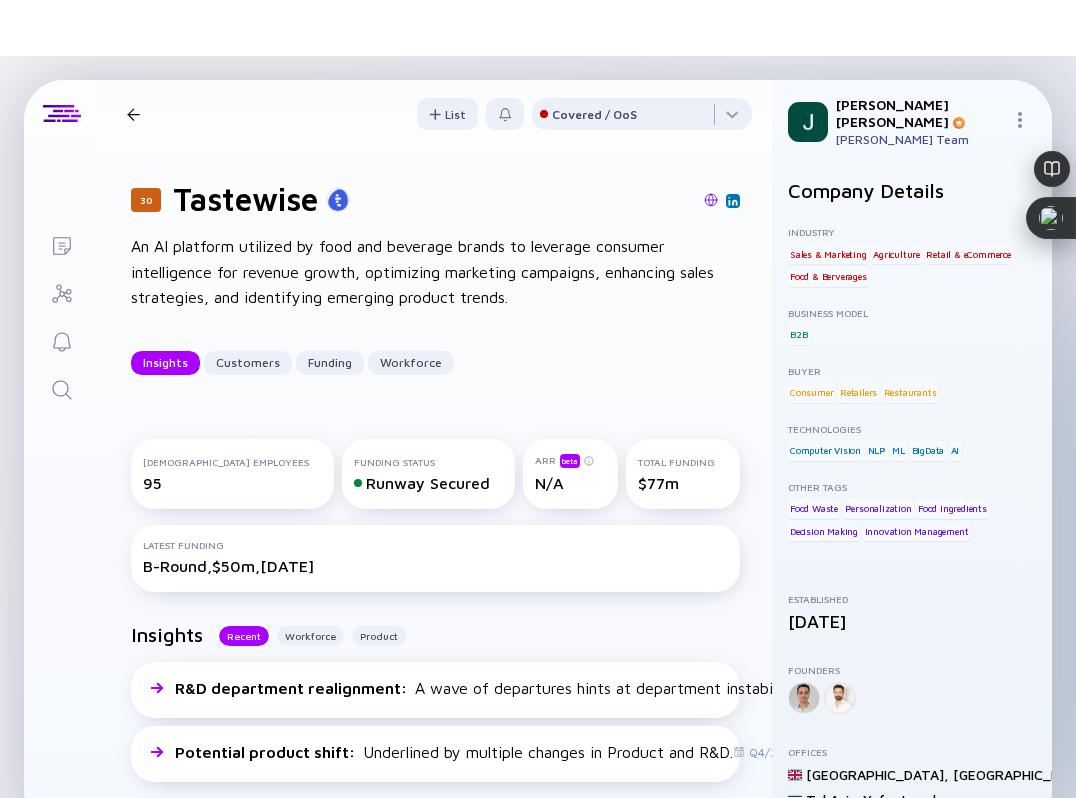 click at bounding box center [133, 114] 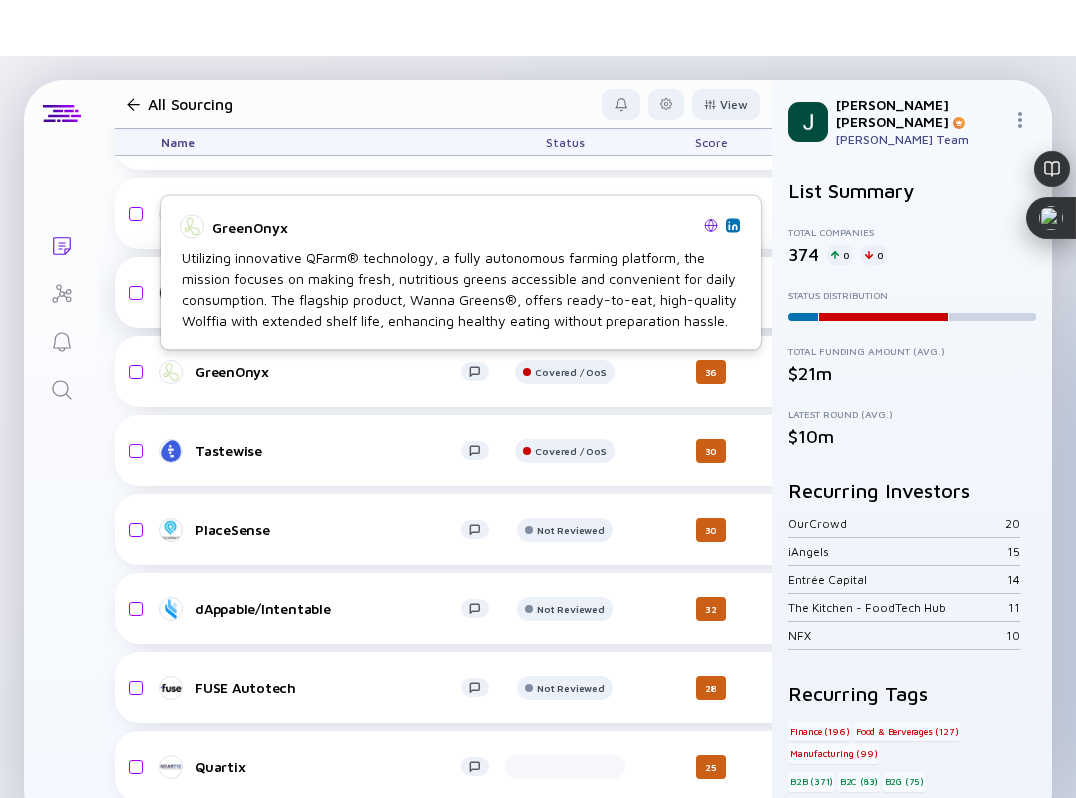 scroll, scrollTop: 18296, scrollLeft: 0, axis: vertical 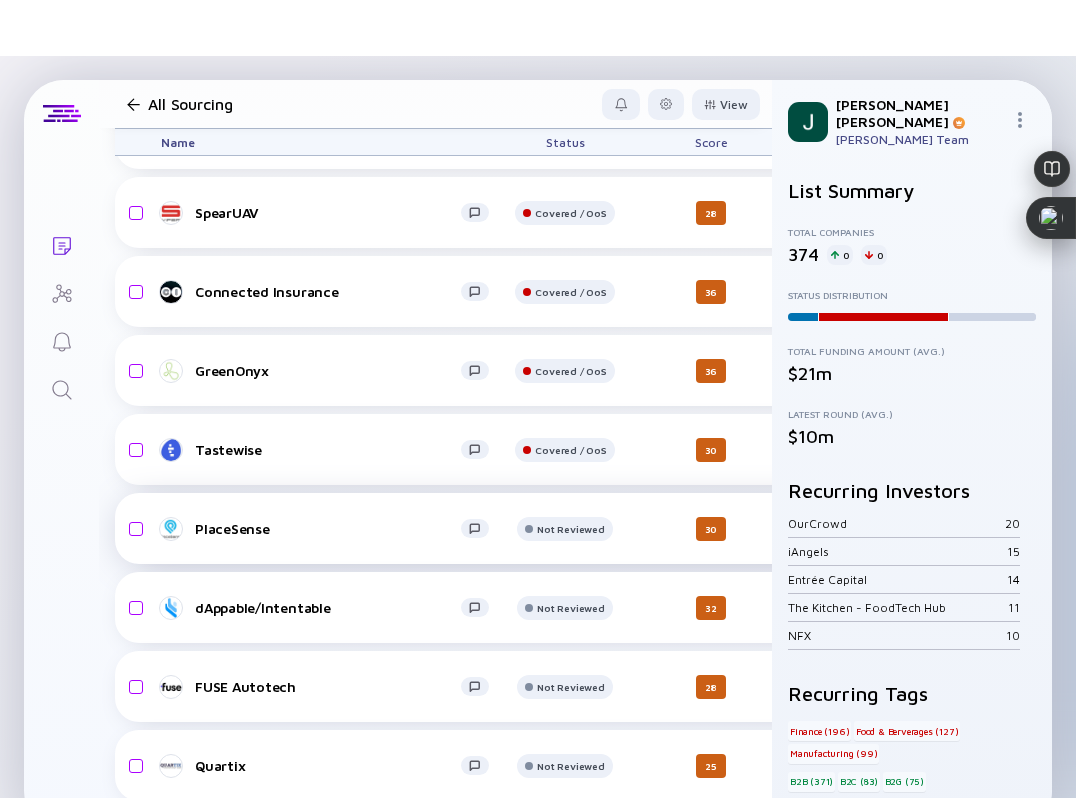 click on "PlaceSense" at bounding box center [328, 528] 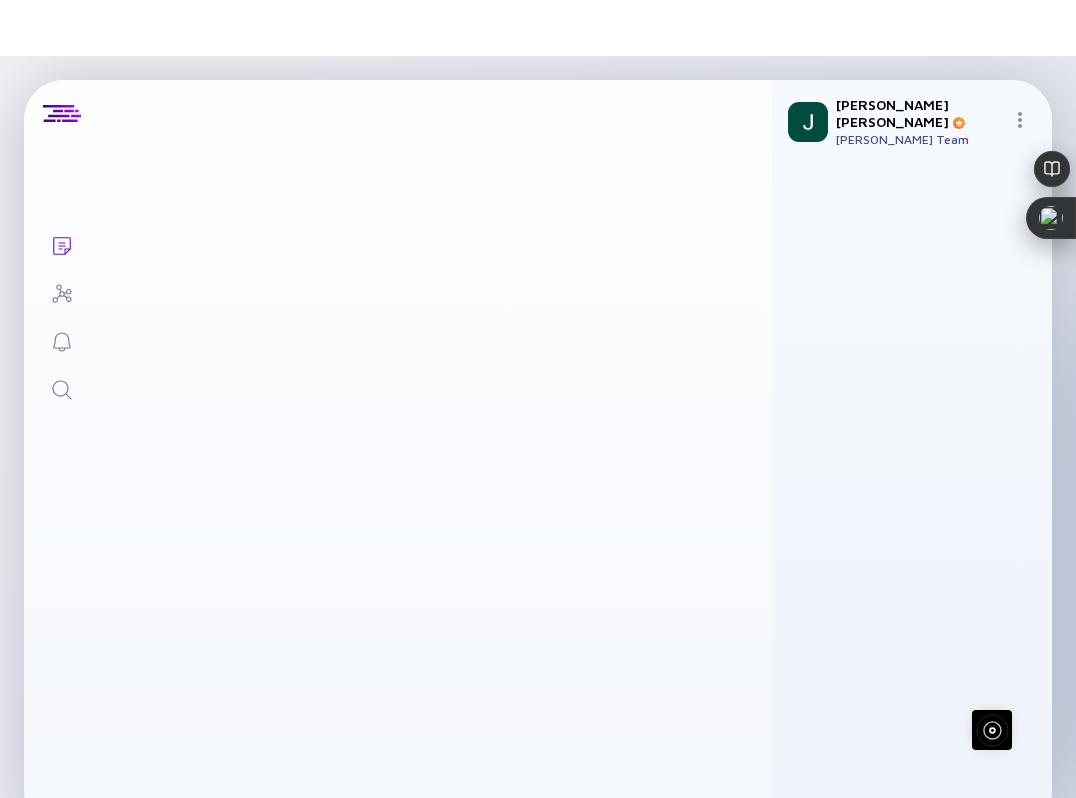scroll, scrollTop: 0, scrollLeft: 0, axis: both 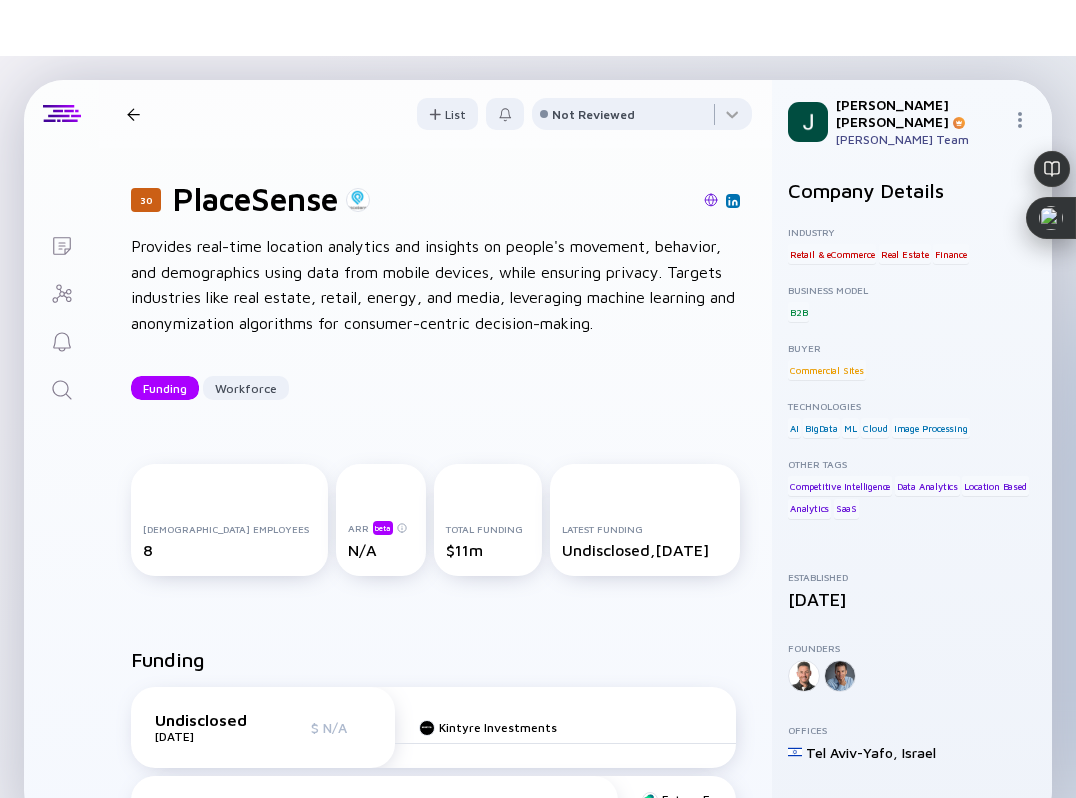 click at bounding box center [711, 200] 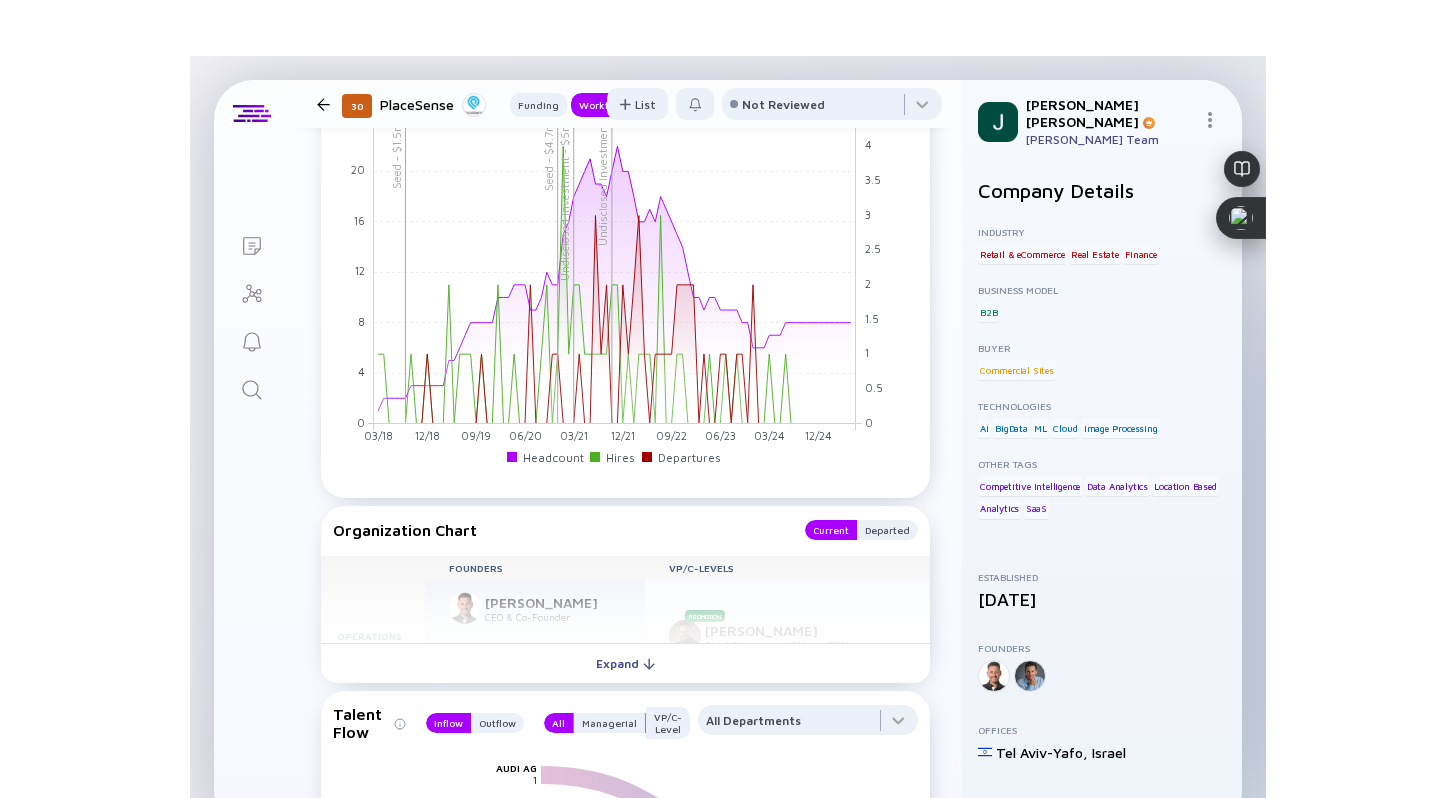 scroll, scrollTop: 1769, scrollLeft: 0, axis: vertical 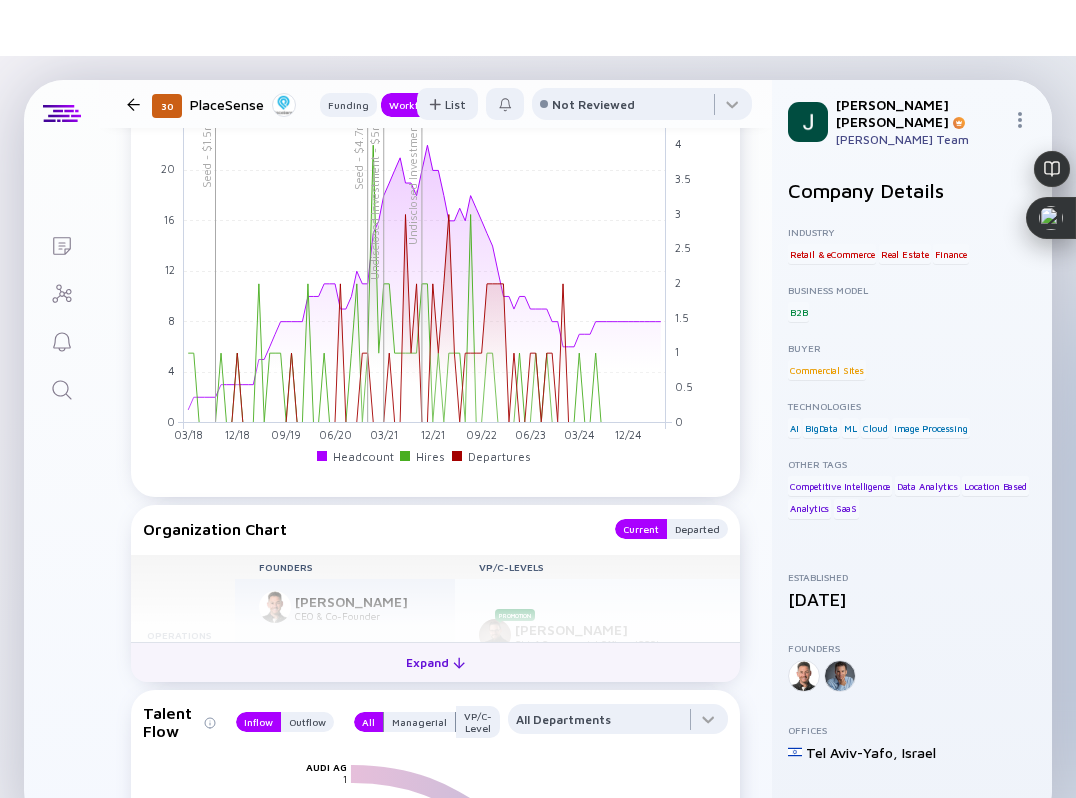 click on "Expand" at bounding box center [435, 662] 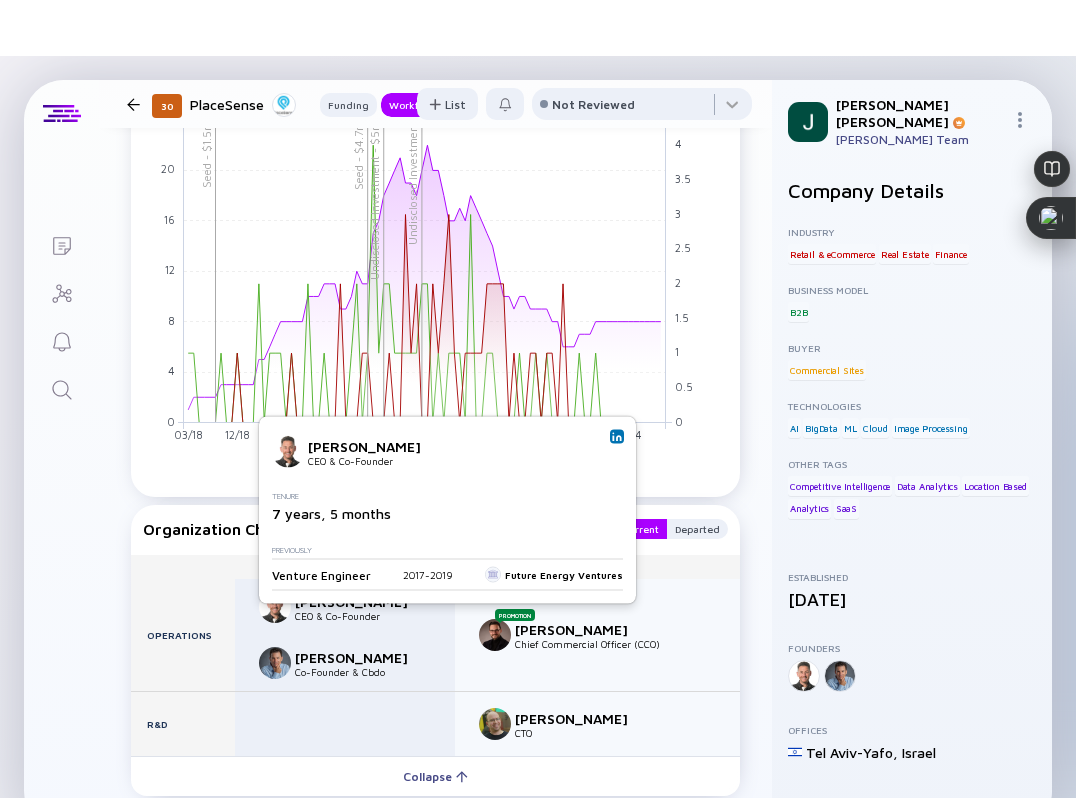 click on "Dan Gildoni CEO & Co-Founder Tenure 7 years, 5 months Previously Venture Engineer 2017 - 2019 Future Energy Ventures" at bounding box center (447, 510) 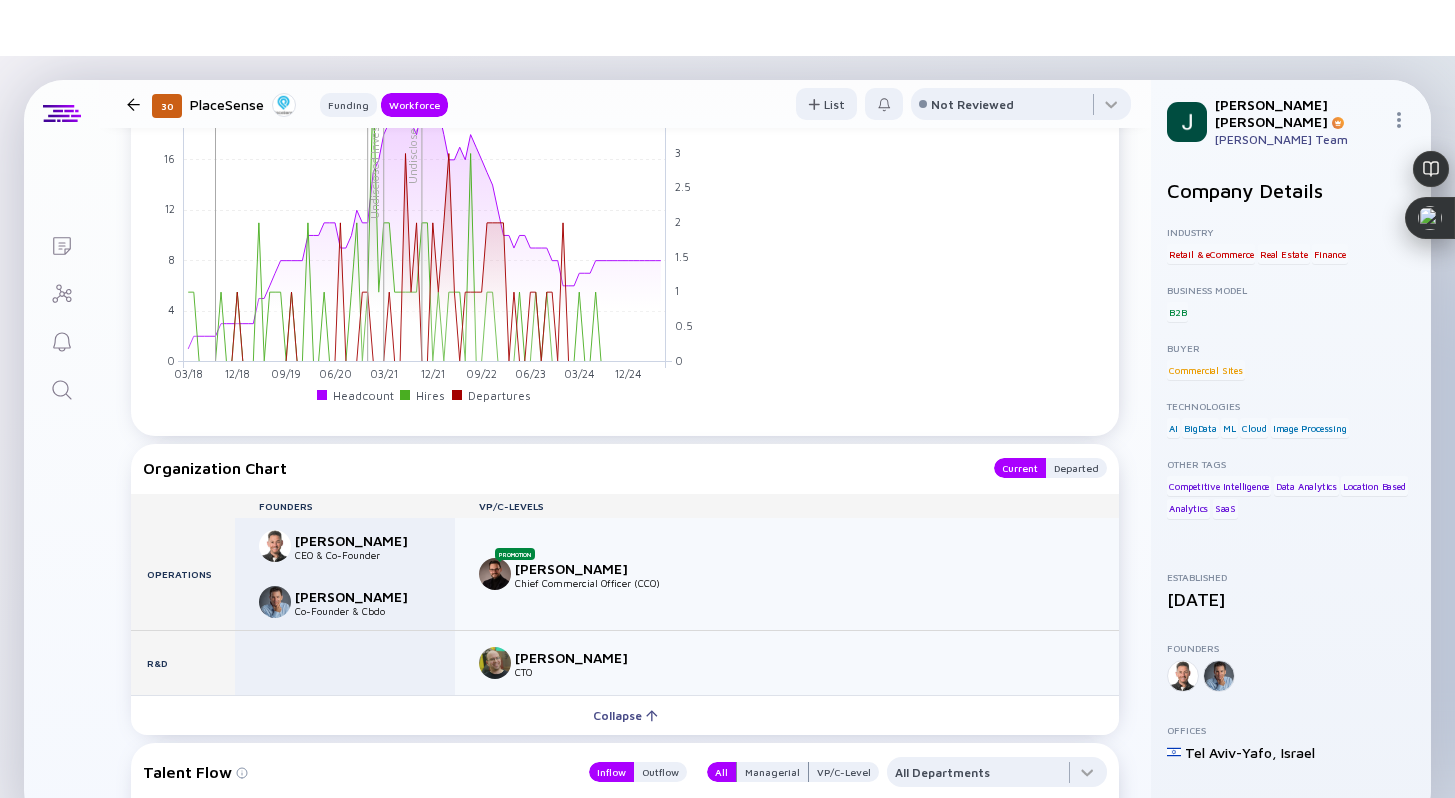 scroll, scrollTop: 1686, scrollLeft: 0, axis: vertical 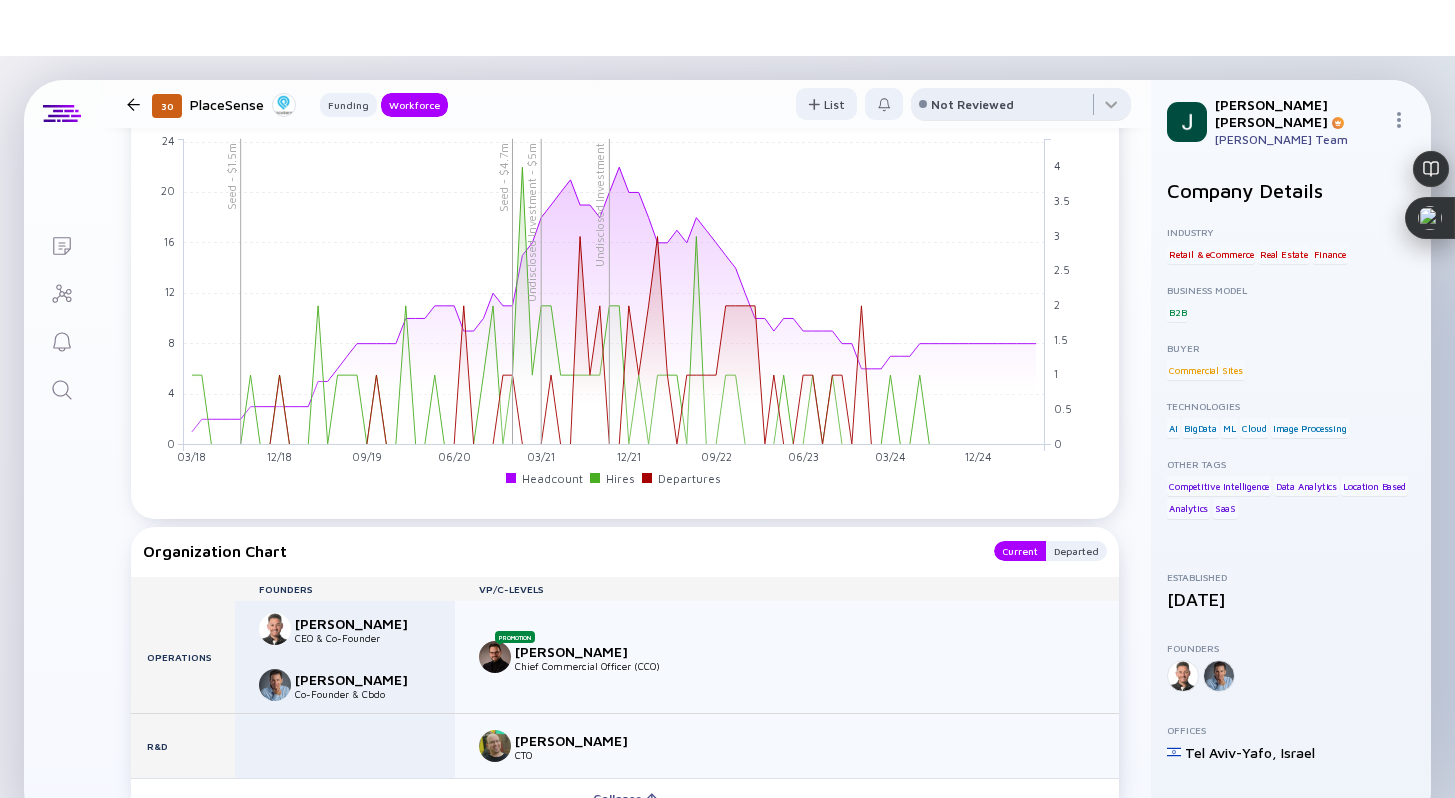 click on "Not Reviewed" at bounding box center (972, 104) 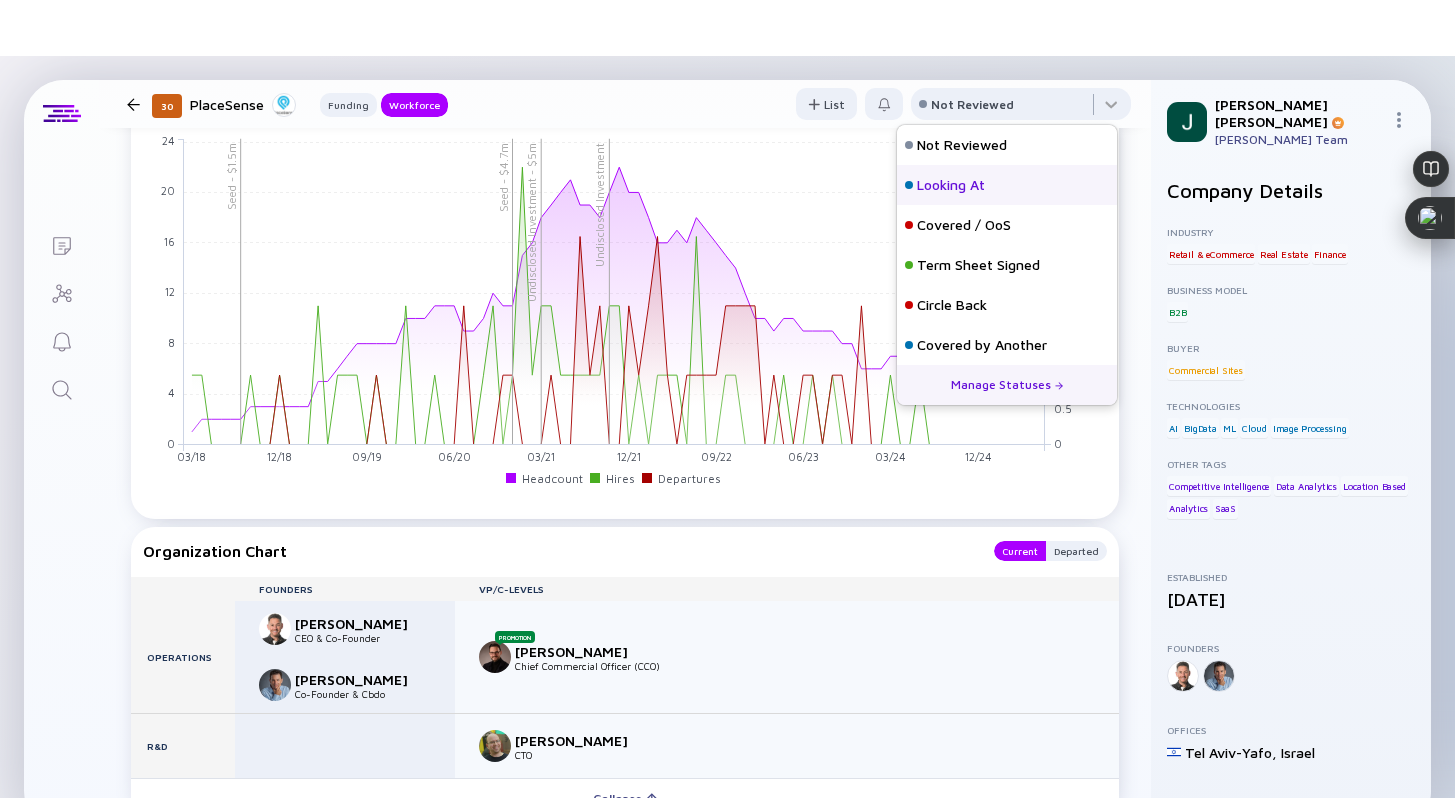 click on "Looking At" at bounding box center (951, 185) 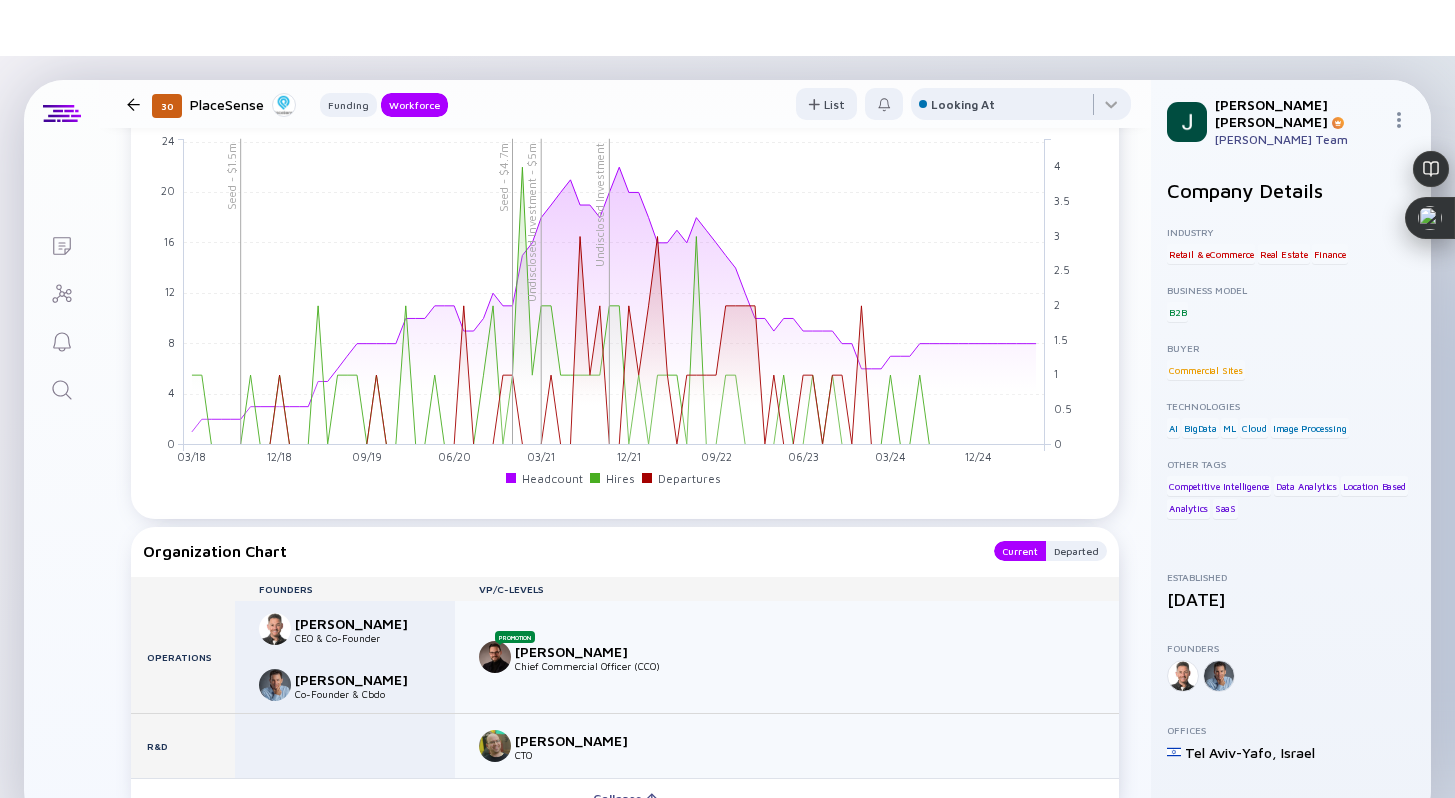 click at bounding box center (133, 104) 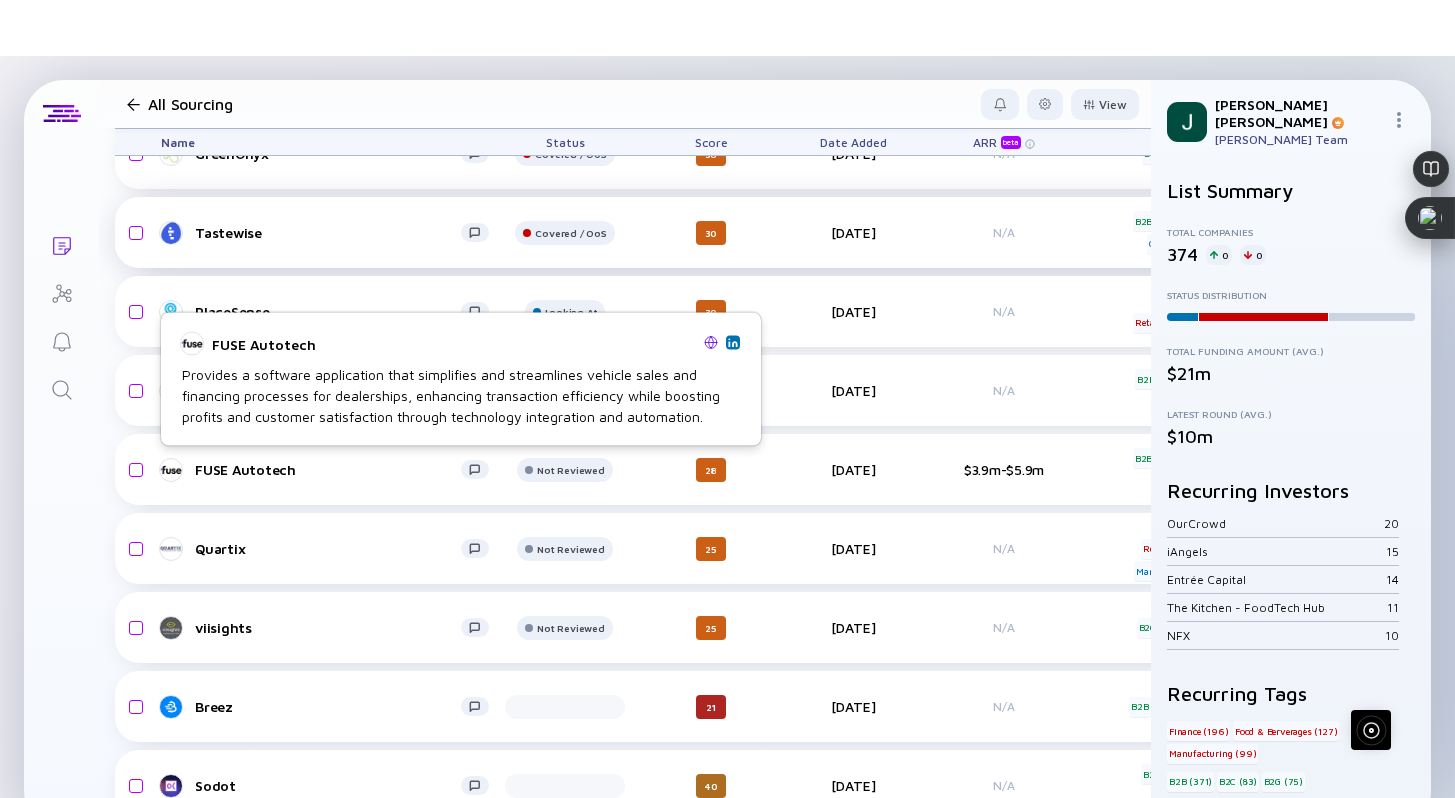 scroll, scrollTop: 18515, scrollLeft: 0, axis: vertical 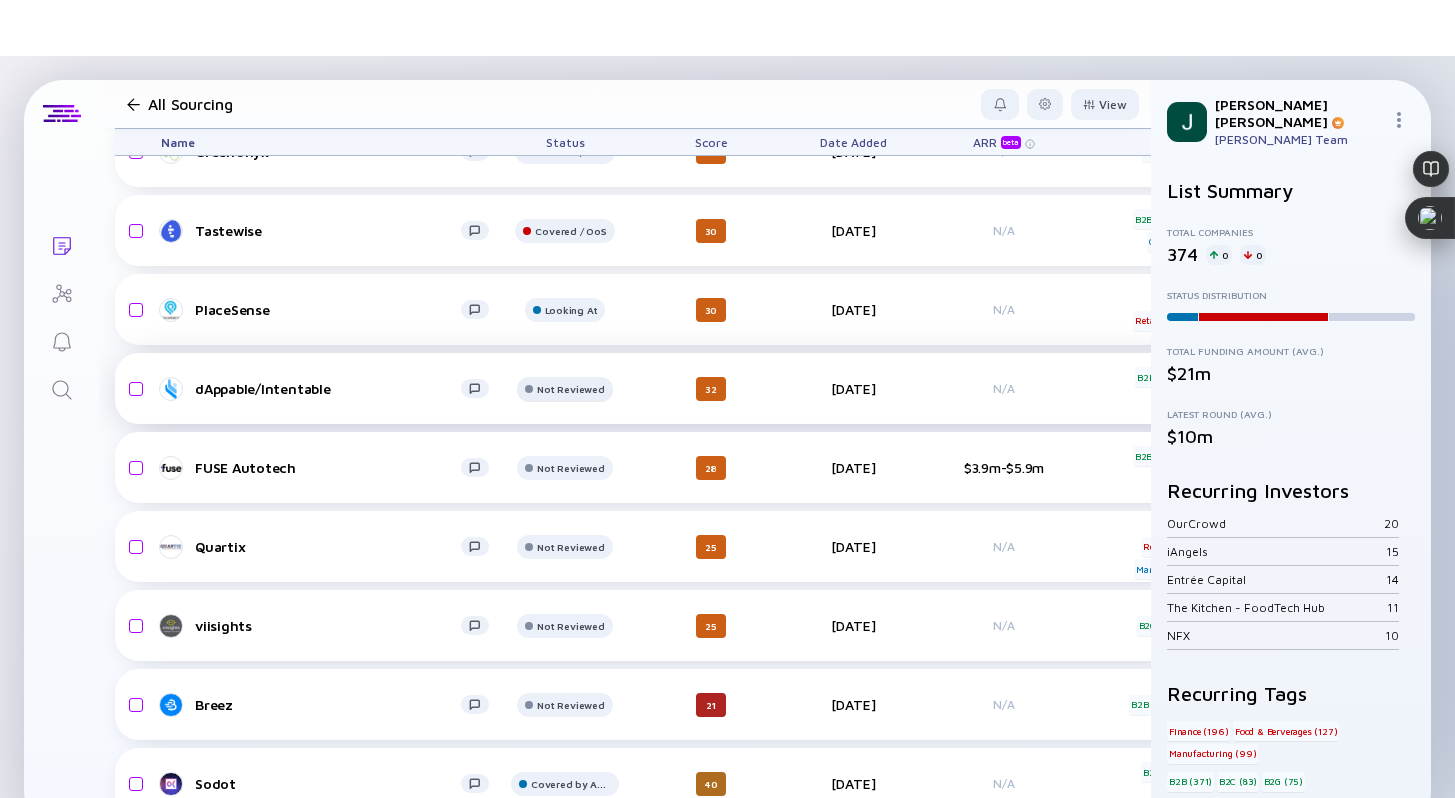 click on "Not Reviewed" at bounding box center (570, 73) 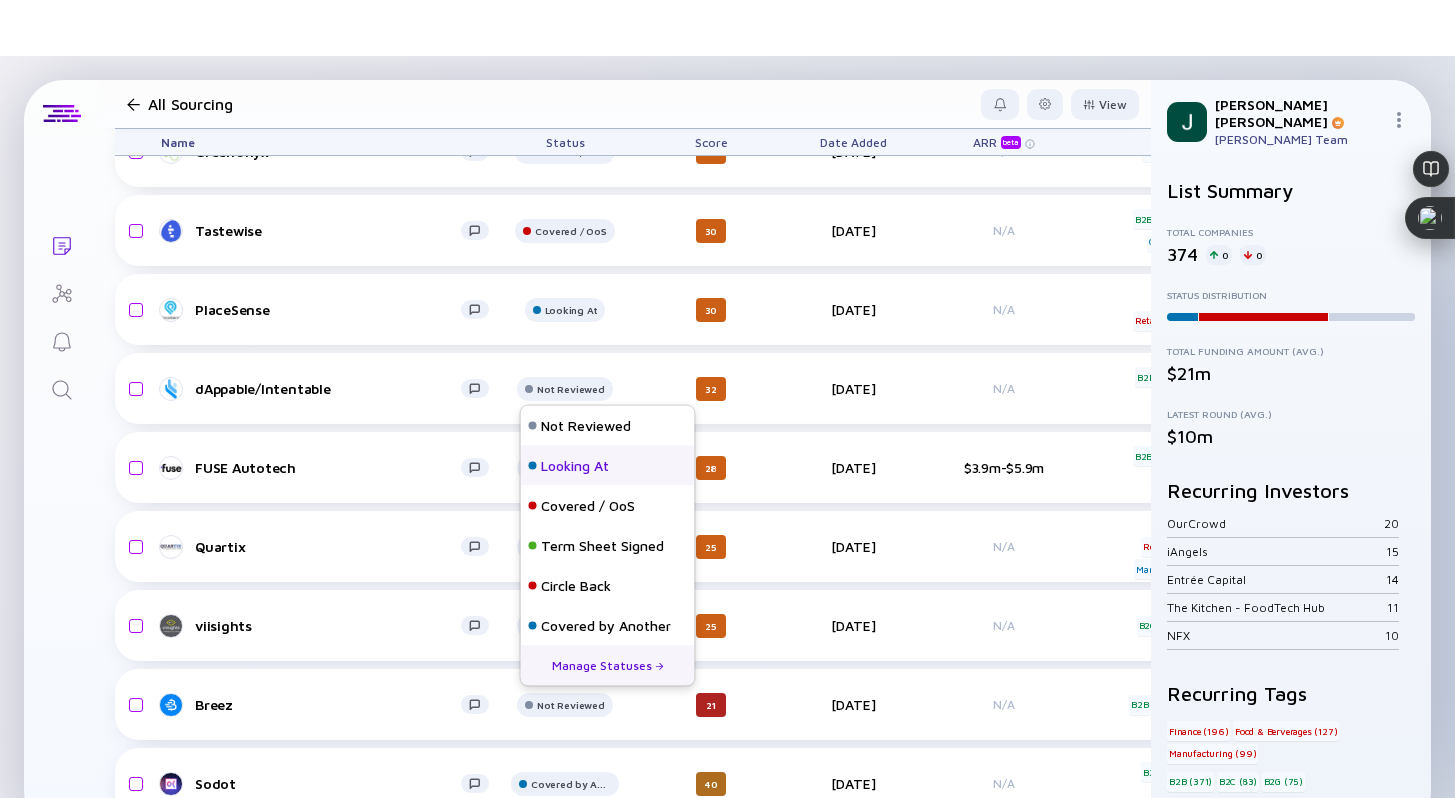 click on "Looking At" at bounding box center [575, 466] 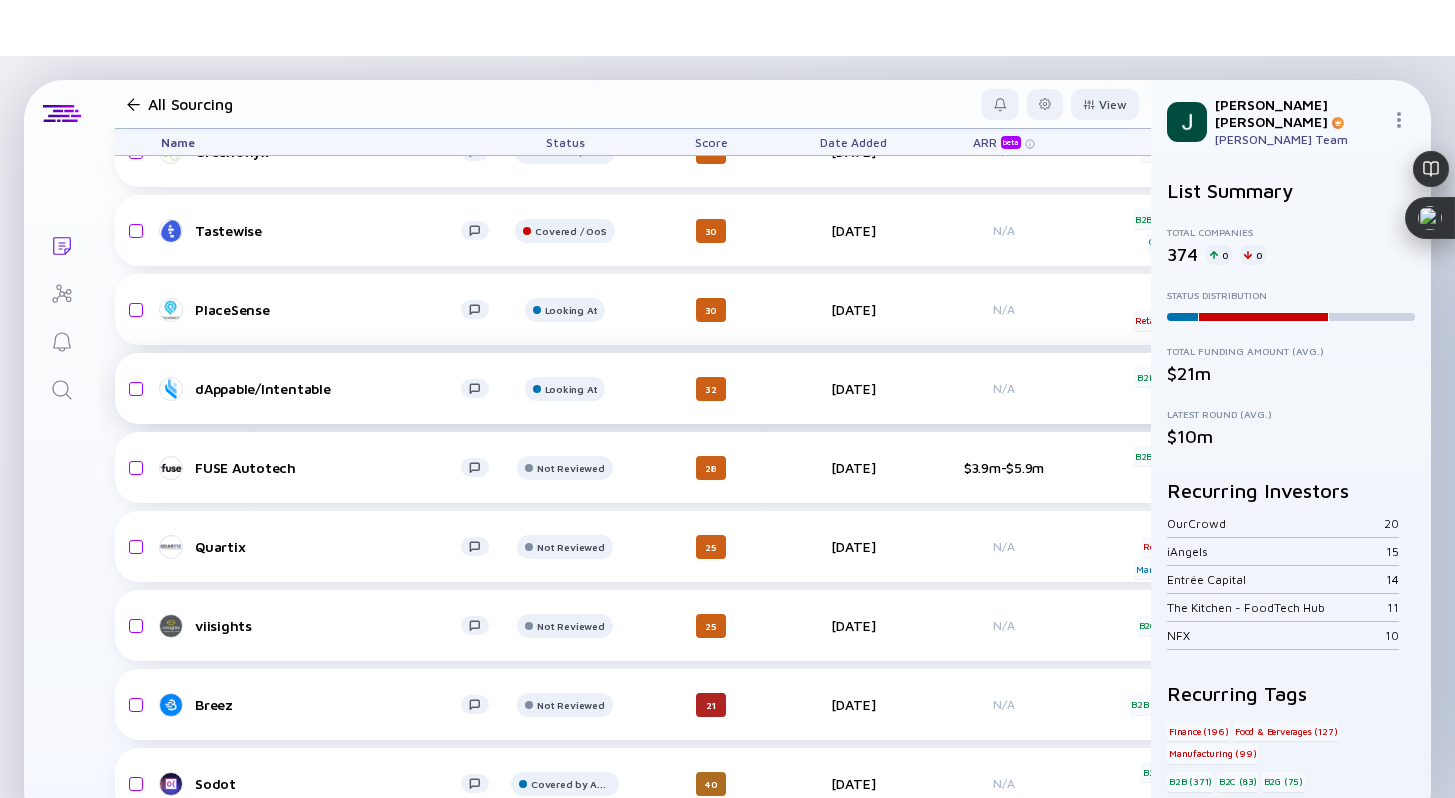 click on "dAppable/Intentable Looking At 32 4 days ago N/A B2B2C Cyber Security Blockchain headcount-kirobo 7 Headcount salesColumn-kirobo 1 ( 14% ) Sales marketingColumn-kirobo 1 ( 14% ) Marketing Undisclosed
Dec 2021 N/A" at bounding box center [1036, 388] 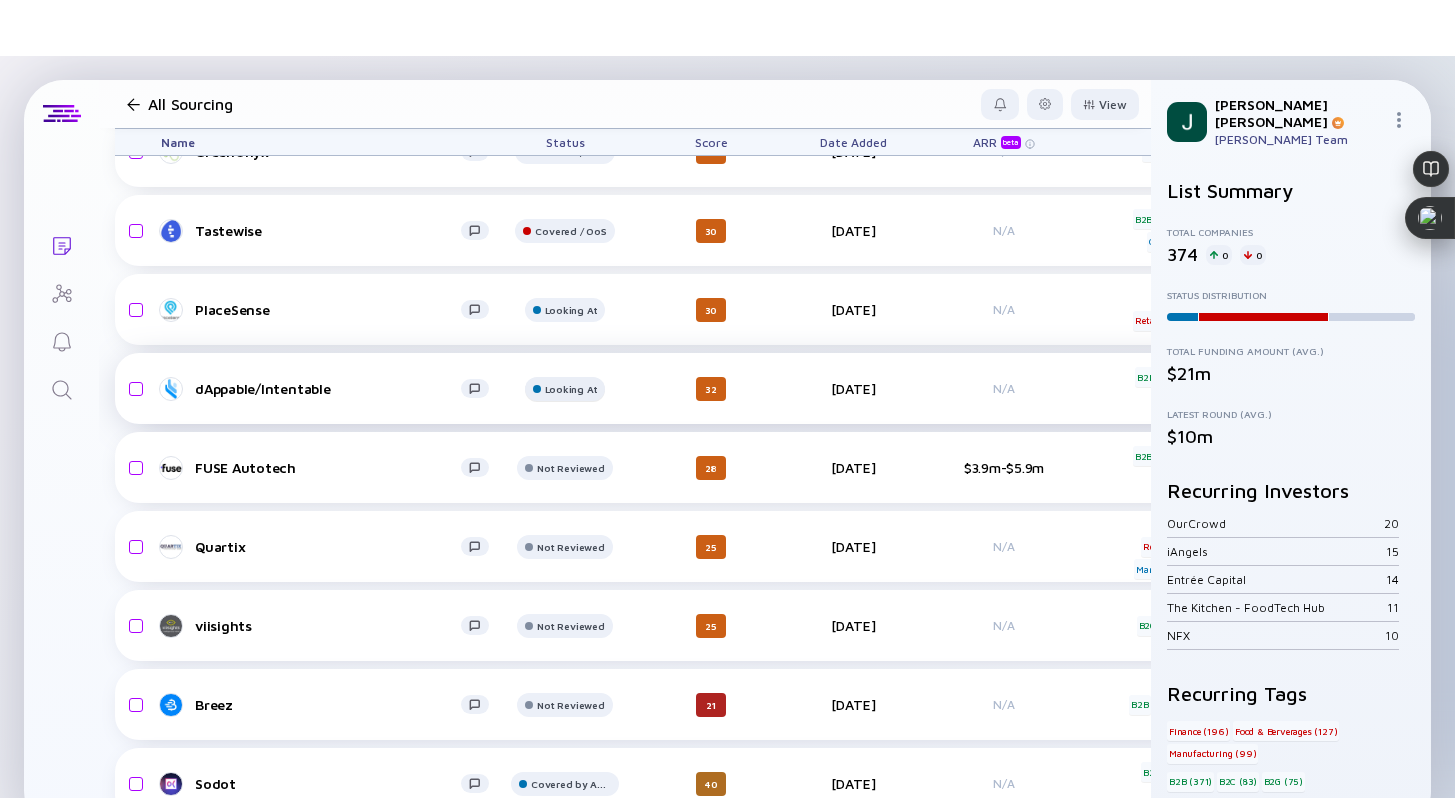 click on "Looking At" at bounding box center (570, 73) 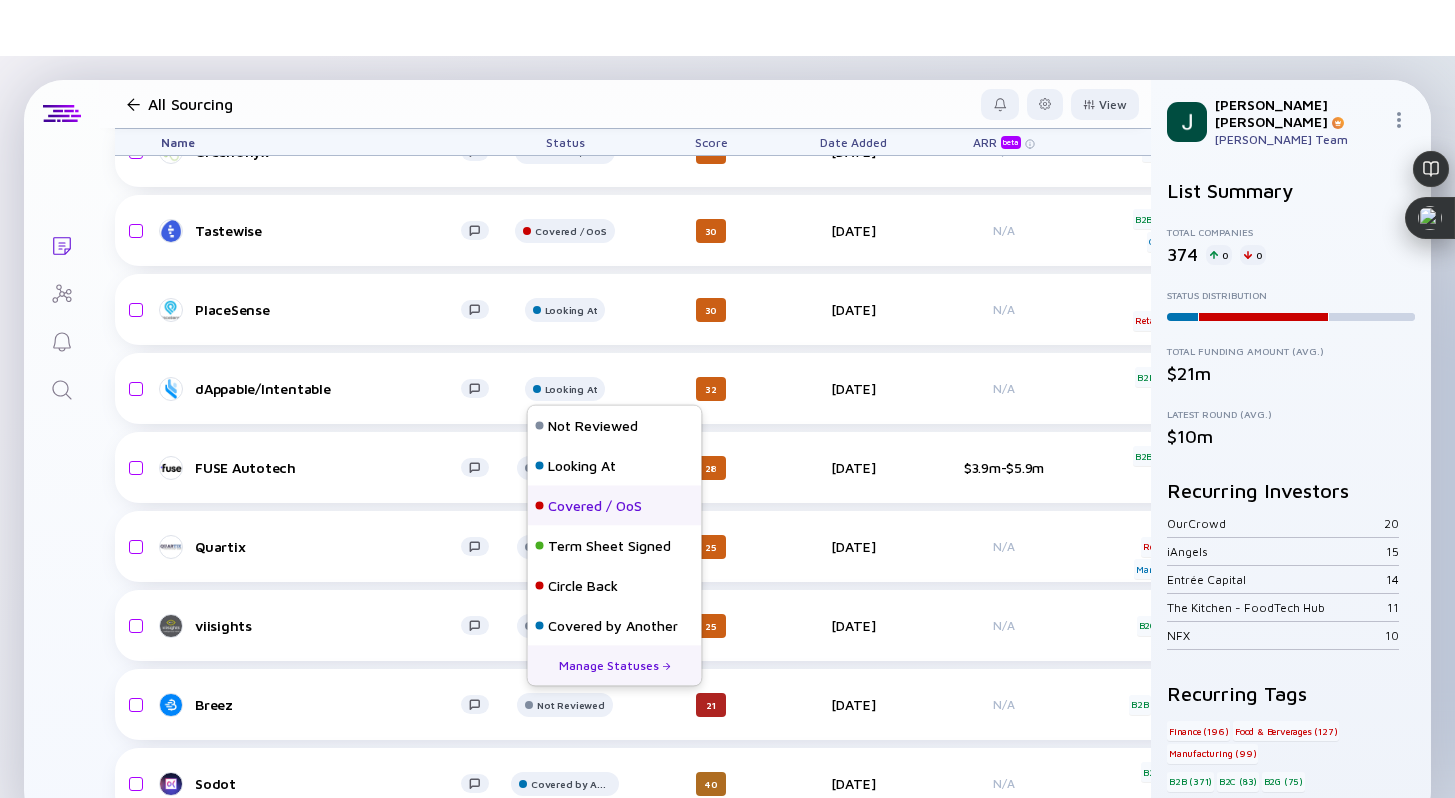 click on "Covered / OoS" at bounding box center [595, 506] 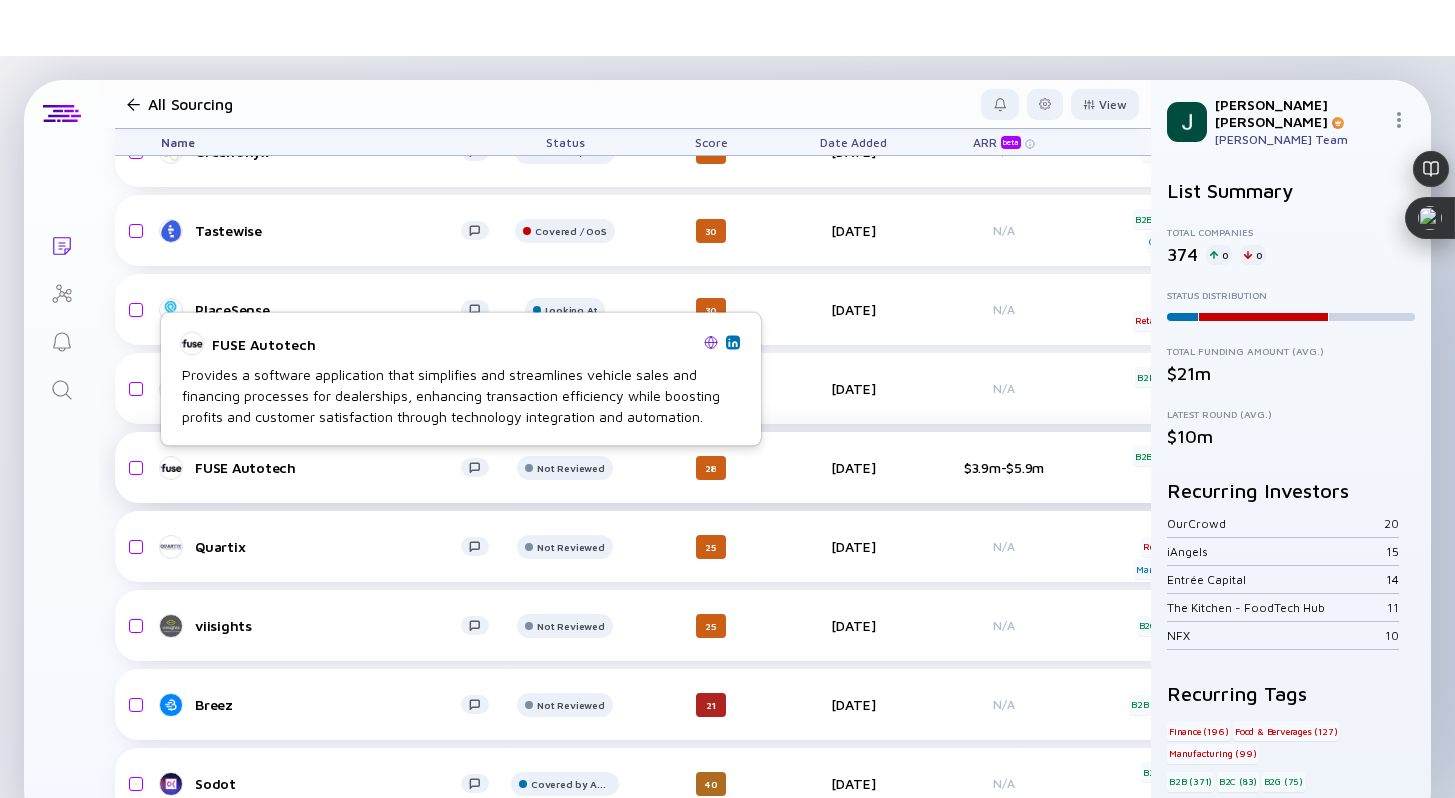 click on "FUSE Autotech" at bounding box center (328, 467) 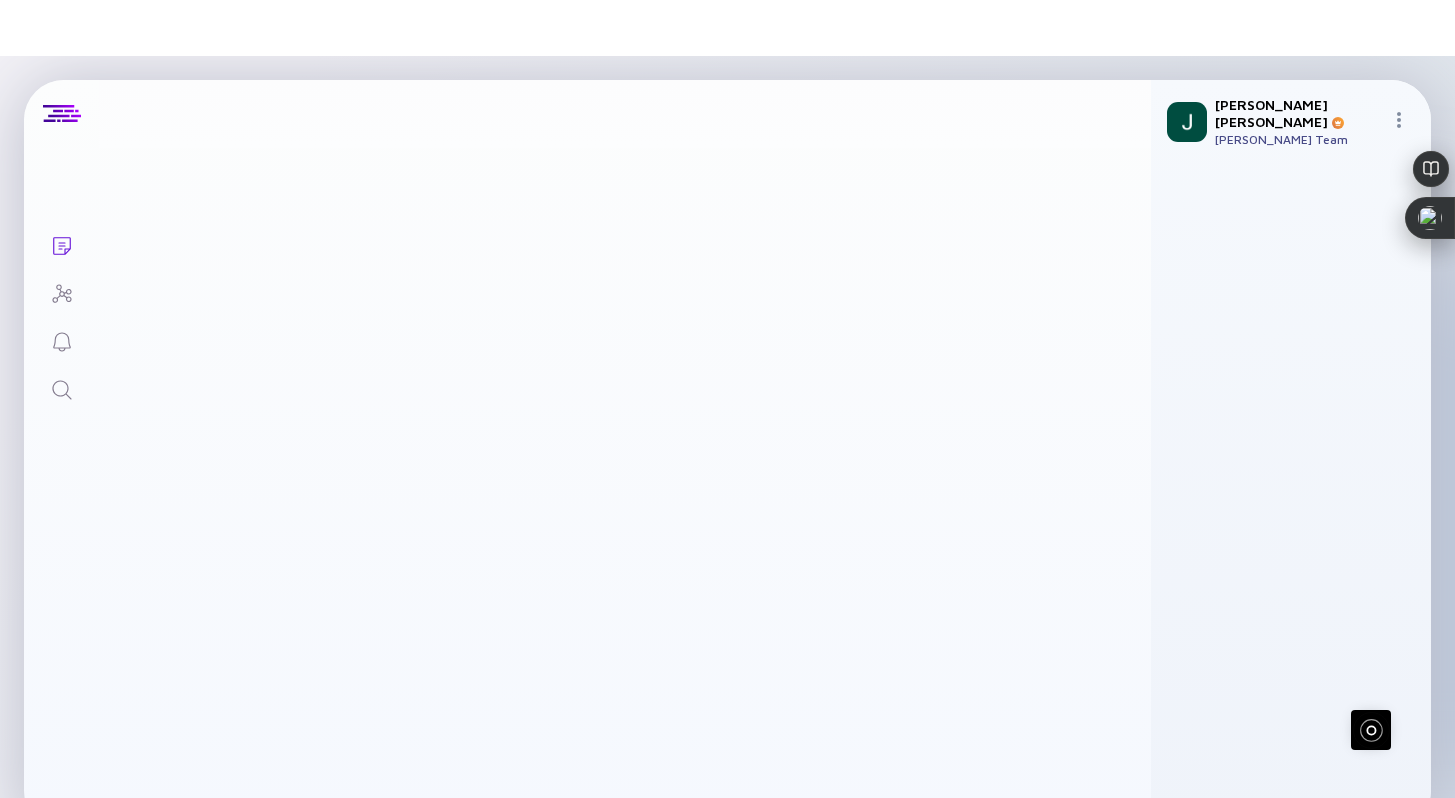 scroll, scrollTop: 0, scrollLeft: 0, axis: both 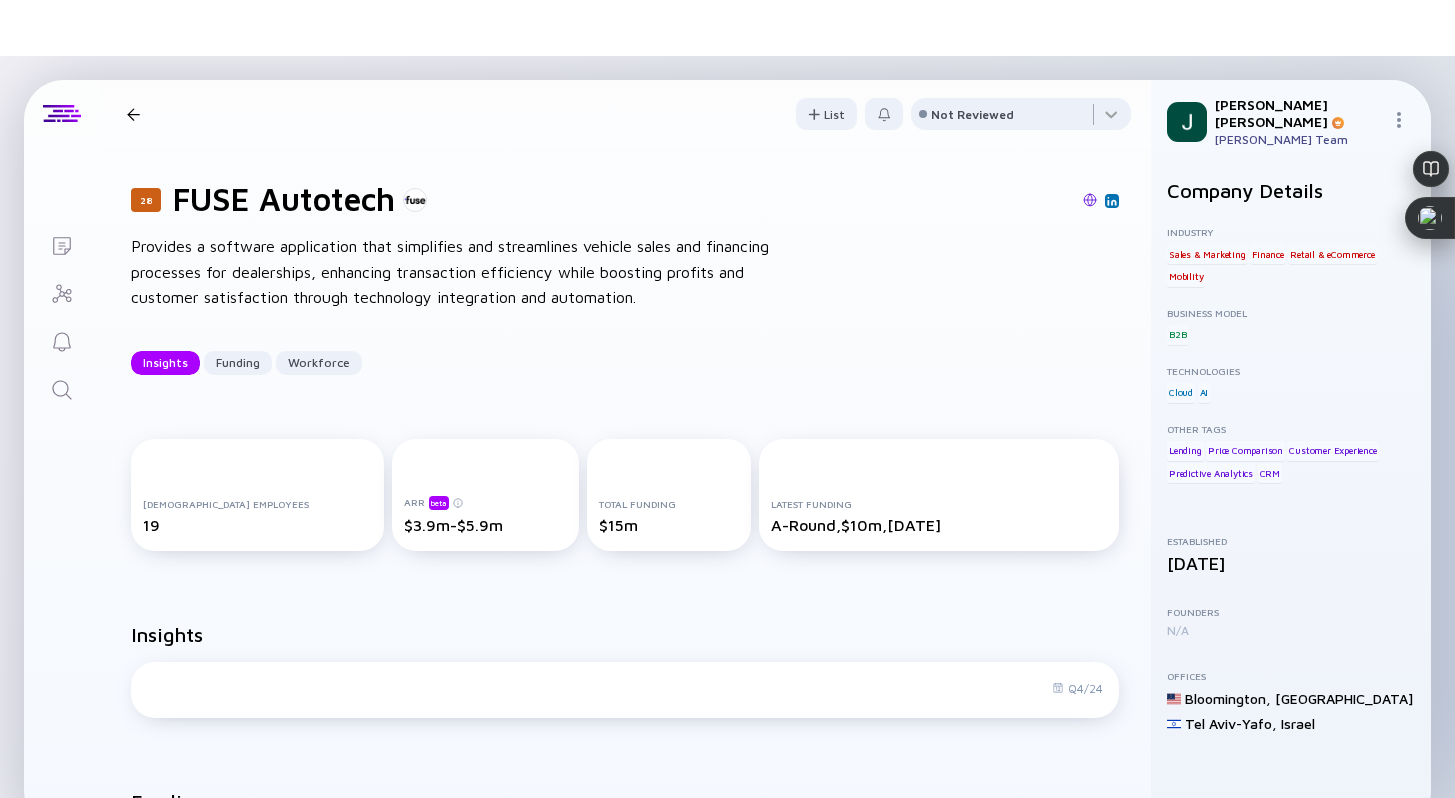 click at bounding box center (1090, 200) 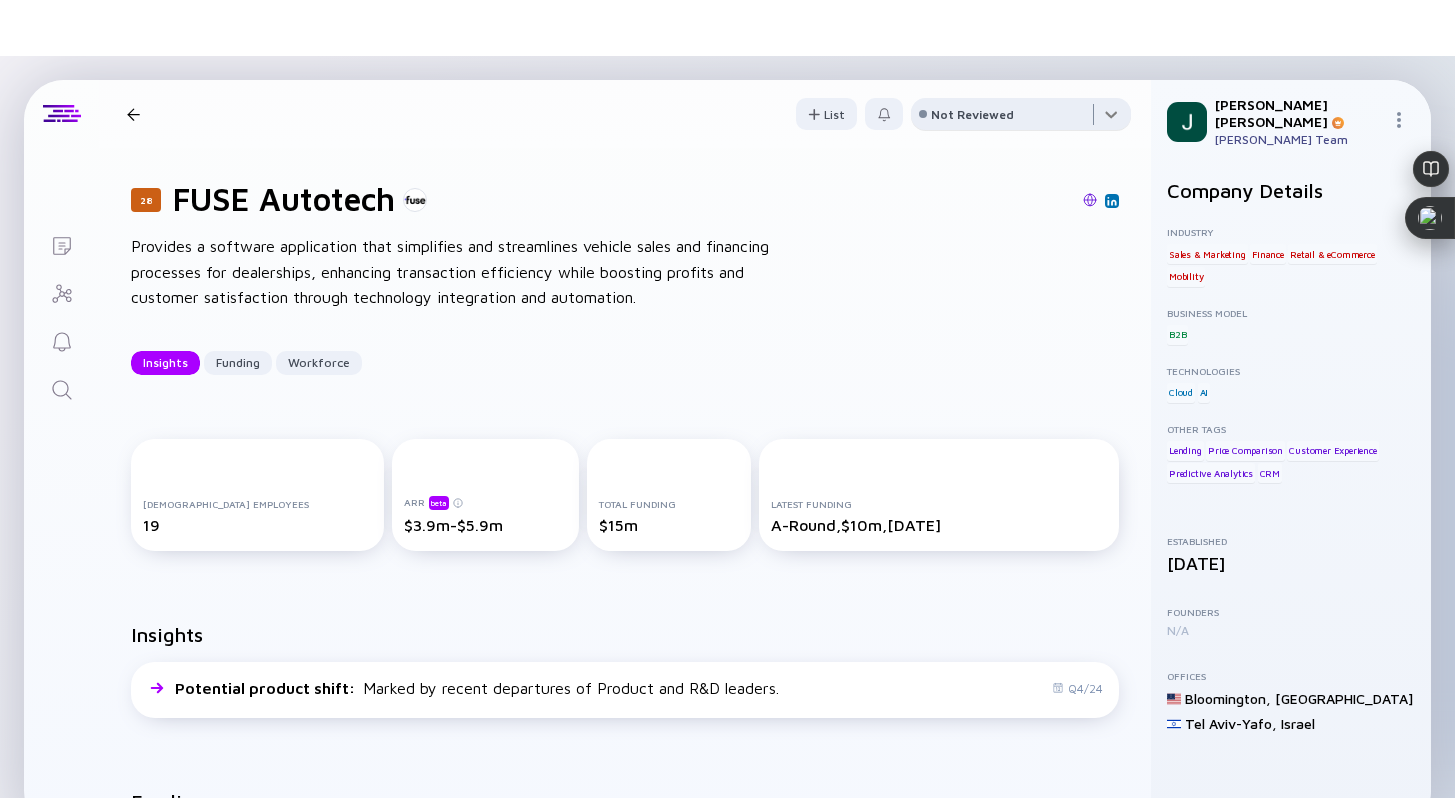 click at bounding box center (1021, 118) 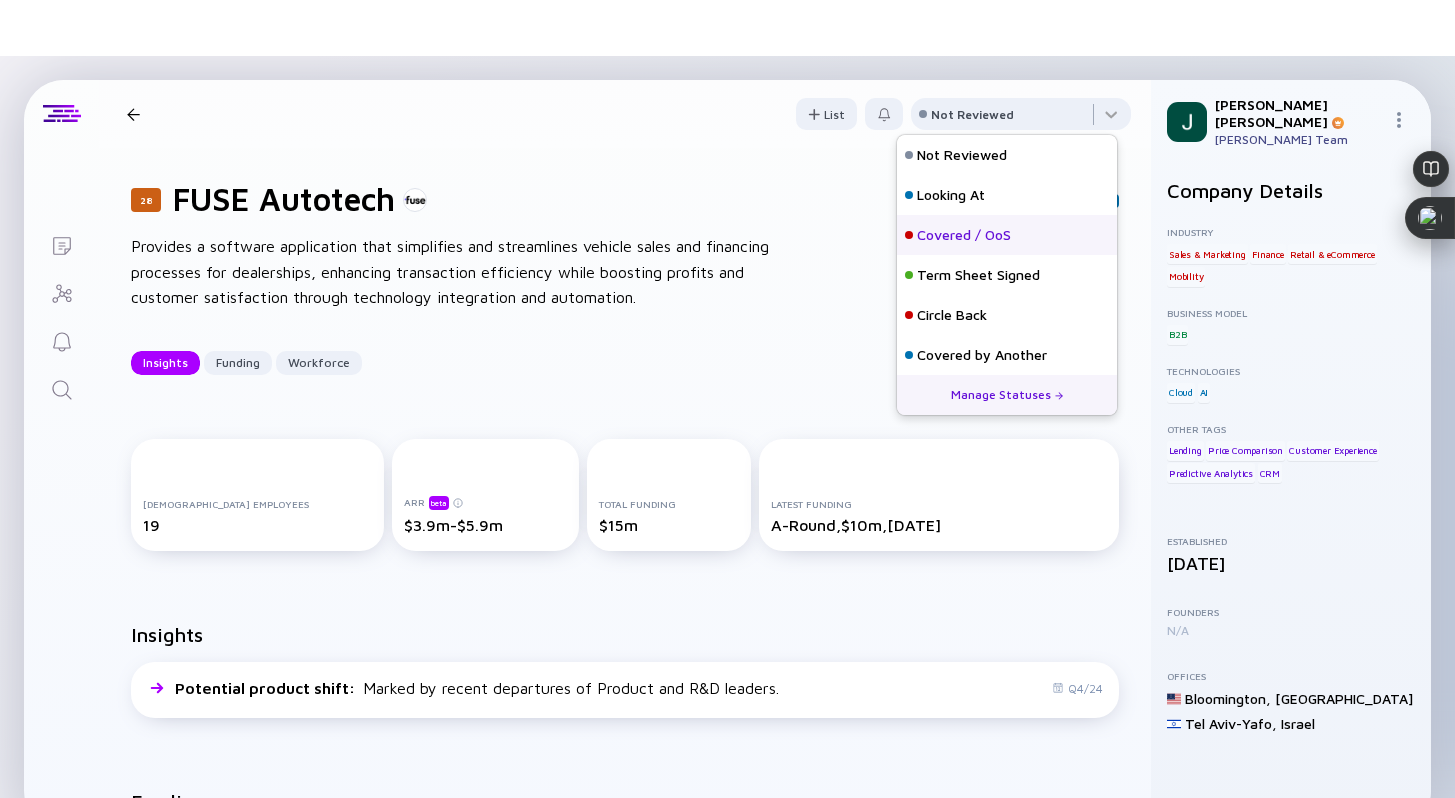 click on "Covered / OoS" at bounding box center [964, 235] 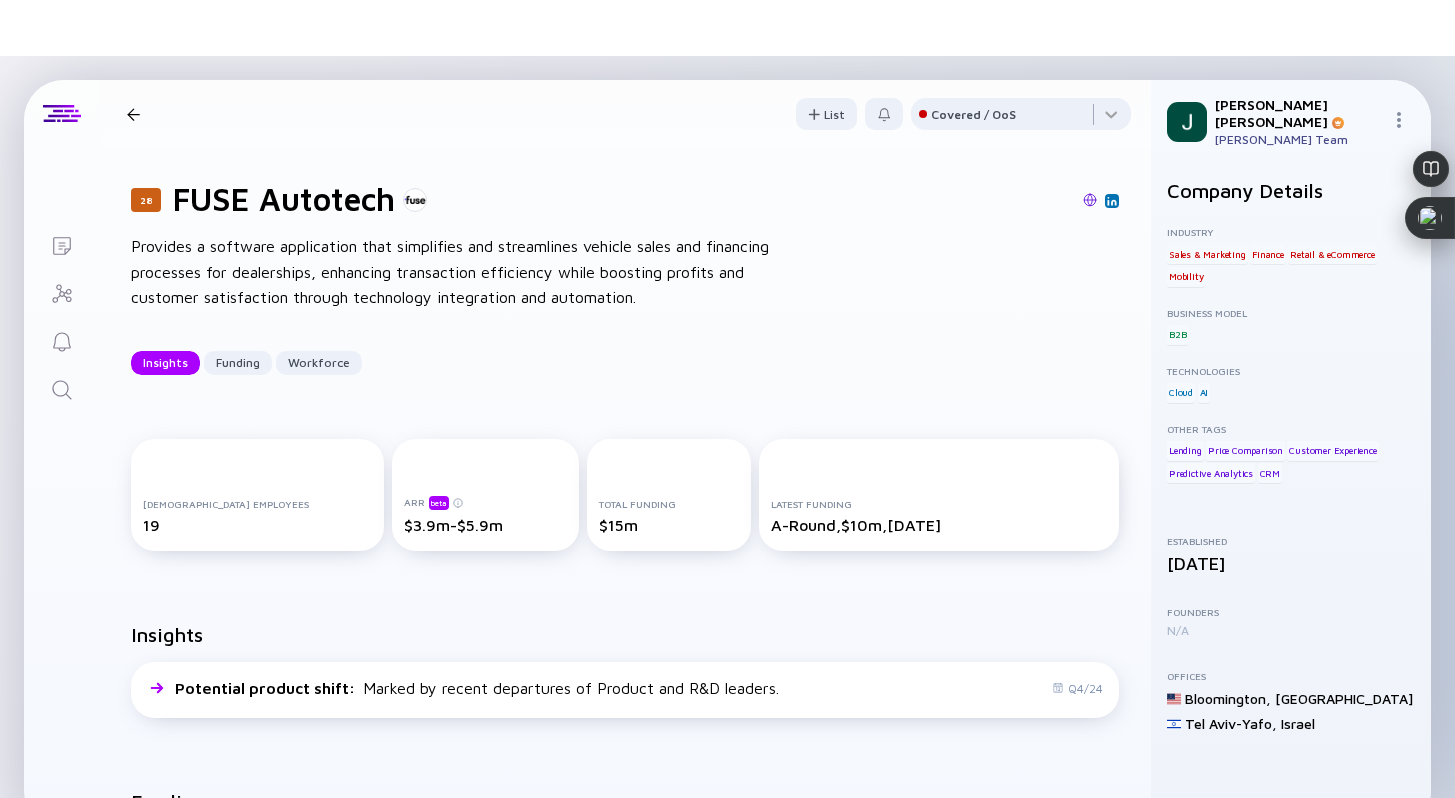 click on "28 FUSE Autotech Insights Funding Workforce List Covered / OoS" at bounding box center [625, 114] 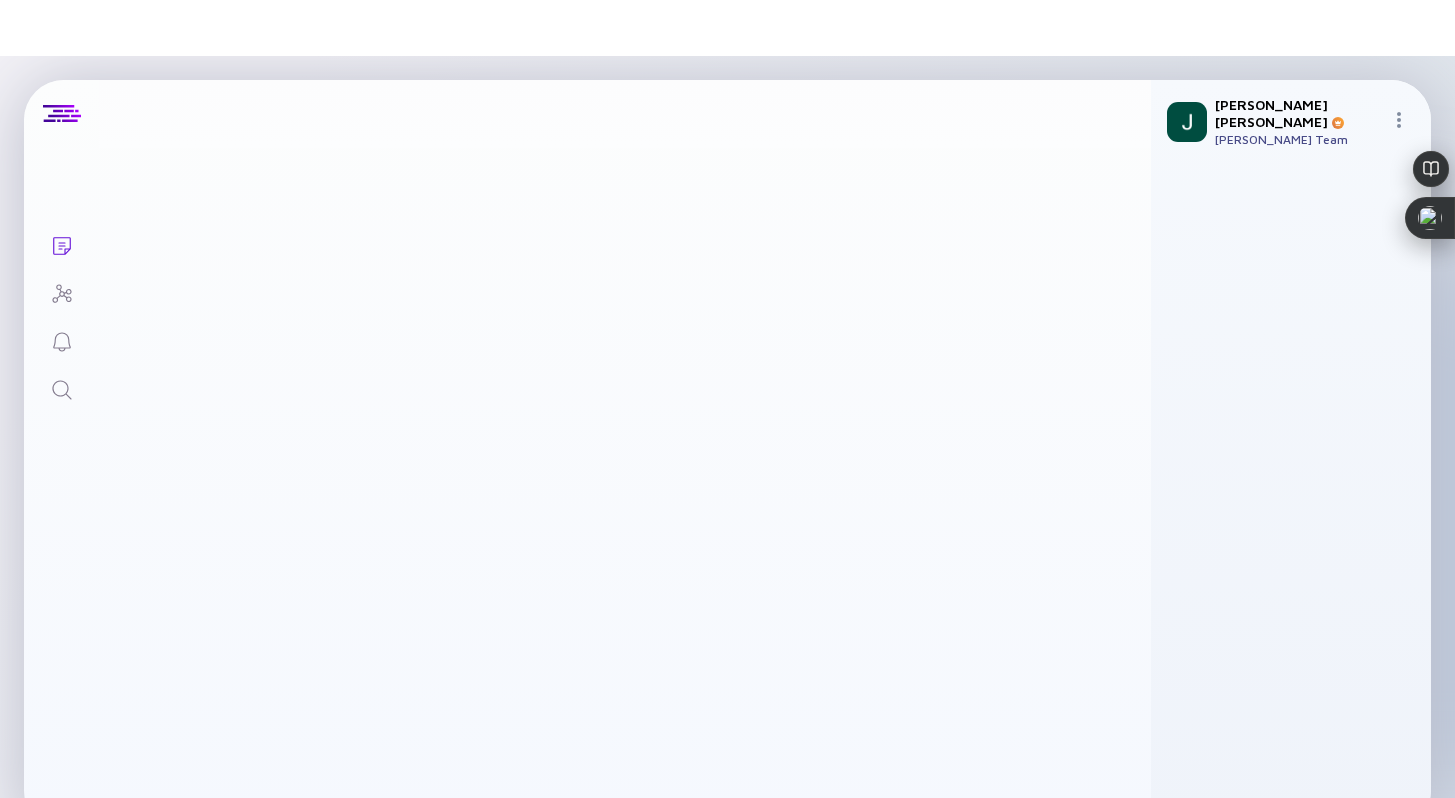 scroll, scrollTop: 18515, scrollLeft: 0, axis: vertical 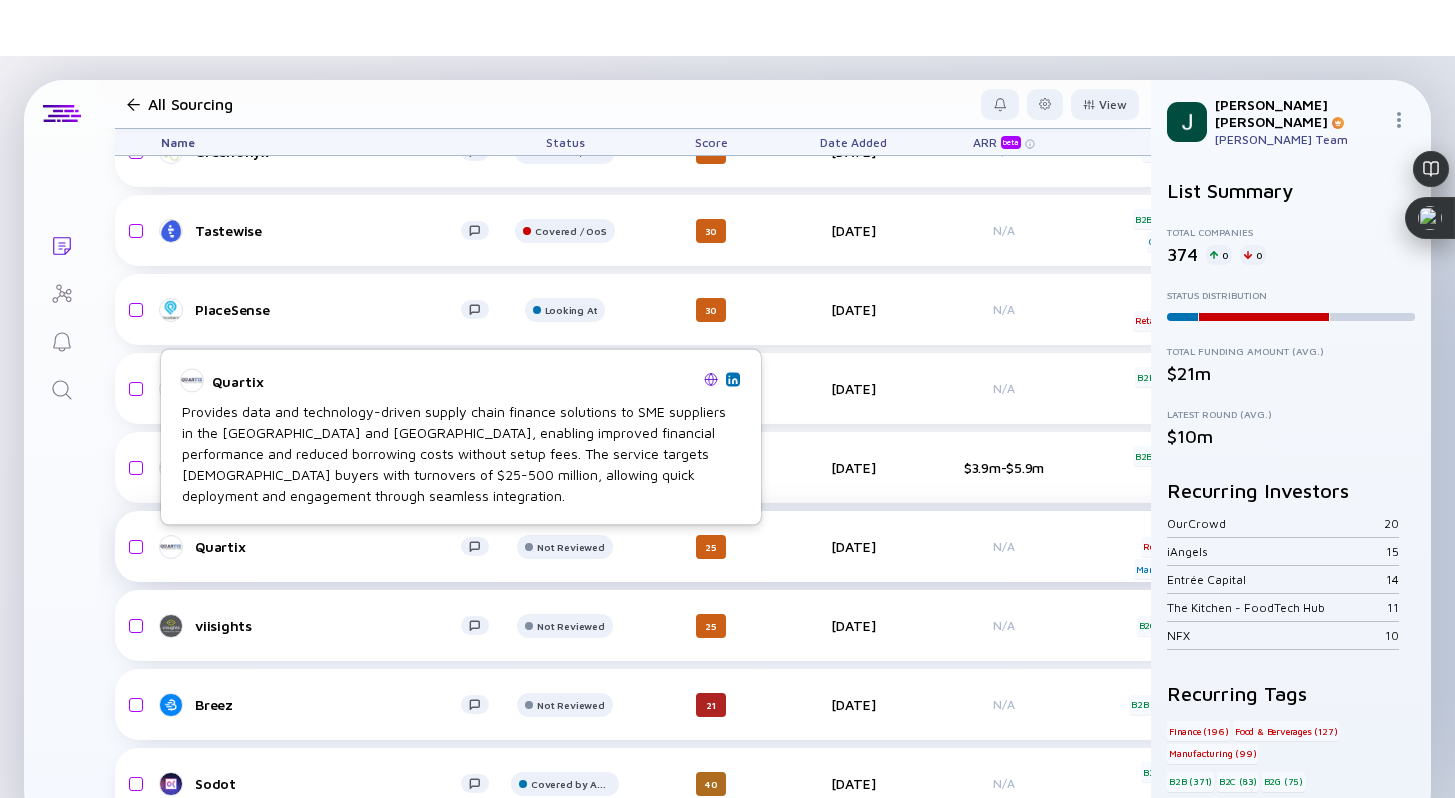 click on "Quartix" at bounding box center (328, 546) 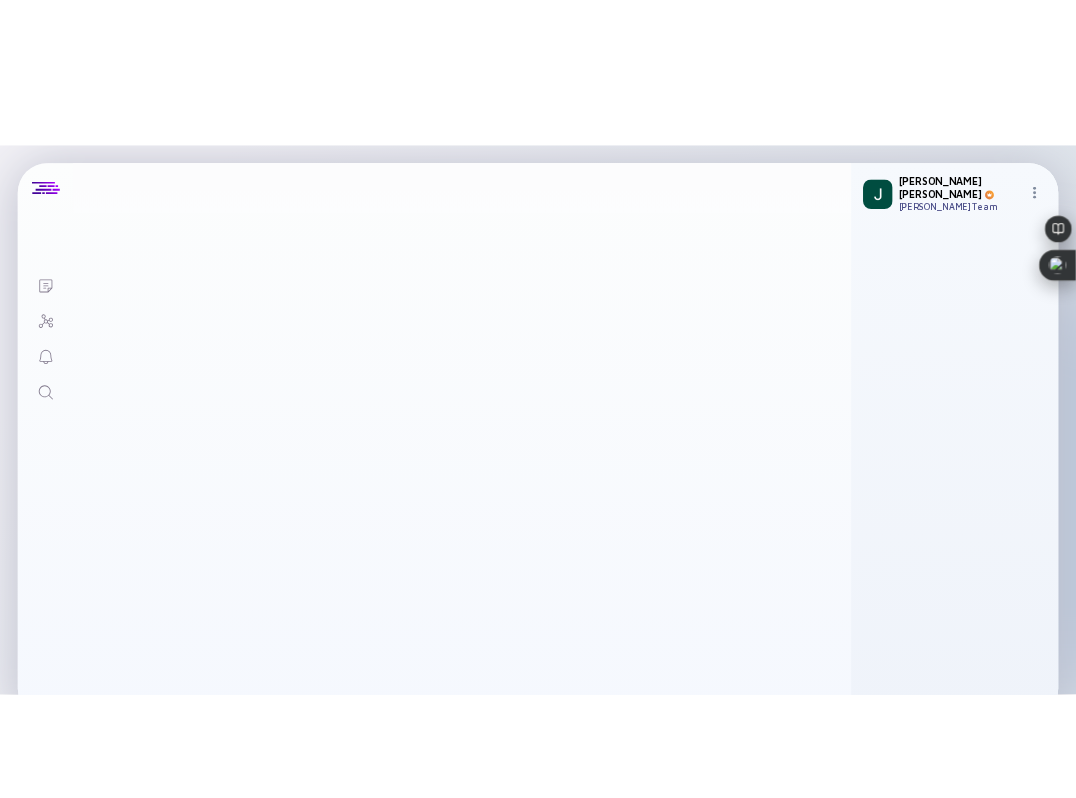 scroll, scrollTop: 0, scrollLeft: 0, axis: both 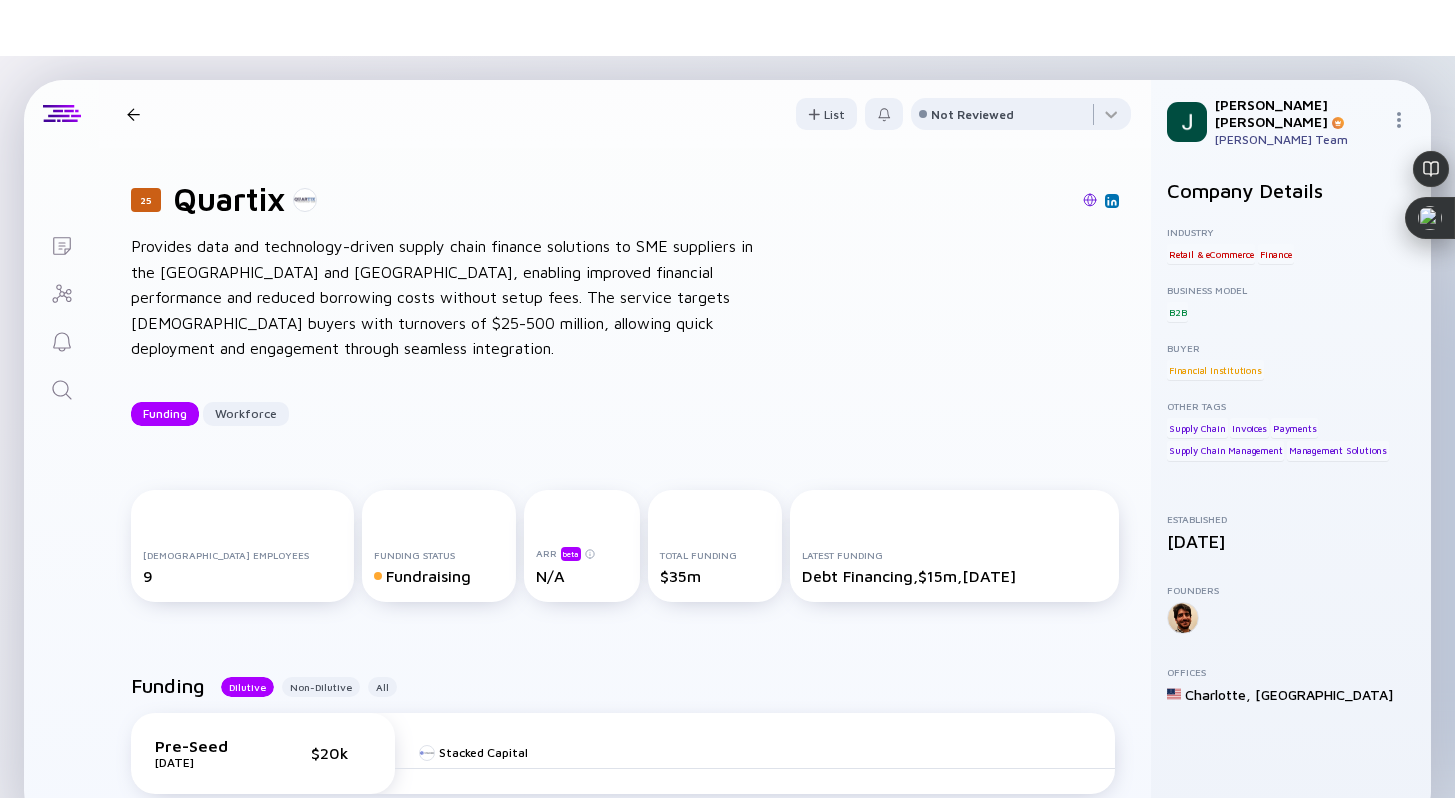 click at bounding box center (1090, 200) 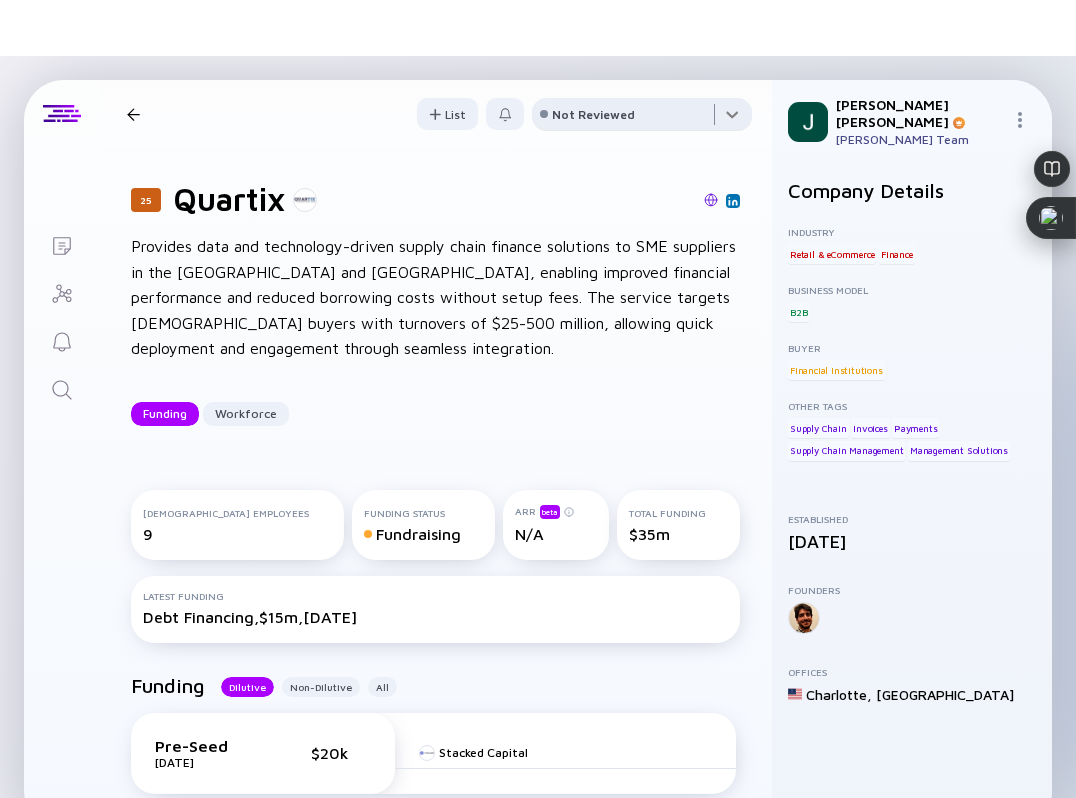 click at bounding box center [642, 118] 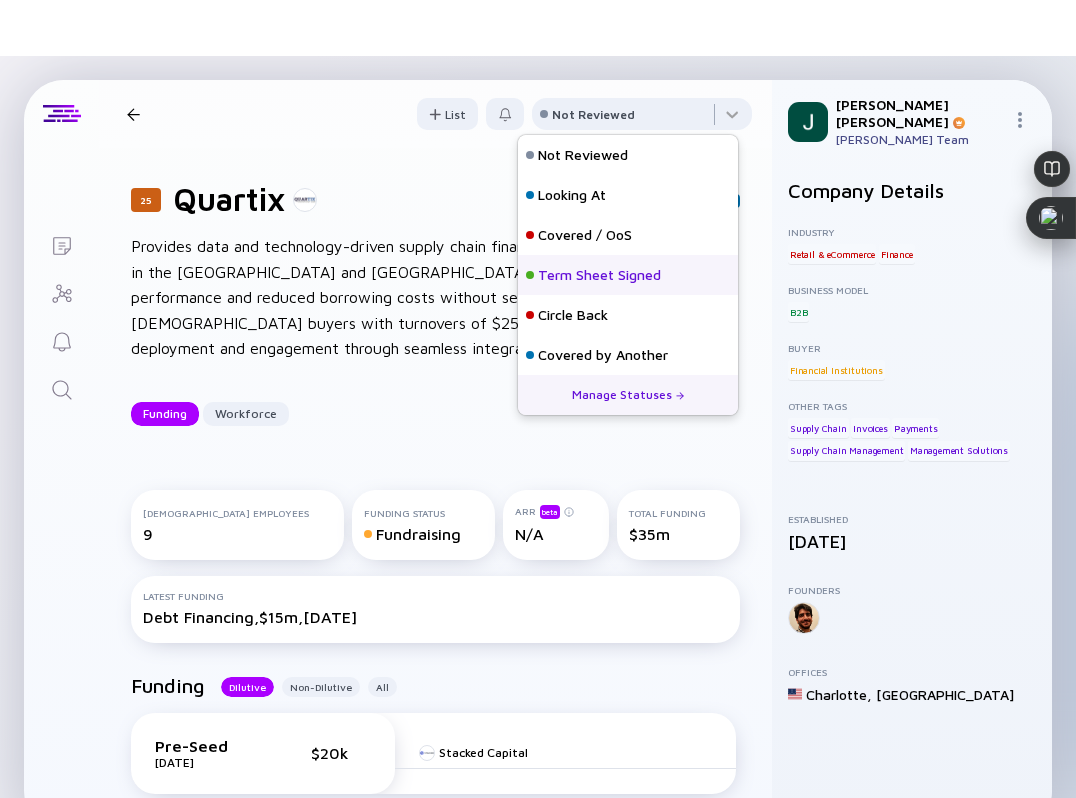 scroll, scrollTop: 8, scrollLeft: 0, axis: vertical 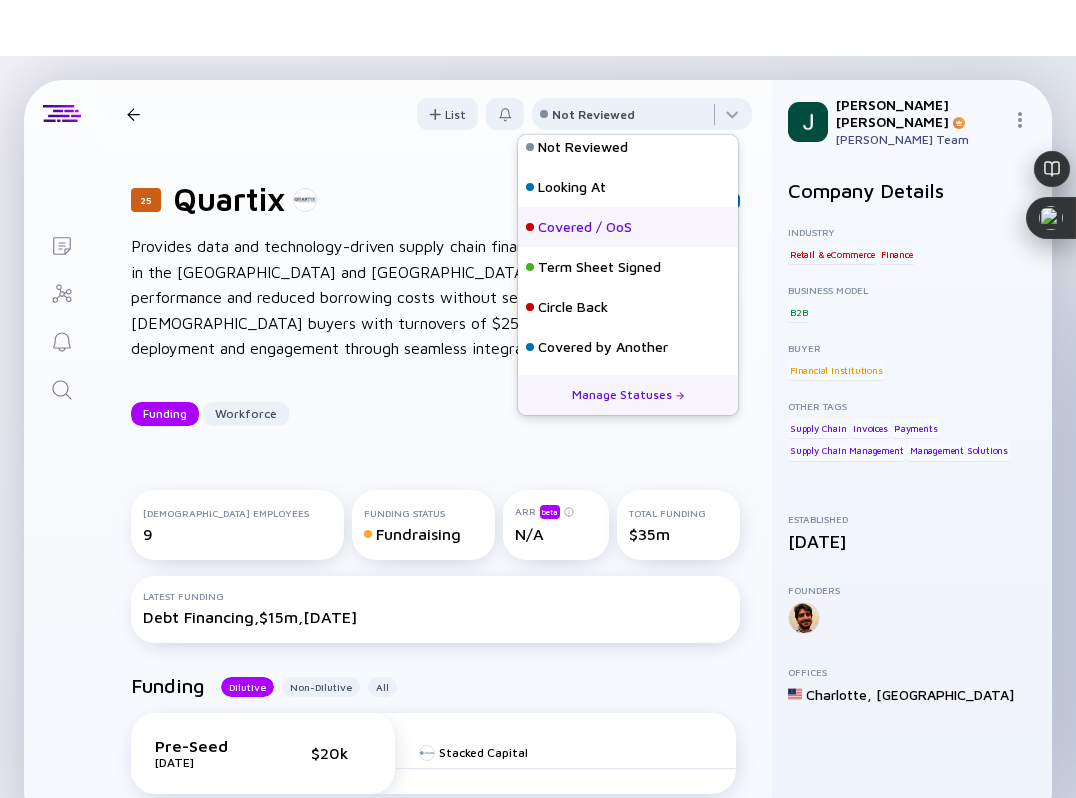 click on "Covered / OoS" at bounding box center (585, 227) 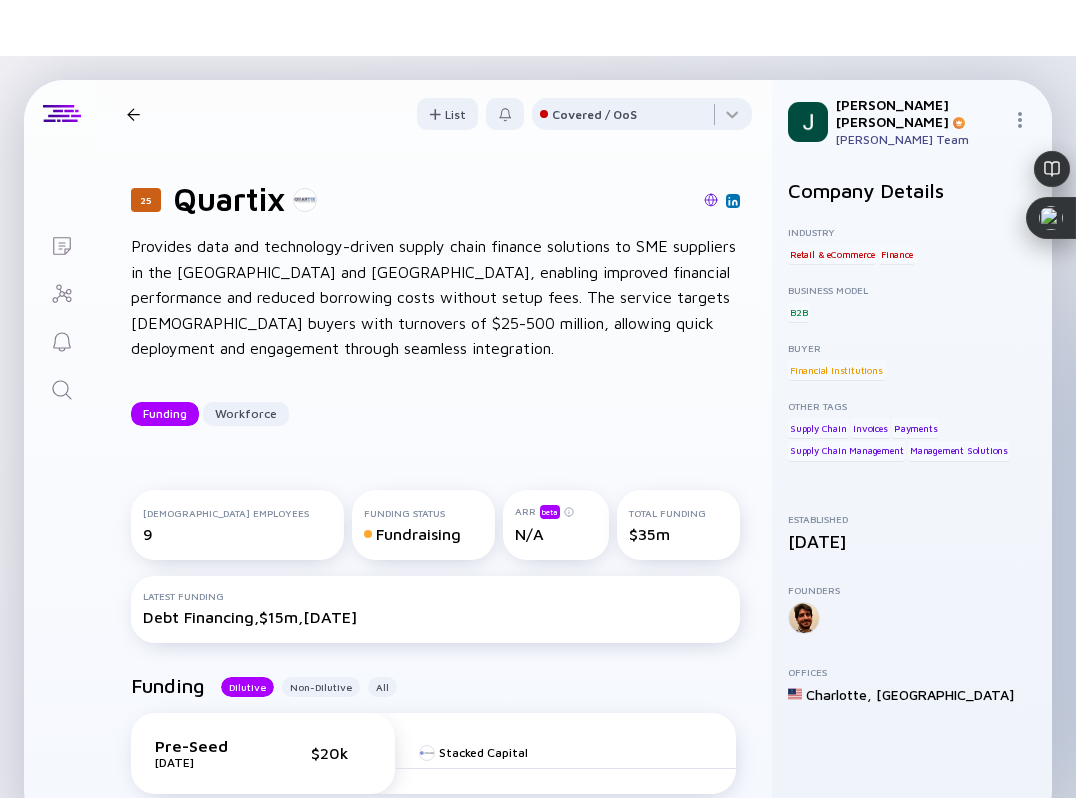 click on "25 Quartix Funding Workforce" at bounding box center [270, 114] 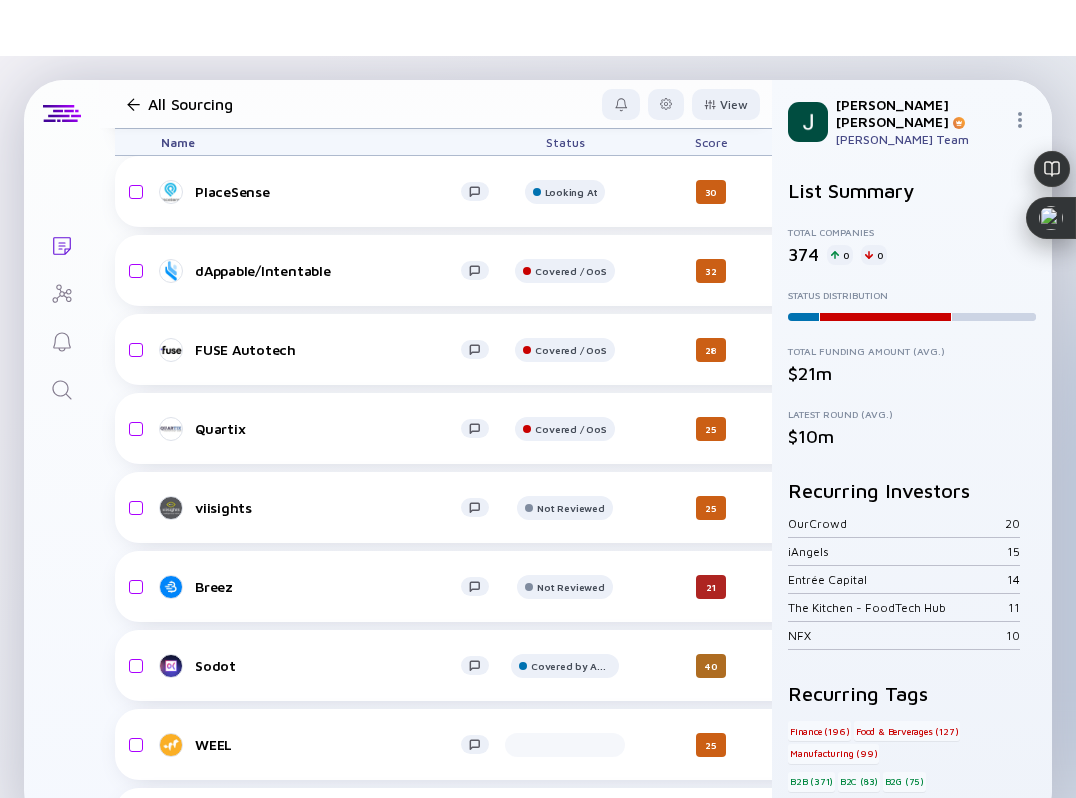 scroll, scrollTop: 18658, scrollLeft: 0, axis: vertical 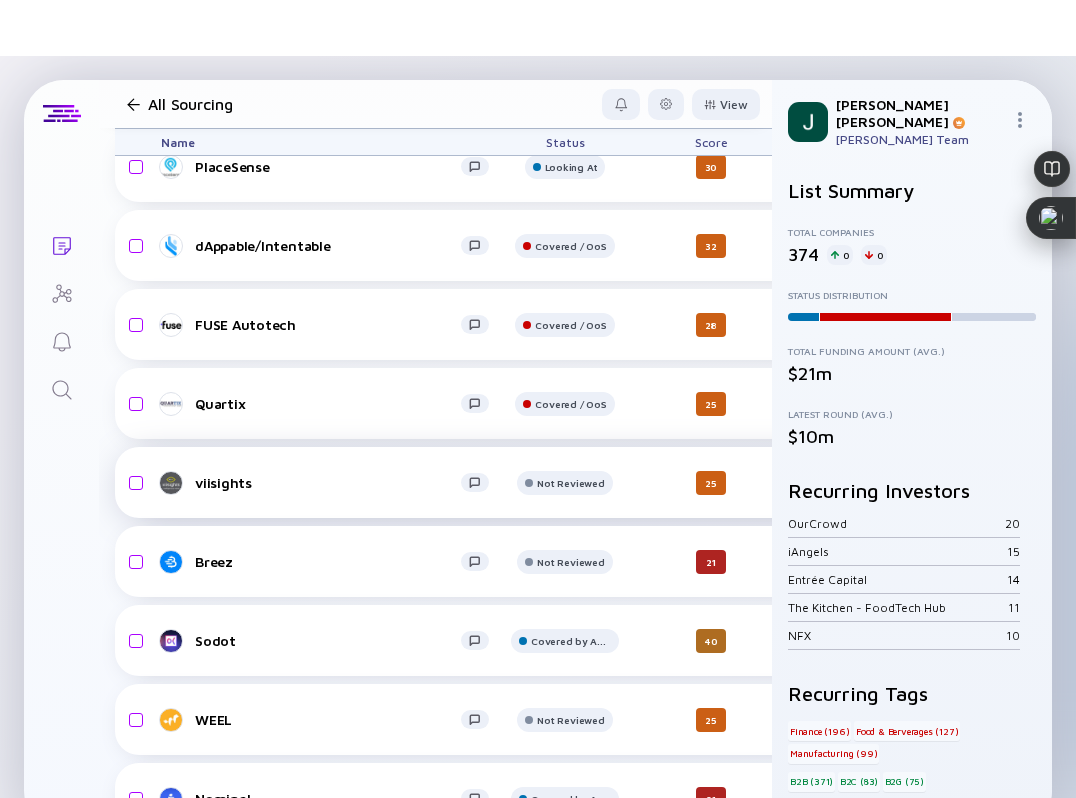 click on "viisights" at bounding box center [328, 482] 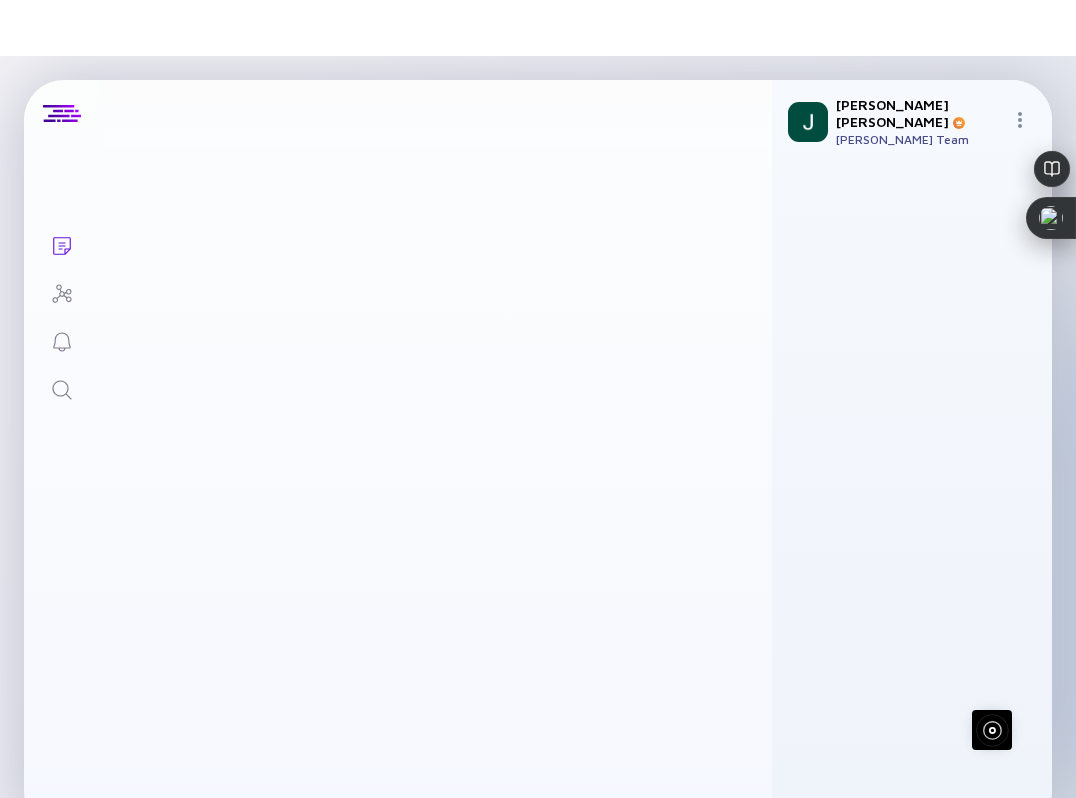 scroll, scrollTop: 0, scrollLeft: 0, axis: both 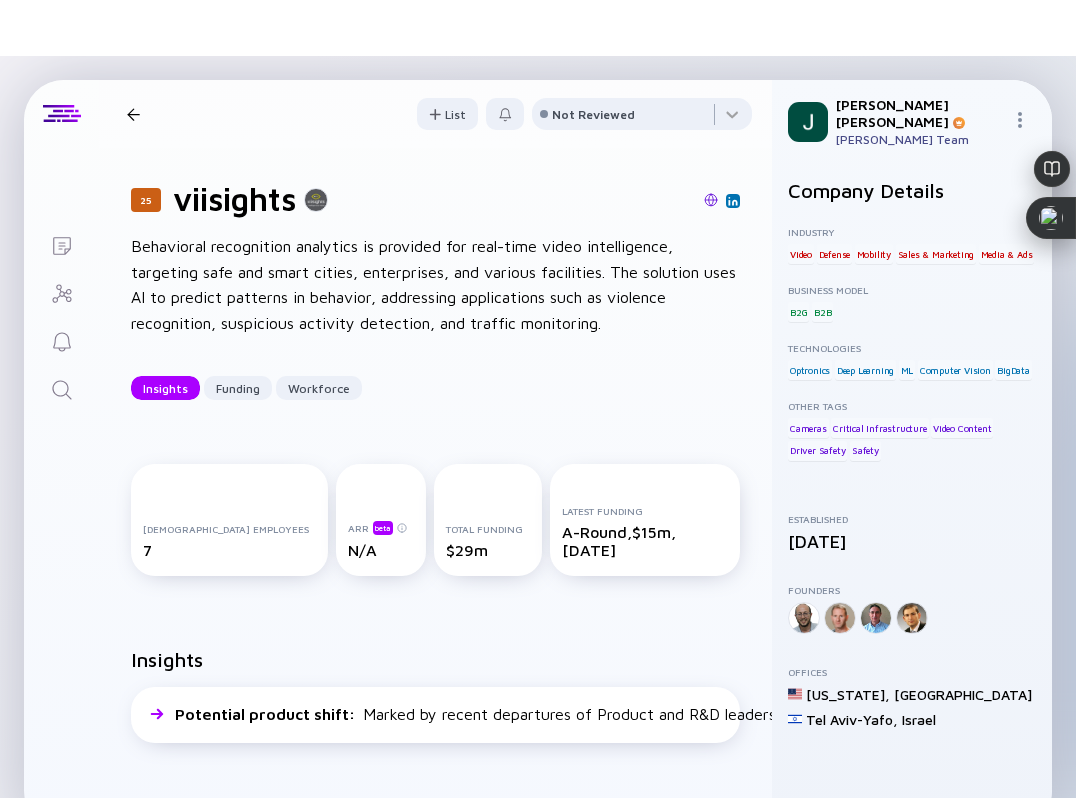 click at bounding box center [544, 201] 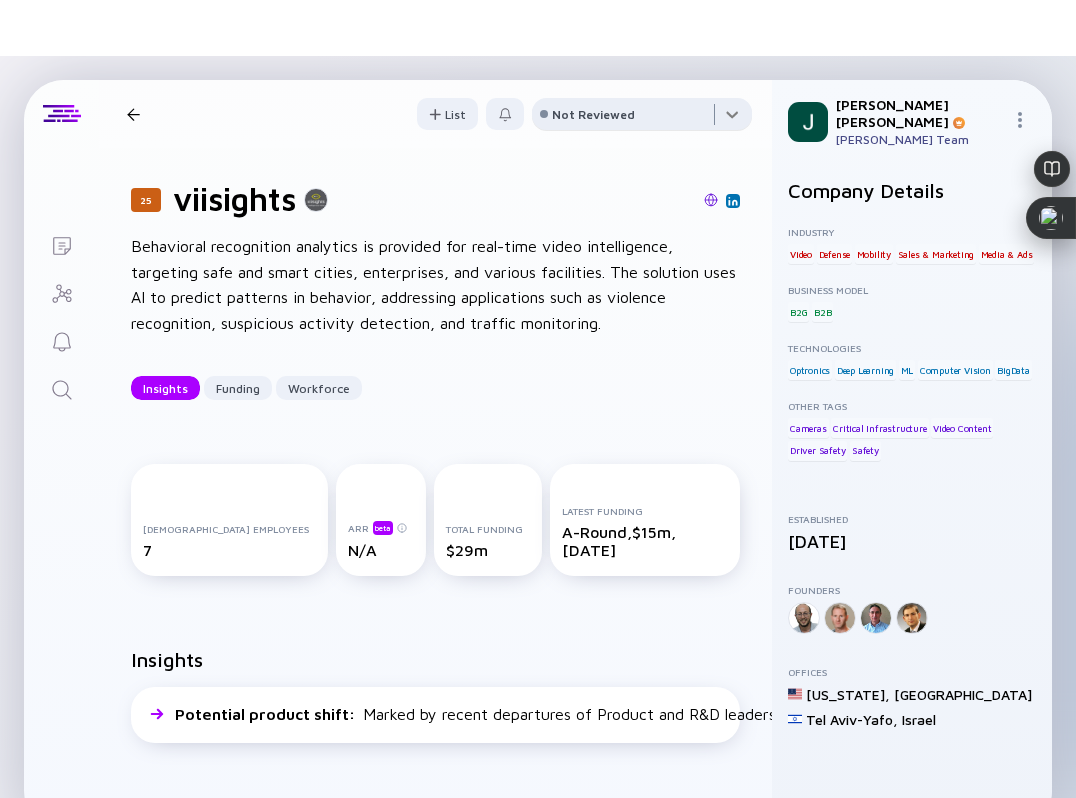 click at bounding box center [642, 118] 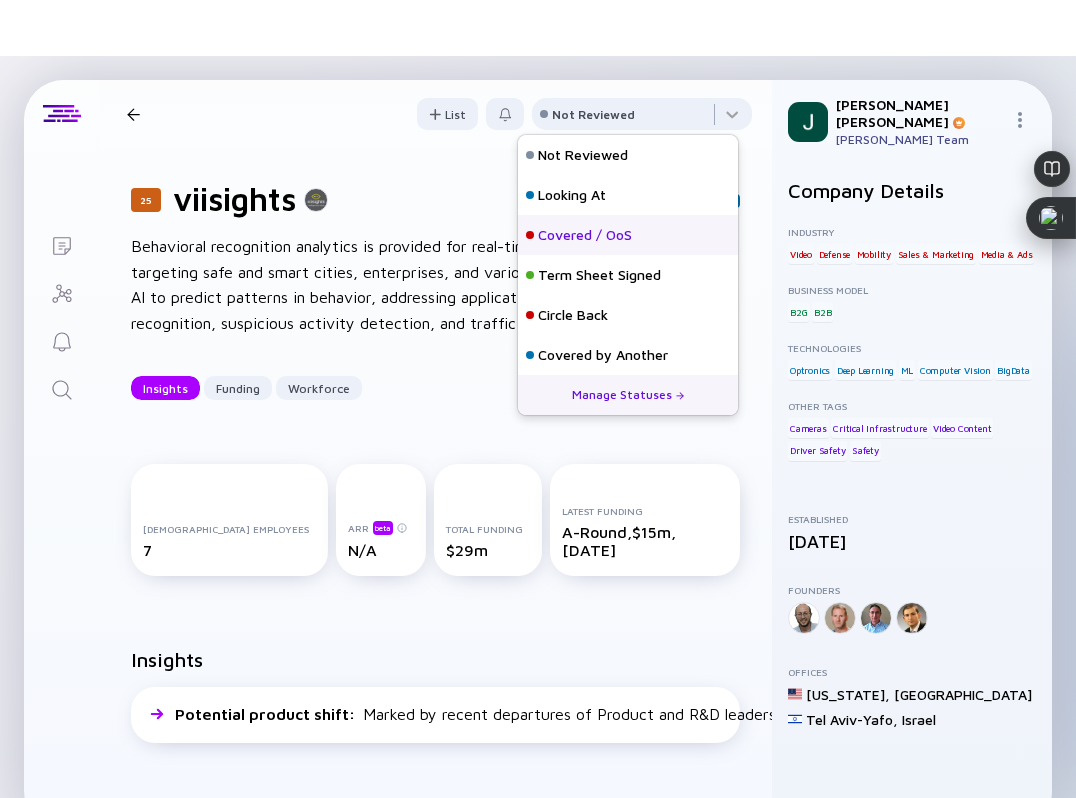 click on "Covered / OoS" 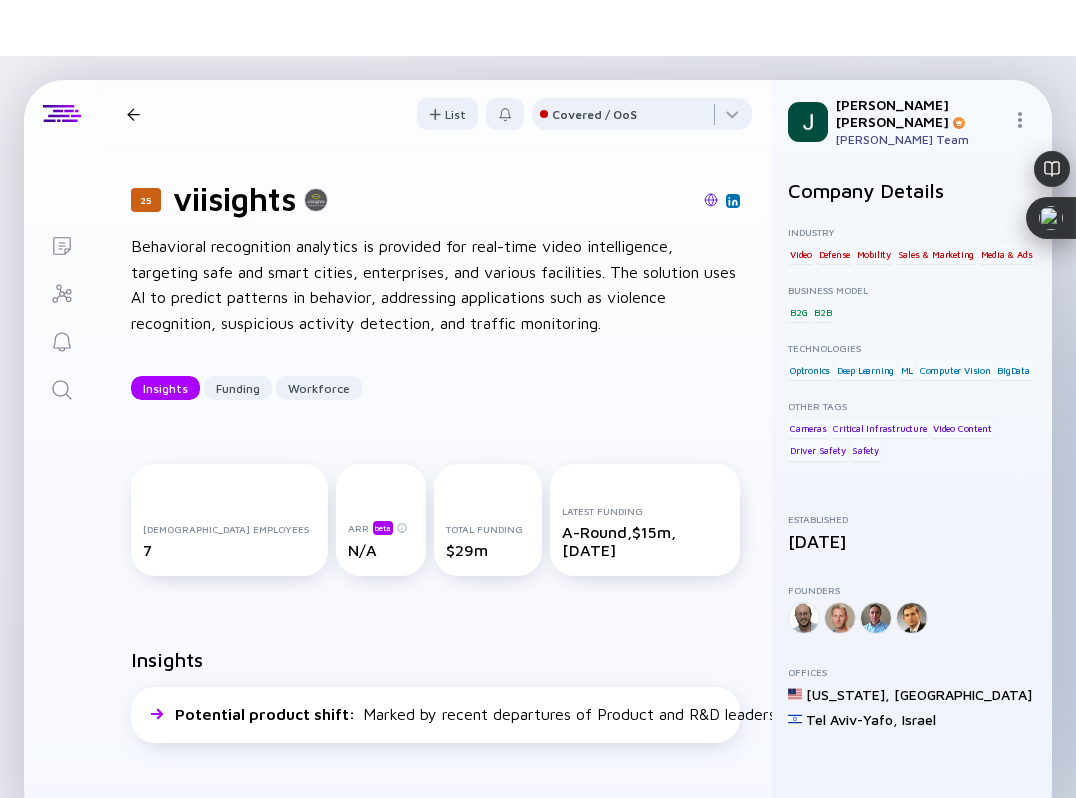click on "25 viisights Insights Funding Workforce List Covered / OoS" 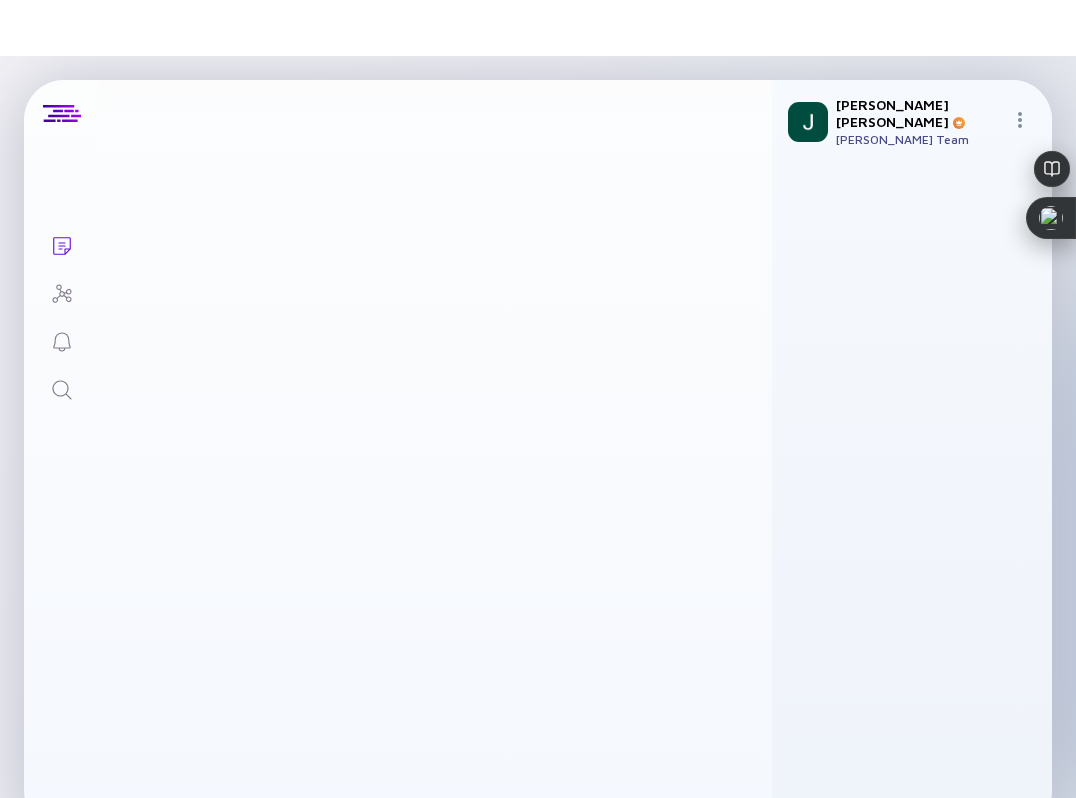 scroll, scrollTop: 18658, scrollLeft: 0, axis: vertical 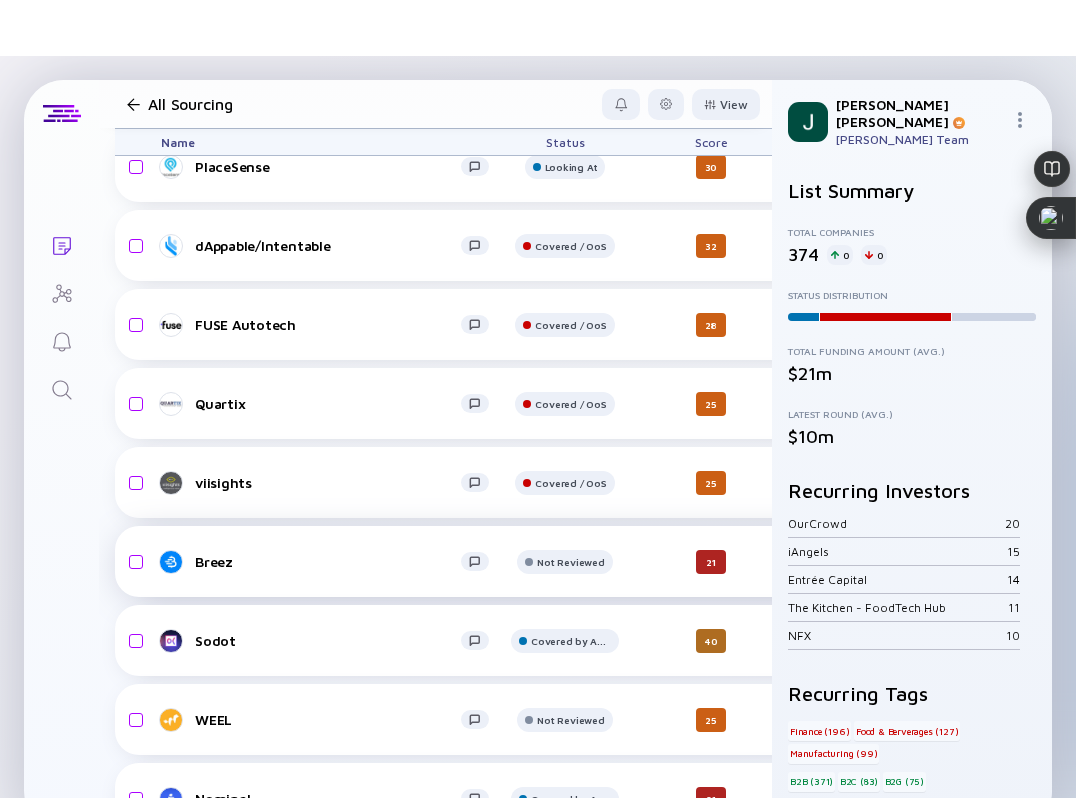 click on "Breez Not Reviewed 21 4 days ago N/A B2B Finance Blockchain headcount-breez 9 Headcount salesColumn-breez 1 ( 11% ) Sales marketingColumn-breez 1 ( 11% ) Marketing Undisclosed $5m,
Jan 2025" 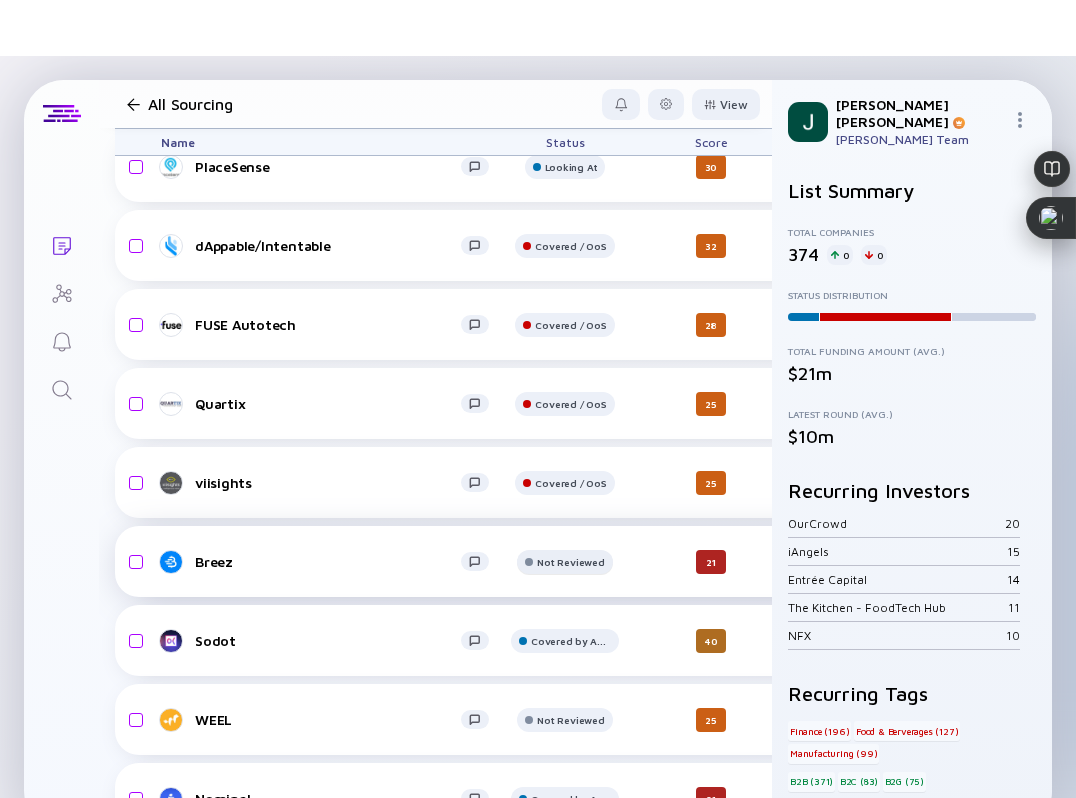 click on "Not Reviewed" 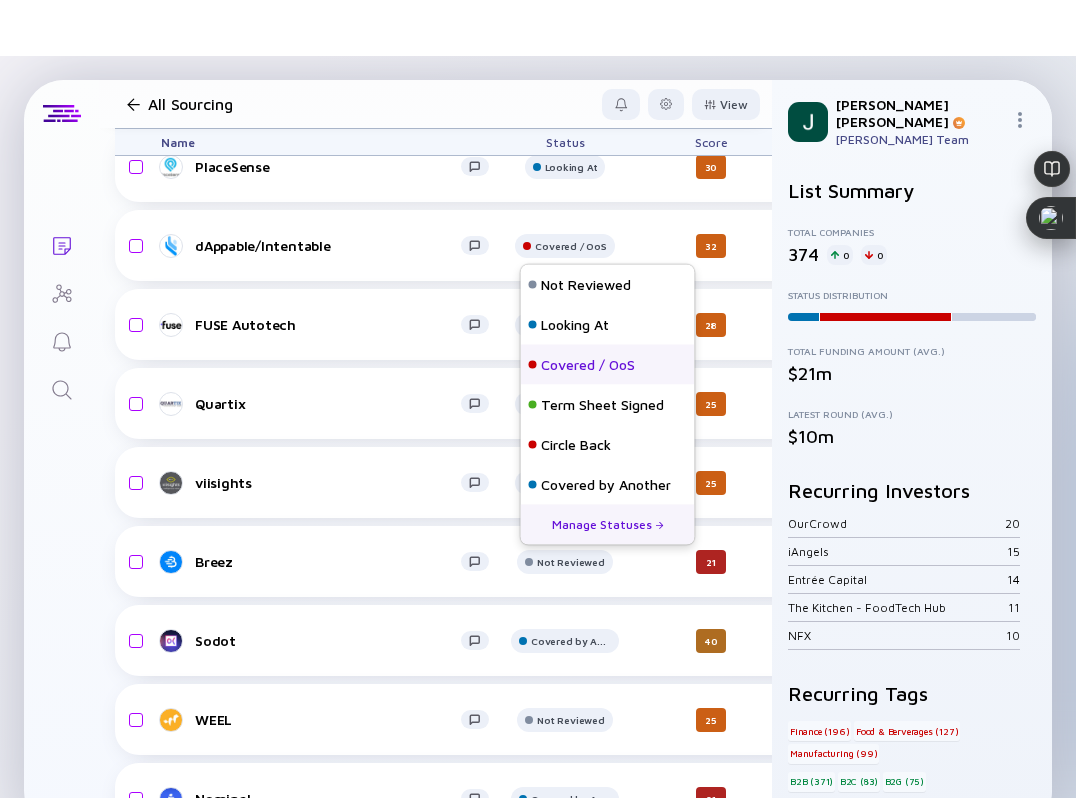 click on "Covered / OoS" 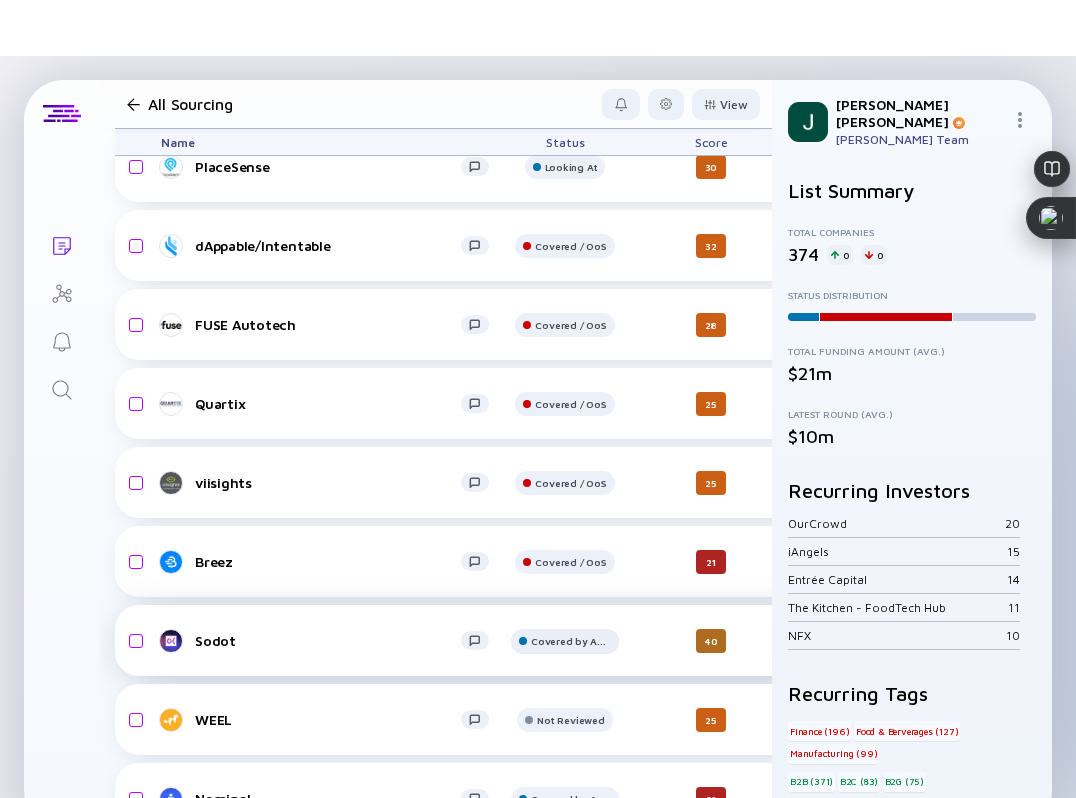 click 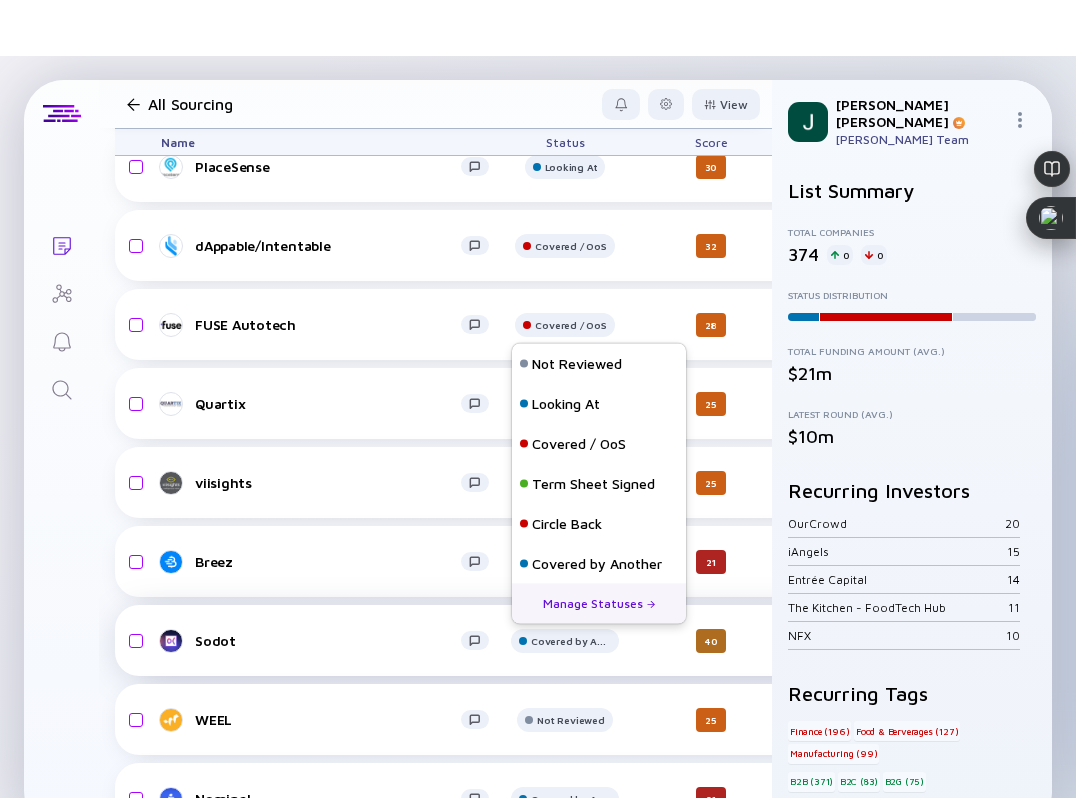 click on "Sodot Covered by Another 40 4 days ago N/A B2B Cyber Security Cryptography headcount-sodot 14 2 Headcount salesColumn-sodot 1 ( 7% ) Sales marketingColumn-sodot 1 ( 7% ) 1 Marketing Seed $3m,
Oct 2023" 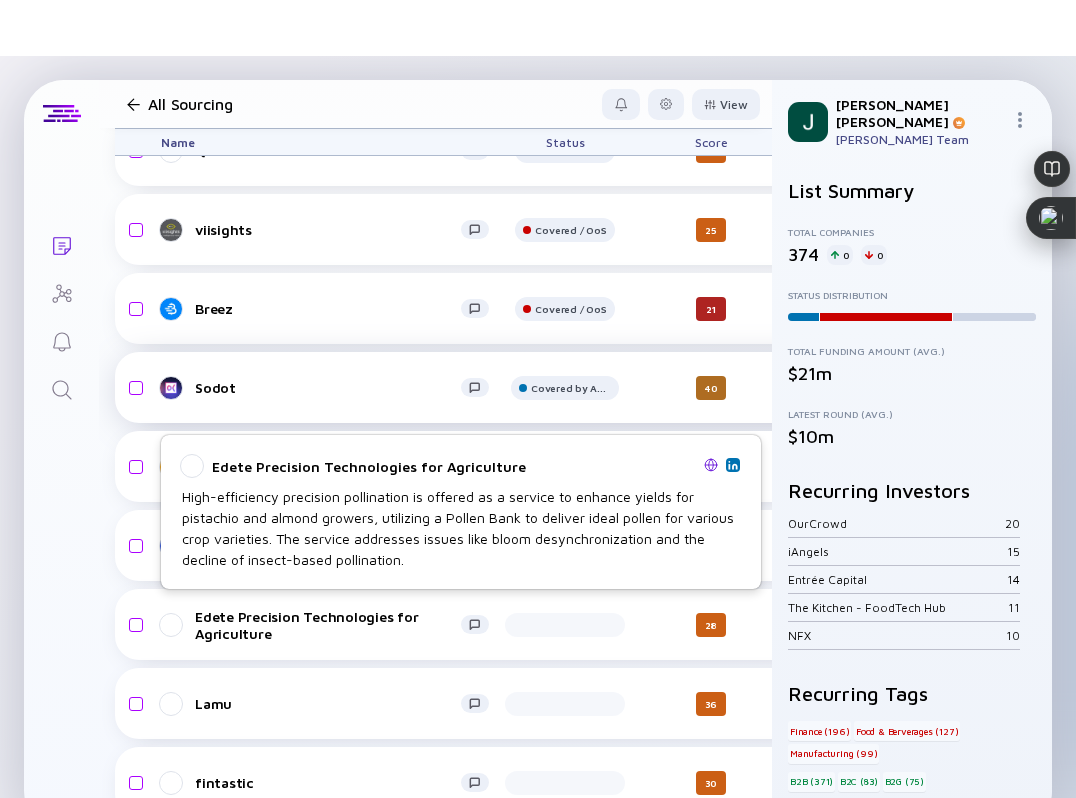 scroll, scrollTop: 18924, scrollLeft: 0, axis: vertical 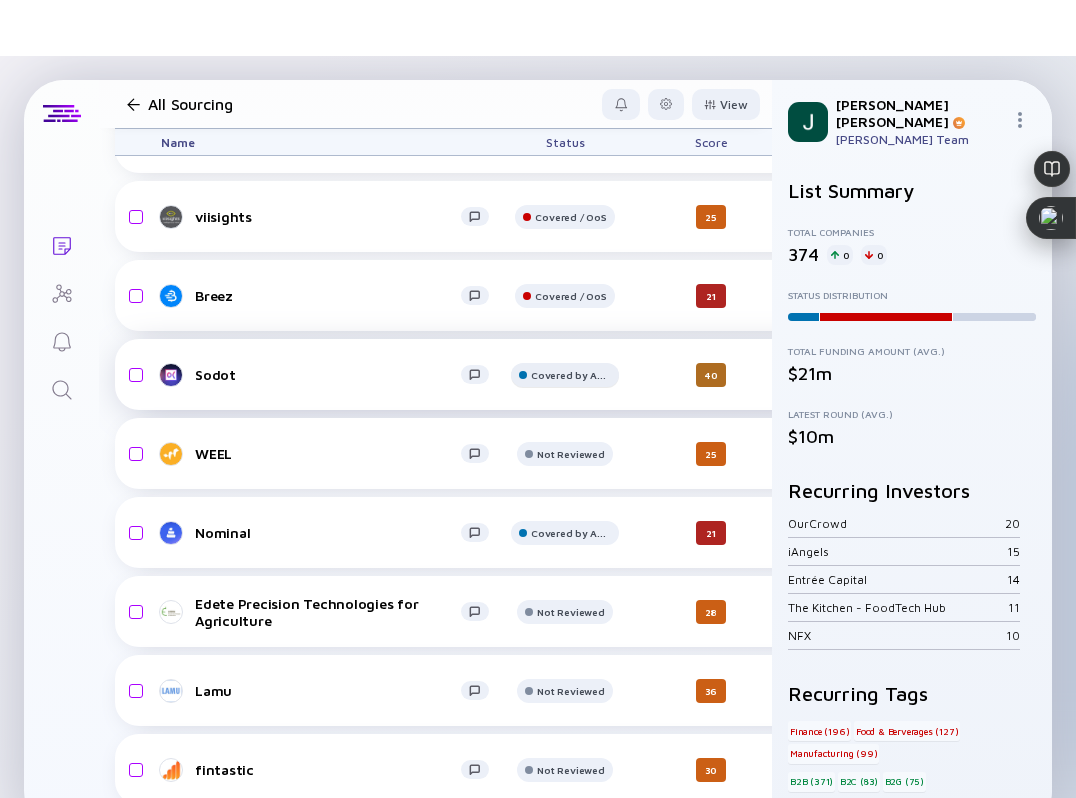 click on "Covered by Another" 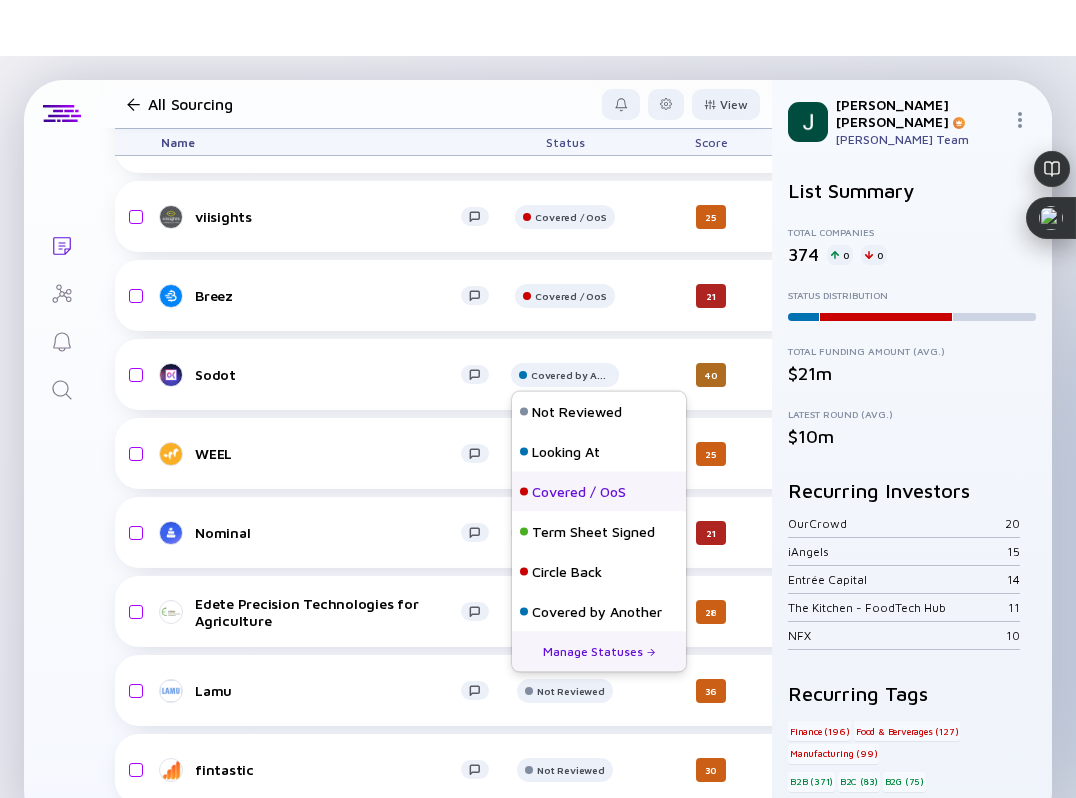 click on "Covered / OoS" 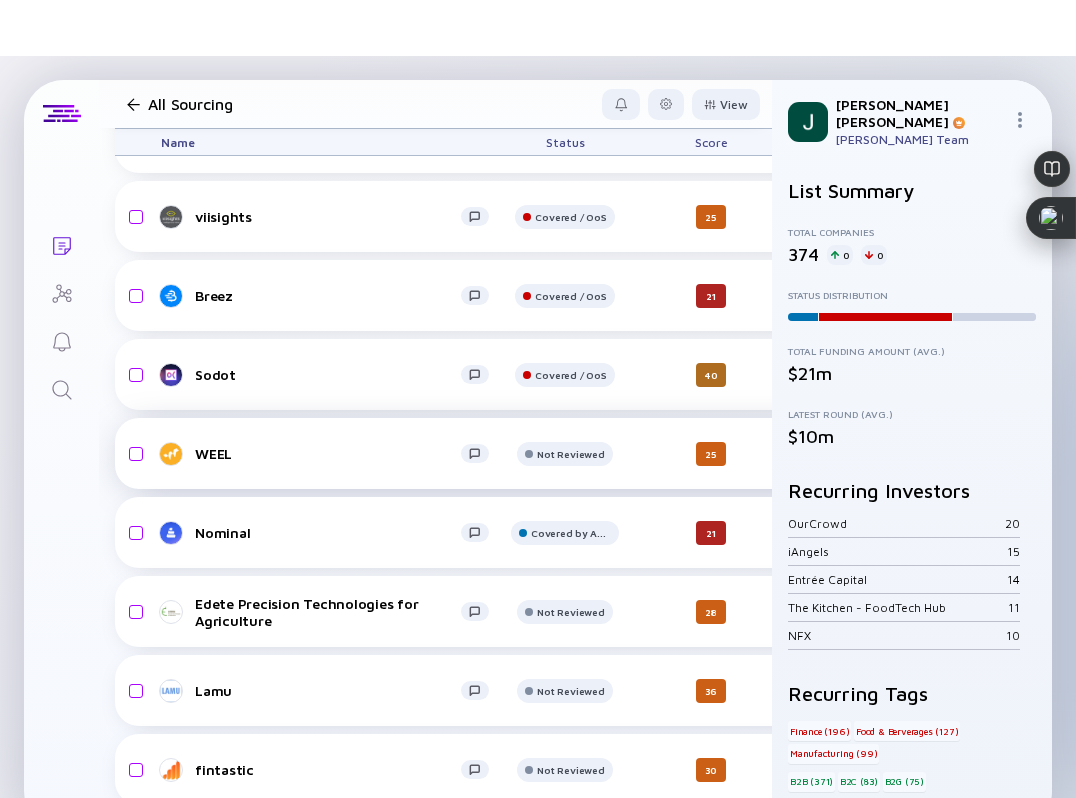 click on "WEEL" 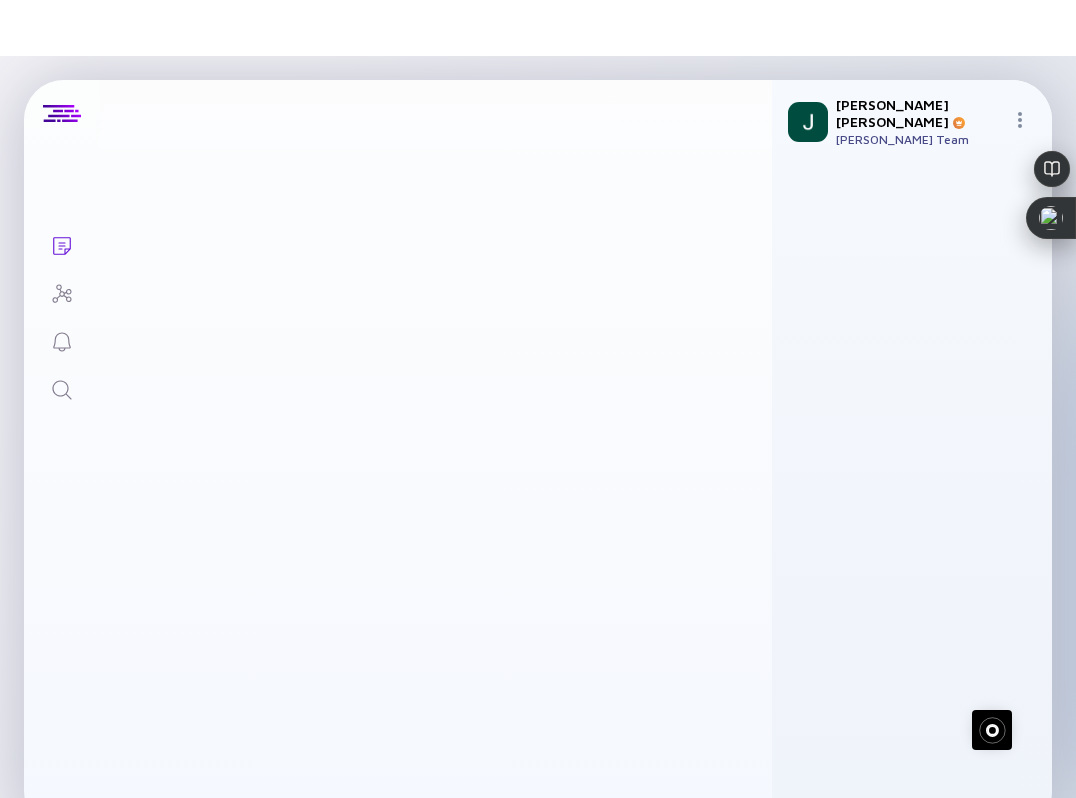 scroll, scrollTop: 0, scrollLeft: 0, axis: both 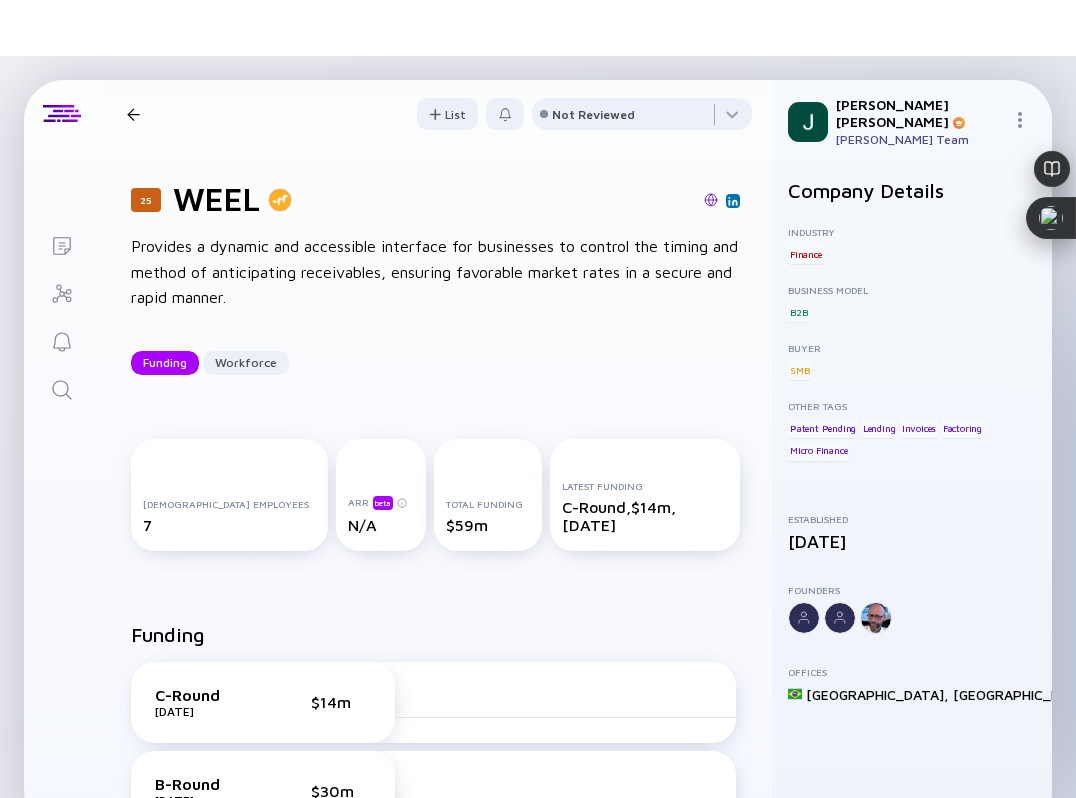click 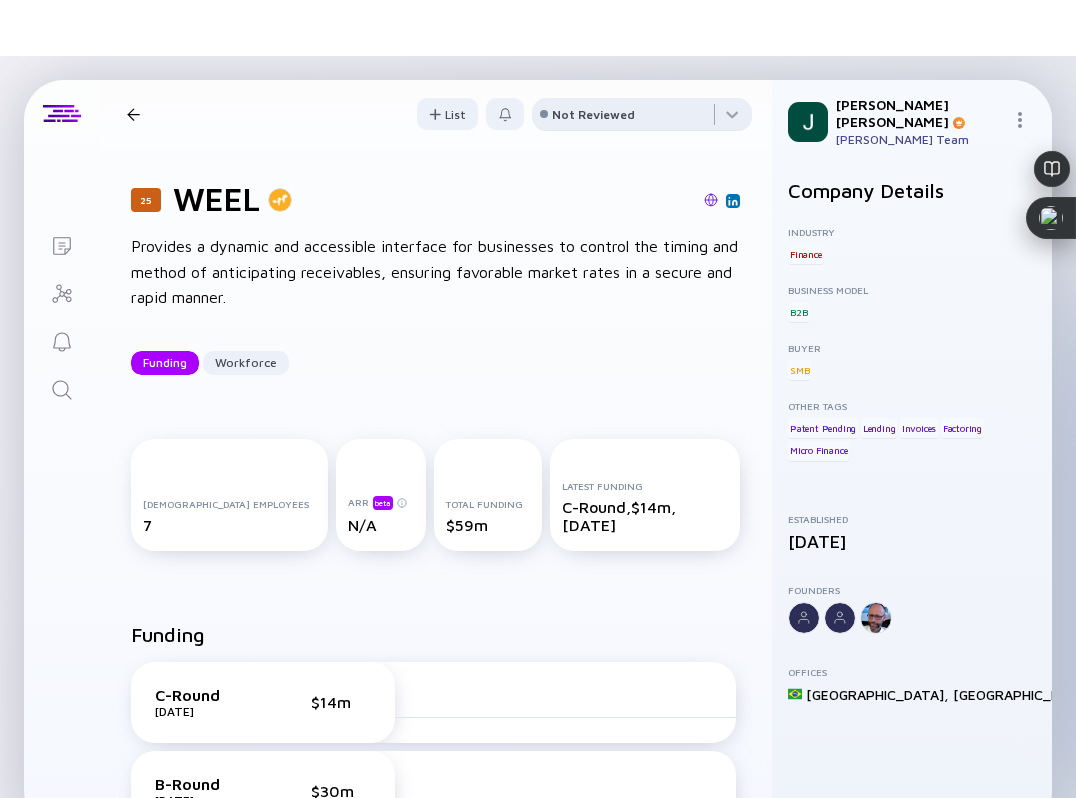 click 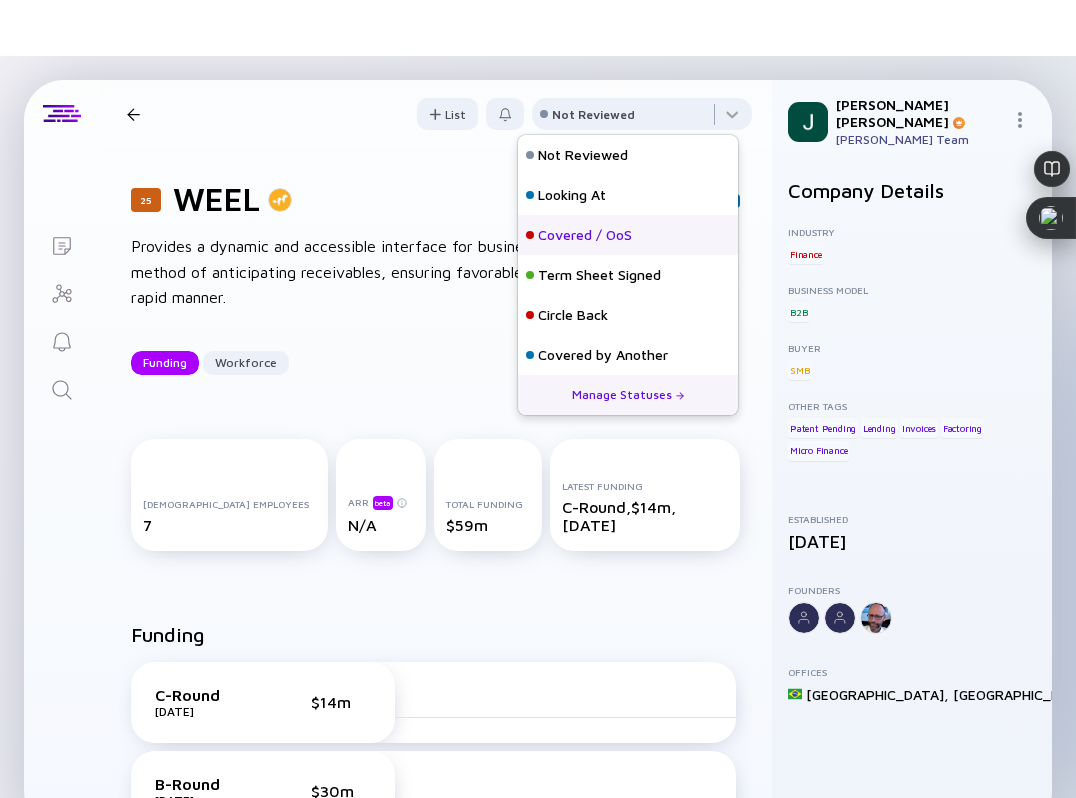 click on "Covered / OoS" 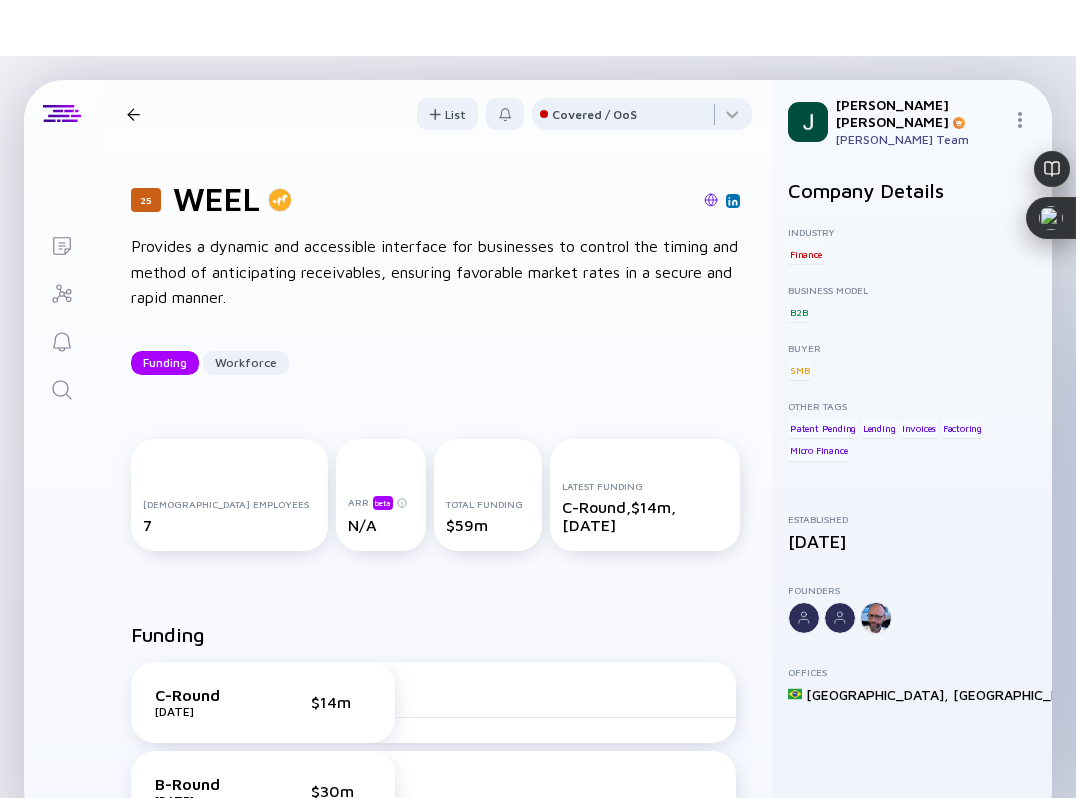 click 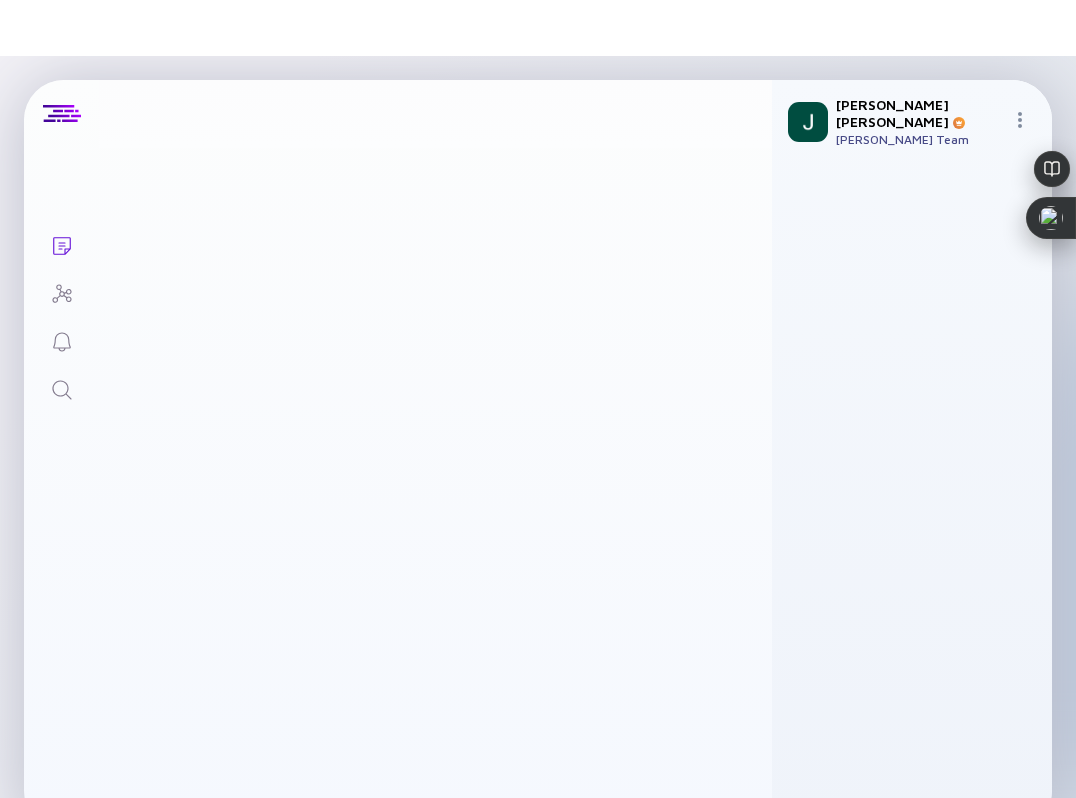 scroll, scrollTop: 18924, scrollLeft: 0, axis: vertical 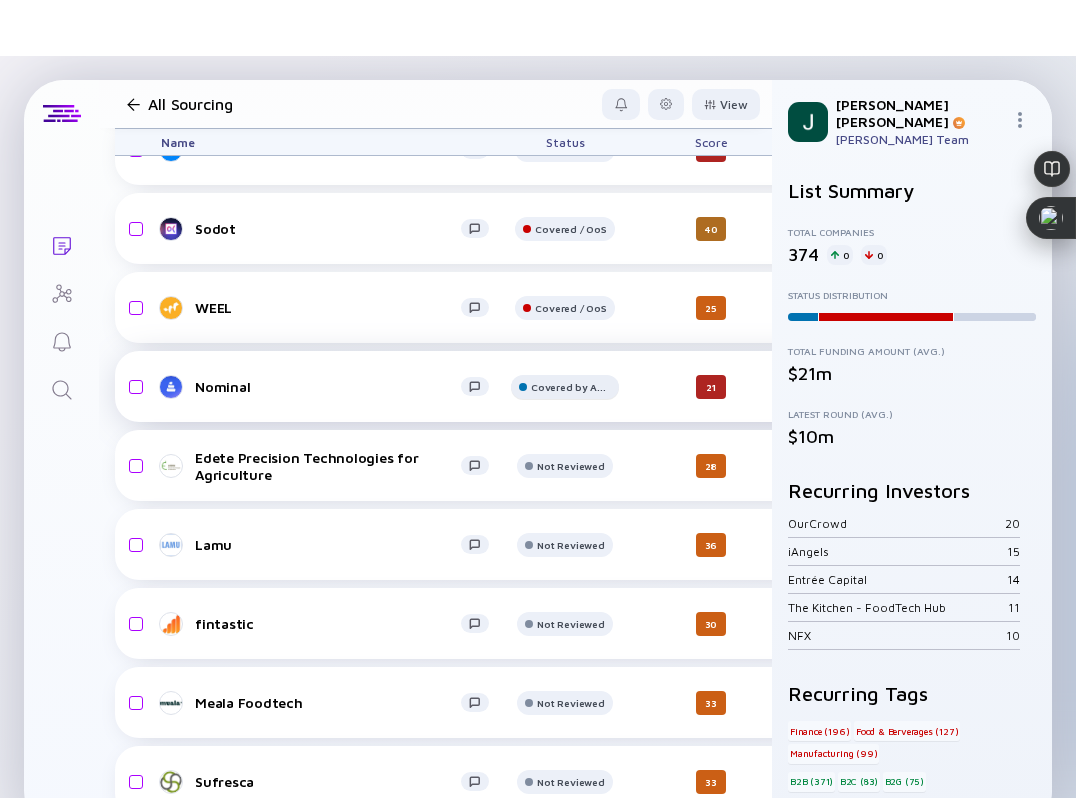 click on "Covered by Another" at bounding box center [570, 71] 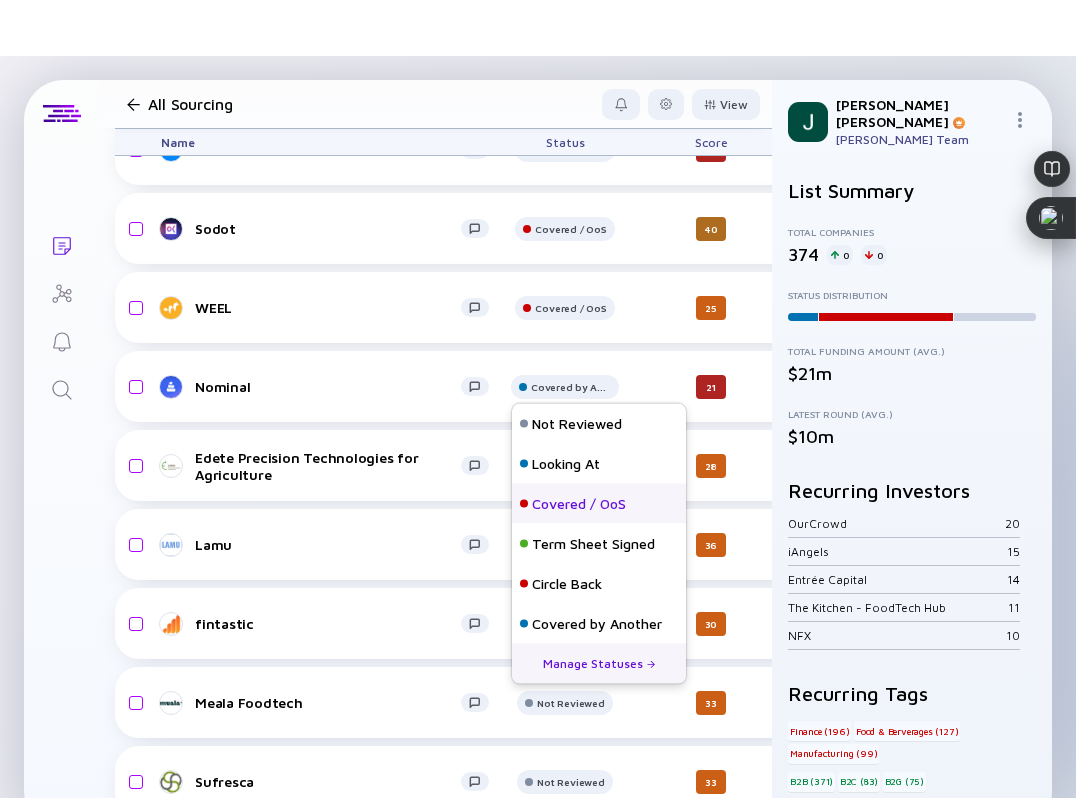 click on "Covered / OoS" at bounding box center (579, 504) 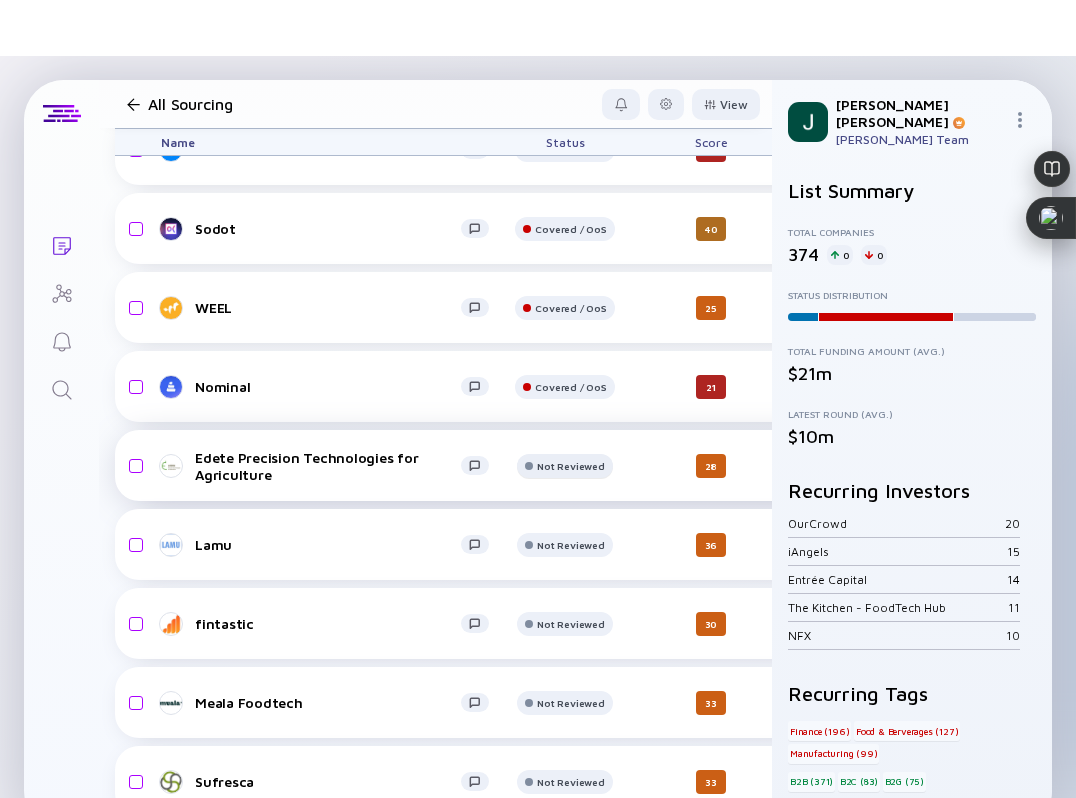 click at bounding box center (564, 79) 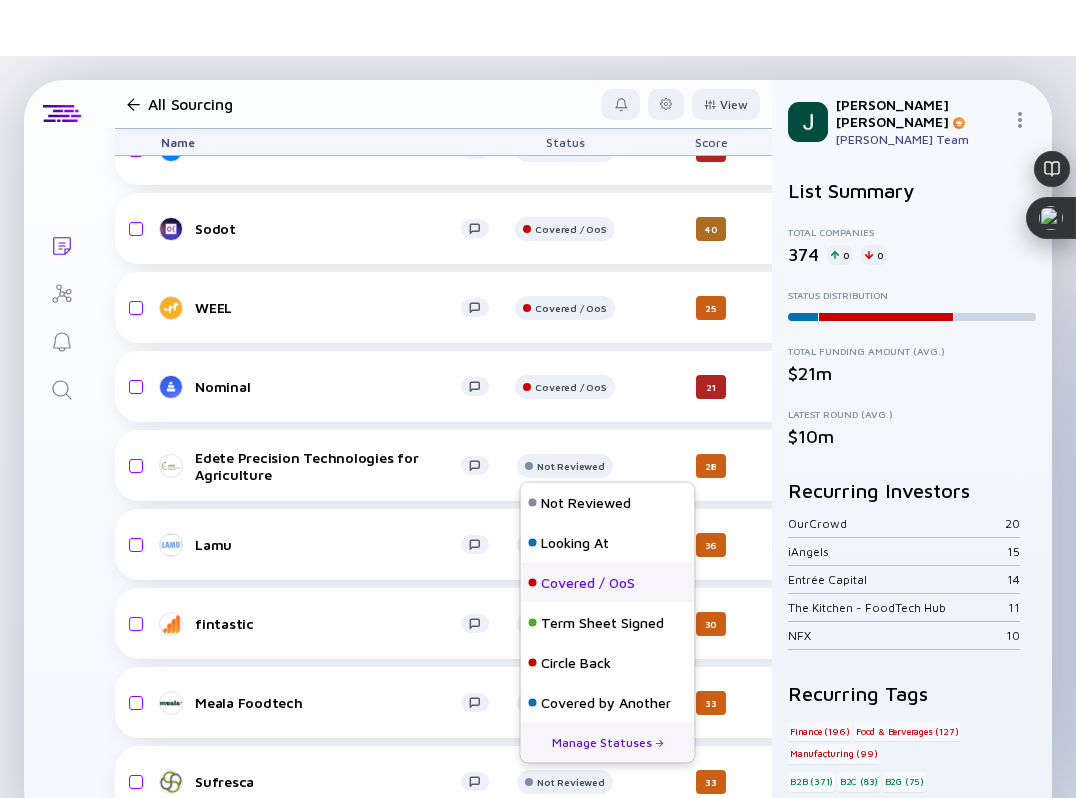 click on "Covered / OoS" at bounding box center [588, 583] 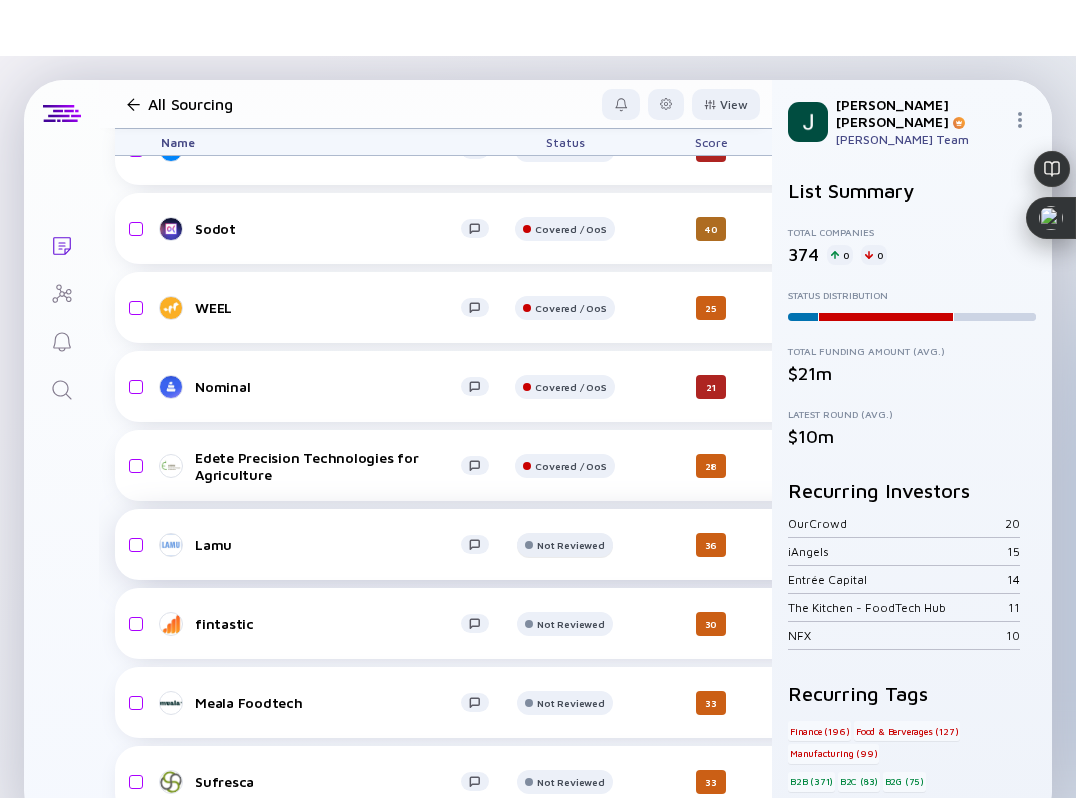 click at bounding box center [564, 79] 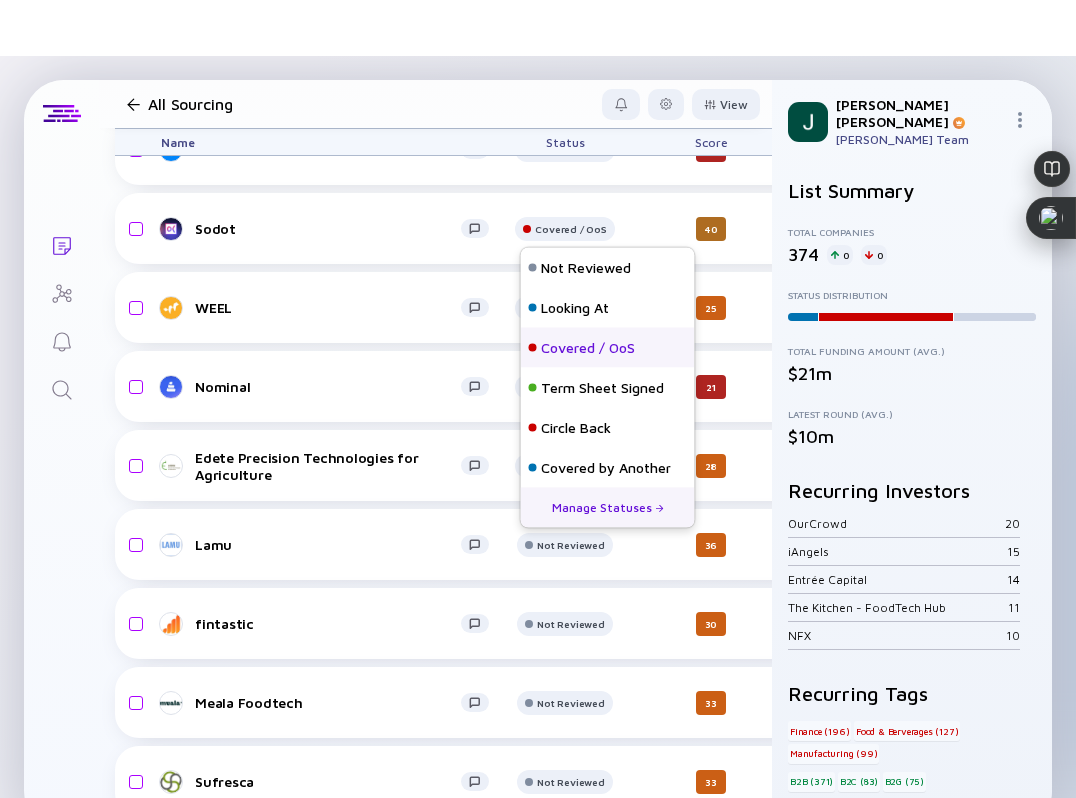 click on "Covered / OoS" at bounding box center [588, 348] 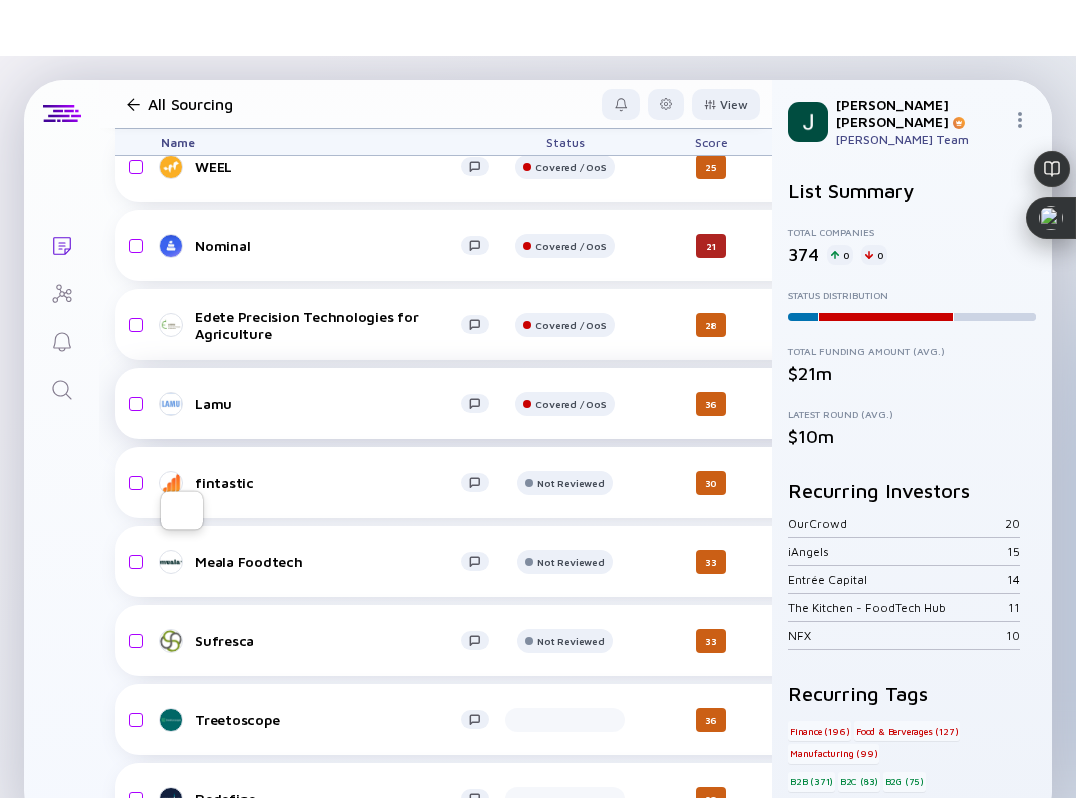 scroll, scrollTop: 19221, scrollLeft: 0, axis: vertical 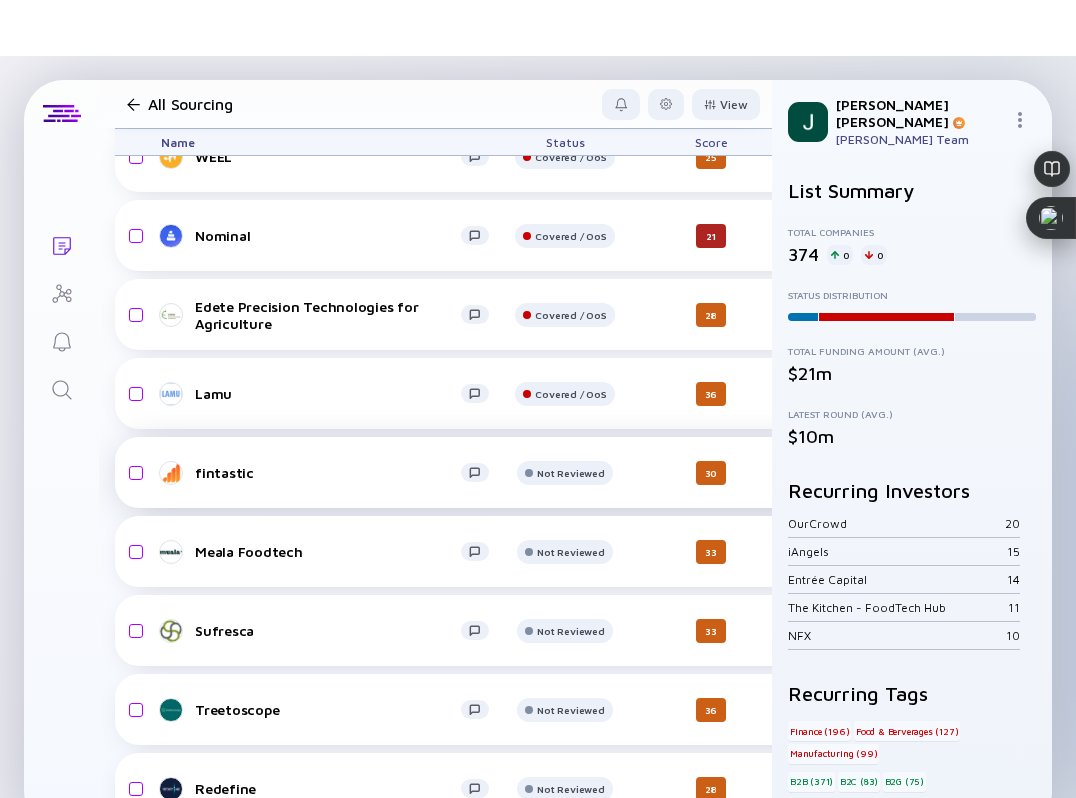 click on "fintastic" at bounding box center [328, 472] 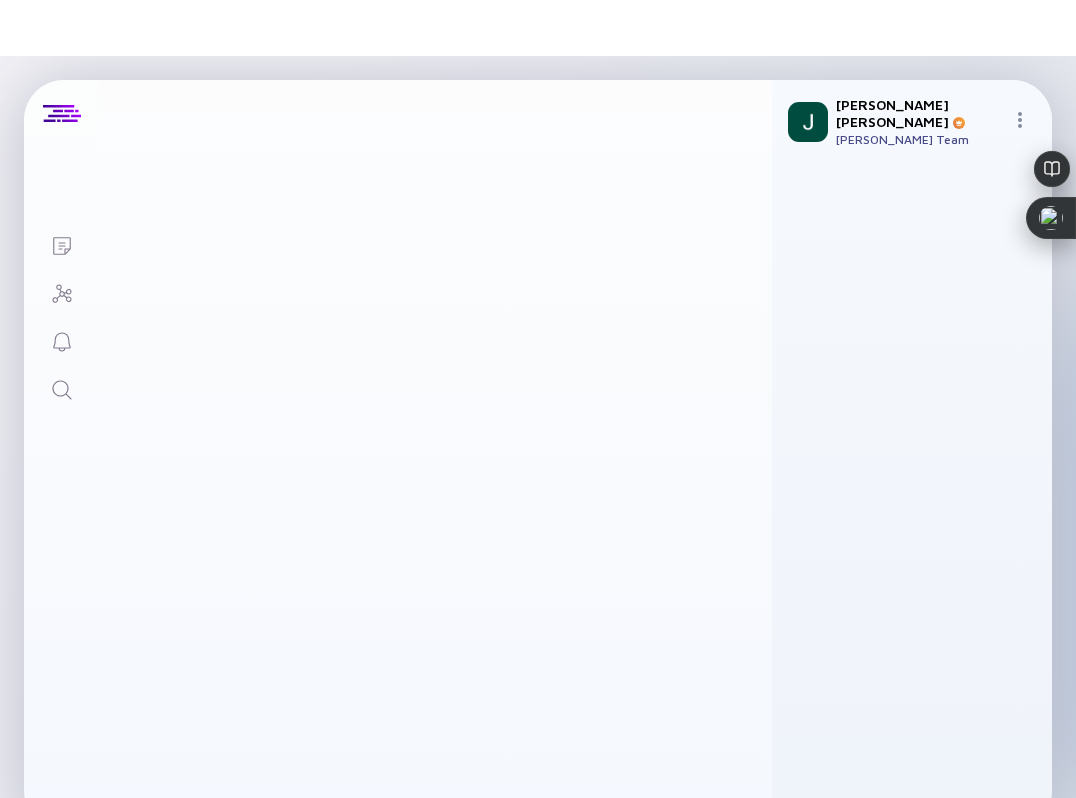 scroll, scrollTop: 0, scrollLeft: 0, axis: both 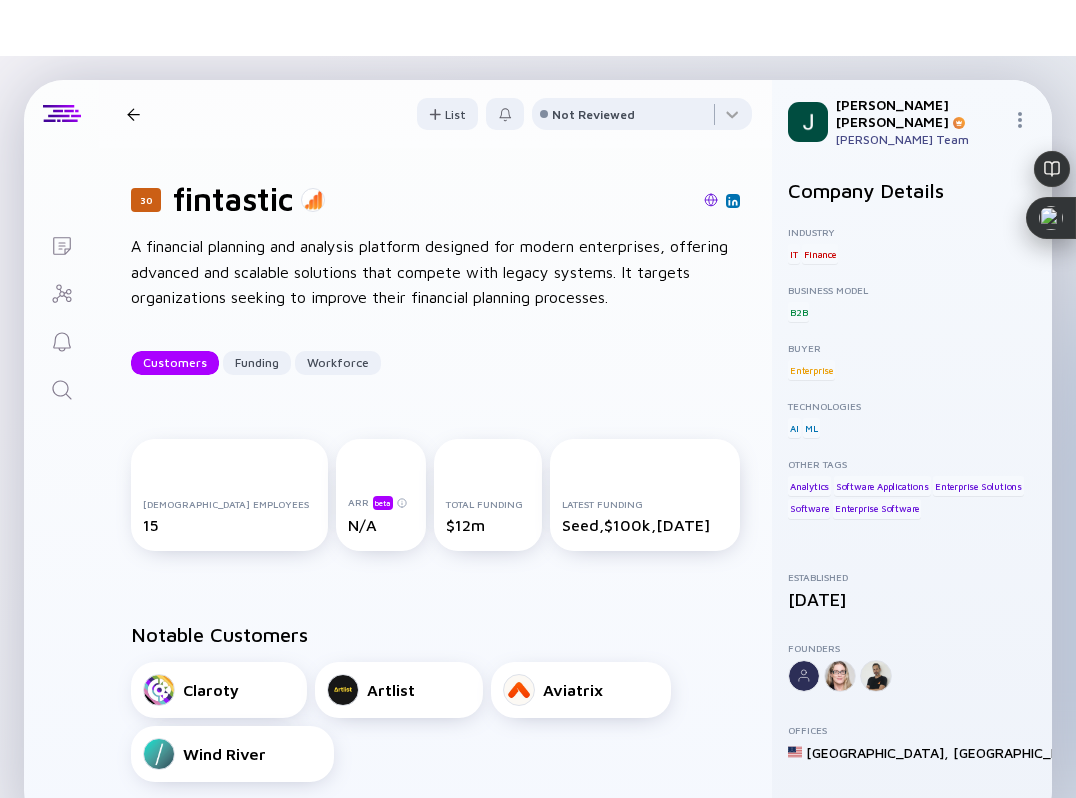 click at bounding box center [542, 201] 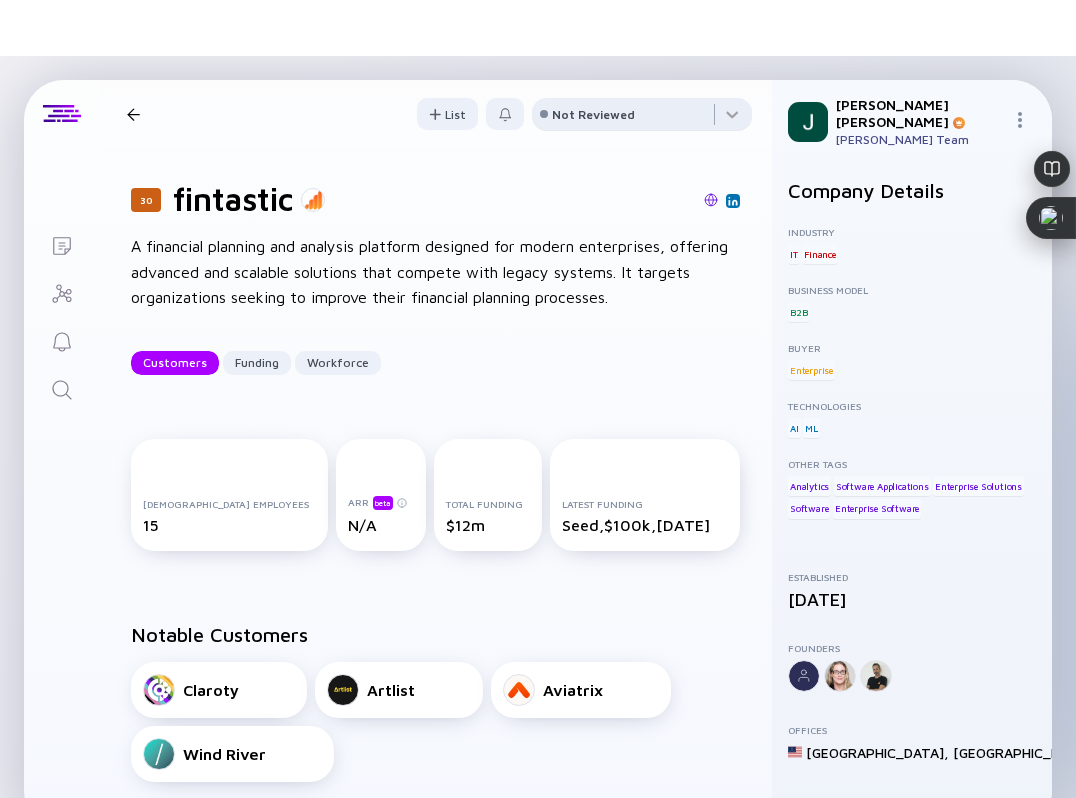 click on "Not Reviewed" at bounding box center (593, 114) 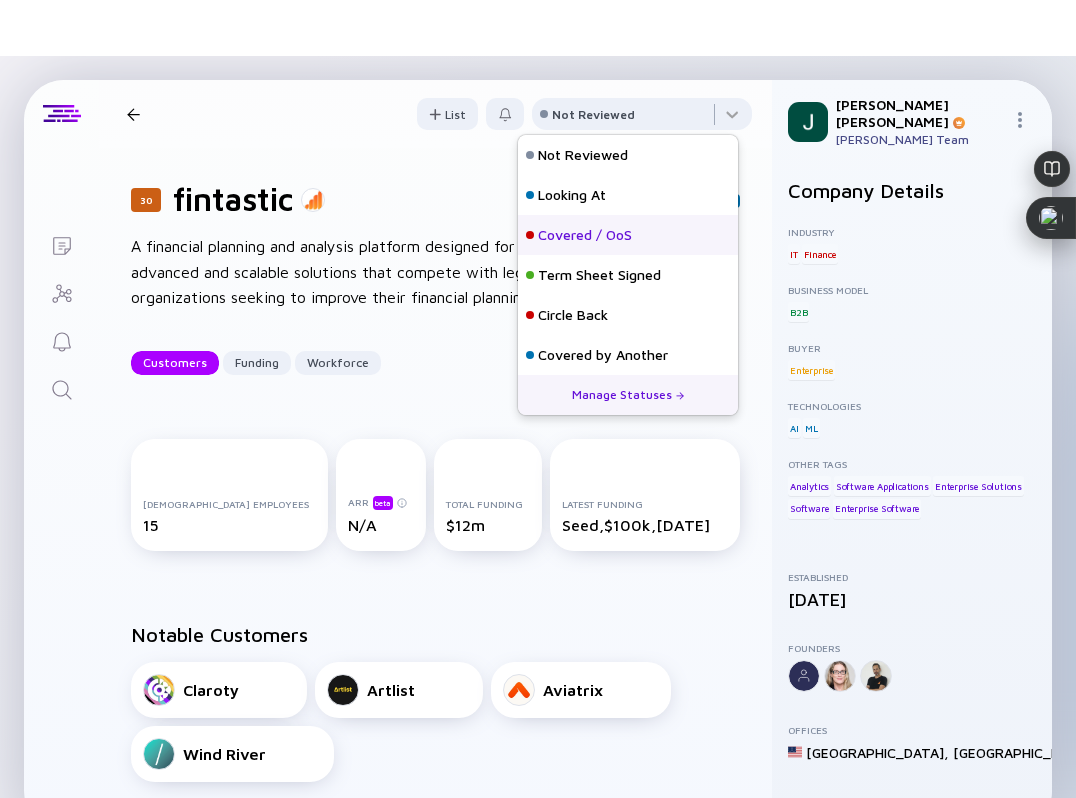 click on "Covered / OoS" at bounding box center [585, 235] 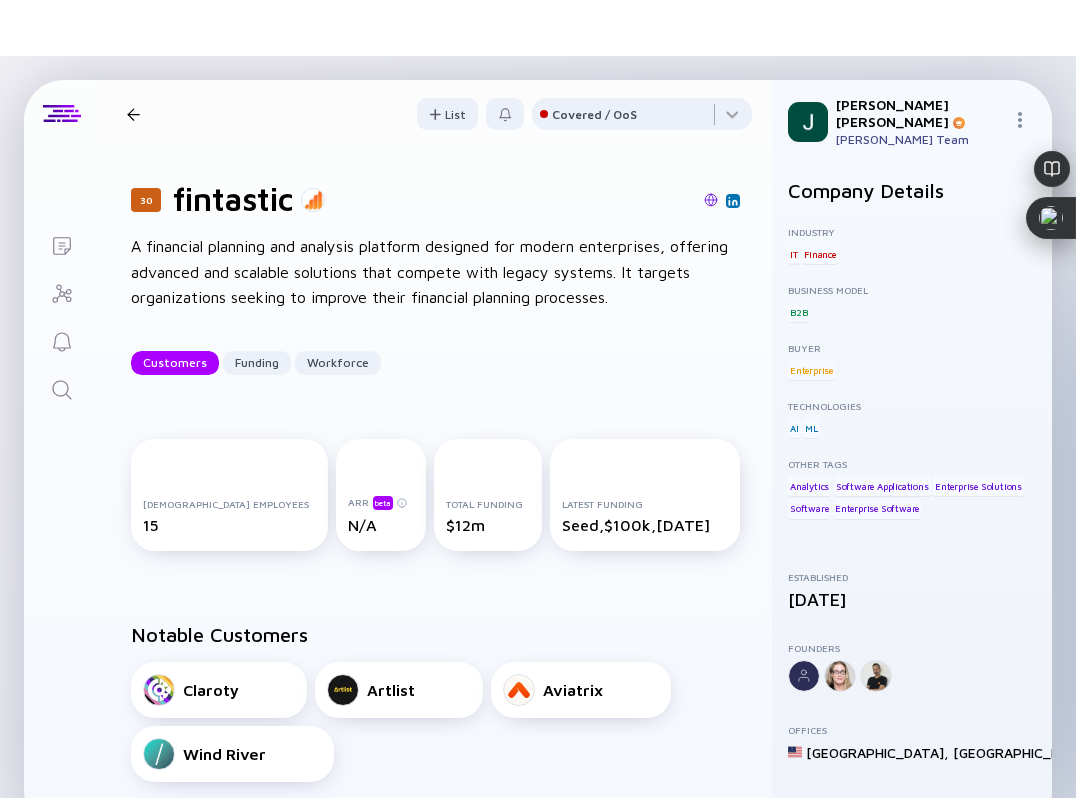 click on "30 fintastic Customers Funding Workforce" at bounding box center (309, 114) 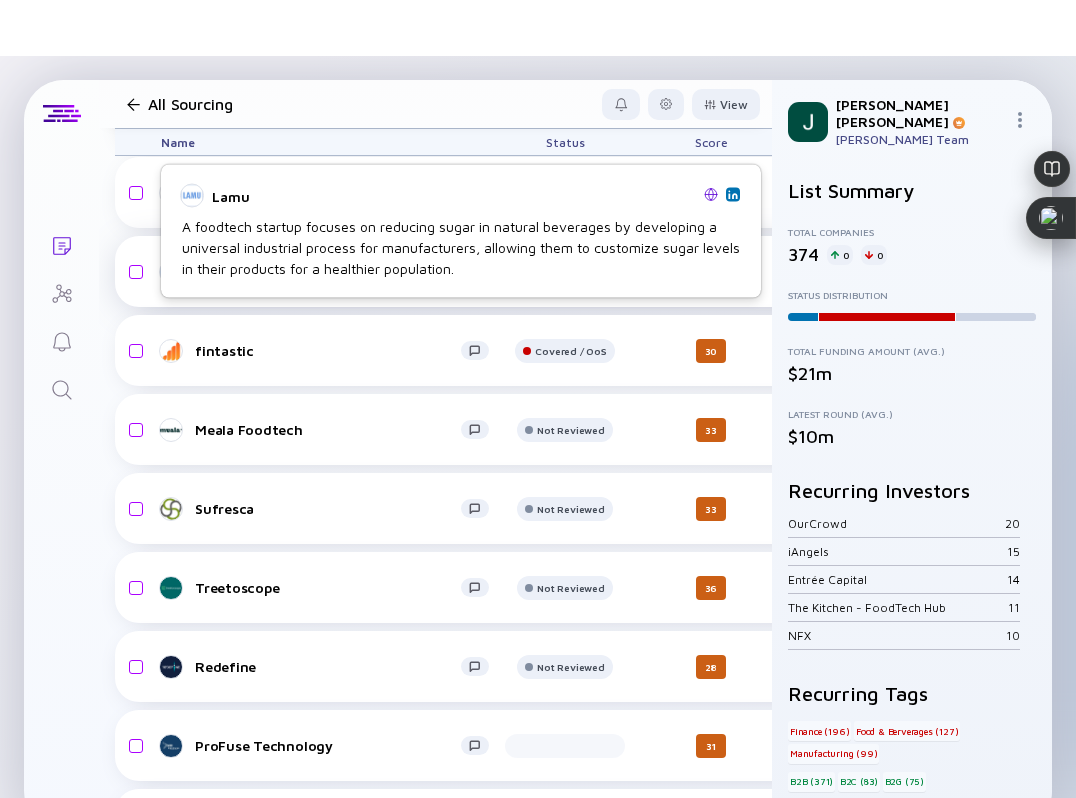 scroll, scrollTop: 19345, scrollLeft: 0, axis: vertical 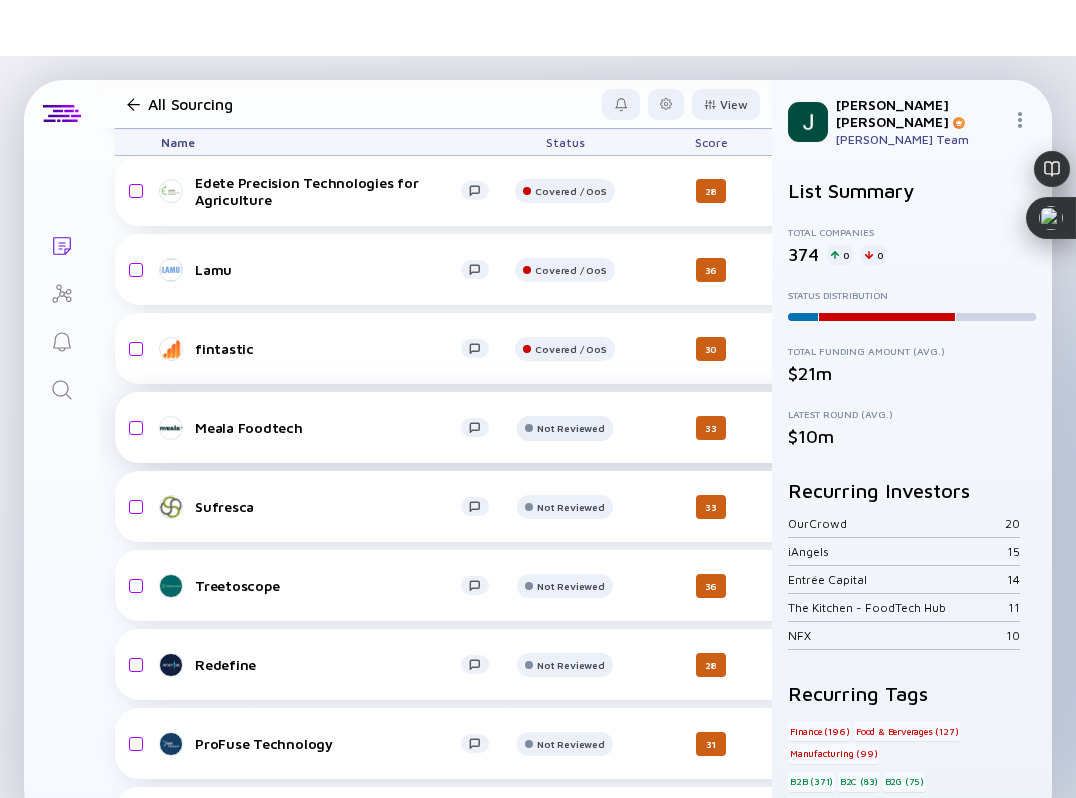 click at bounding box center (564, 120) 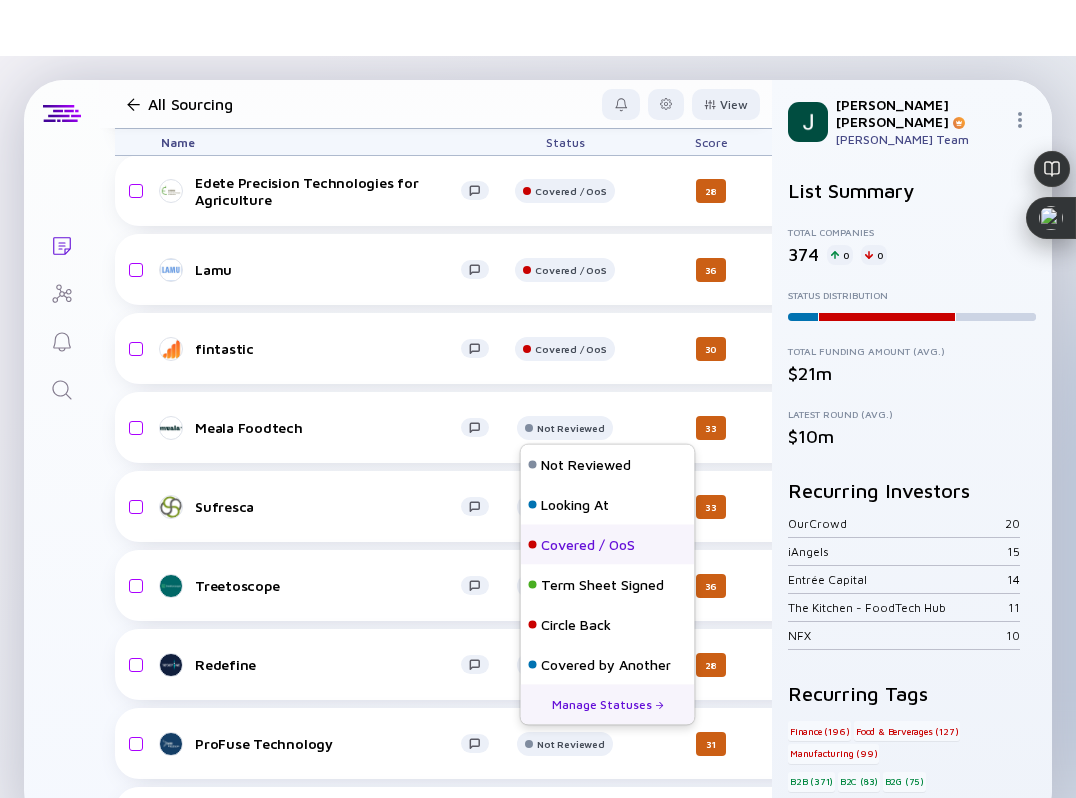 click on "Covered / OoS" at bounding box center (588, 545) 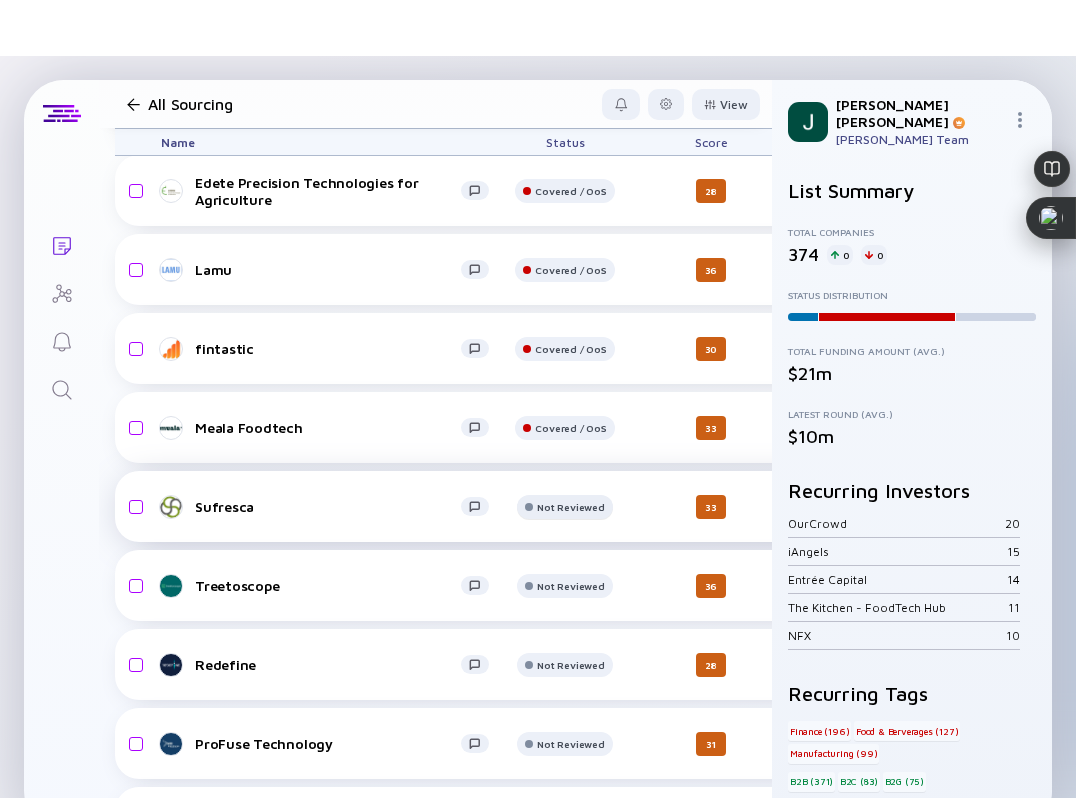 click on "Not Reviewed" at bounding box center [570, 112] 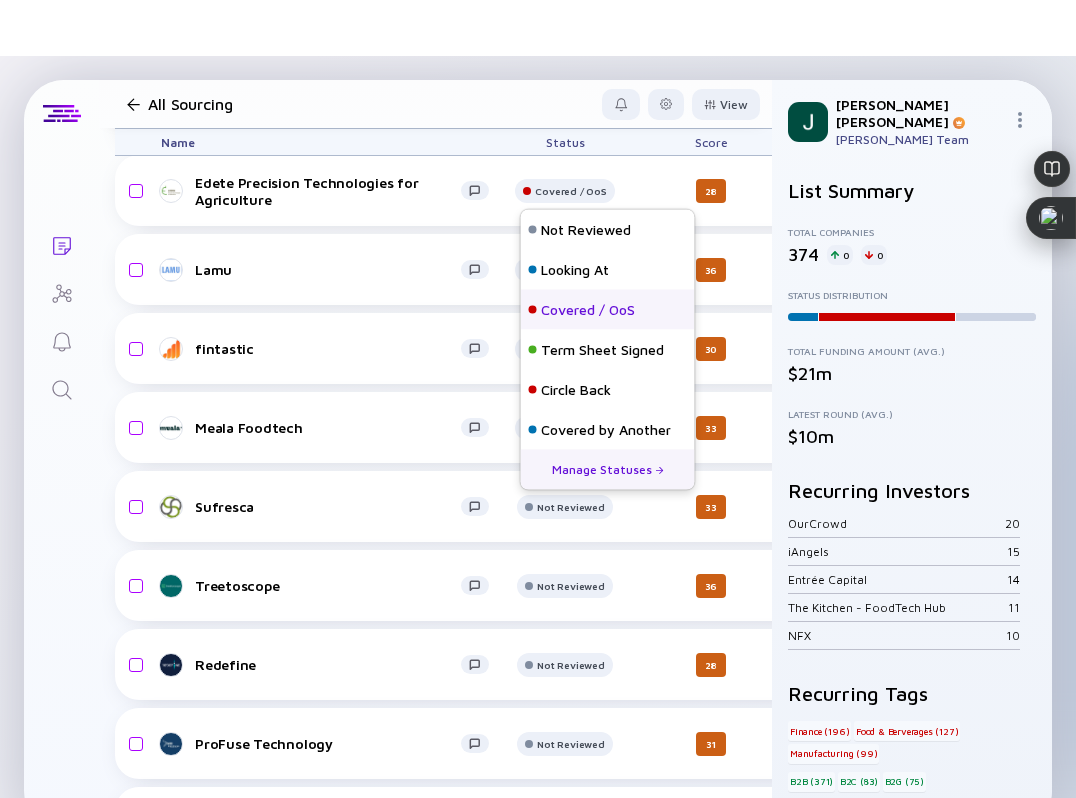 click on "Covered / OoS" at bounding box center (588, 310) 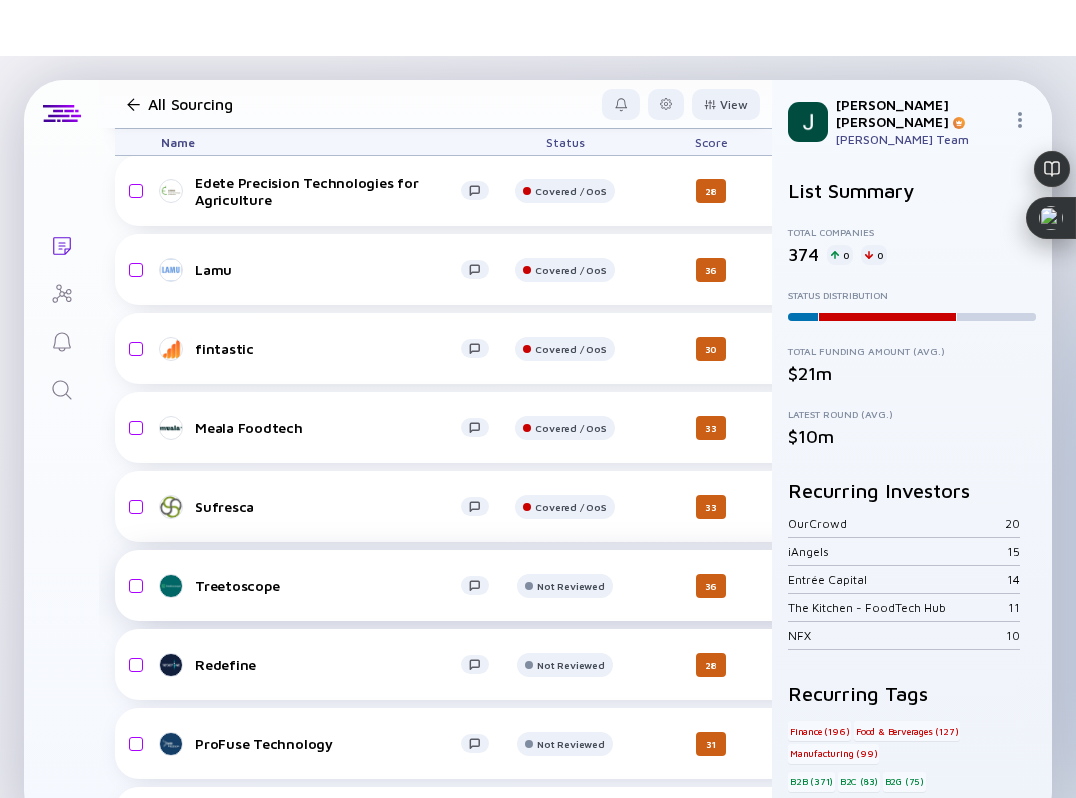 click on "Treetoscope Not Reviewed 36 [DATE] N/A B2B2C Manufacturing AI headcount-treetoscope 31 Headcount salesColumn-treetoscope 8 ( 26% ) 1 Sales marketingColumn-treetoscope 0 Marketing Seed $7m,
[DATE]" at bounding box center [1036, 585] 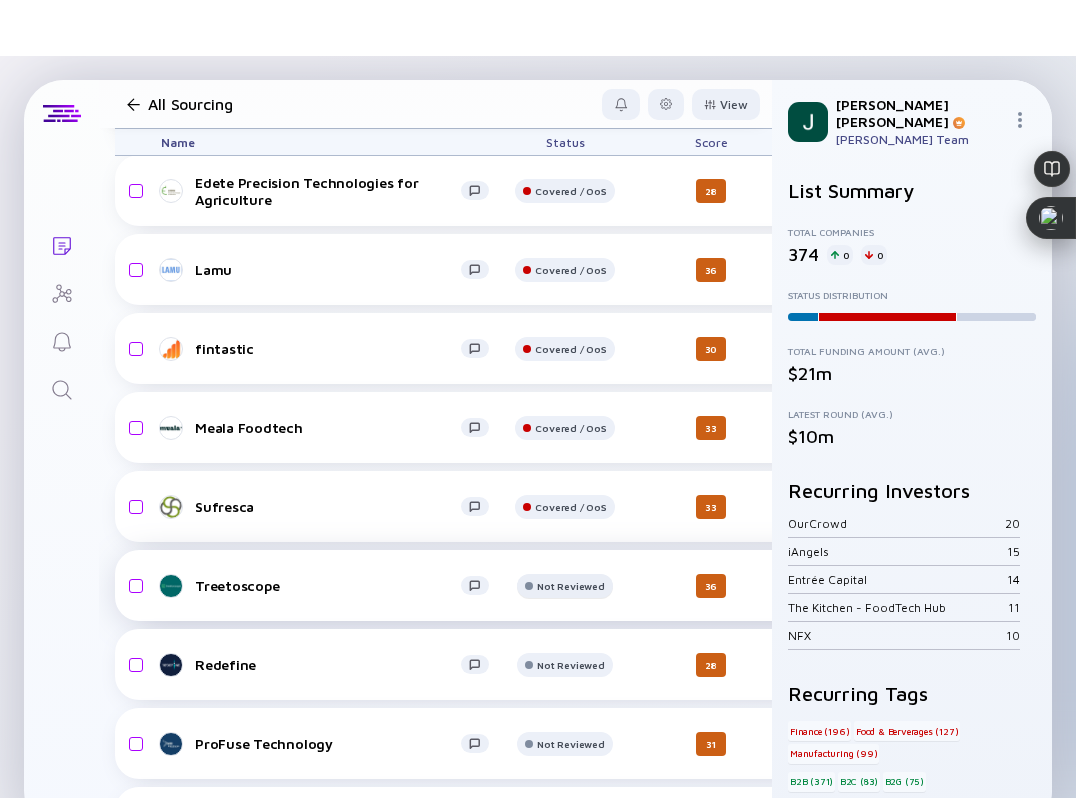 click on "Not Reviewed" at bounding box center [570, 112] 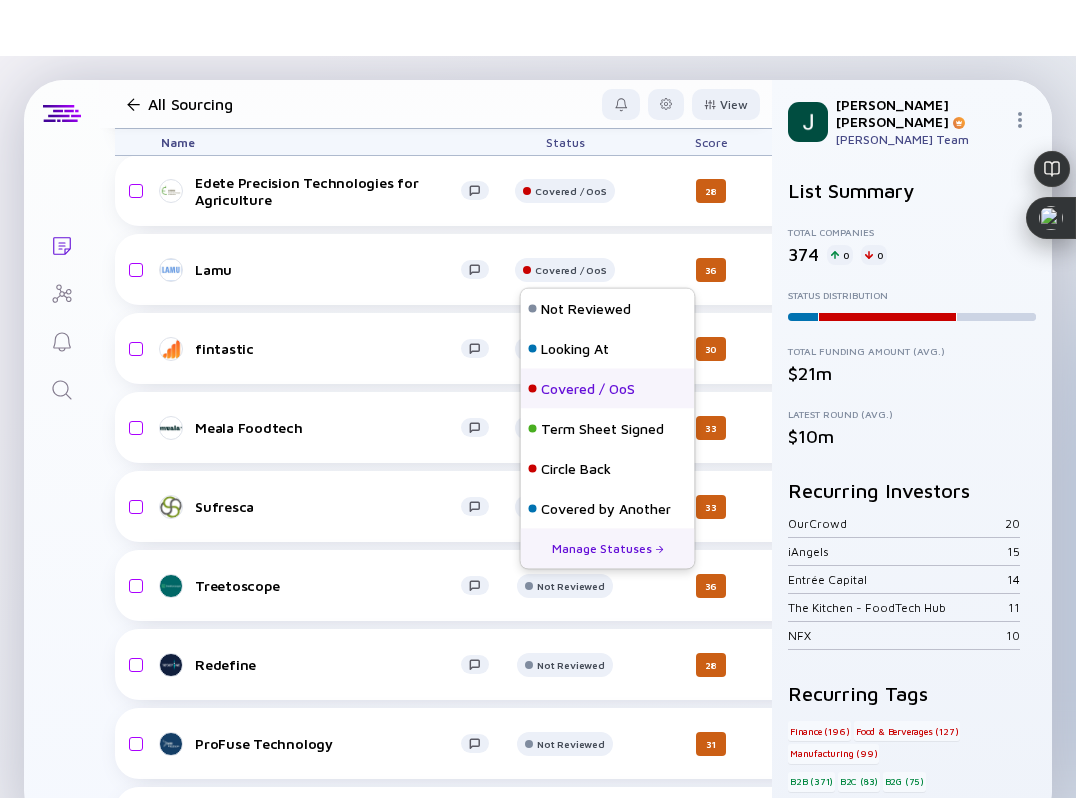 click on "Covered / OoS" at bounding box center (588, 389) 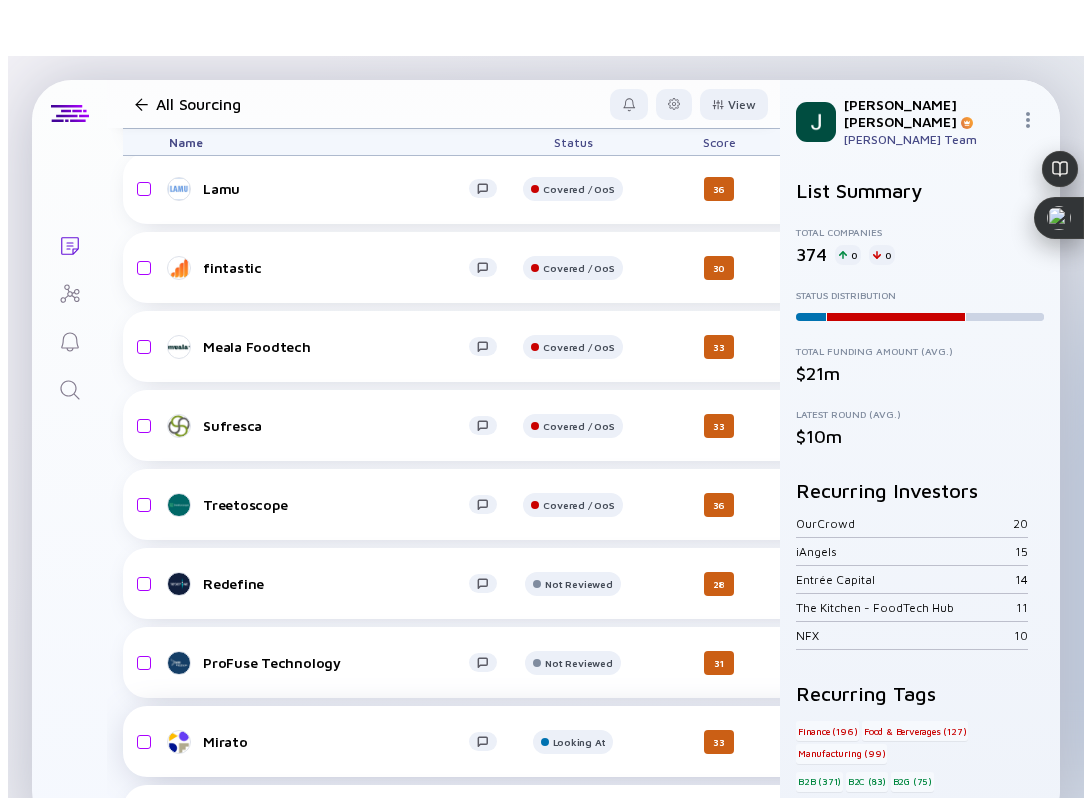 scroll, scrollTop: 19428, scrollLeft: 0, axis: vertical 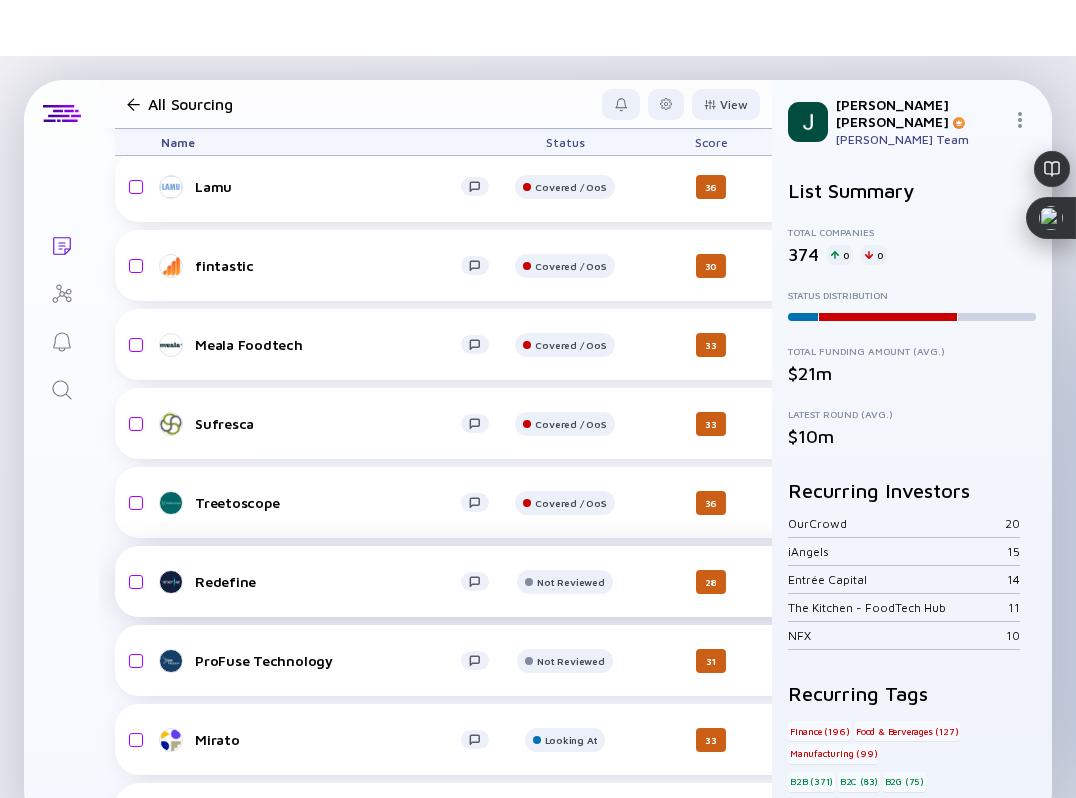 click on "Redefine" at bounding box center [328, 581] 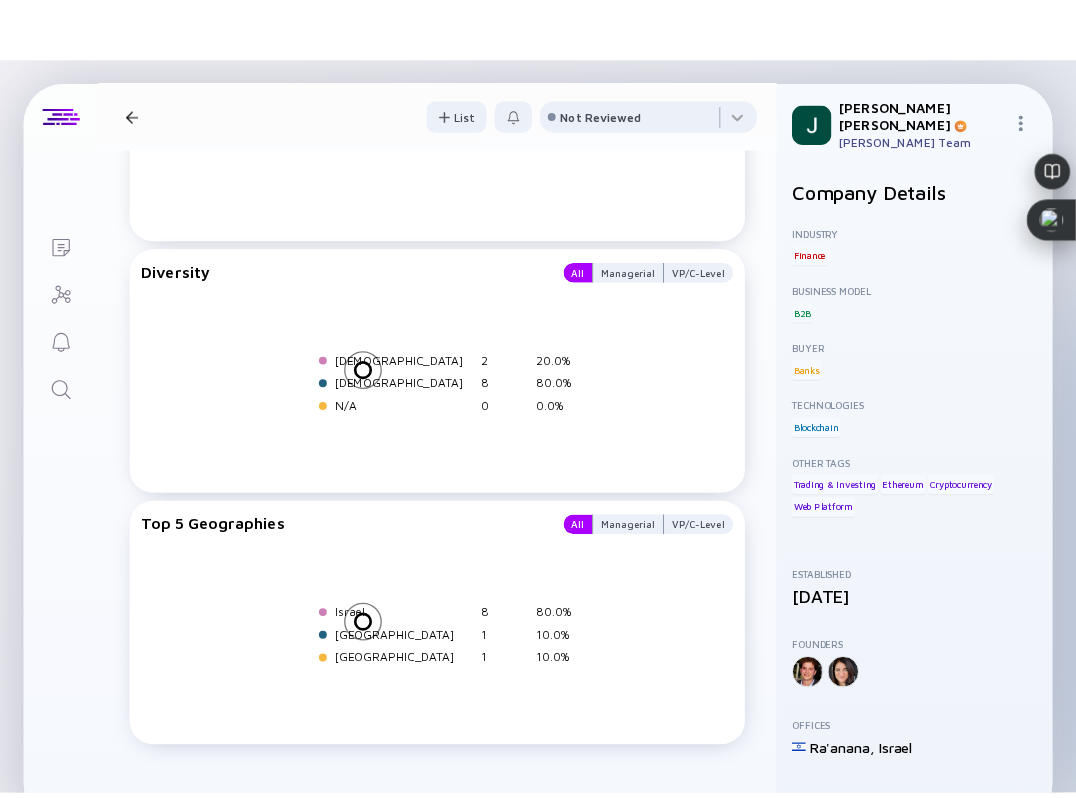 scroll, scrollTop: 0, scrollLeft: 0, axis: both 